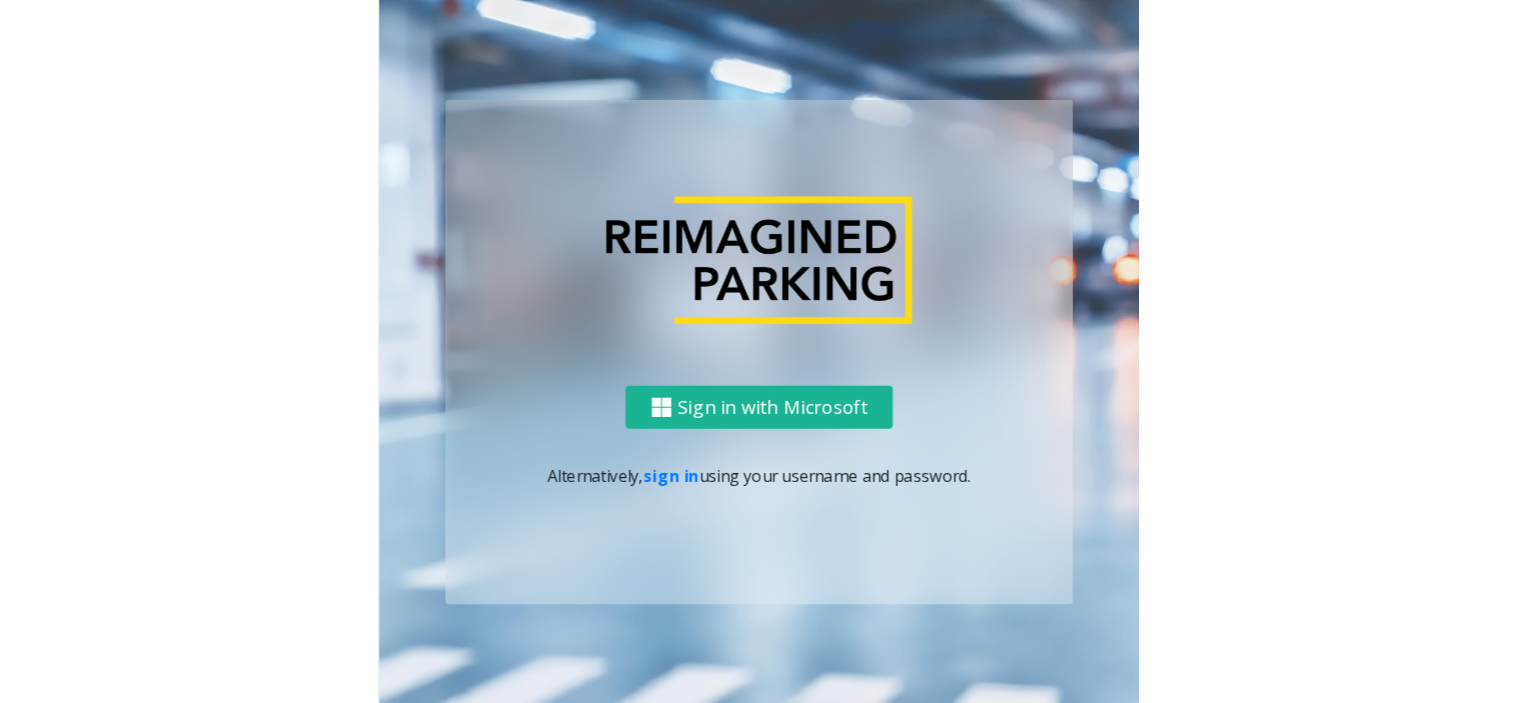 scroll, scrollTop: 0, scrollLeft: 0, axis: both 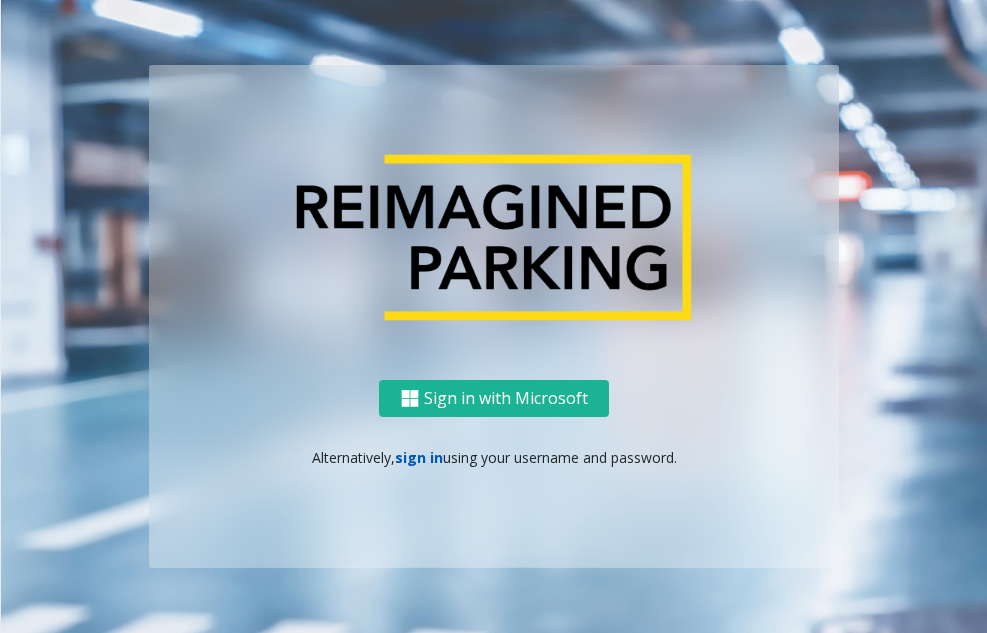 click on "sign in" 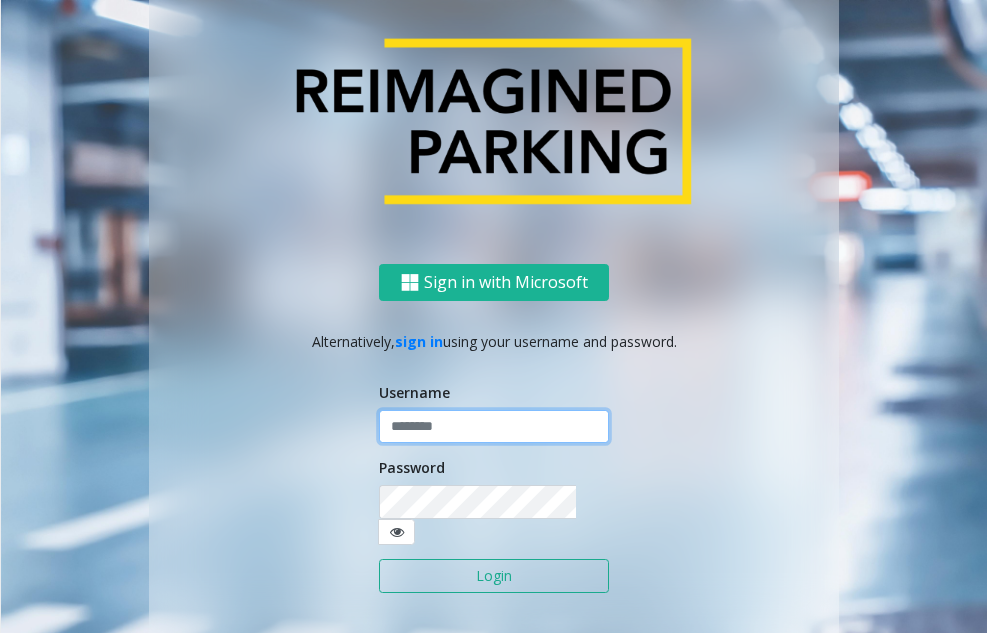 click 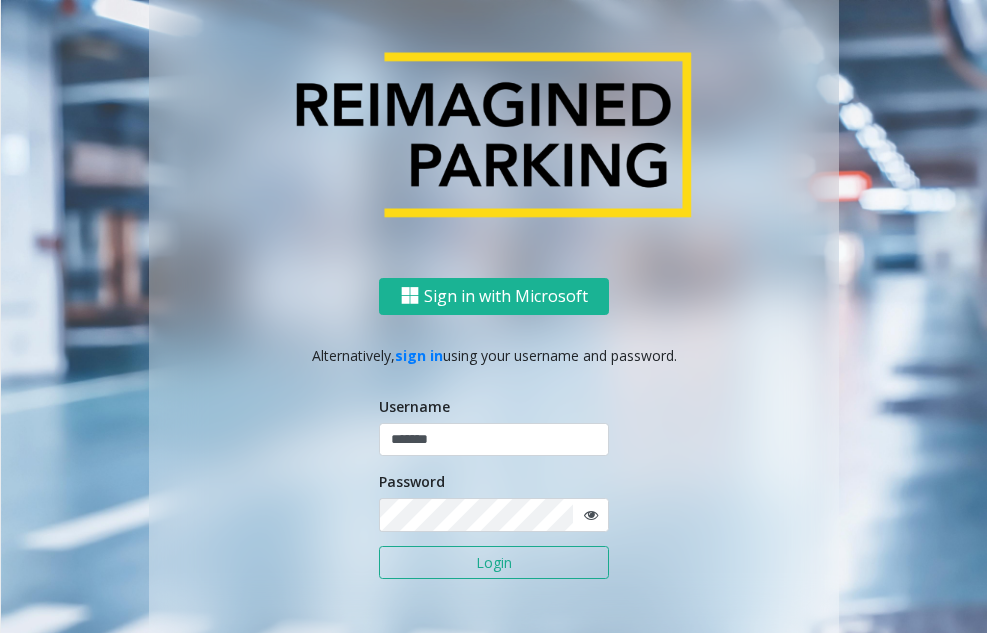click on "Login" 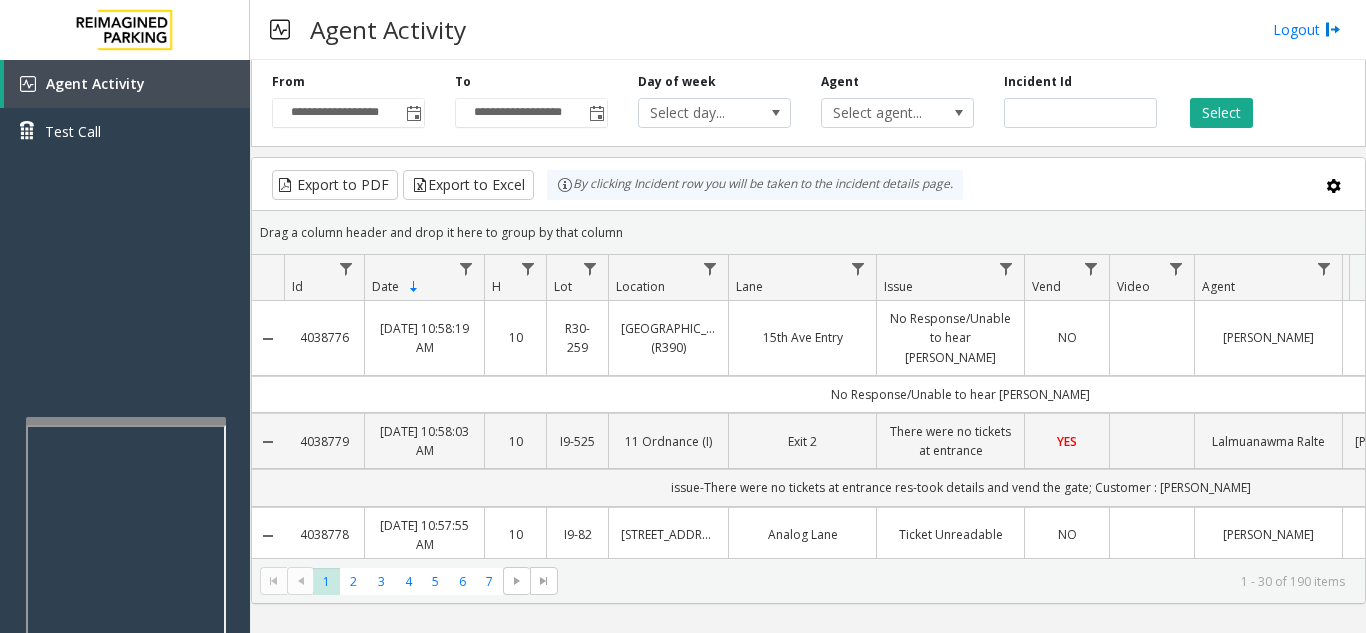 click at bounding box center [126, 651] 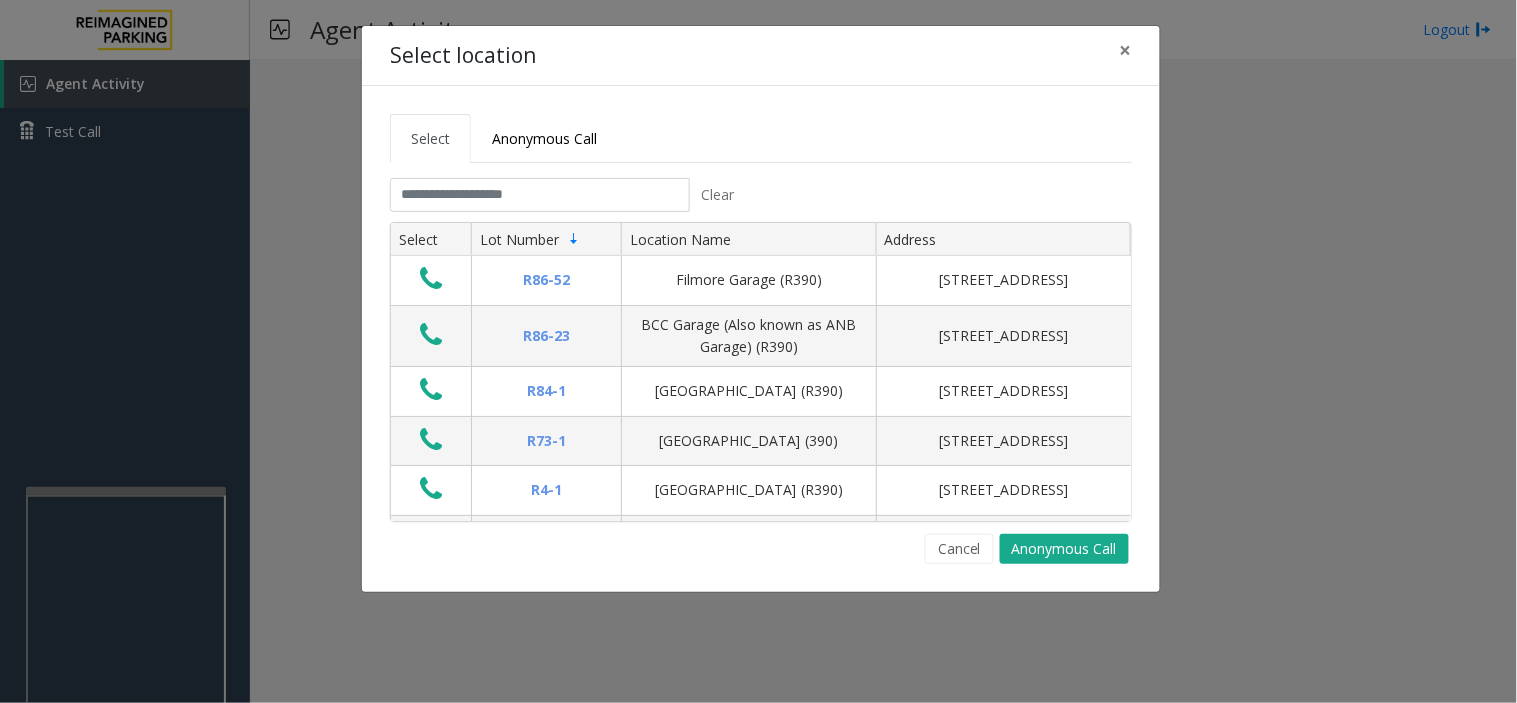 drag, startPoint x: 165, startPoint y: 347, endPoint x: 130, endPoint y: 378, distance: 46.75468 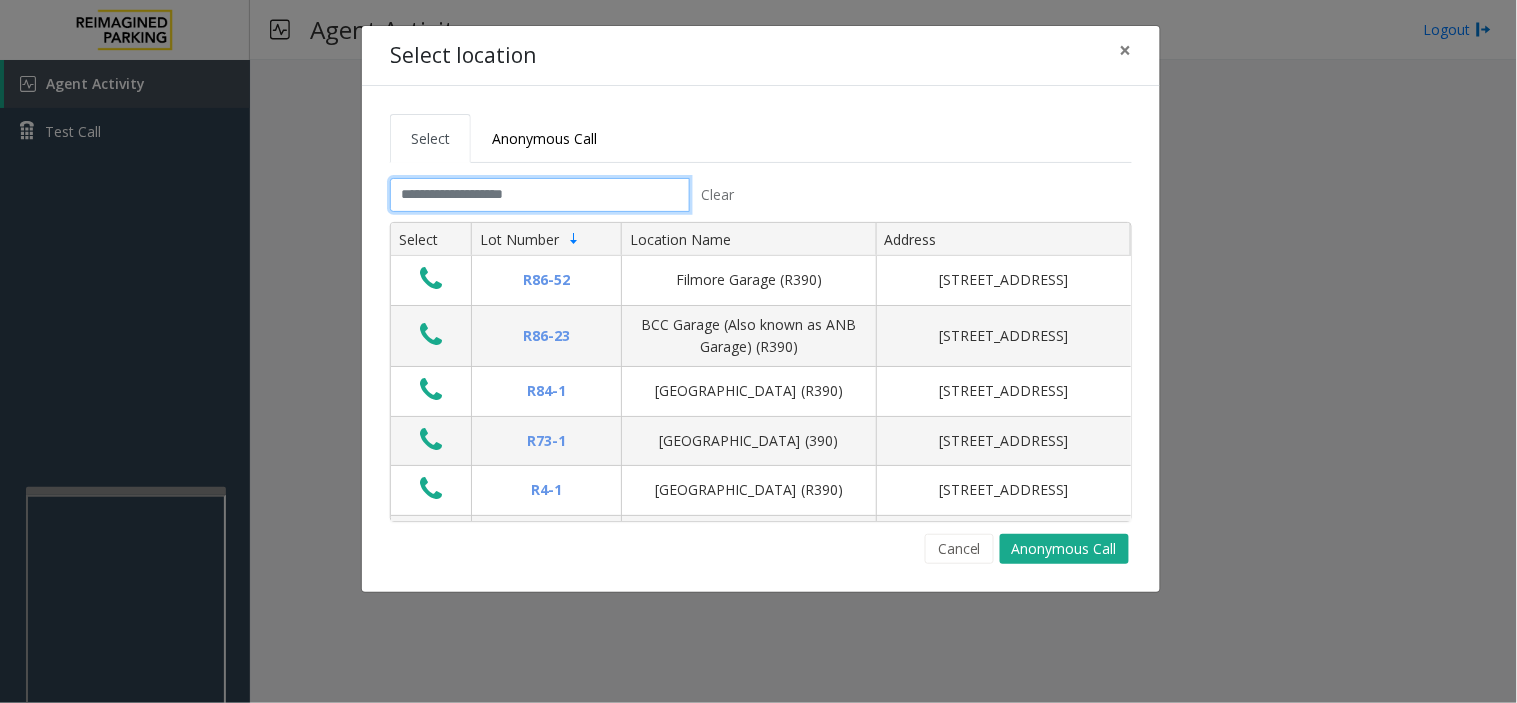 click 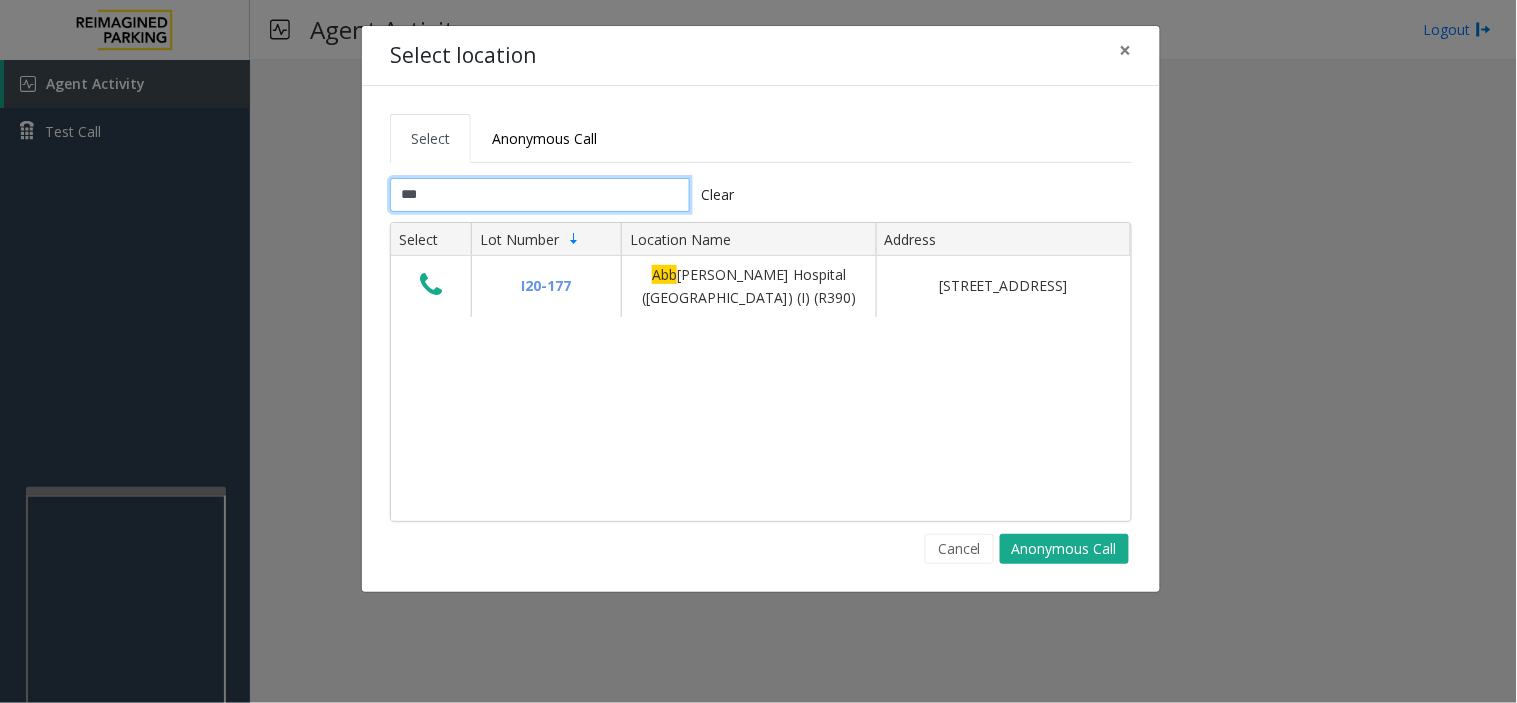 type on "***" 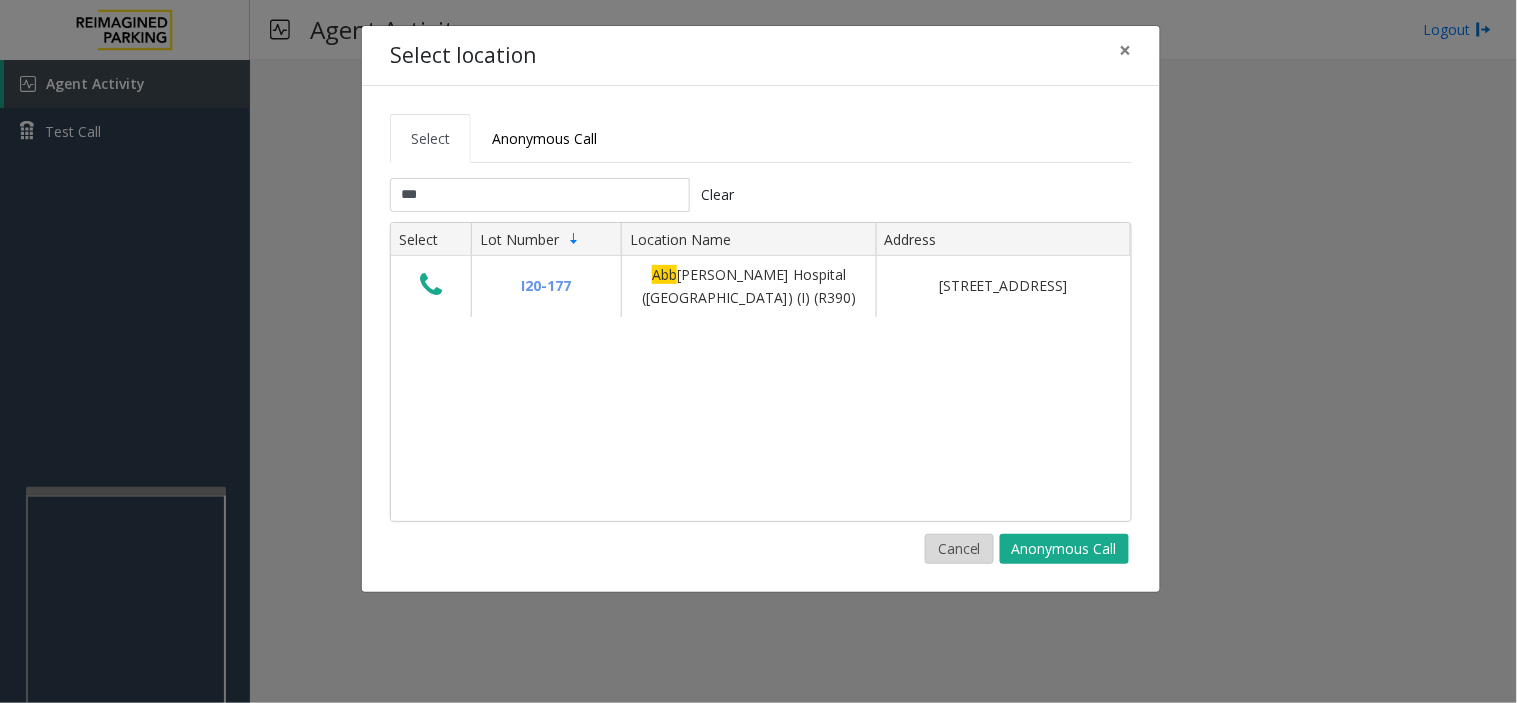click on "Cancel" 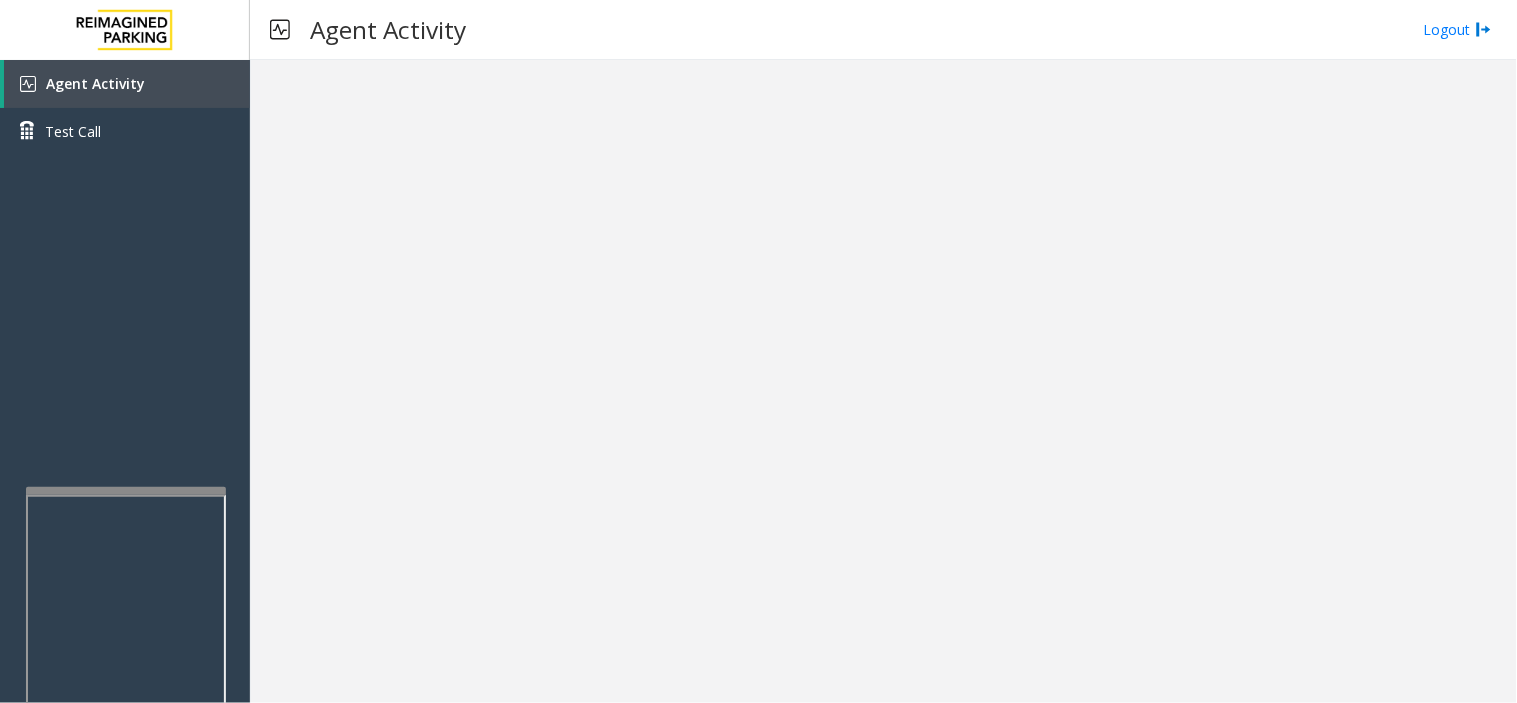 drag, startPoint x: 576, startPoint y: 404, endPoint x: 524, endPoint y: 408, distance: 52.153618 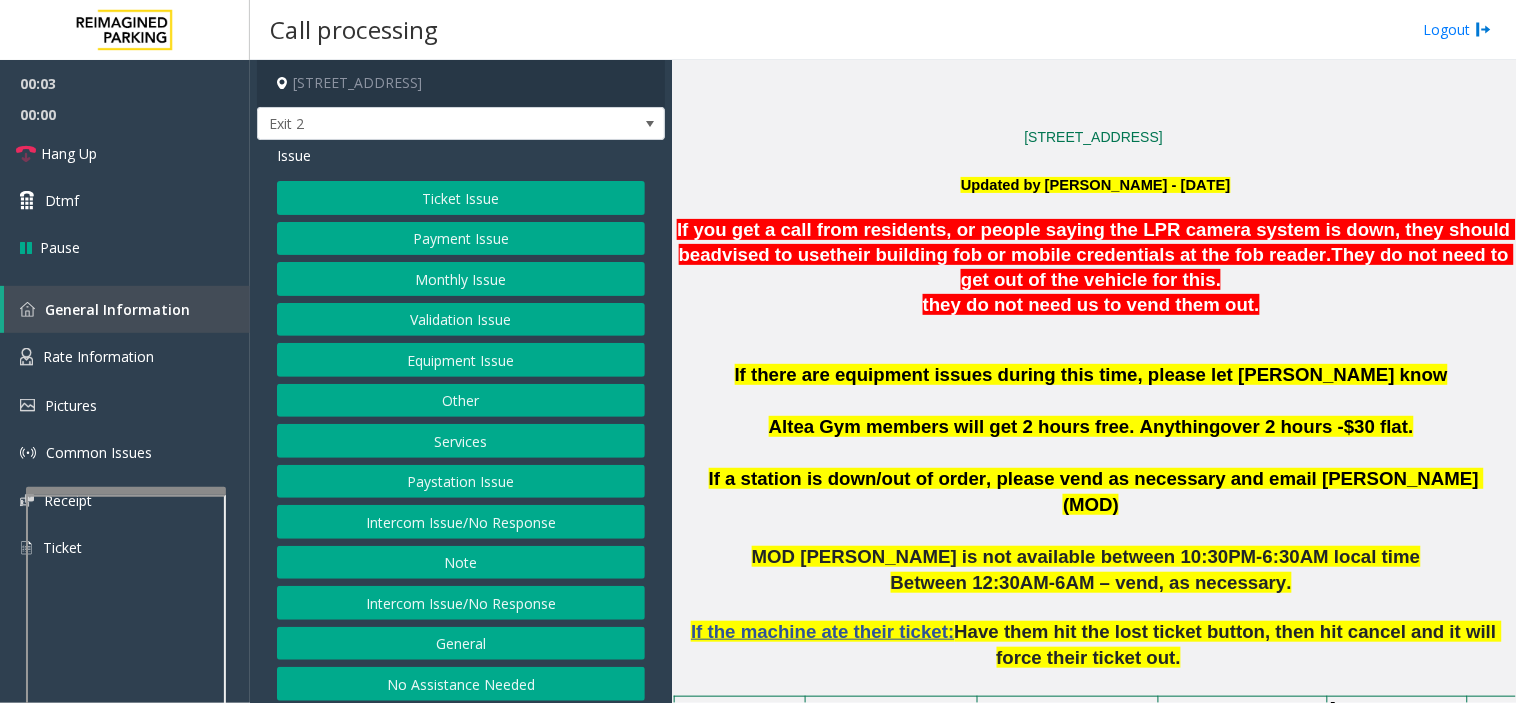 scroll, scrollTop: 555, scrollLeft: 0, axis: vertical 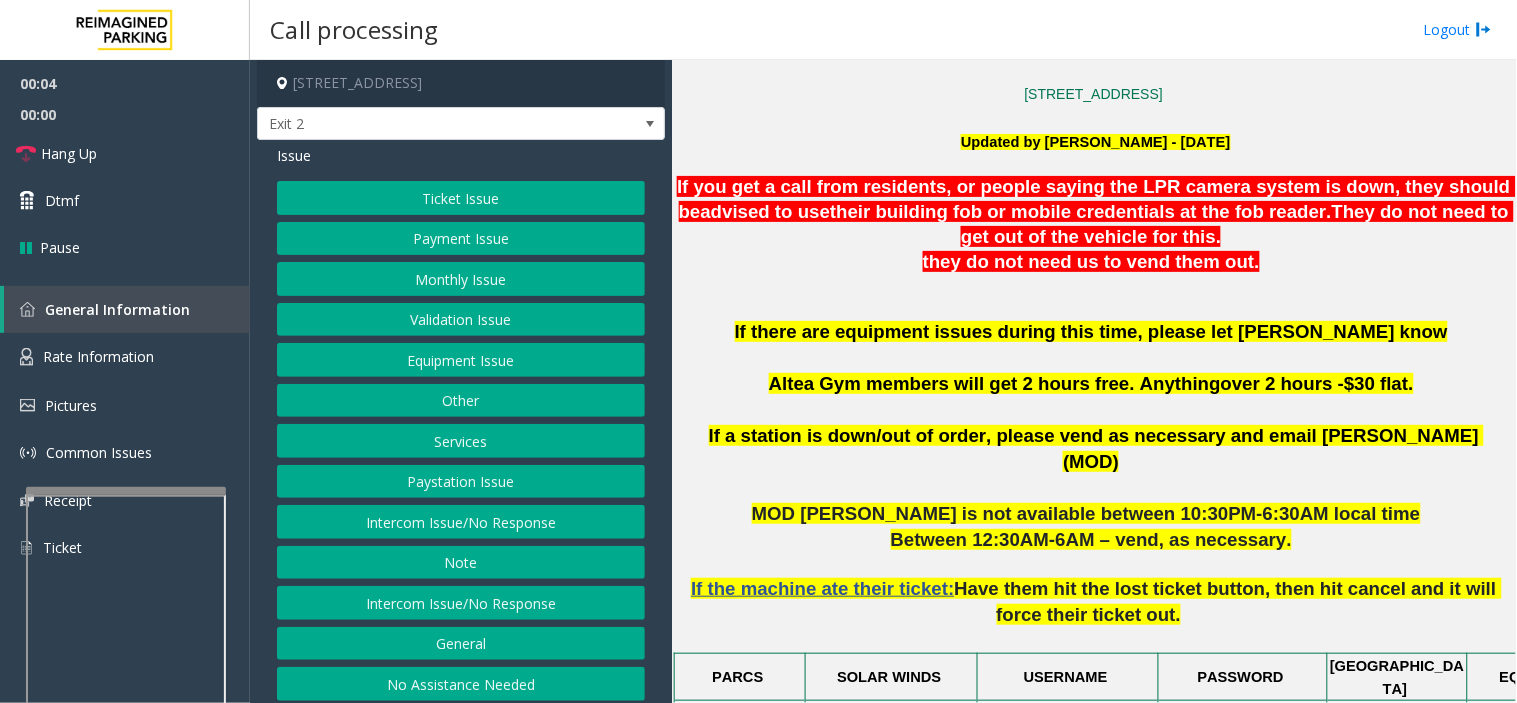 click on "If the machine ate their ticket:  Have them hit the lost ticket button, then hit cancel and it will force their ticket out." 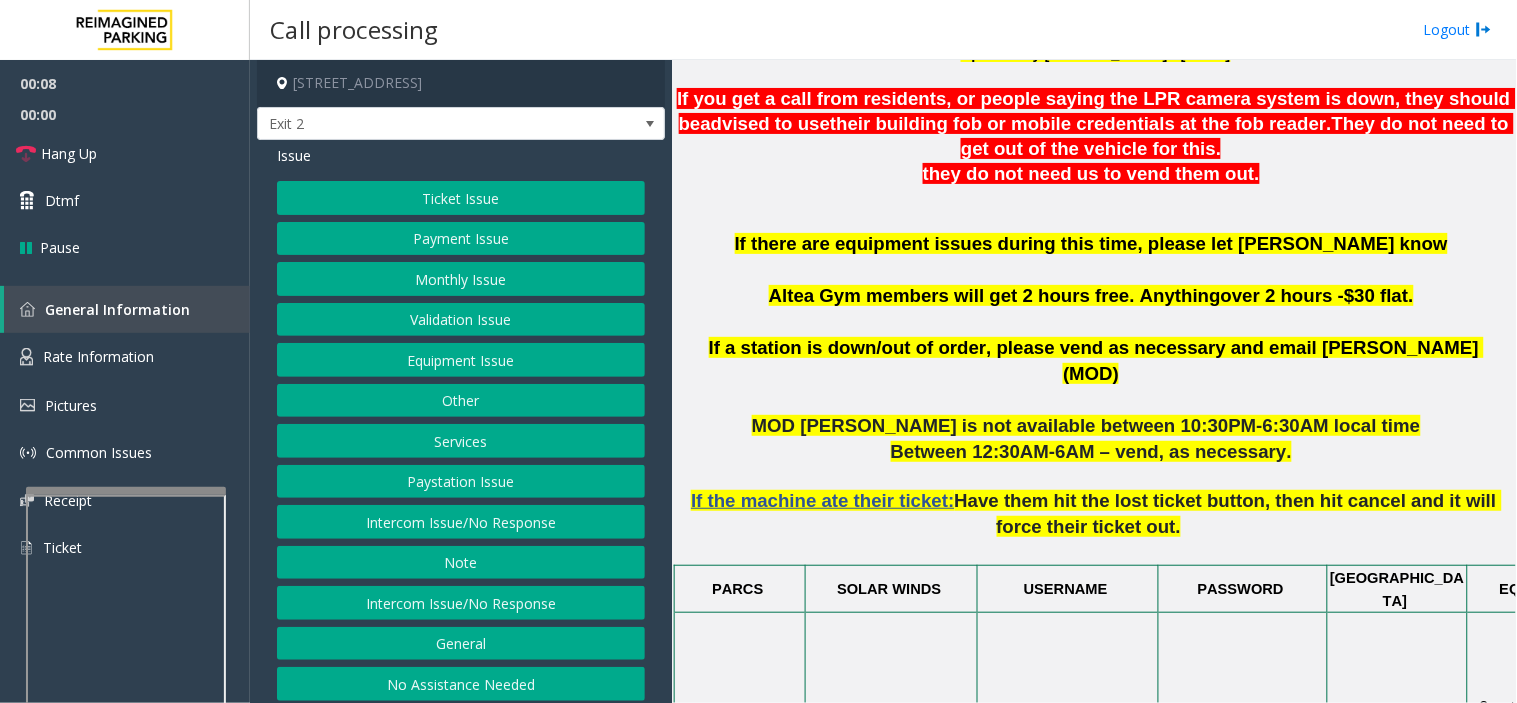 scroll, scrollTop: 777, scrollLeft: 0, axis: vertical 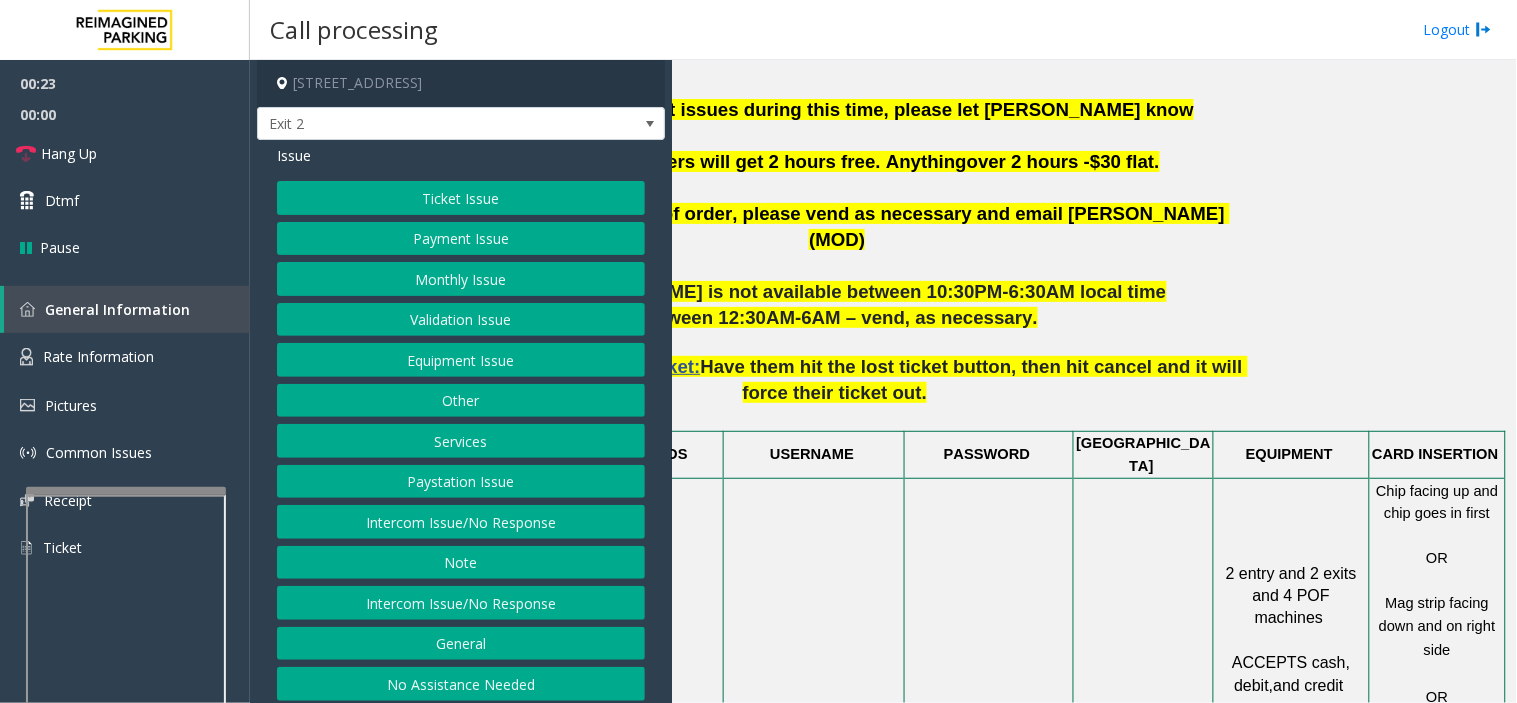 click on "Payment Issue" 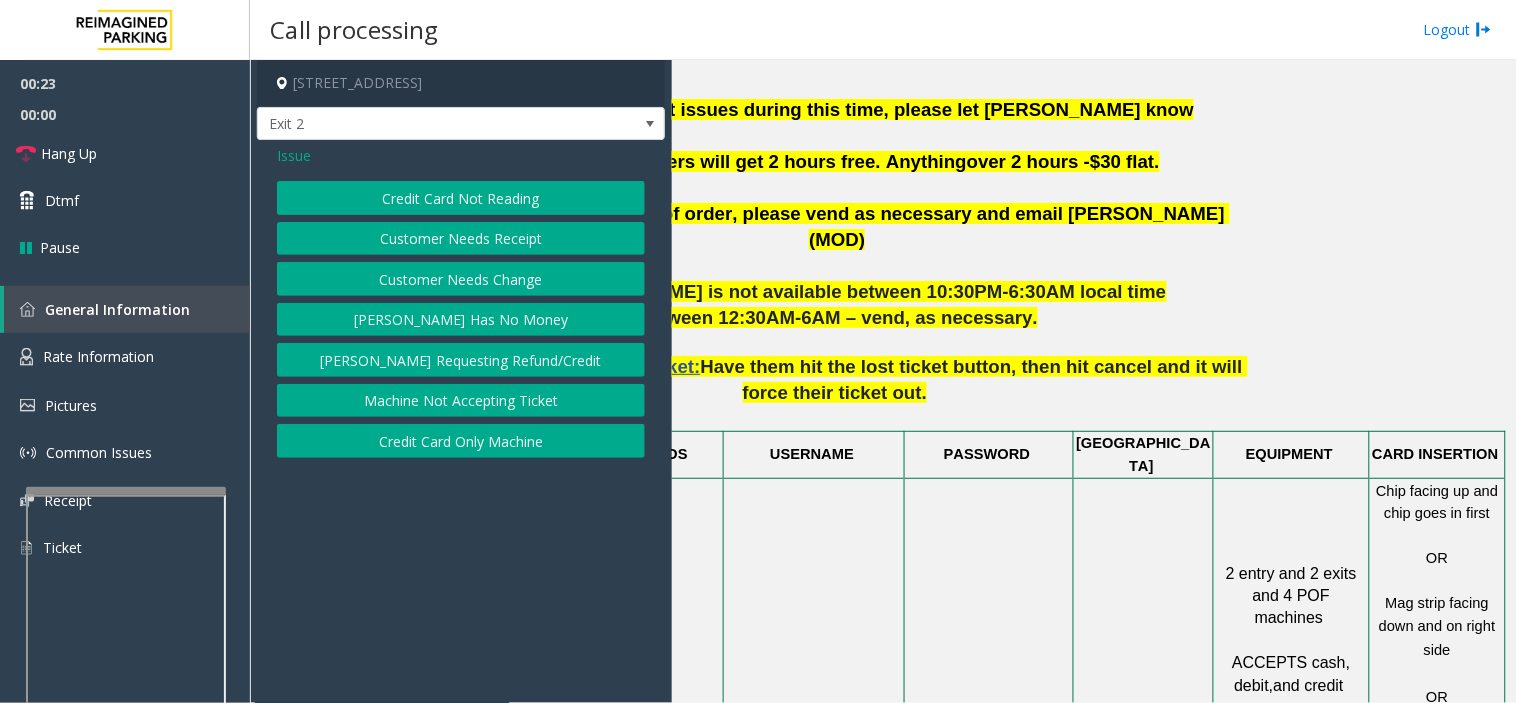 click on "Credit Card Not Reading" 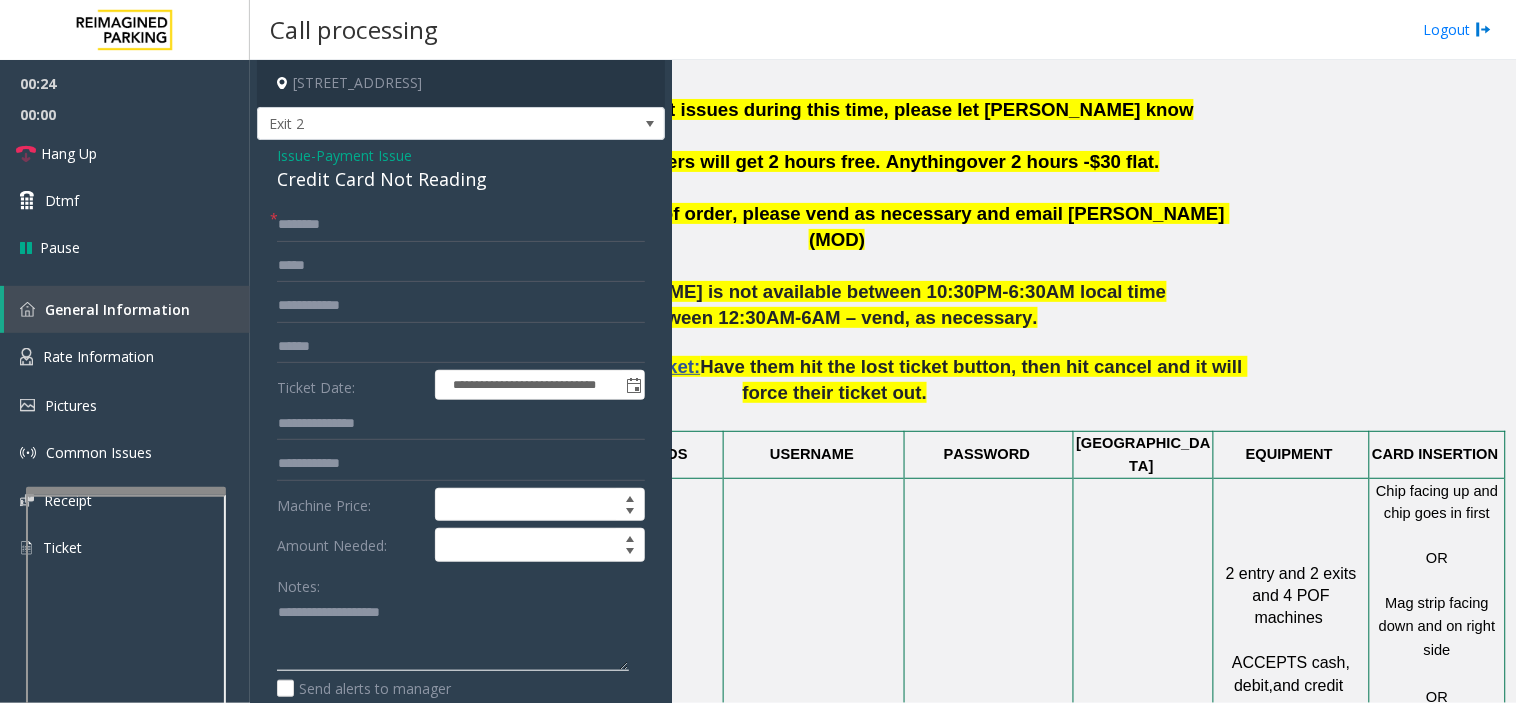 paste on "**********" 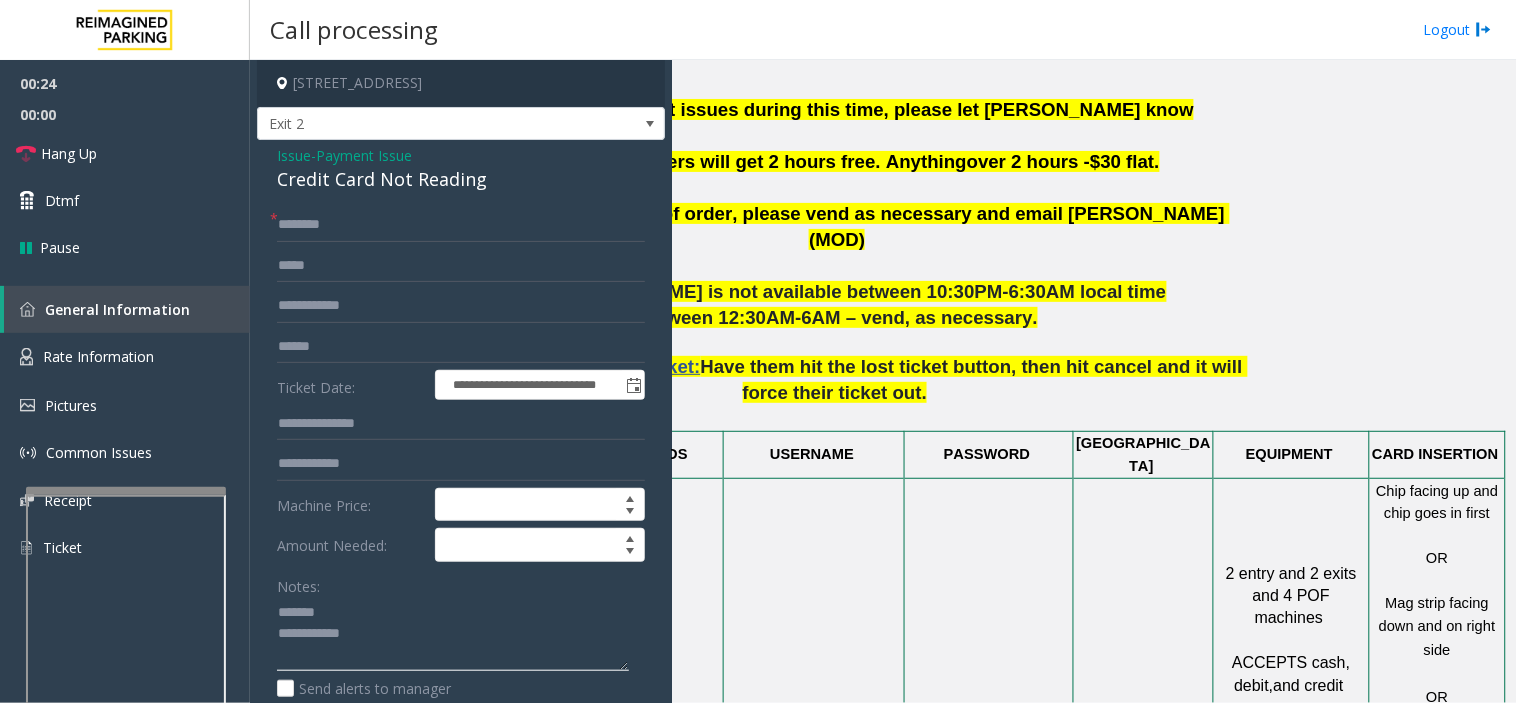 click 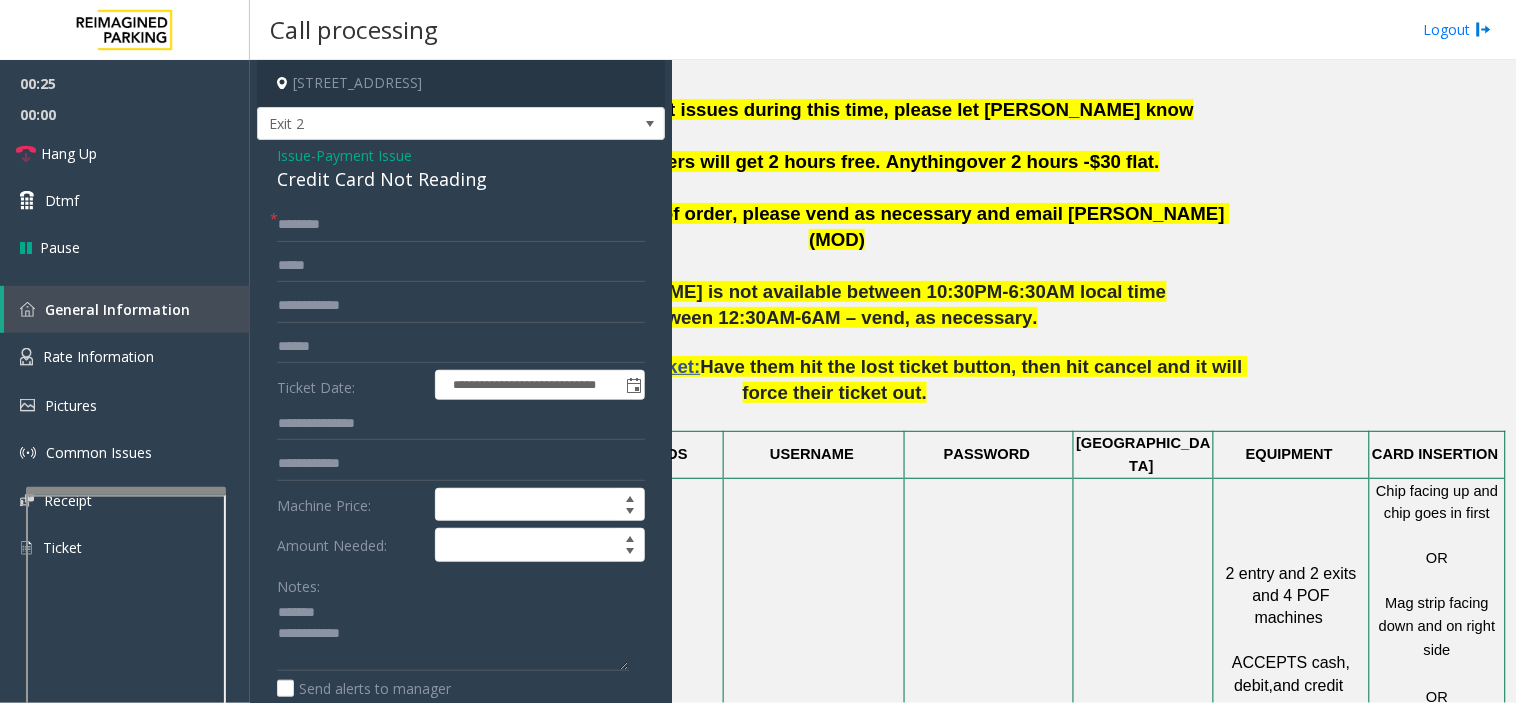 click on "Credit Card Not Reading" 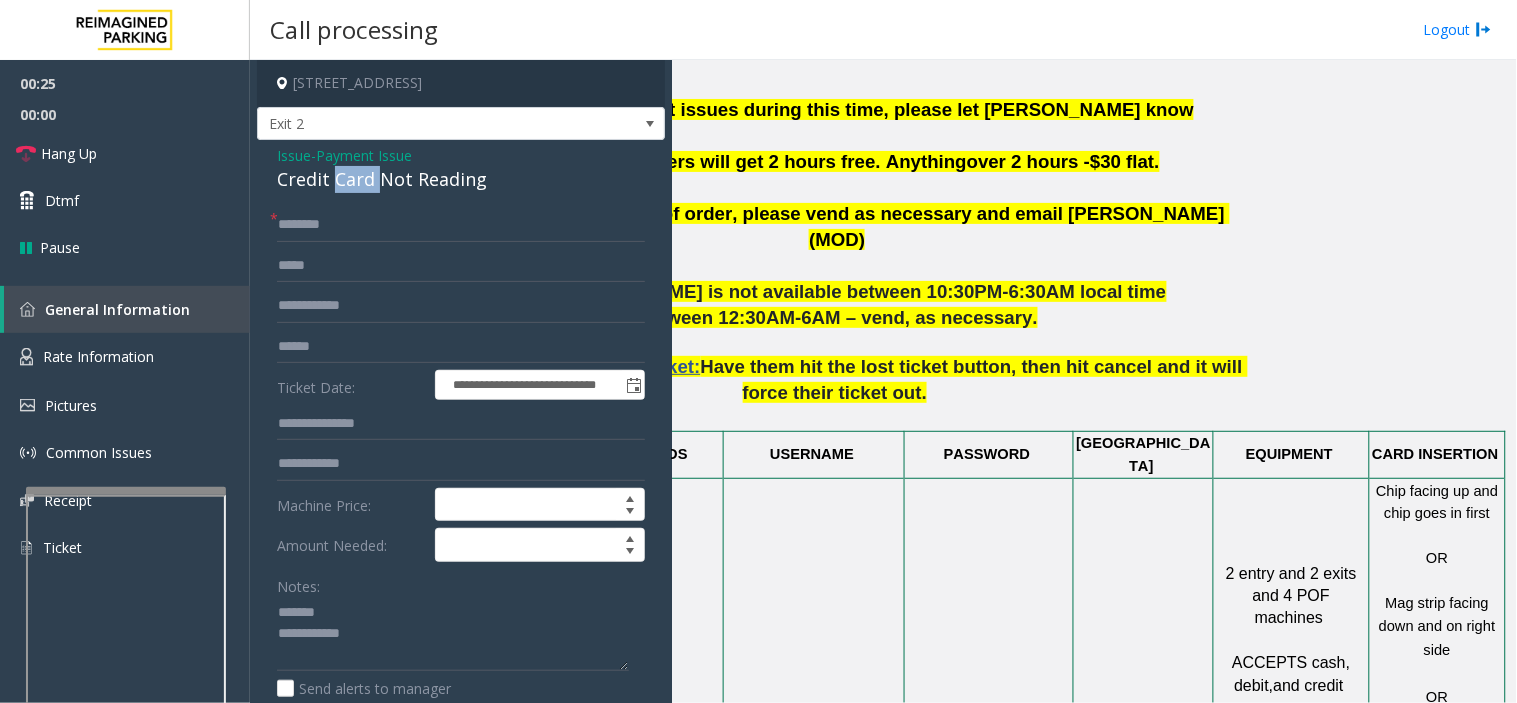 click on "Credit Card Not Reading" 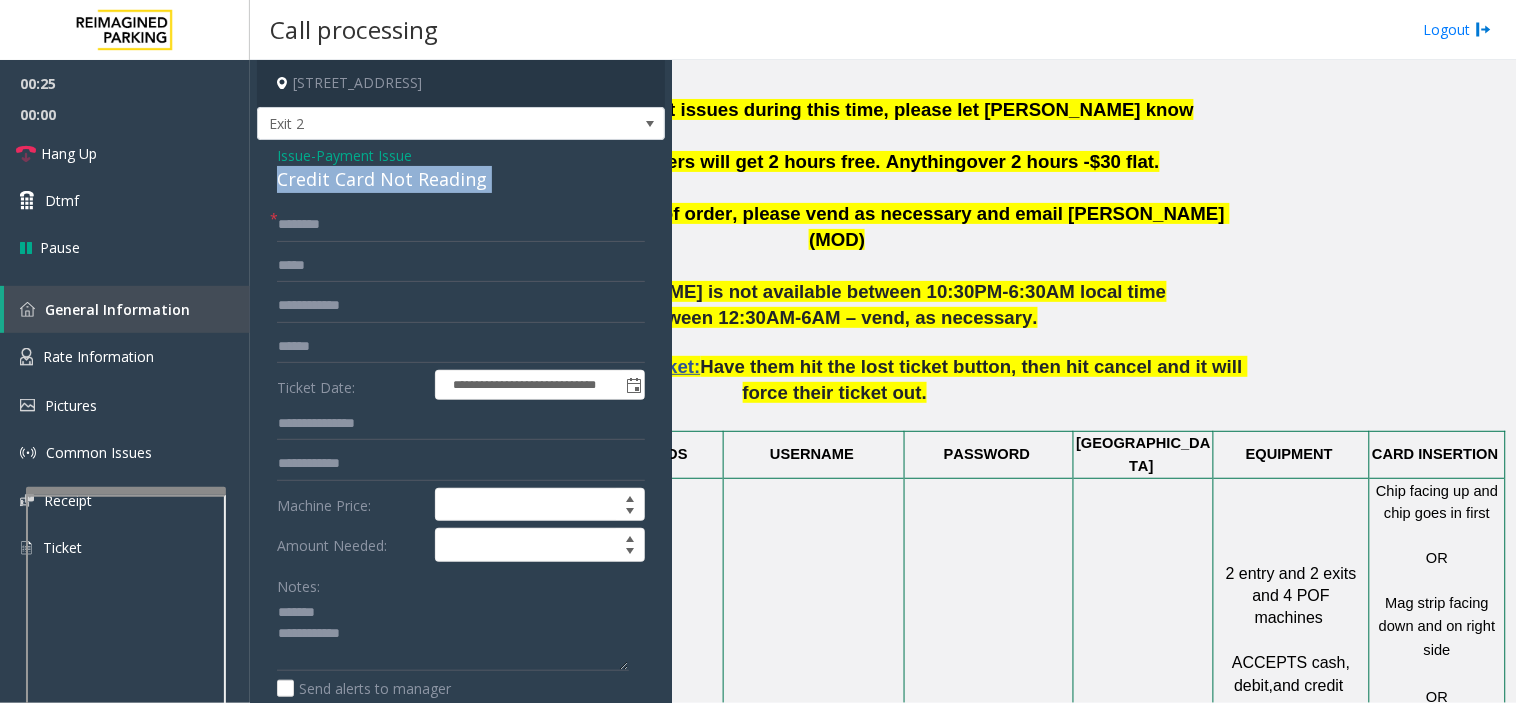 click on "Credit Card Not Reading" 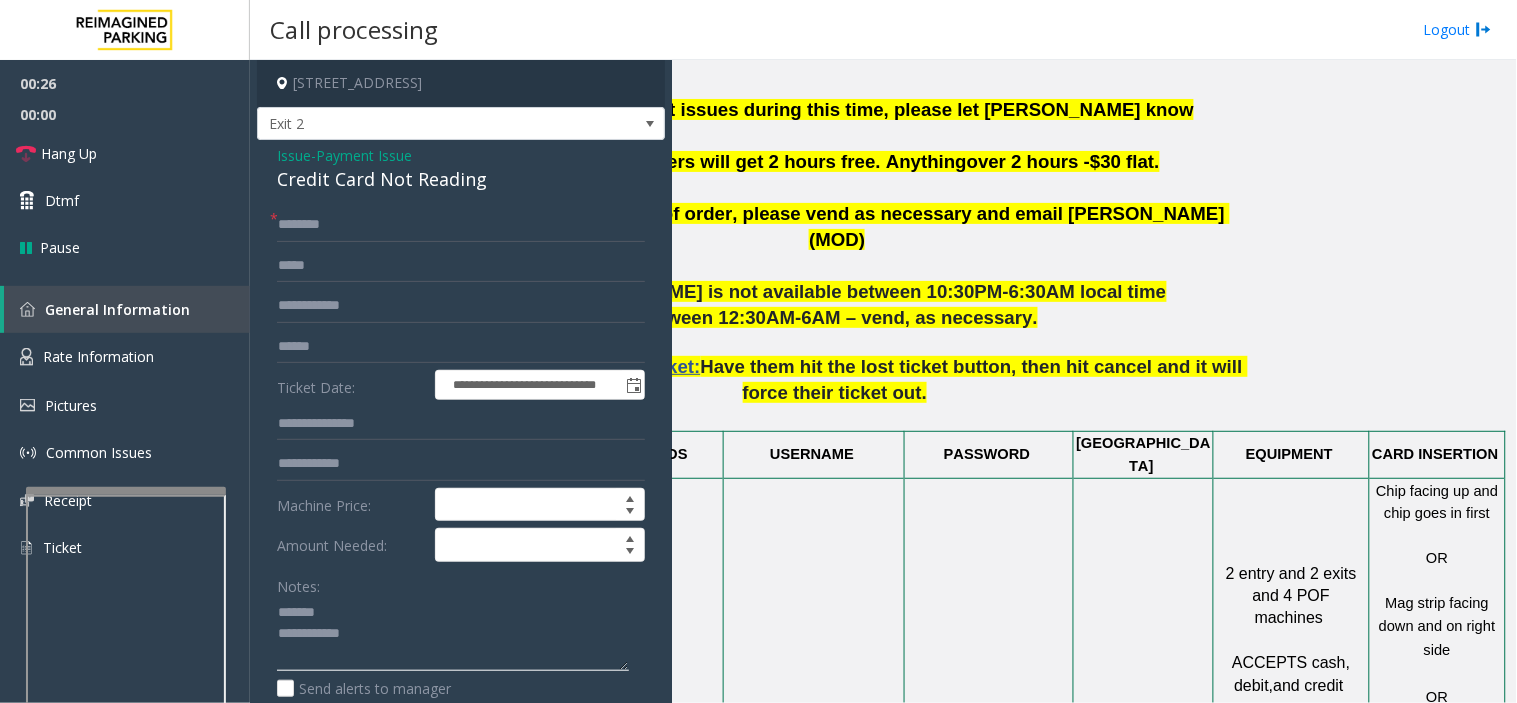 paste on "**********" 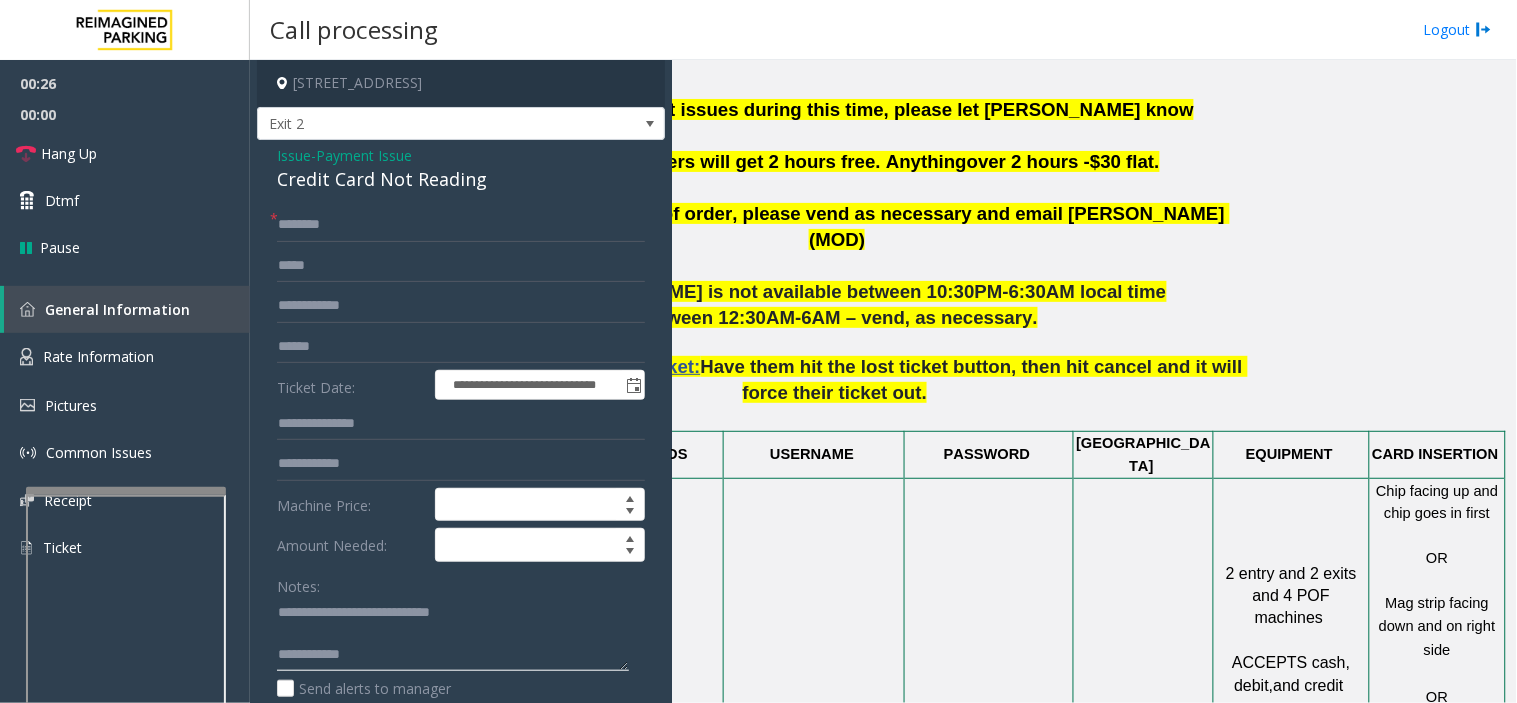 click 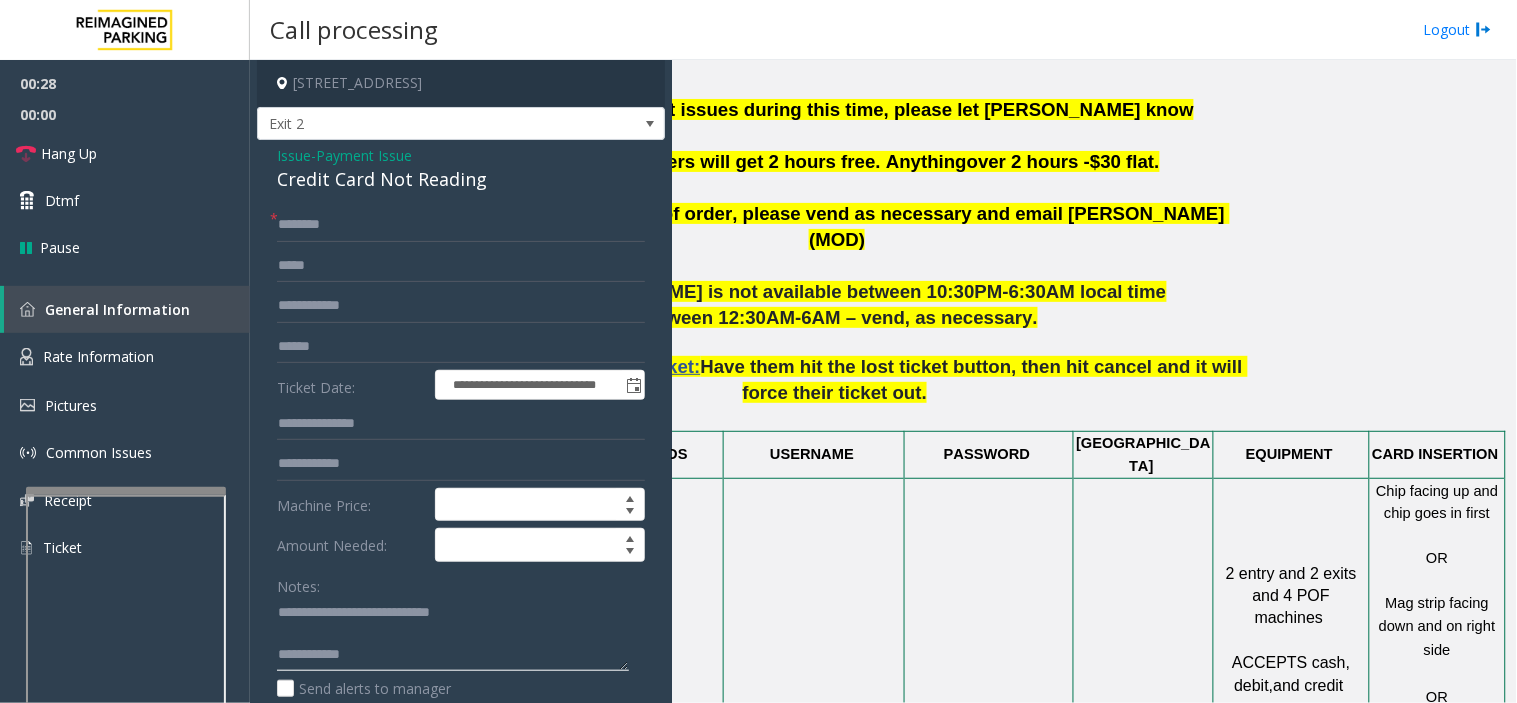 paste on "**********" 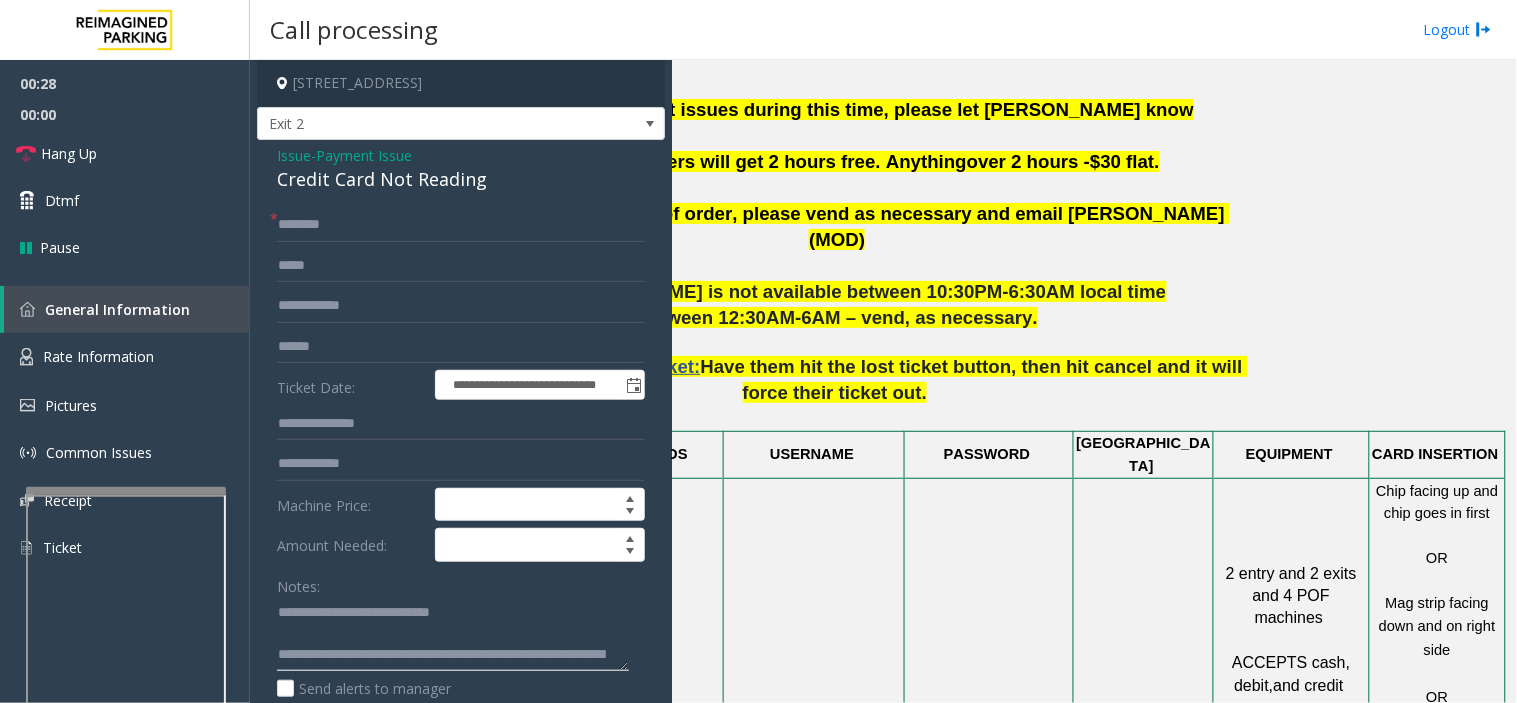 click 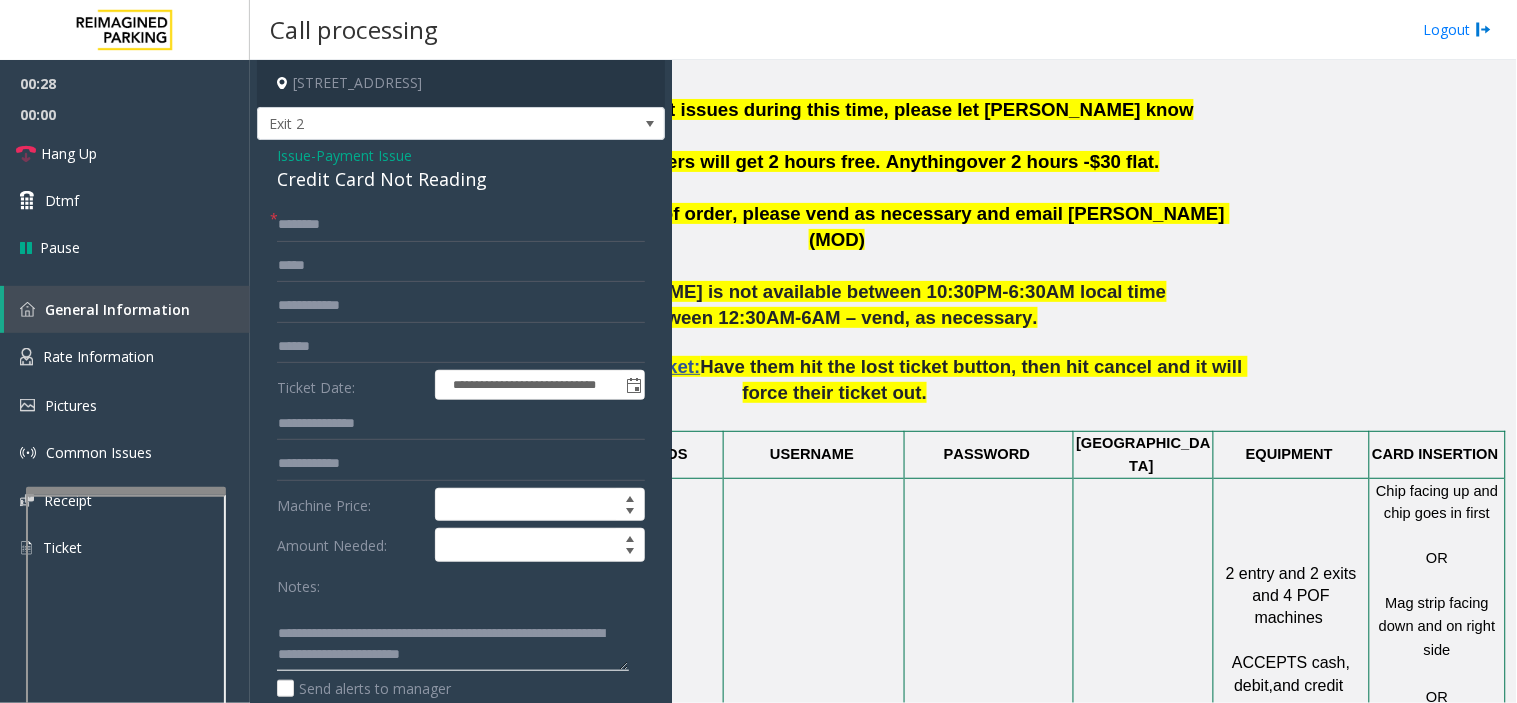 scroll, scrollTop: 0, scrollLeft: 0, axis: both 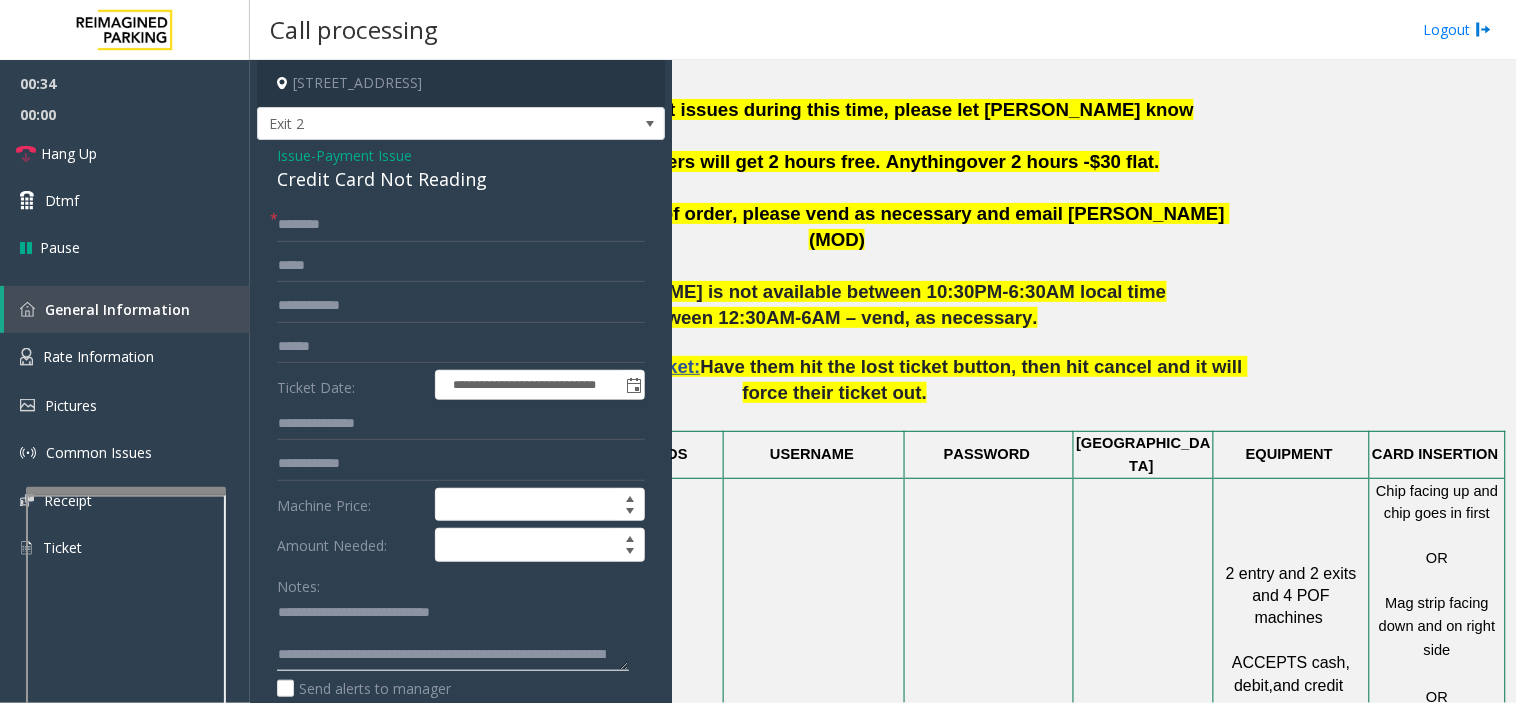 type on "**********" 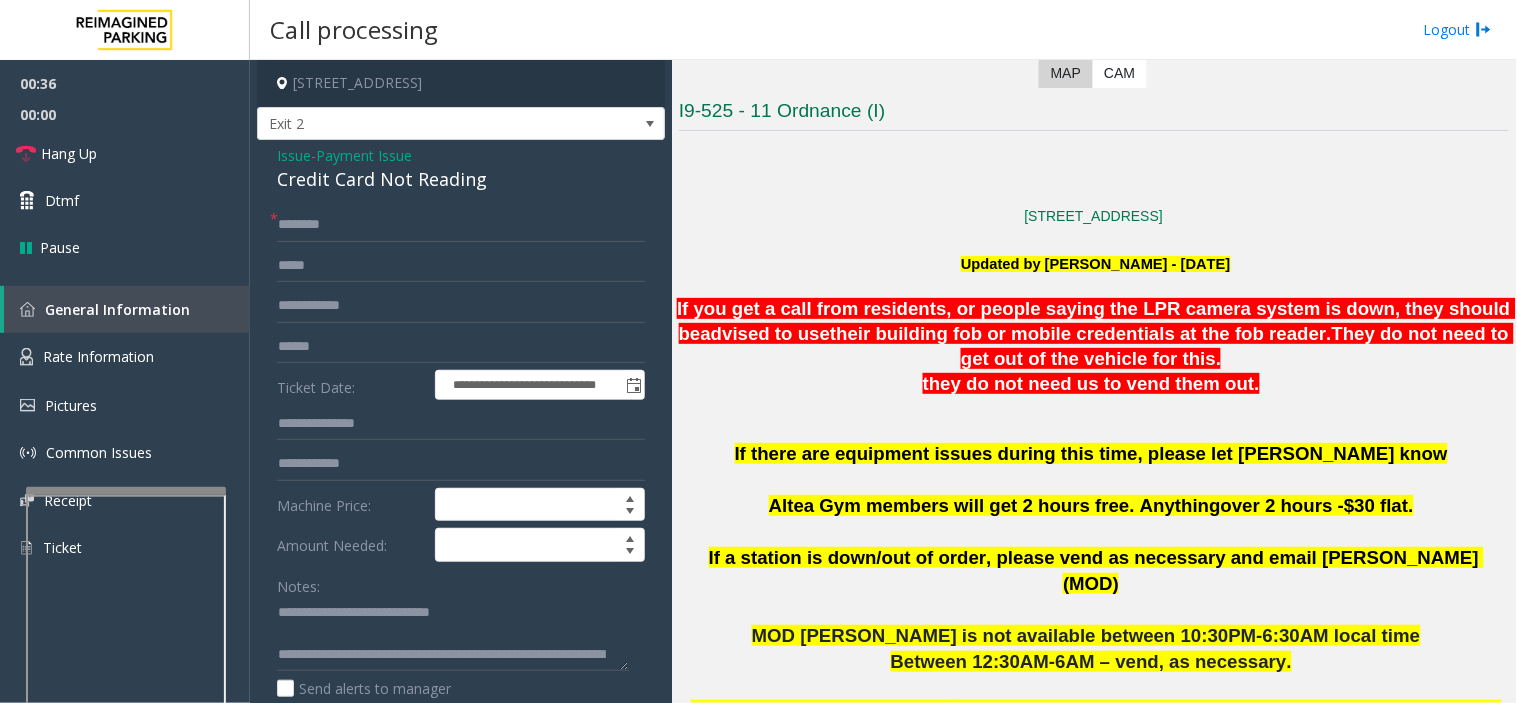 scroll, scrollTop: 877, scrollLeft: 0, axis: vertical 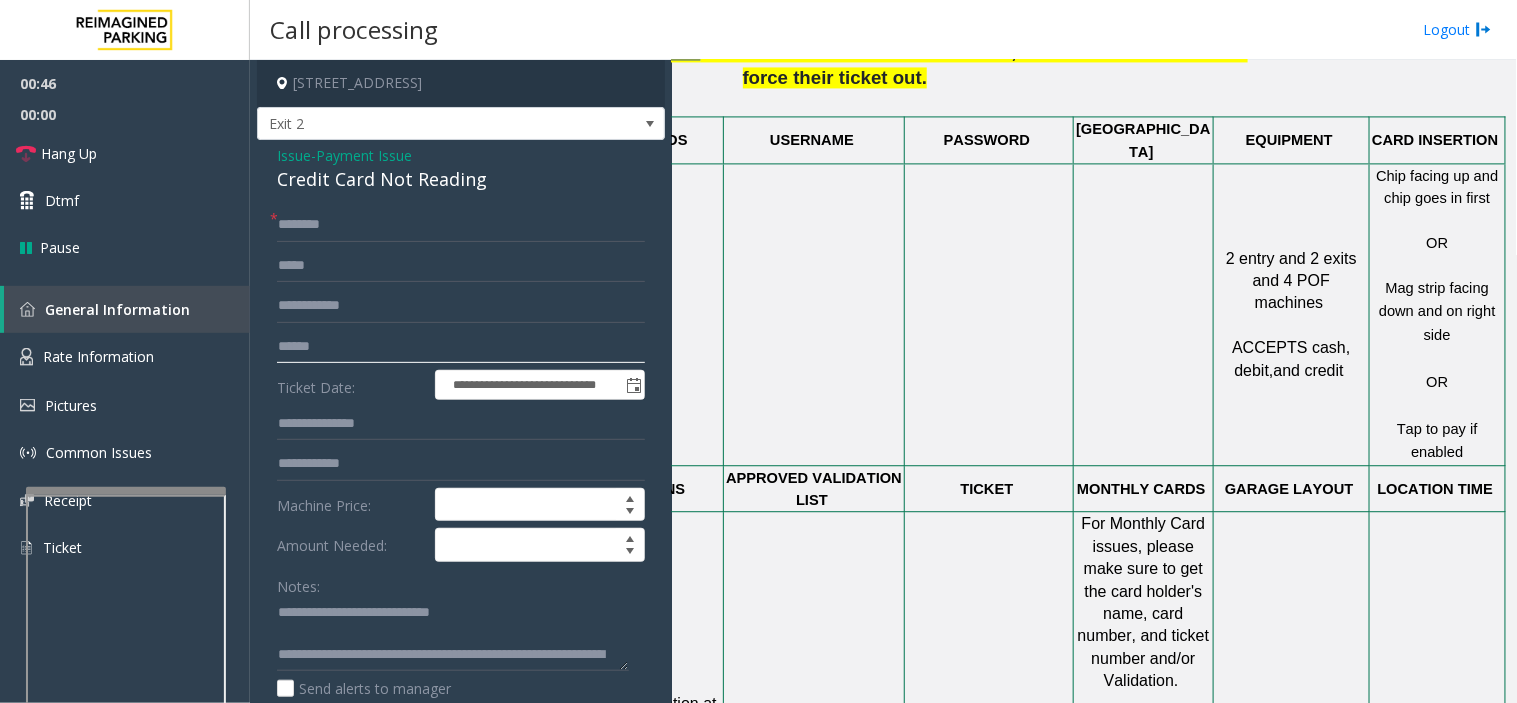 click 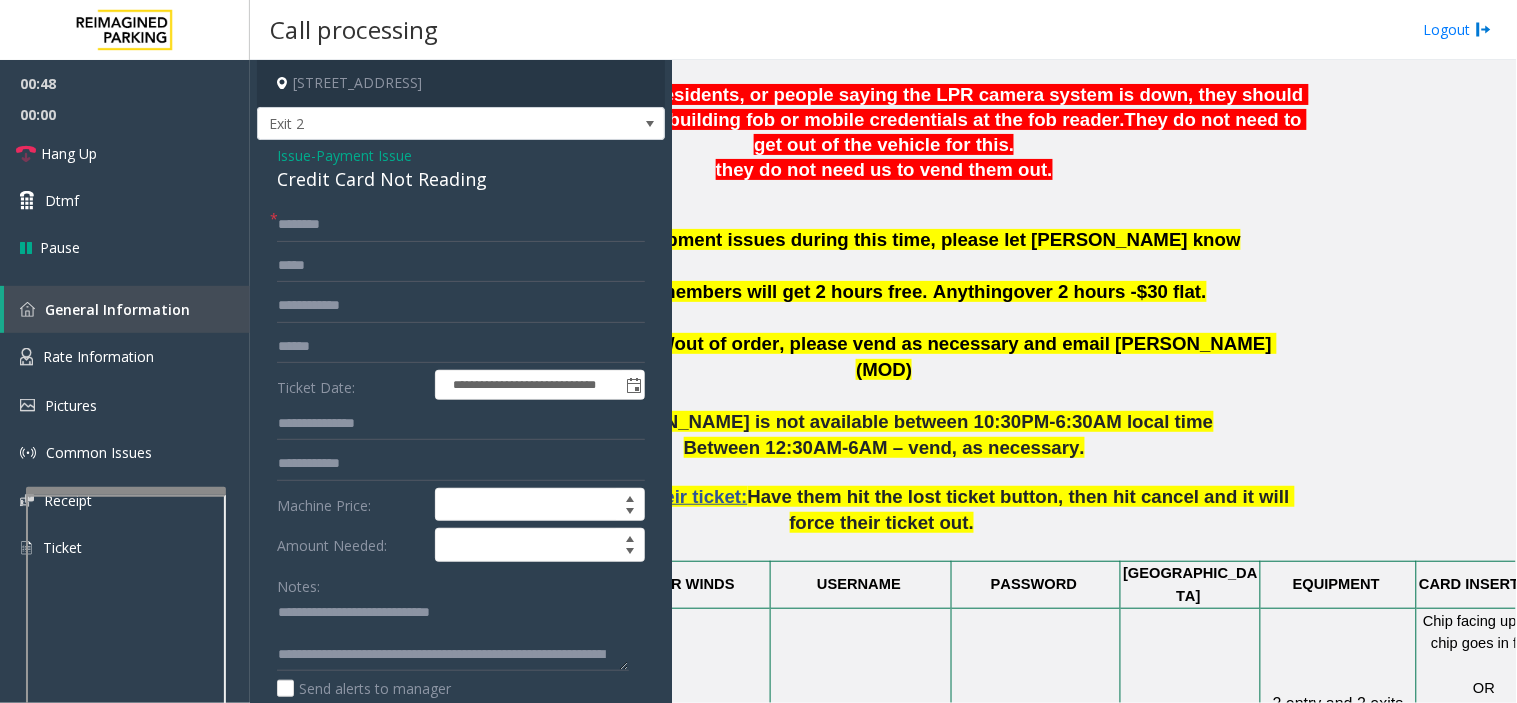 scroll, scrollTop: 647, scrollLeft: 127, axis: both 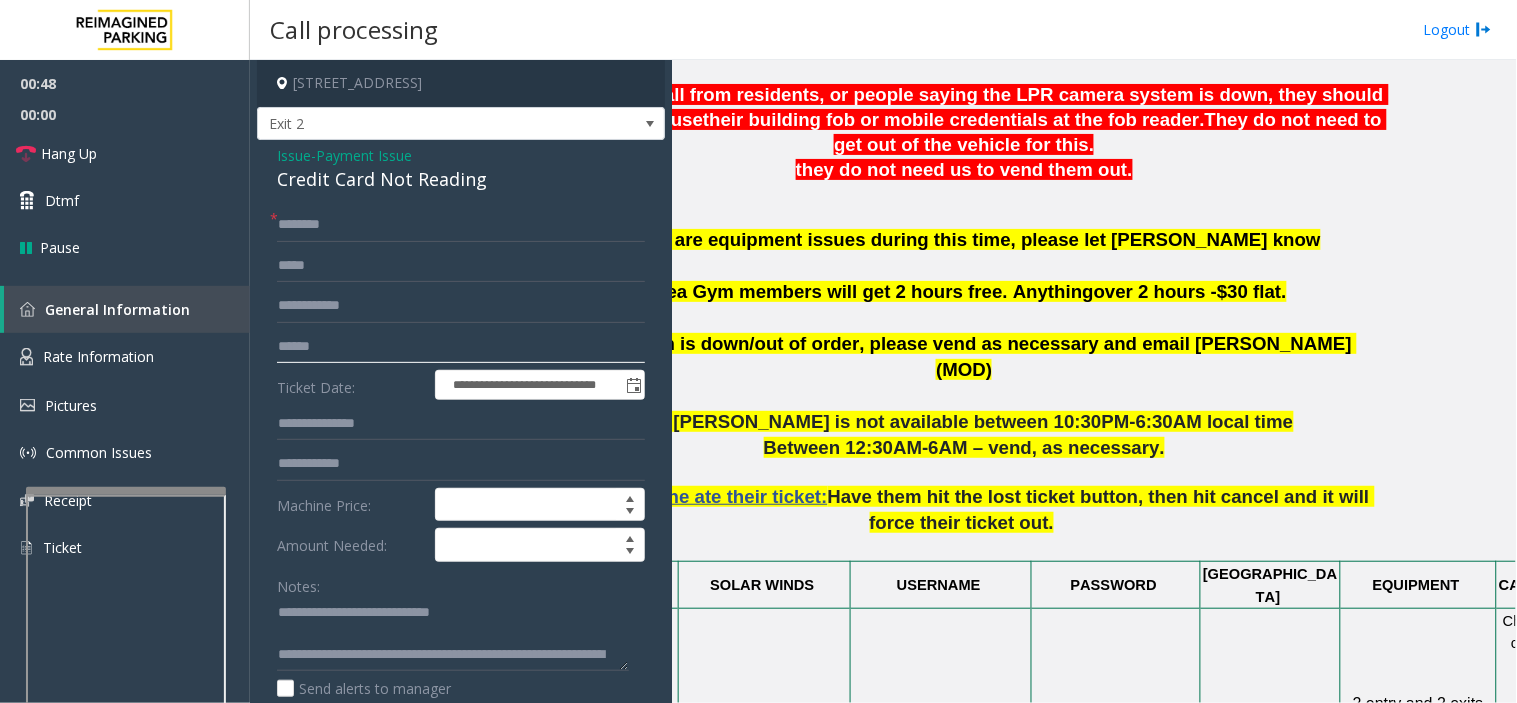 click 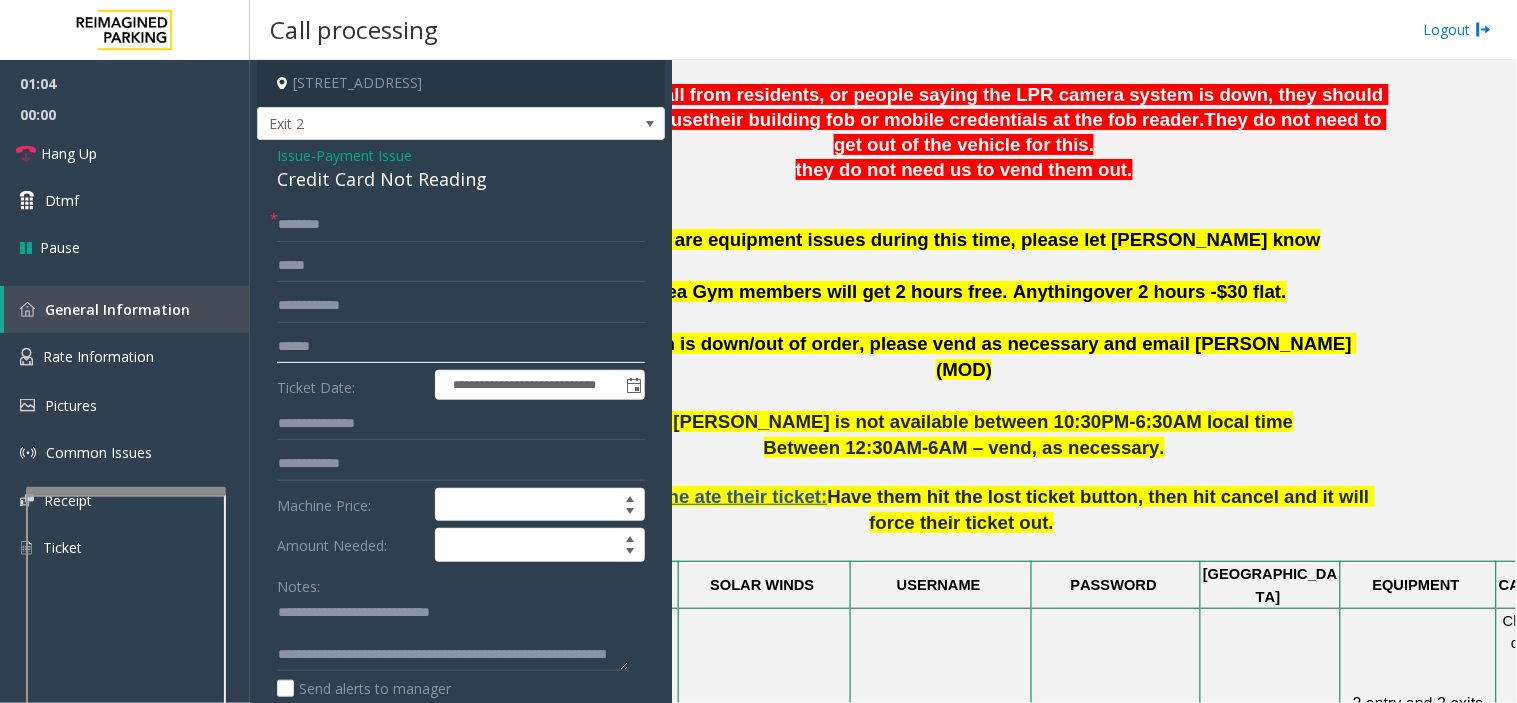type on "******" 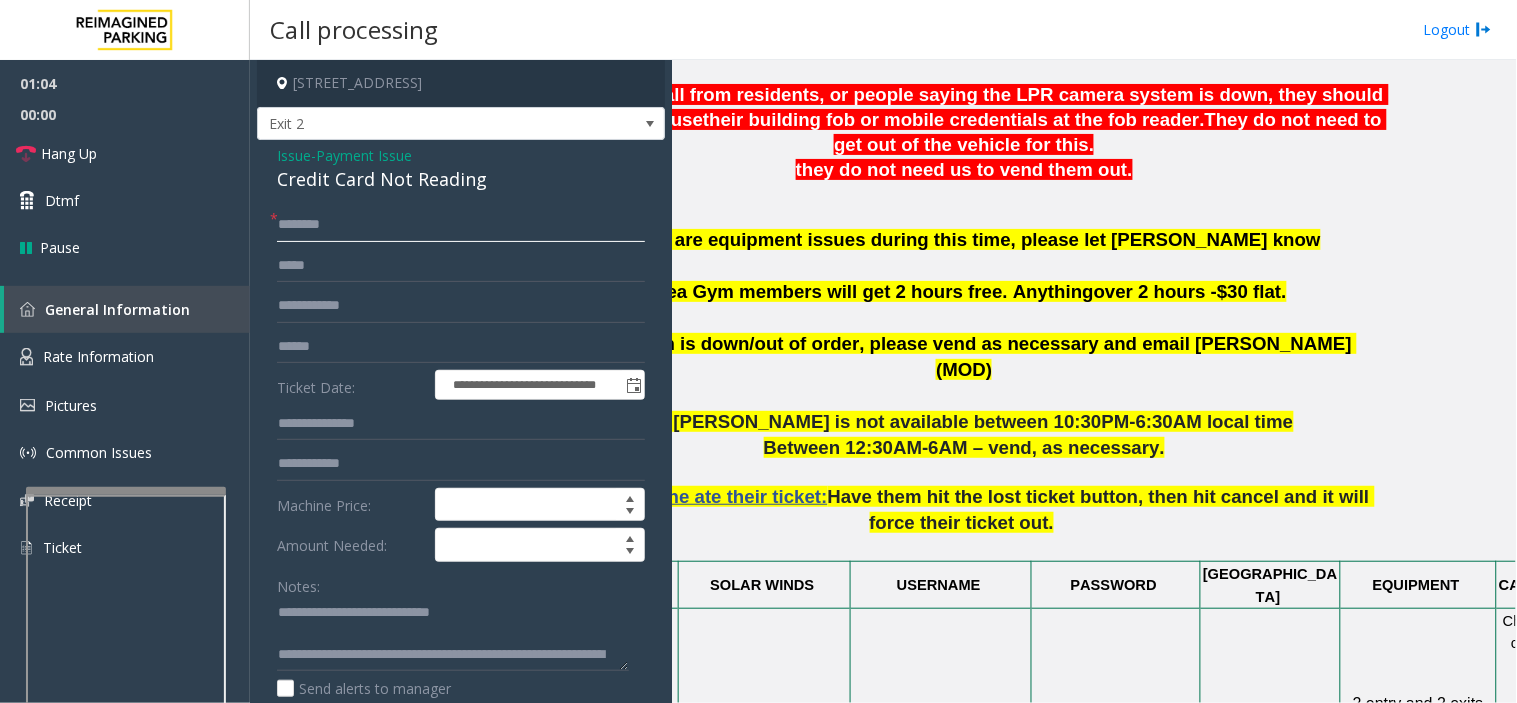 click 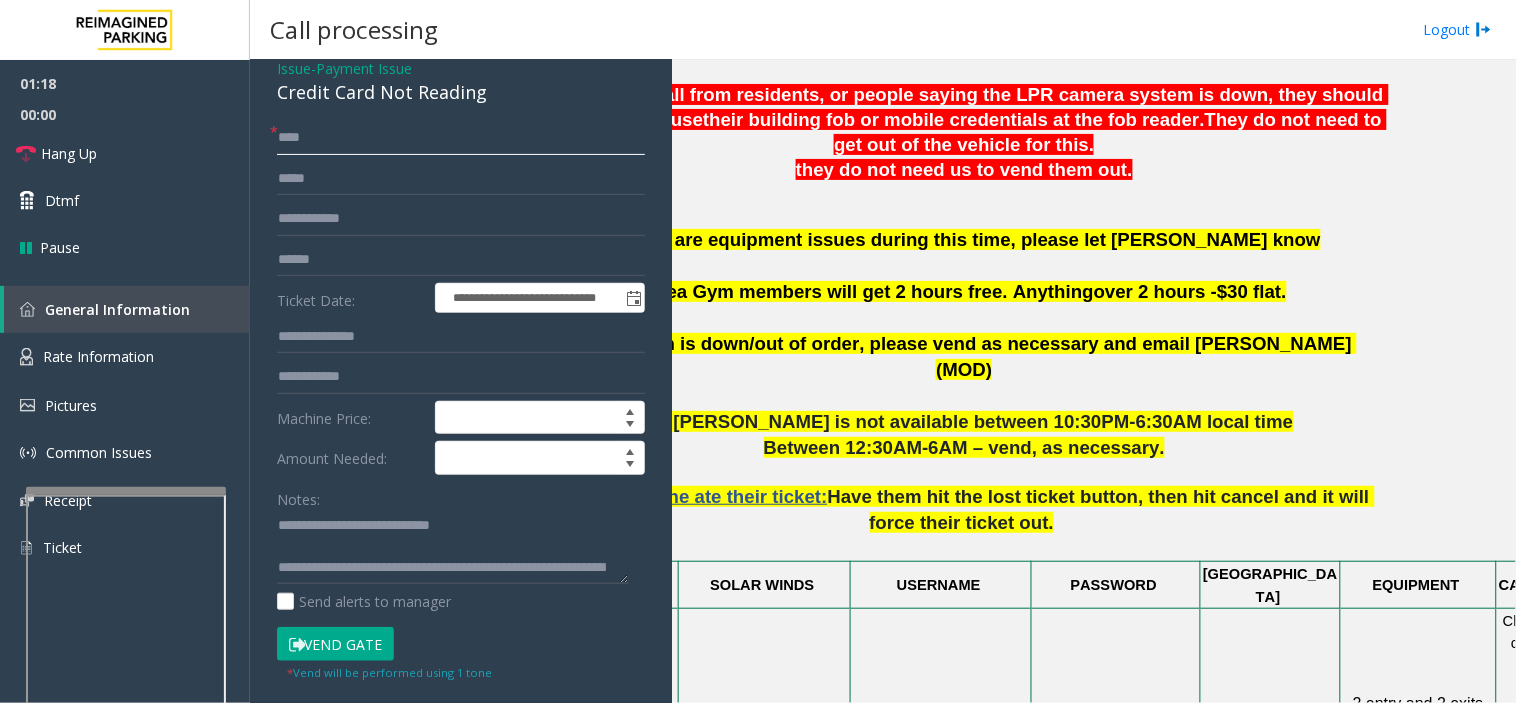 scroll, scrollTop: 222, scrollLeft: 0, axis: vertical 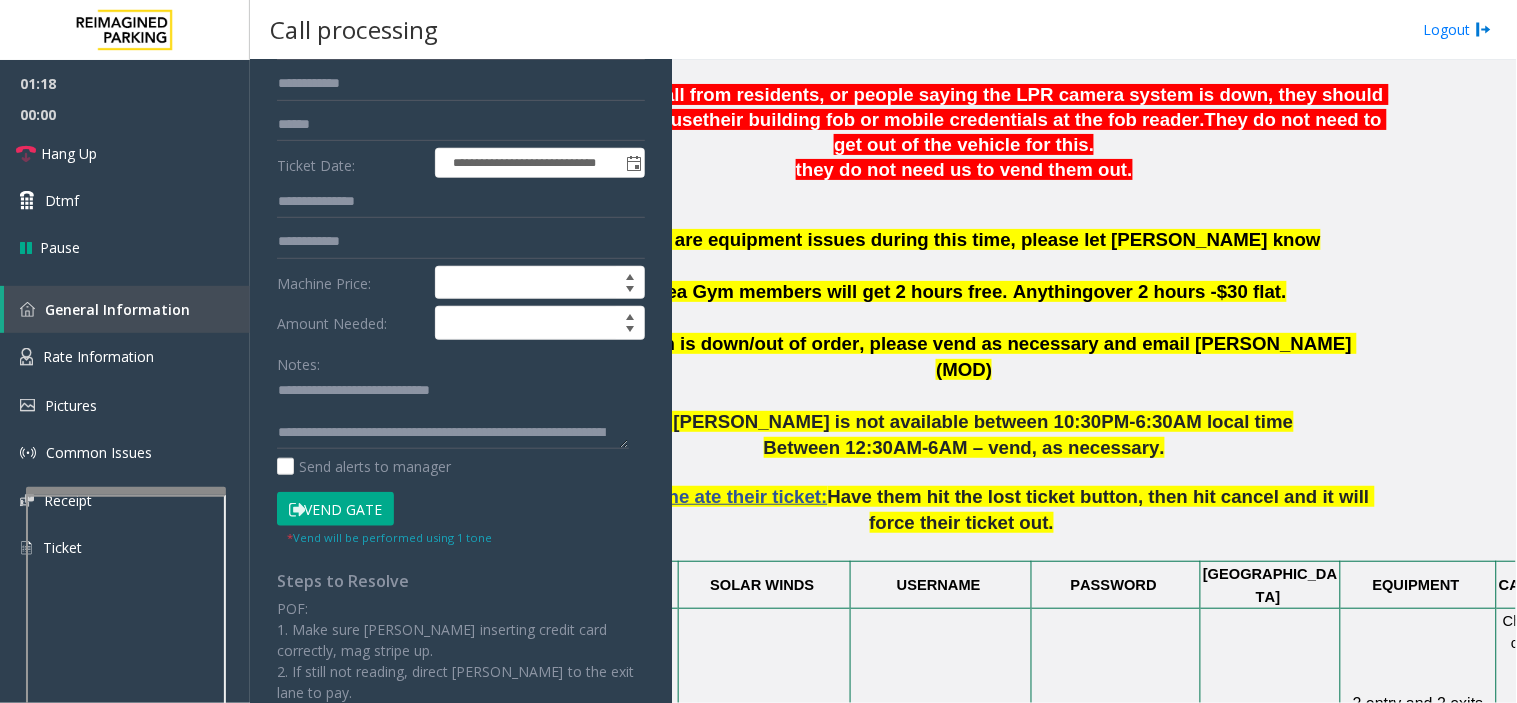 type on "****" 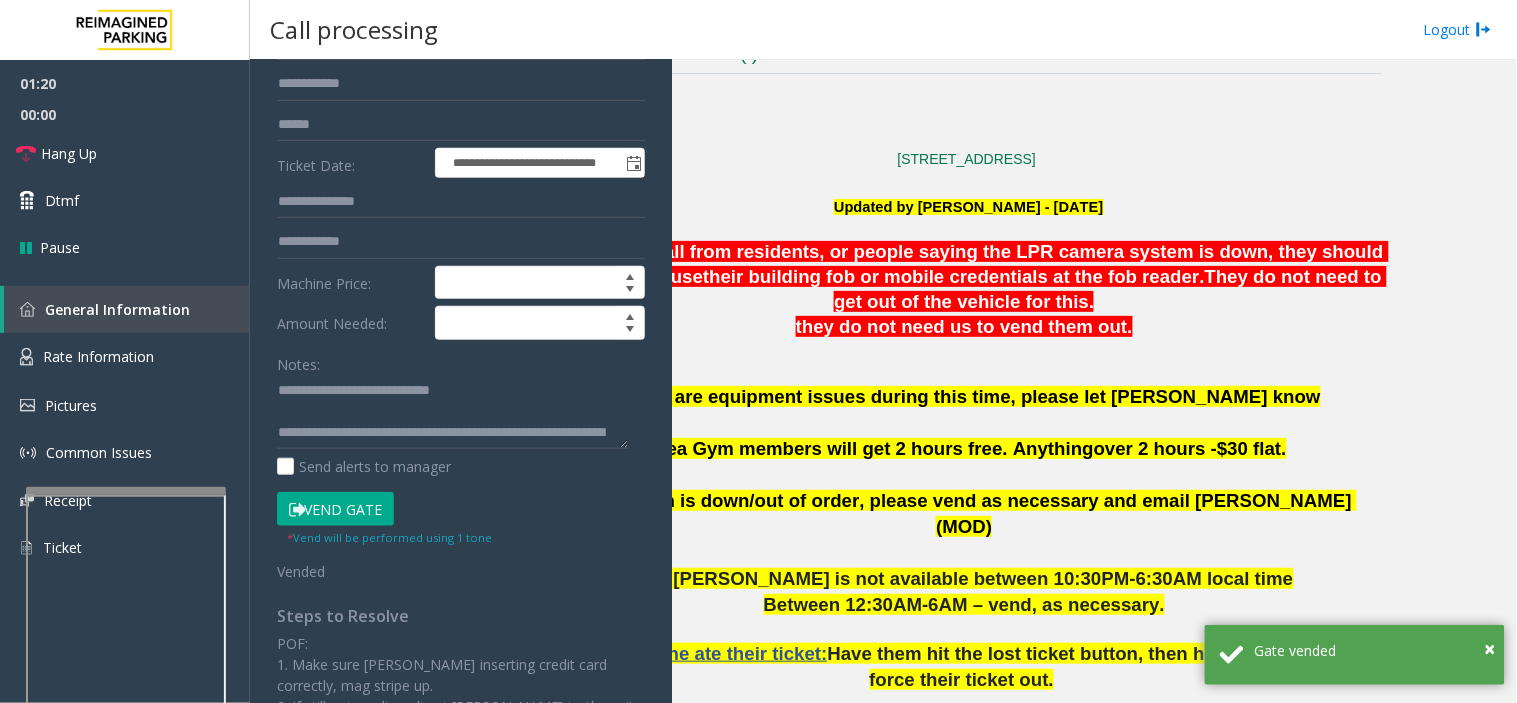 scroll, scrollTop: 314, scrollLeft: 127, axis: both 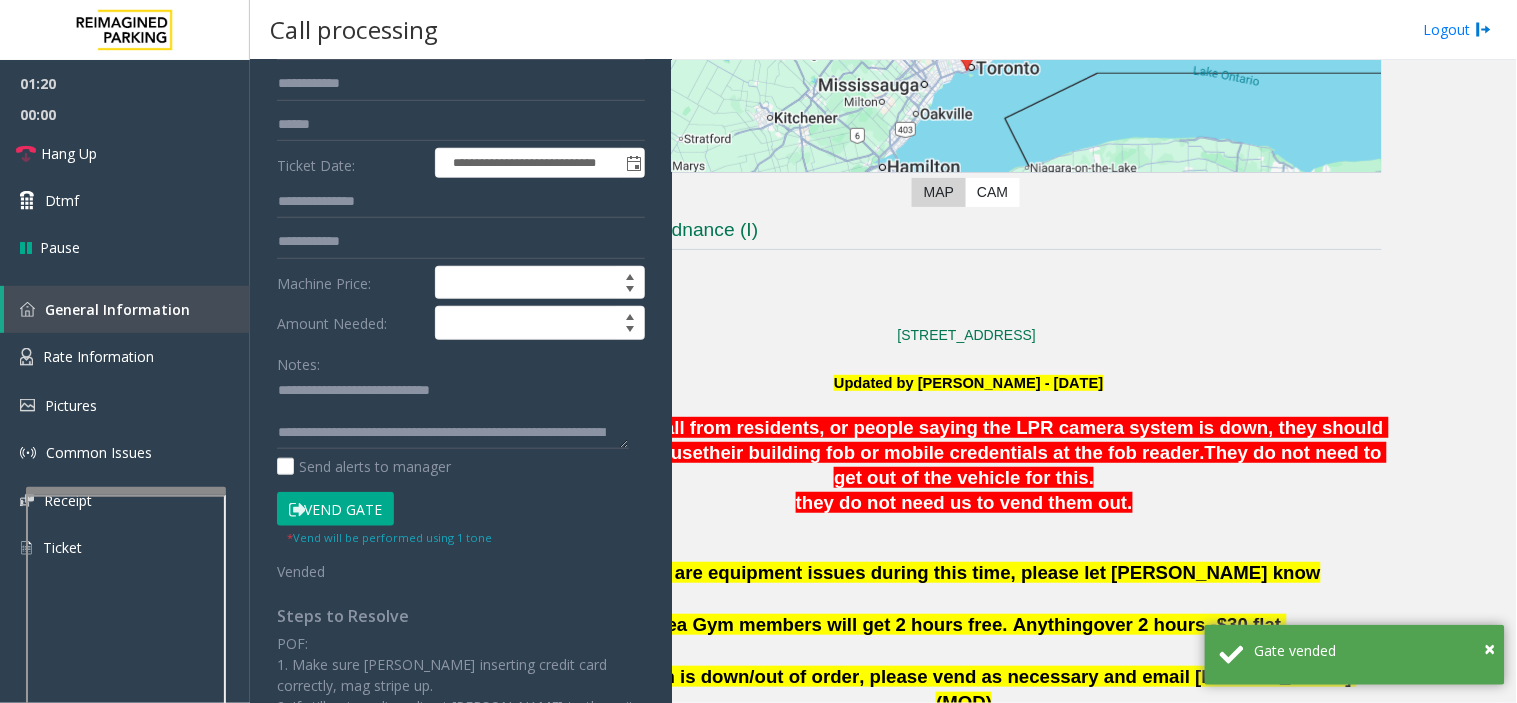 drag, startPoint x: 1002, startPoint y: 440, endPoint x: 795, endPoint y: 435, distance: 207.06038 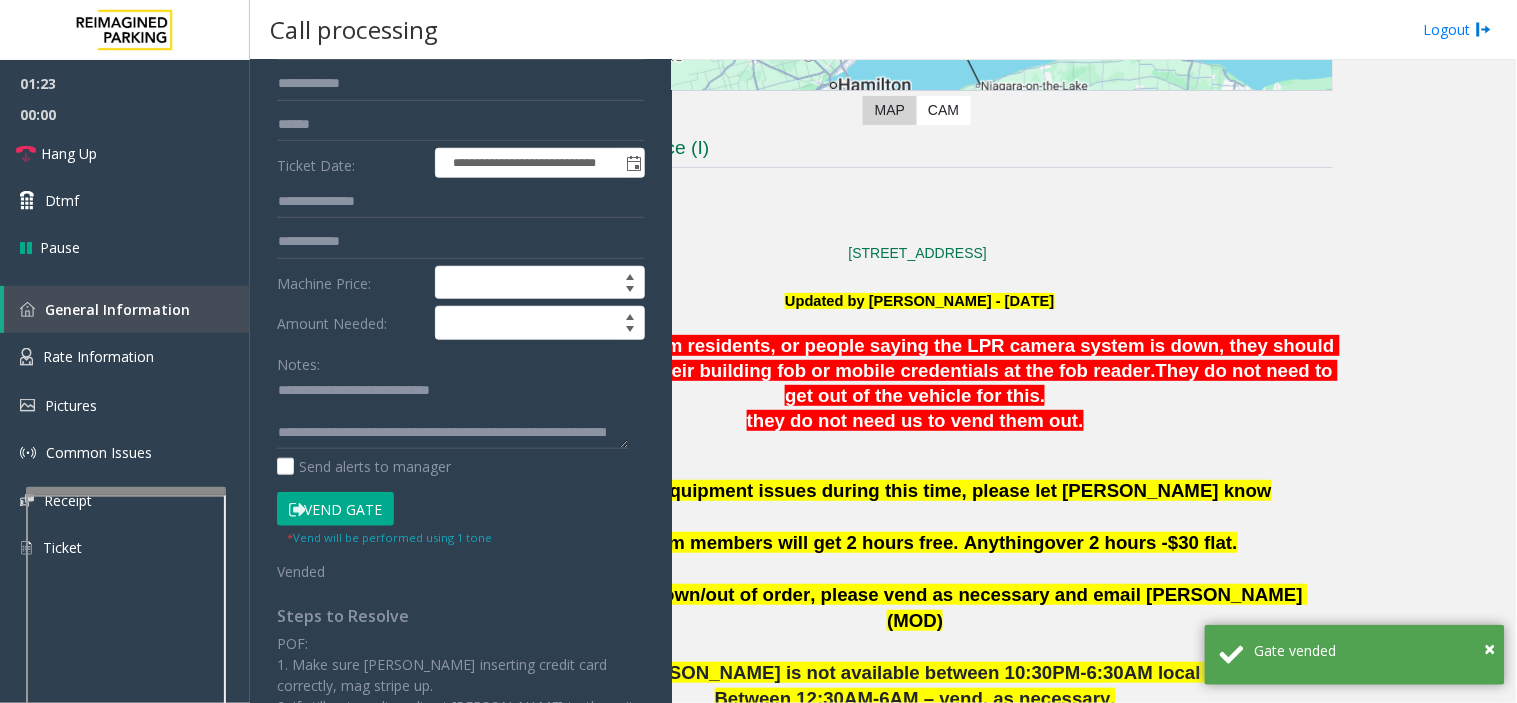 scroll, scrollTop: 396, scrollLeft: 0, axis: vertical 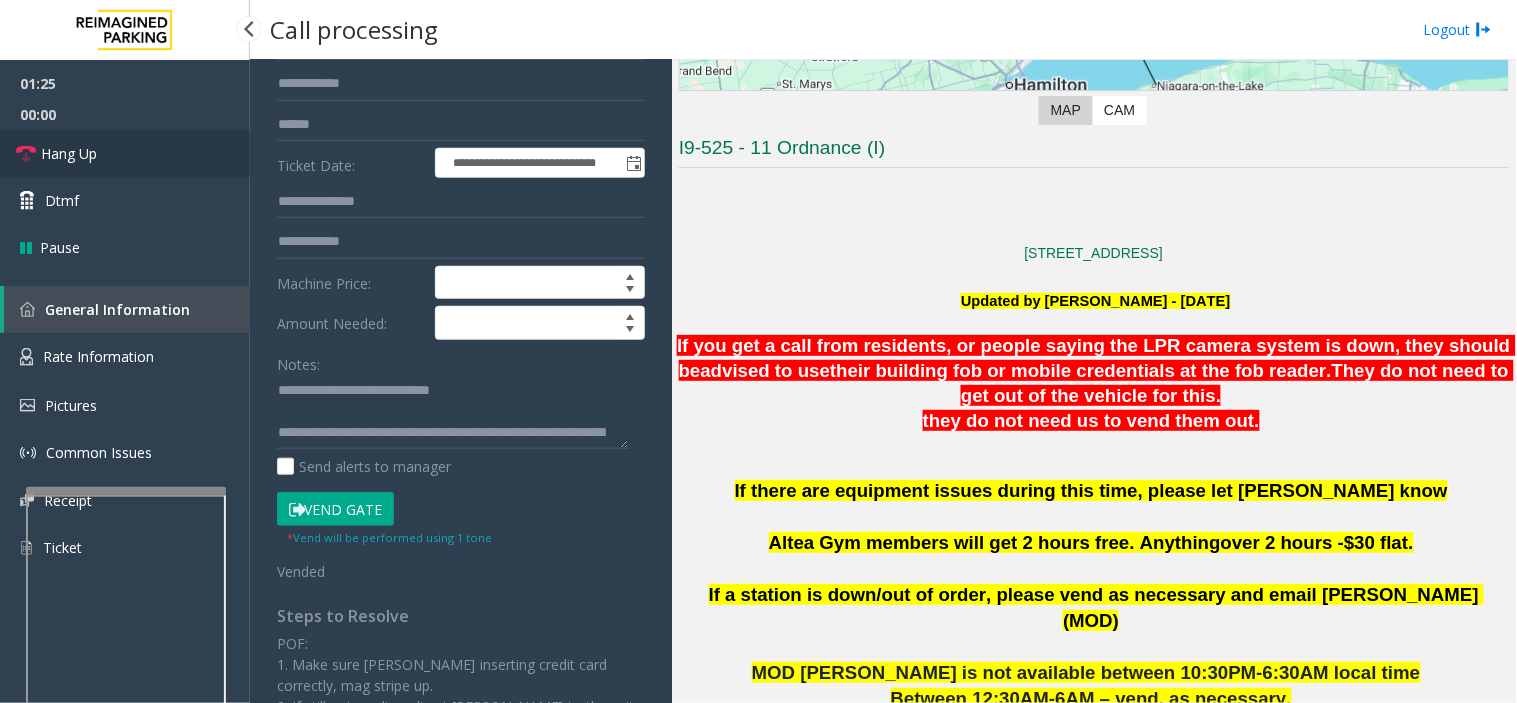 click on "Hang Up" at bounding box center (125, 153) 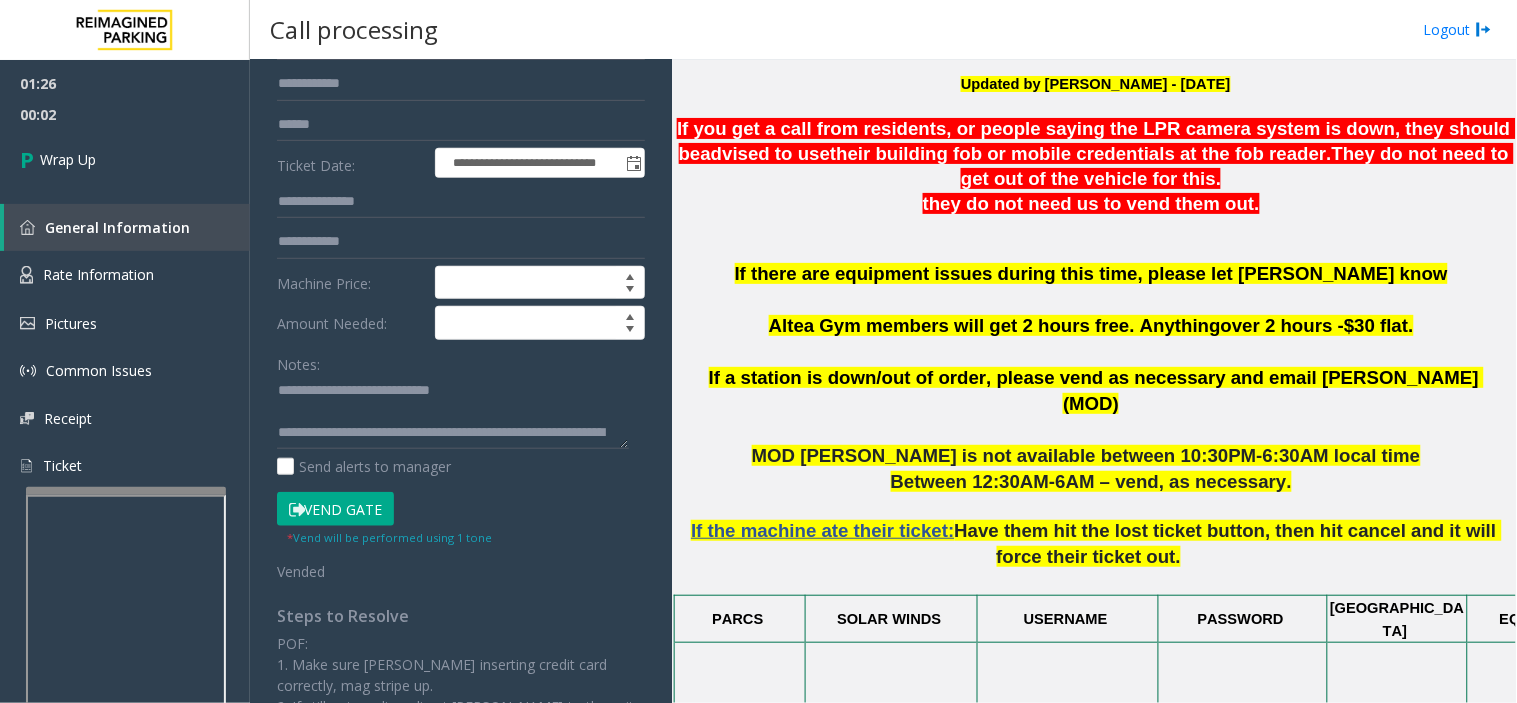 scroll, scrollTop: 618, scrollLeft: 0, axis: vertical 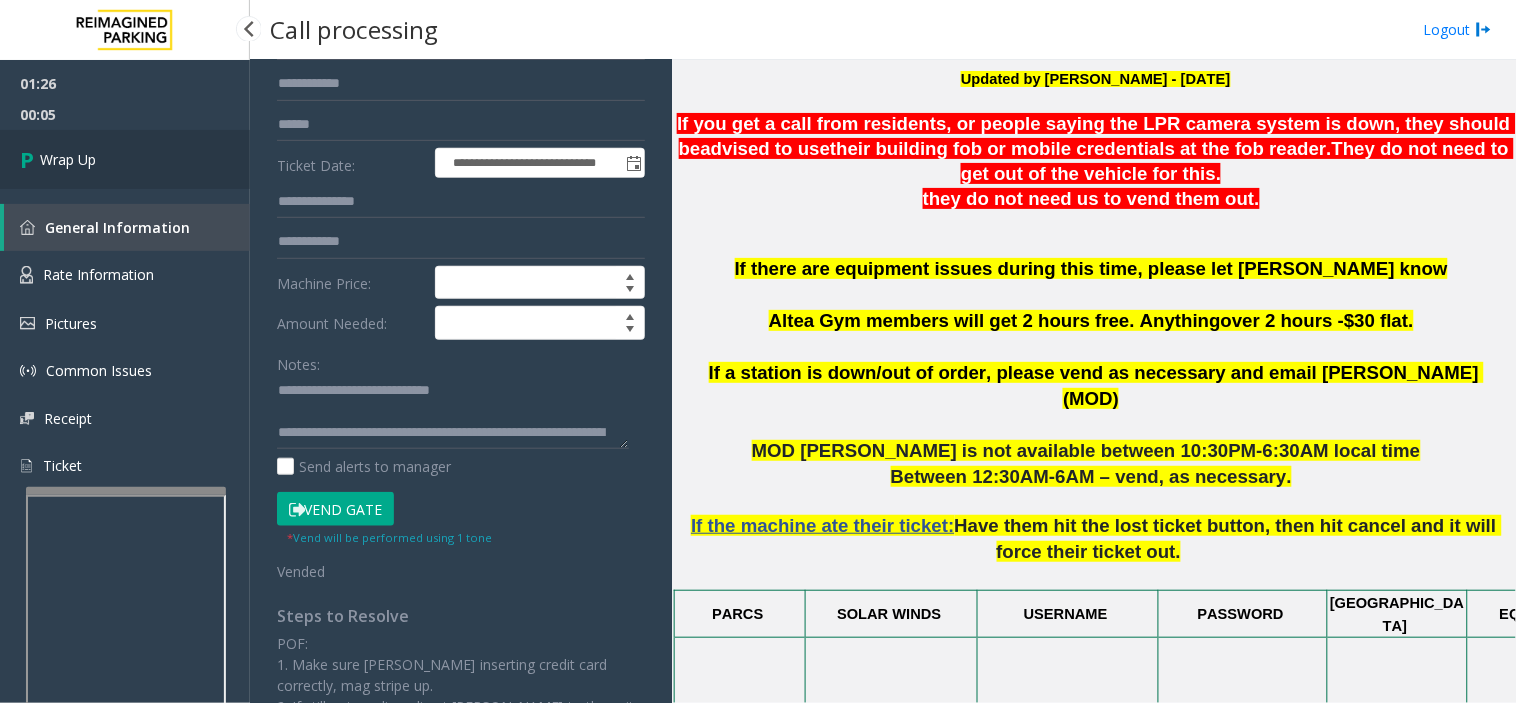 click on "Wrap Up" at bounding box center (125, 159) 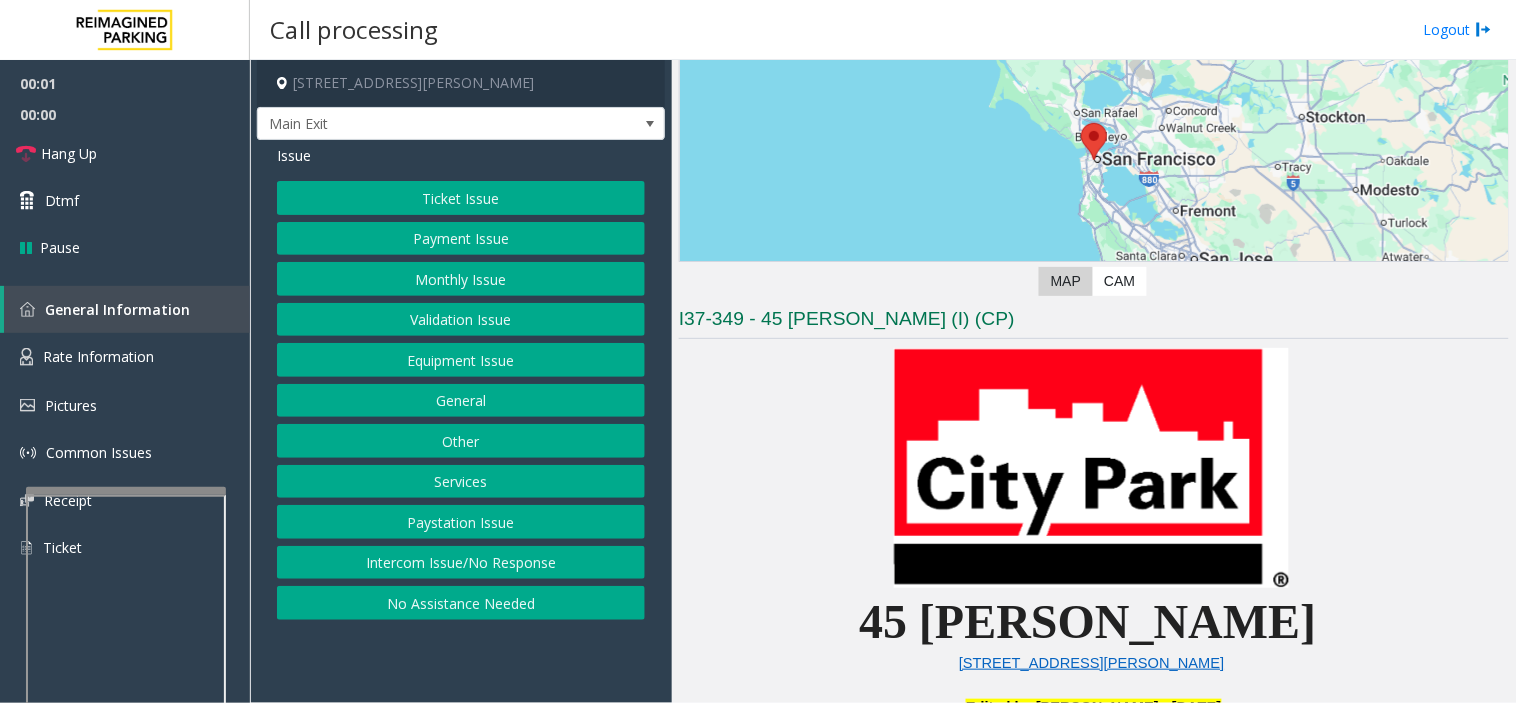 scroll, scrollTop: 333, scrollLeft: 0, axis: vertical 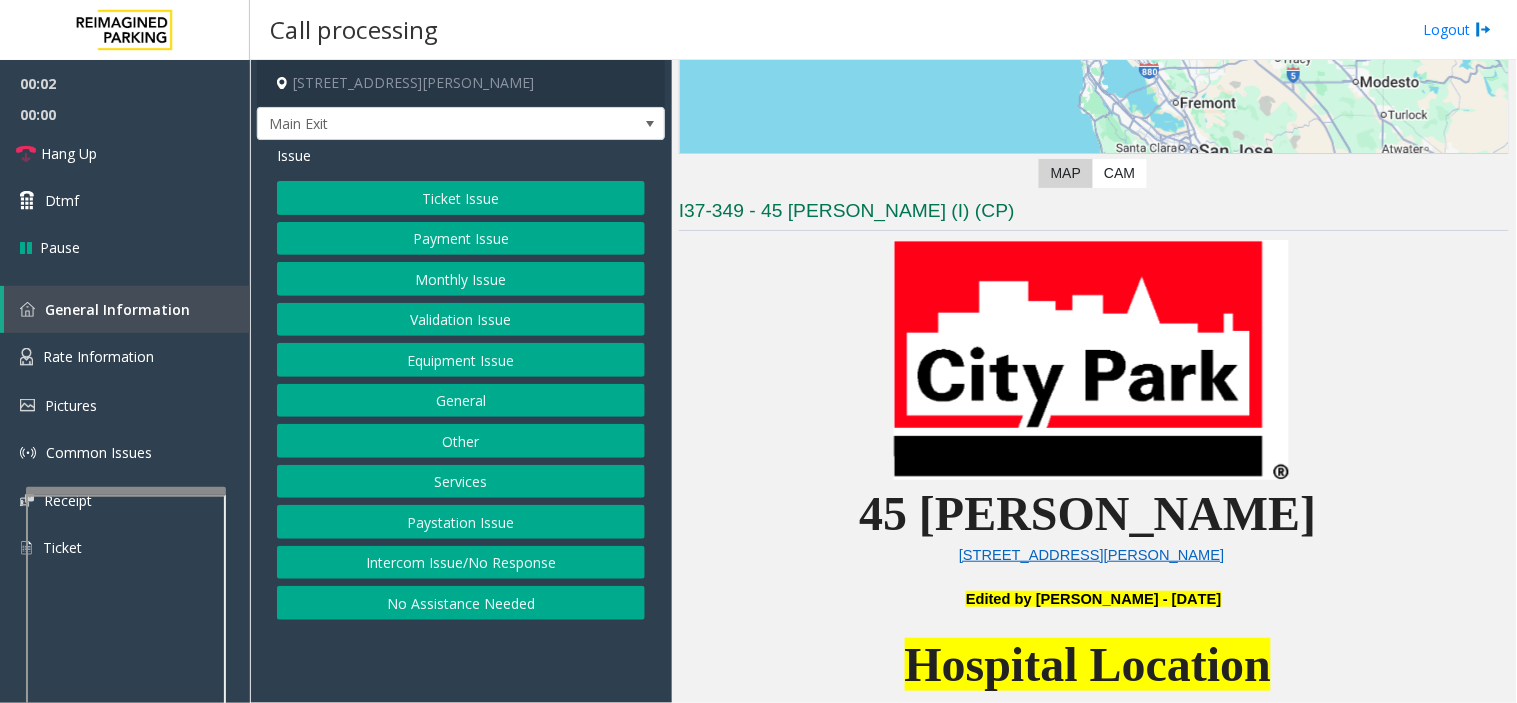 drag, startPoint x: 505, startPoint y: 670, endPoint x: 472, endPoint y: 678, distance: 33.955853 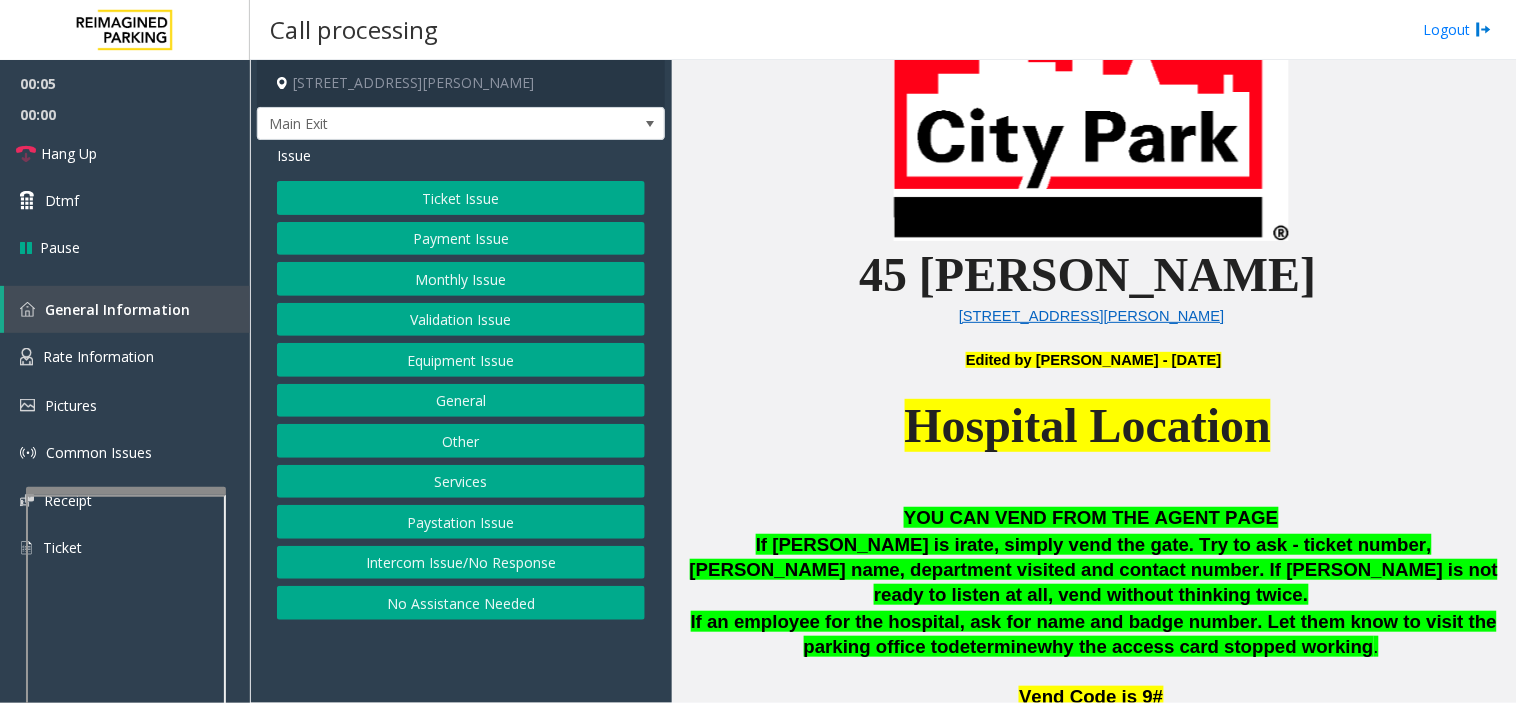 scroll, scrollTop: 777, scrollLeft: 0, axis: vertical 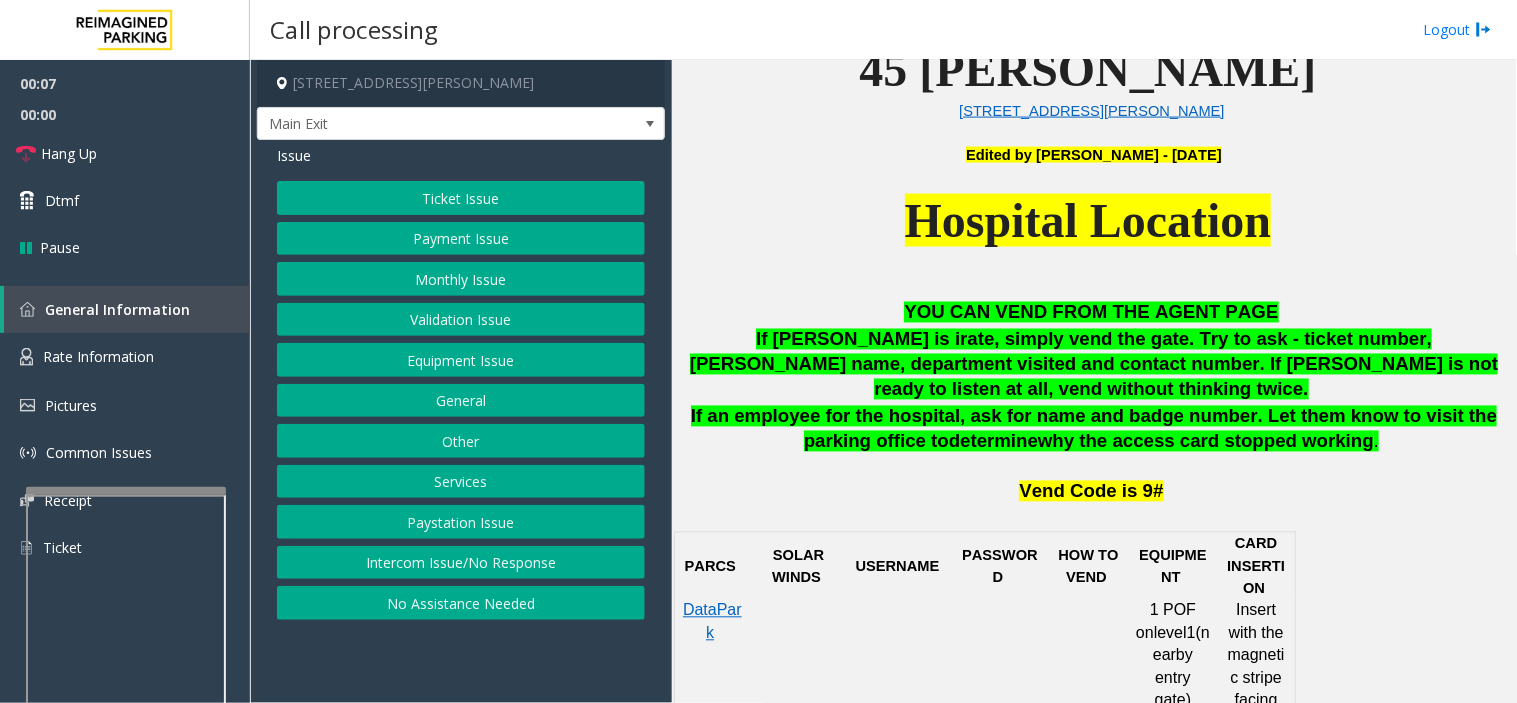 click on "Validation Issue" 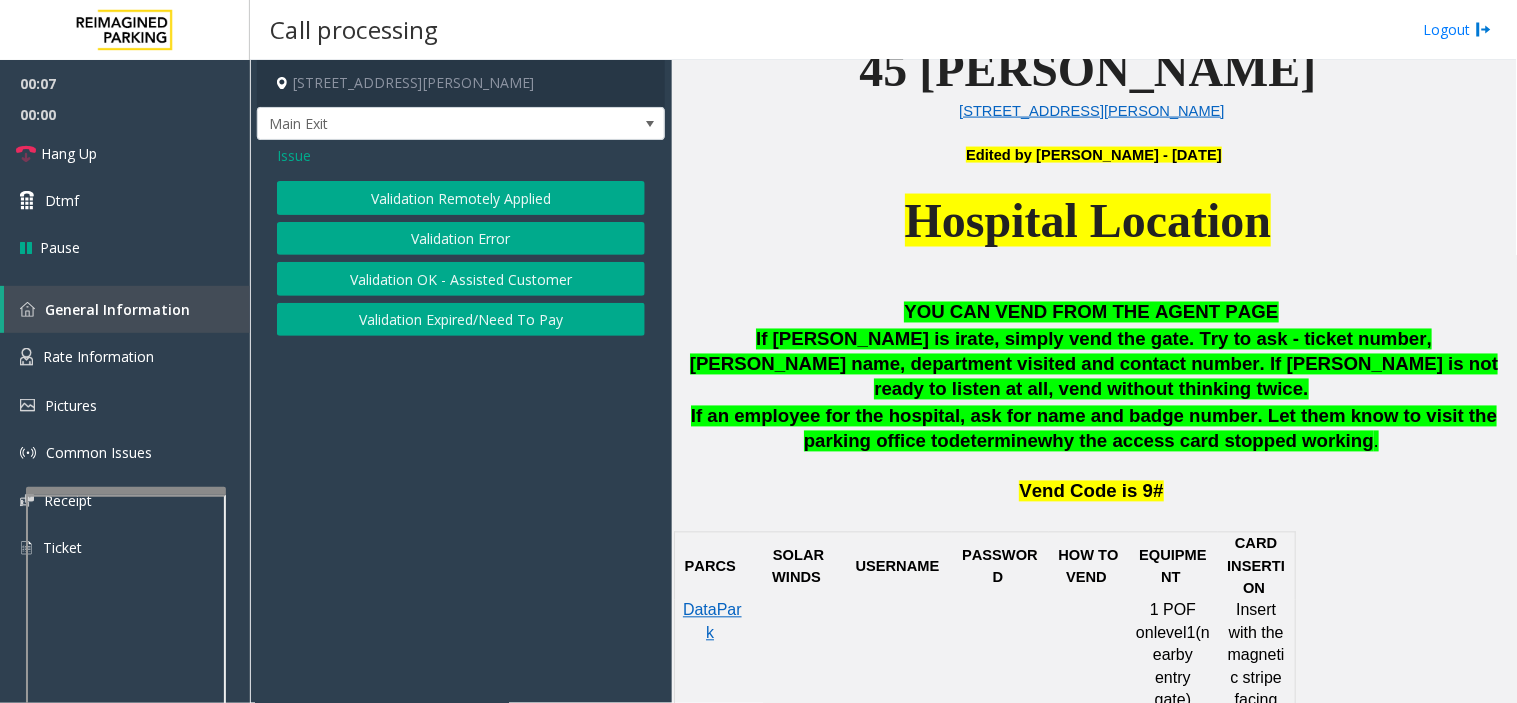 drag, startPoint x: 375, startPoint y: 236, endPoint x: 368, endPoint y: 253, distance: 18.384777 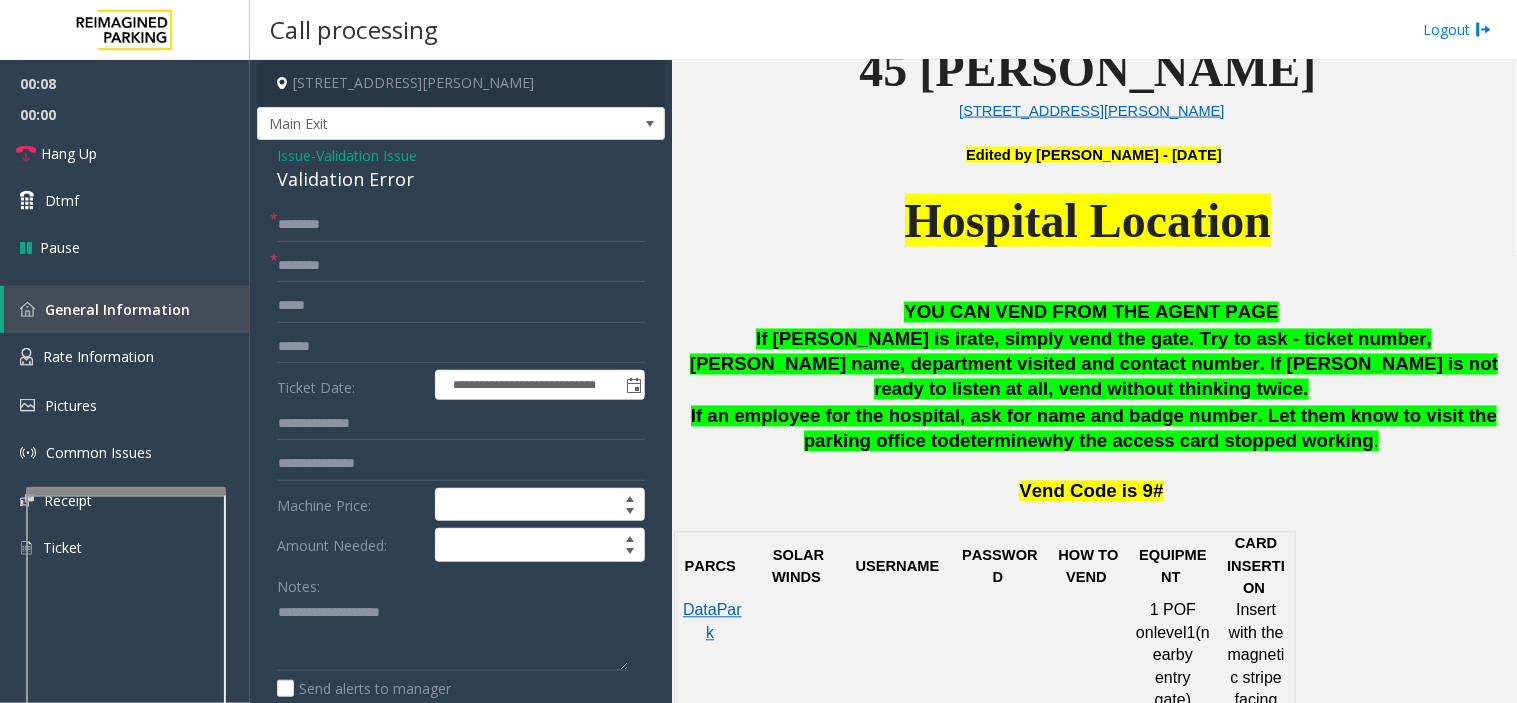click on "Notes:" 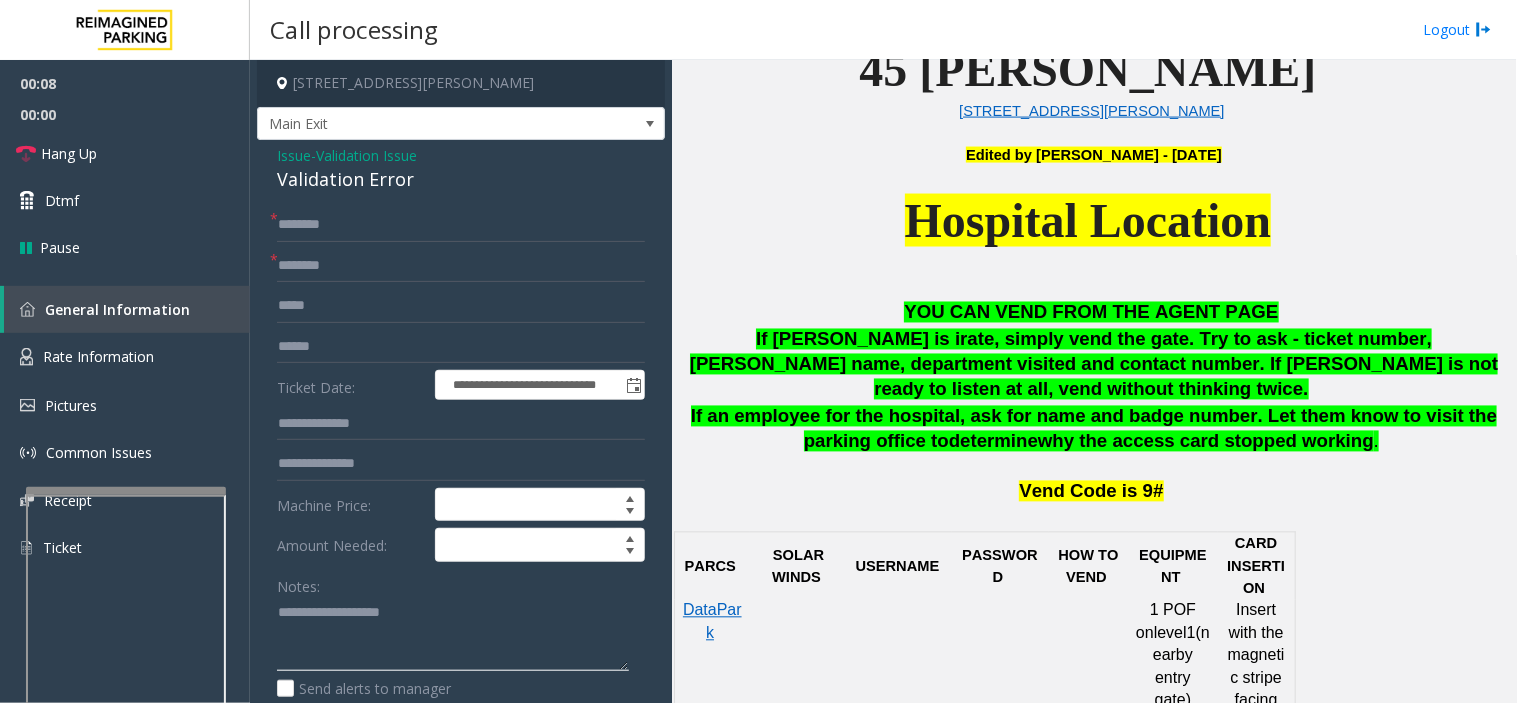 click 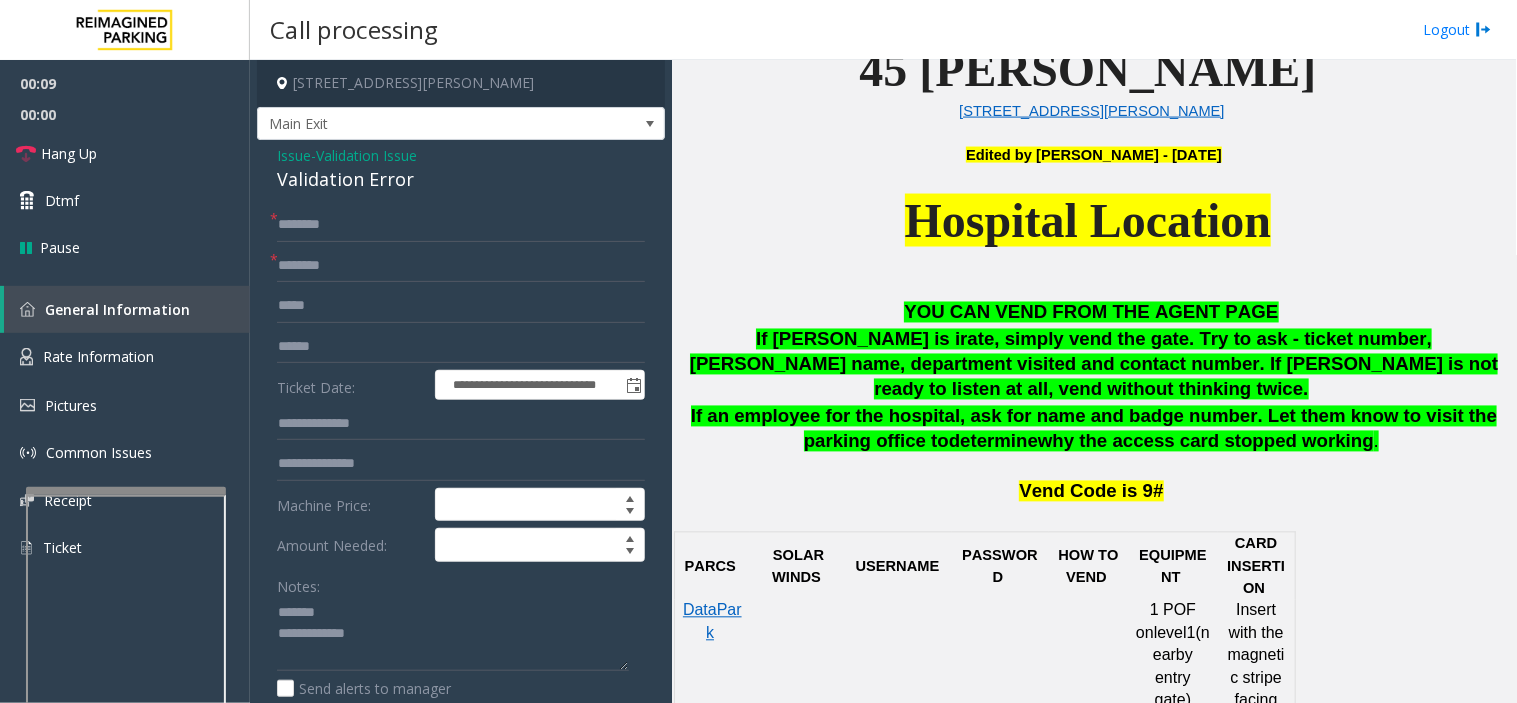 click on "**********" 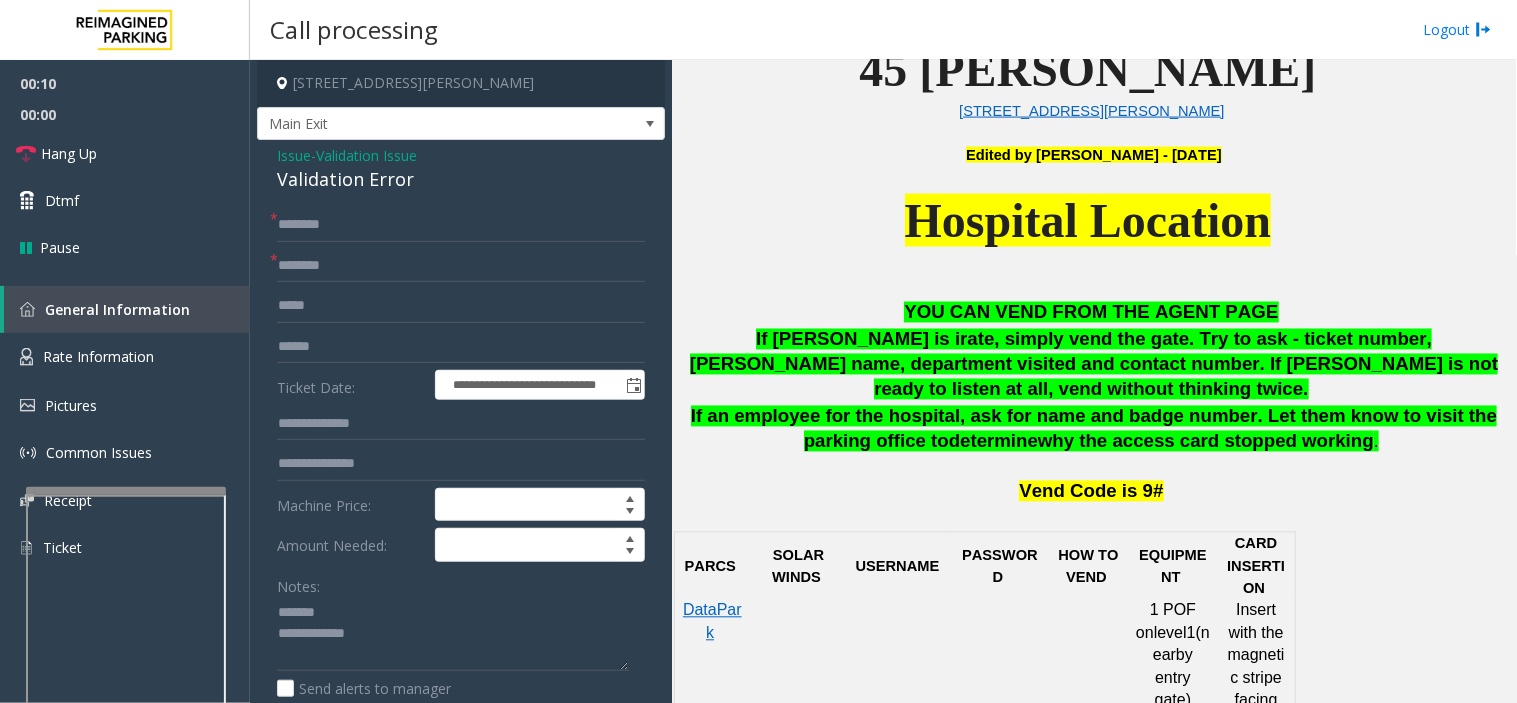 click on "Validation Error" 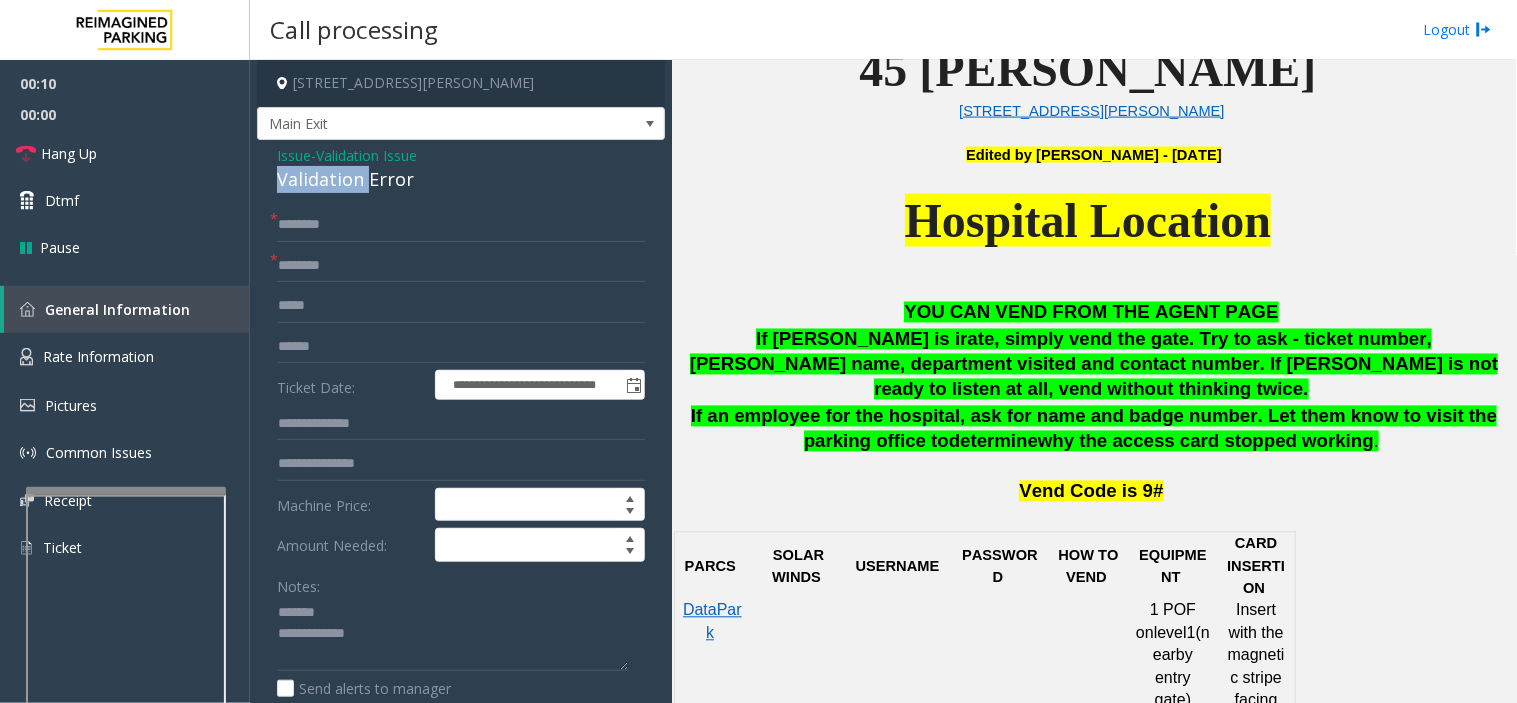 click on "Validation Error" 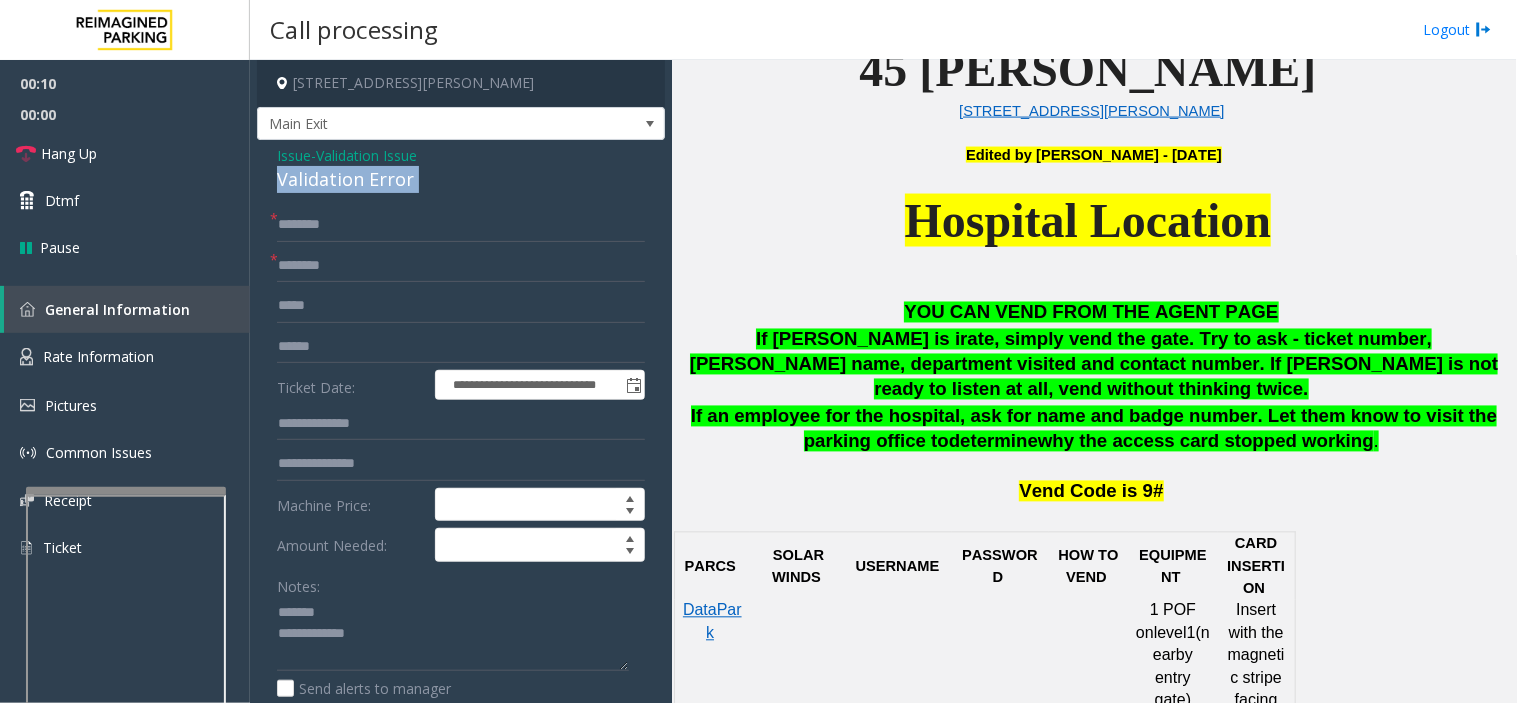 click on "Validation Error" 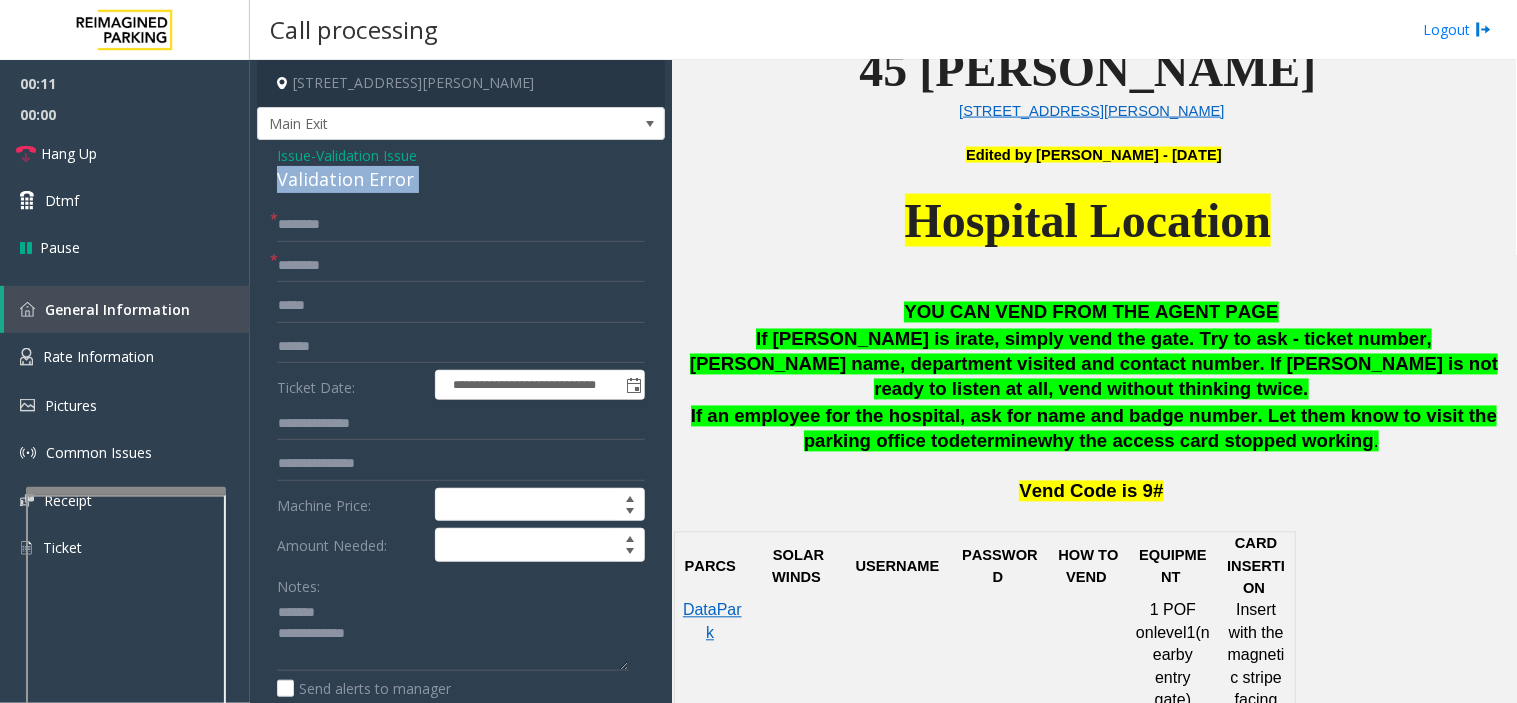 copy on "Validation Error" 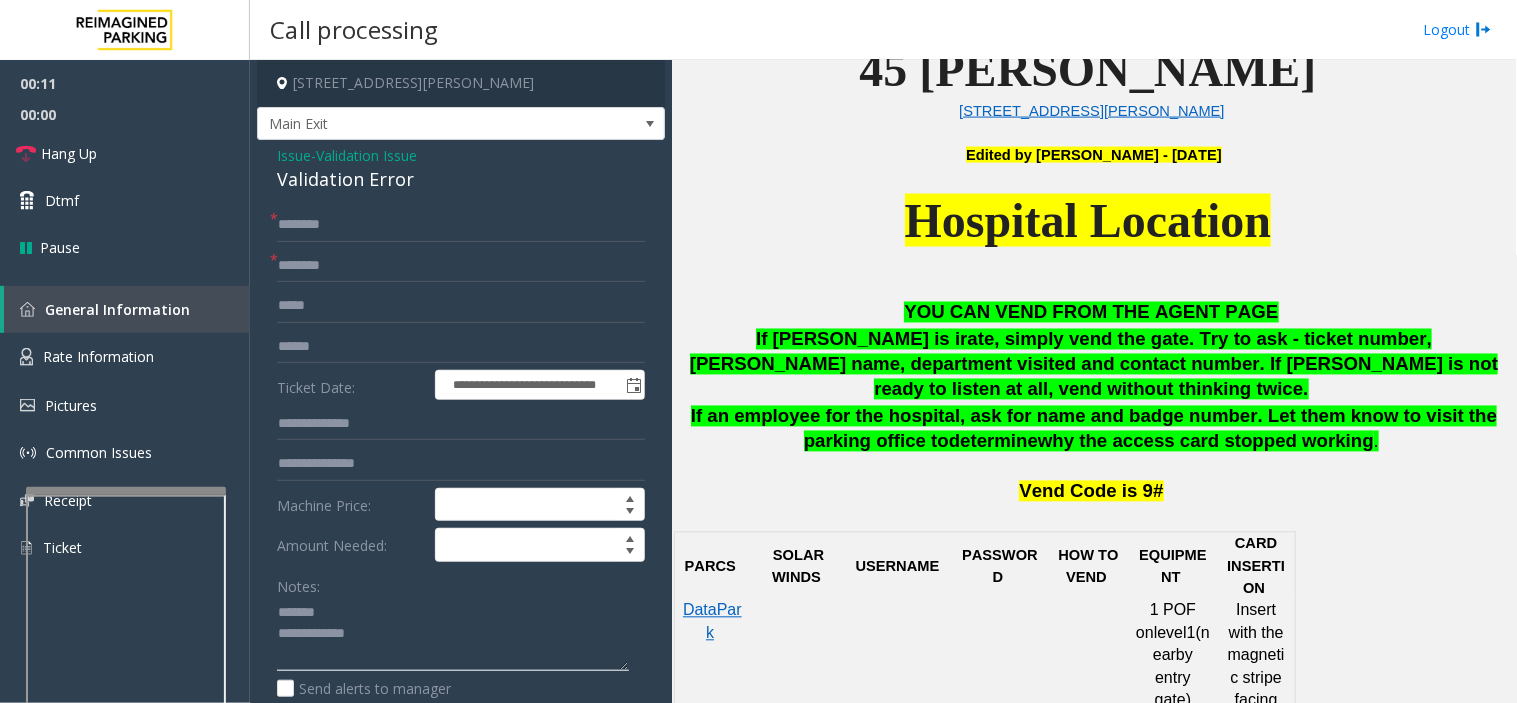 click 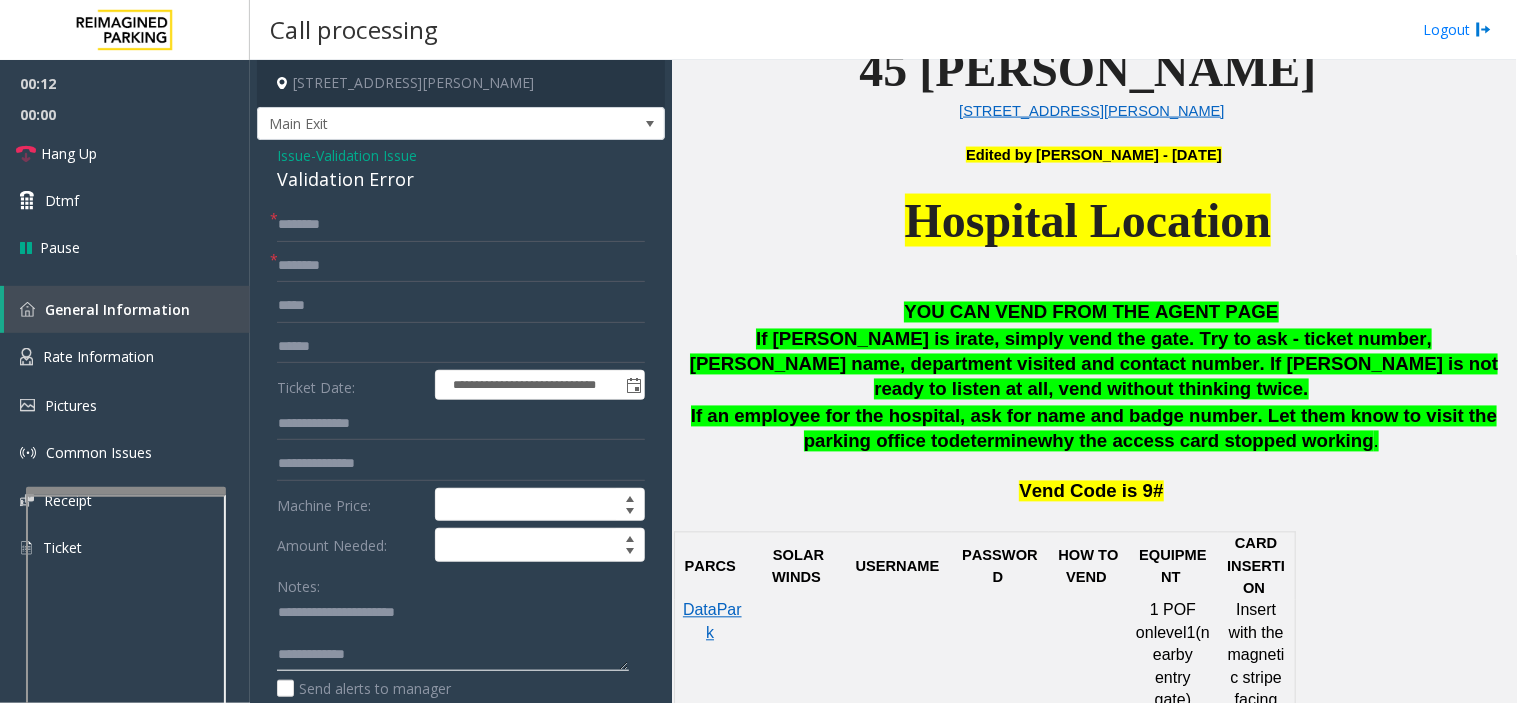 click 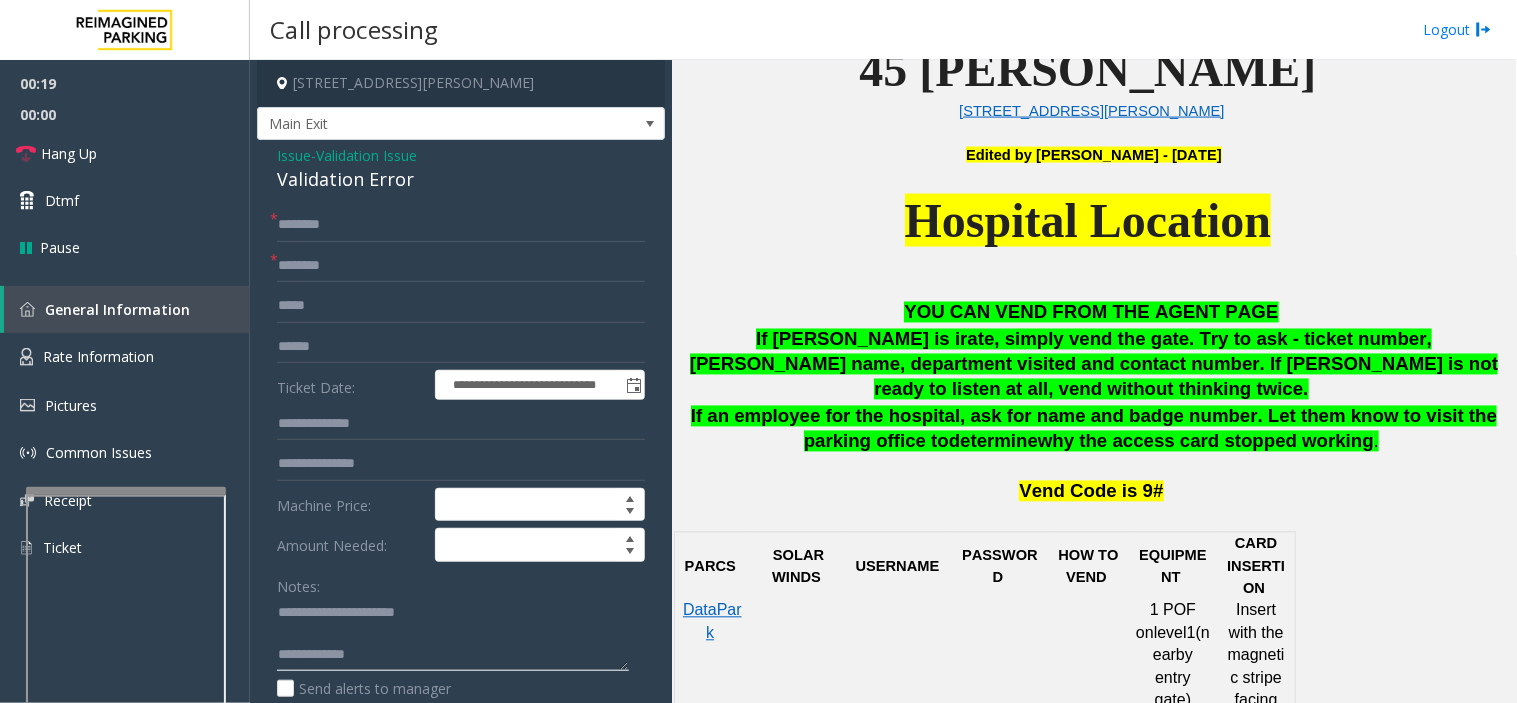paste on "**********" 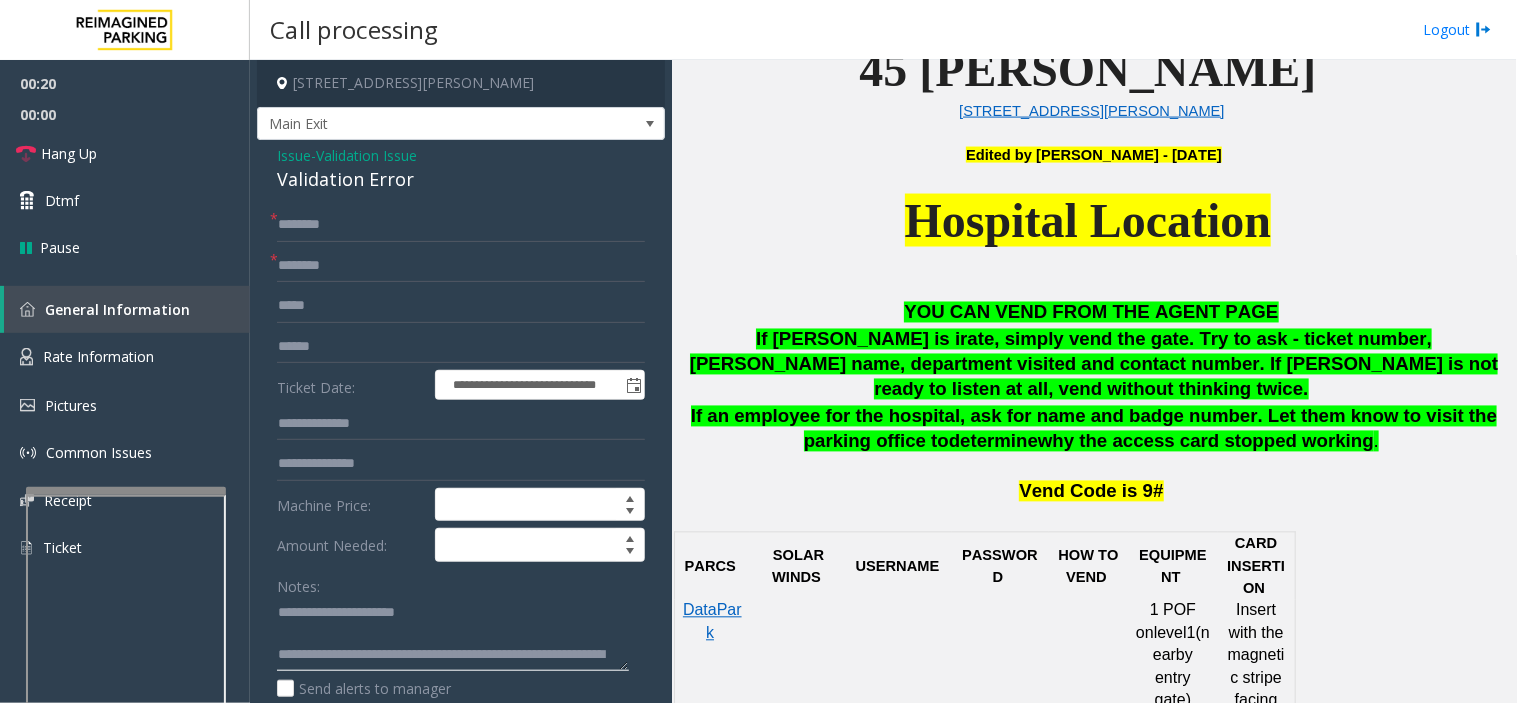 click 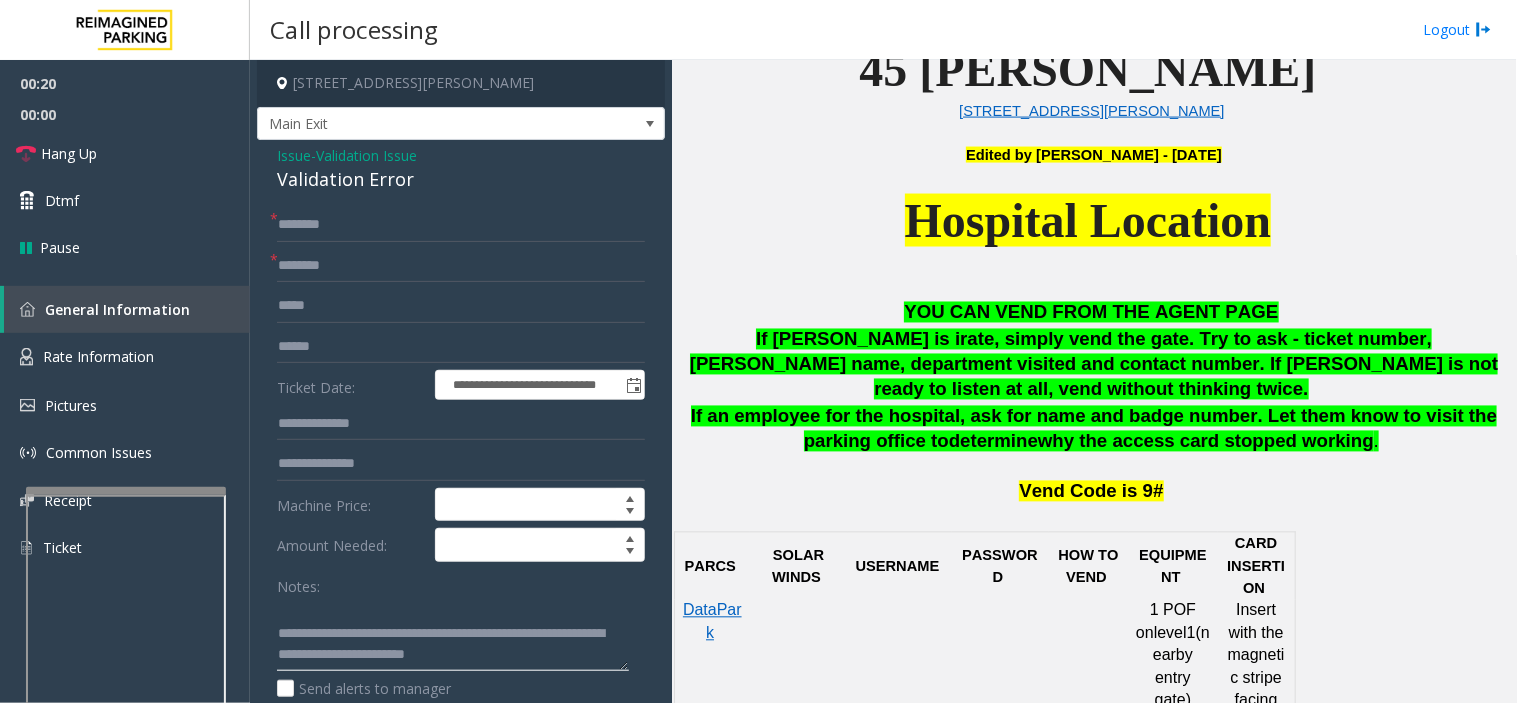 scroll, scrollTop: 0, scrollLeft: 0, axis: both 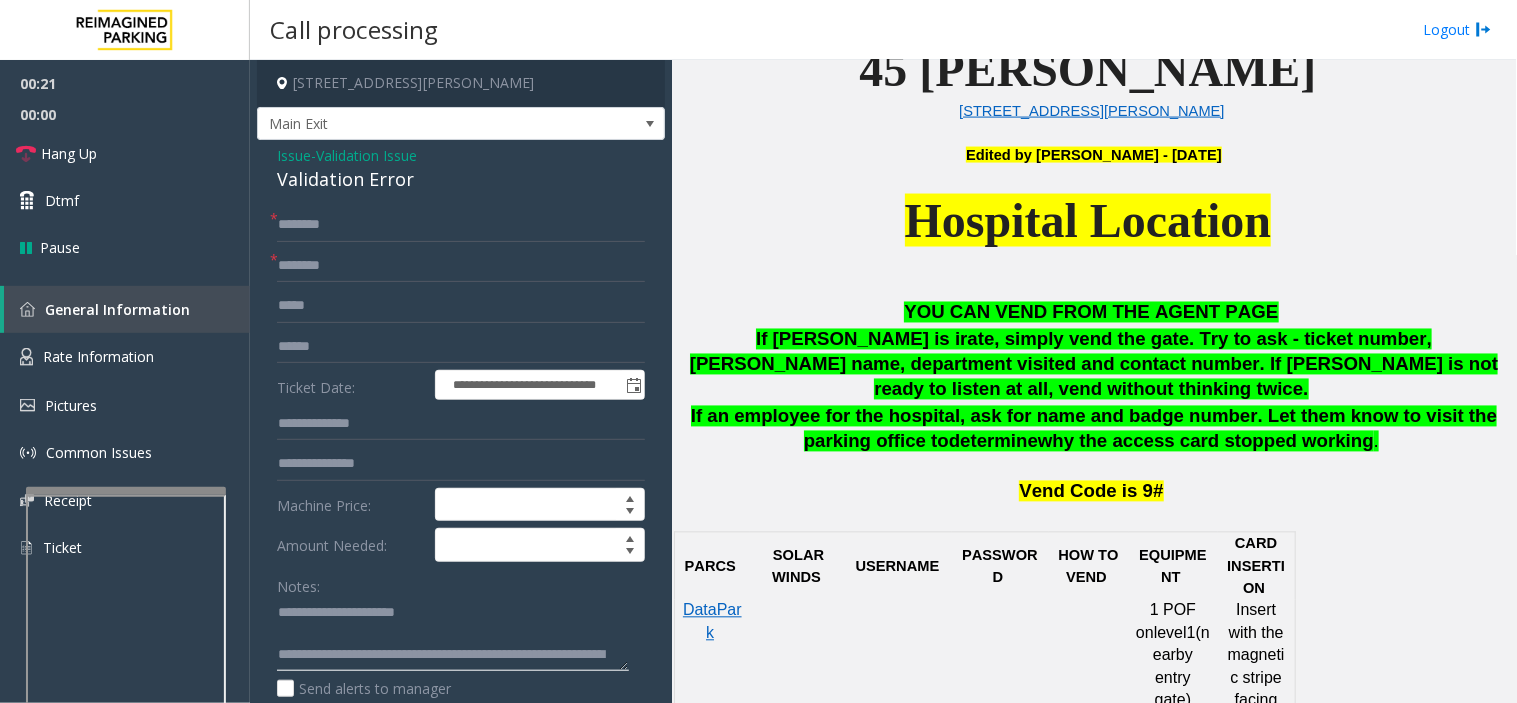 type on "**********" 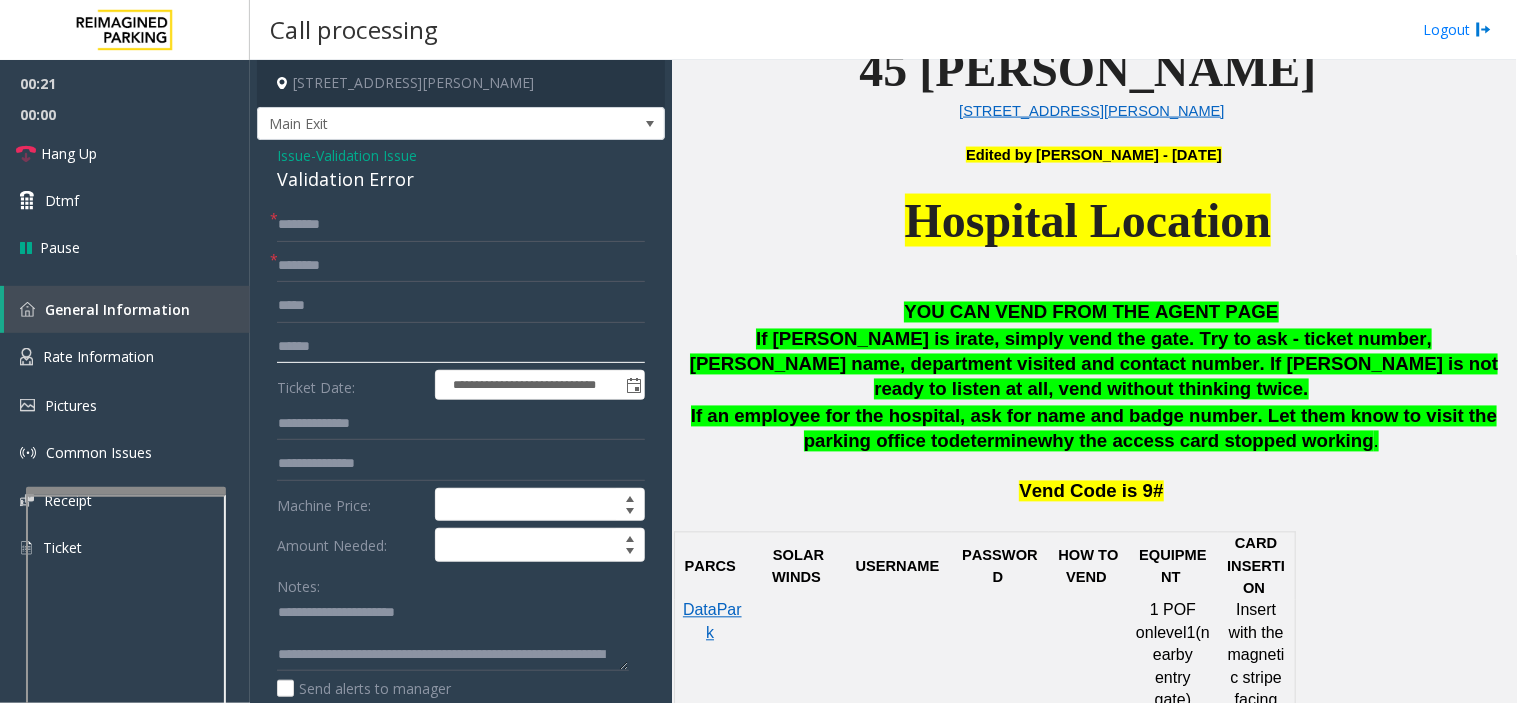 click 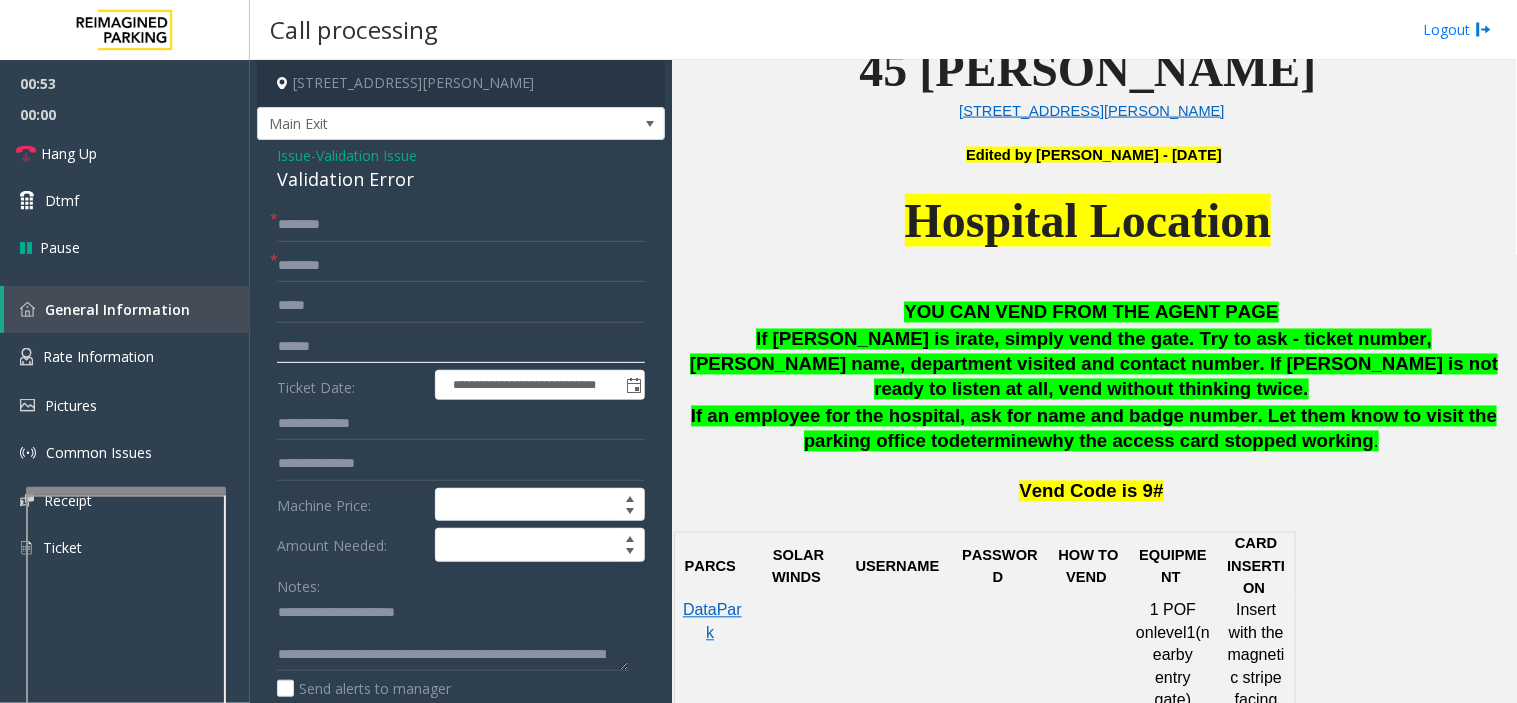 type on "******" 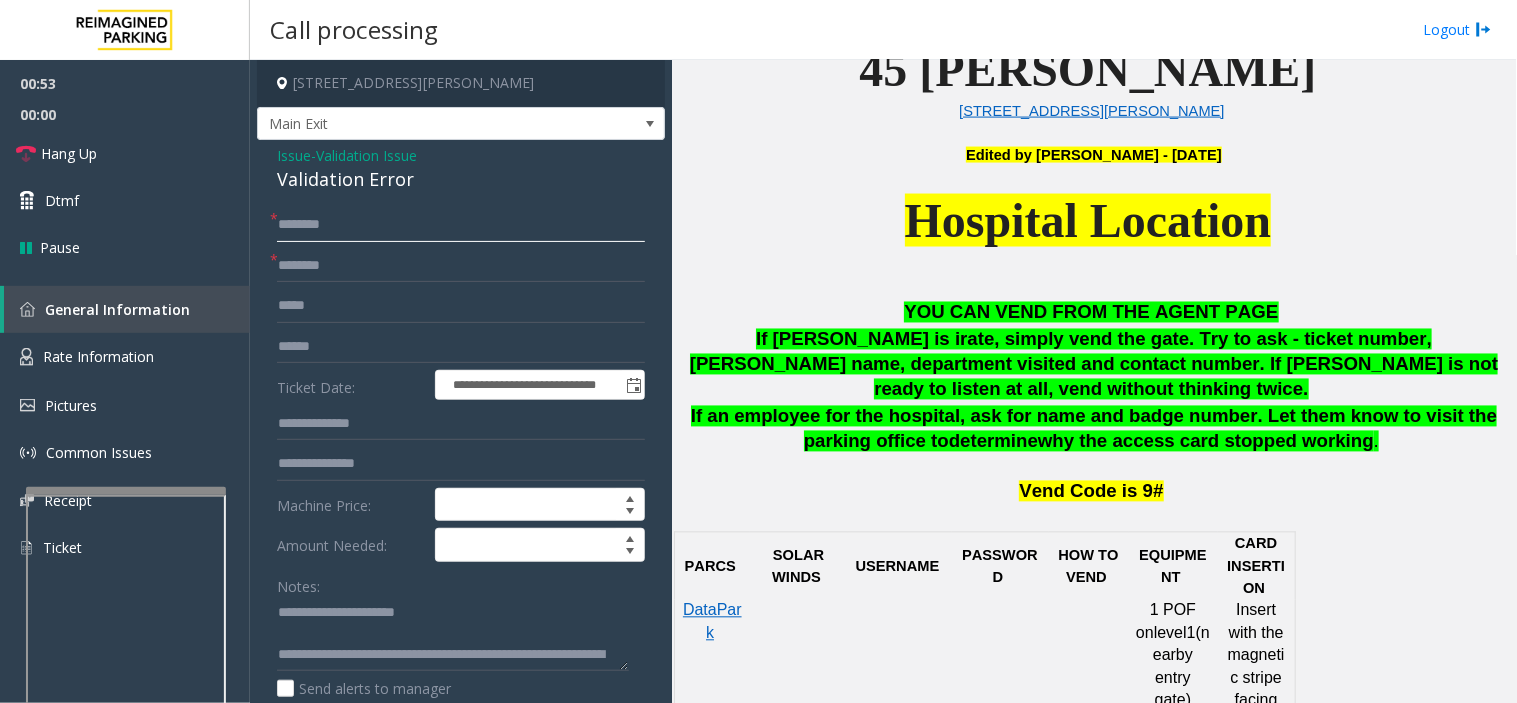 click 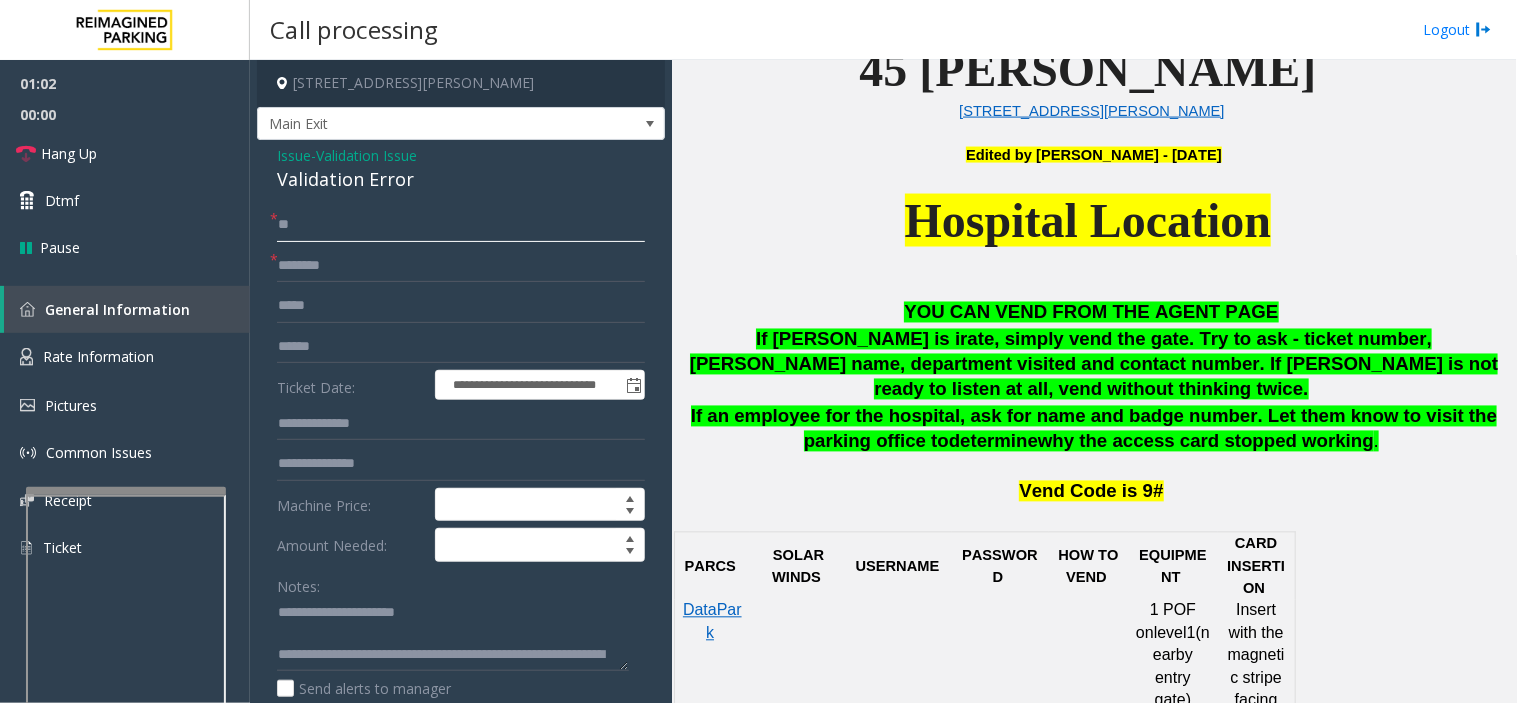 type on "*" 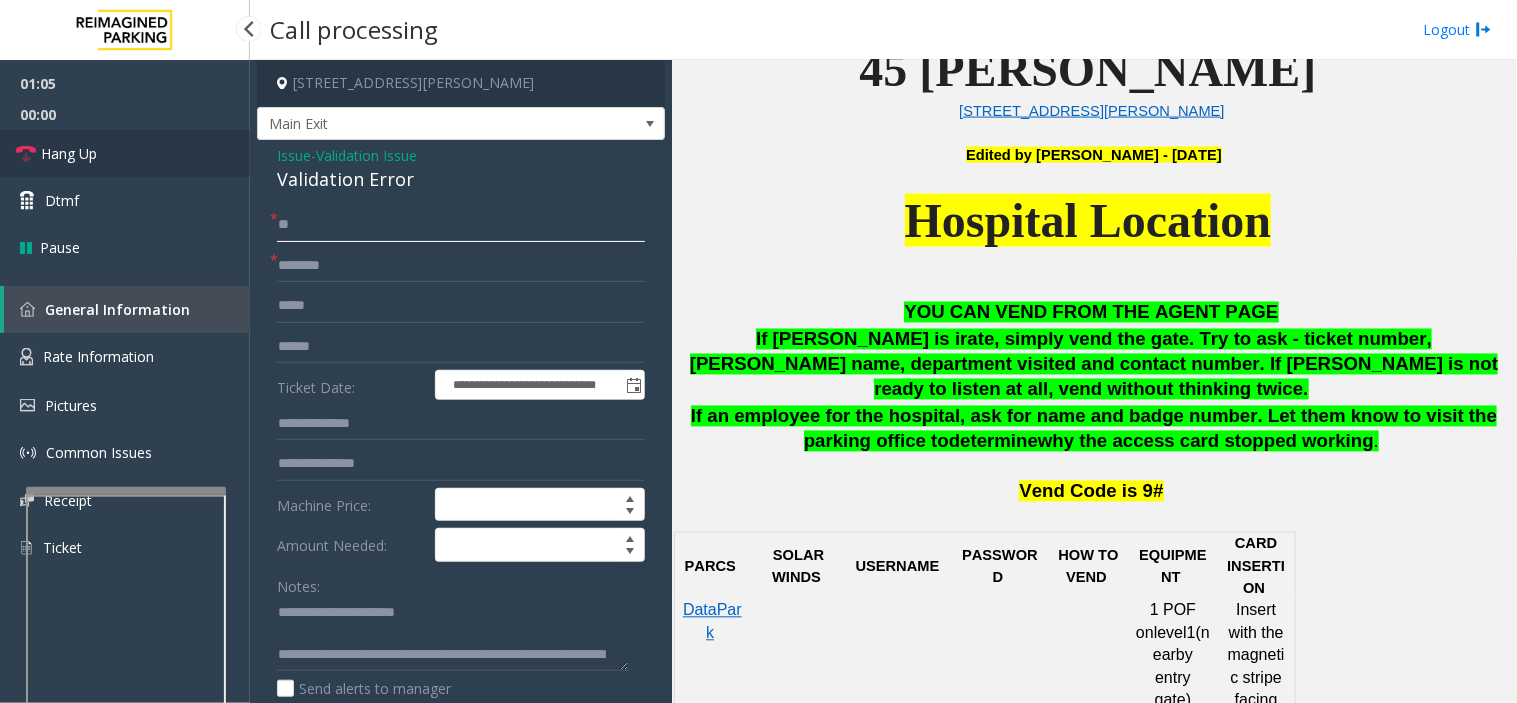 type on "**" 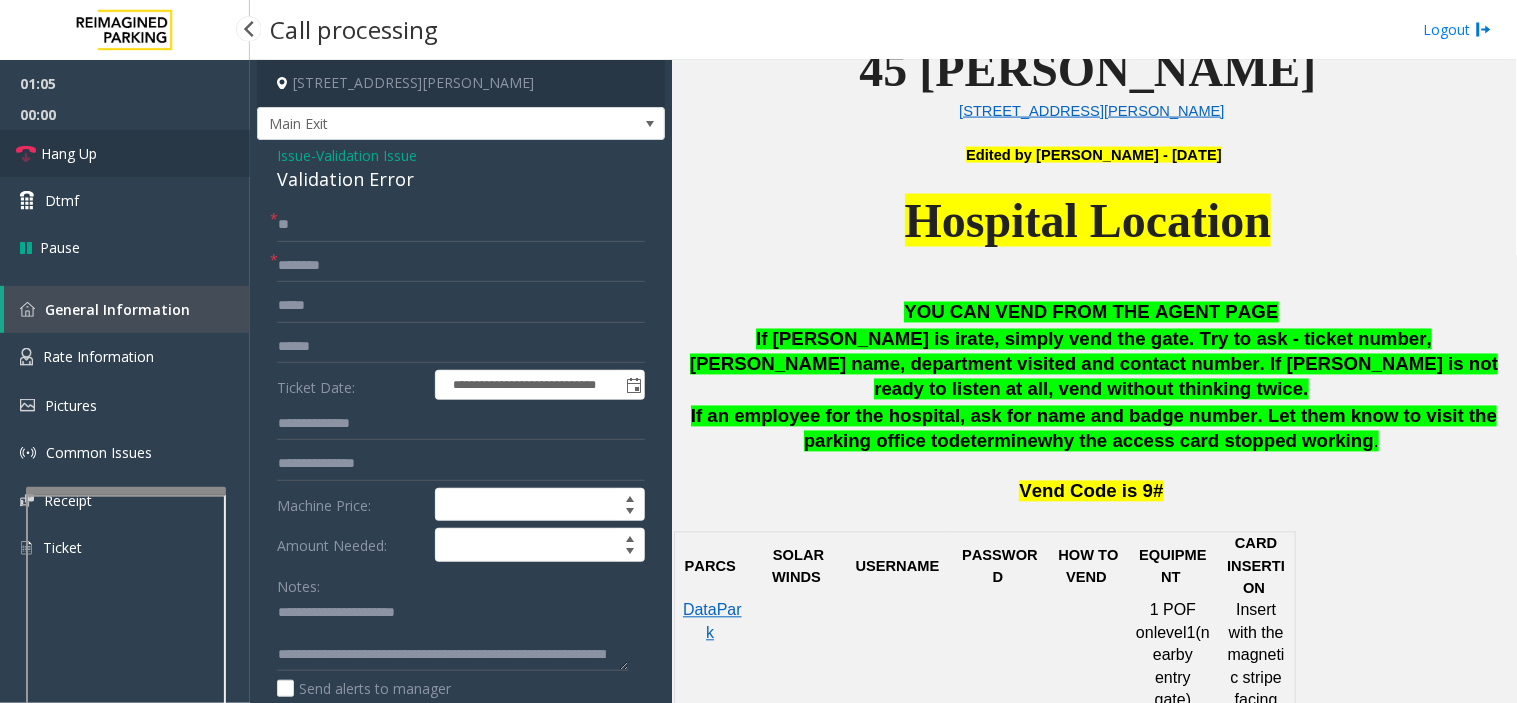 click on "Hang Up" at bounding box center [125, 153] 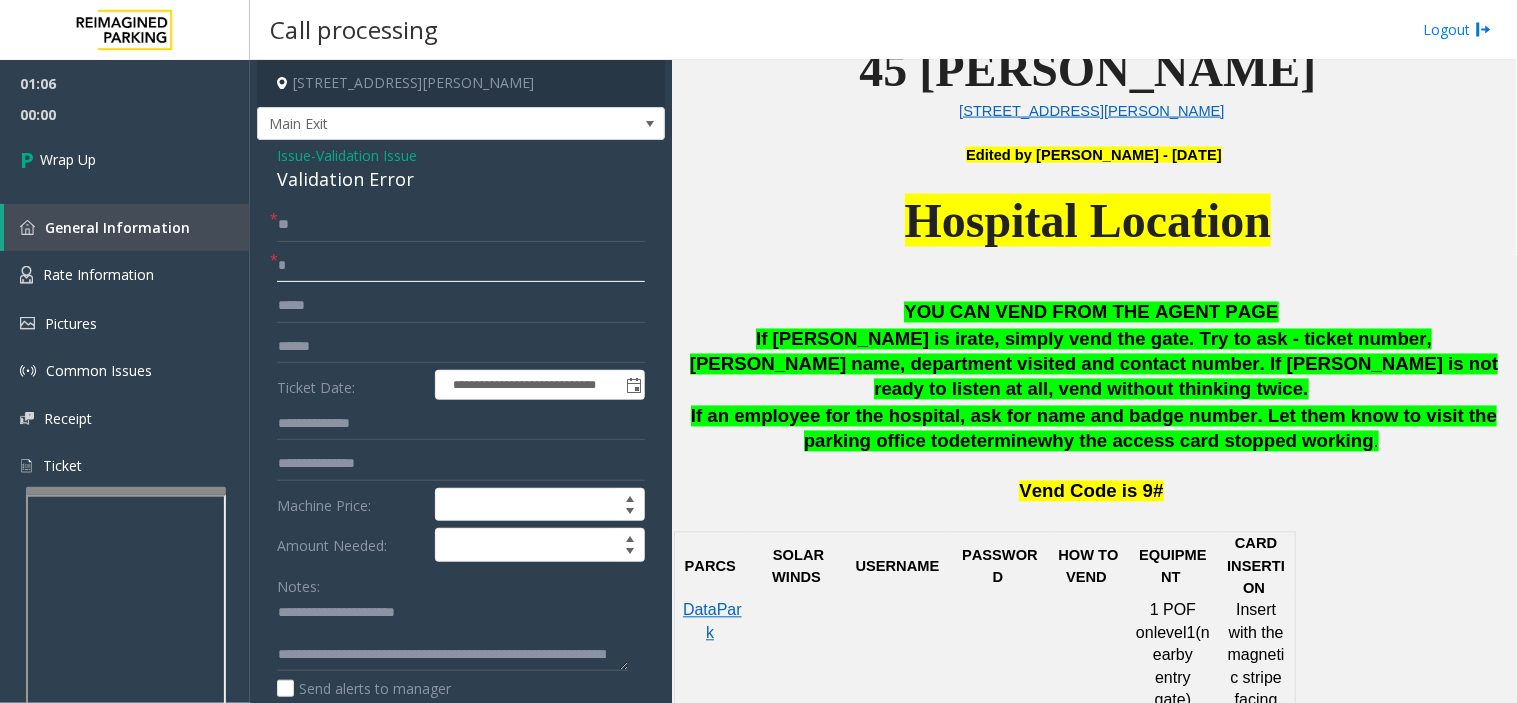 click on "*" 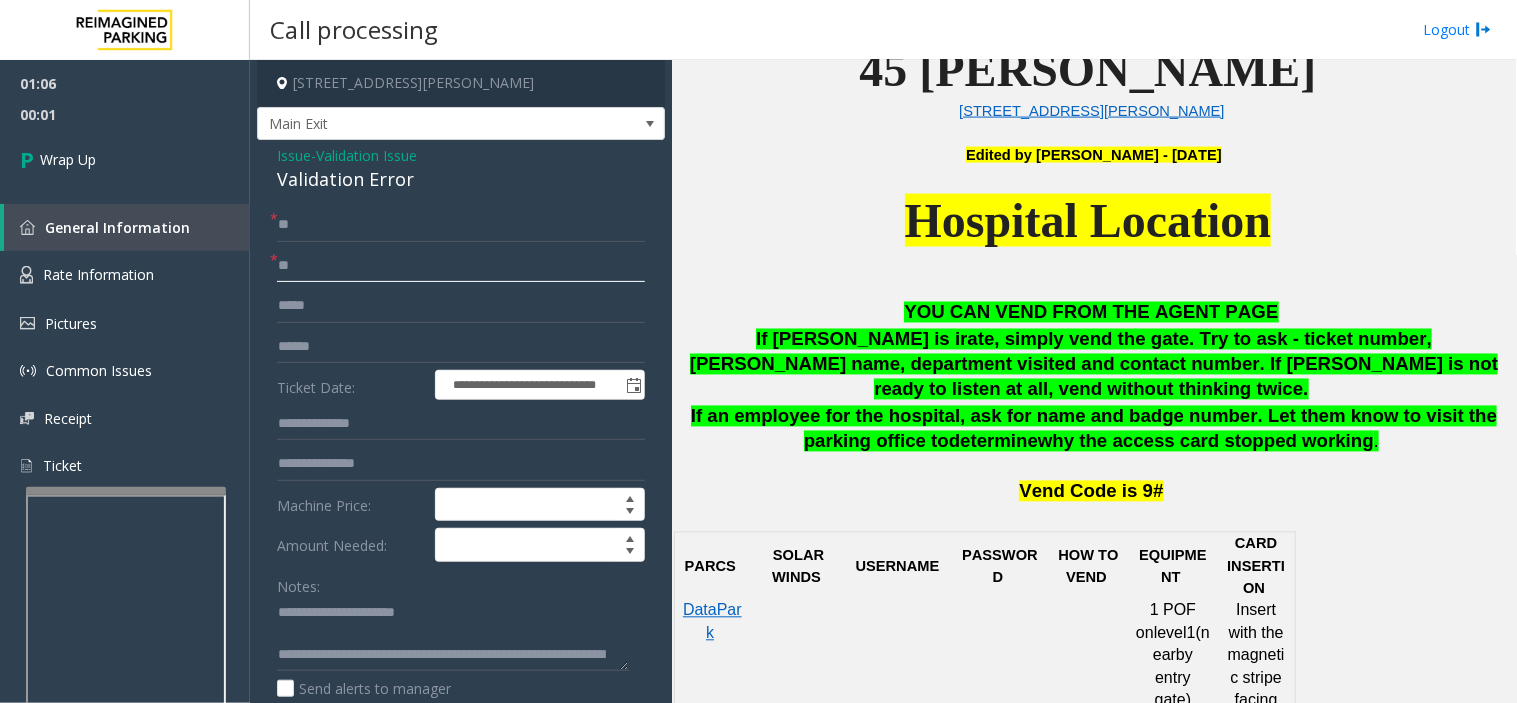 type on "**" 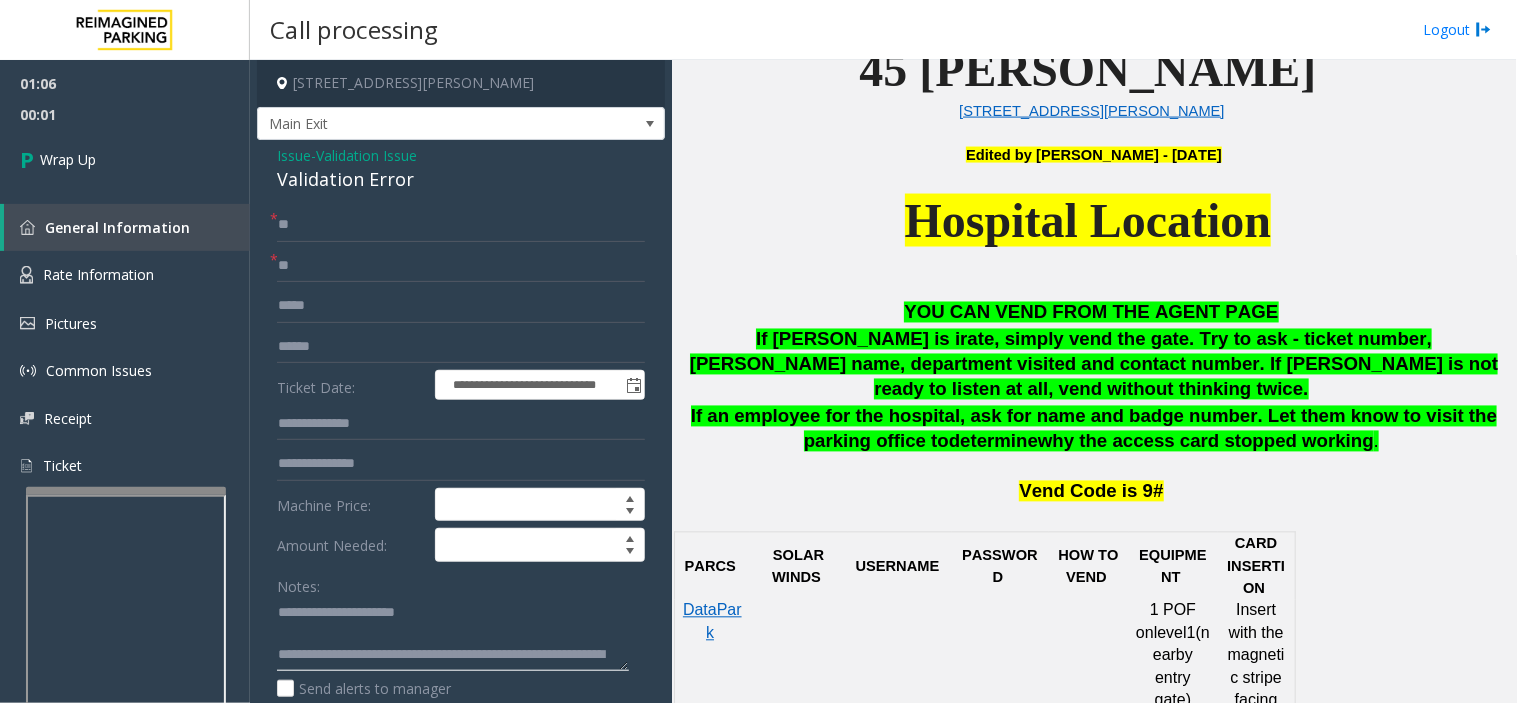 scroll, scrollTop: 42, scrollLeft: 0, axis: vertical 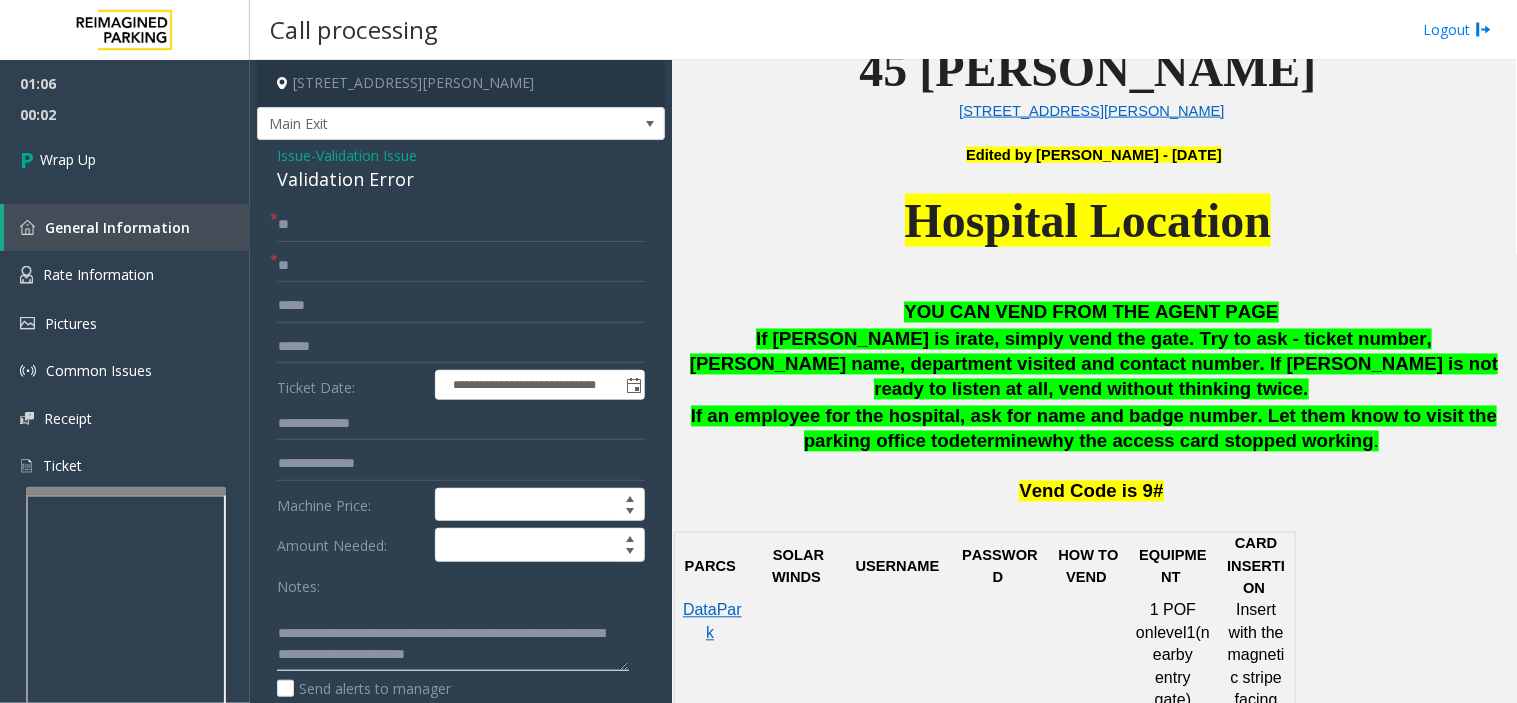 drag, startPoint x: 350, startPoint y: 654, endPoint x: 531, endPoint y: 662, distance: 181.17671 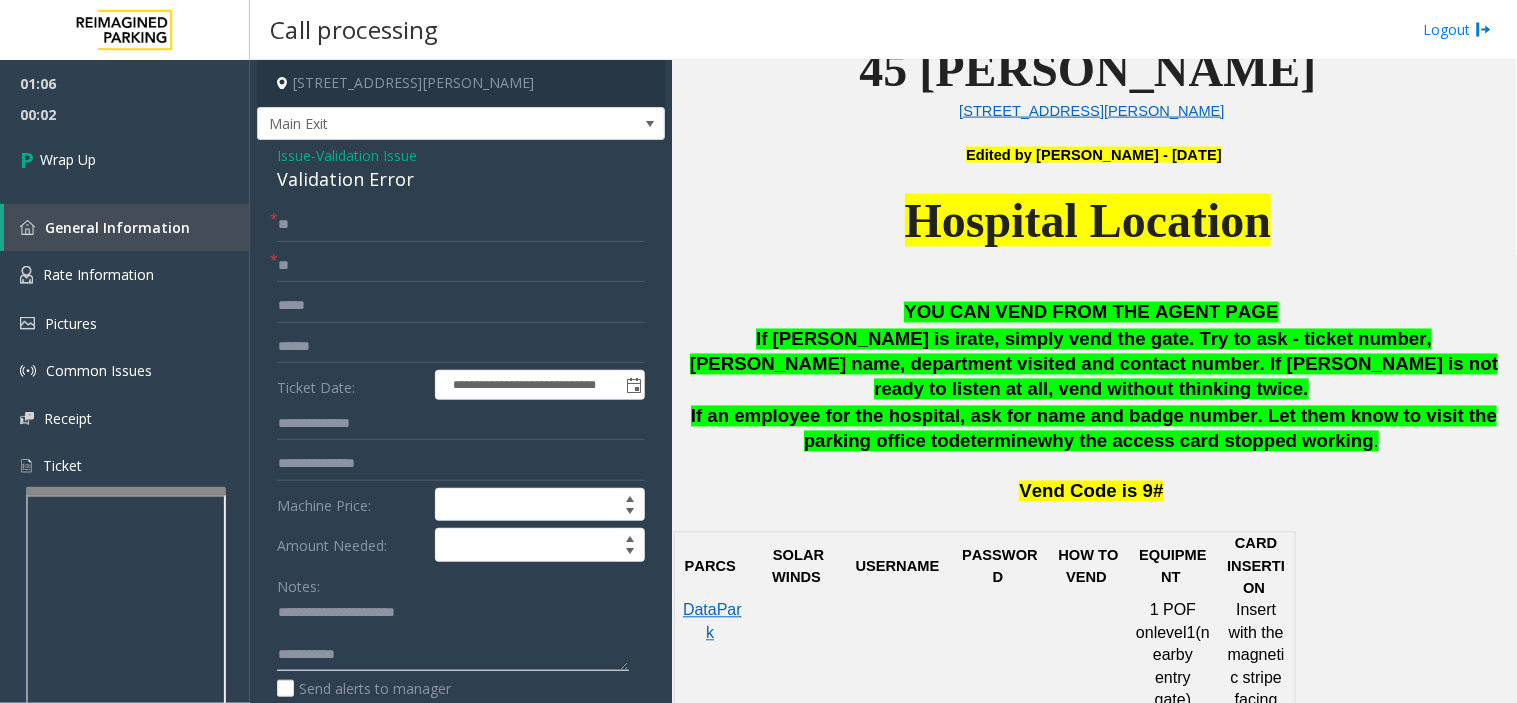 scroll, scrollTop: 0, scrollLeft: 0, axis: both 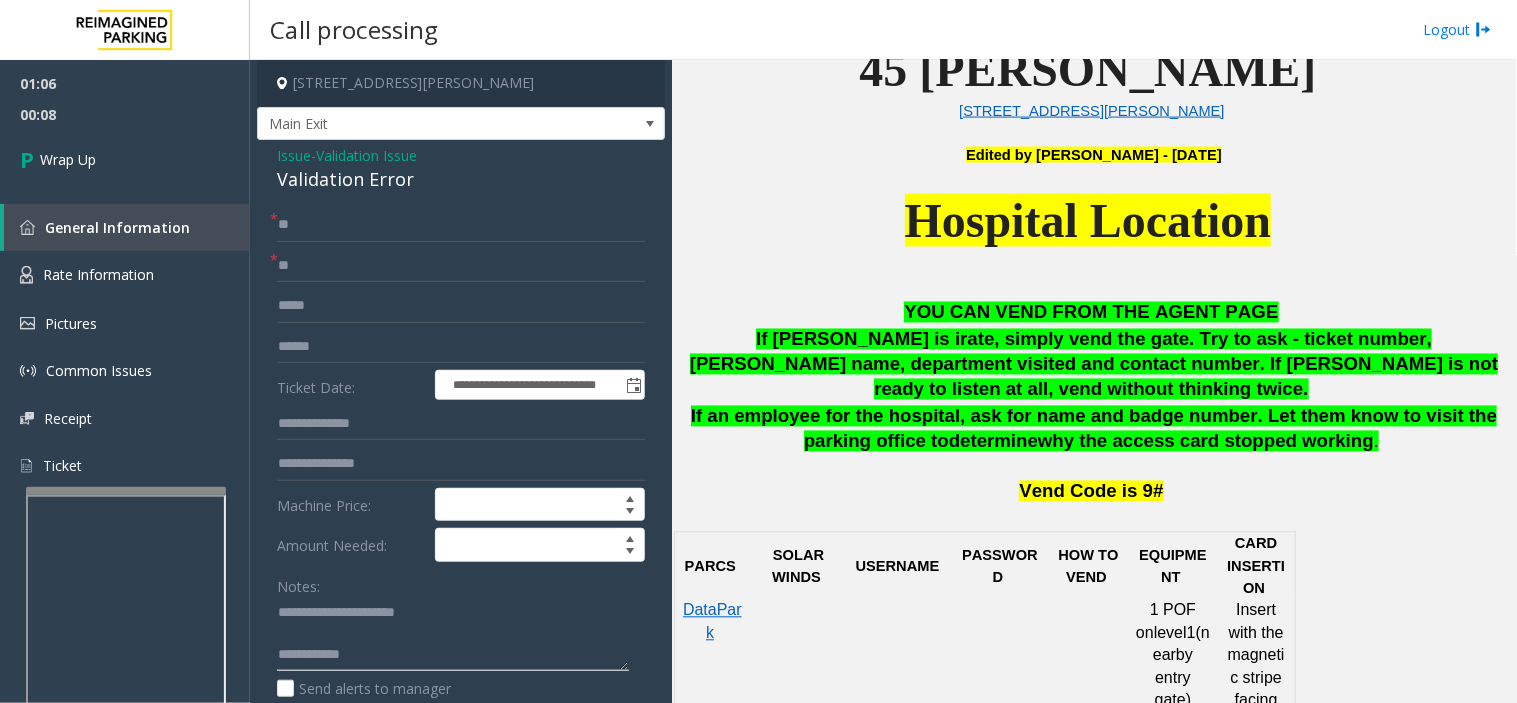 paste on "**********" 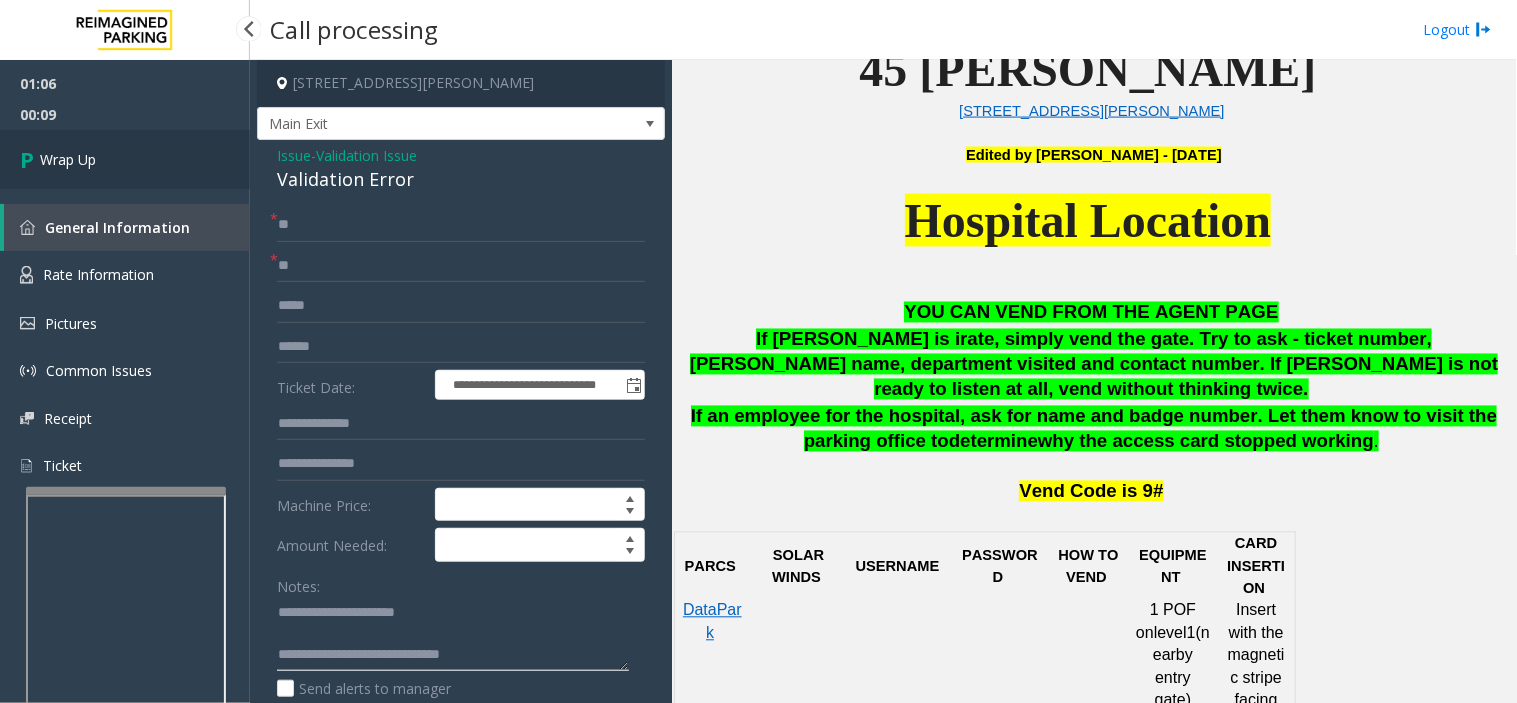 type on "**********" 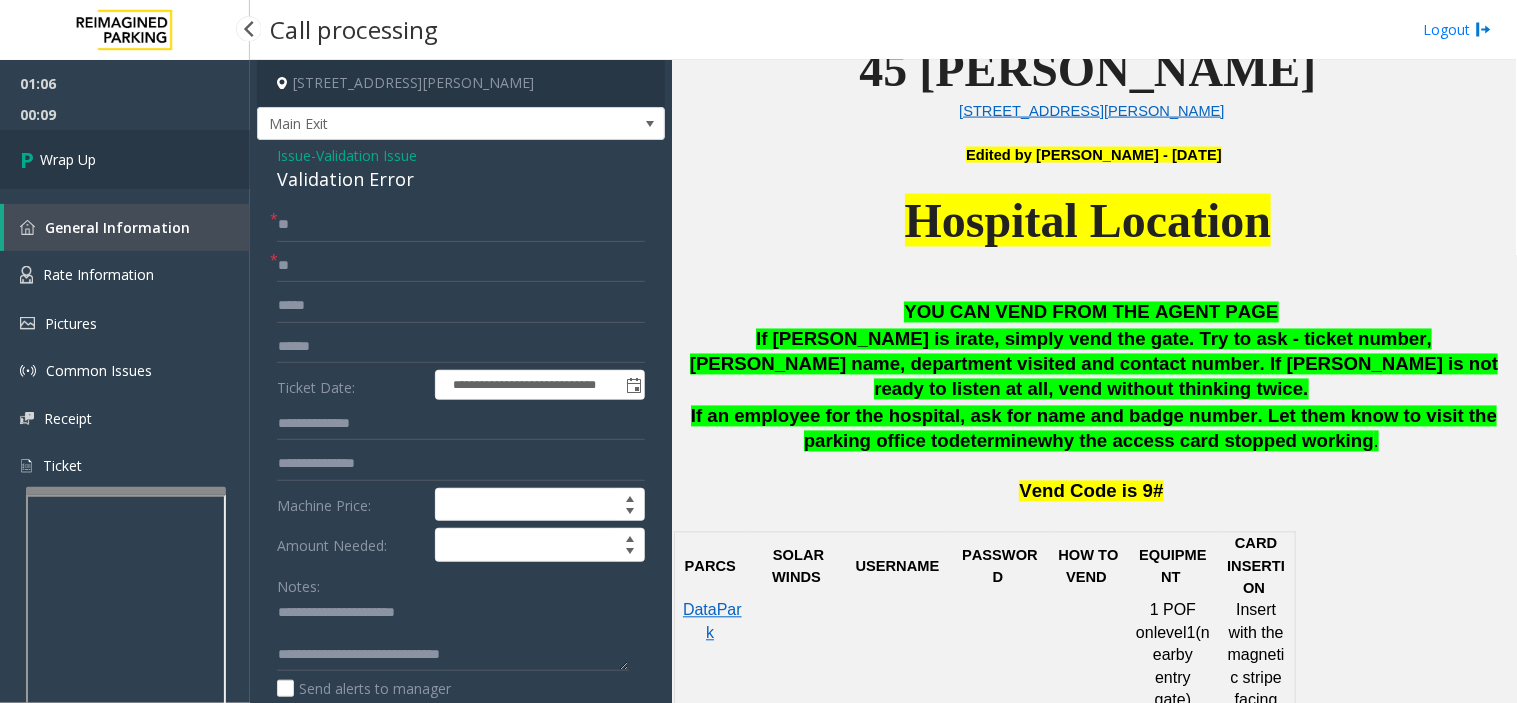 click on "Wrap Up" at bounding box center (125, 159) 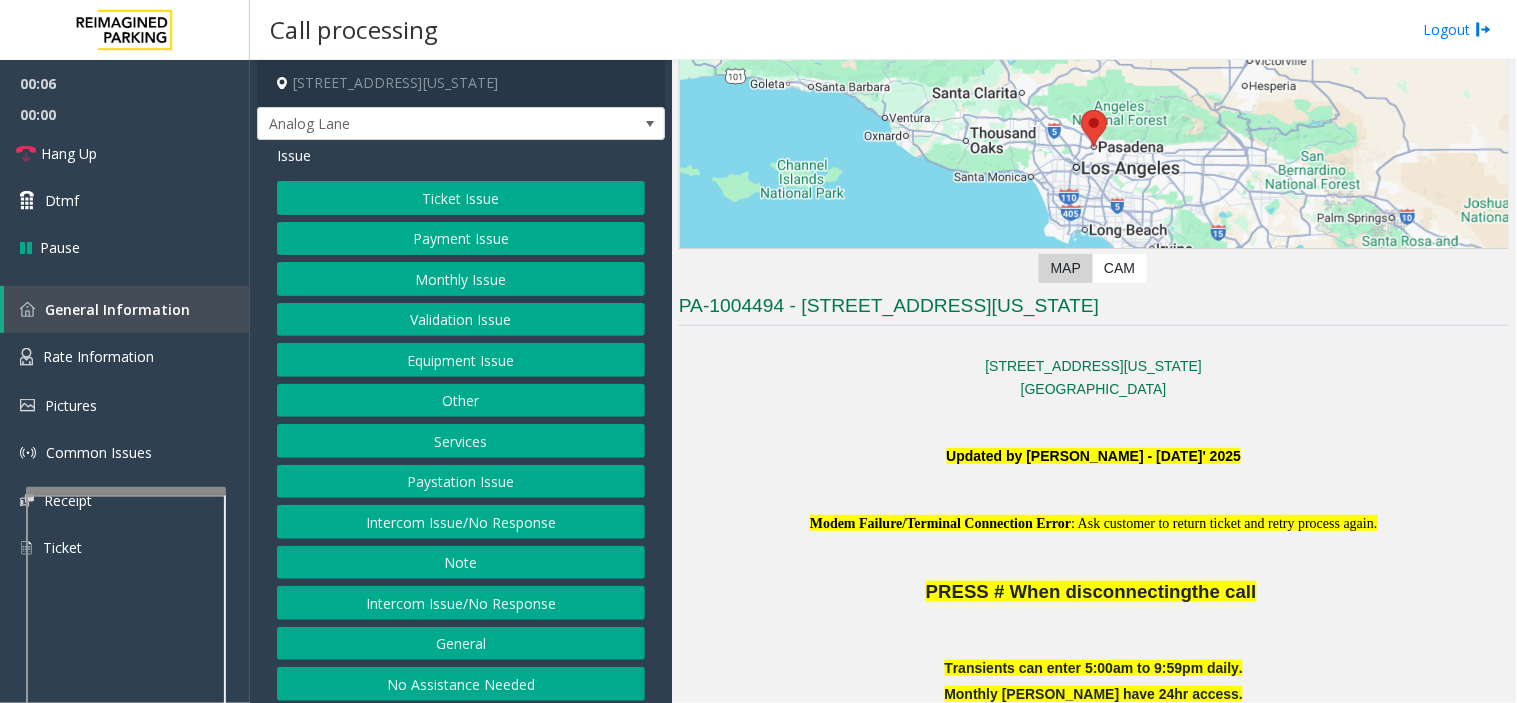 scroll, scrollTop: 444, scrollLeft: 0, axis: vertical 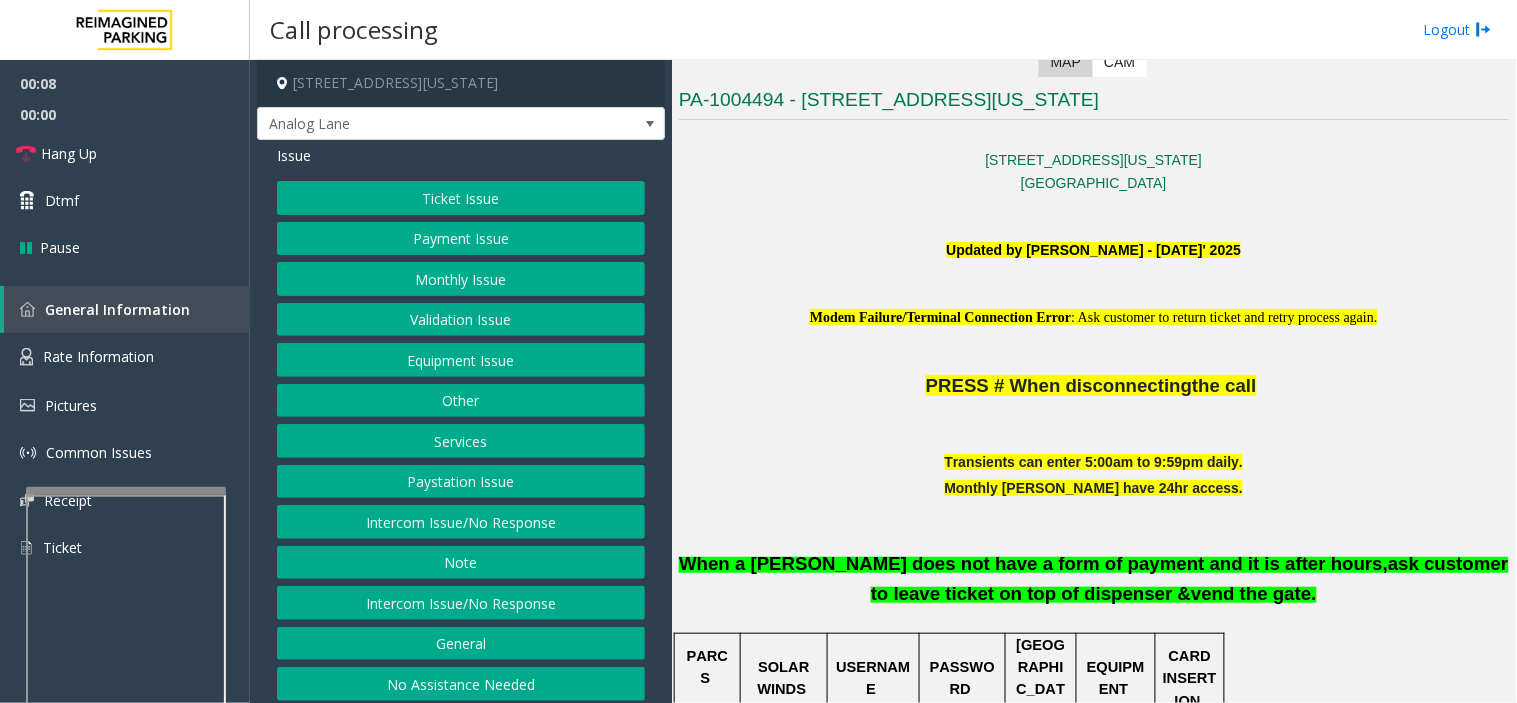 click on "Validation Issue" 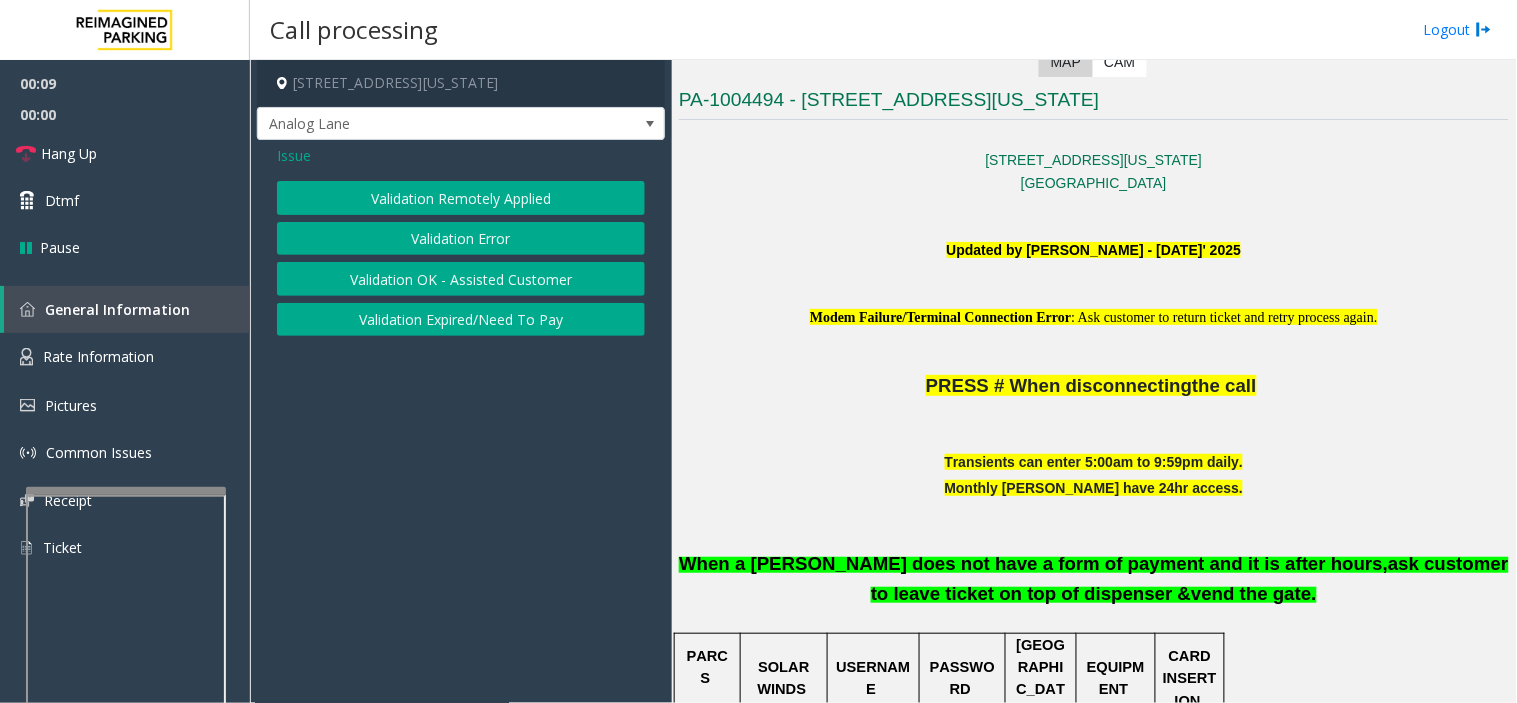 click on "Validation Error" 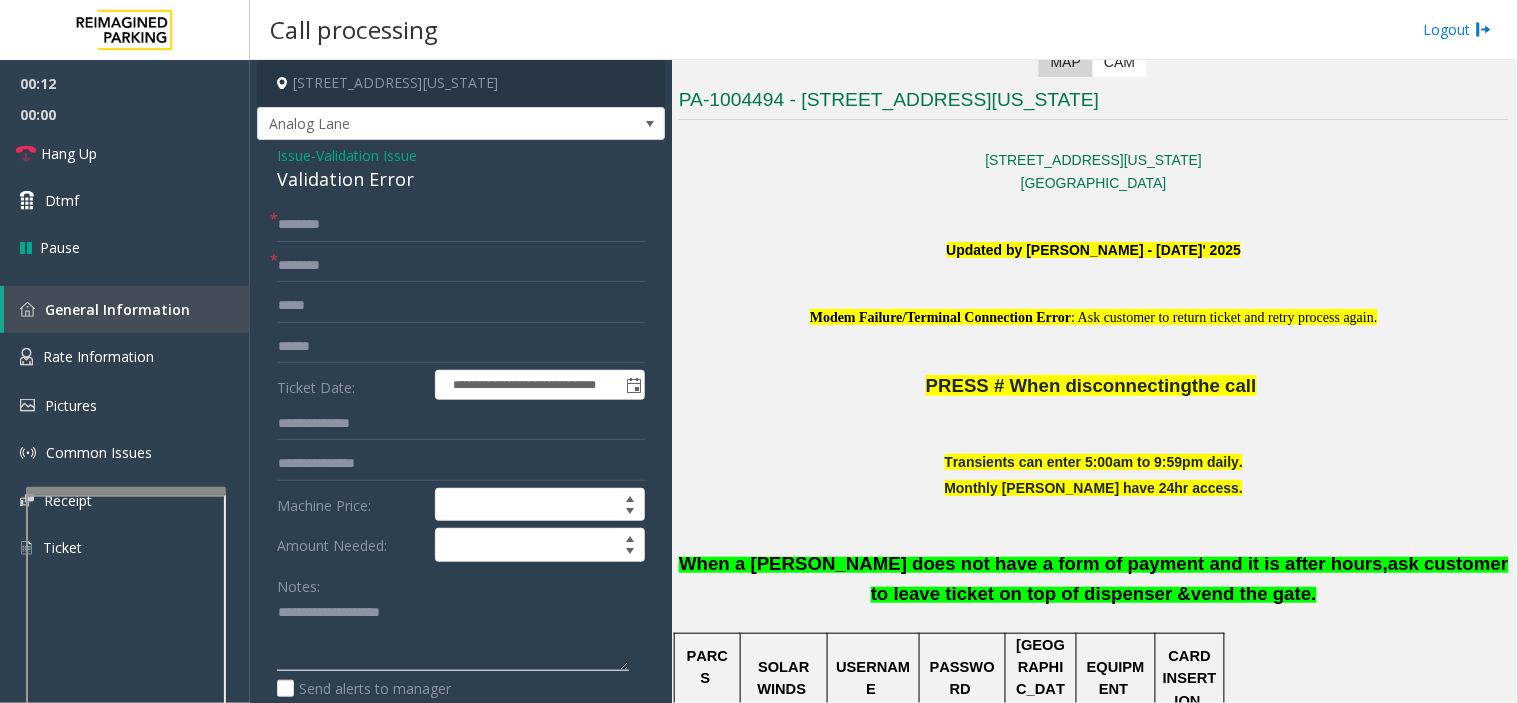 paste on "**********" 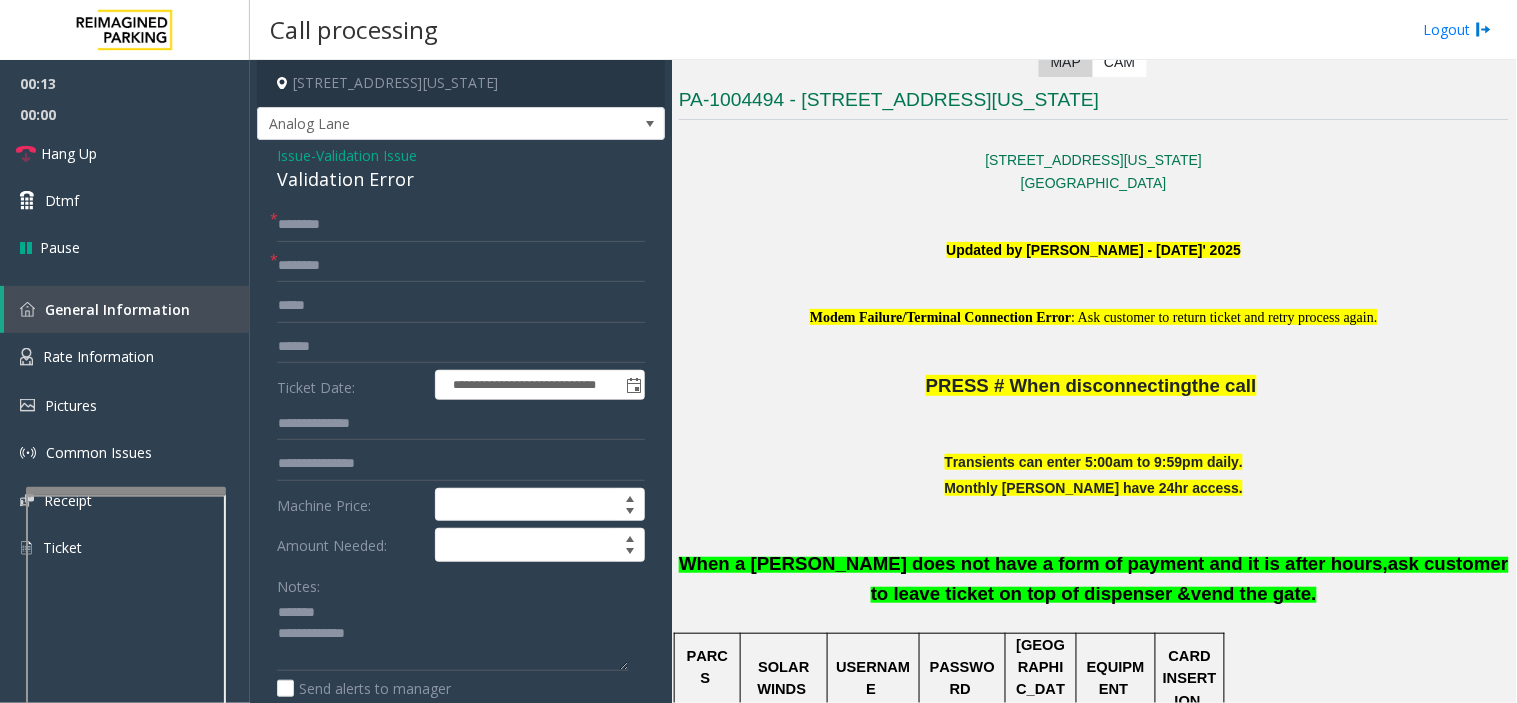 click on "Validation Error" 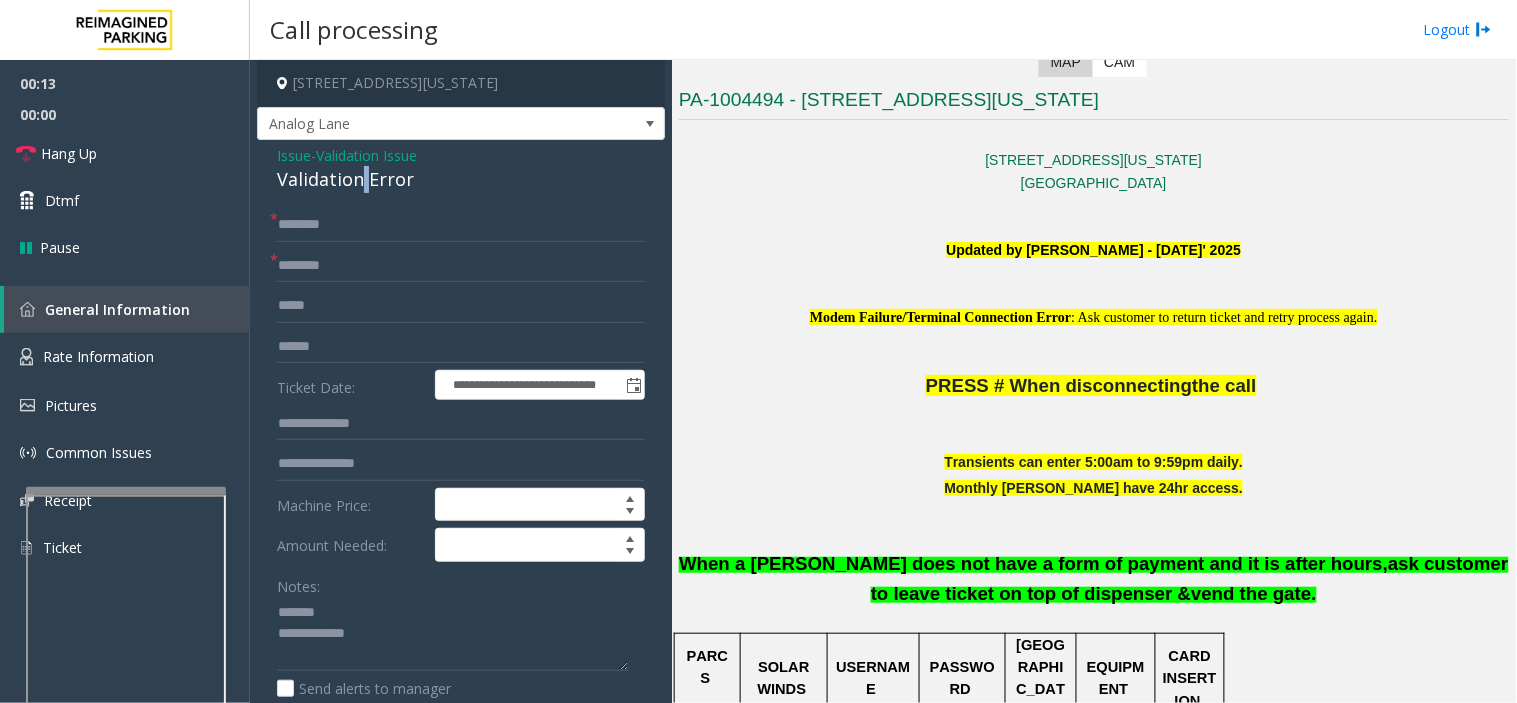 click on "Validation Error" 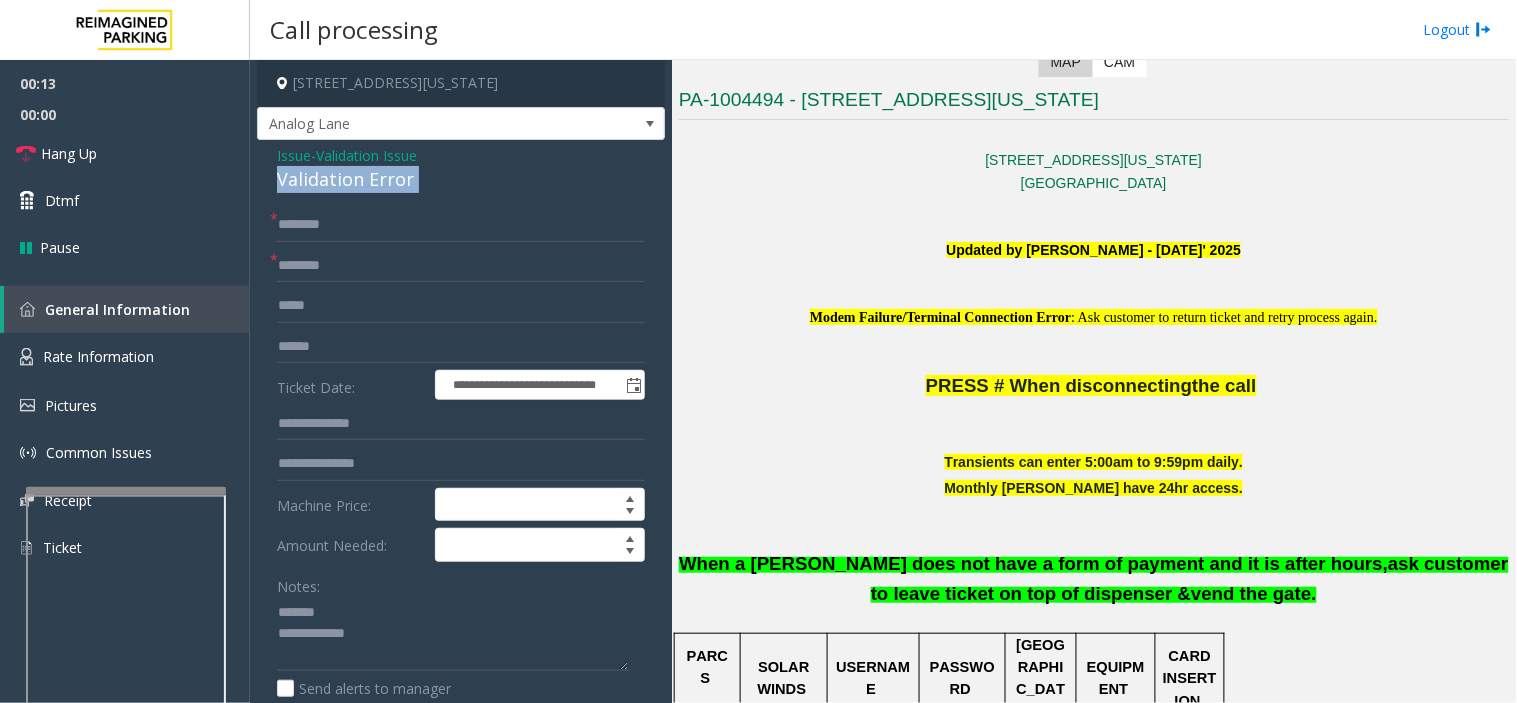 click on "Validation Error" 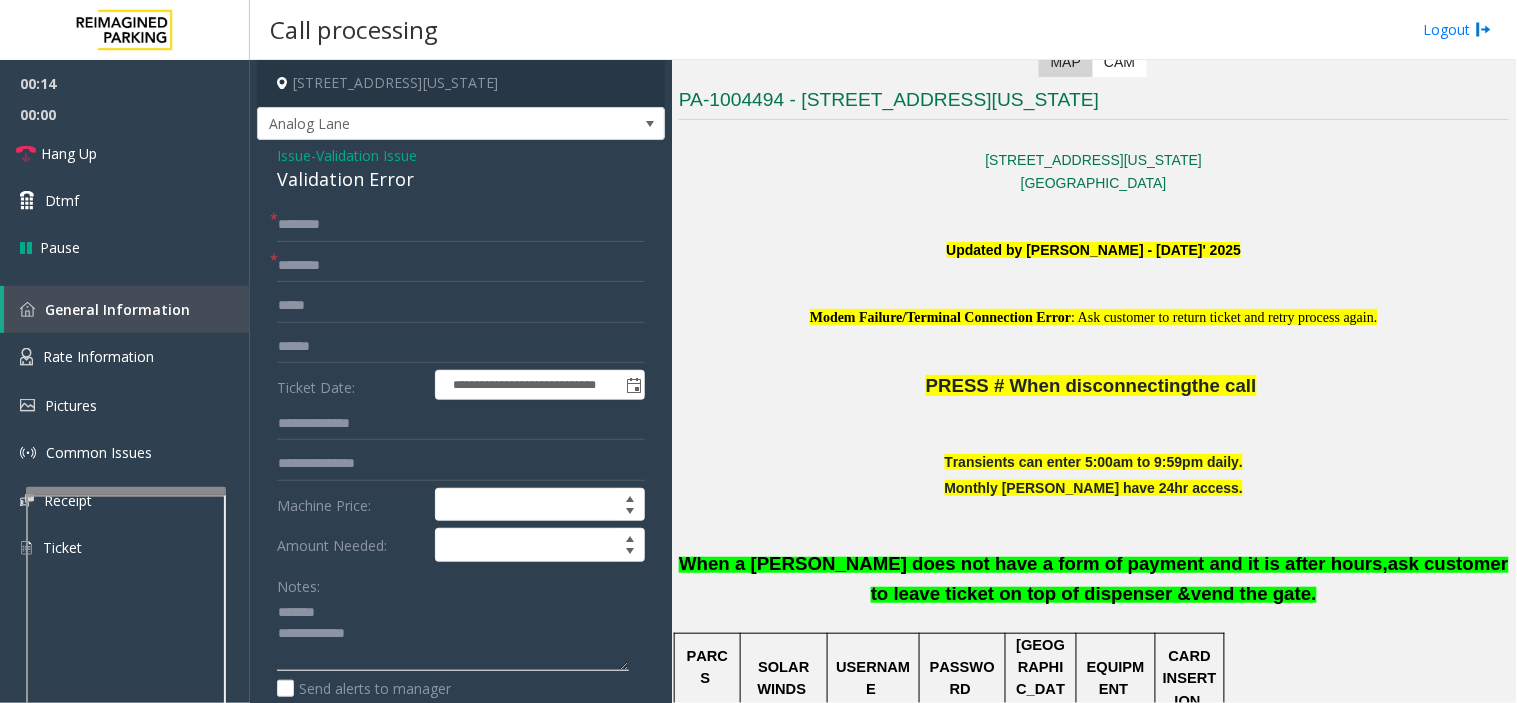 click 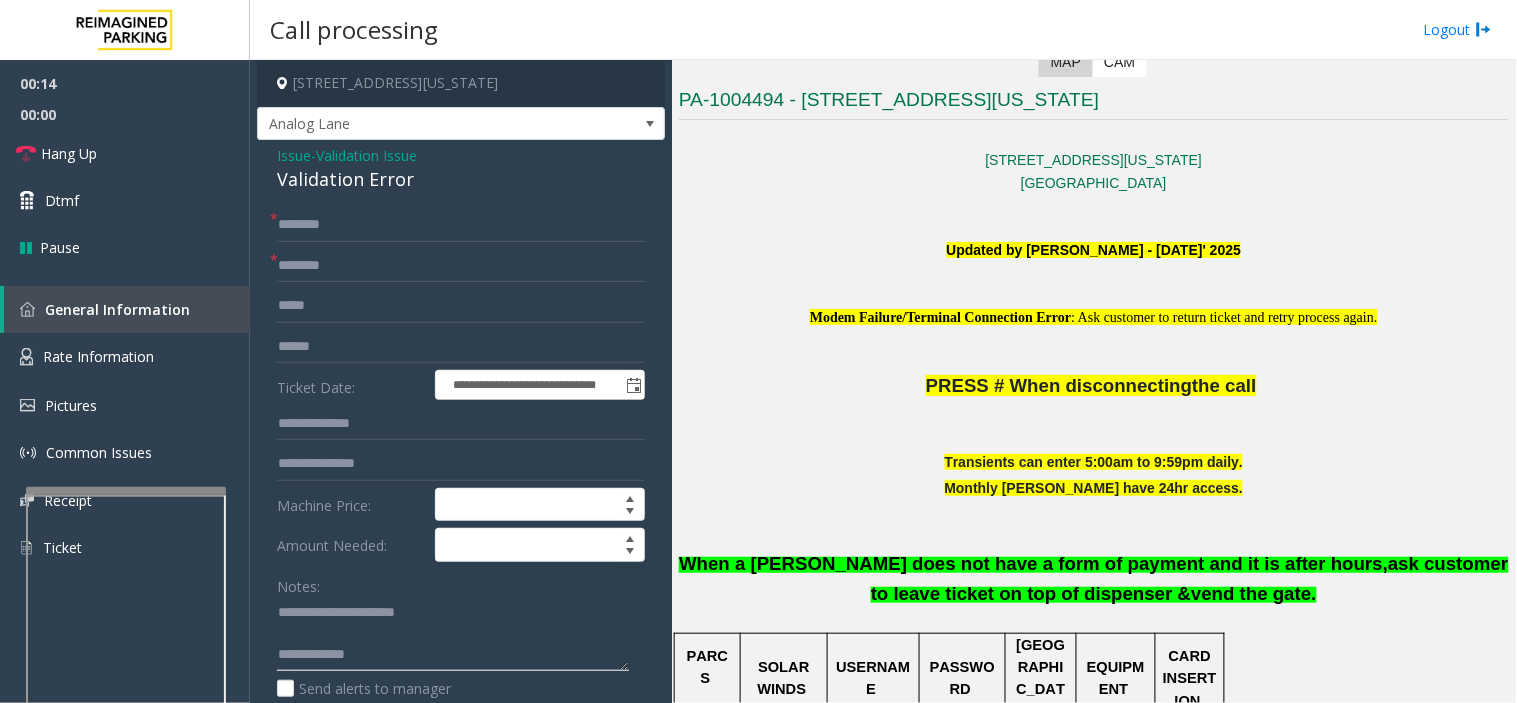 type on "**********" 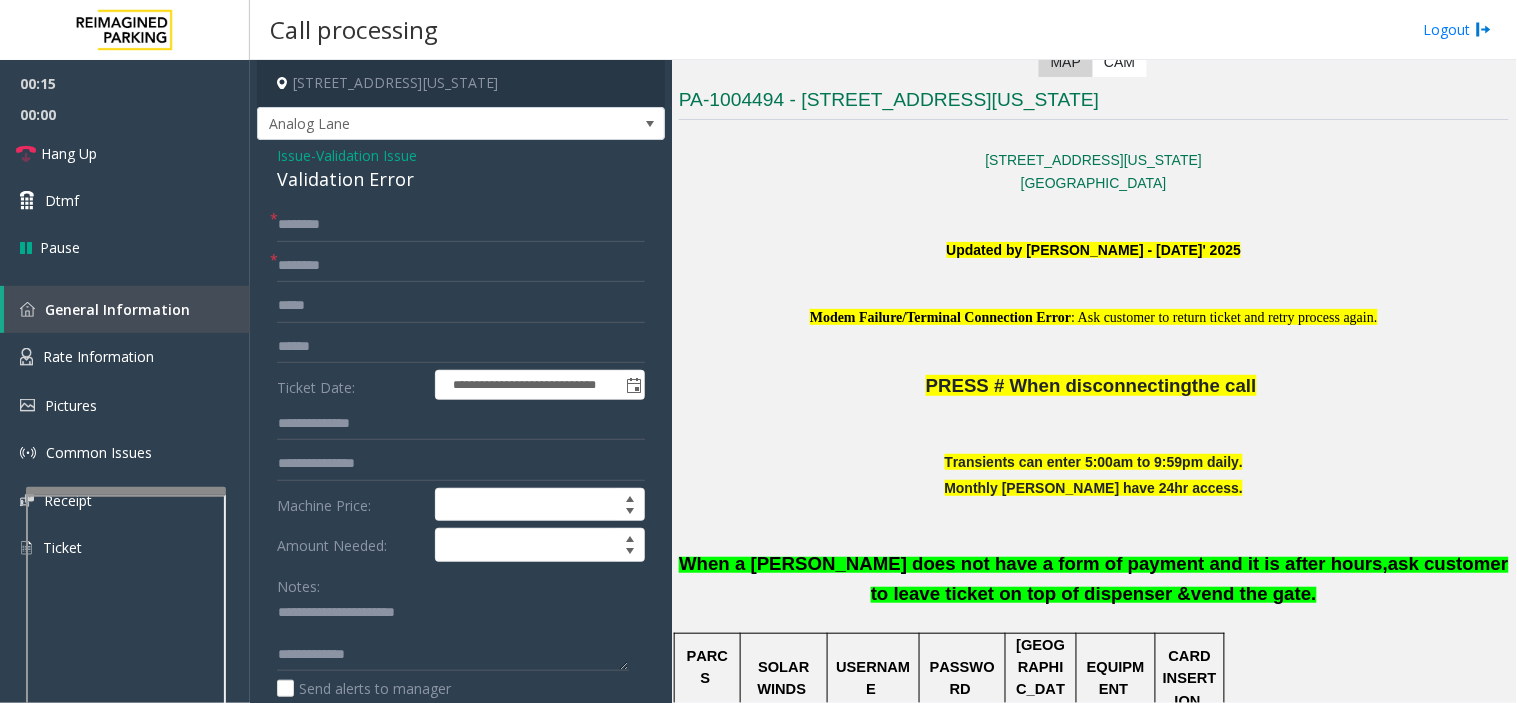 click on "Notes:                      Send alerts to manager" 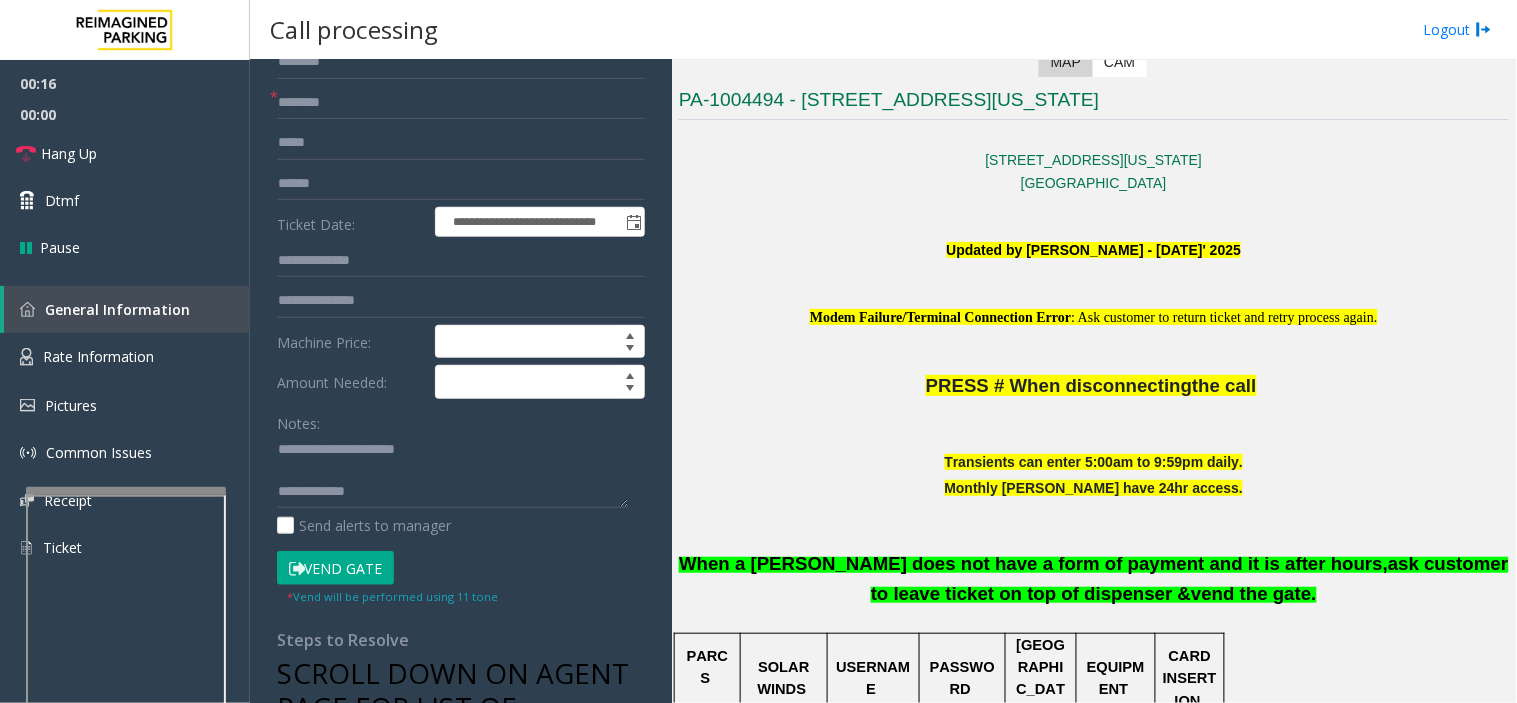 scroll, scrollTop: 333, scrollLeft: 0, axis: vertical 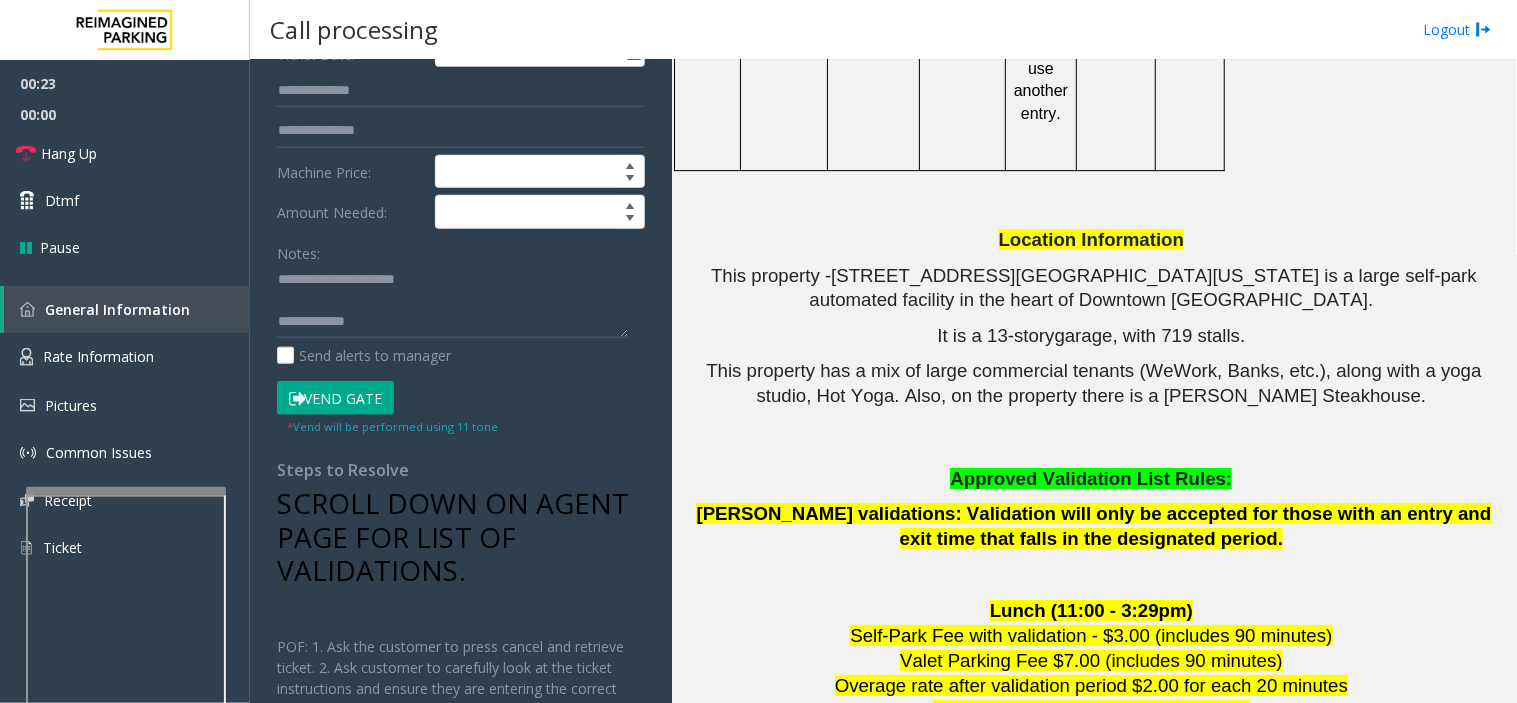 click on "SCROLL DOWN ON AGENT PAGE FOR LIST OF VALIDATIONS." 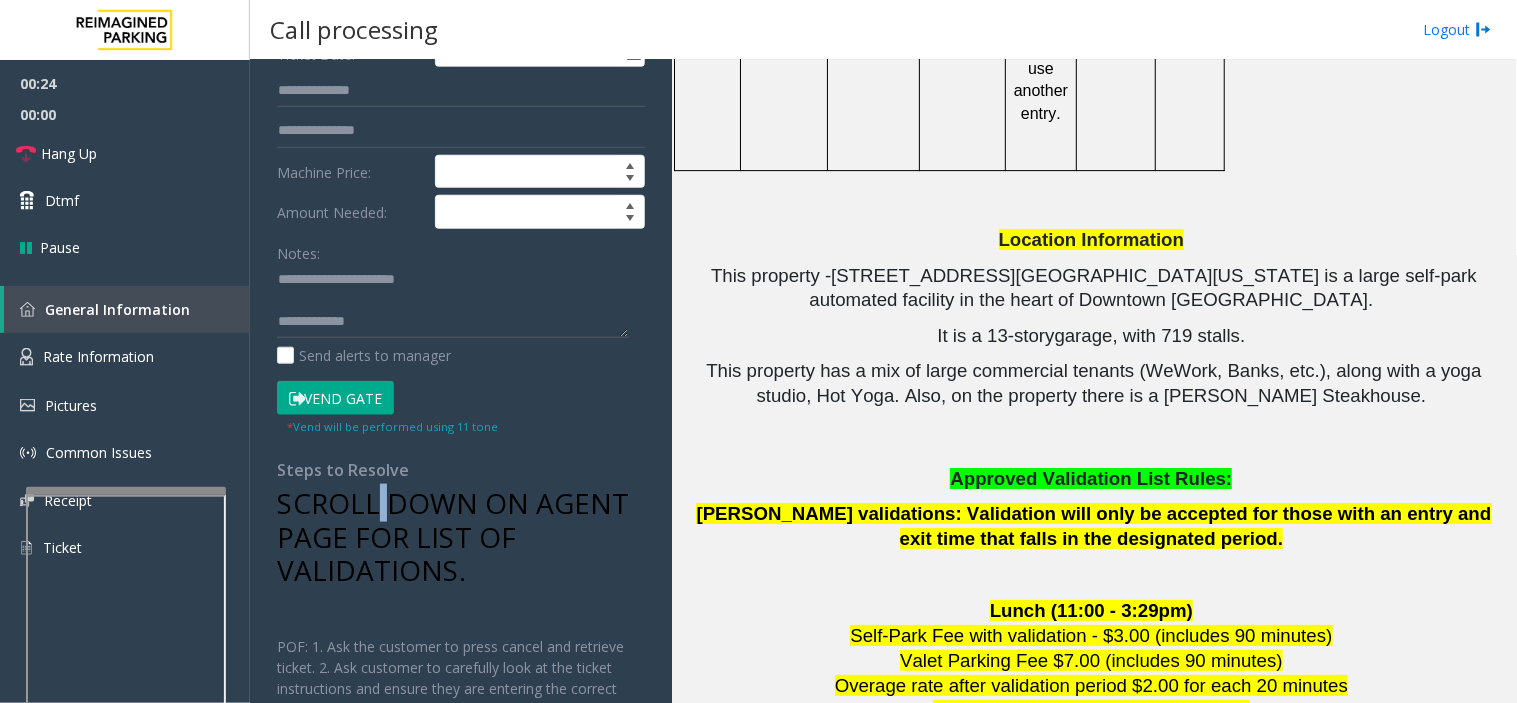 click on "SCROLL DOWN ON AGENT PAGE FOR LIST OF VALIDATIONS." 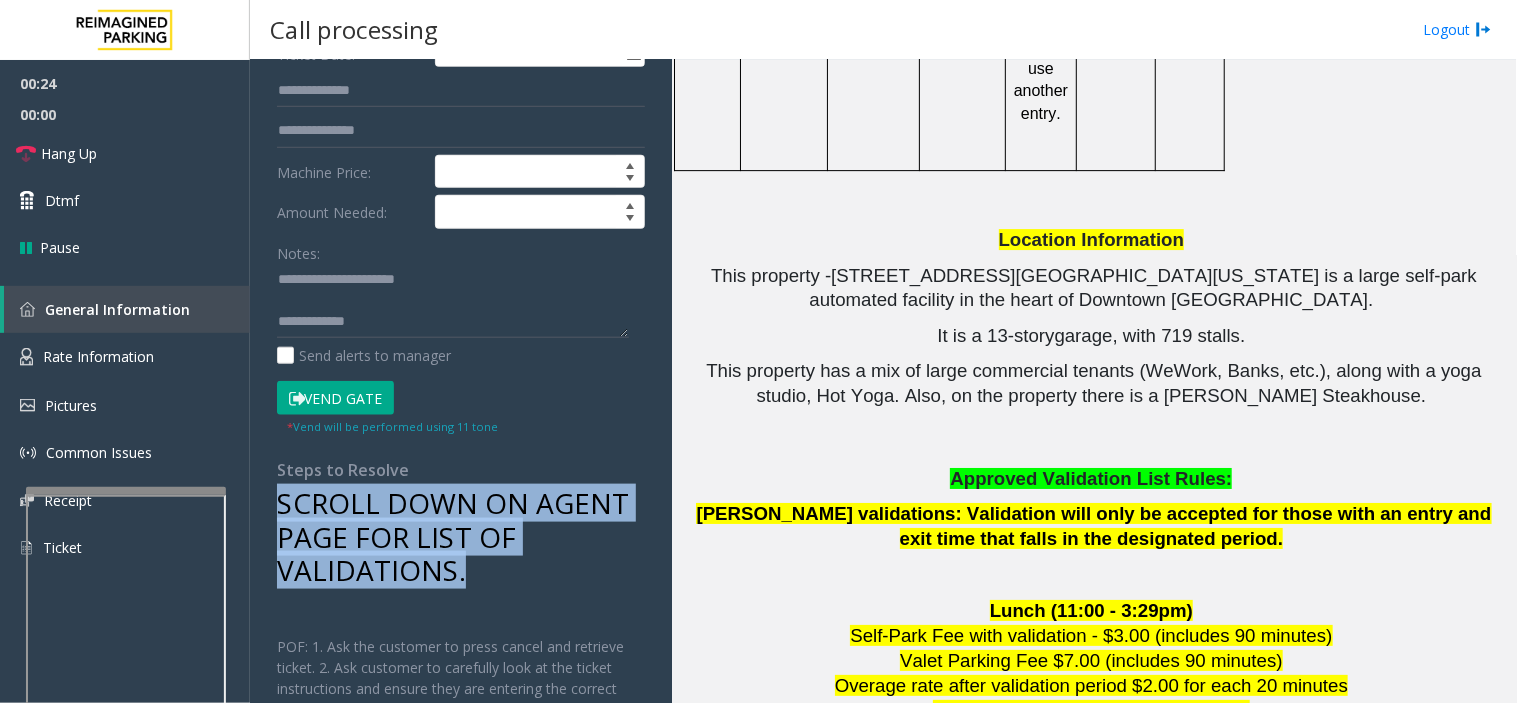 click on "SCROLL DOWN ON AGENT PAGE FOR LIST OF VALIDATIONS." 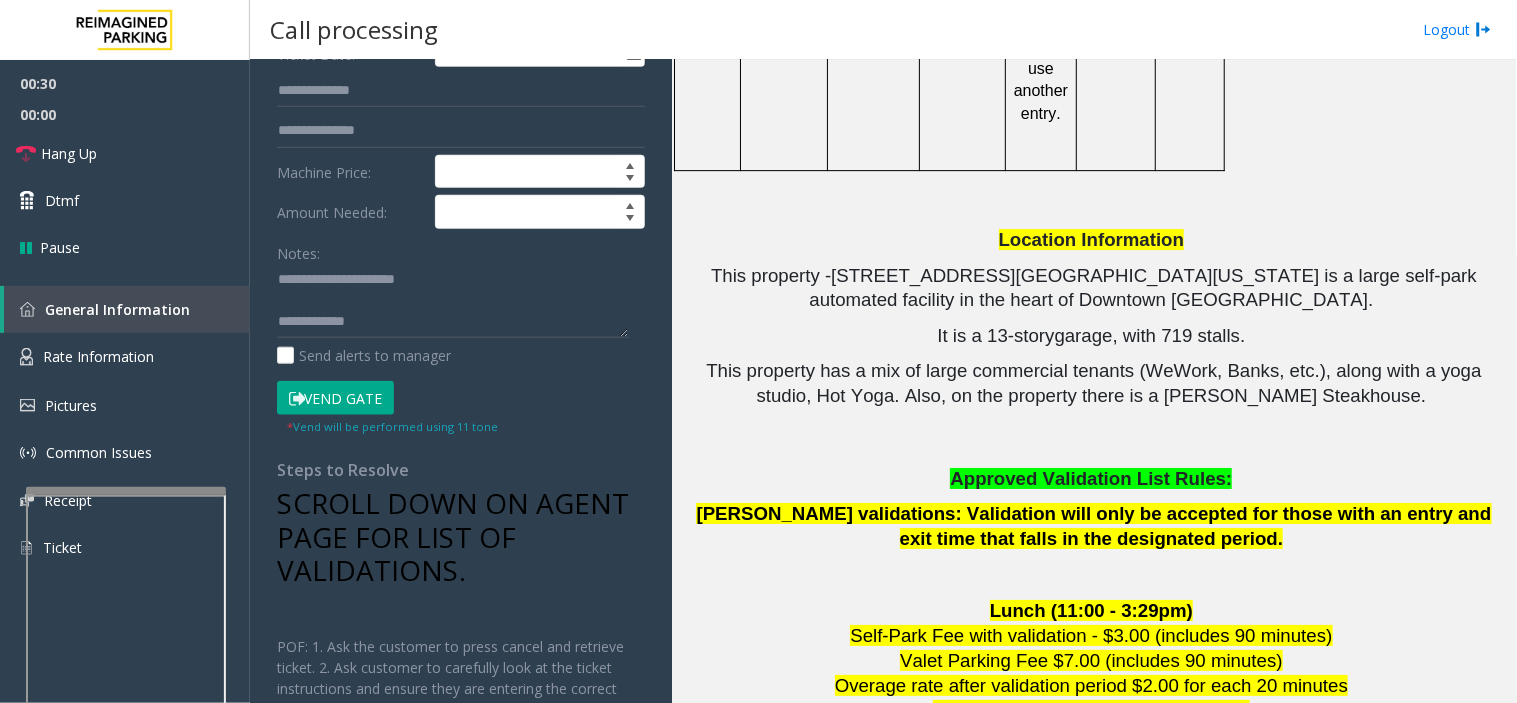drag, startPoint x: 885, startPoint y: 647, endPoint x: 858, endPoint y: 656, distance: 28.460499 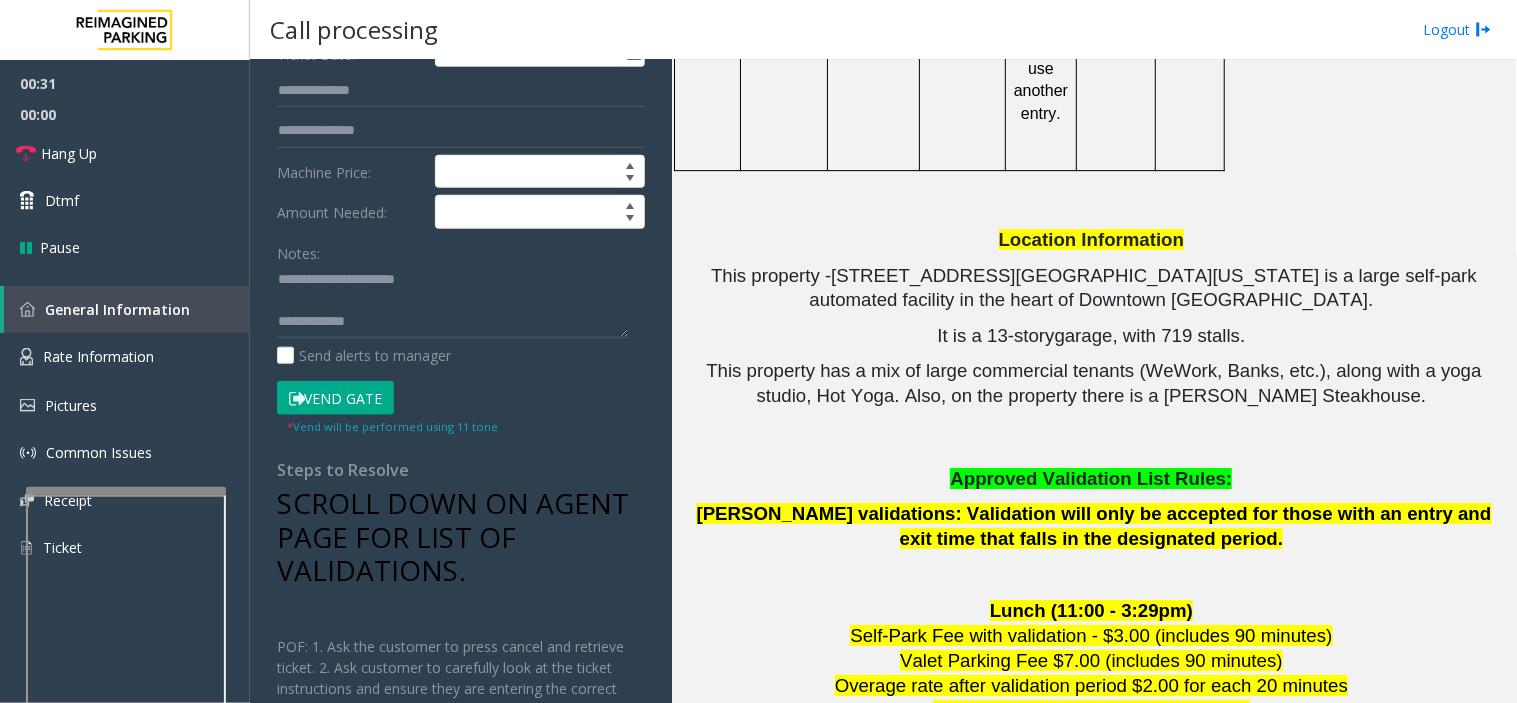 click on "[DATE] 4 pm - 9 pm" 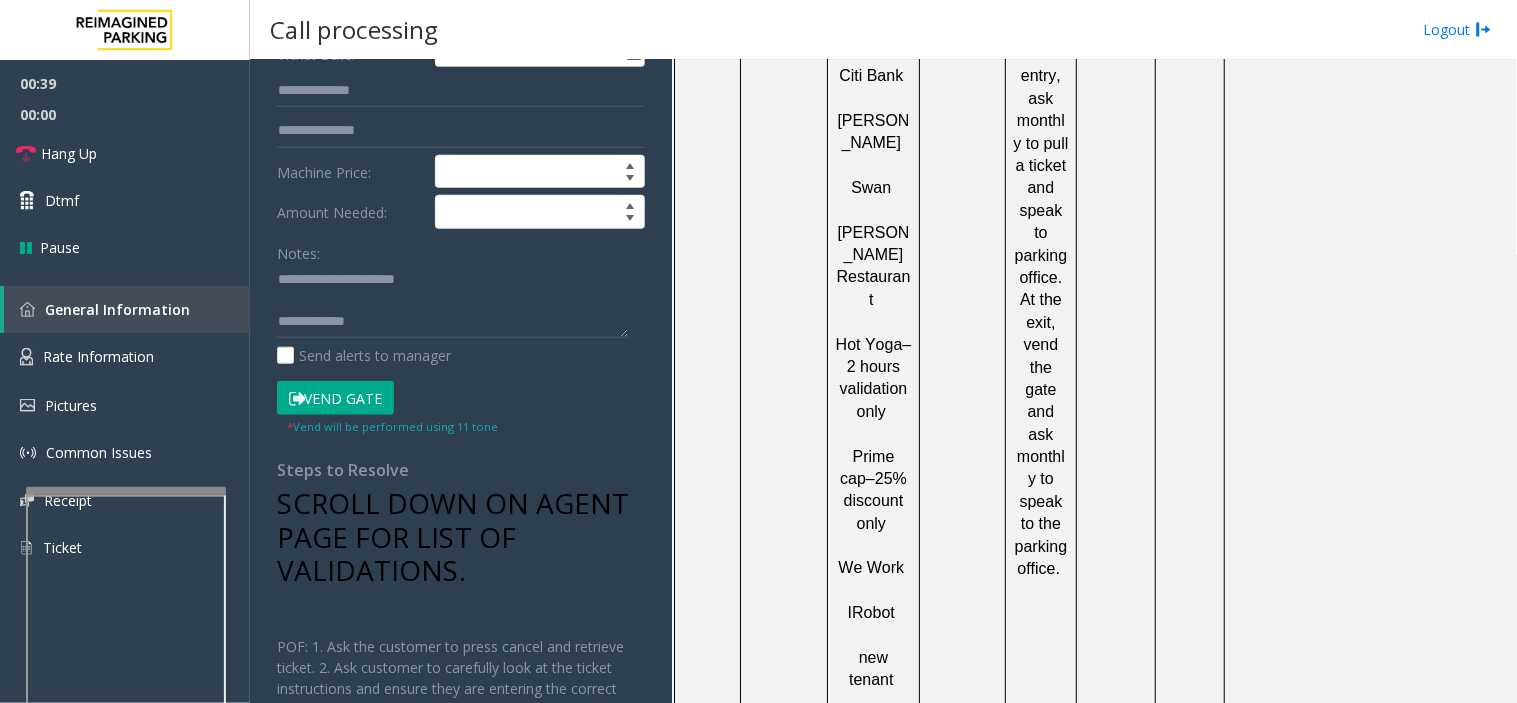 scroll, scrollTop: 1666, scrollLeft: 0, axis: vertical 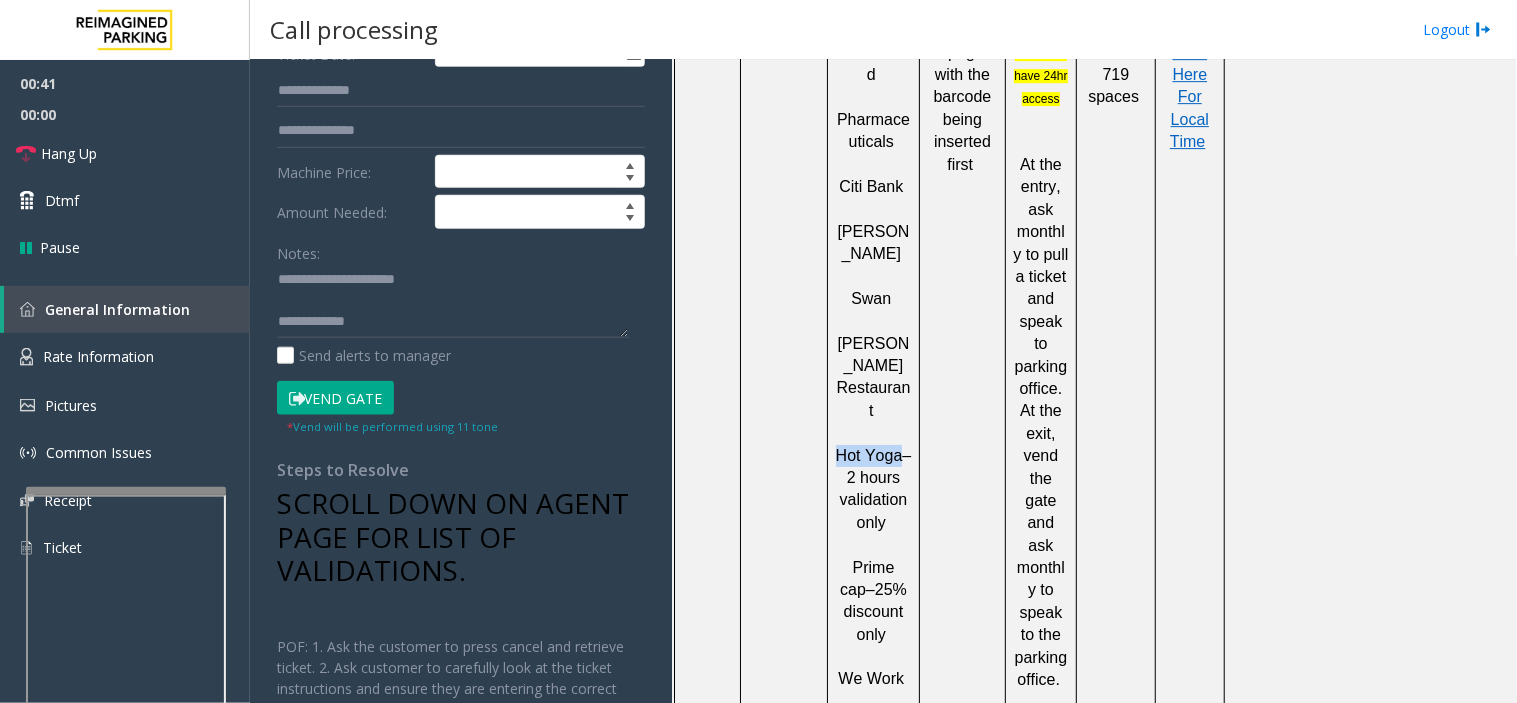 drag, startPoint x: 834, startPoint y: 207, endPoint x: 897, endPoint y: 208, distance: 63.007935 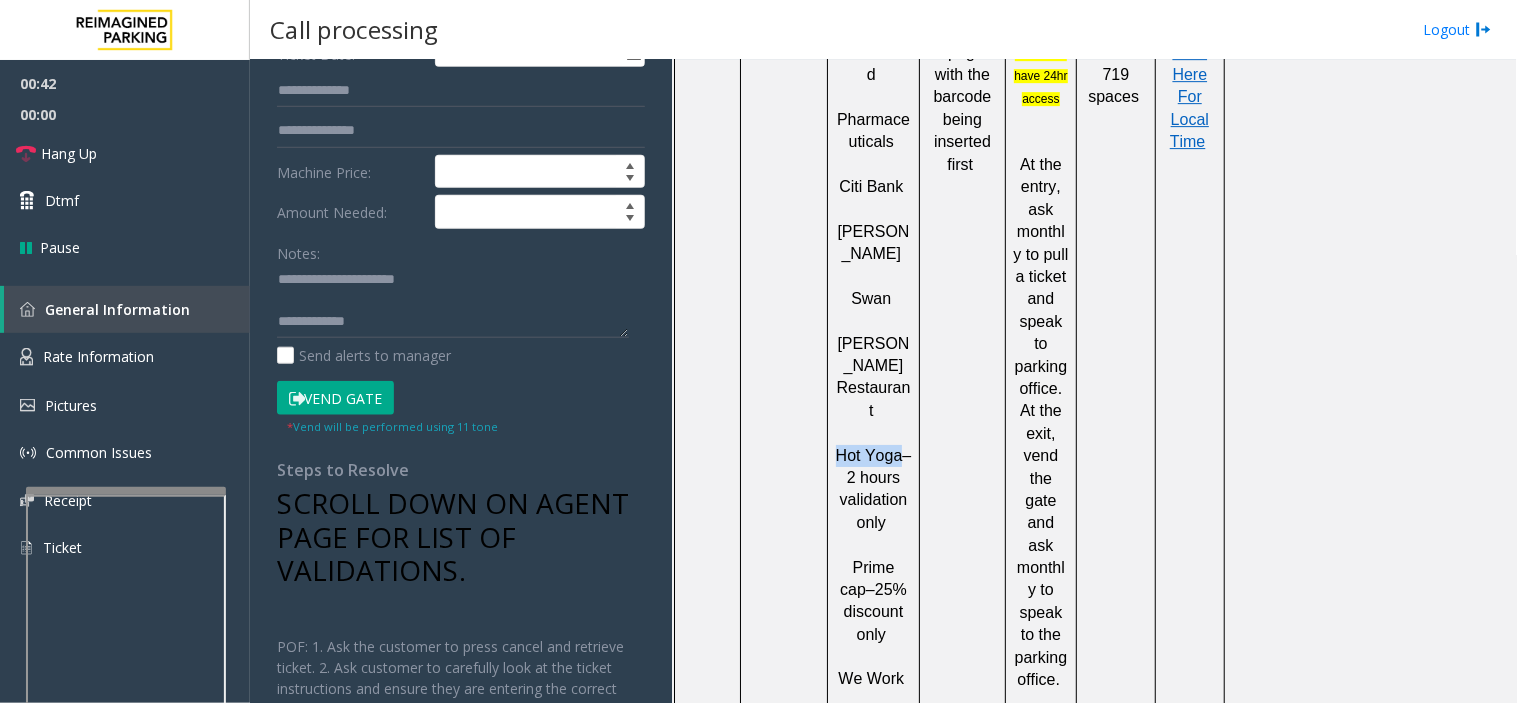 copy on "Hot Yoga" 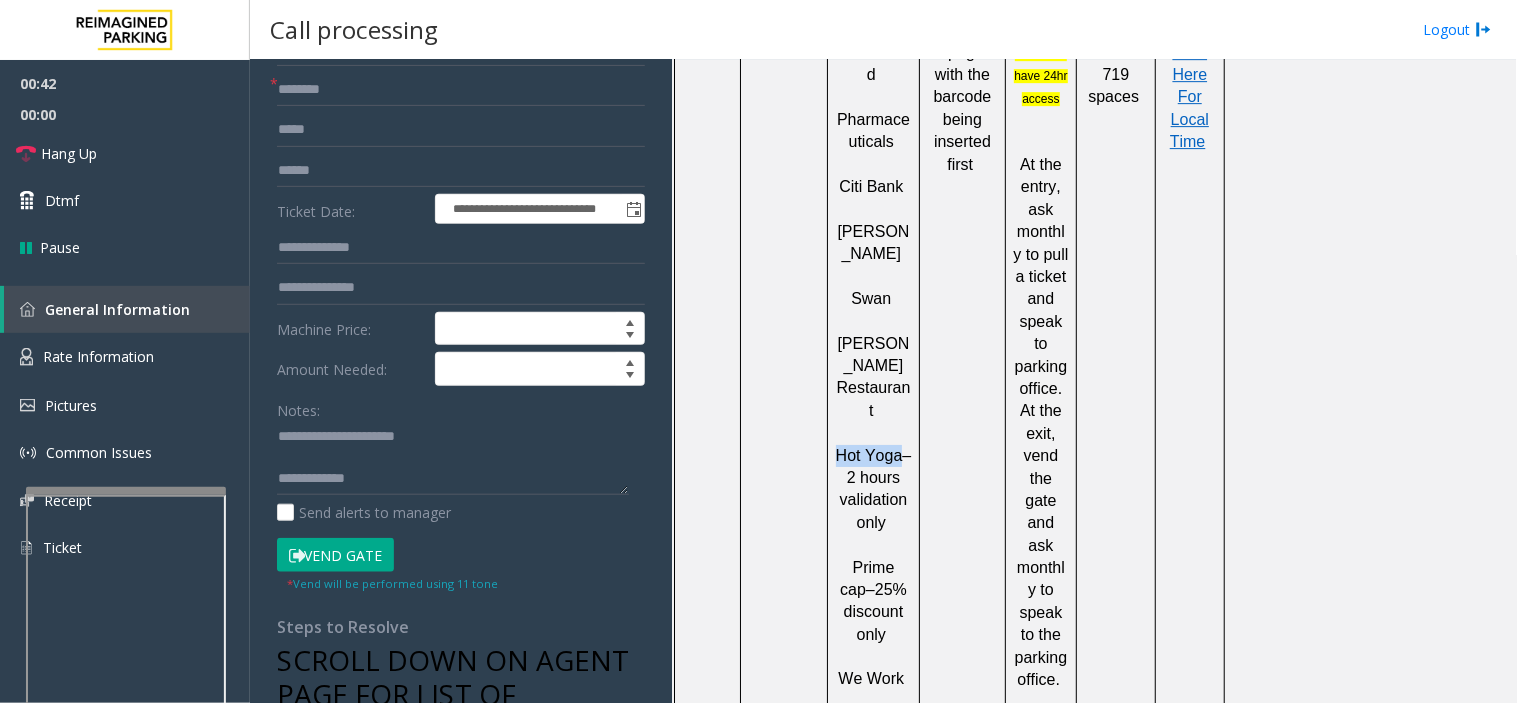 scroll, scrollTop: 0, scrollLeft: 0, axis: both 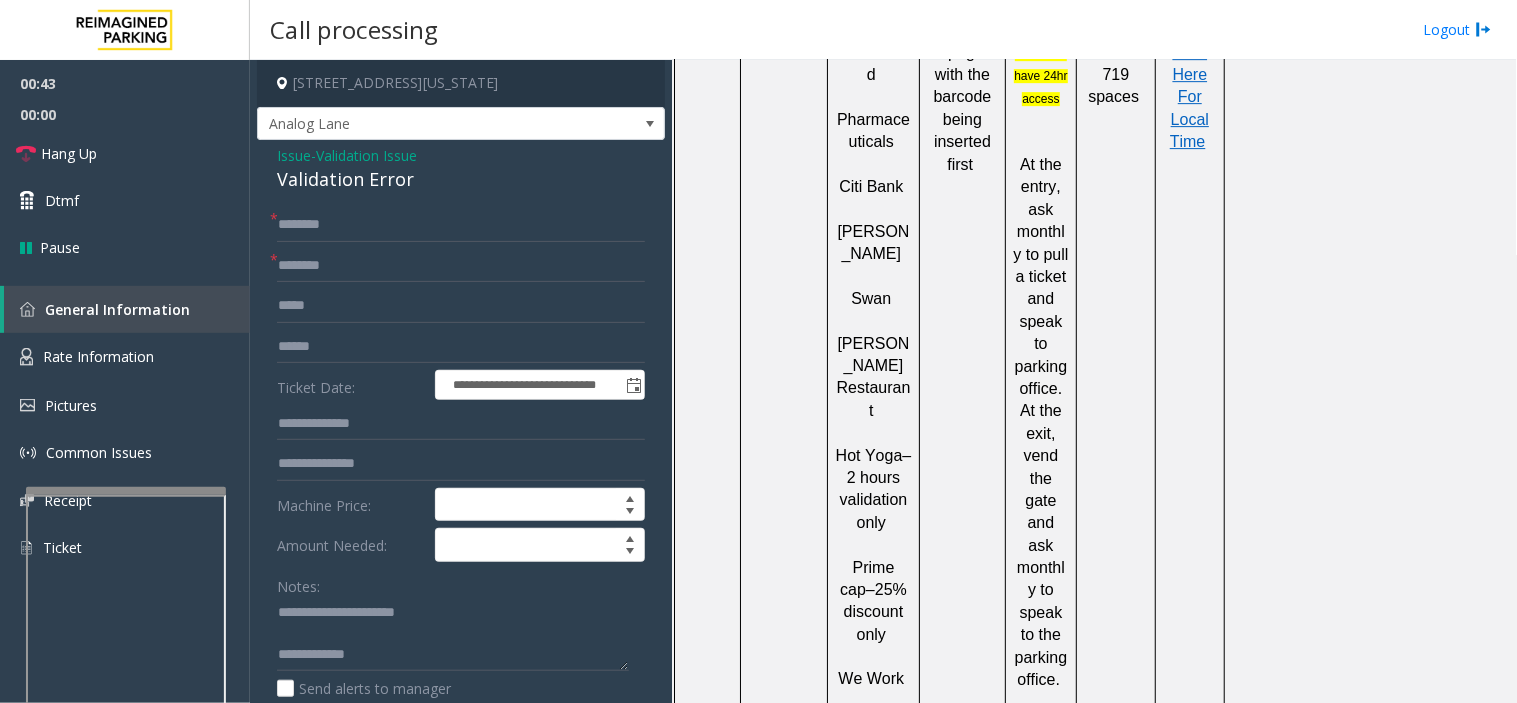 click on "**********" 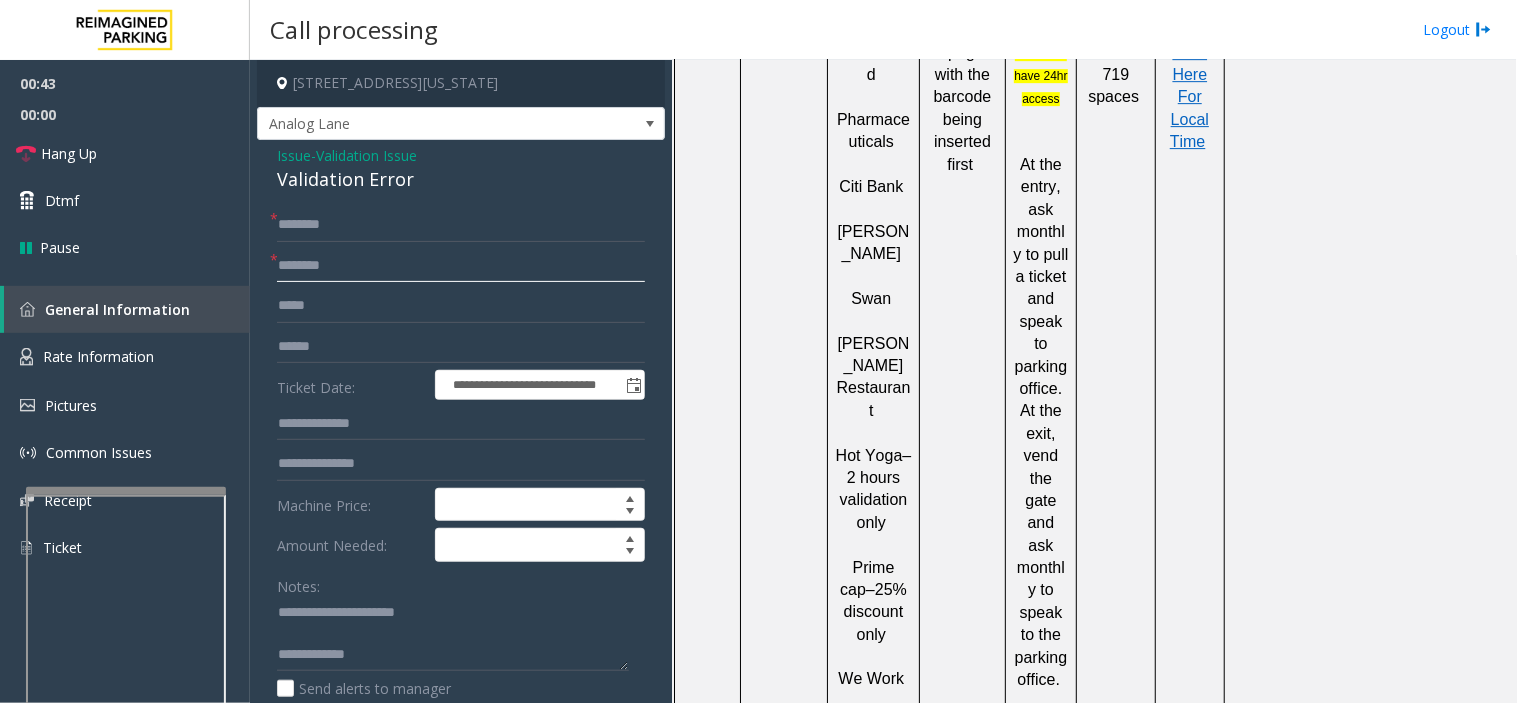 click 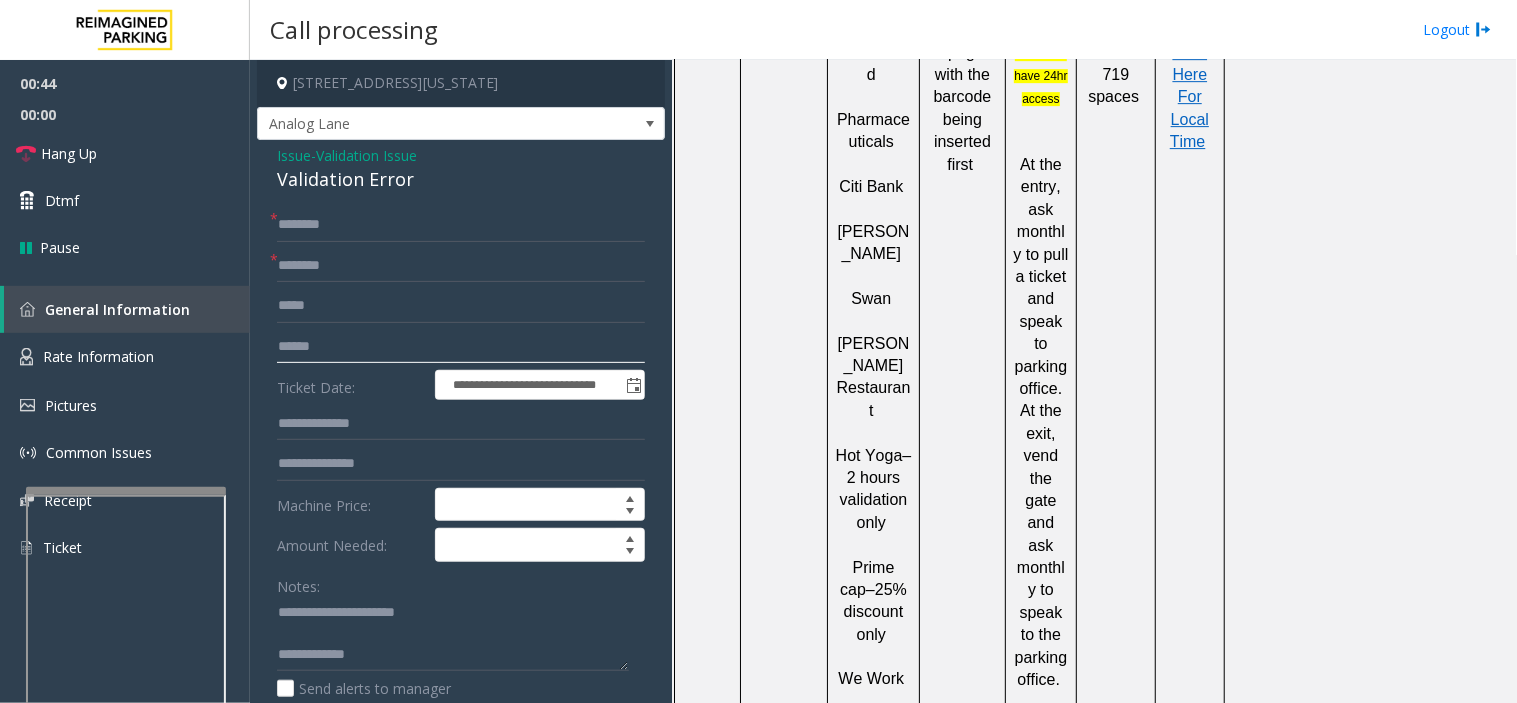 click 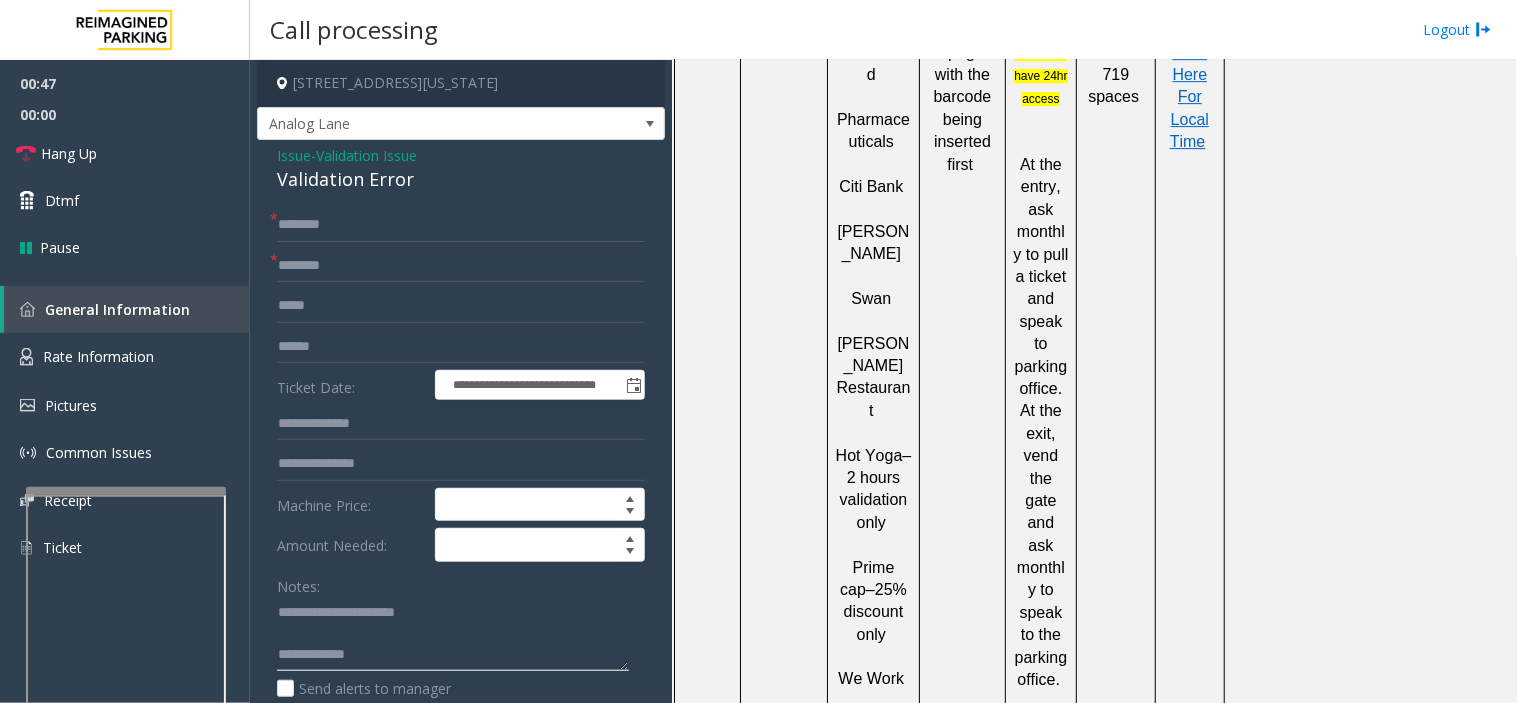 click 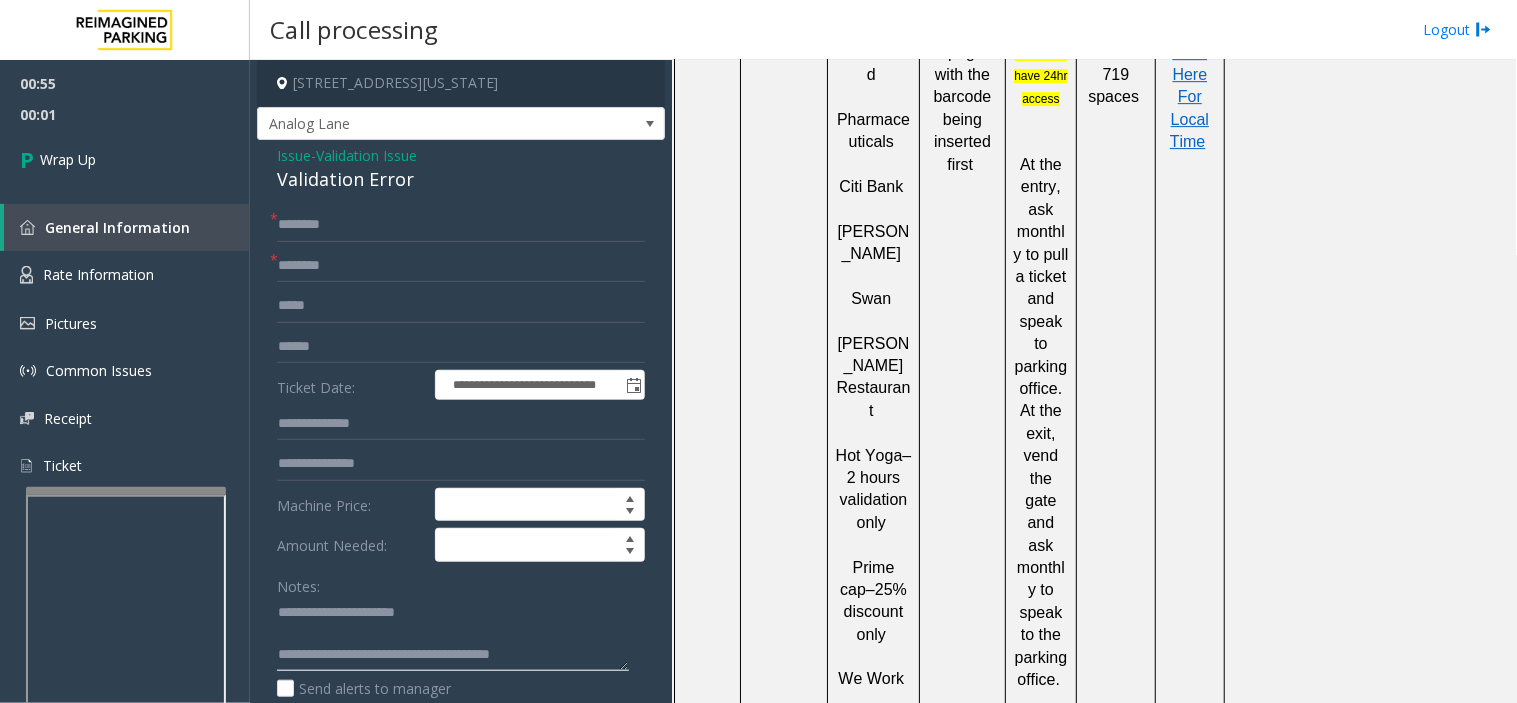 type on "**********" 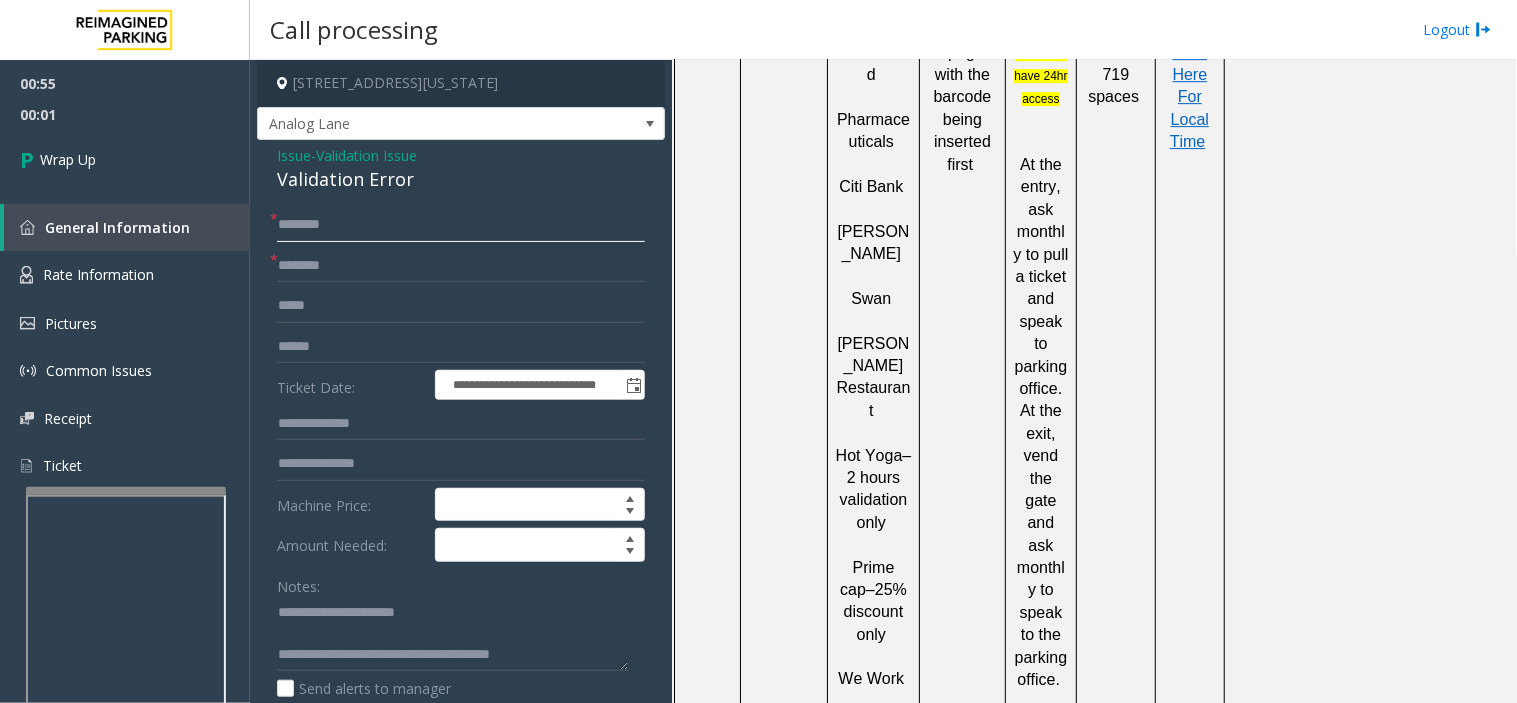 click 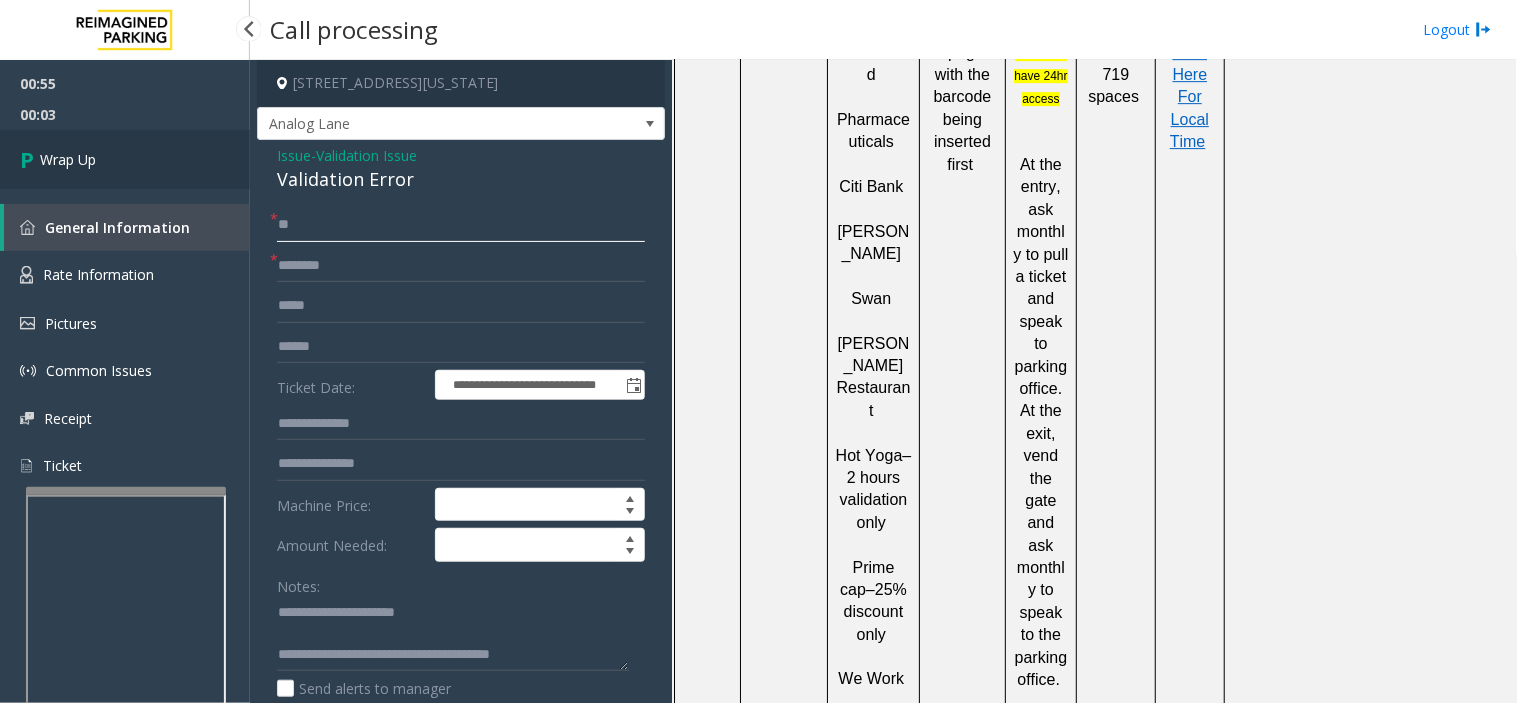 type on "**" 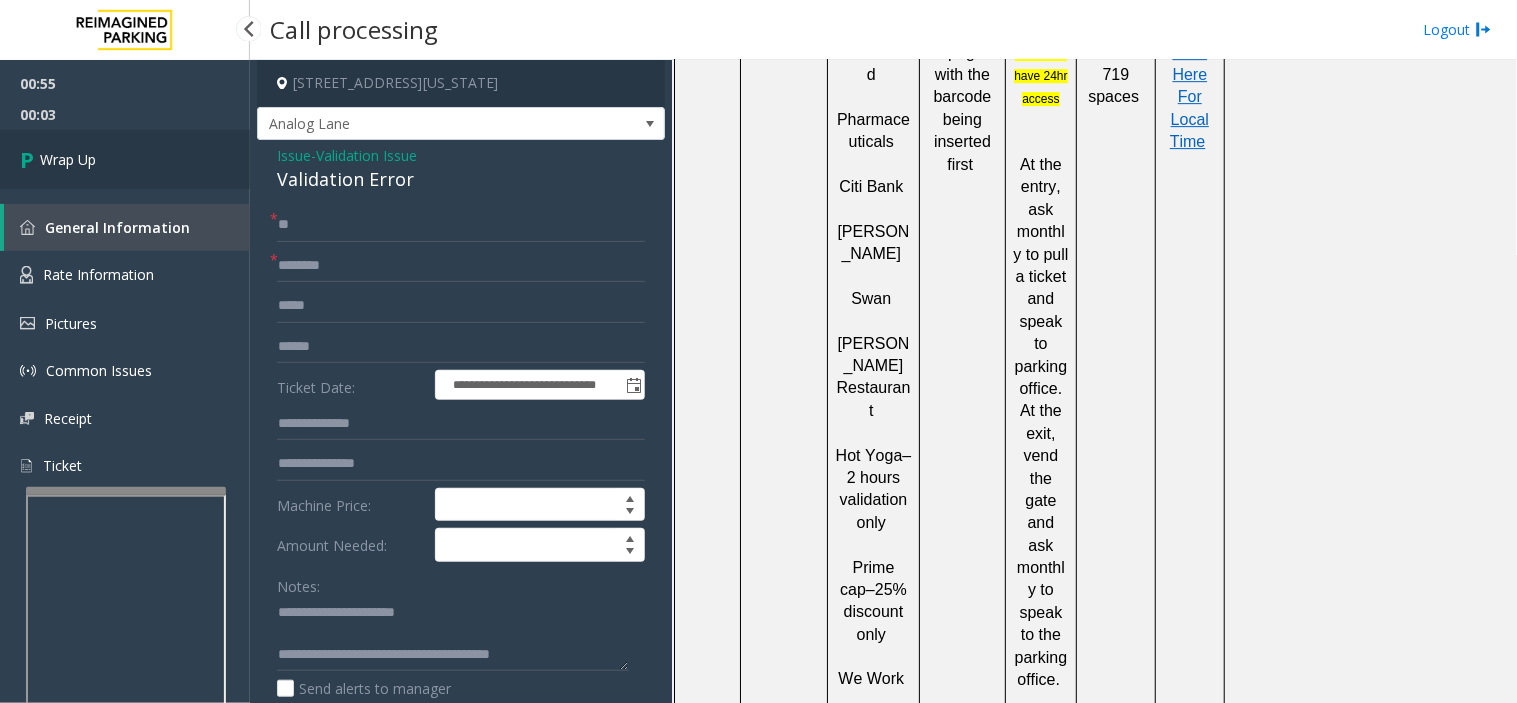 click on "Wrap Up" at bounding box center (125, 159) 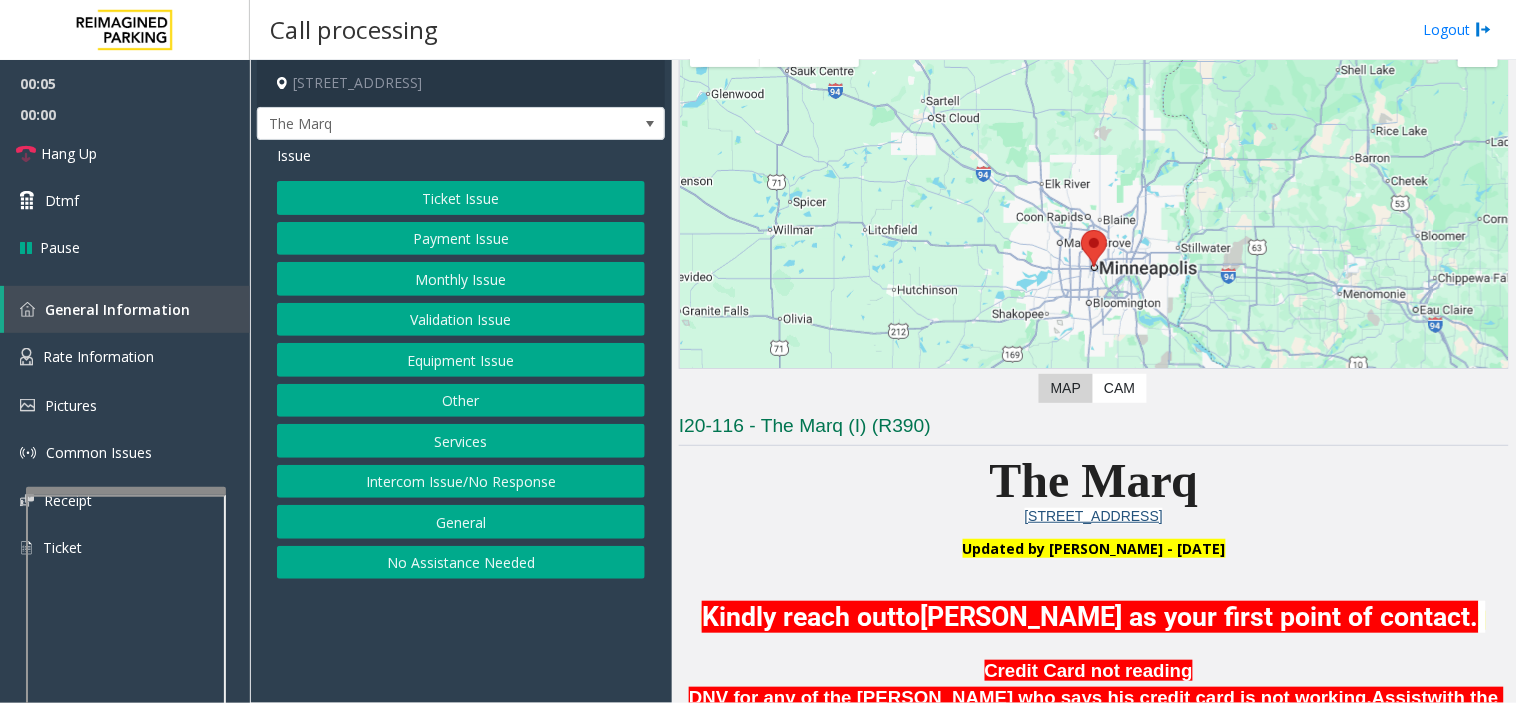 scroll, scrollTop: 555, scrollLeft: 0, axis: vertical 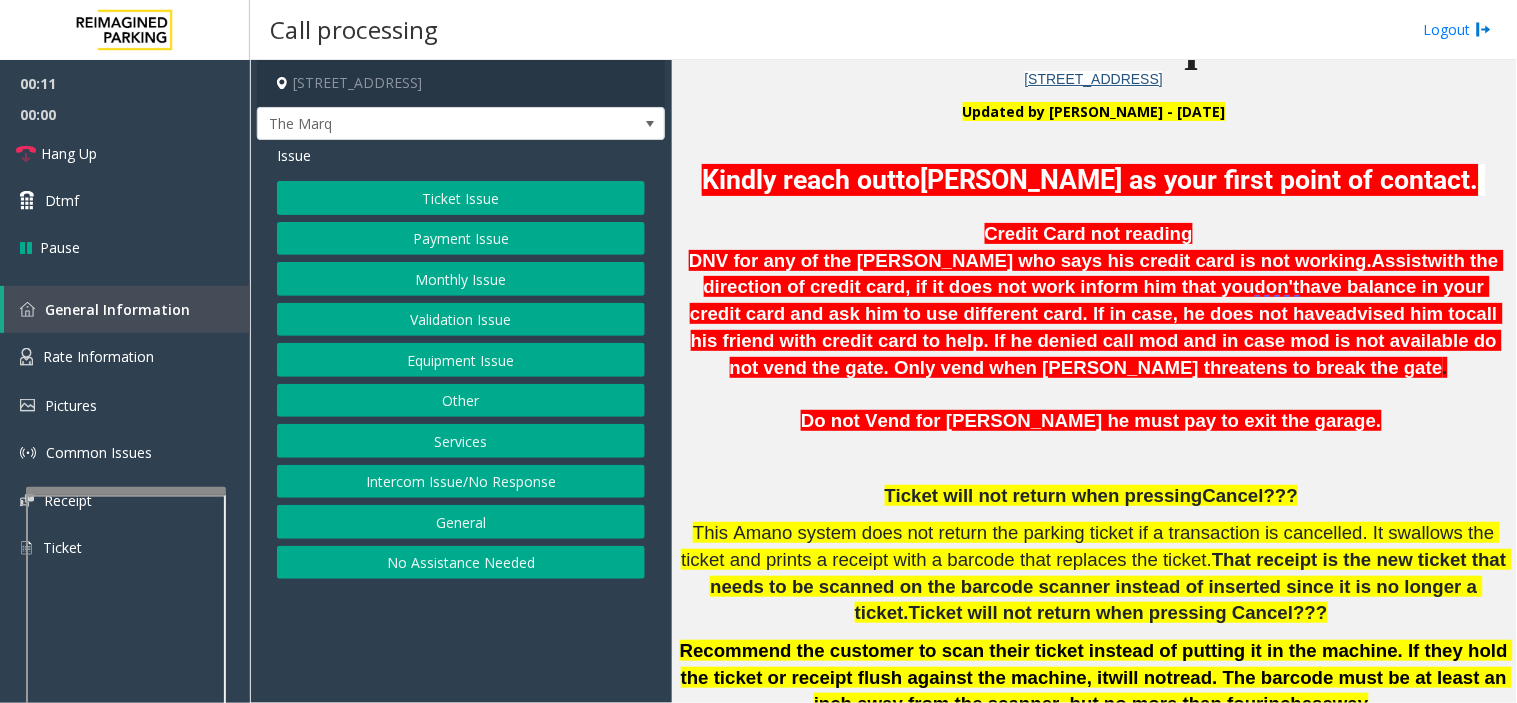 click on "Payment Issue" 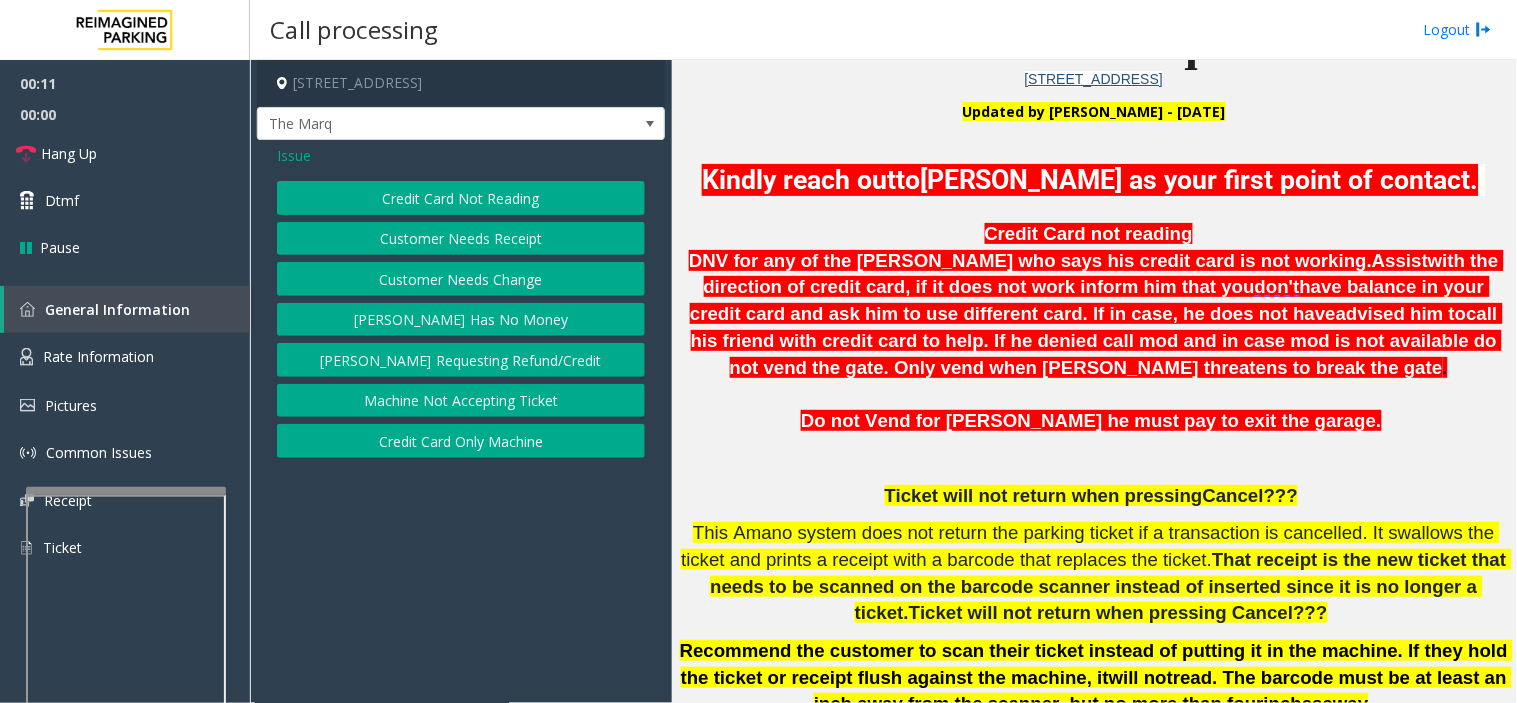 click on "Credit Card Not Reading" 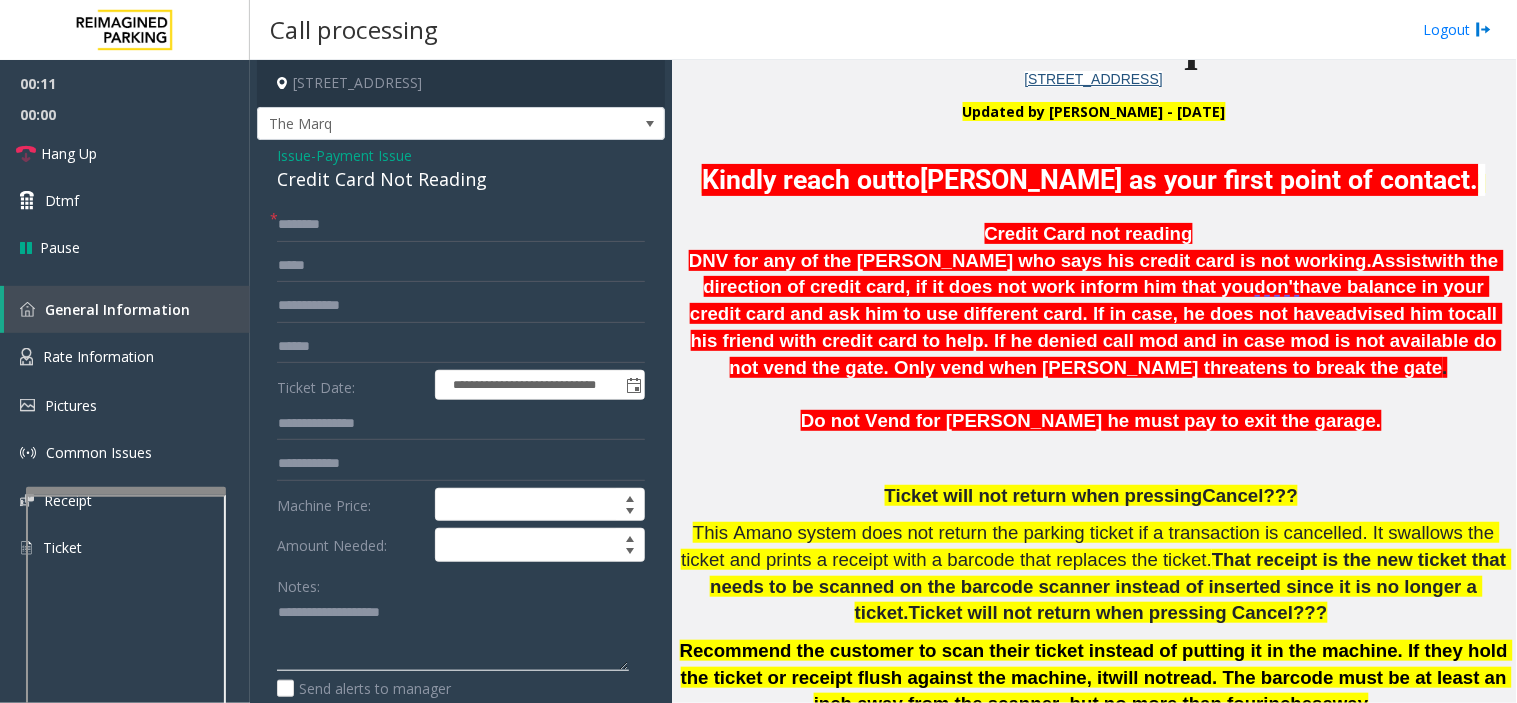 paste on "**********" 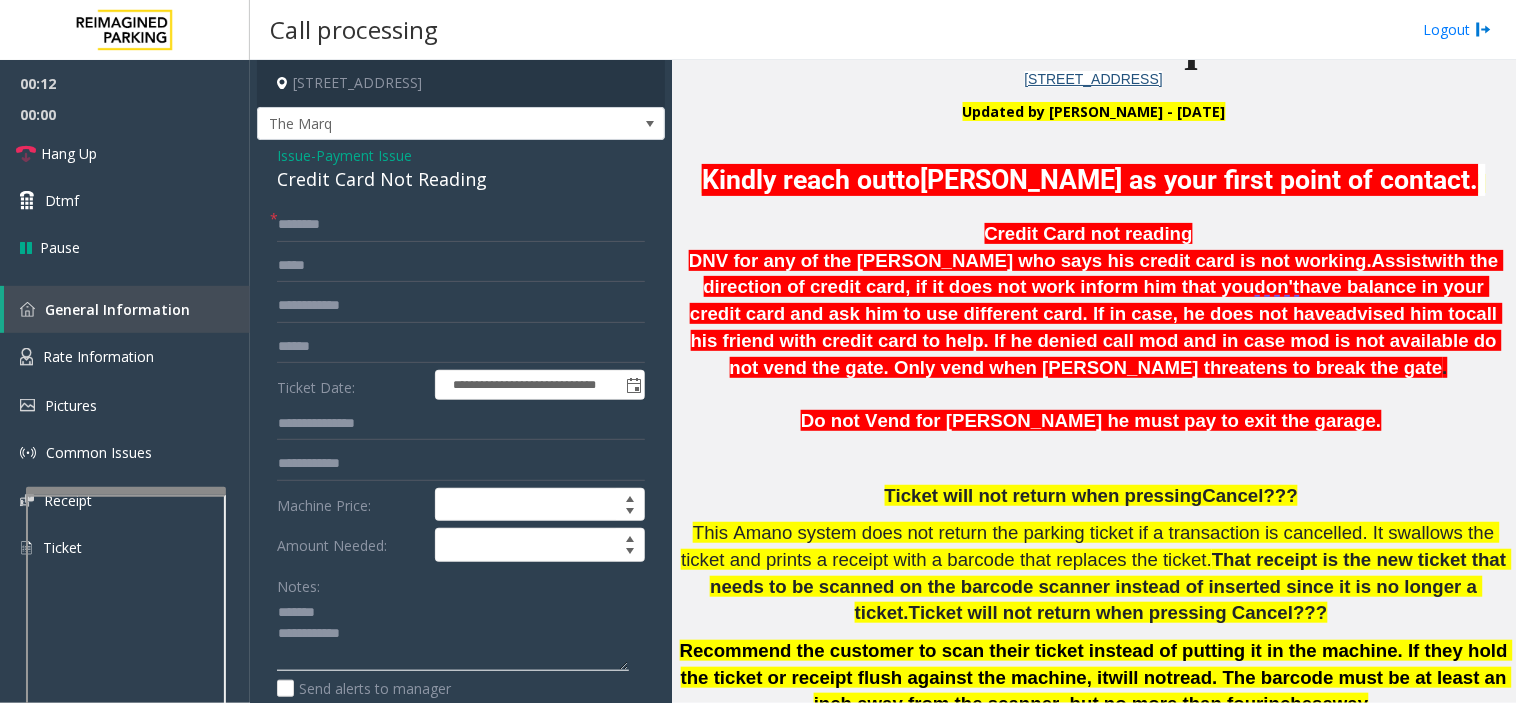 click 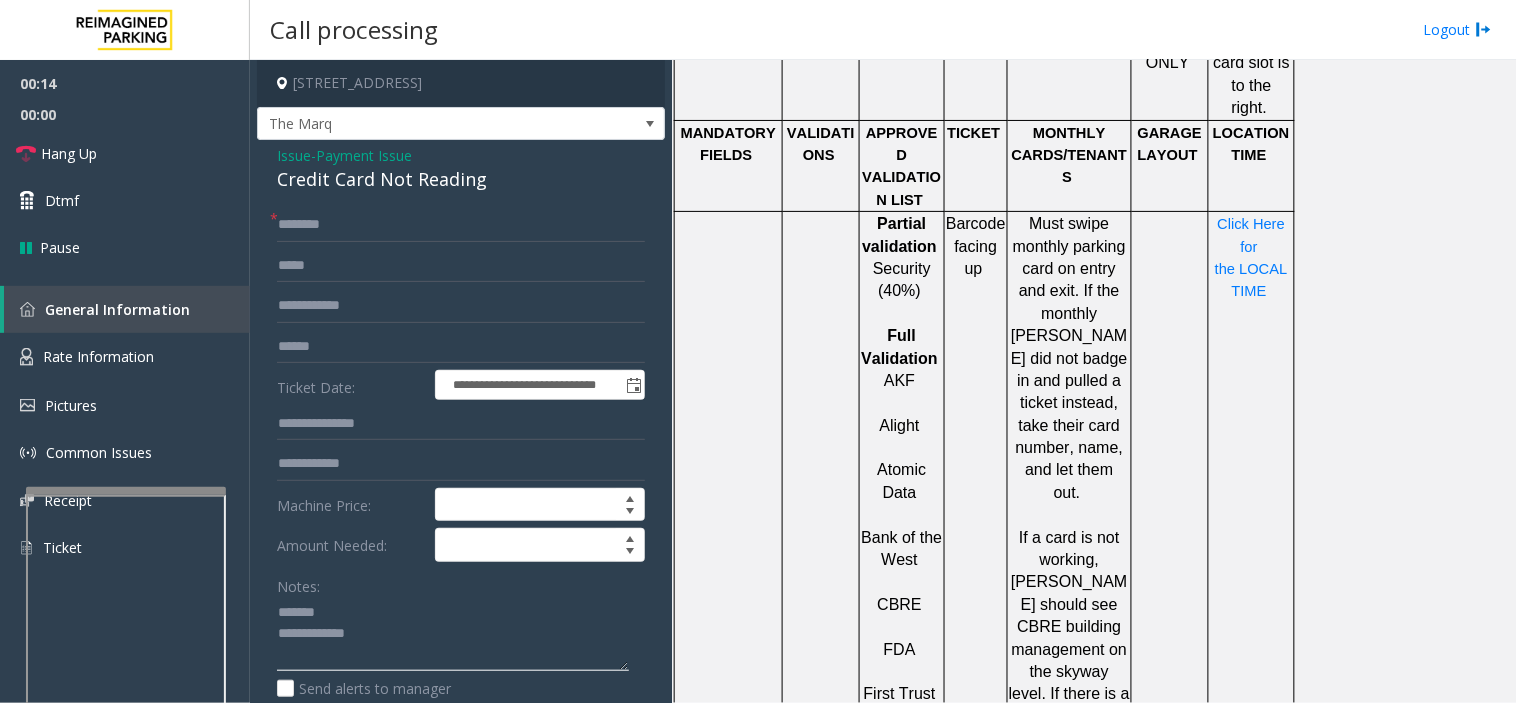 scroll, scrollTop: 1555, scrollLeft: 0, axis: vertical 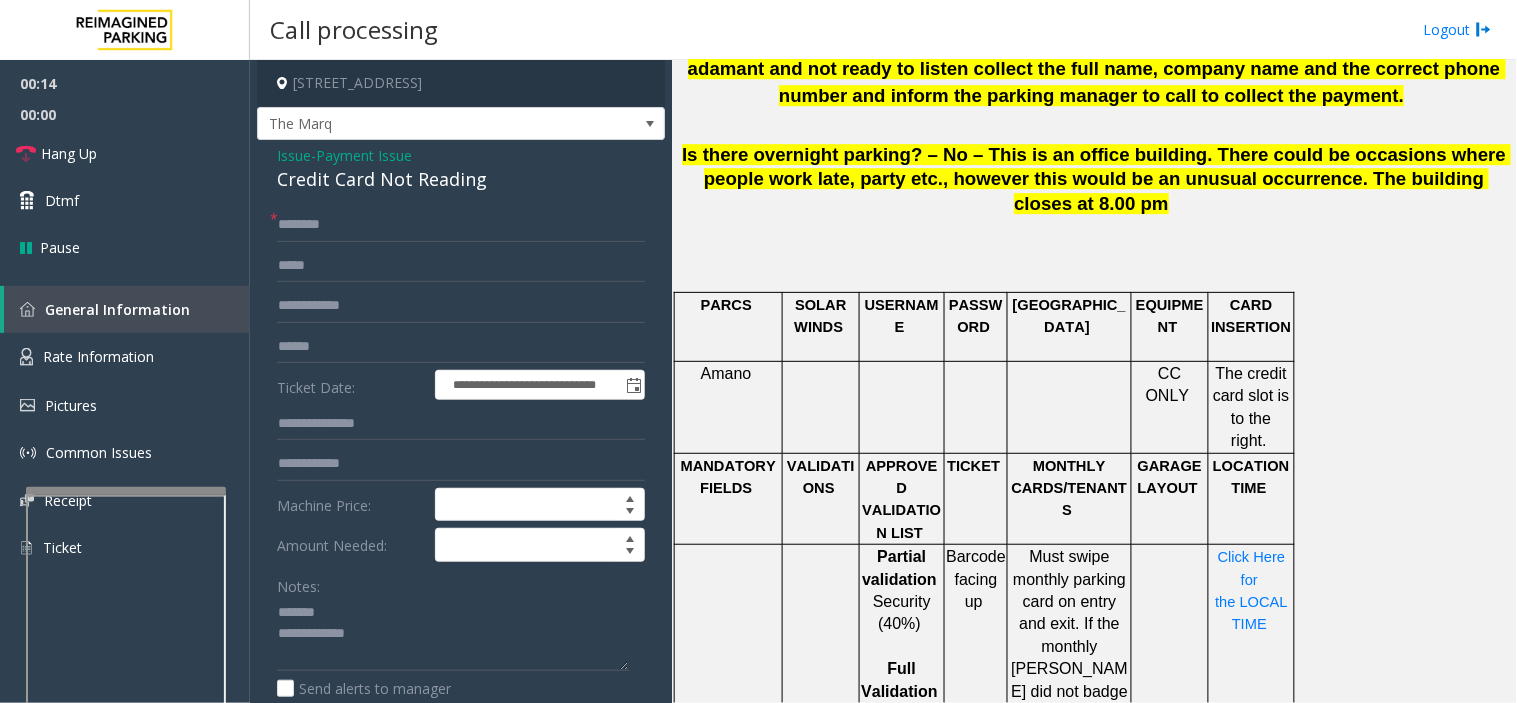 drag, startPoint x: 1107, startPoint y: 550, endPoint x: 1092, endPoint y: 560, distance: 18.027756 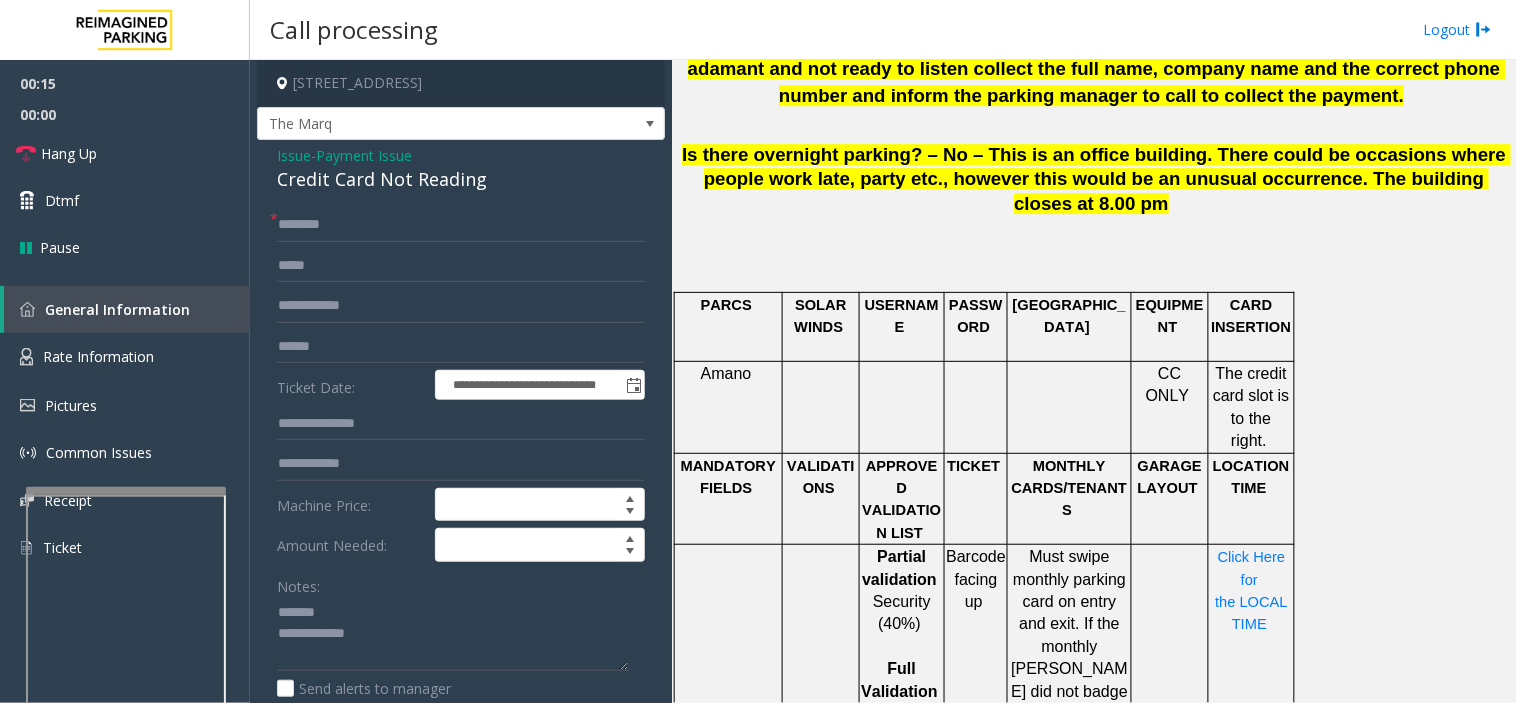 click on "Must swipe monthly parking card on entry and exit. If the monthly [PERSON_NAME] did not badge in and pulled a ticket instead, take their card number, name, and let them out." 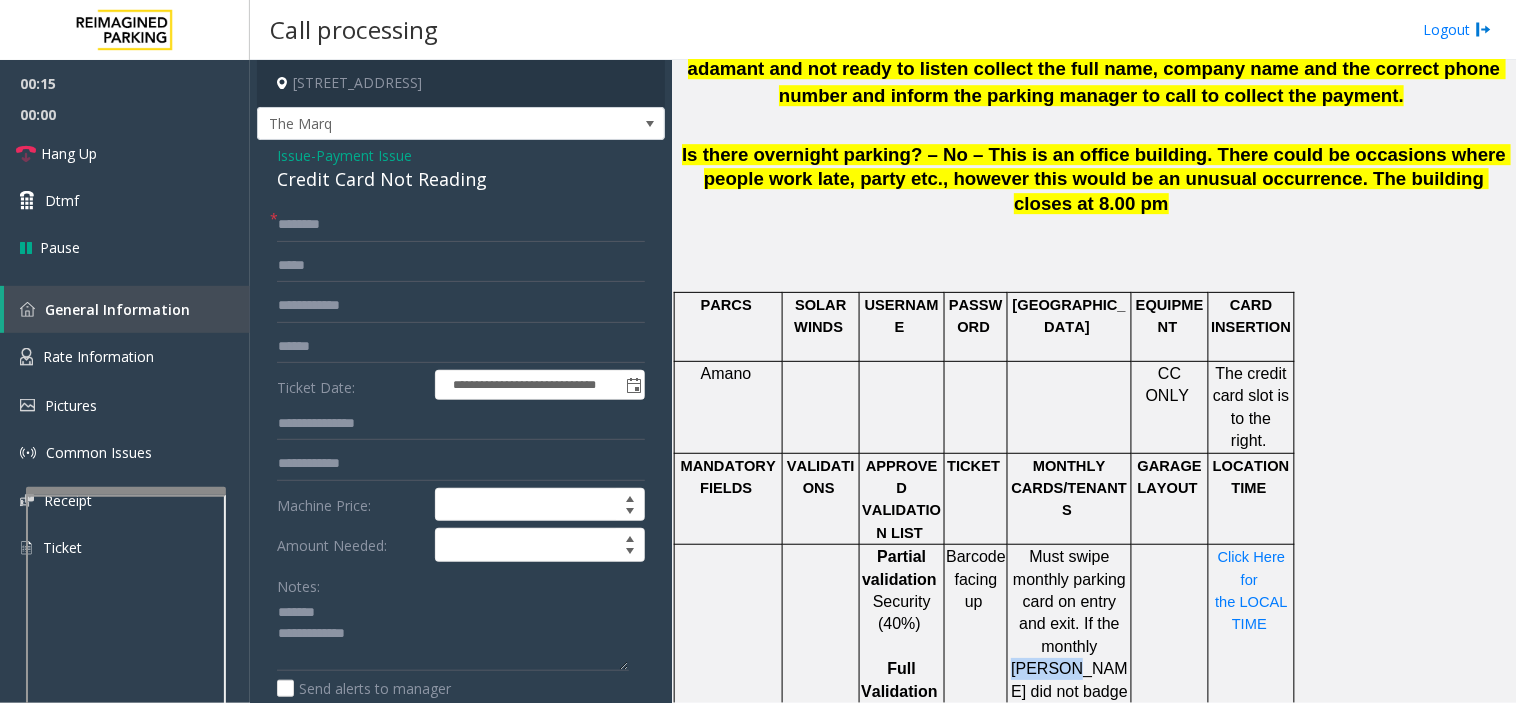 click on "Must swipe monthly parking card on entry and exit. If the monthly [PERSON_NAME] did not badge in and pulled a ticket instead, take their card number, name, and let them out." 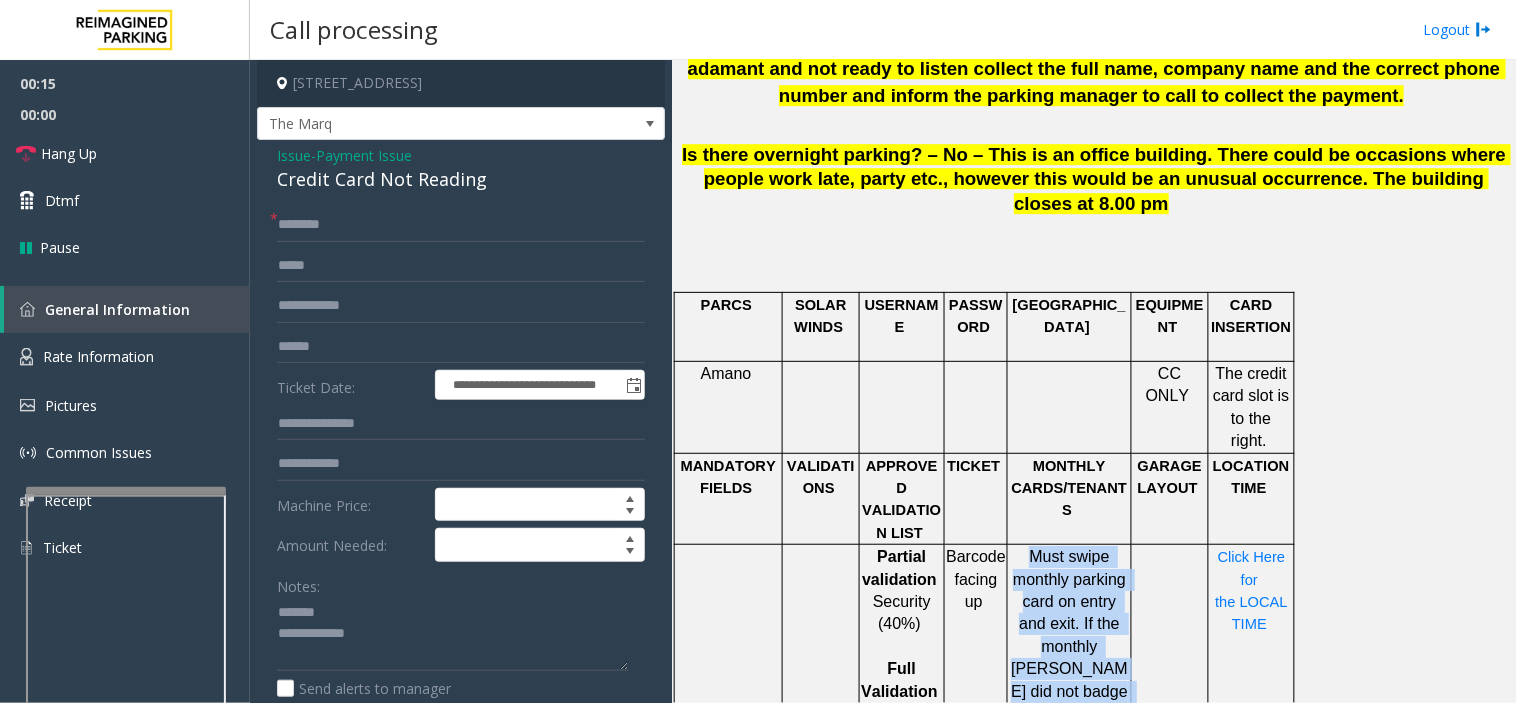 click on "Must swipe monthly parking card on entry and exit. If the monthly [PERSON_NAME] did not badge in and pulled a ticket instead, take their card number, name, and let them out." 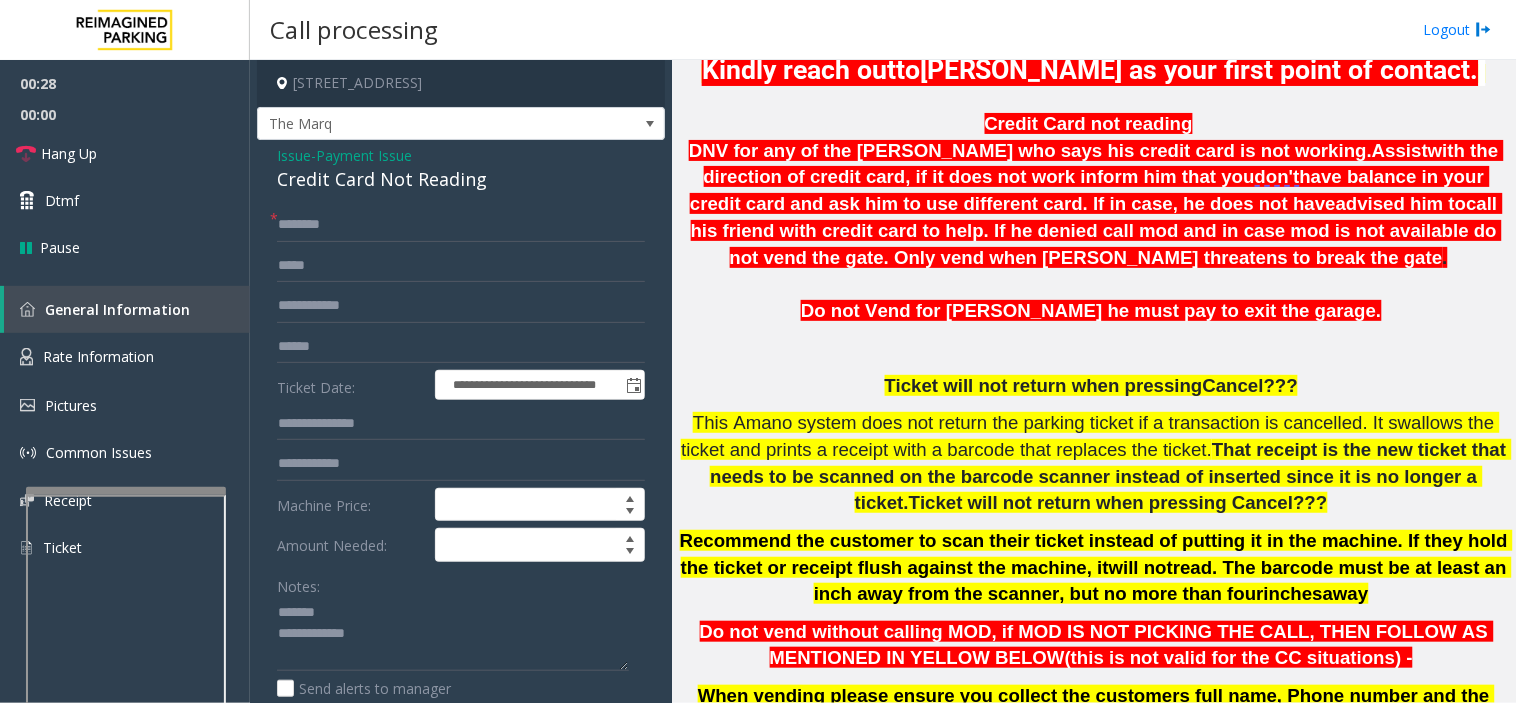 scroll, scrollTop: 777, scrollLeft: 0, axis: vertical 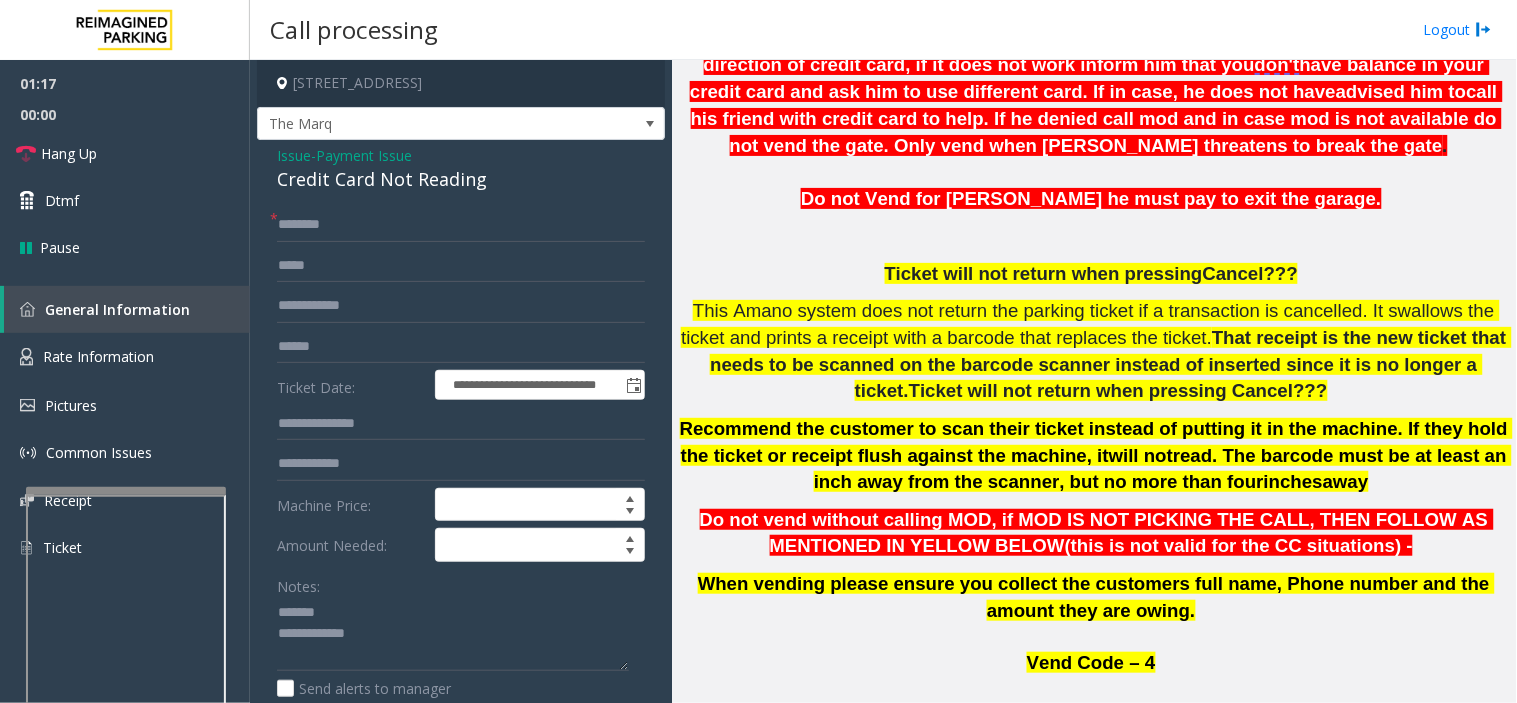 drag, startPoint x: 843, startPoint y: 370, endPoint x: 830, endPoint y: 376, distance: 14.3178215 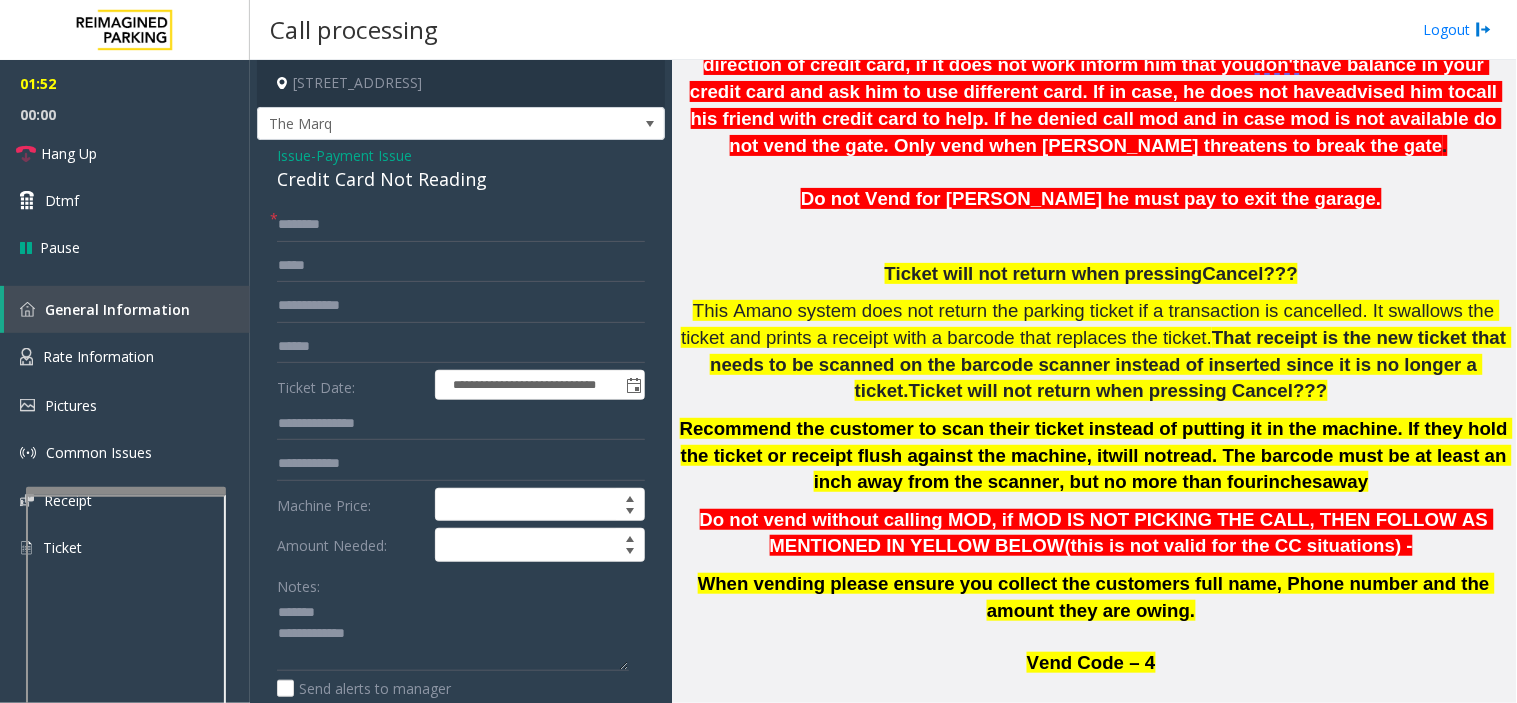 drag, startPoint x: 877, startPoint y: 316, endPoint x: 868, endPoint y: 334, distance: 20.12461 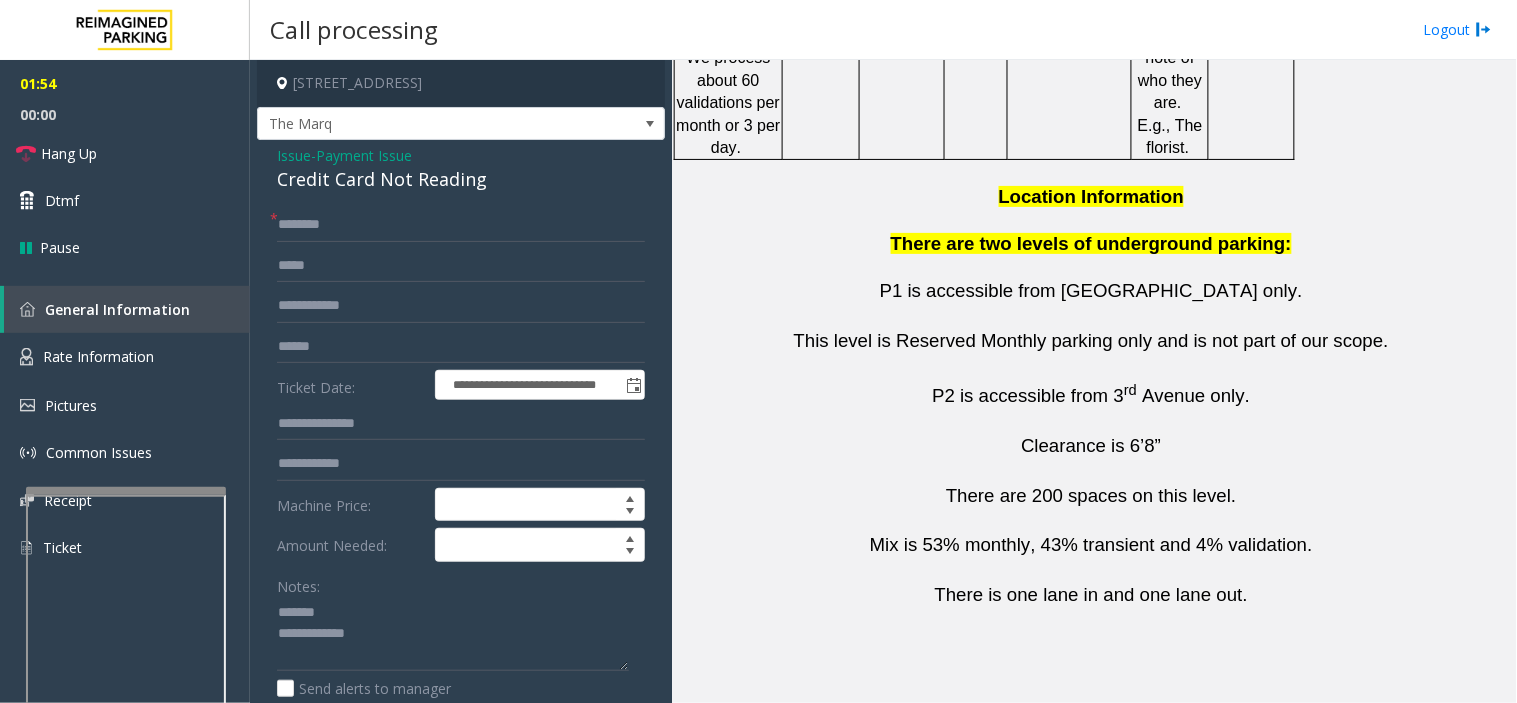 scroll, scrollTop: 3803, scrollLeft: 0, axis: vertical 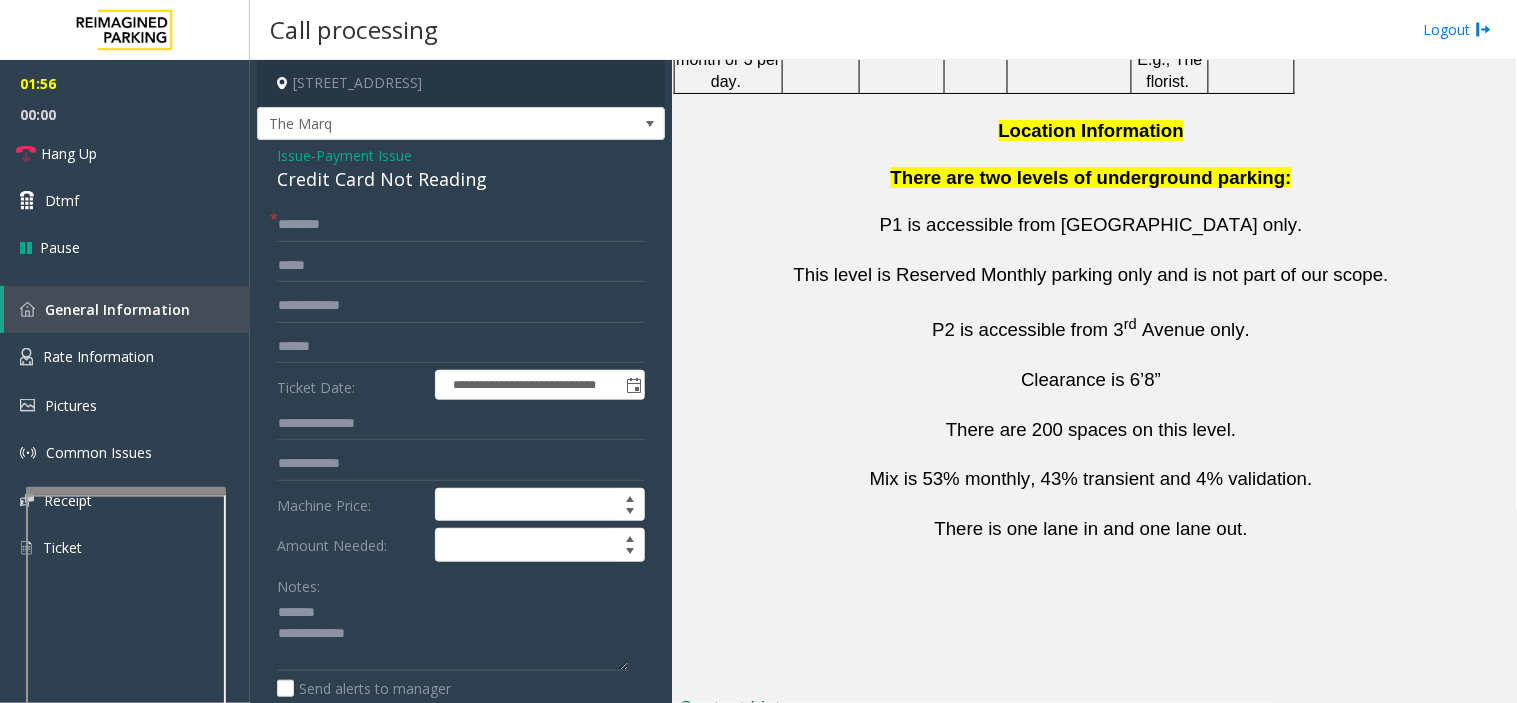 drag, startPoint x: 954, startPoint y: 560, endPoint x: 807, endPoint y: 541, distance: 148.22281 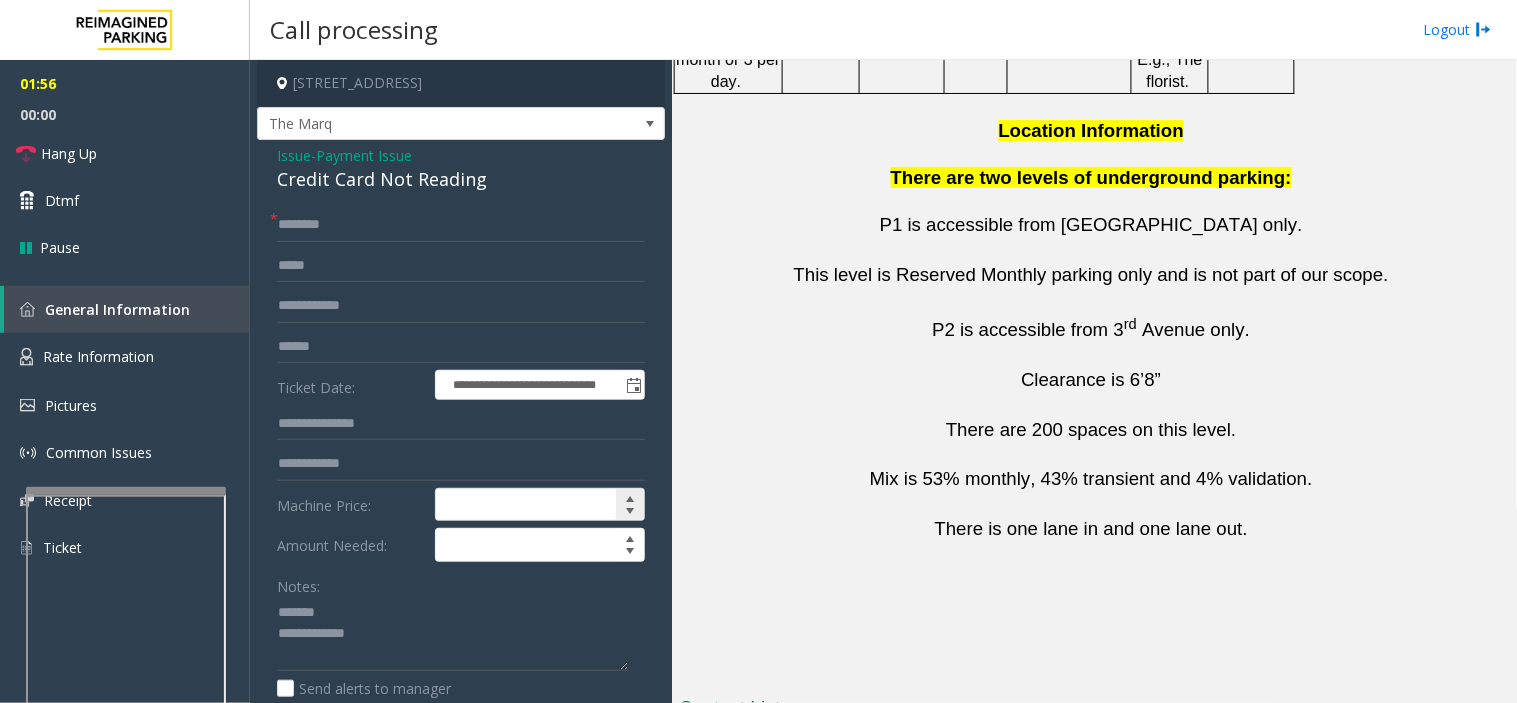 copy on "[PHONE_NUMBER]" 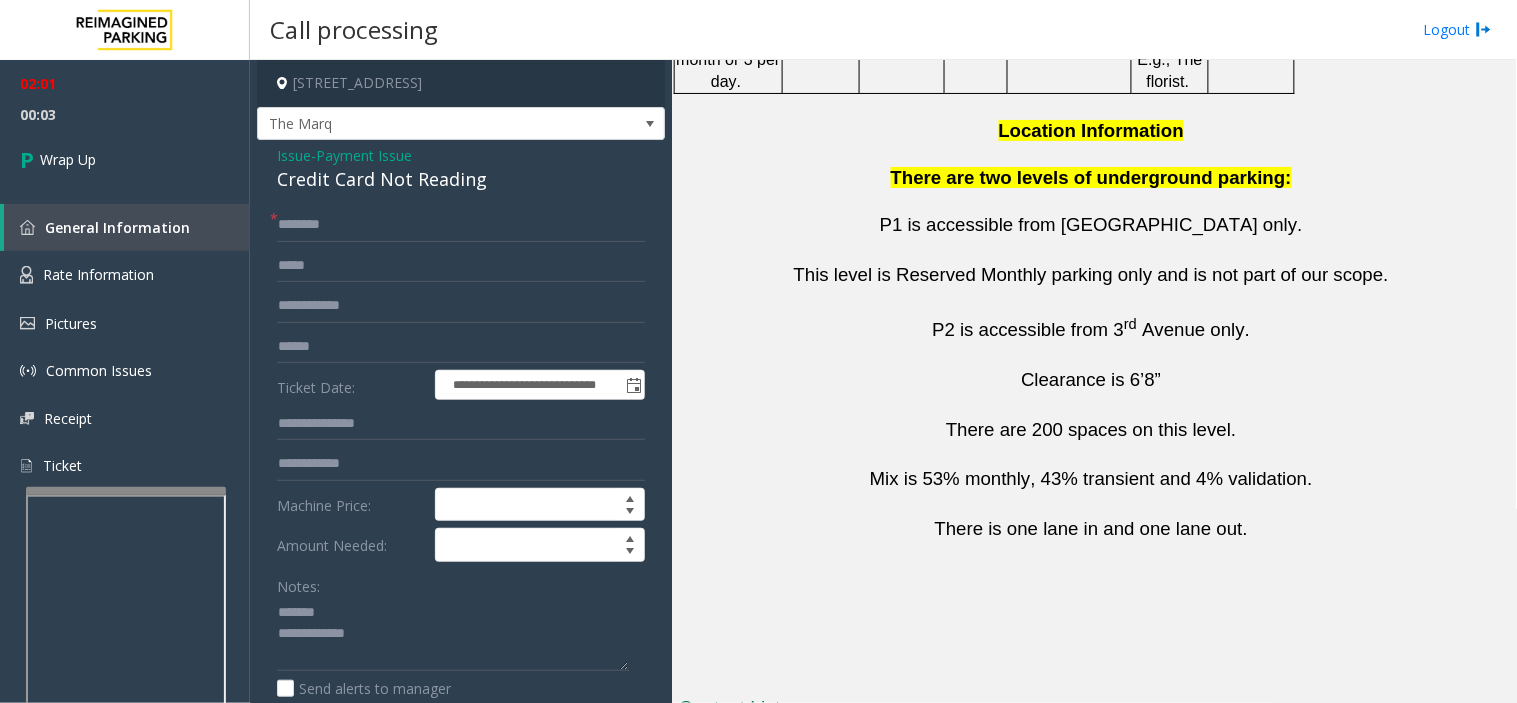 click on "Credit Card Not Reading" 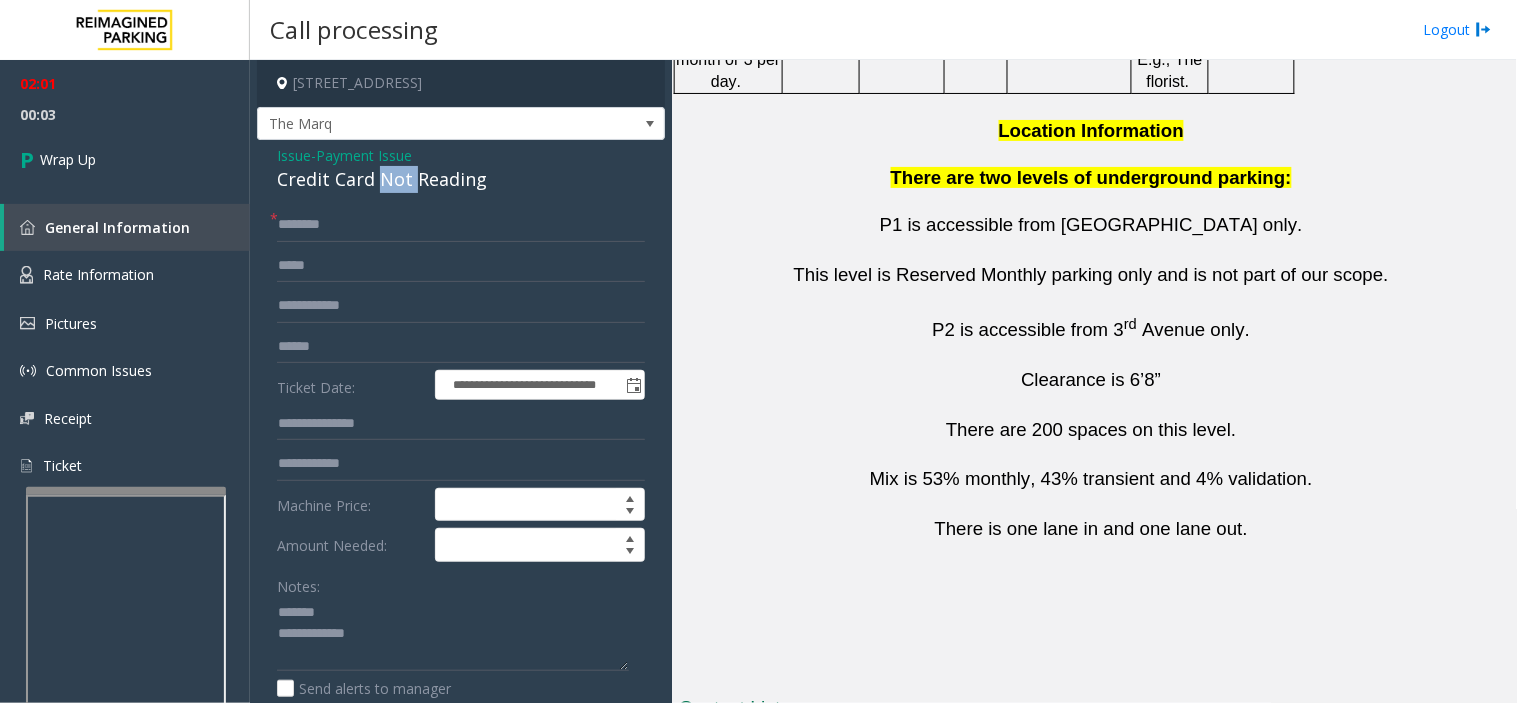 click on "Credit Card Not Reading" 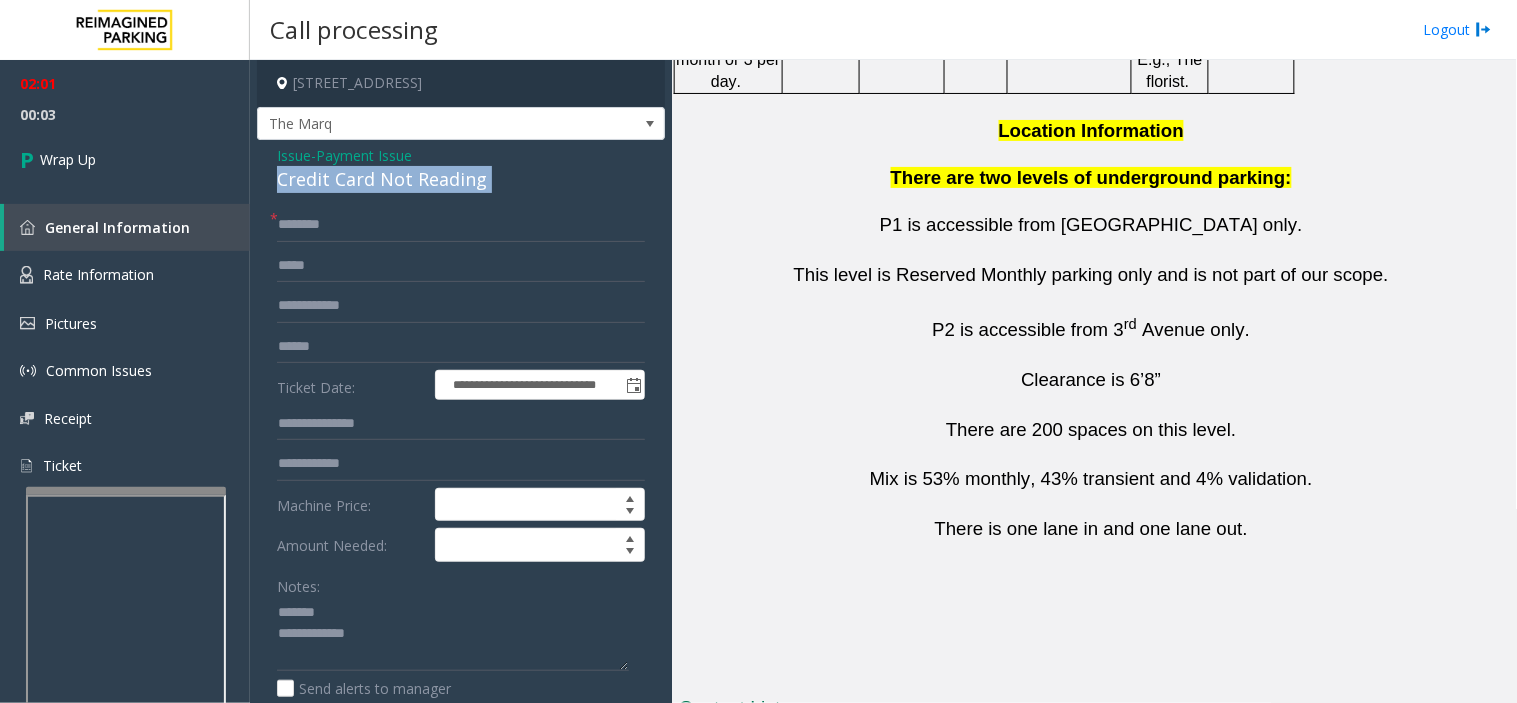 click on "Credit Card Not Reading" 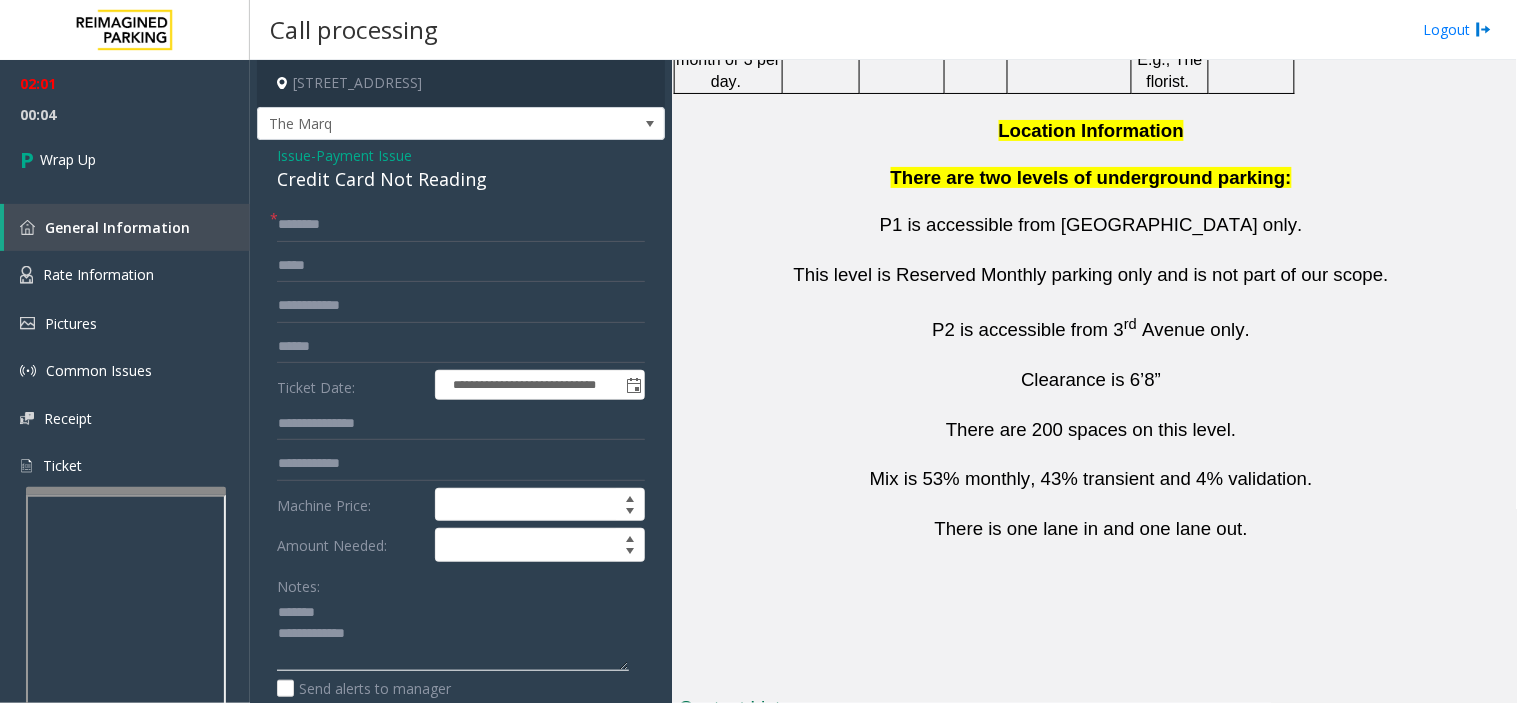 paste on "**********" 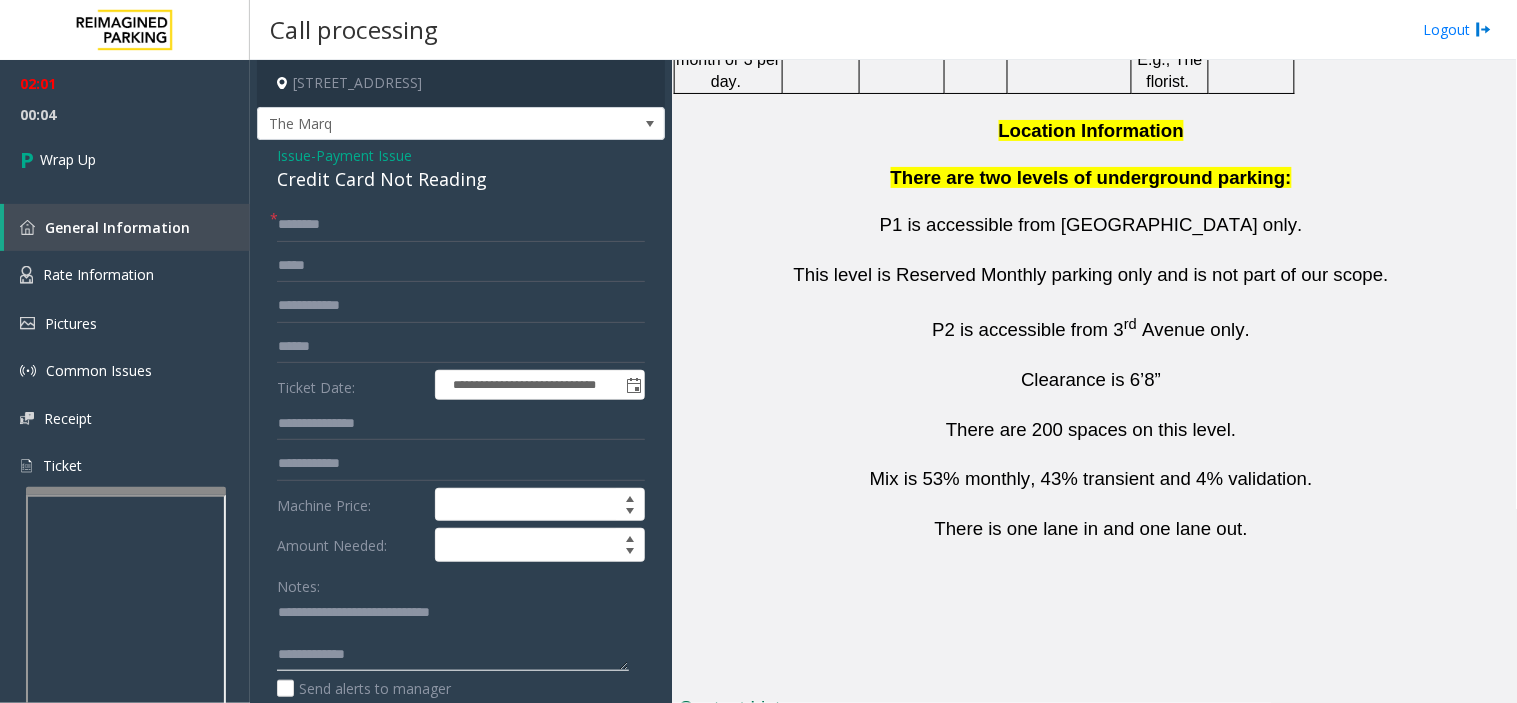 click 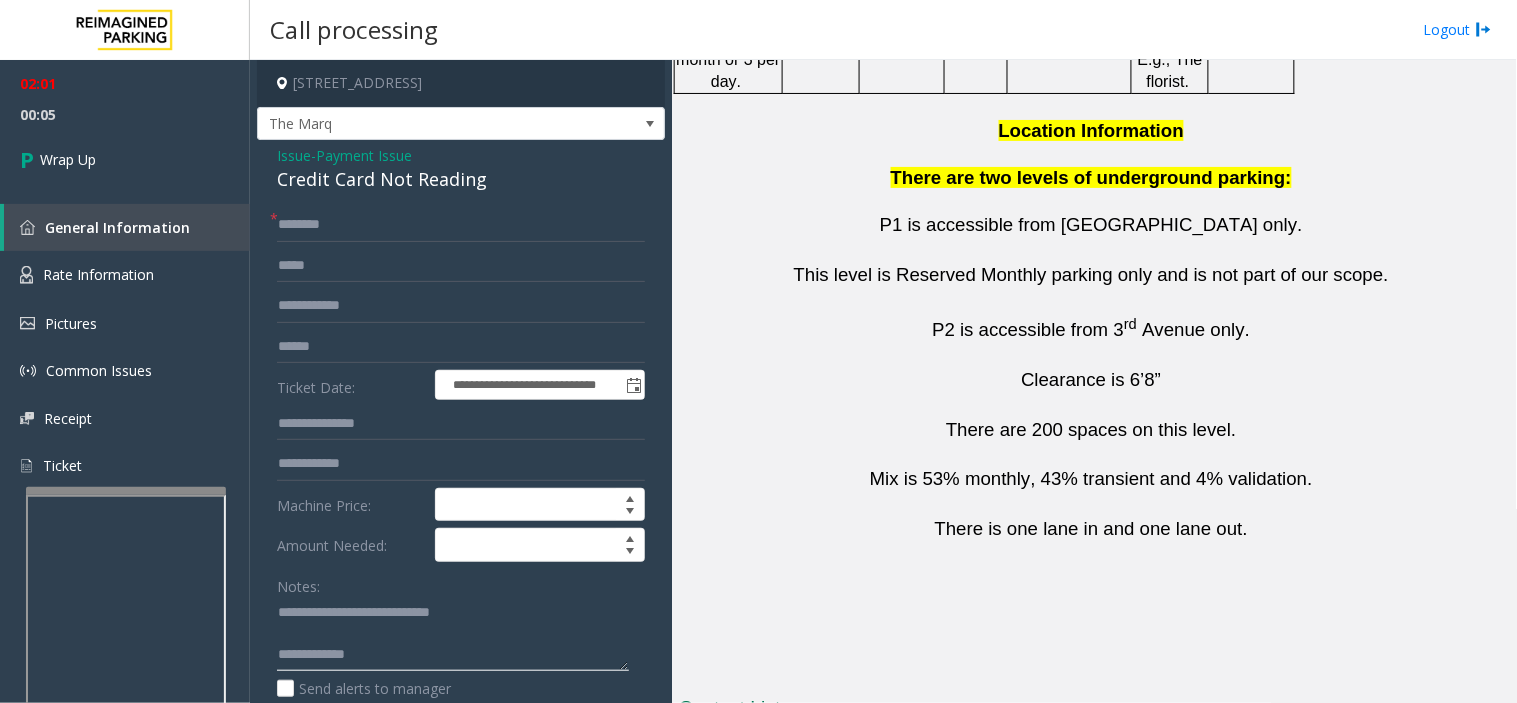 type on "**********" 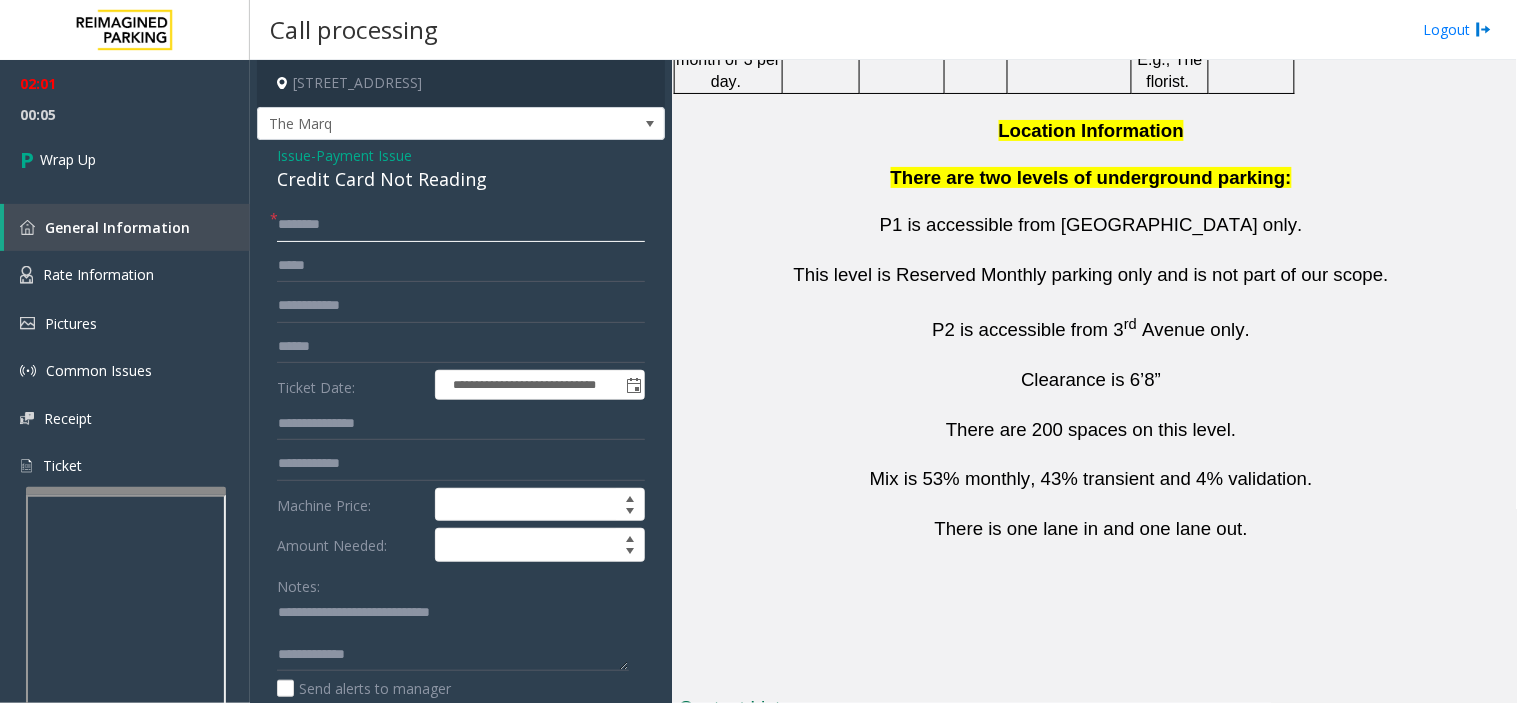 click 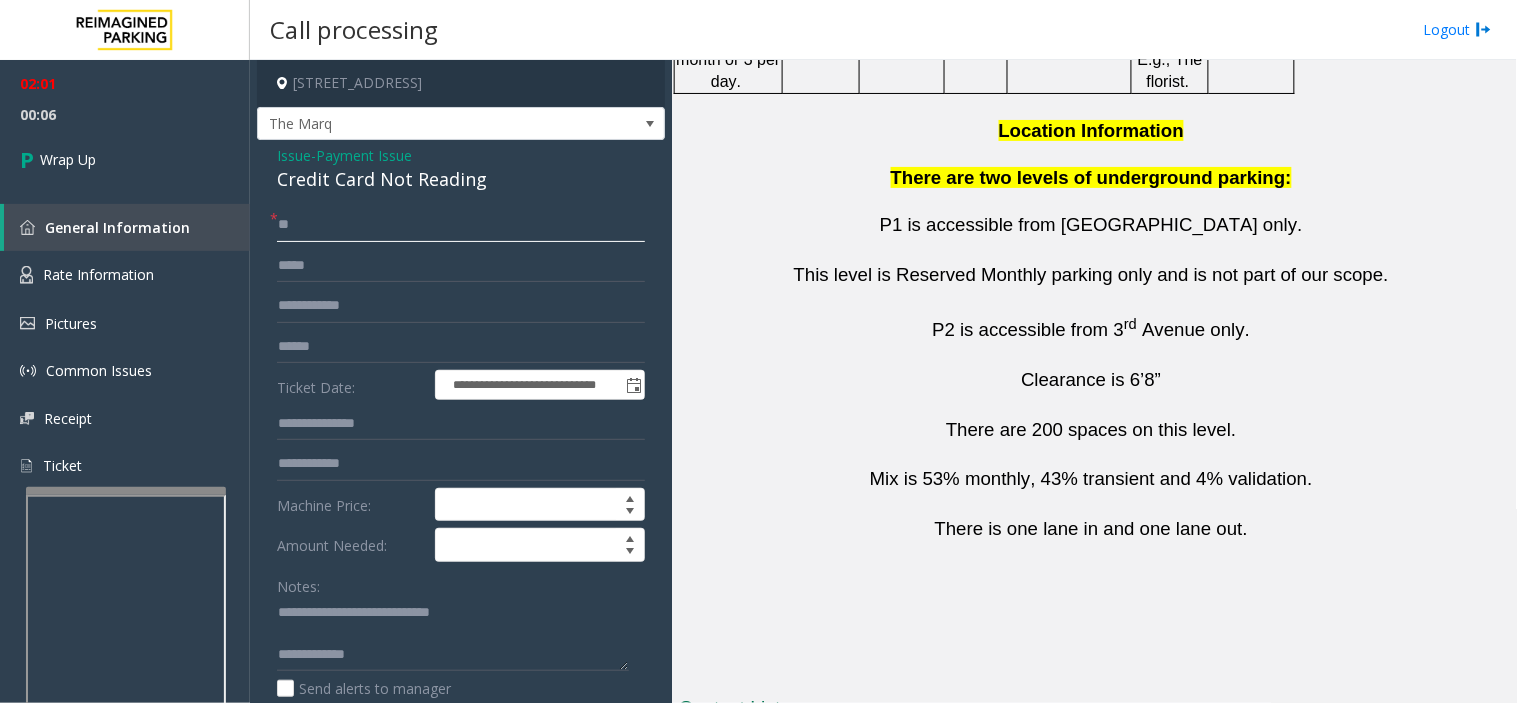 type on "**" 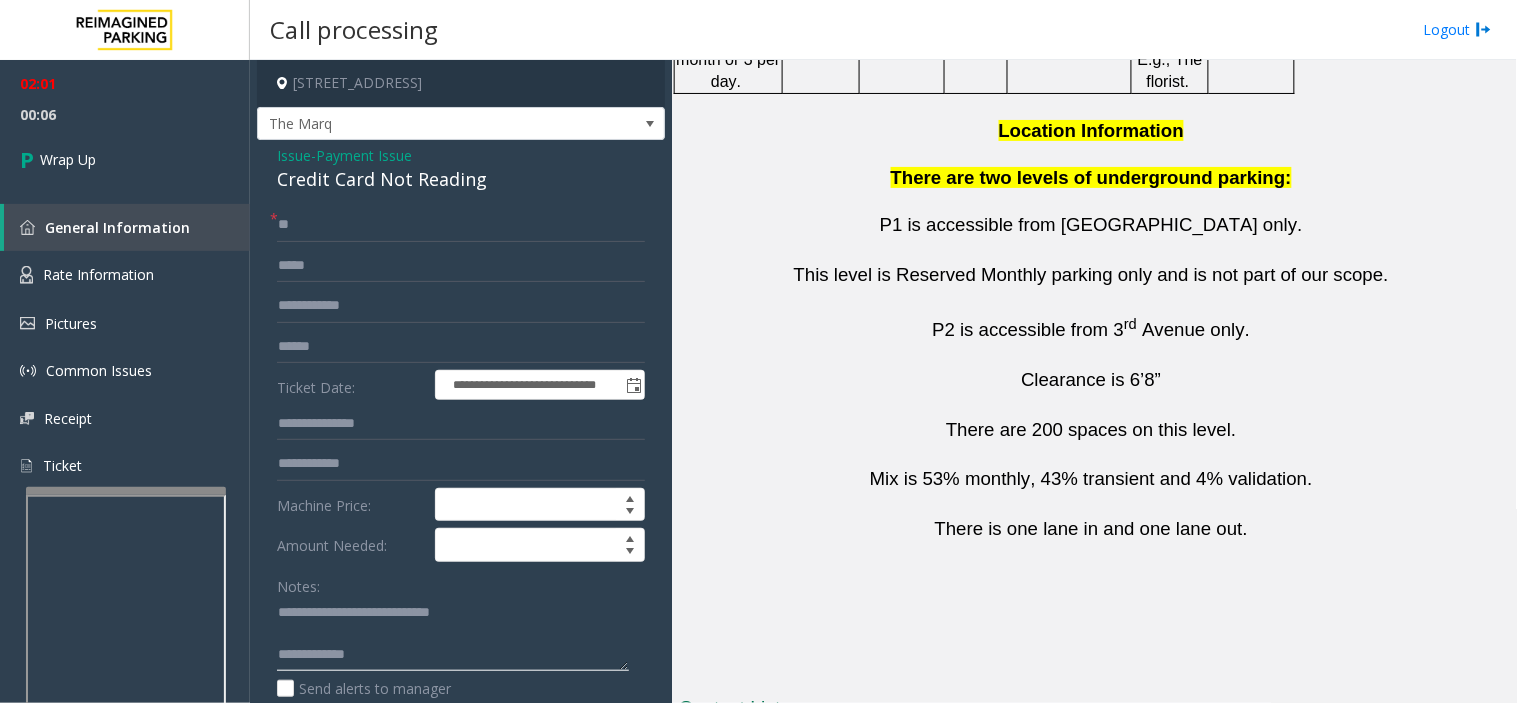 click 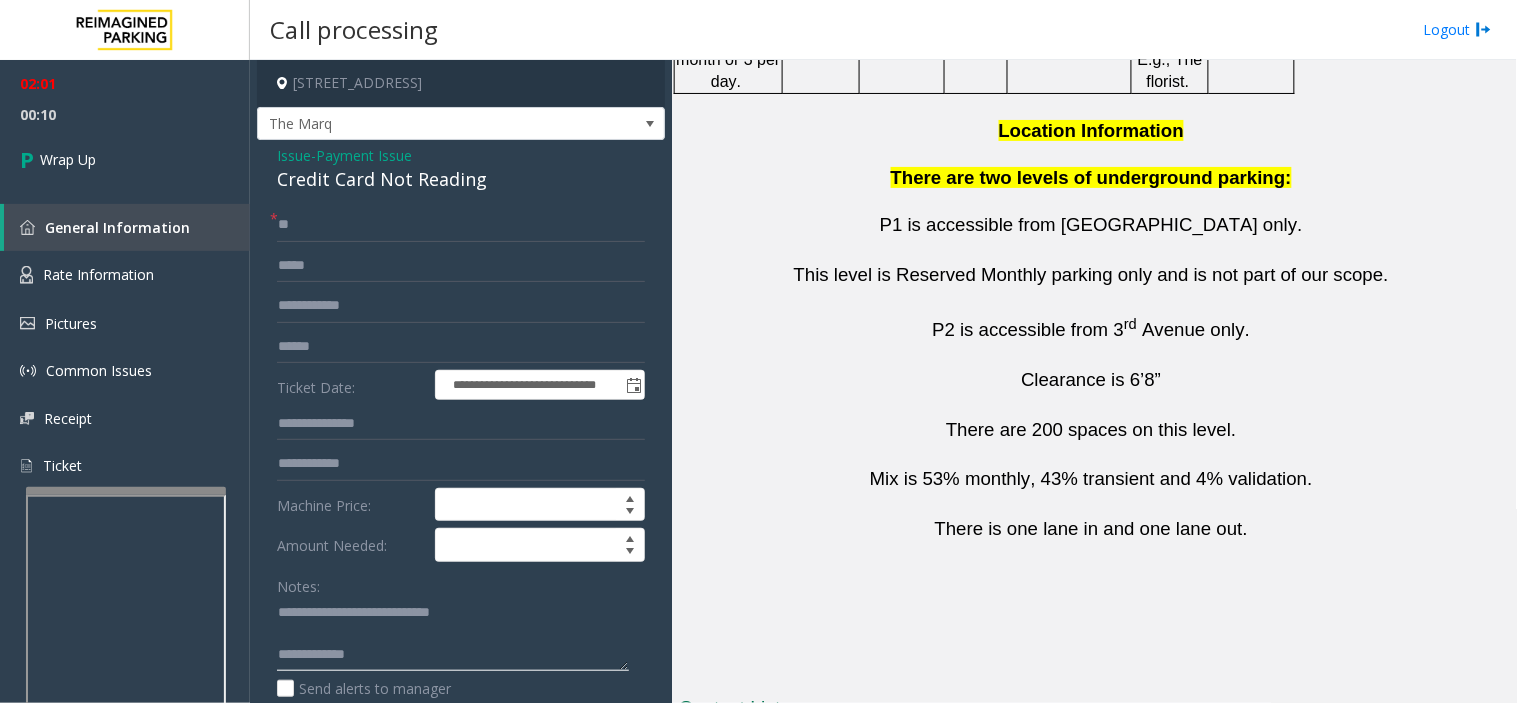 paste on "**********" 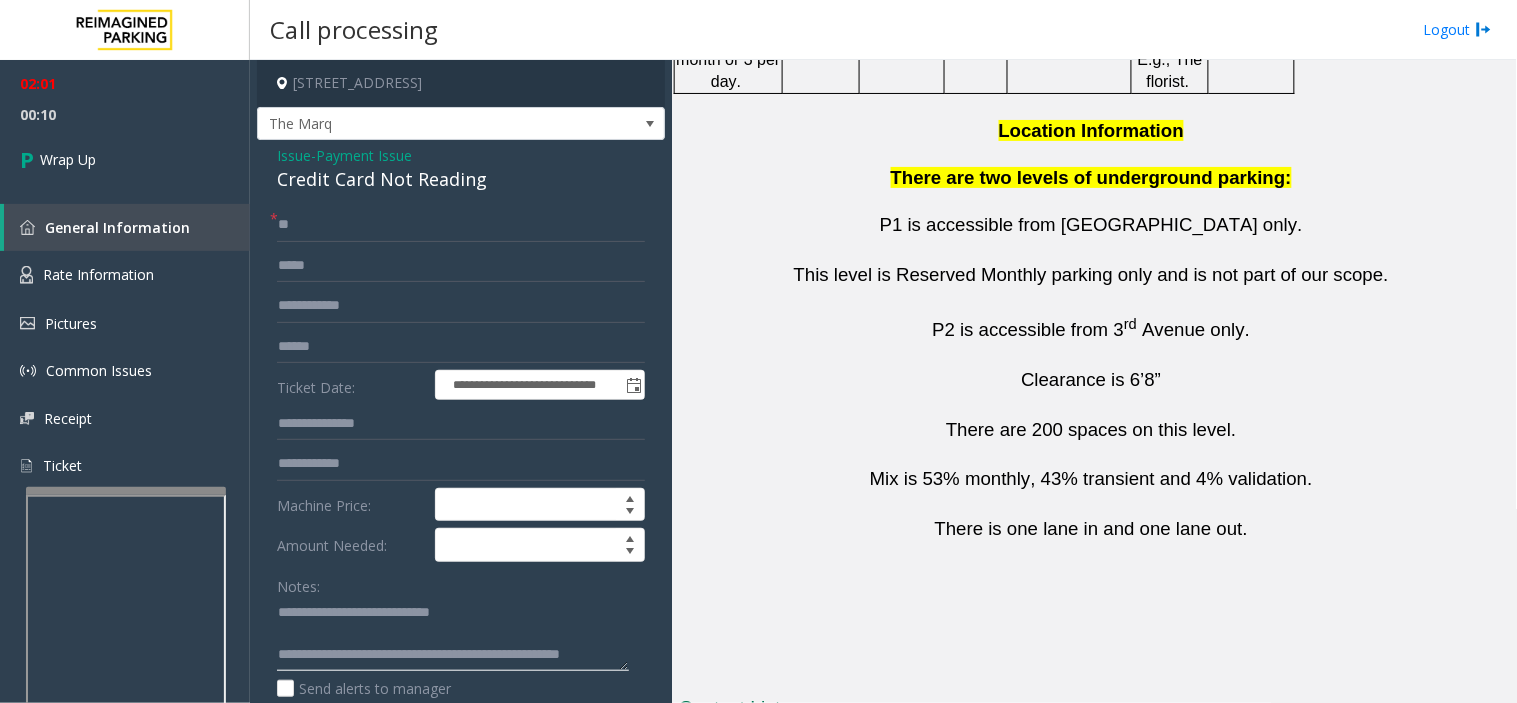click 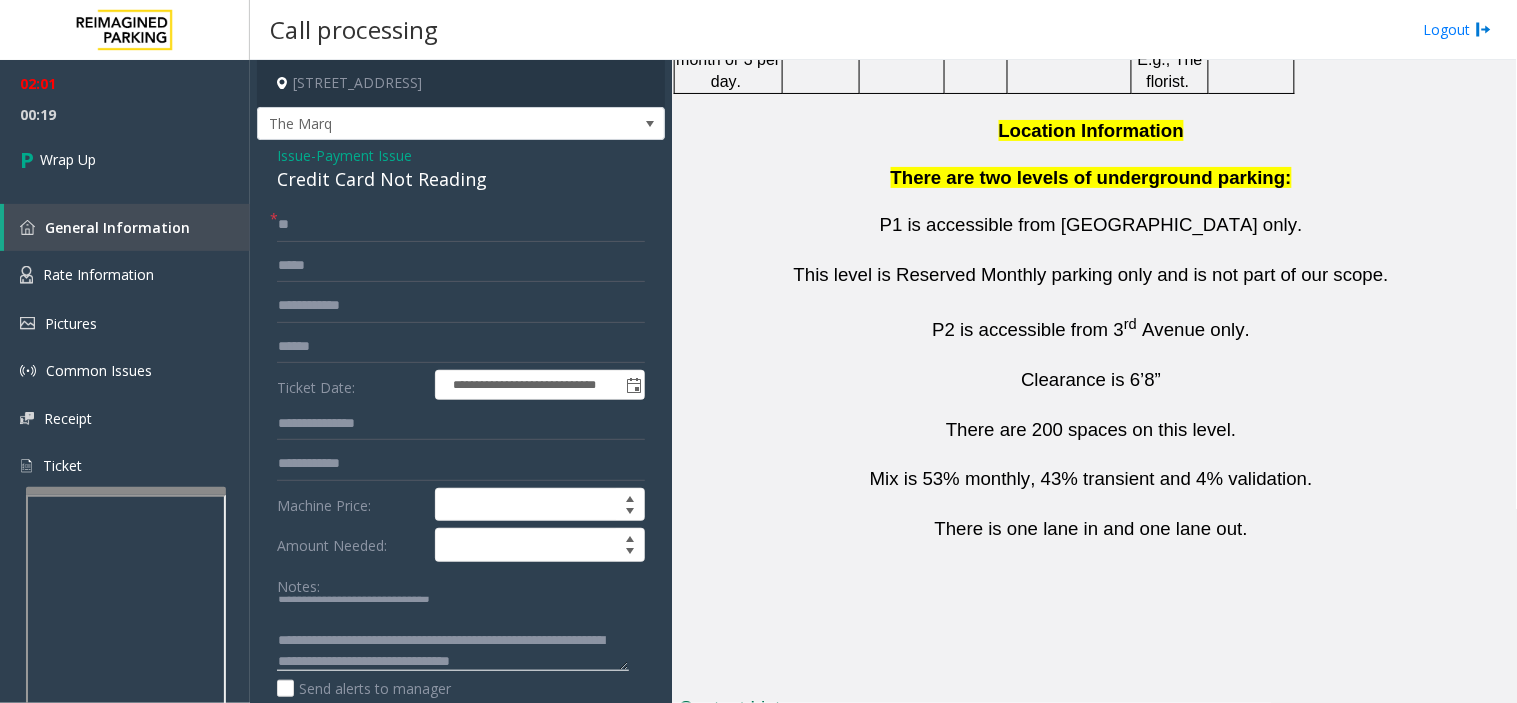 scroll, scrollTop: 35, scrollLeft: 0, axis: vertical 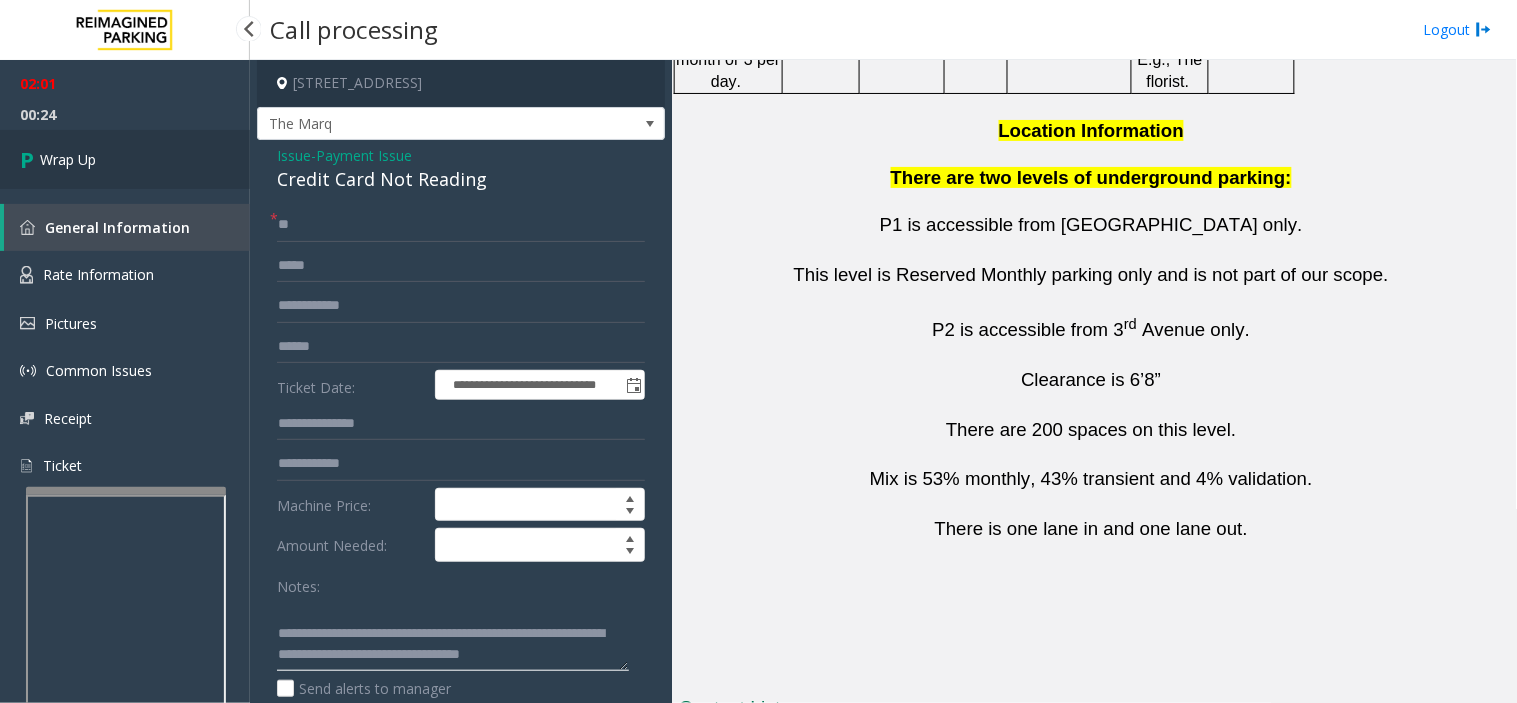 type on "**********" 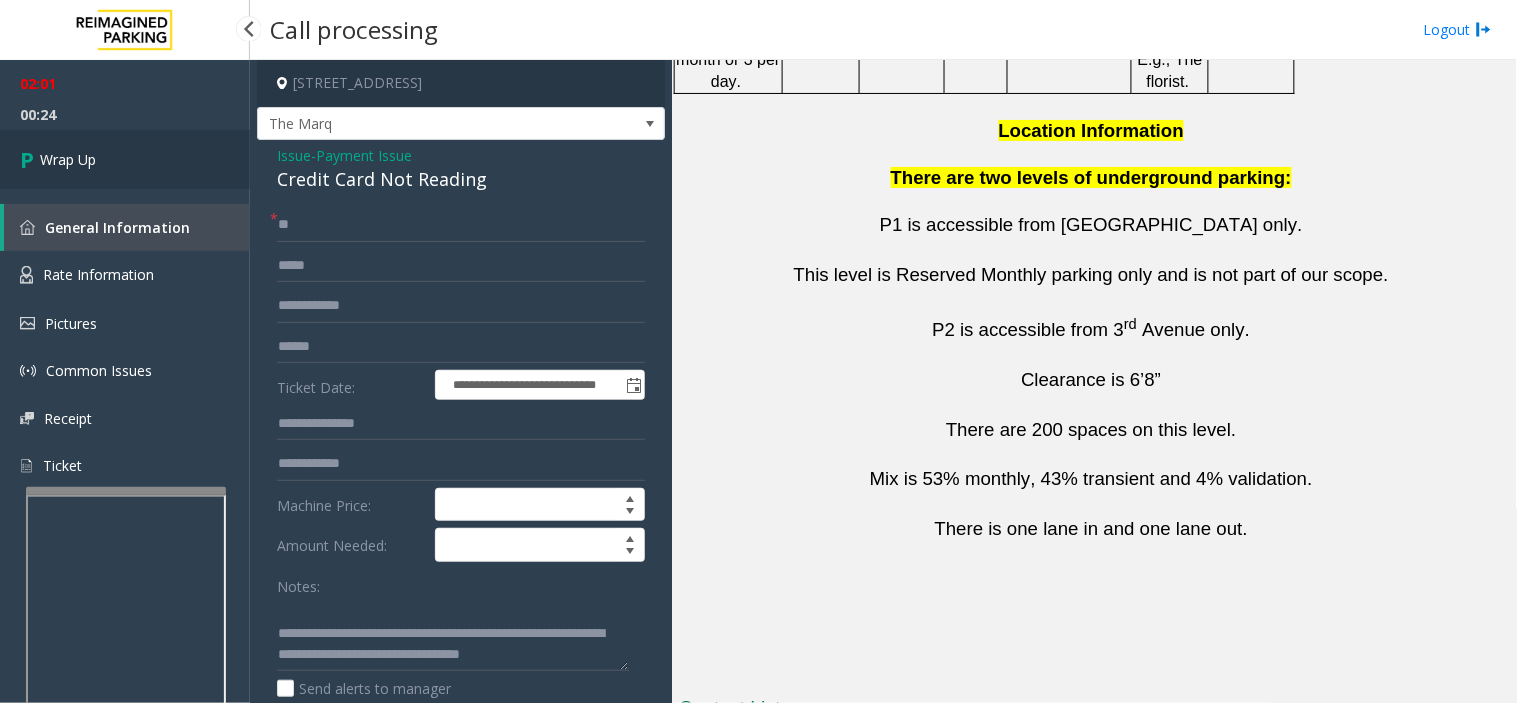 click on "Wrap Up" at bounding box center [125, 159] 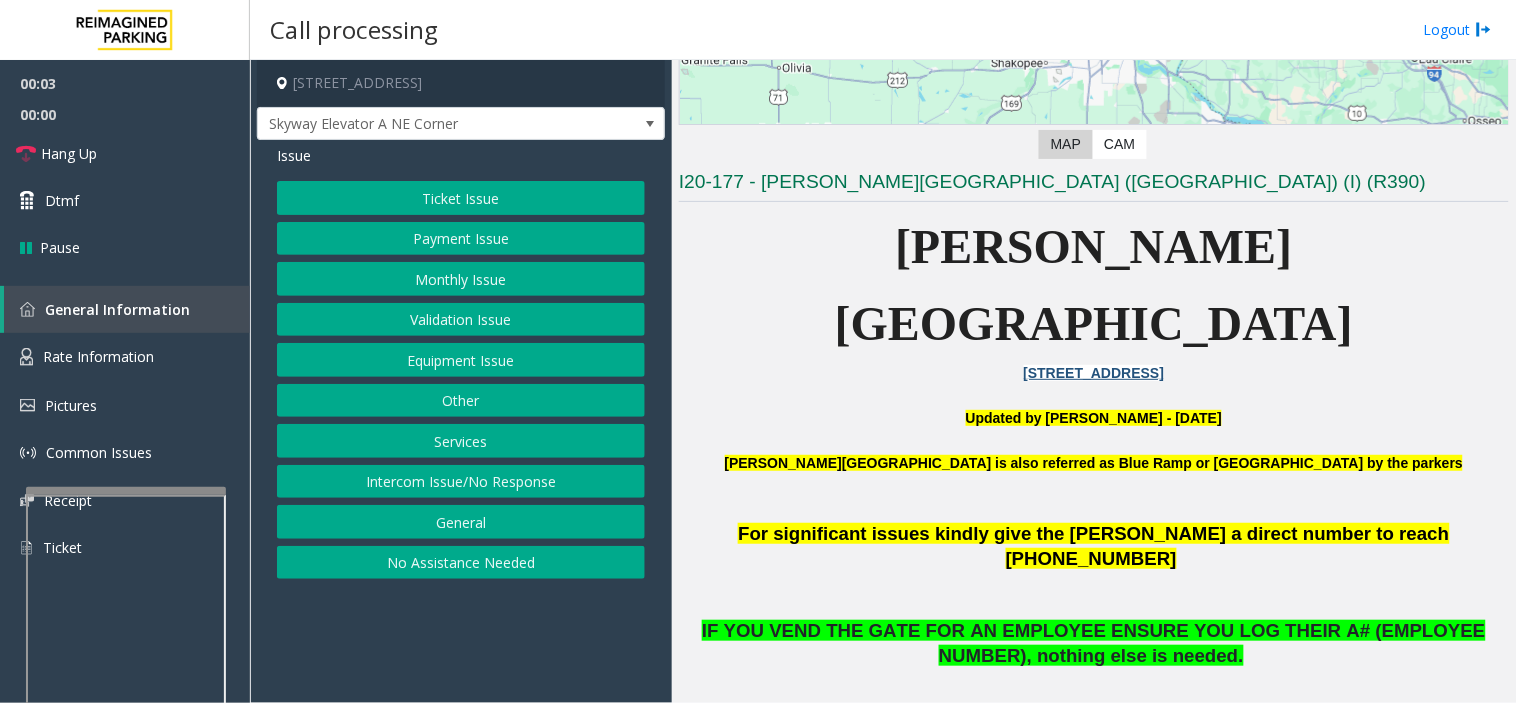 scroll, scrollTop: 777, scrollLeft: 0, axis: vertical 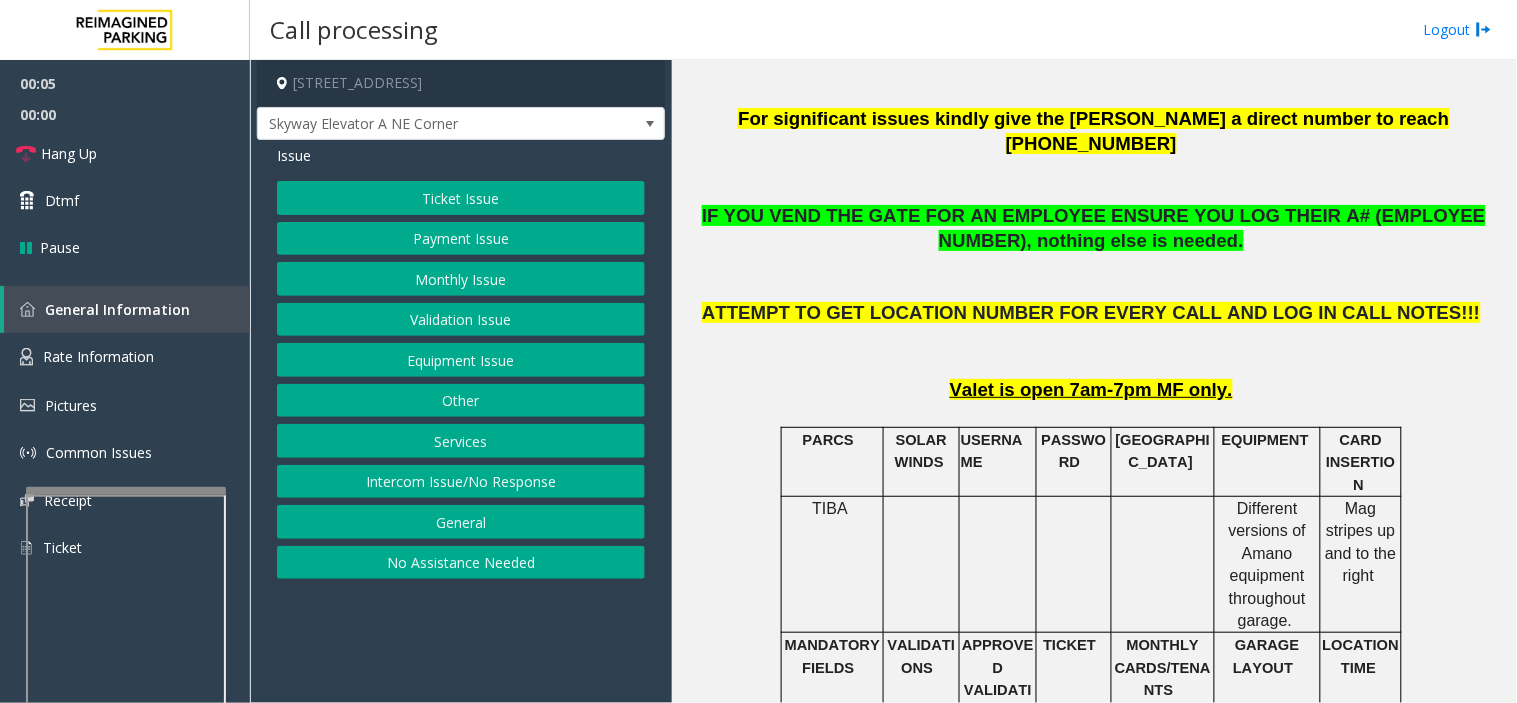 click on "Ticket Issue" 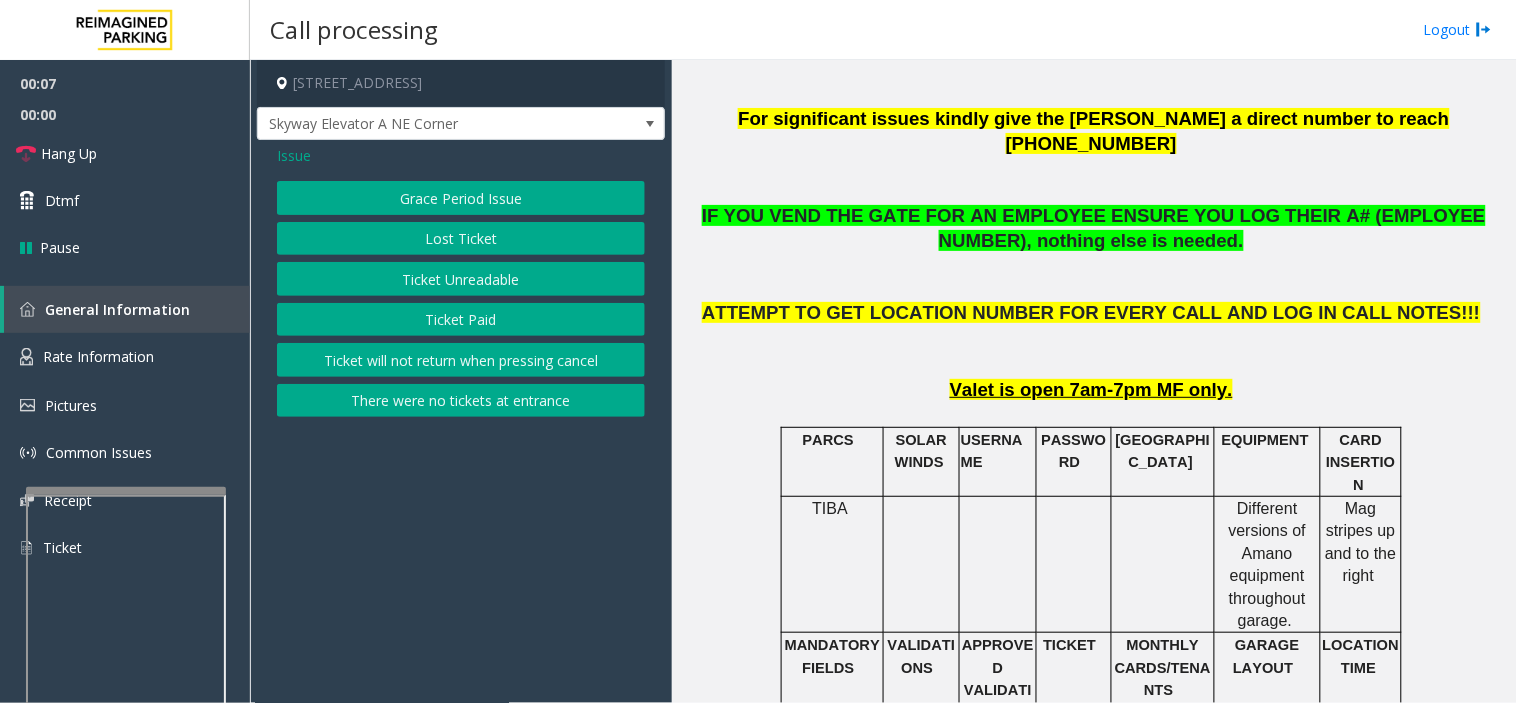 click on "Issue" 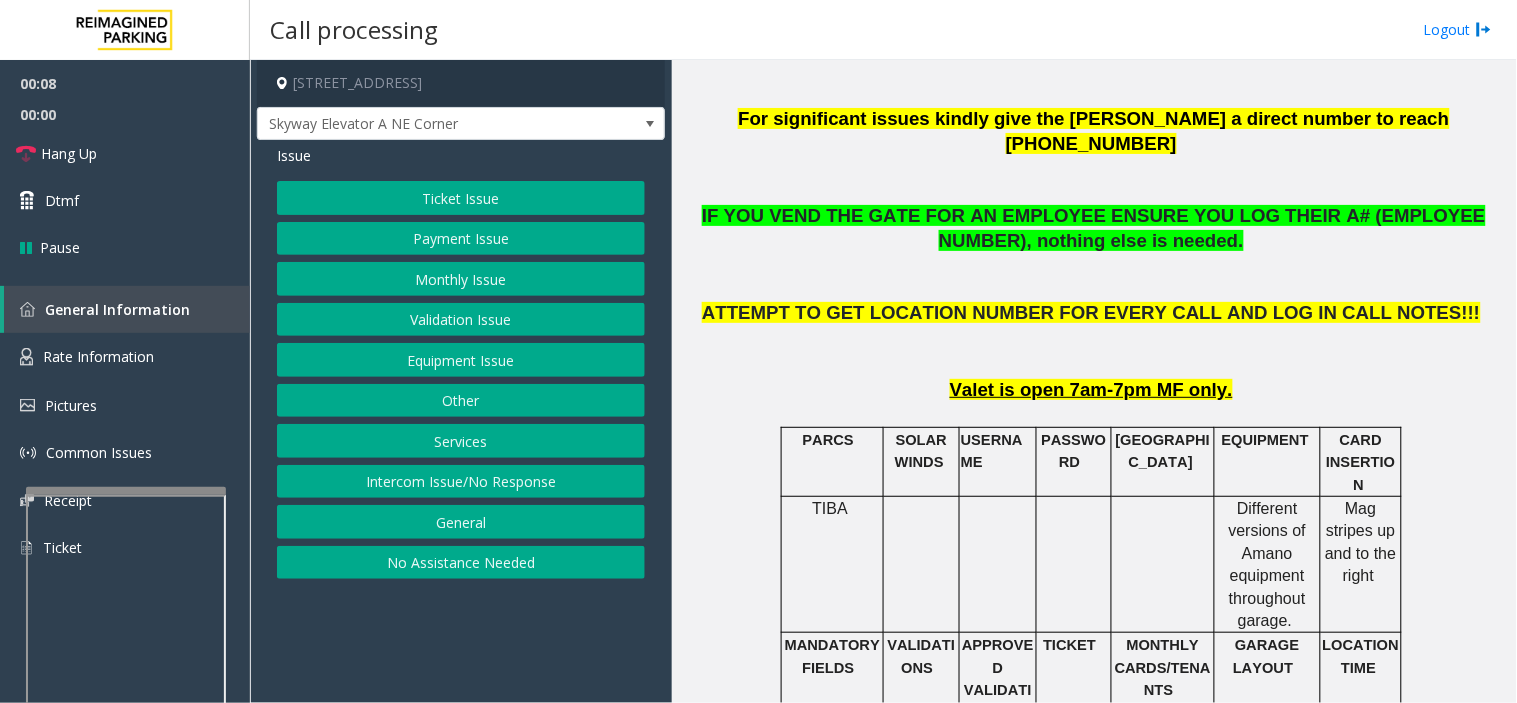click on "[STREET_ADDRESS] Skyway Elevator A NE Corner Issue  Ticket Issue   Payment Issue   Monthly Issue   Validation Issue   Equipment Issue   Other   Services   Intercom Issue/No Response   General   No Assistance Needed" 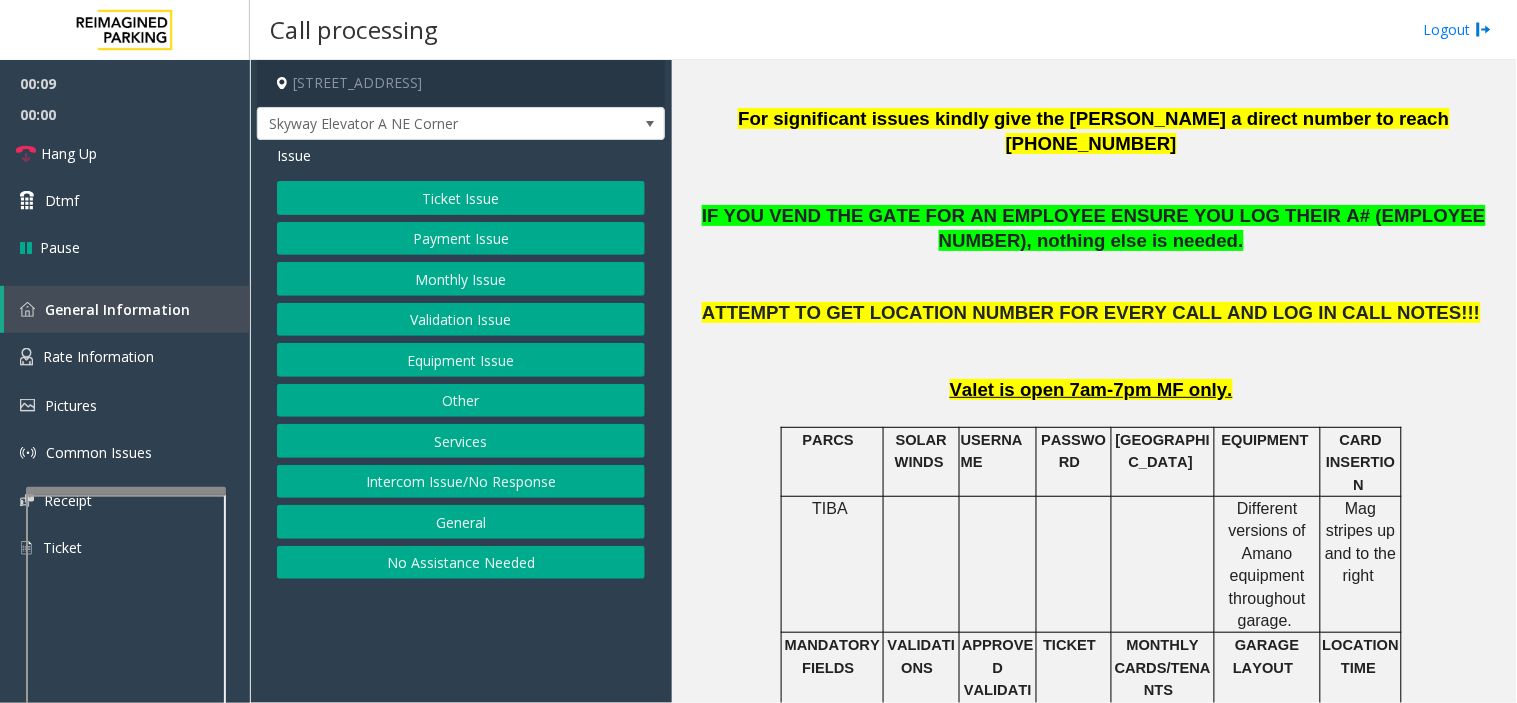 drag, startPoint x: 442, startPoint y: 645, endPoint x: 427, endPoint y: 668, distance: 27.45906 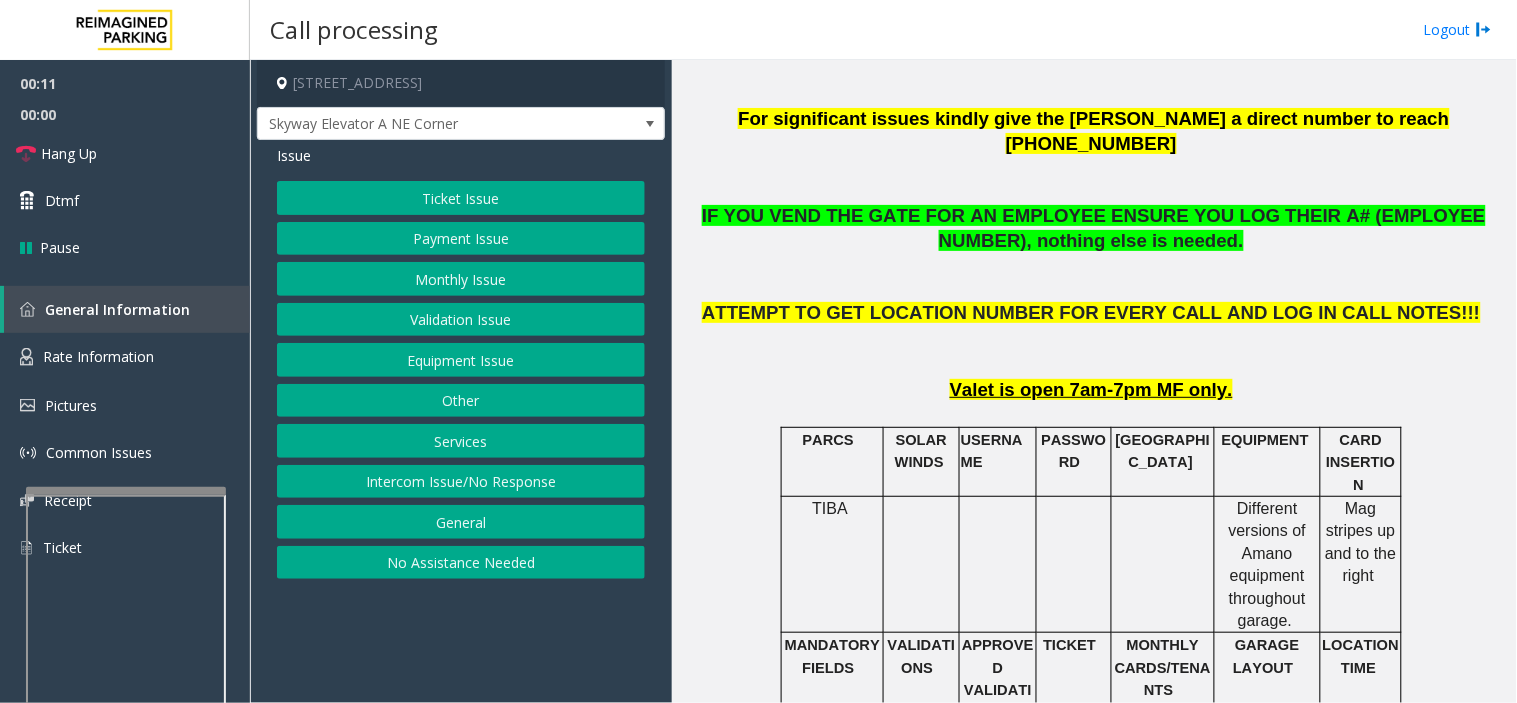 drag, startPoint x: 984, startPoint y: 434, endPoint x: 911, endPoint y: 411, distance: 76.537575 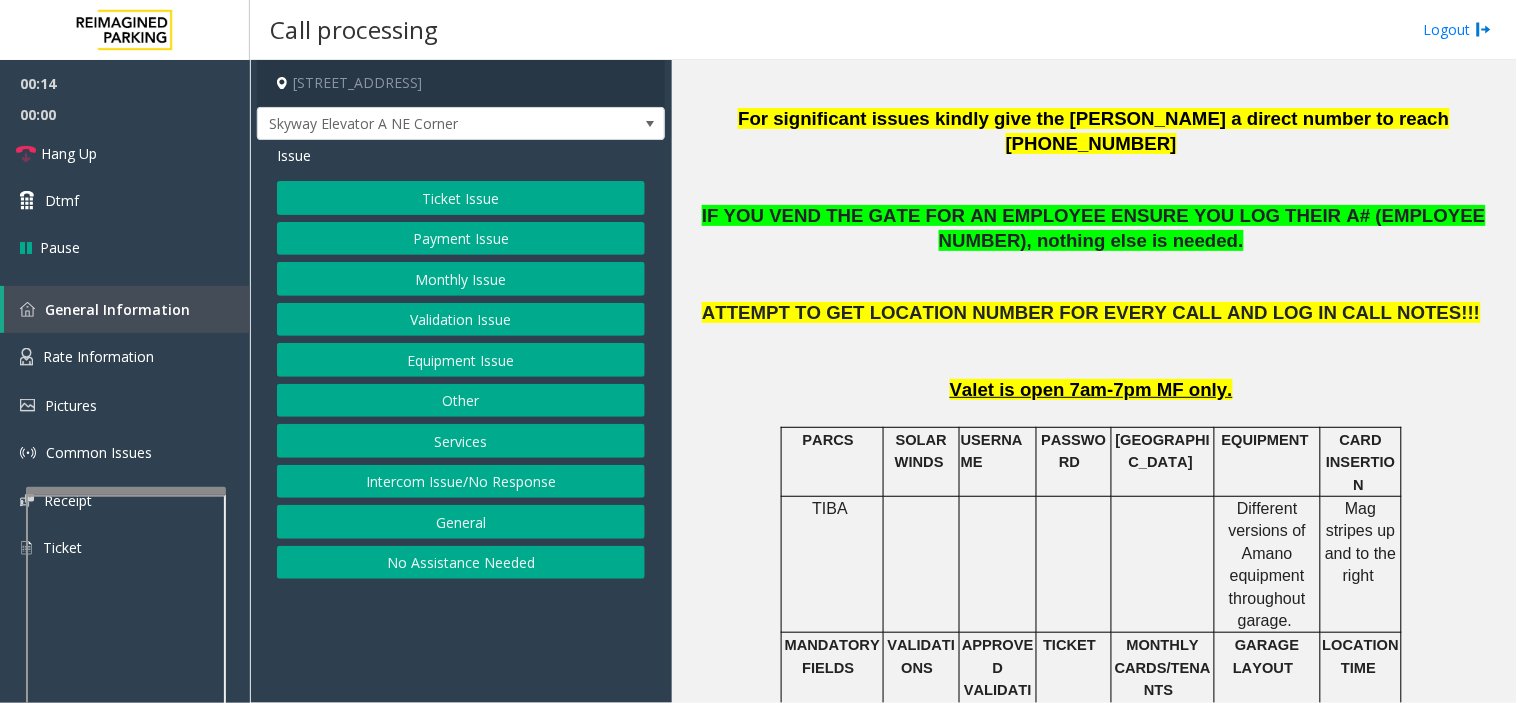 click on "Ticket Issue" 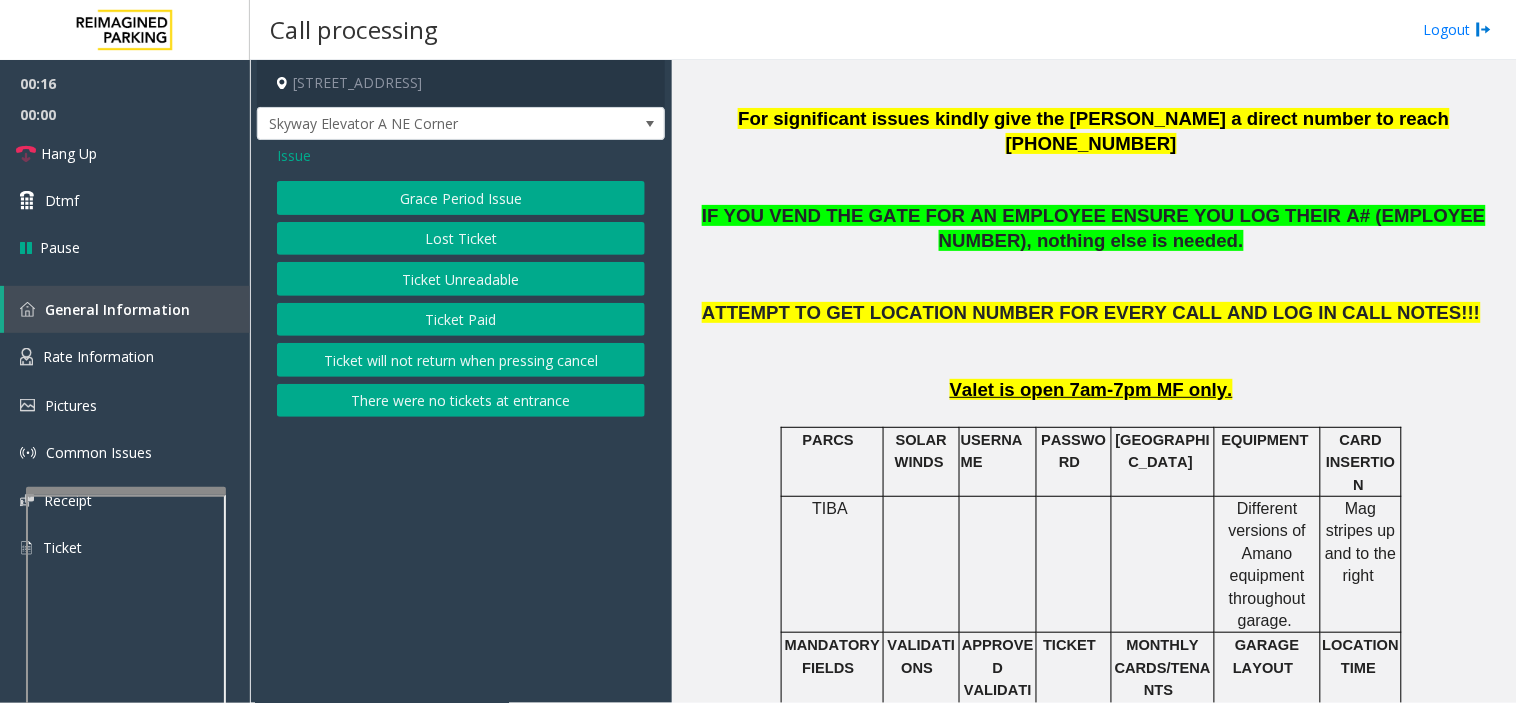 click on "Issue" 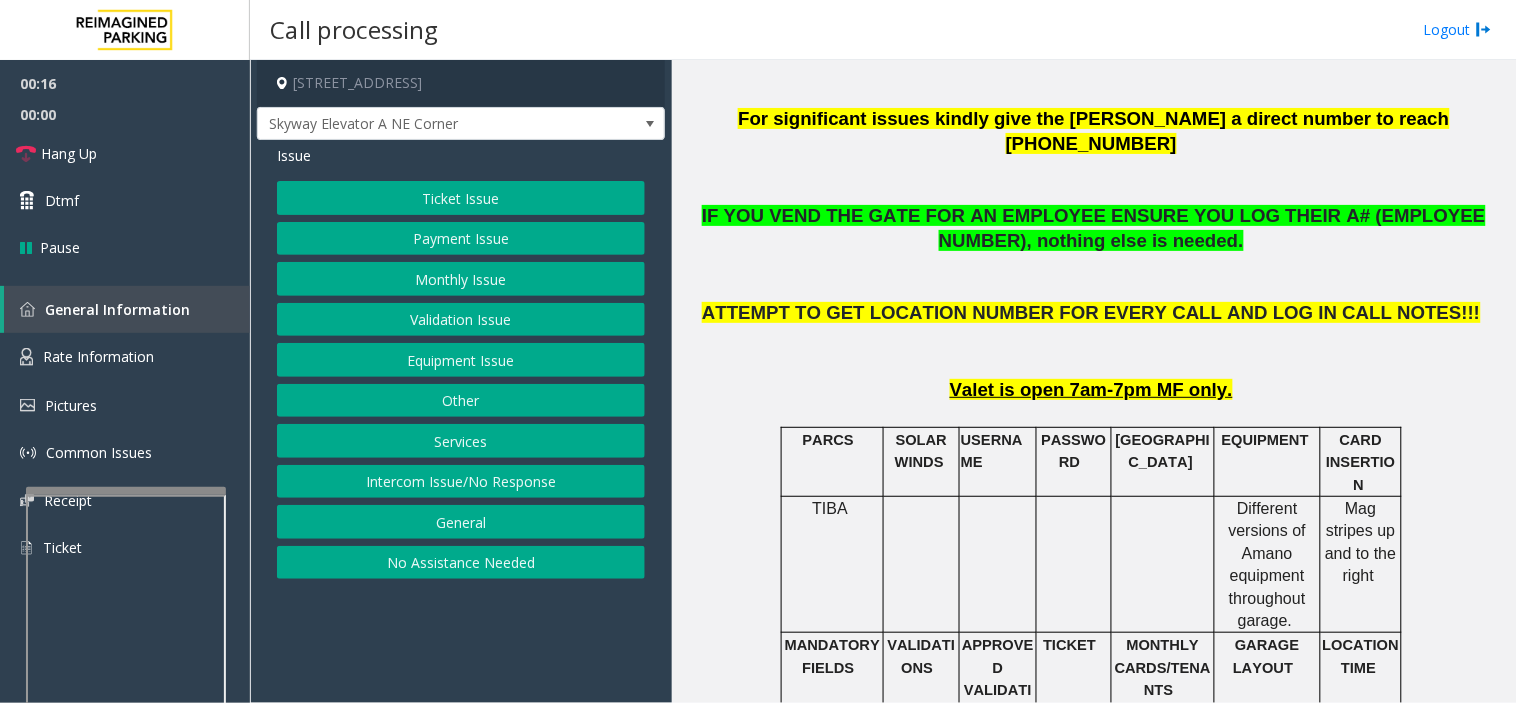 click on "Payment Issue" 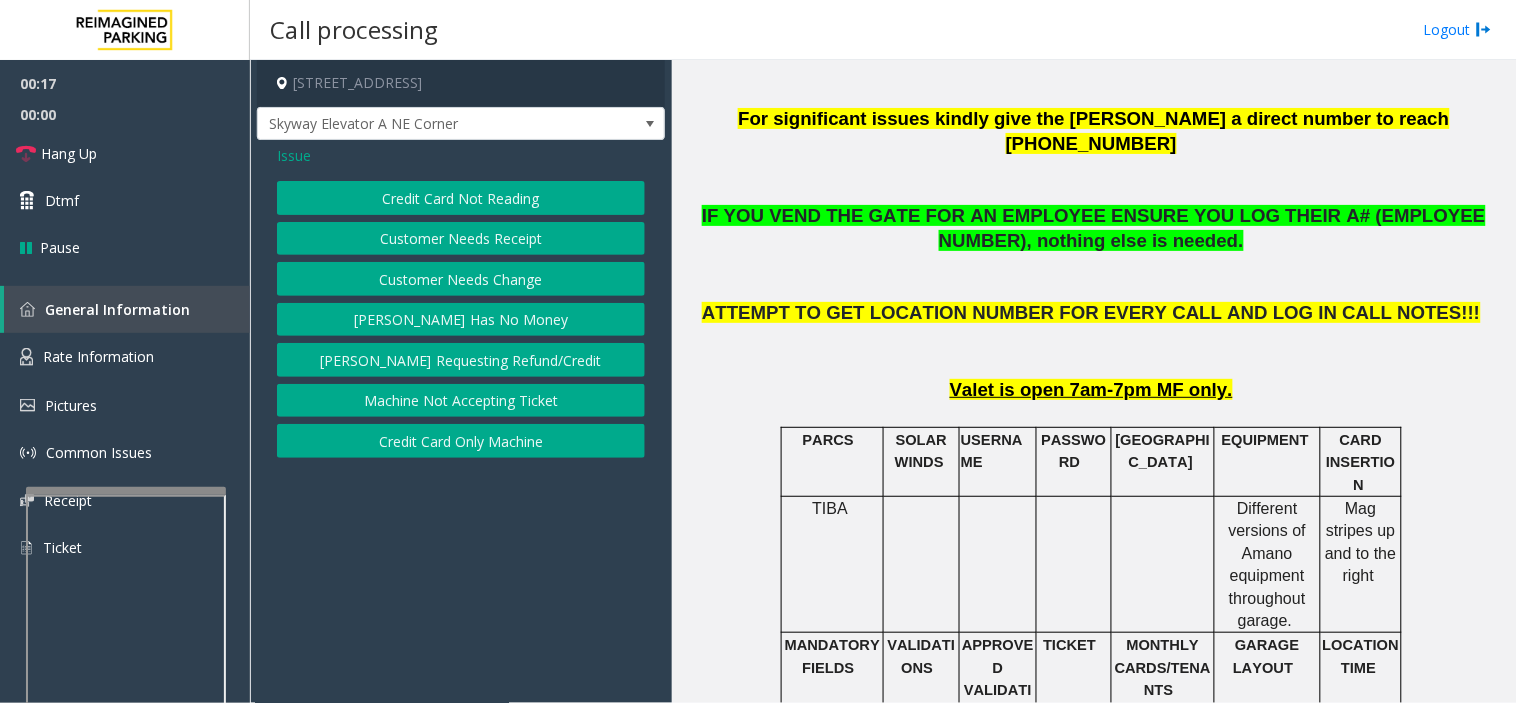 click on "Customer Needs Receipt" 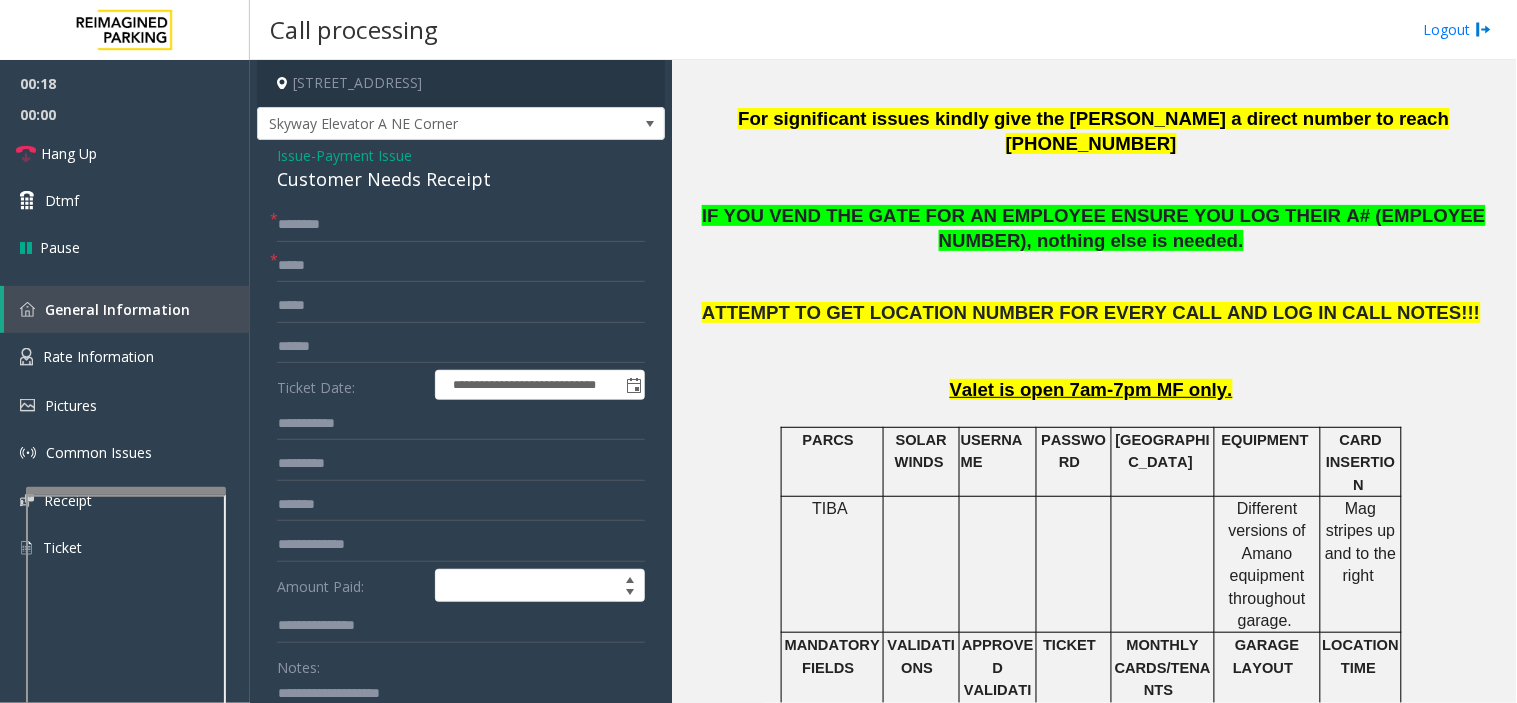 click 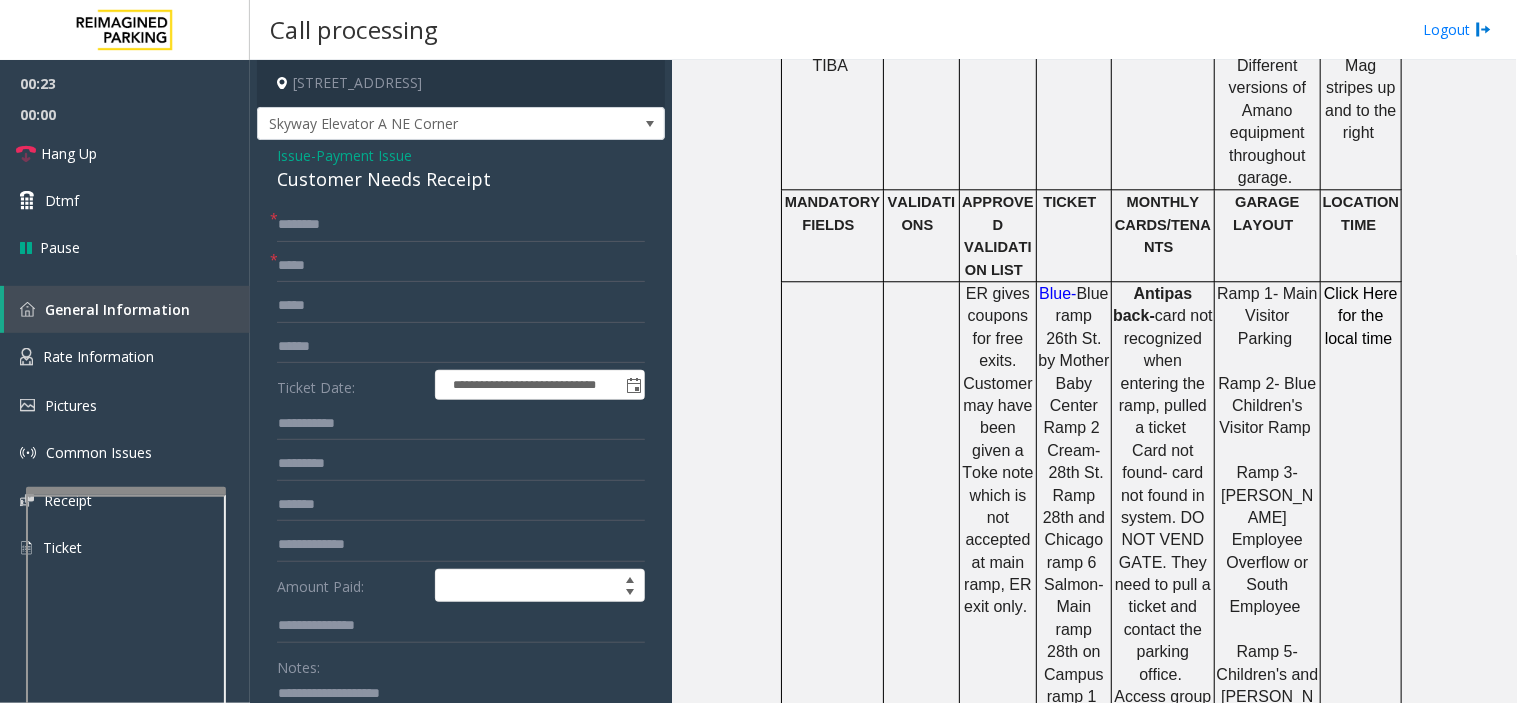 scroll, scrollTop: 1222, scrollLeft: 0, axis: vertical 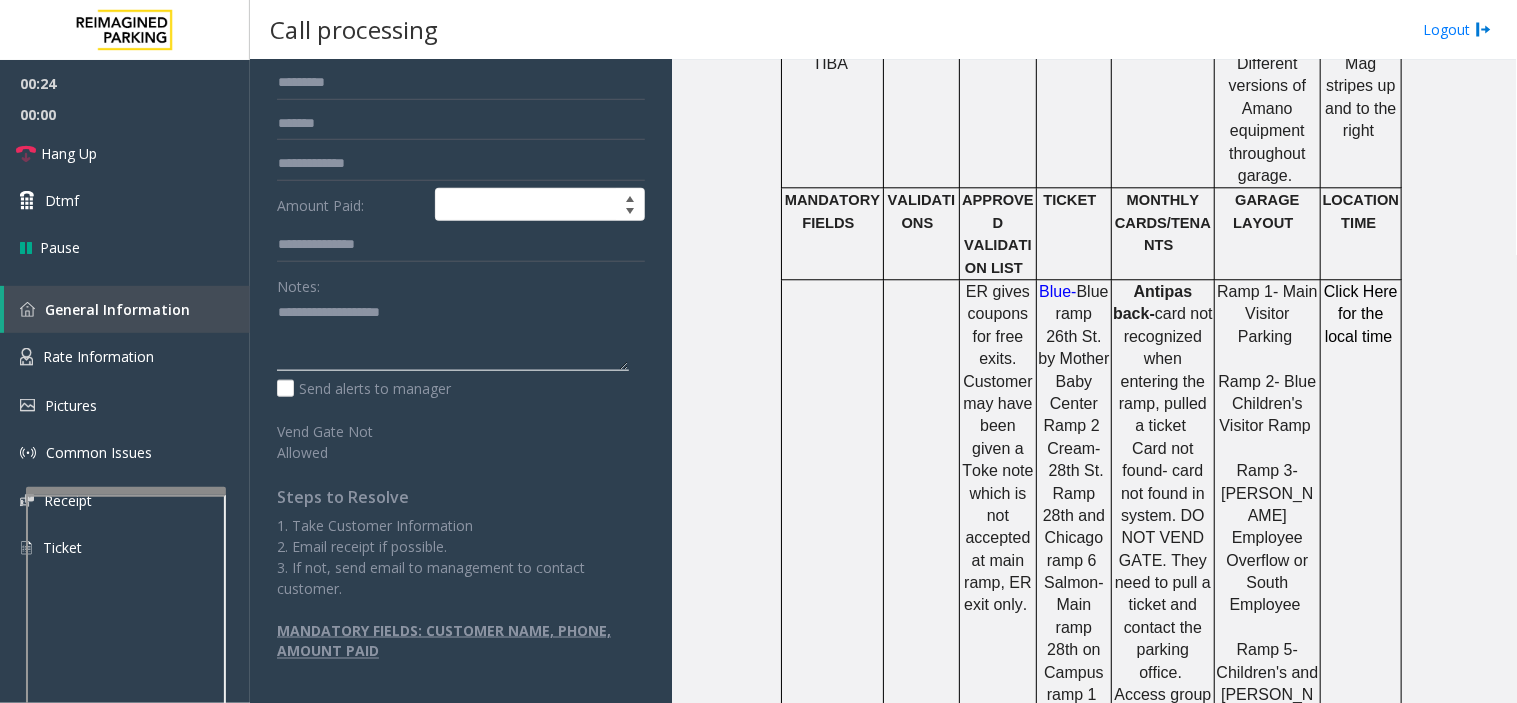 paste on "**********" 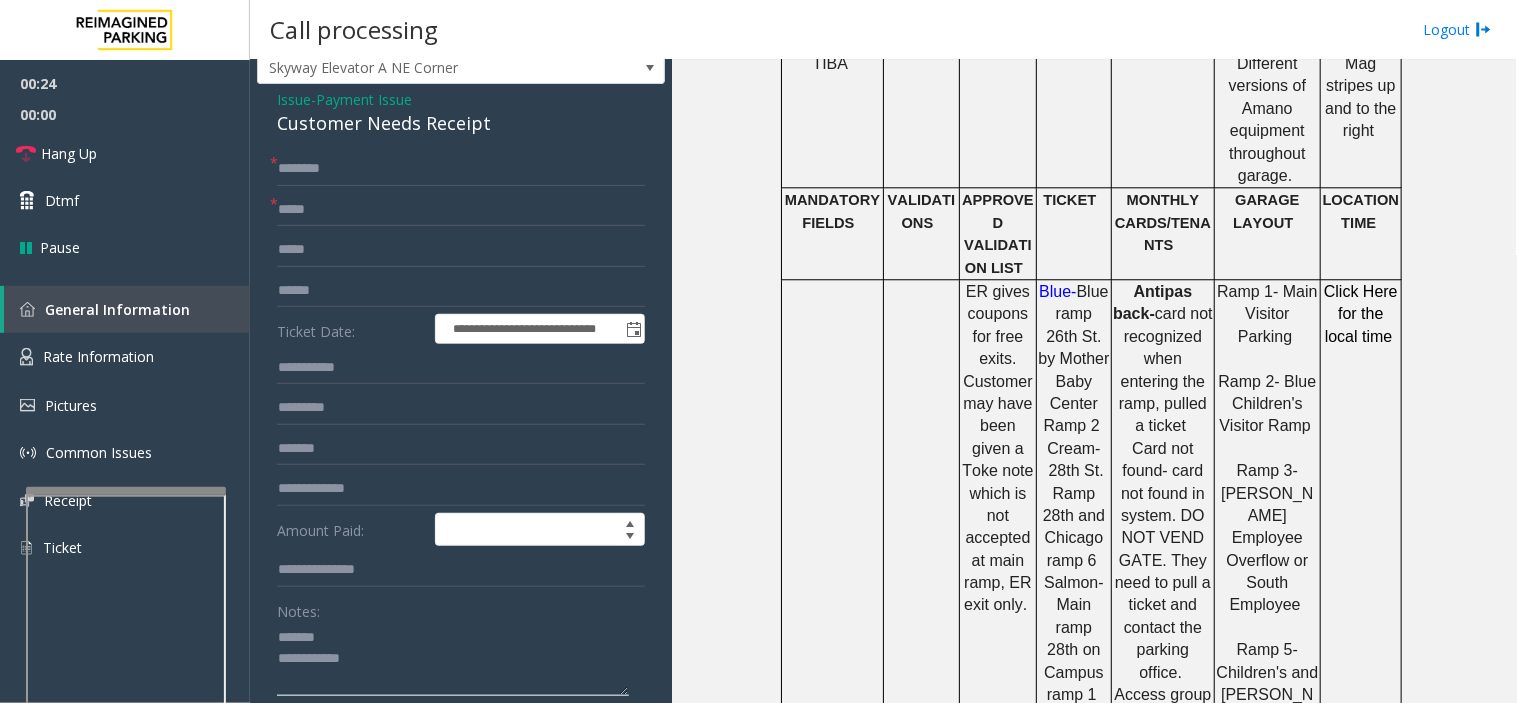 scroll, scrollTop: 47, scrollLeft: 0, axis: vertical 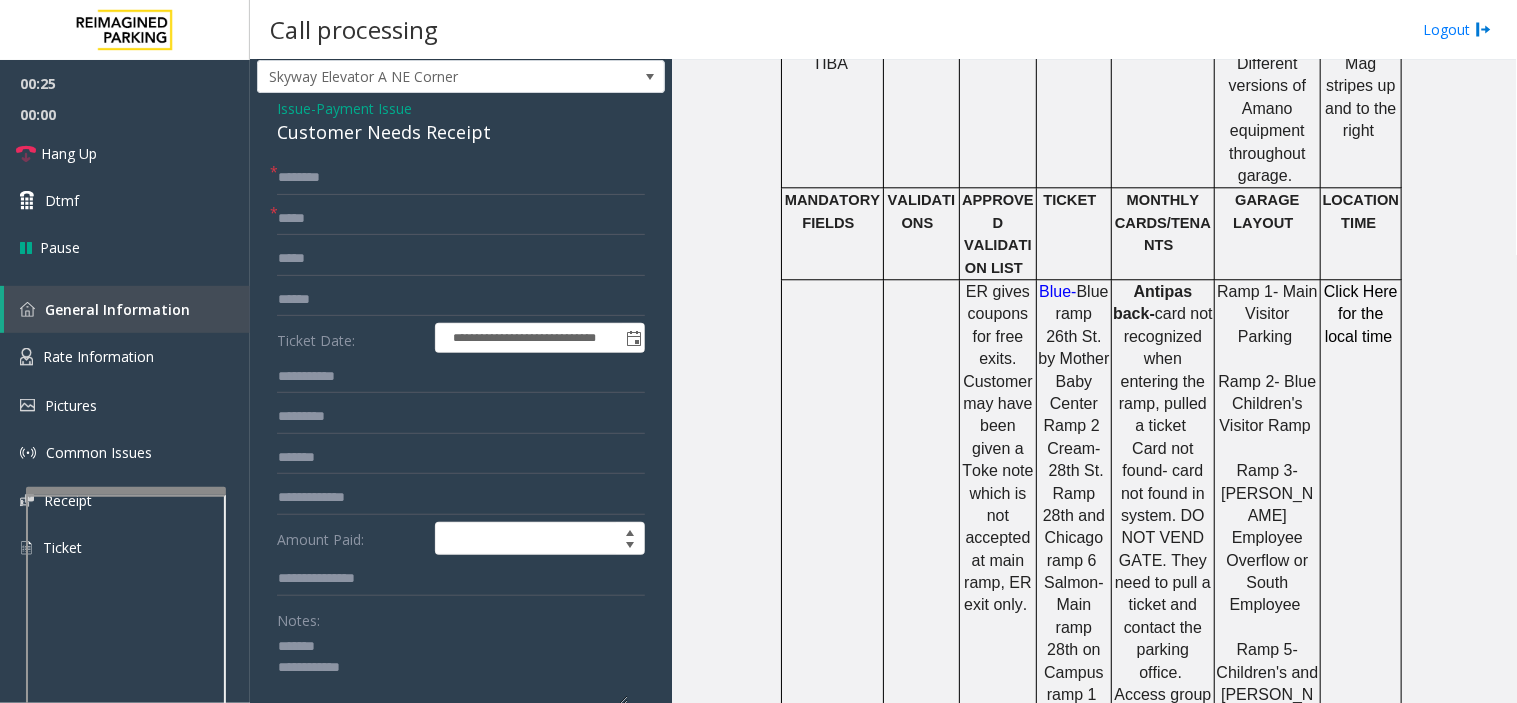 click on "Customer Needs Receipt" 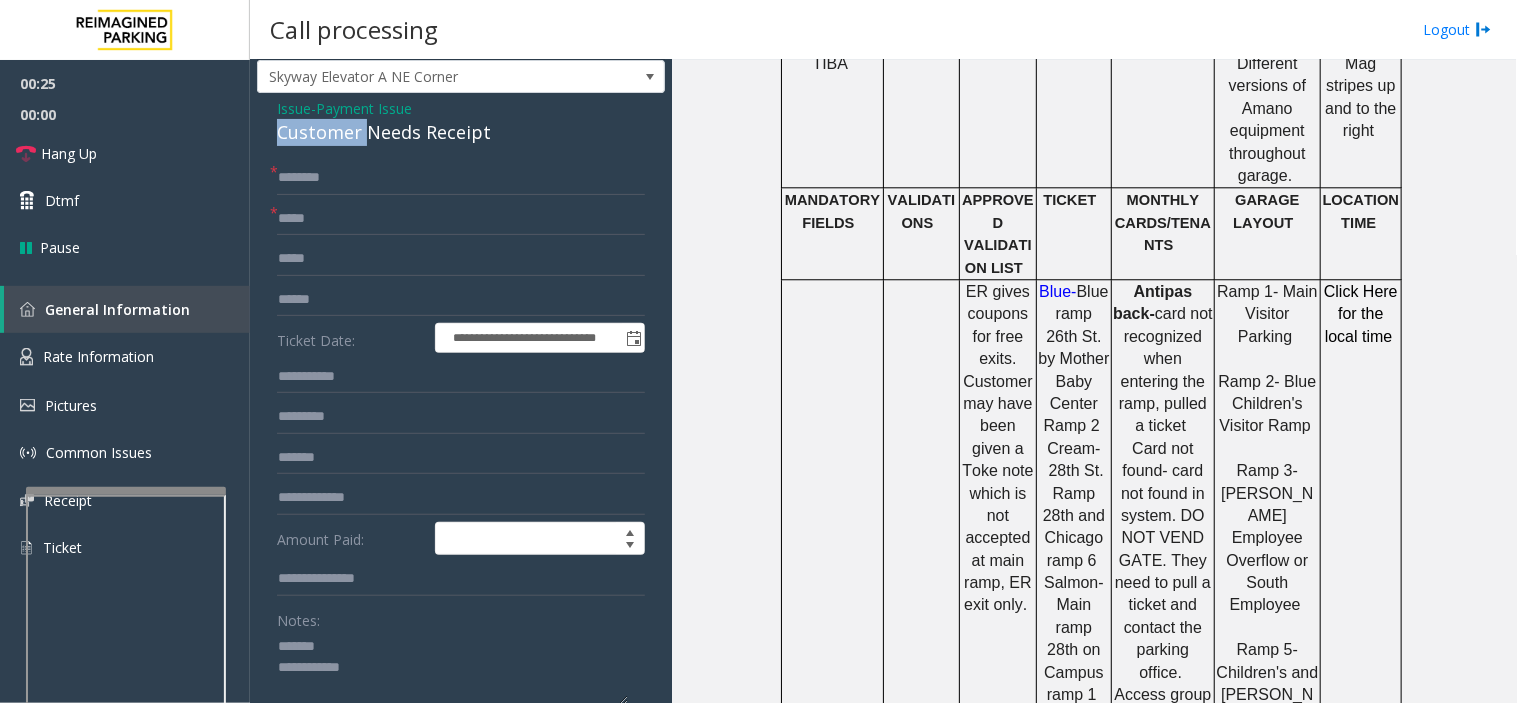 click on "Customer Needs Receipt" 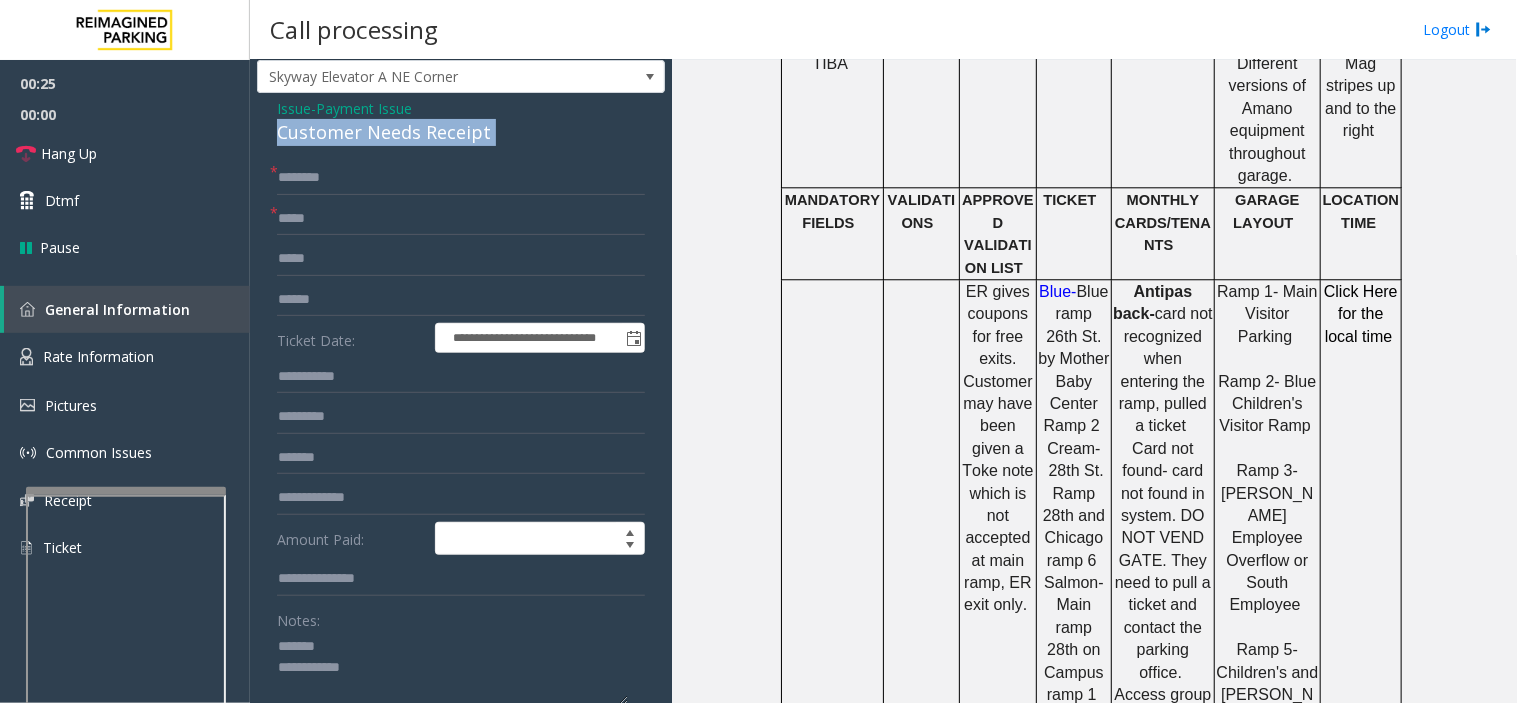 click on "Customer Needs Receipt" 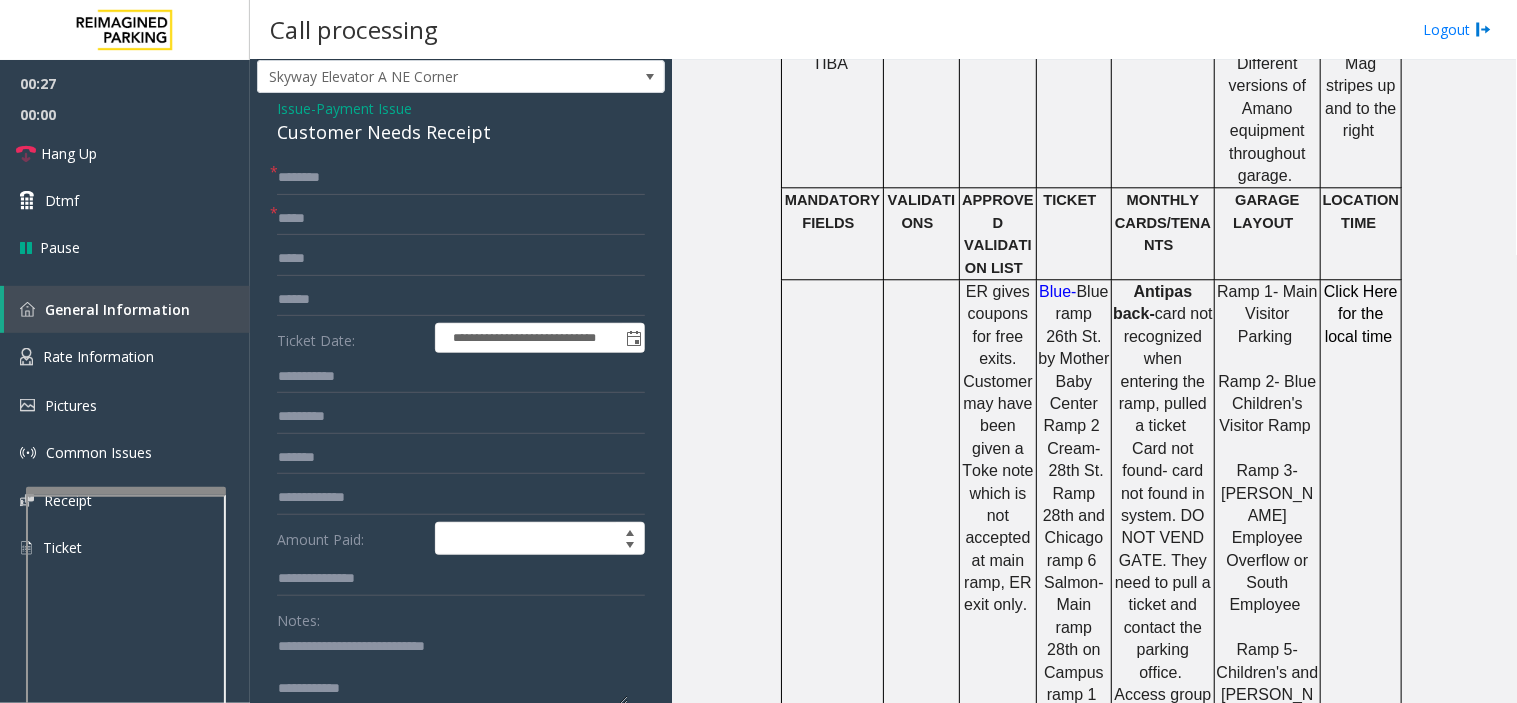 click 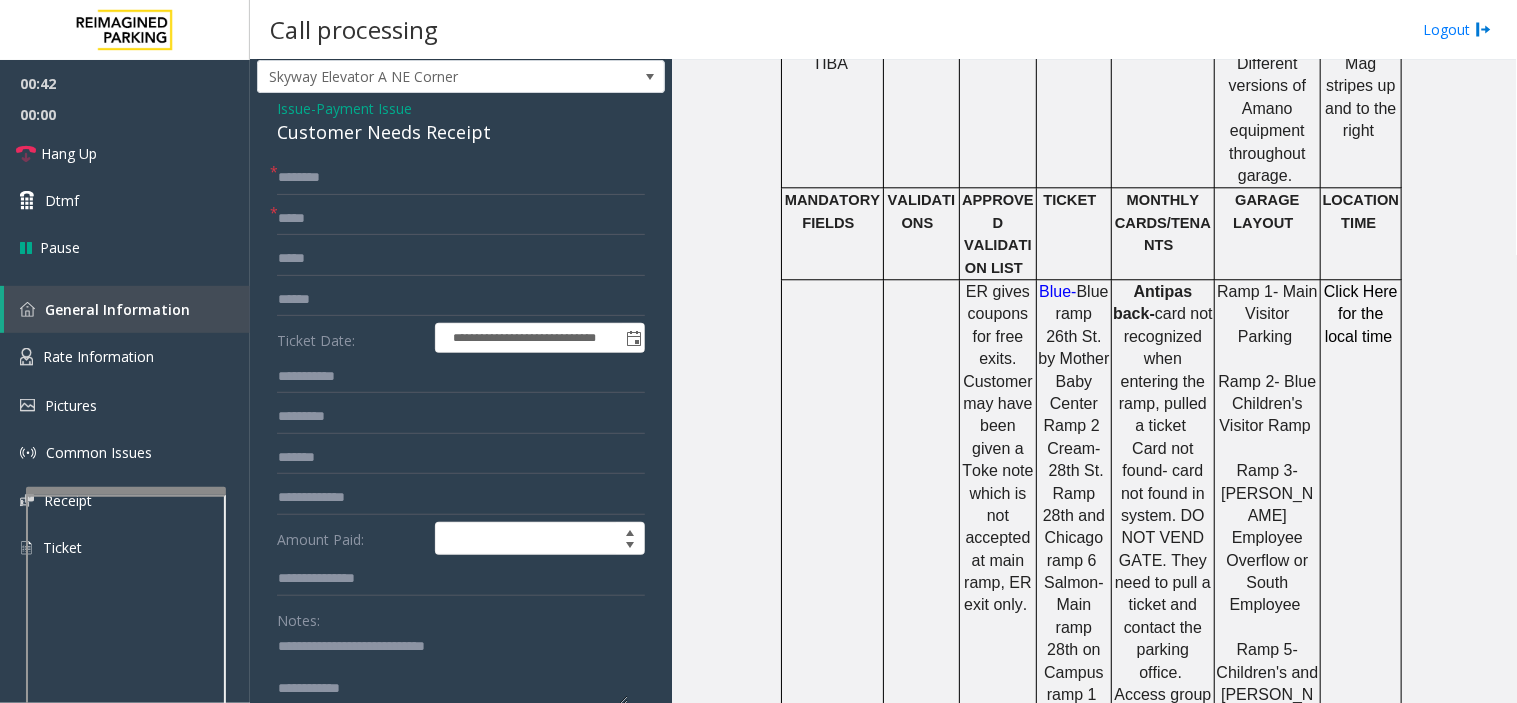 drag, startPoint x: 340, startPoint y: 647, endPoint x: 510, endPoint y: 644, distance: 170.02647 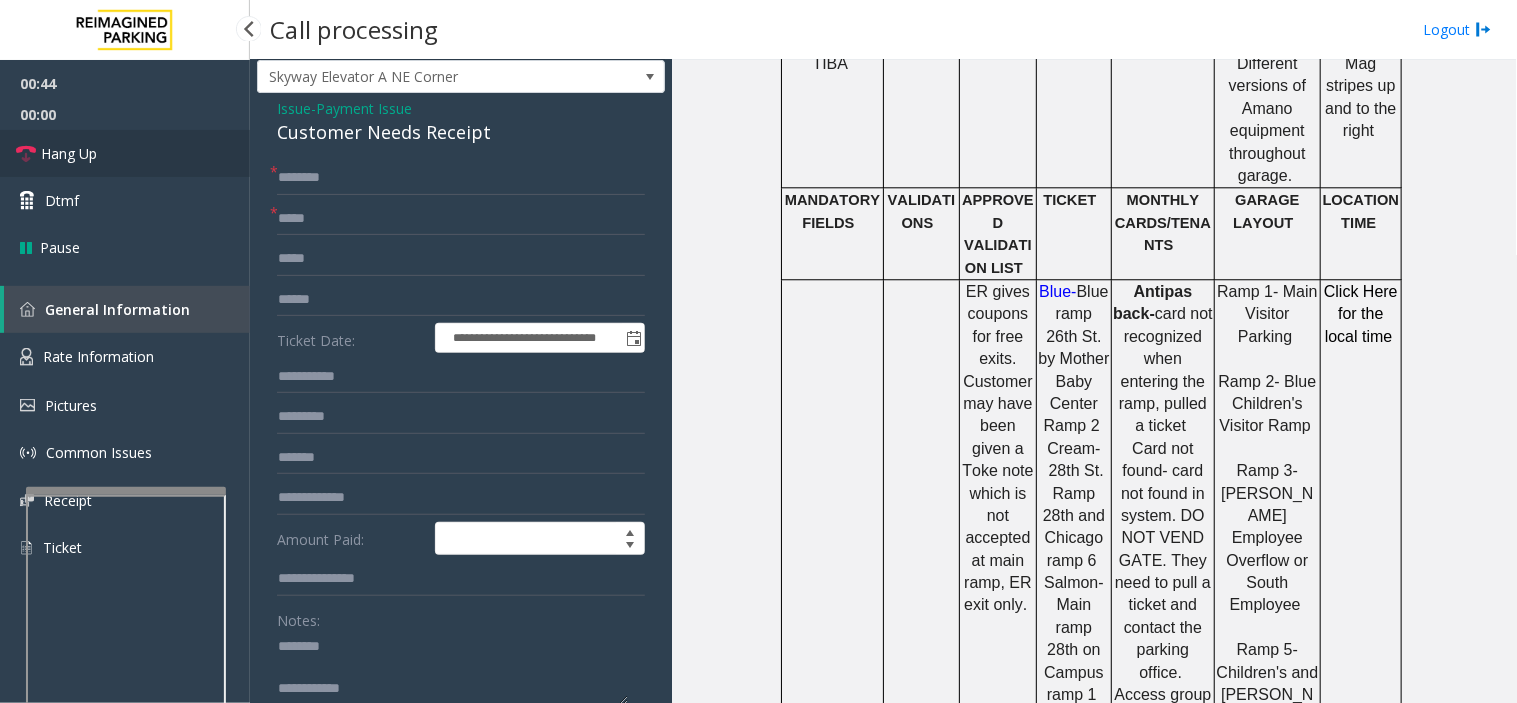 type on "**********" 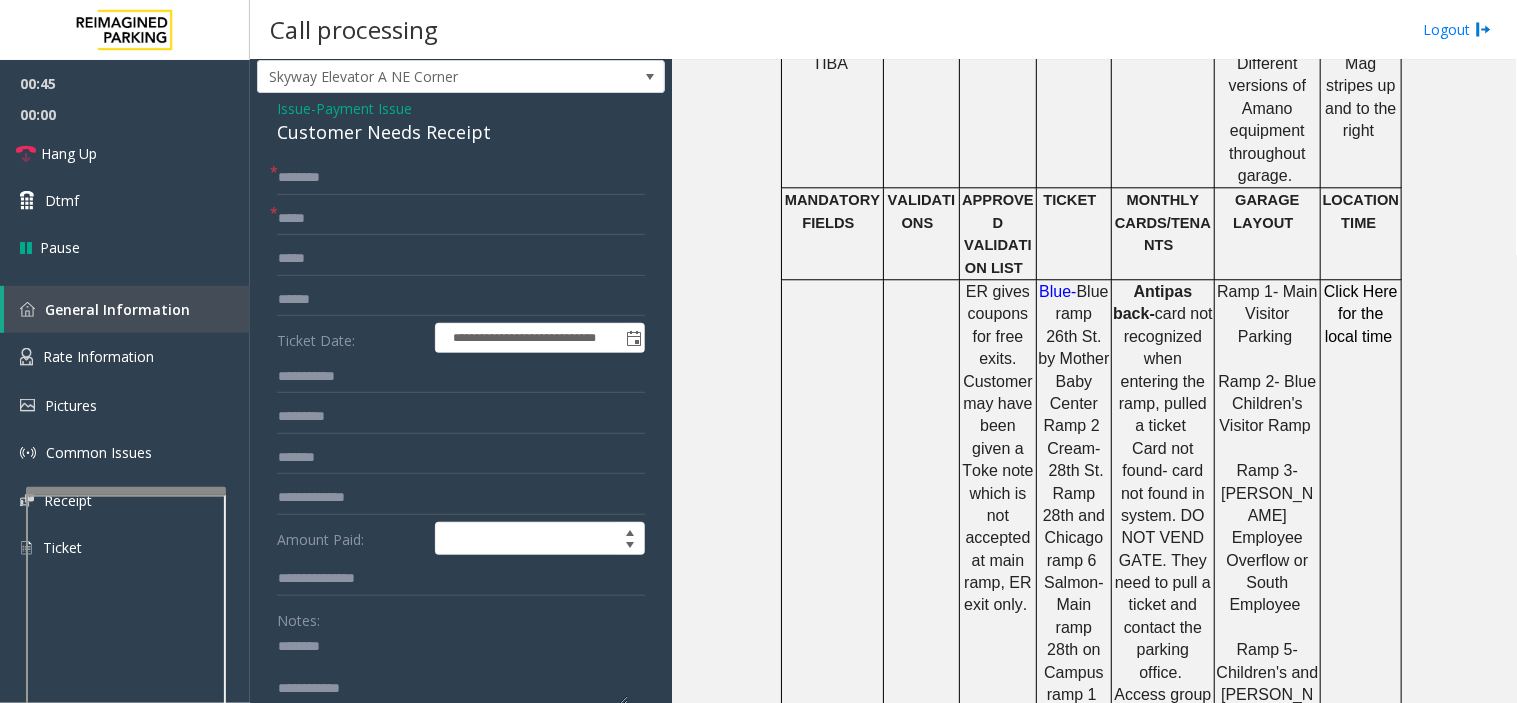 click on "**********" 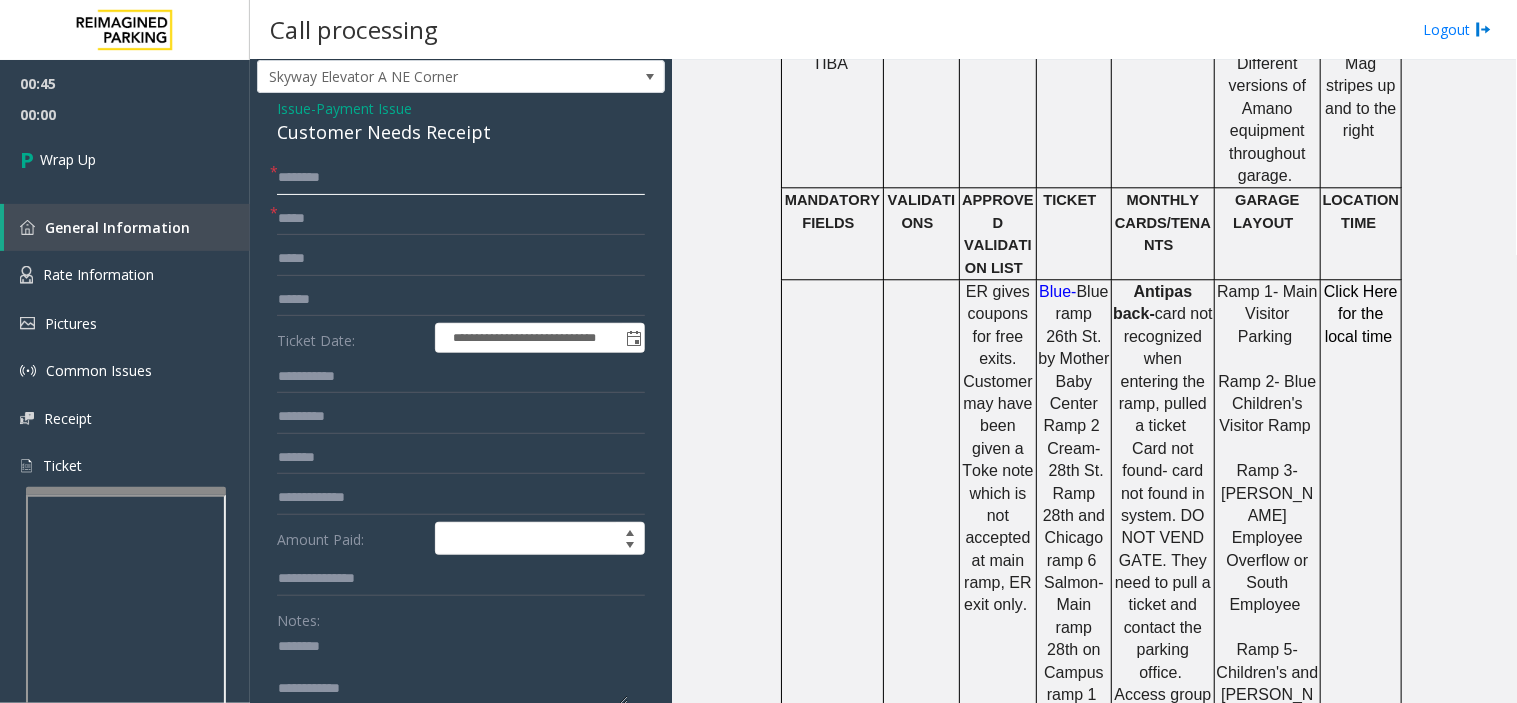 click 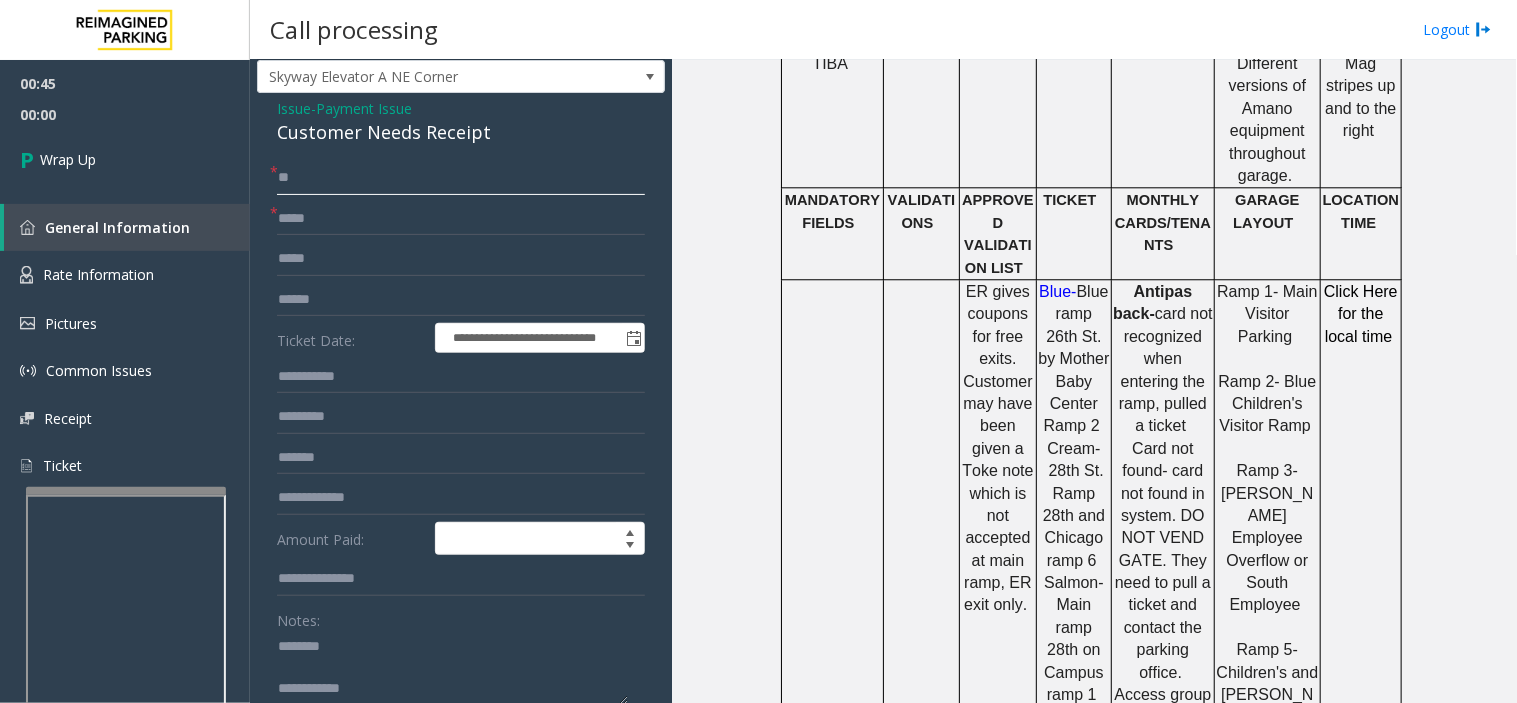 type on "**" 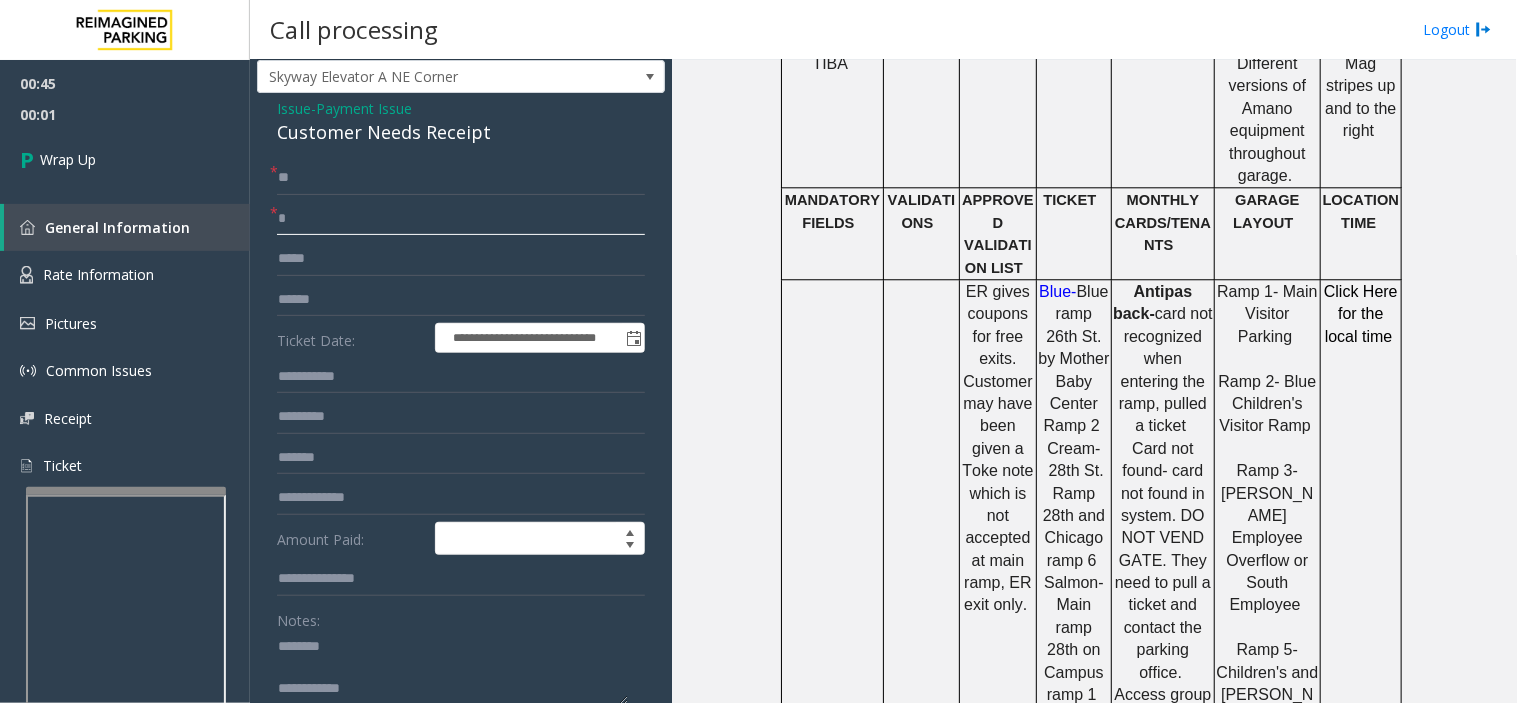 click on "*" 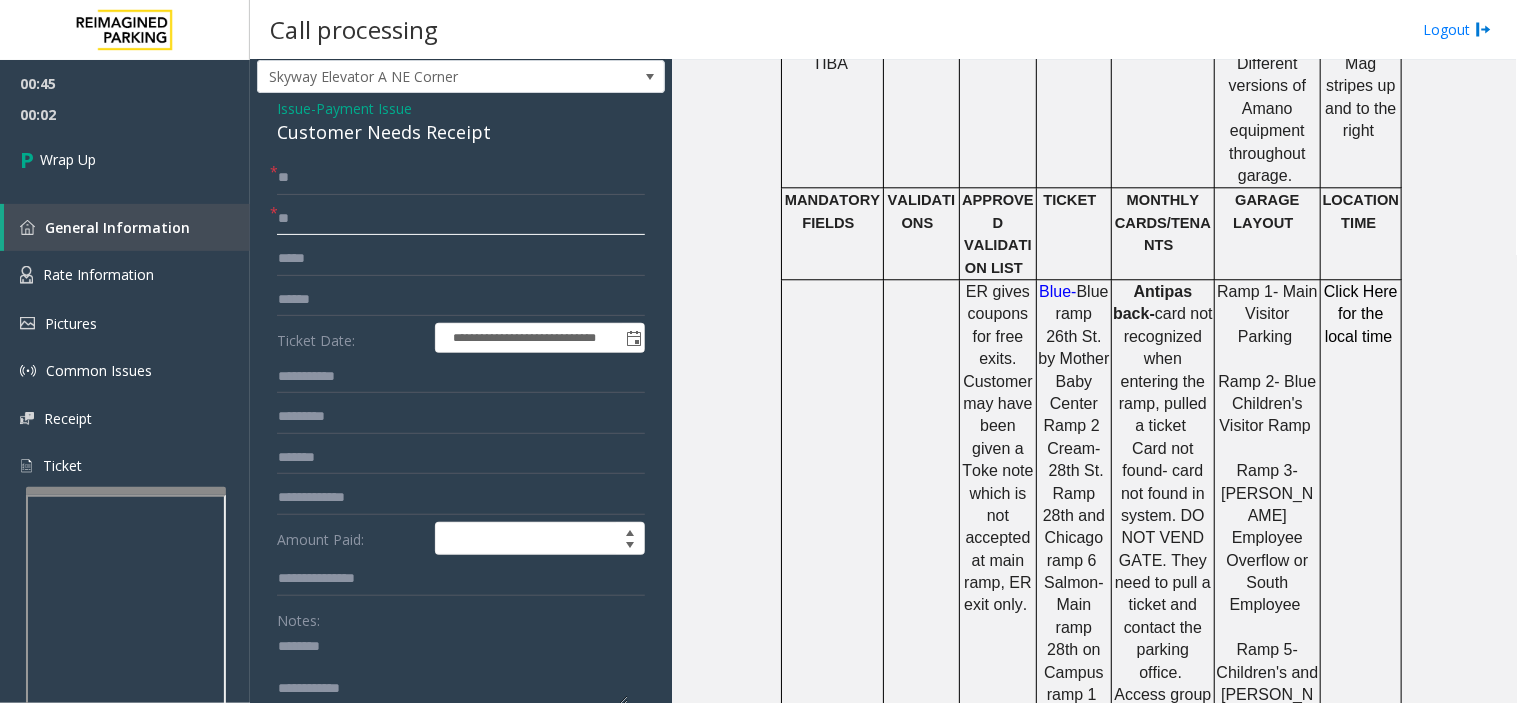 type on "**" 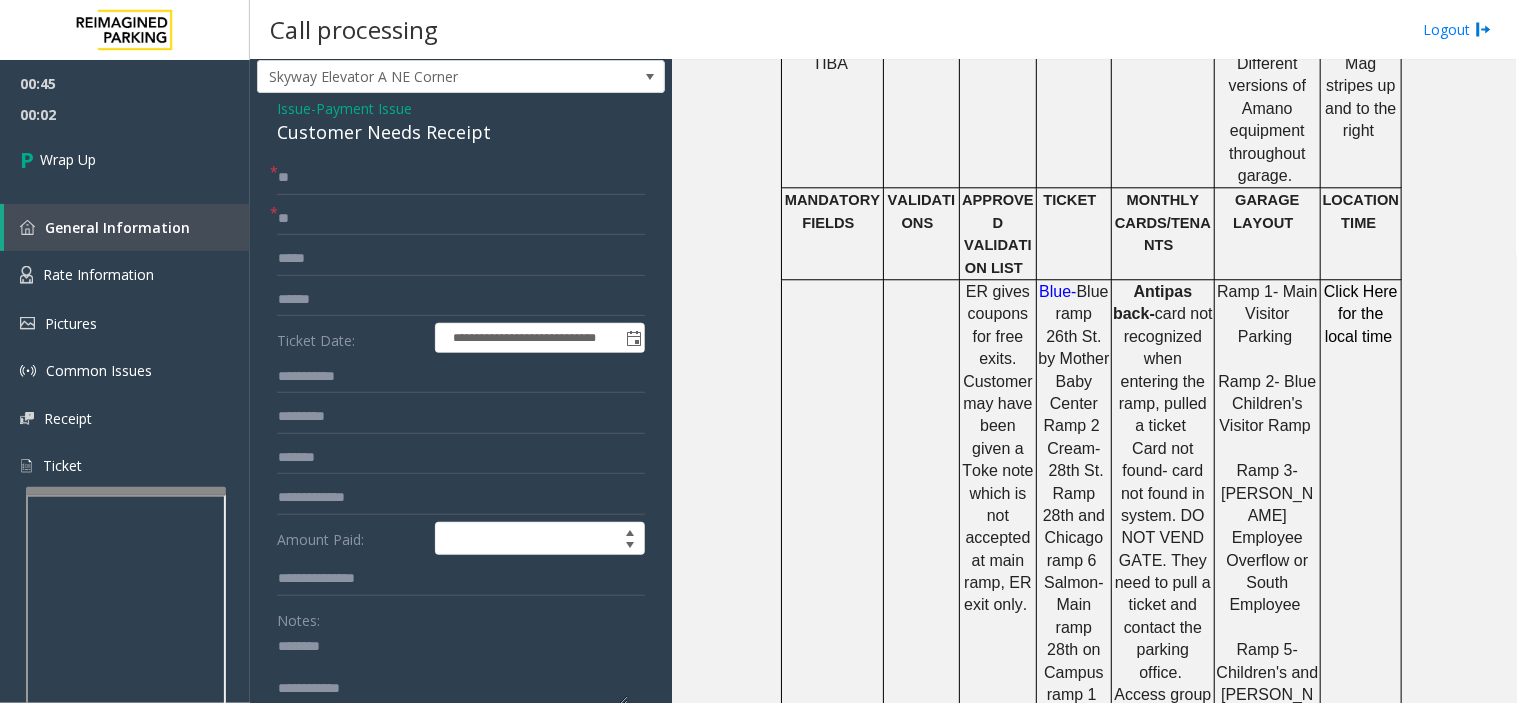 click 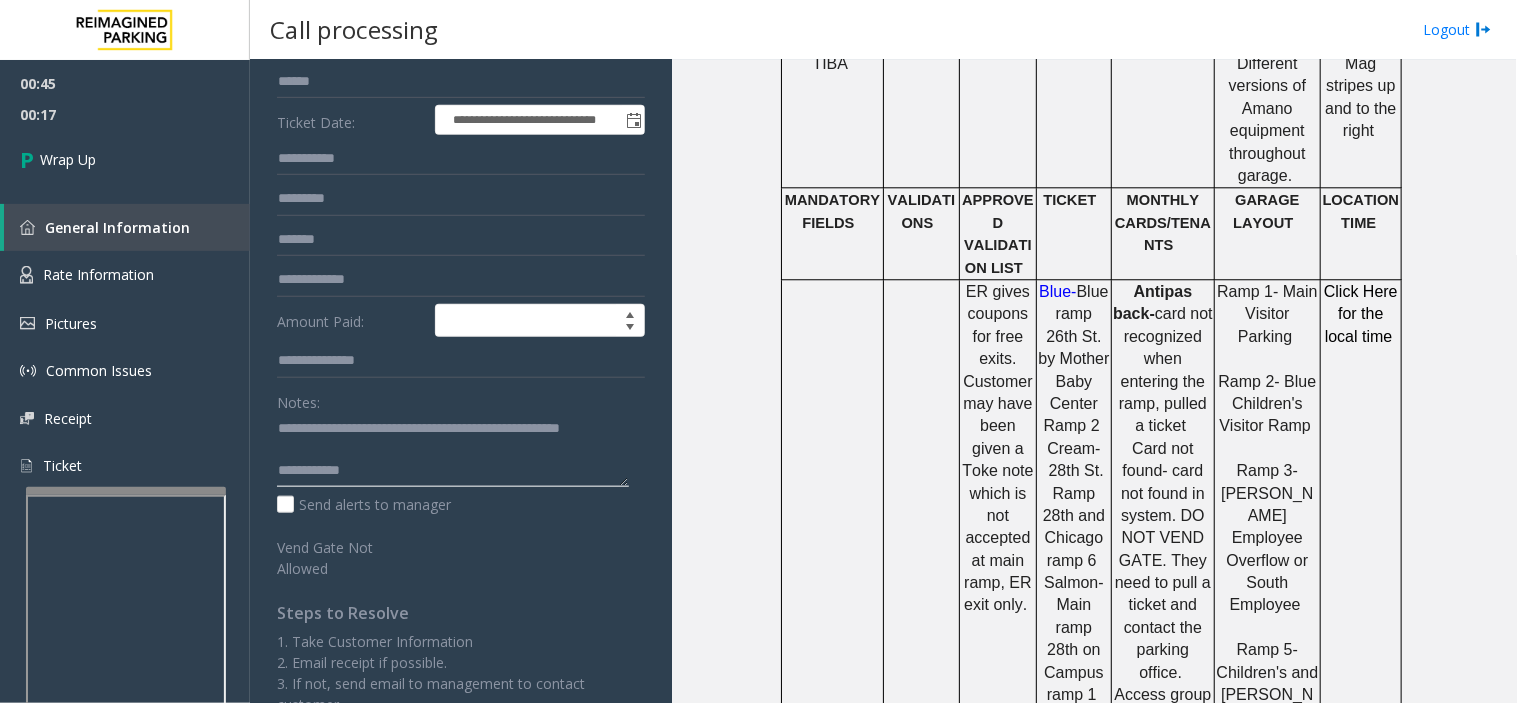 scroll, scrollTop: 381, scrollLeft: 0, axis: vertical 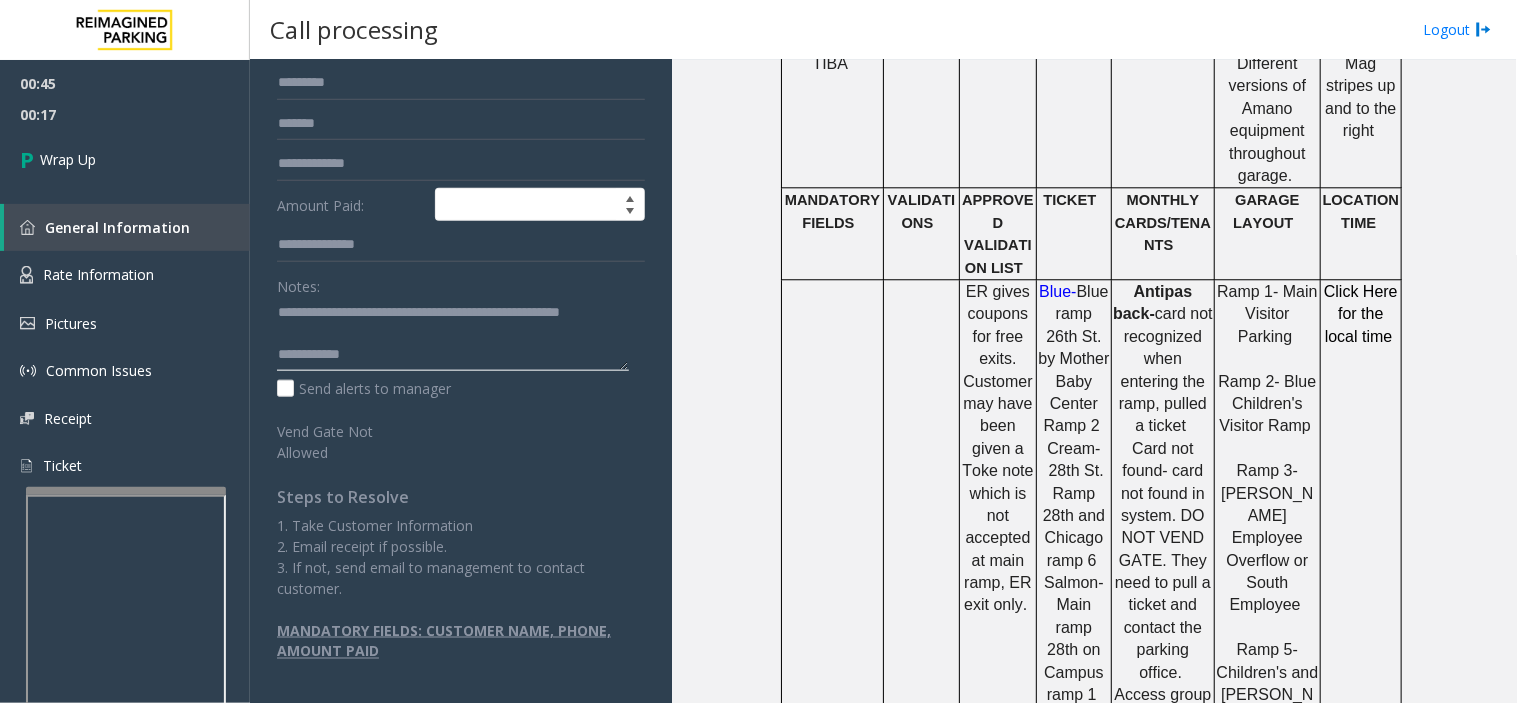 click 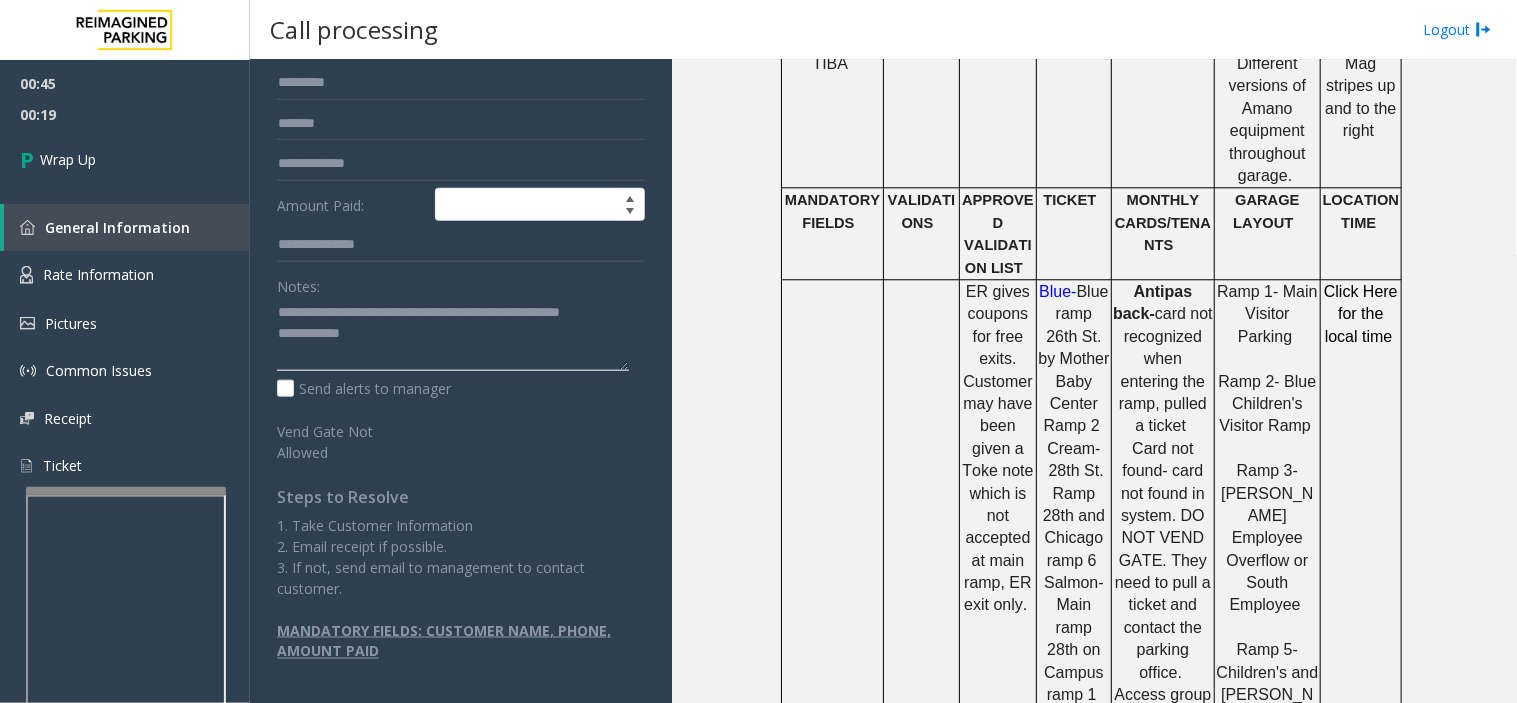 click 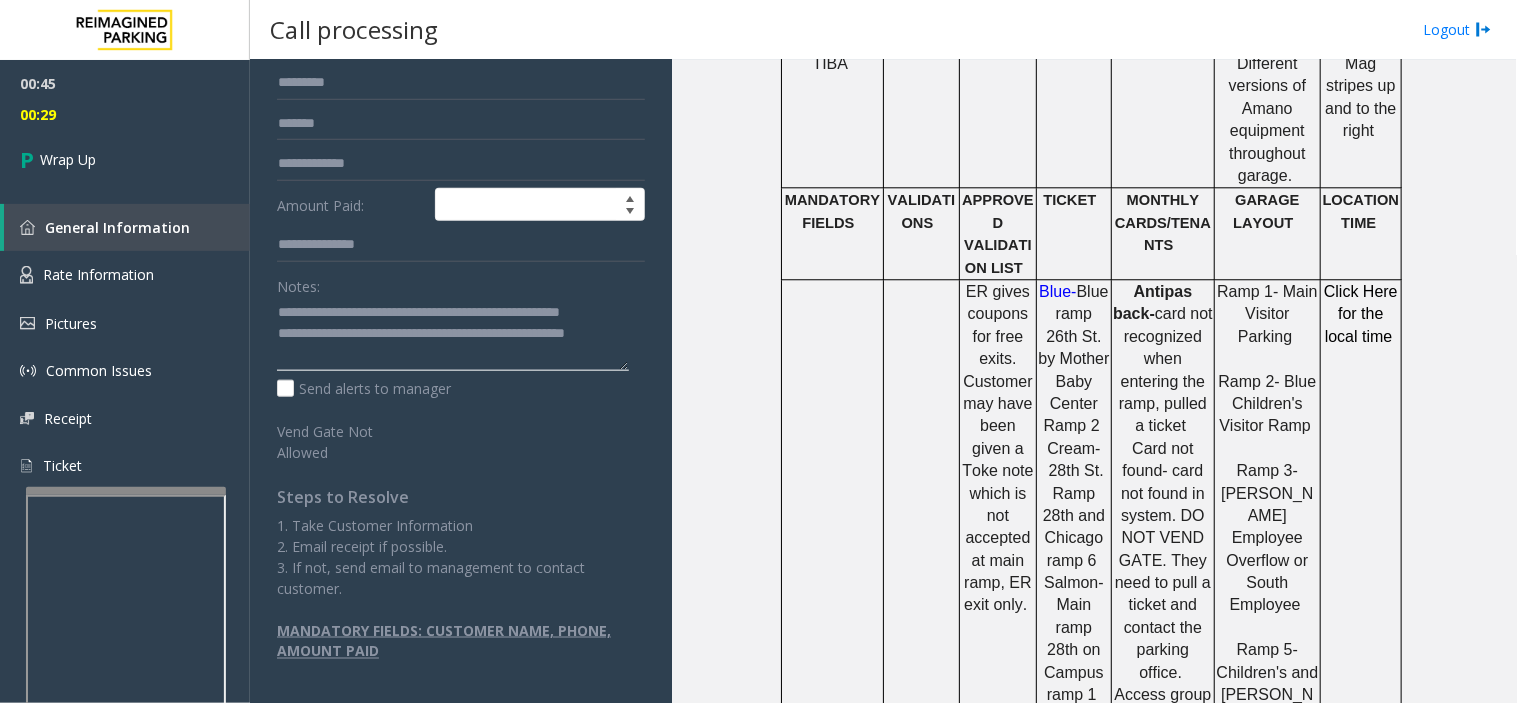 scroll, scrollTop: 13, scrollLeft: 0, axis: vertical 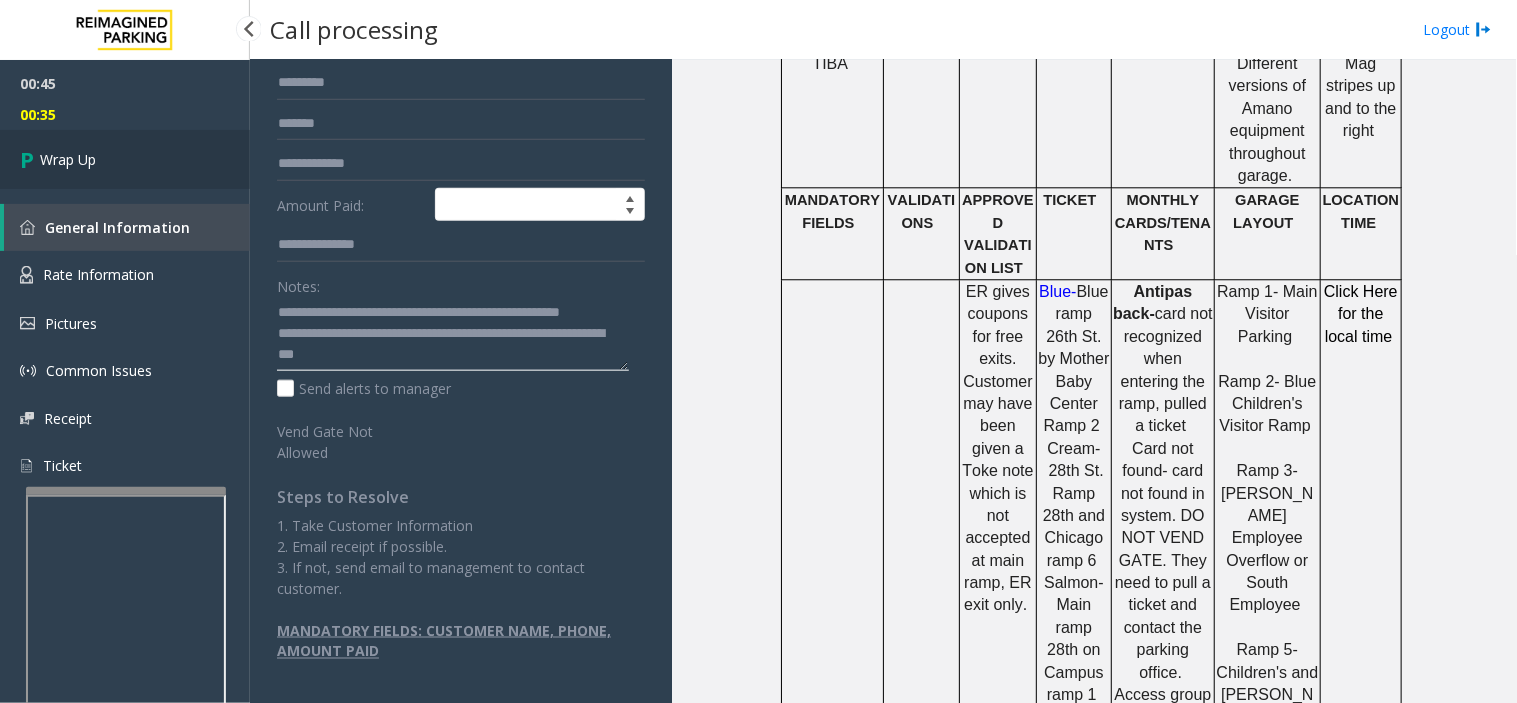 type on "**********" 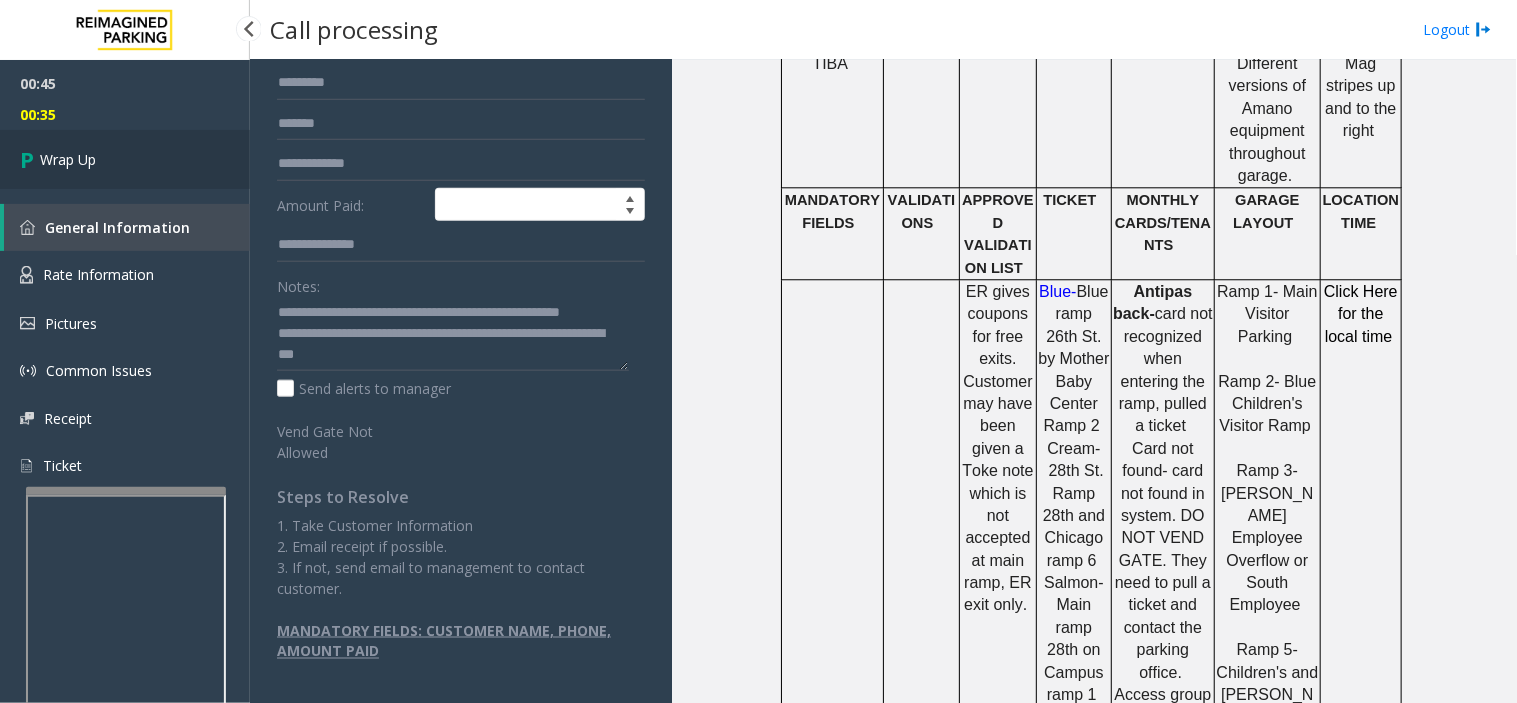 click on "Wrap Up" at bounding box center (125, 159) 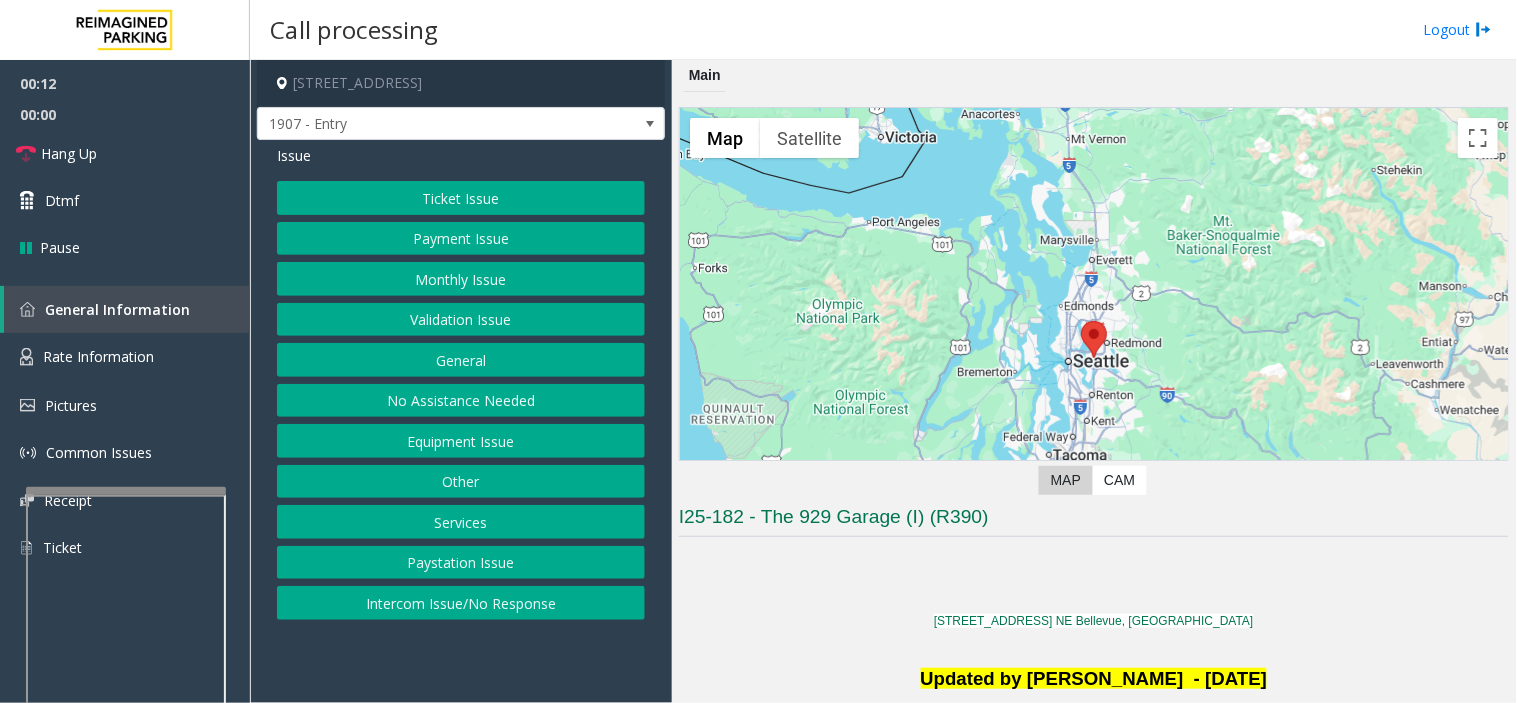 click on "[STREET_ADDRESS] - Entry  Issue  Ticket Issue   Payment Issue   Monthly Issue   Validation Issue   General   No Assistance Needed   Equipment Issue   Other   Services   Paystation Issue   Intercom Issue/No Response" 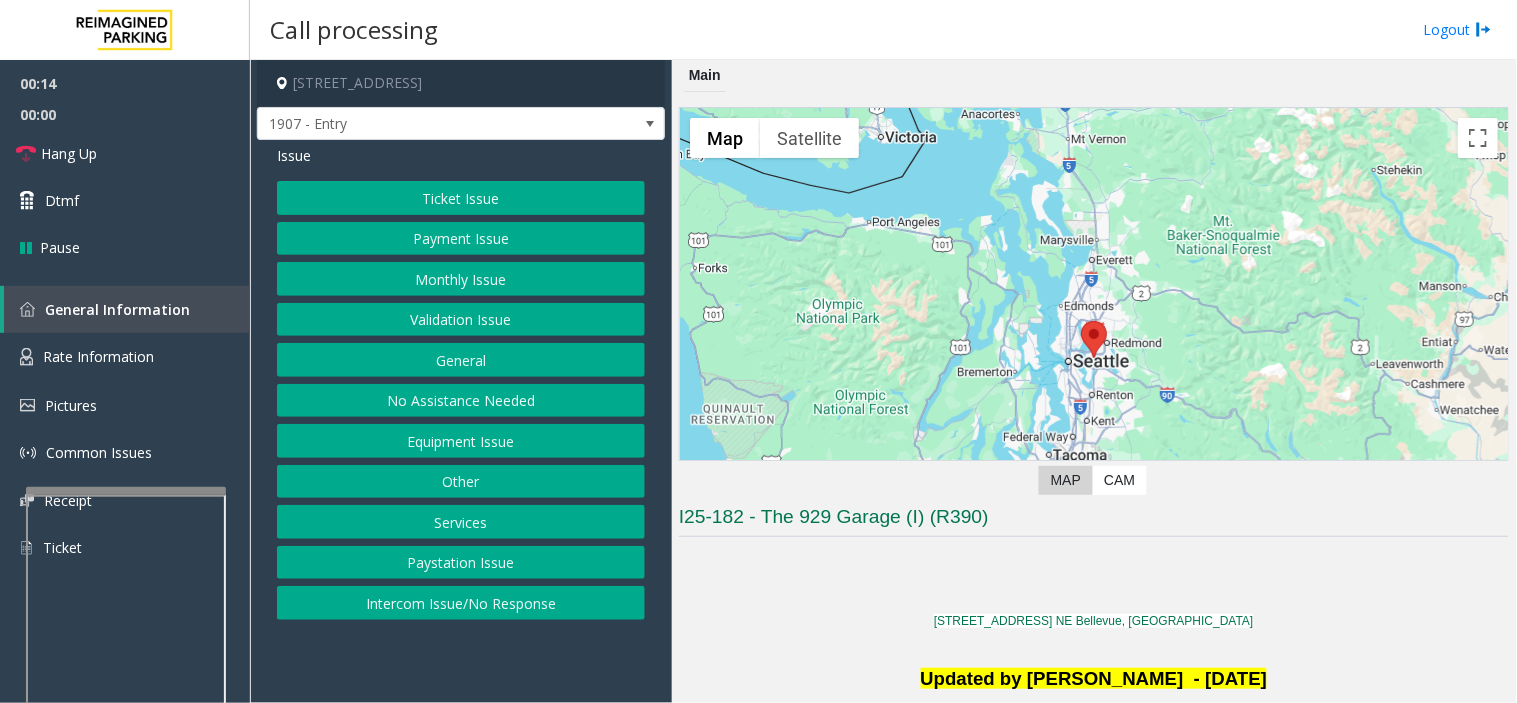 click on "Intercom Issue/No Response" 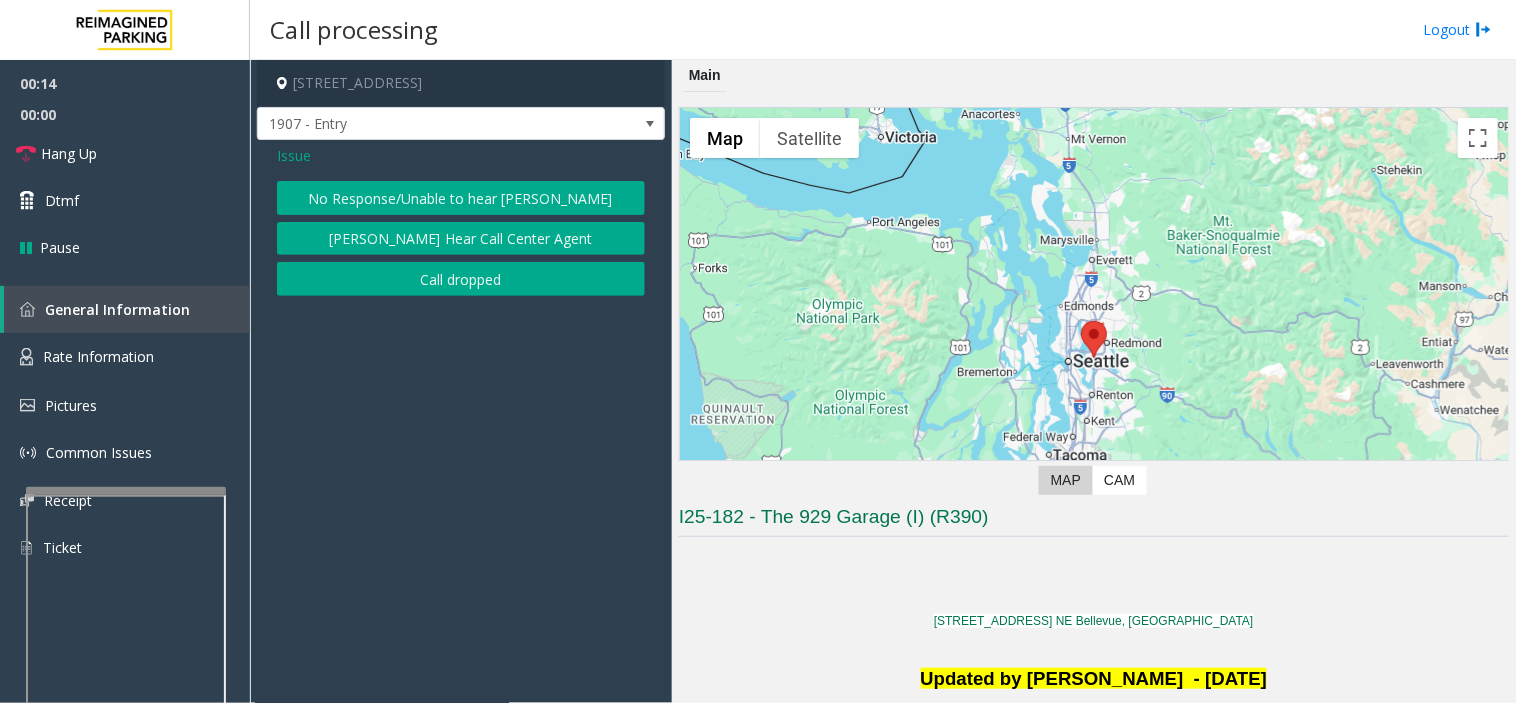 click on "No Response/Unable to hear [PERSON_NAME]" 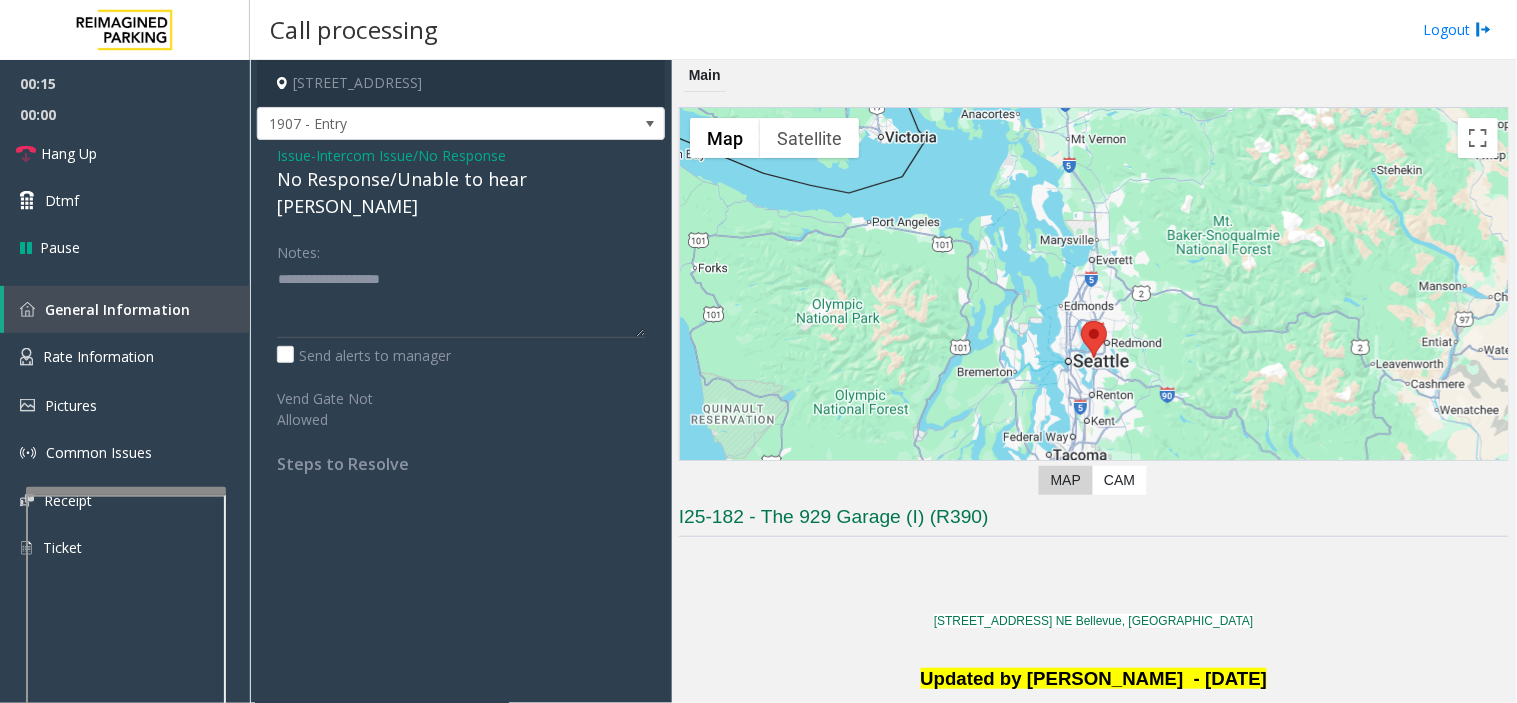click on "No Response/Unable to hear [PERSON_NAME]" 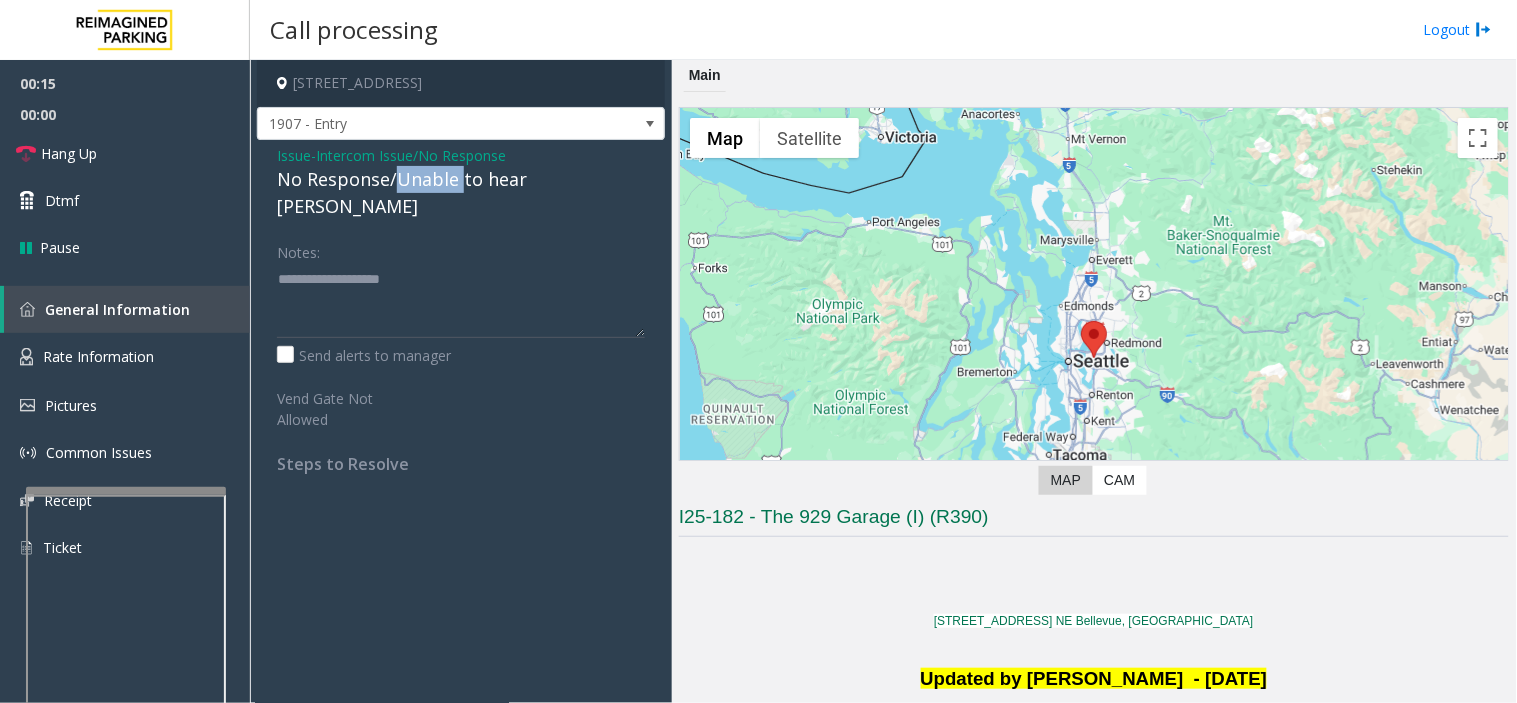 click on "No Response/Unable to hear [PERSON_NAME]" 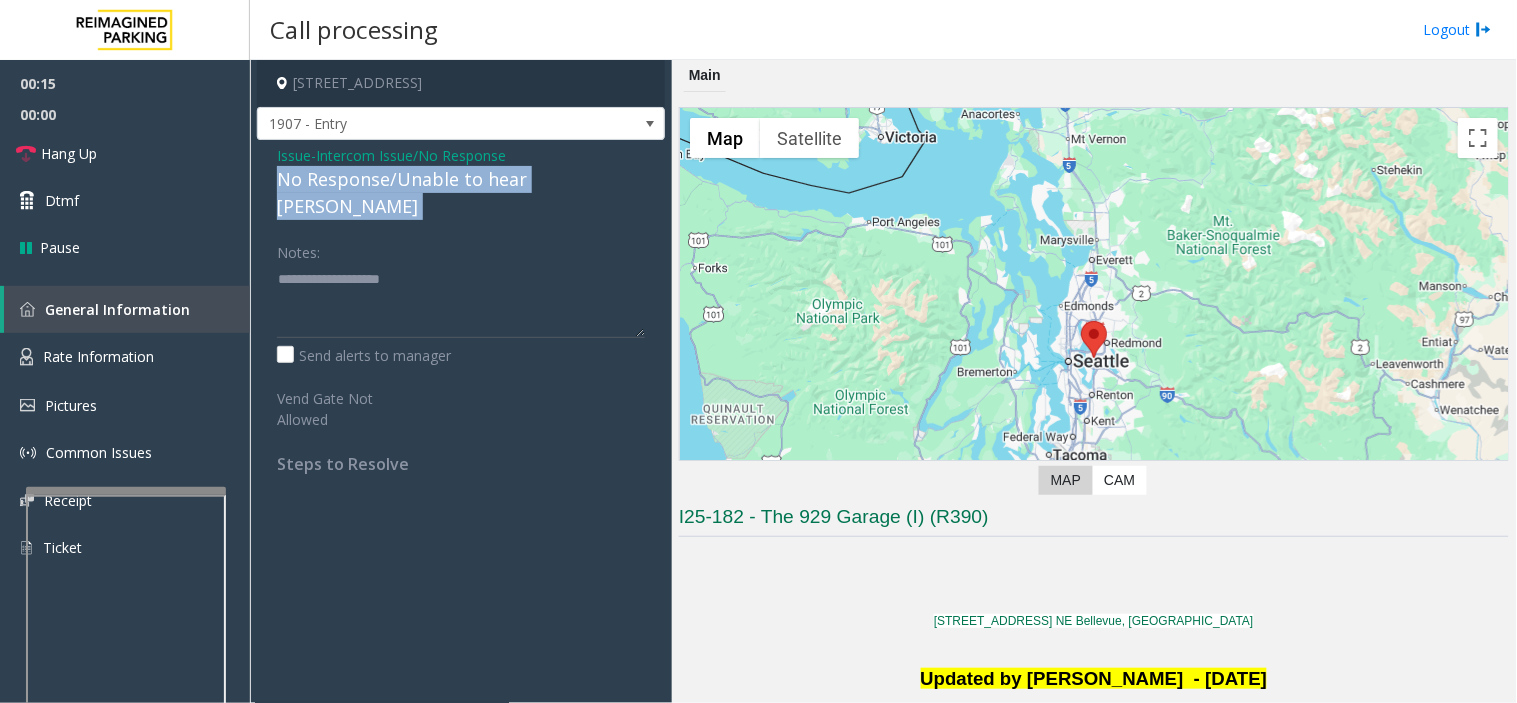 click on "No Response/Unable to hear [PERSON_NAME]" 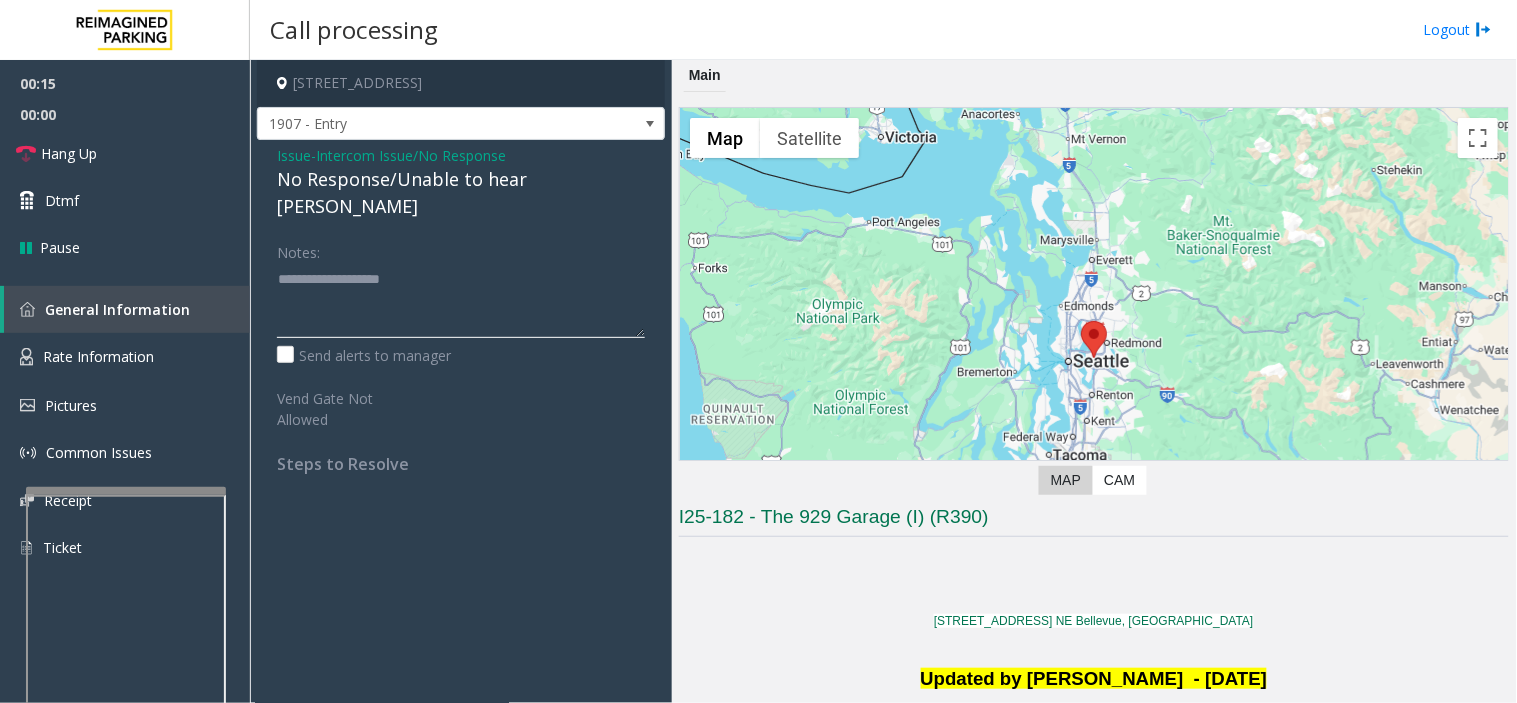 click 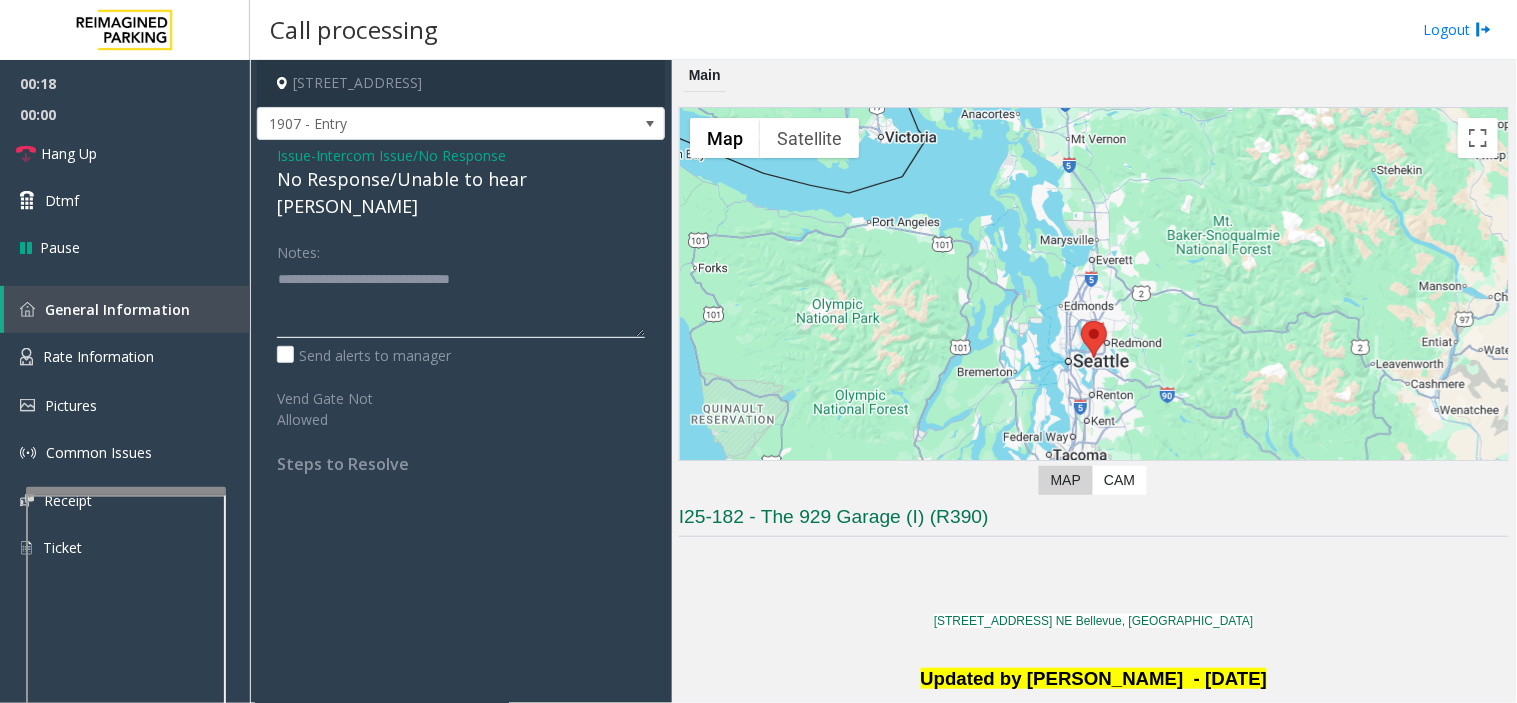 type on "**********" 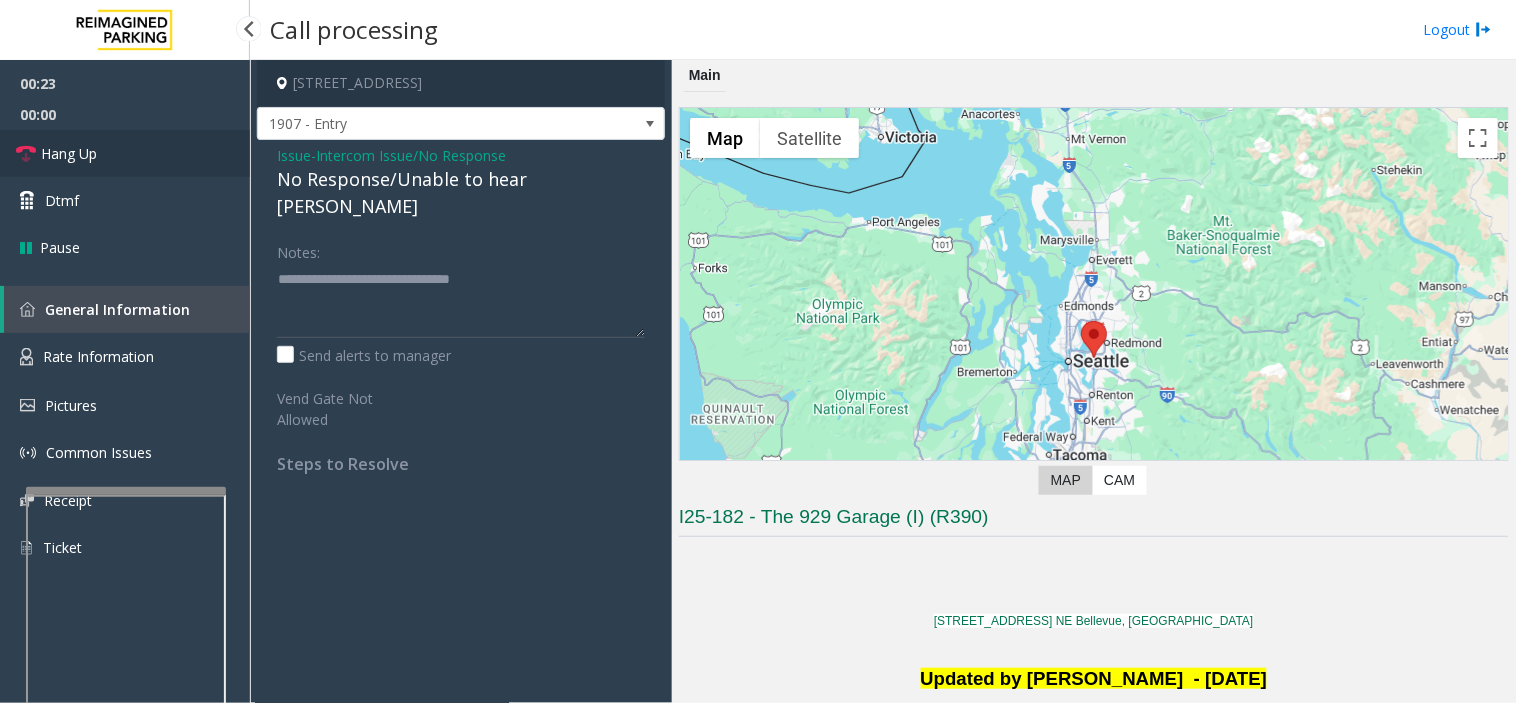 click on "Hang Up" at bounding box center [125, 153] 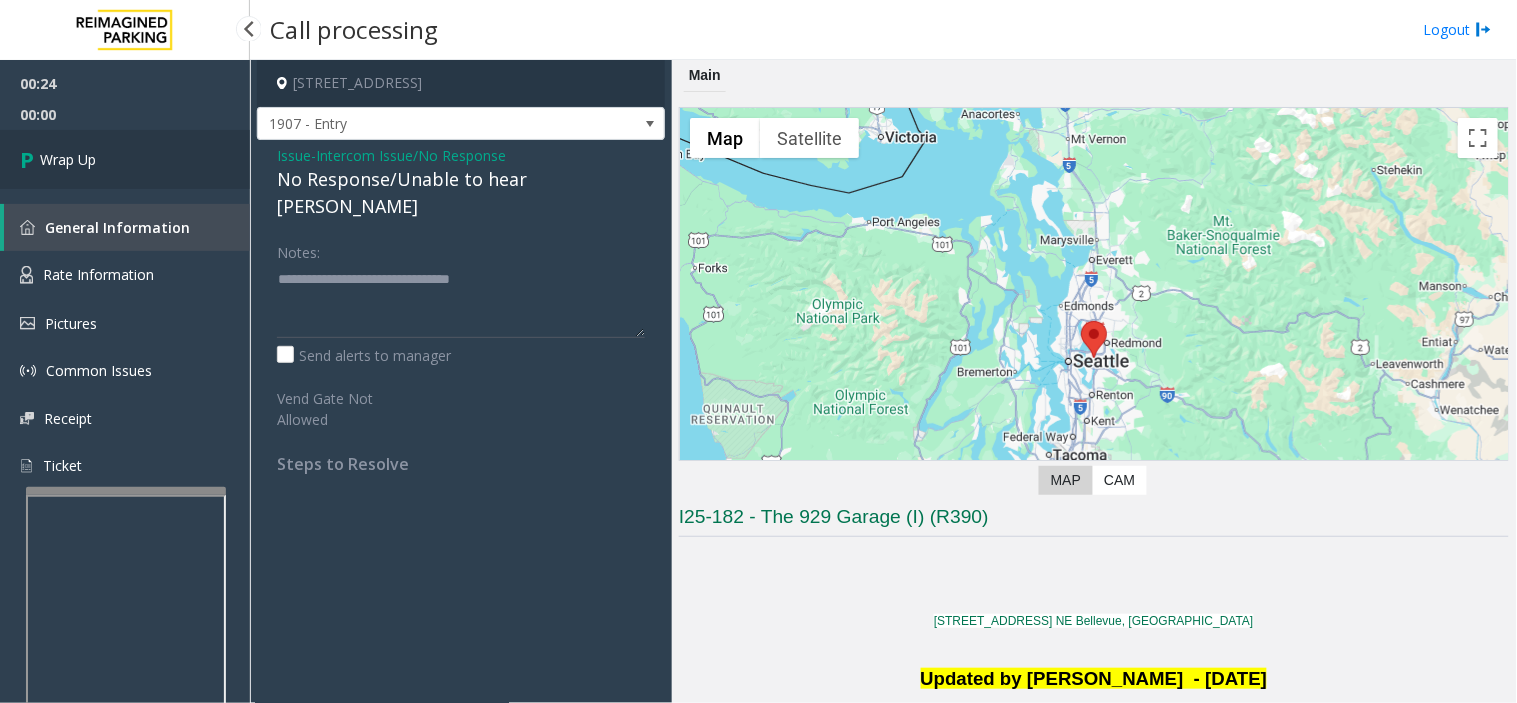 click on "Wrap Up" at bounding box center (125, 159) 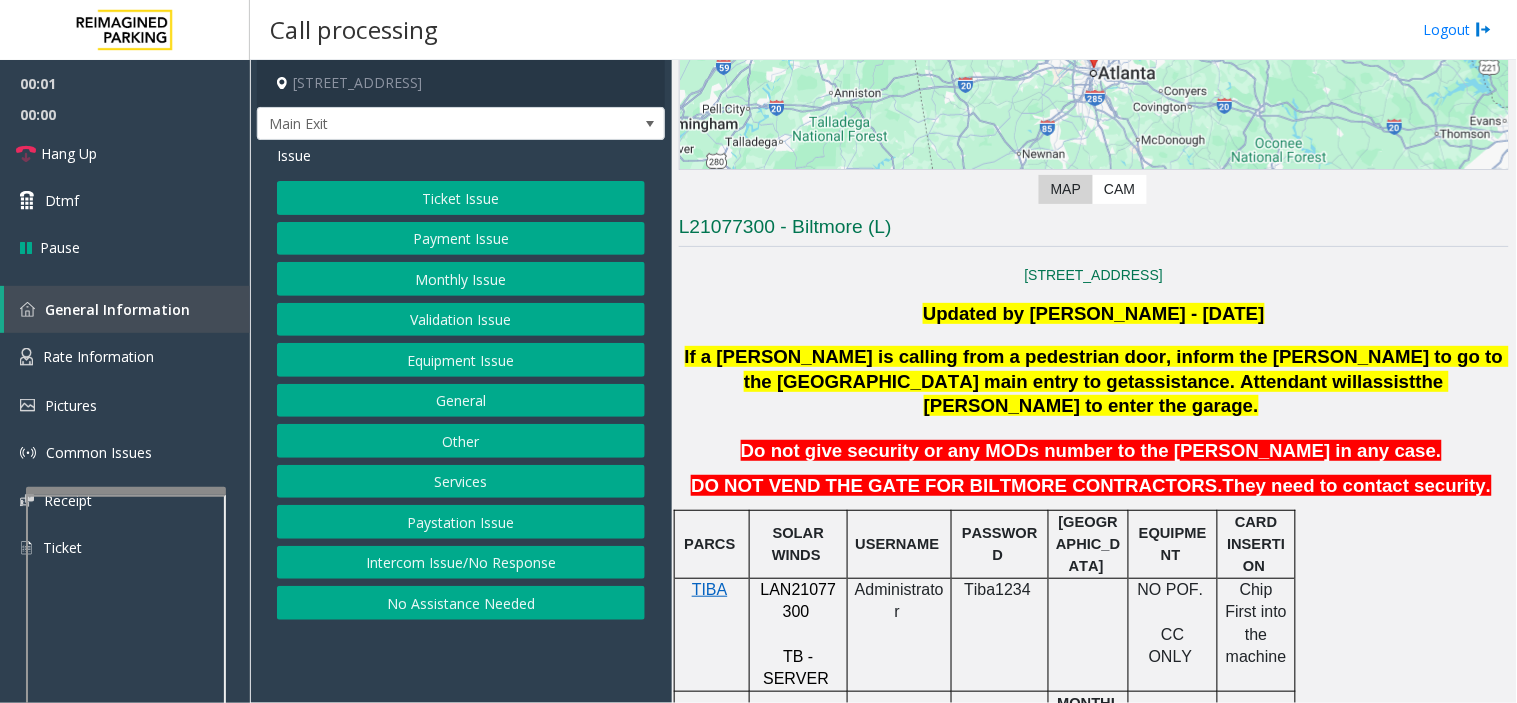 scroll, scrollTop: 444, scrollLeft: 0, axis: vertical 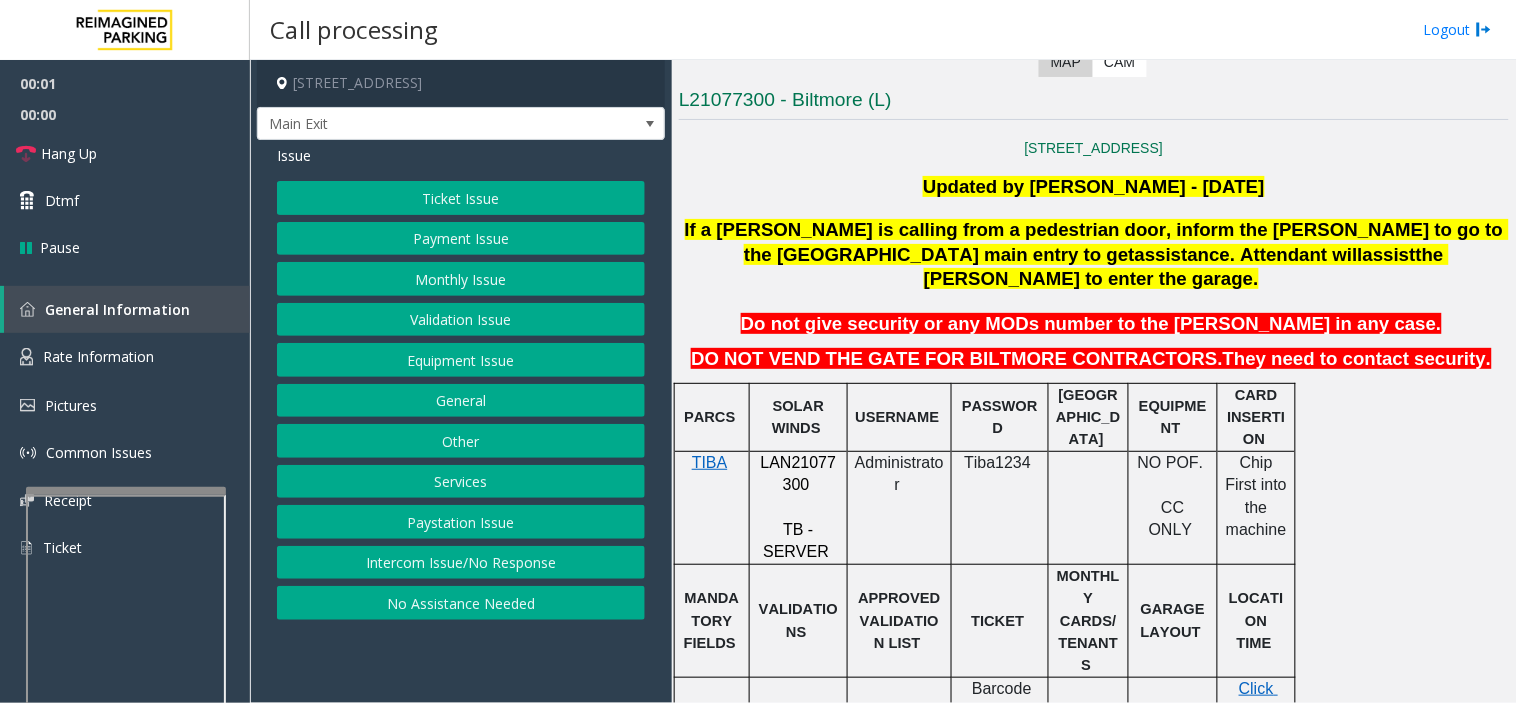 click on "LAN21077300" 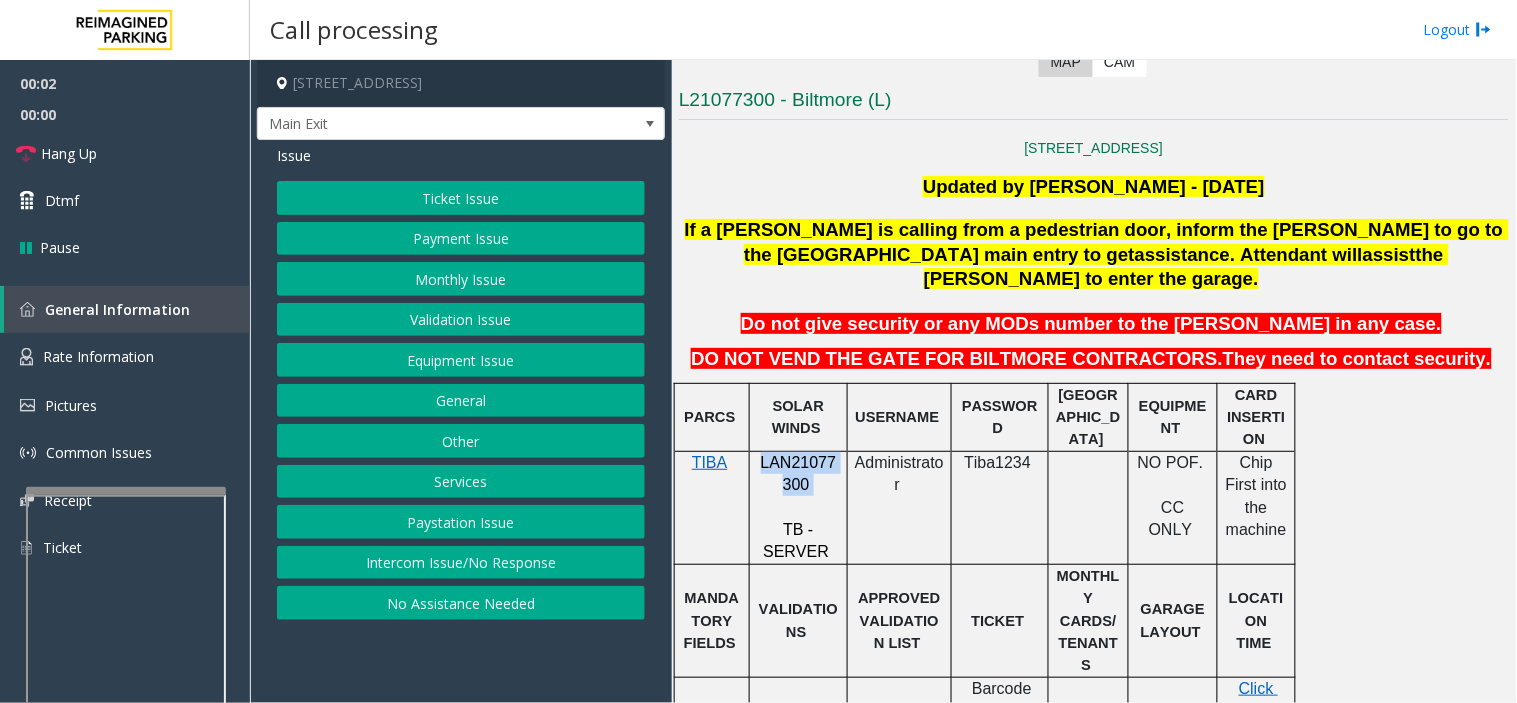 click on "LAN21077300" 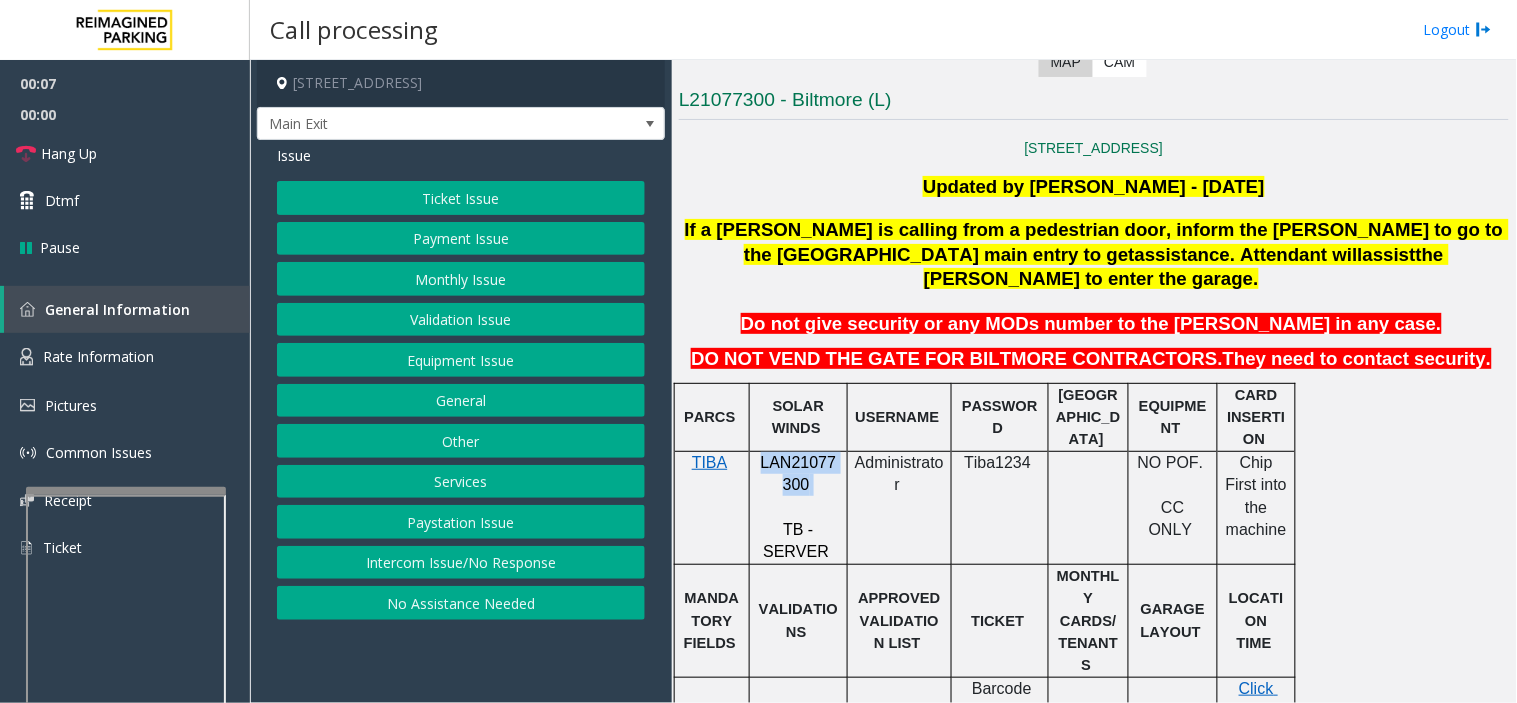 click on "Validation Issue" 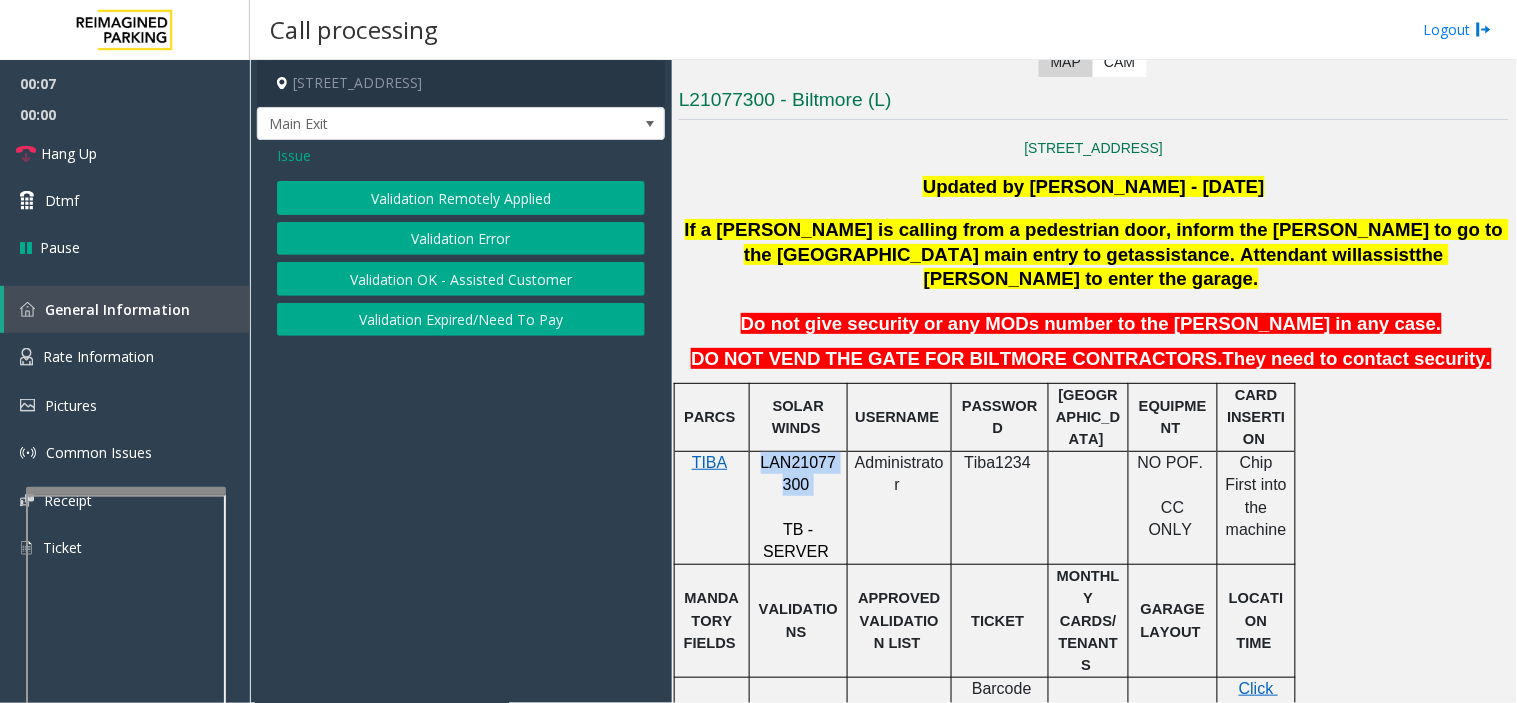 click on "Validation Error" 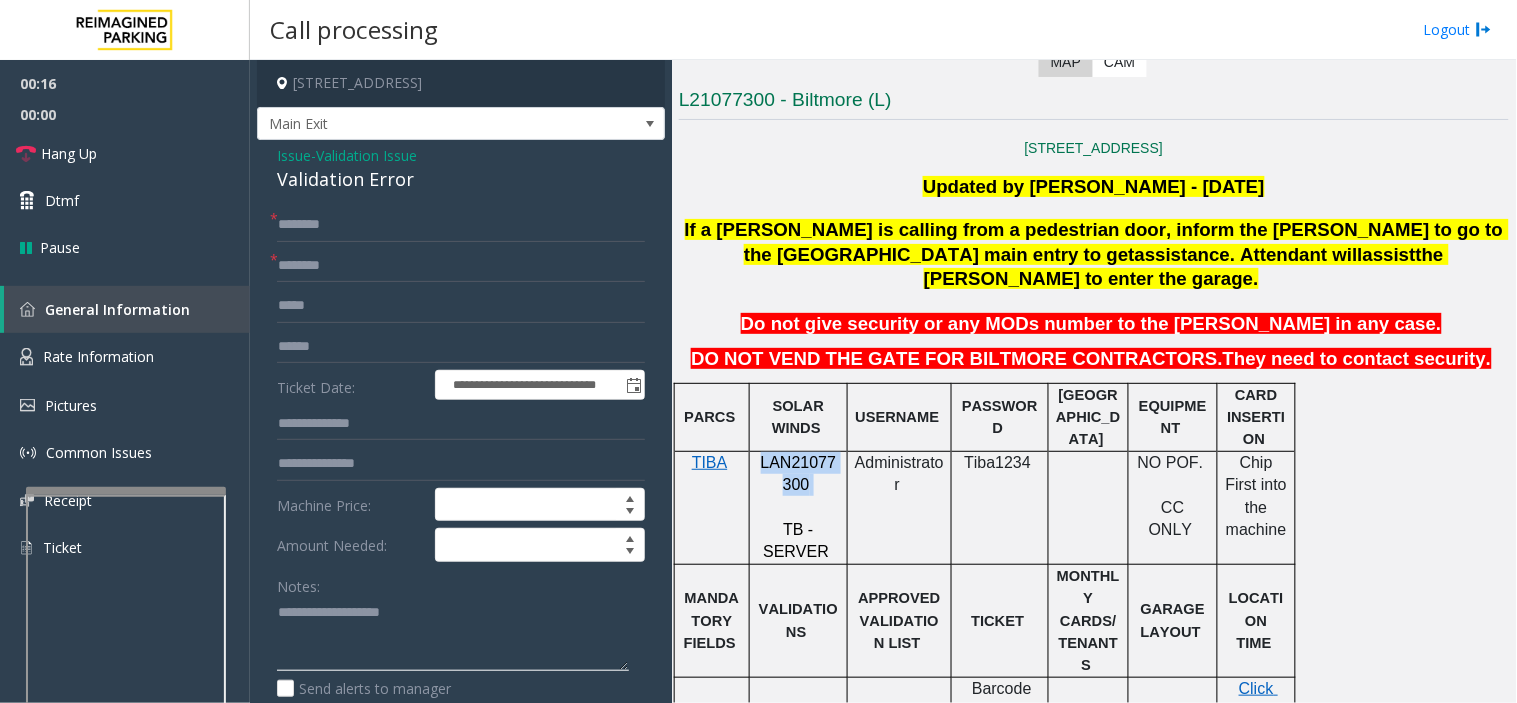 paste on "**********" 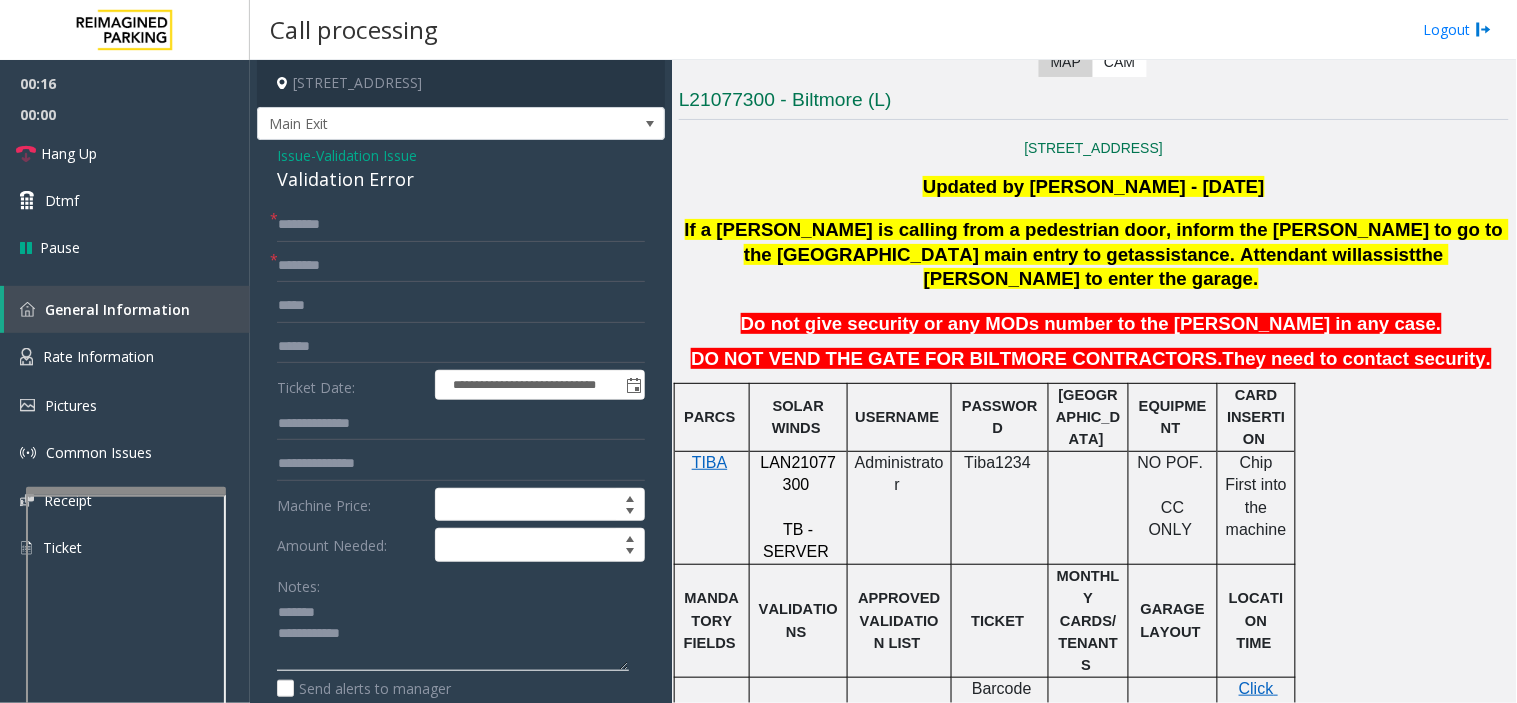 click 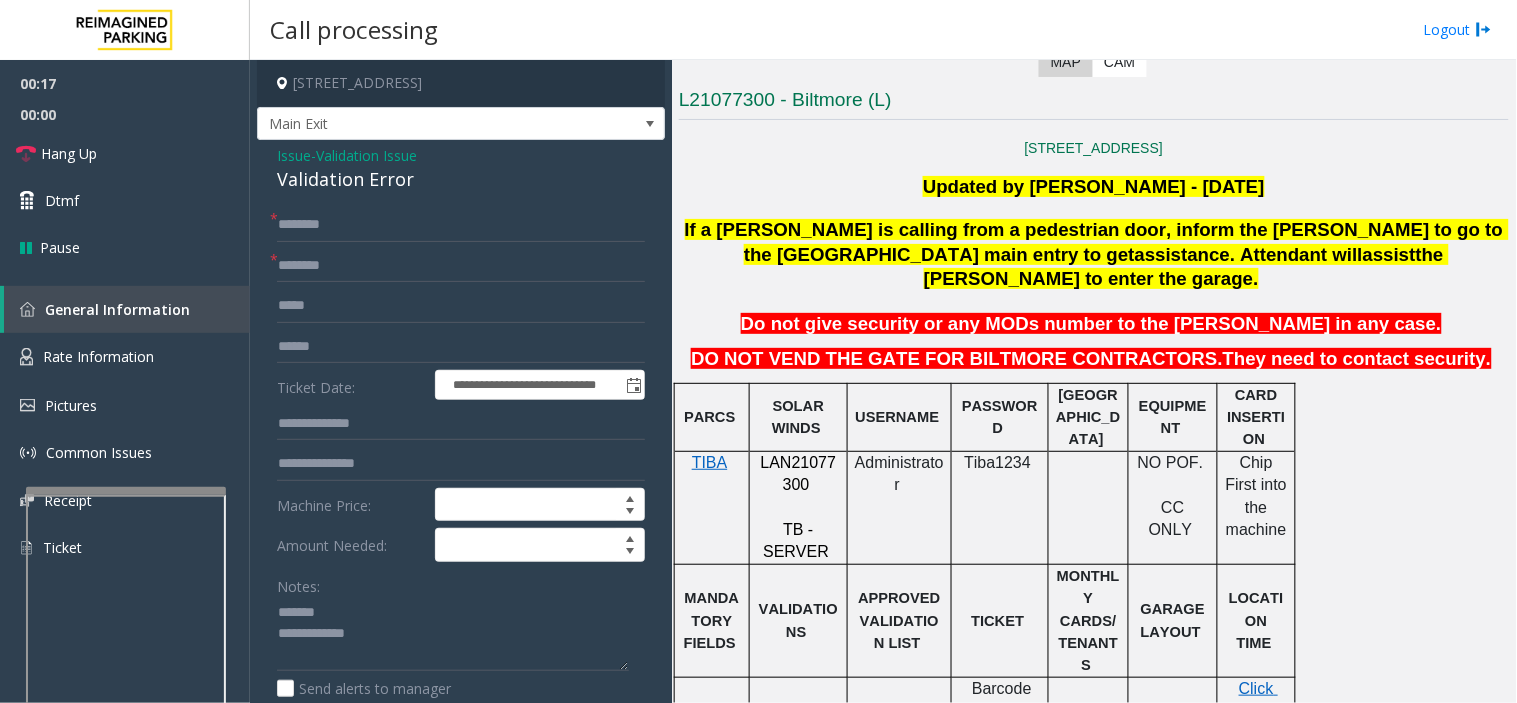 click on "Validation Error" 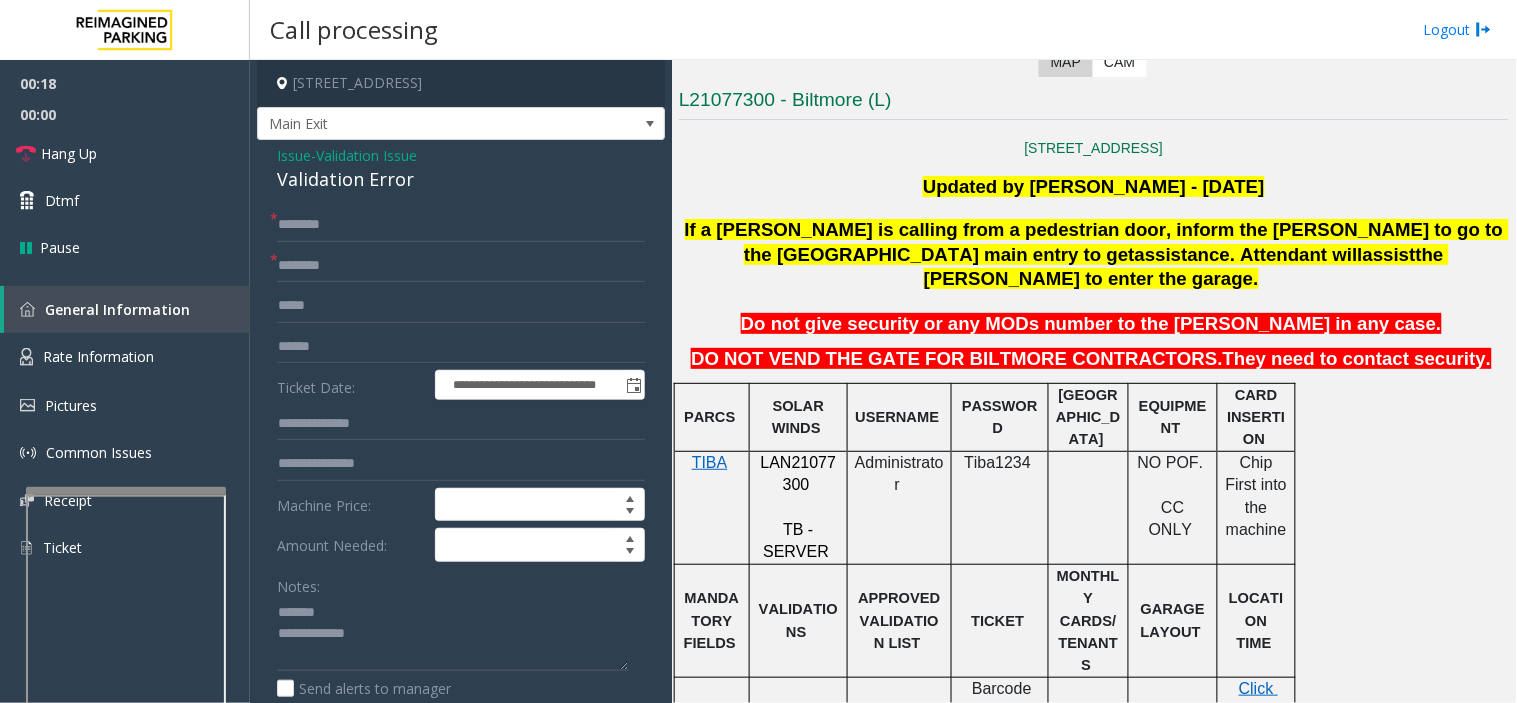 click on "Validation Error" 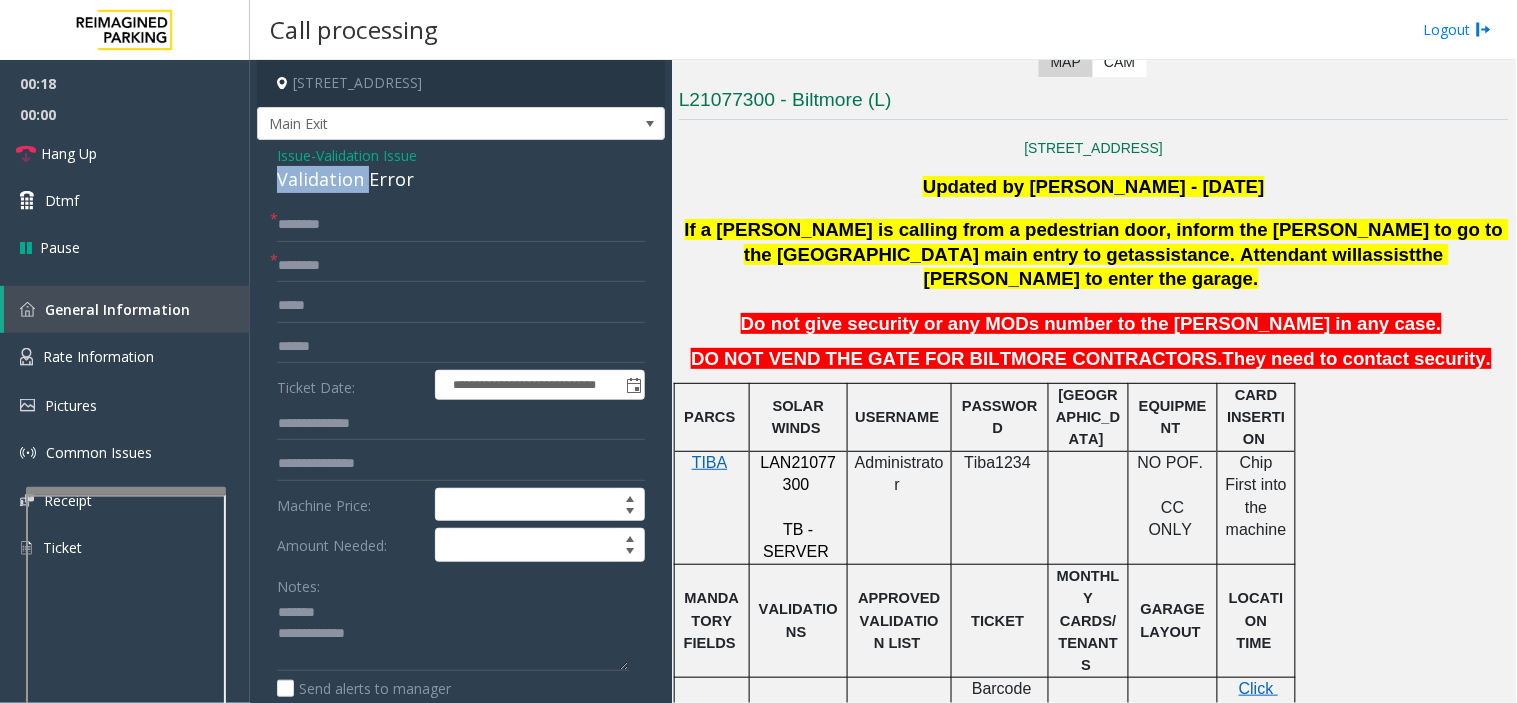 click on "Validation Error" 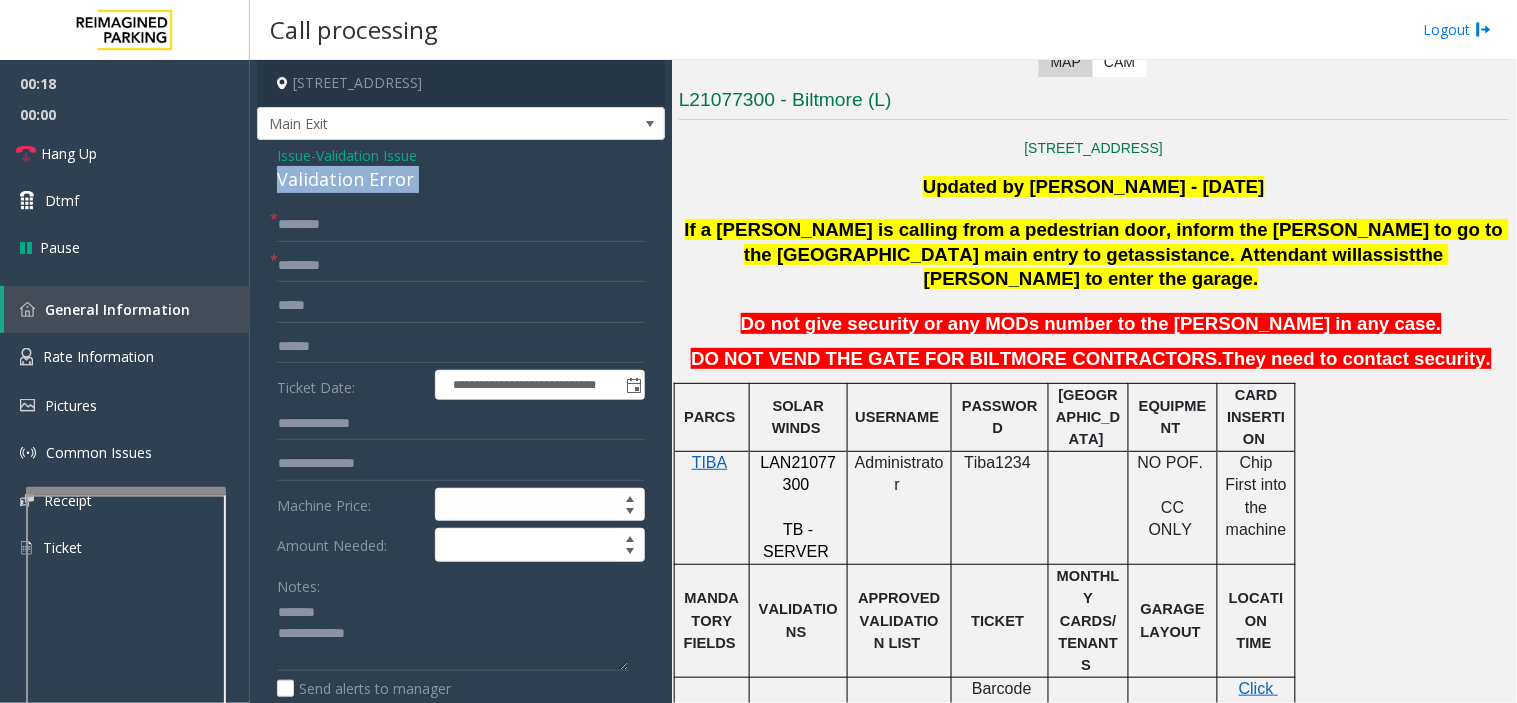 click on "Validation Error" 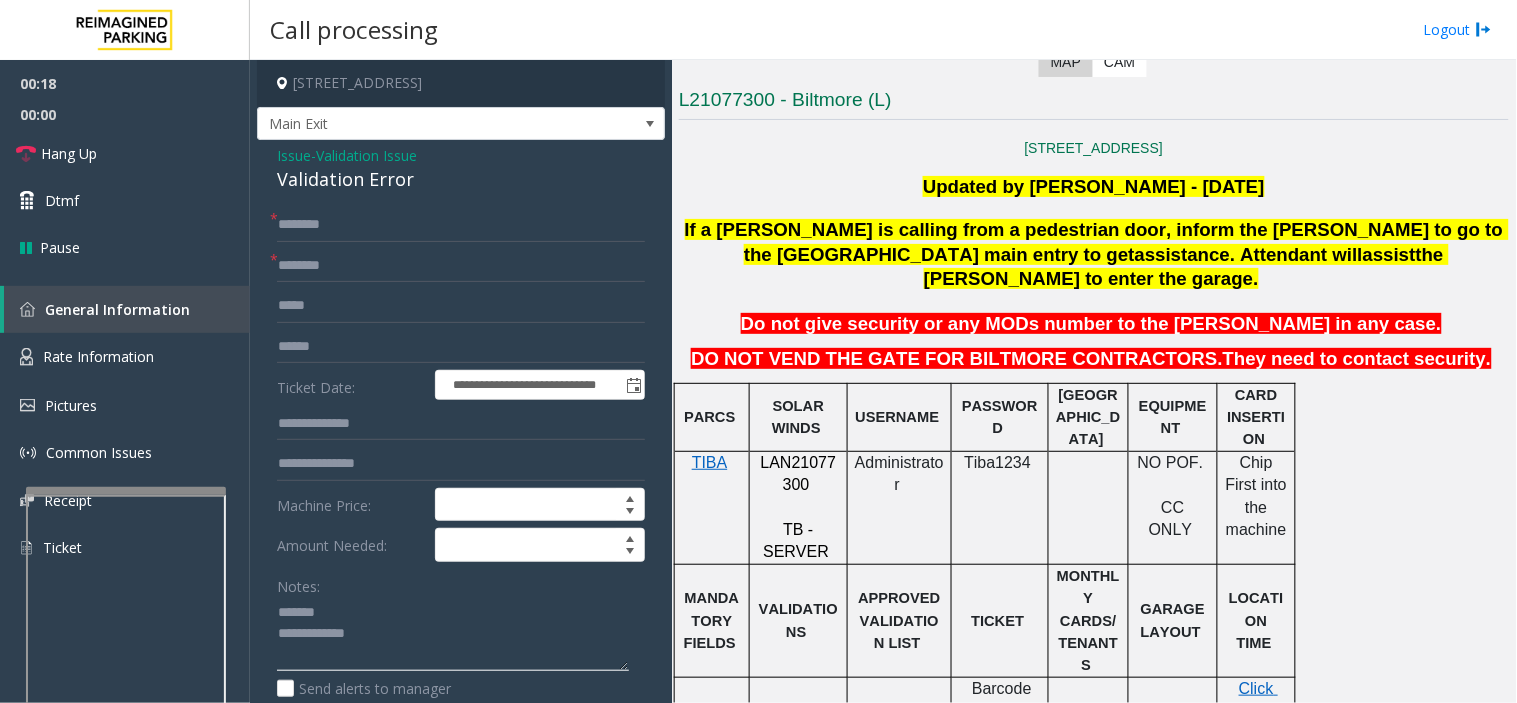 click 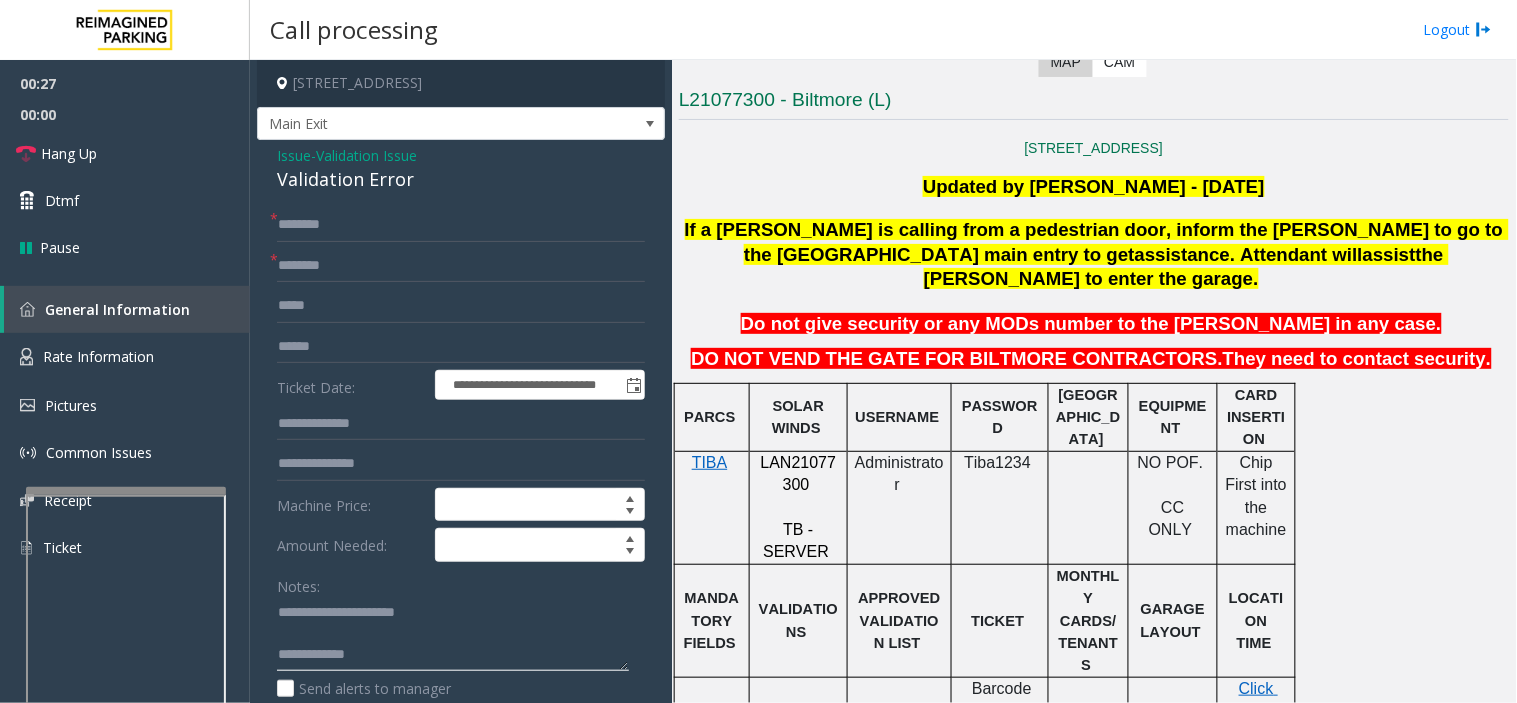 click 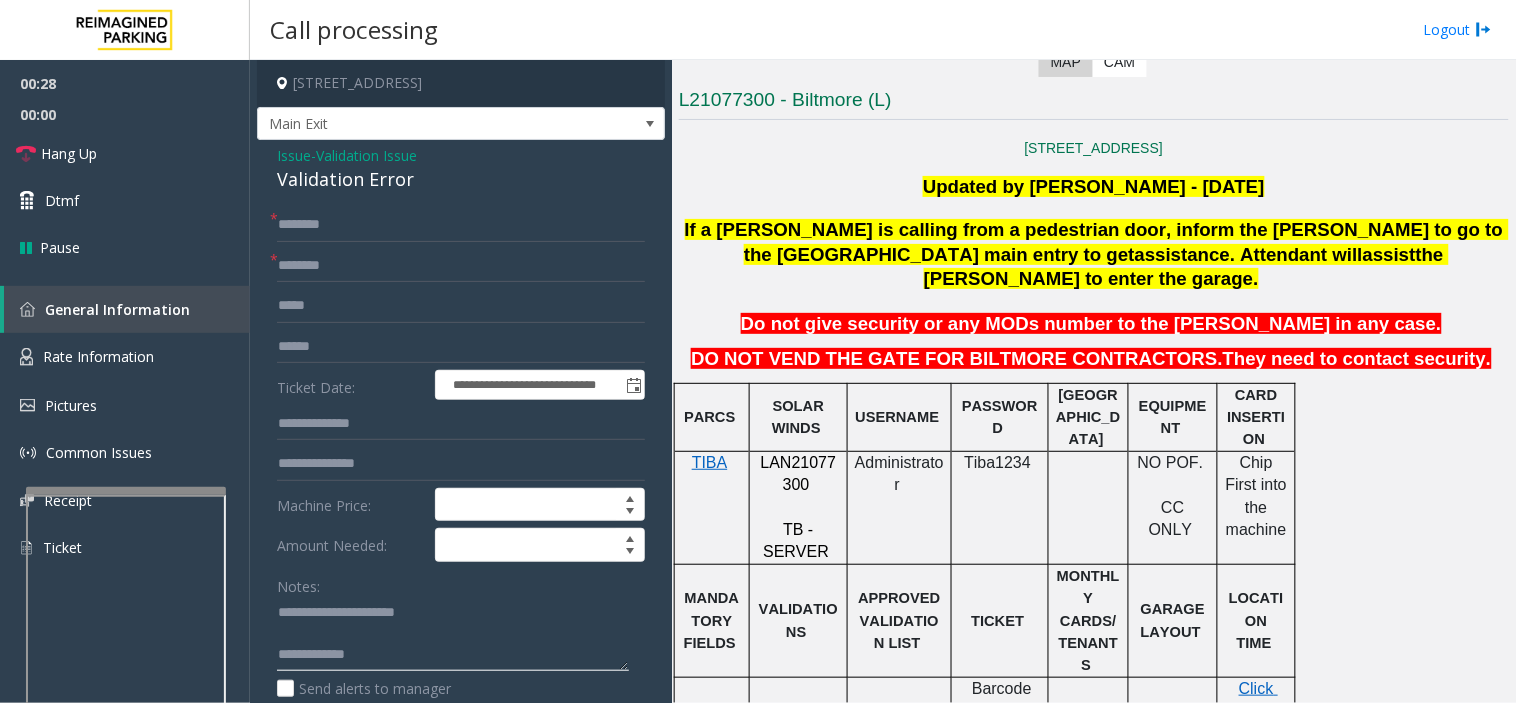 paste on "**********" 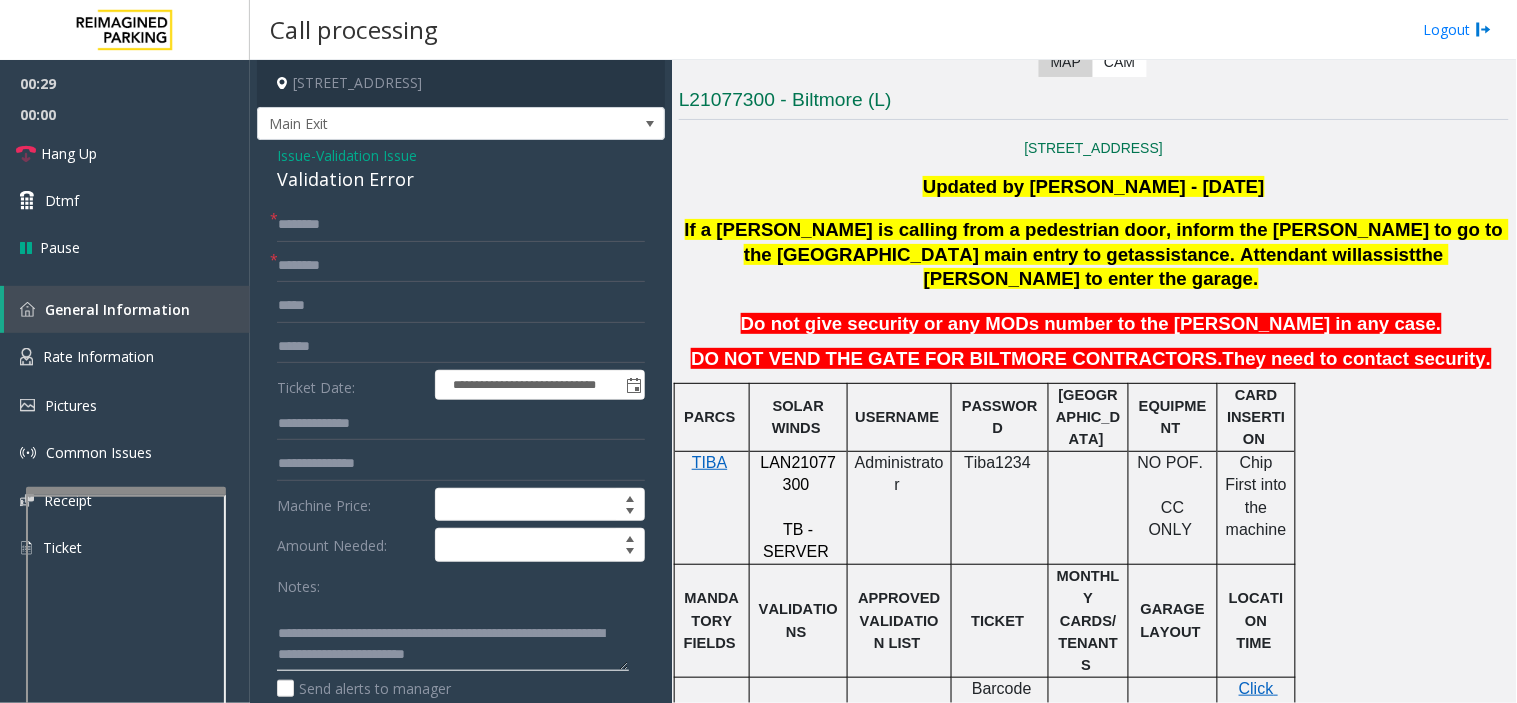 scroll, scrollTop: 0, scrollLeft: 0, axis: both 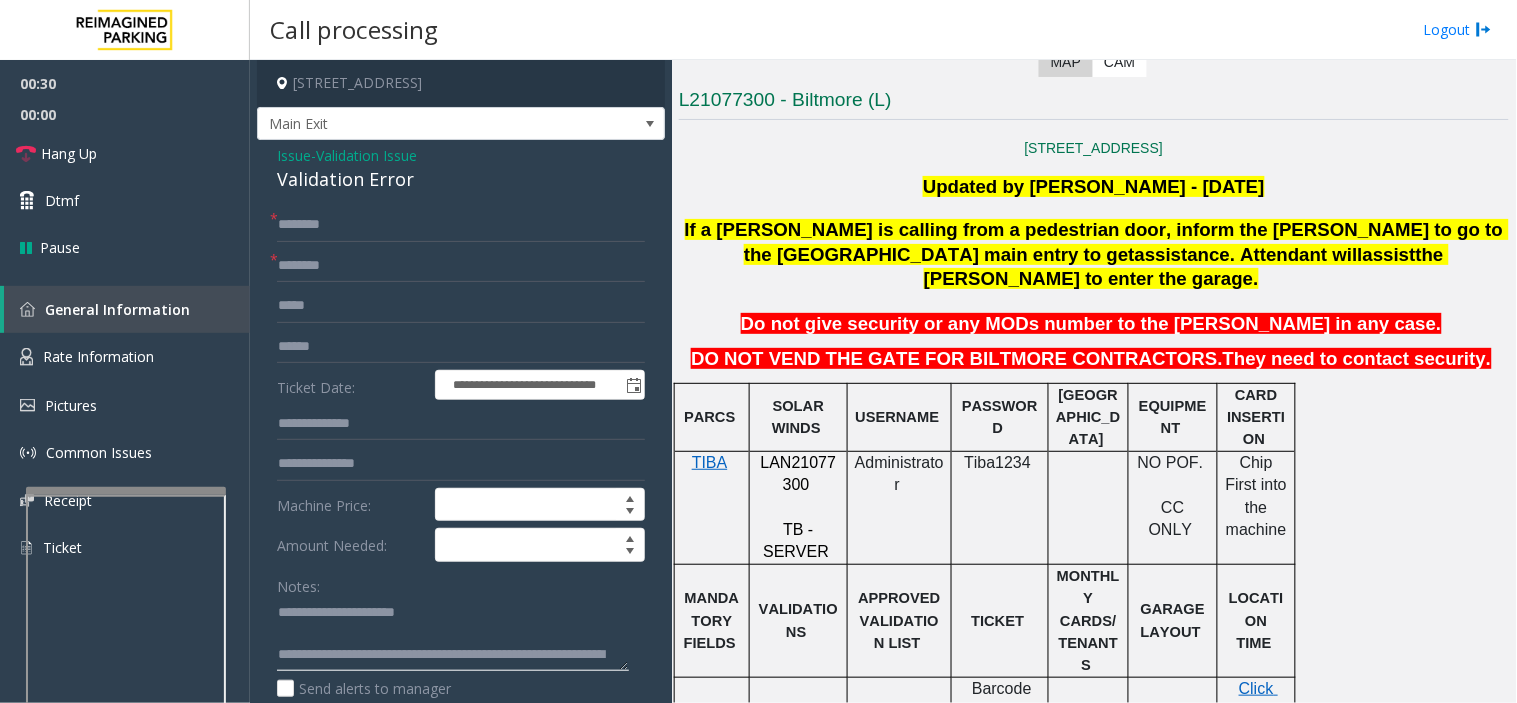 click 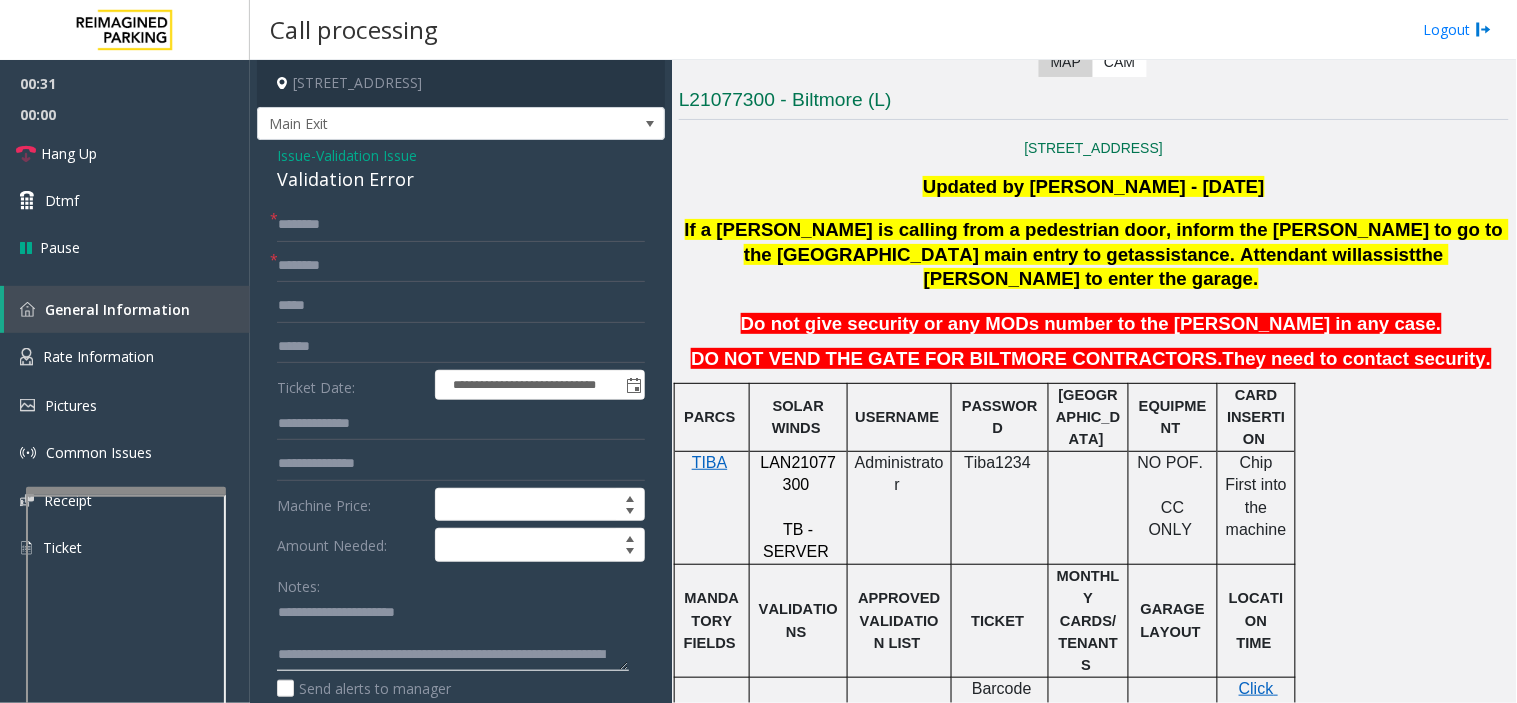 type on "**********" 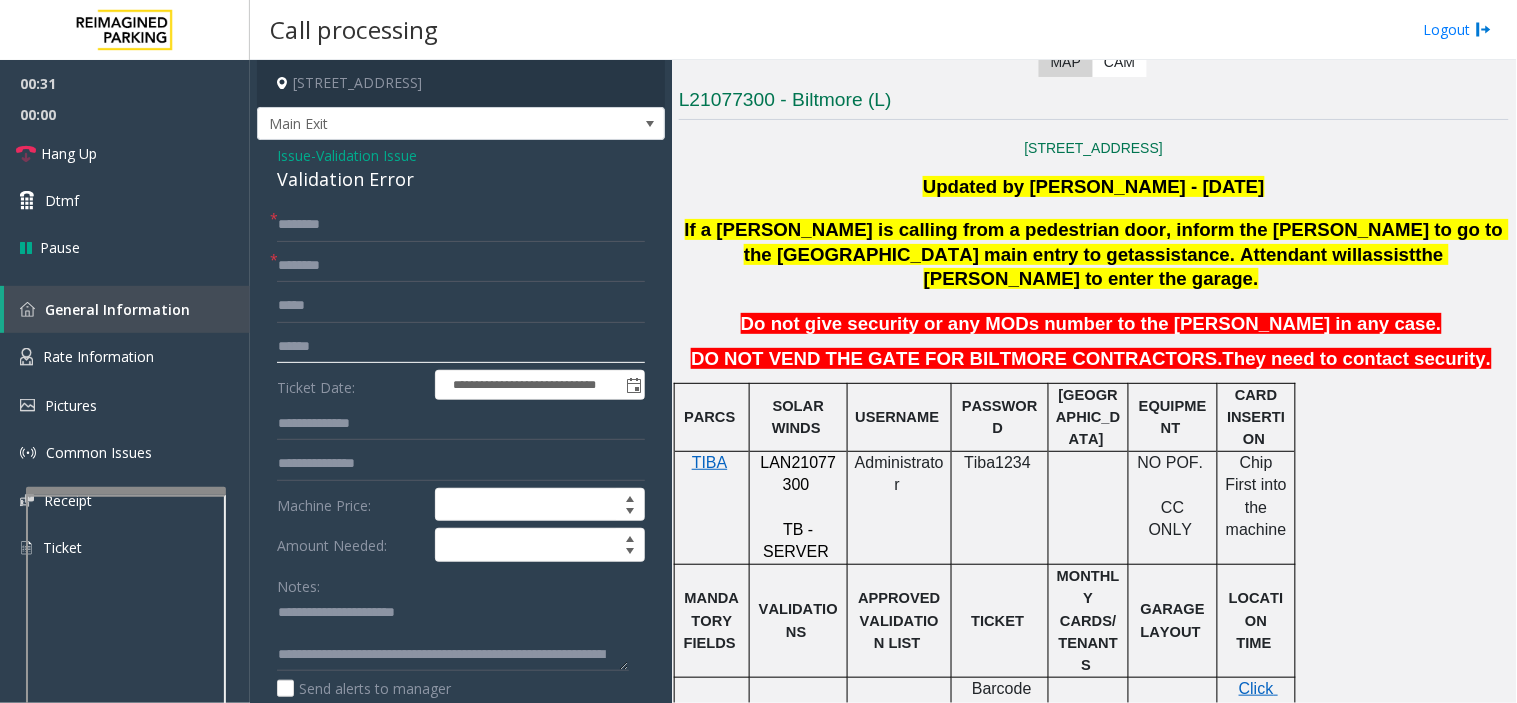 click 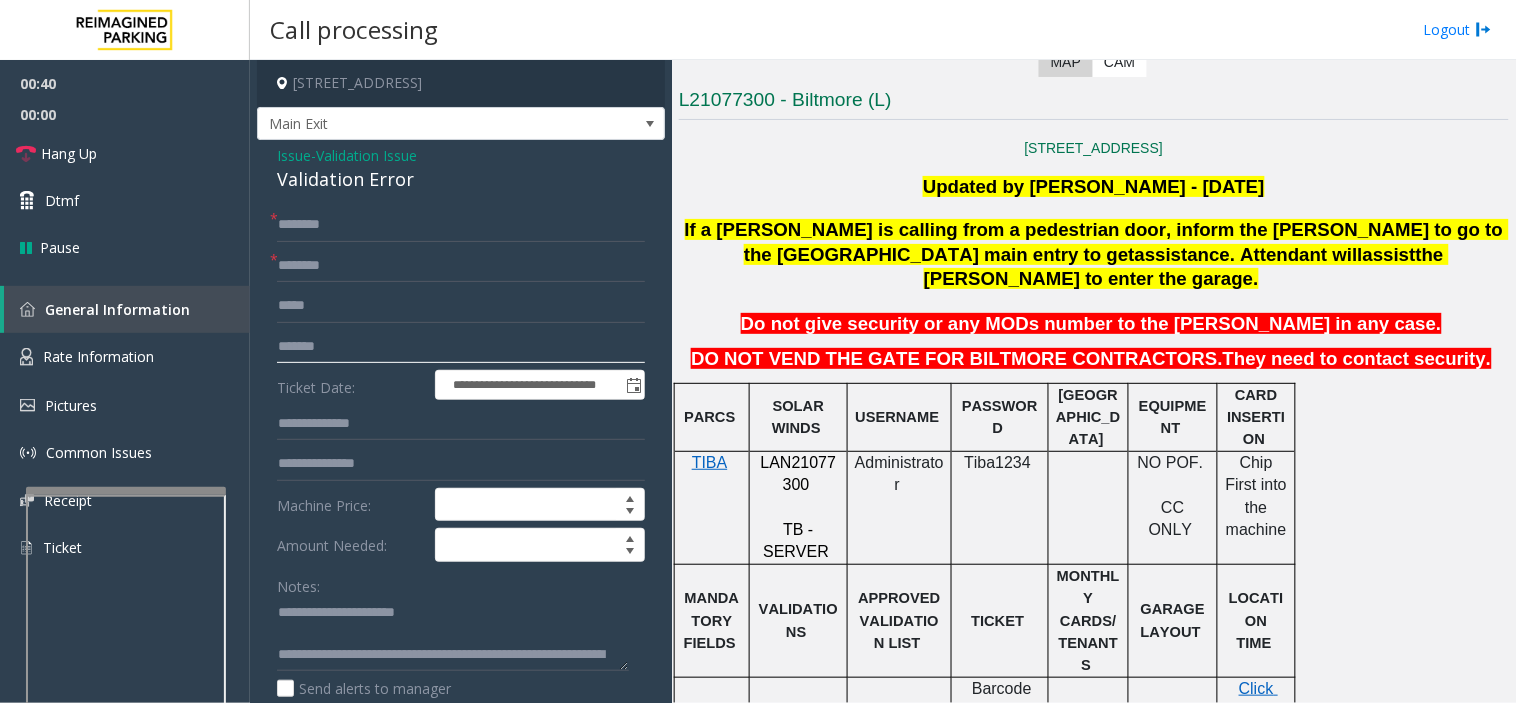 type on "*******" 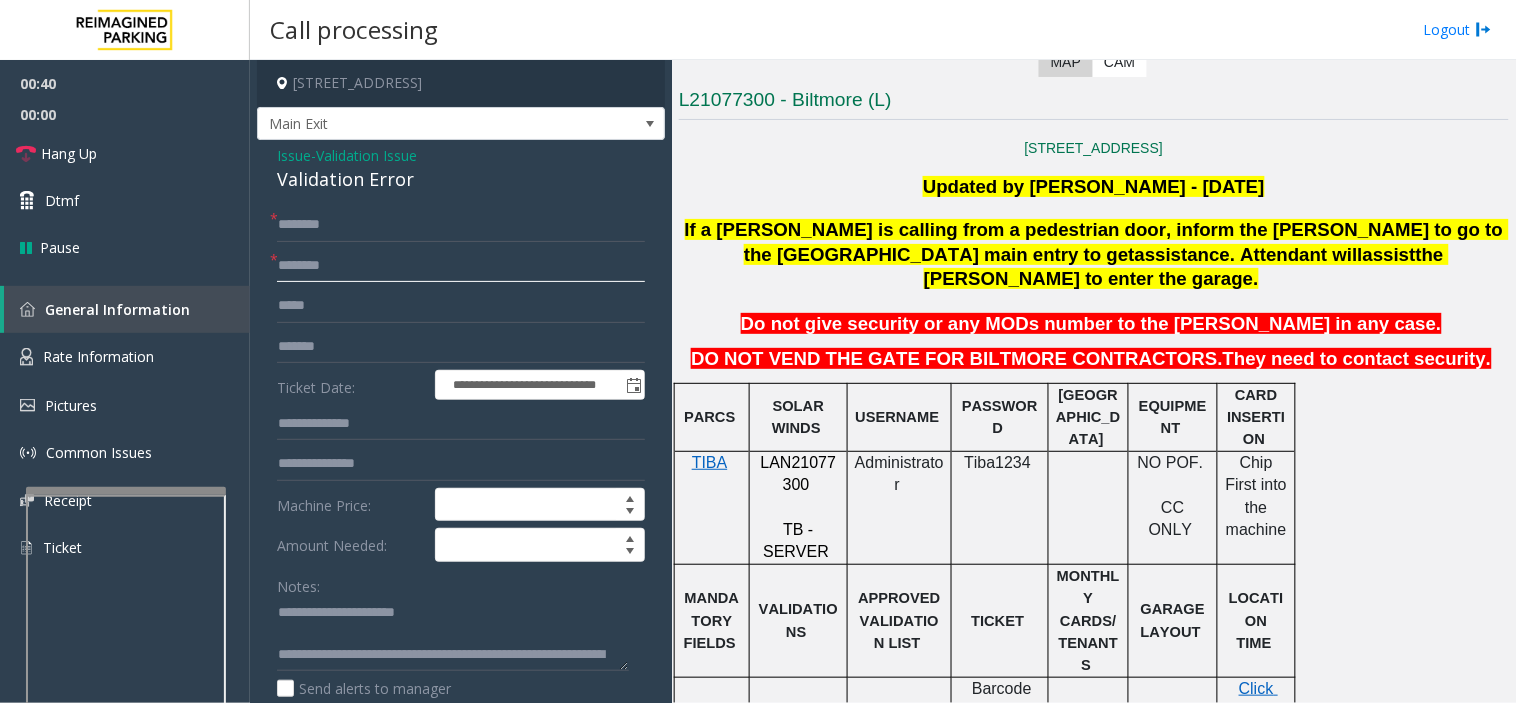 click 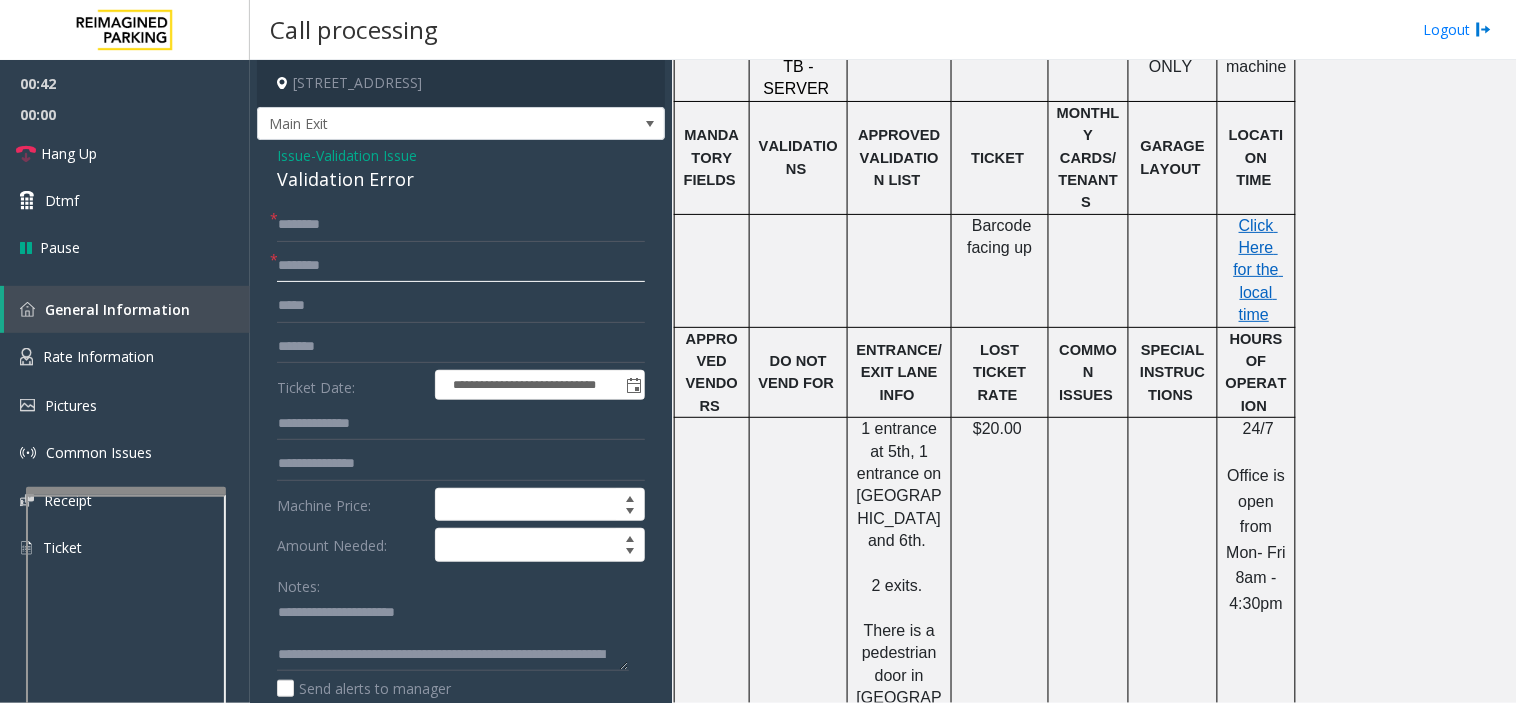 scroll, scrollTop: 626, scrollLeft: 0, axis: vertical 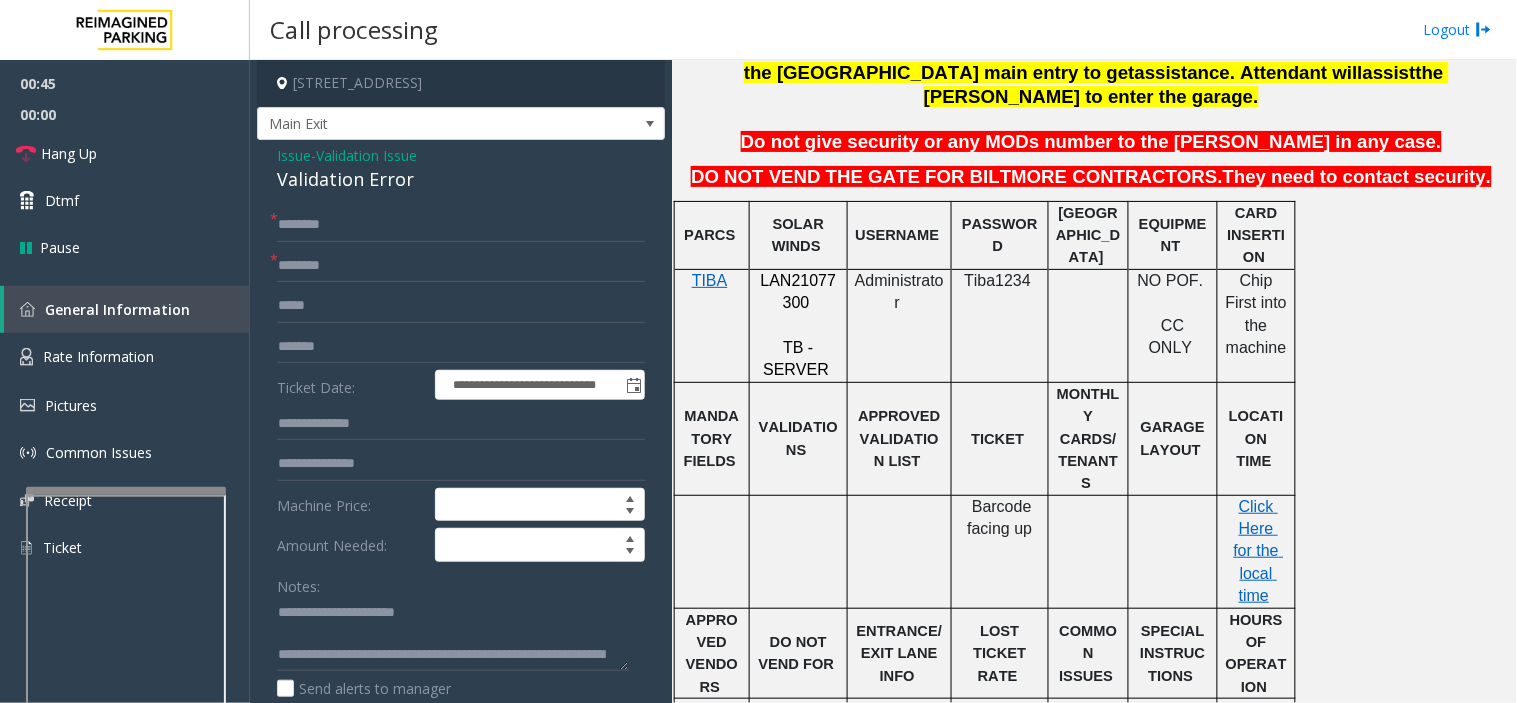 click on "LAN21077300" 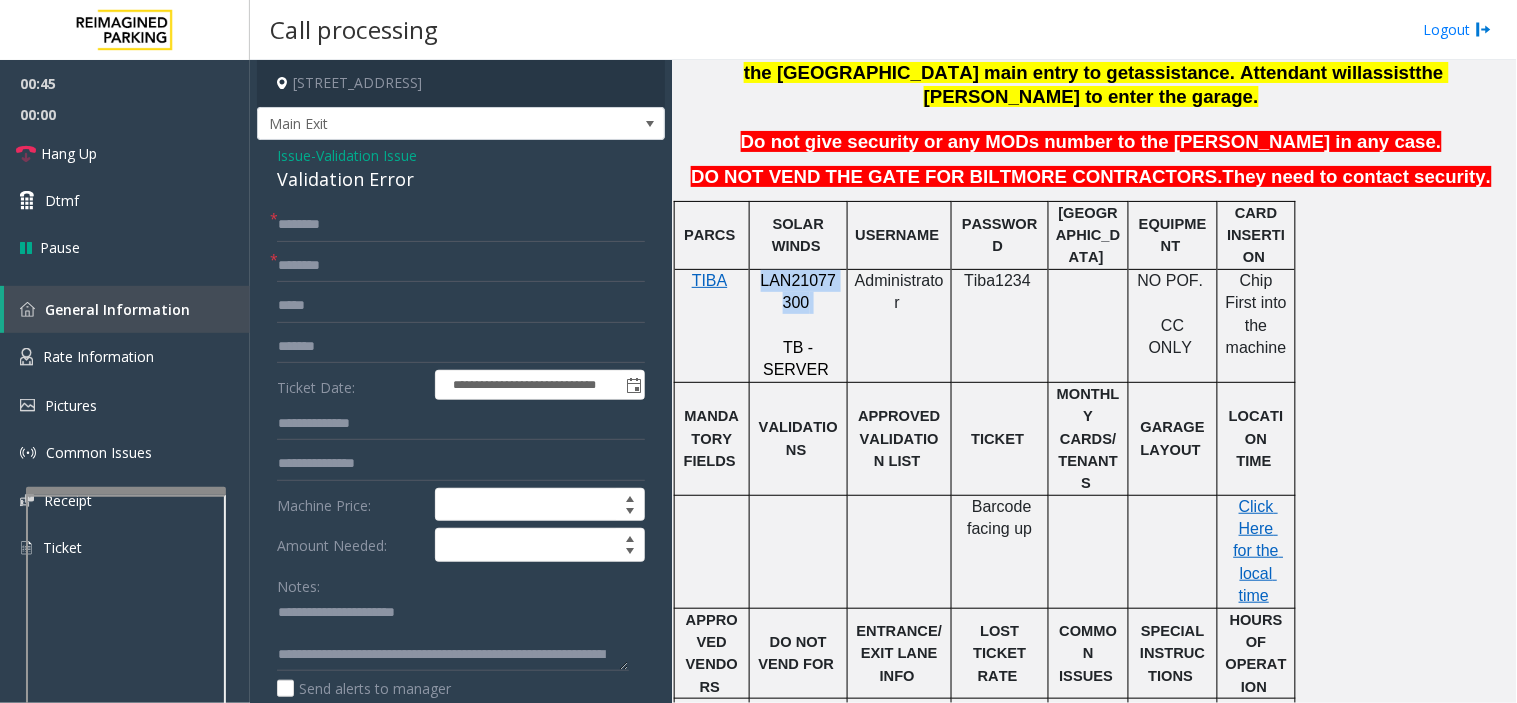 click on "LAN21077300" 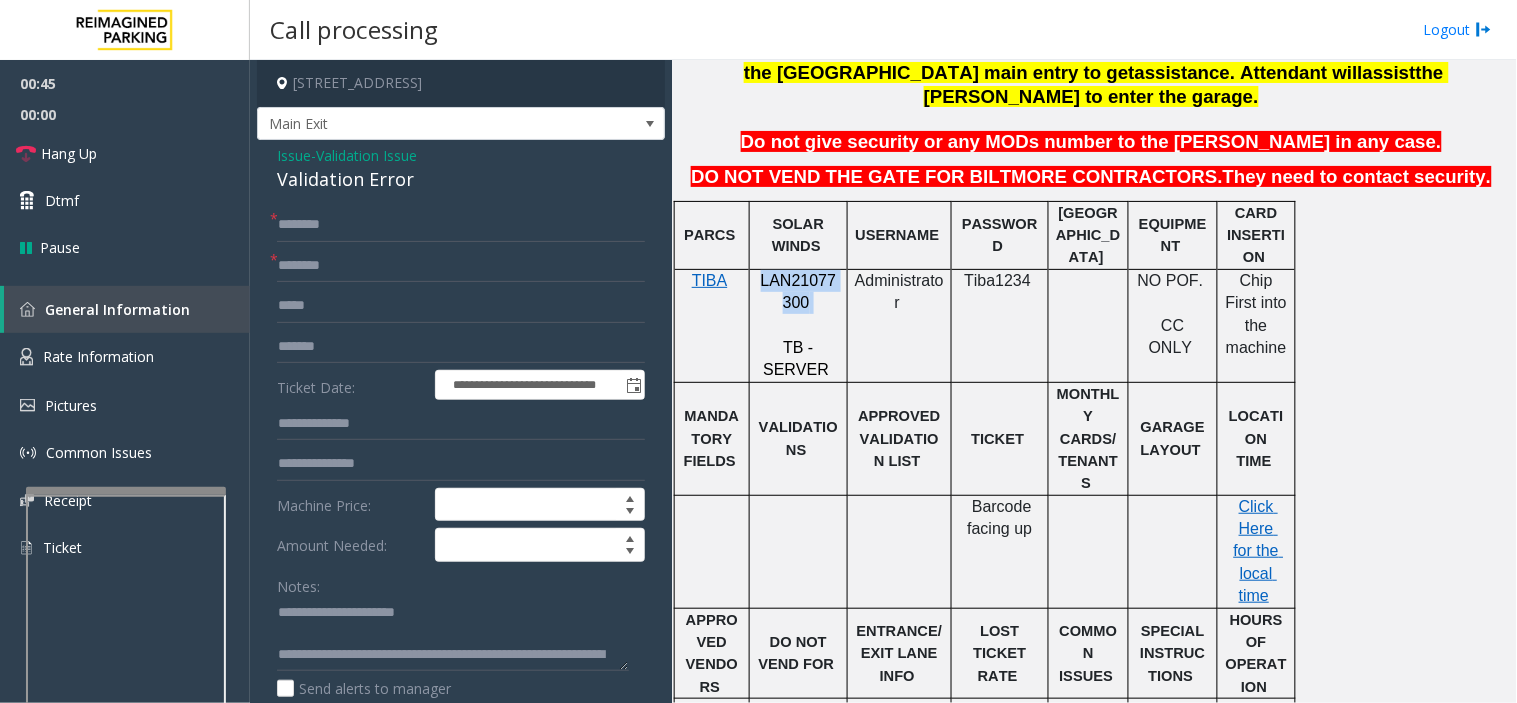copy on "LAN21077300" 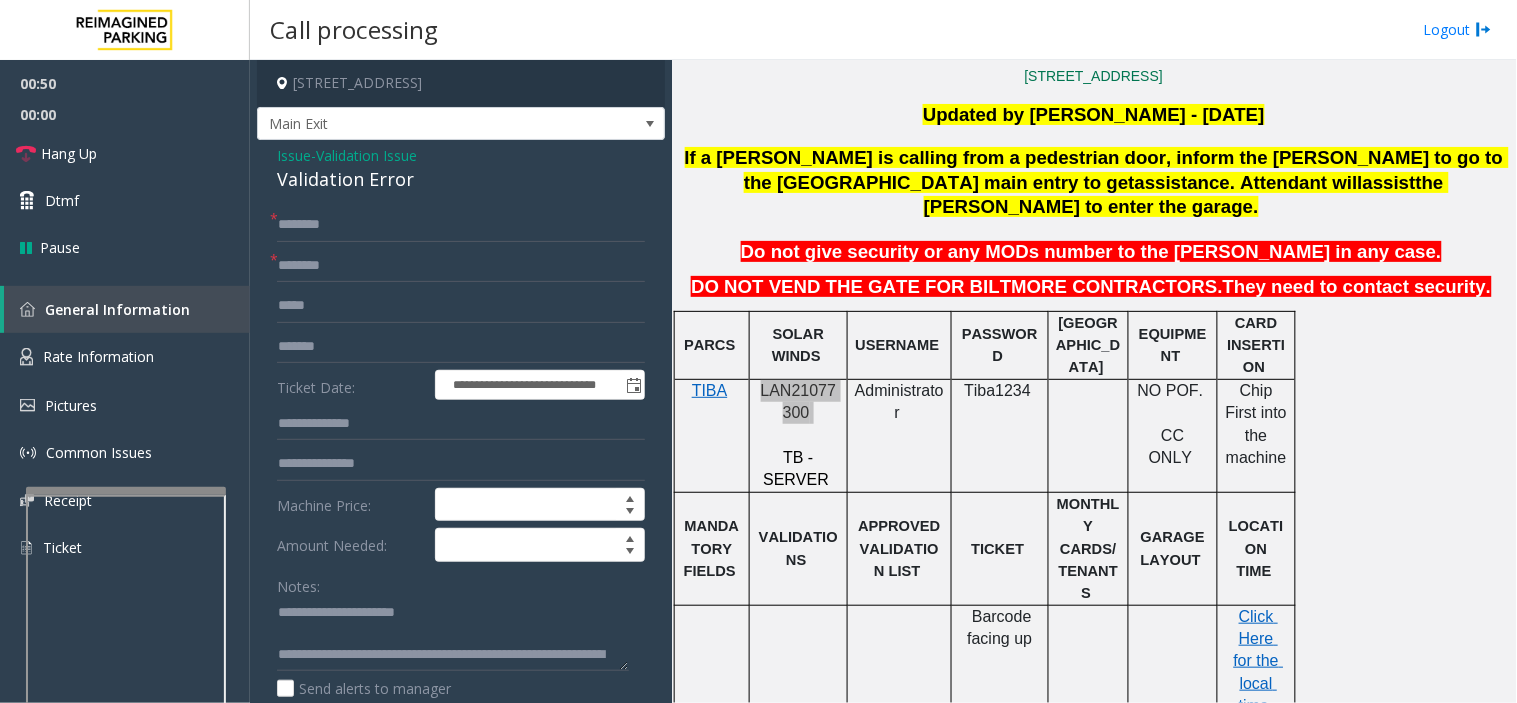 scroll, scrollTop: 182, scrollLeft: 0, axis: vertical 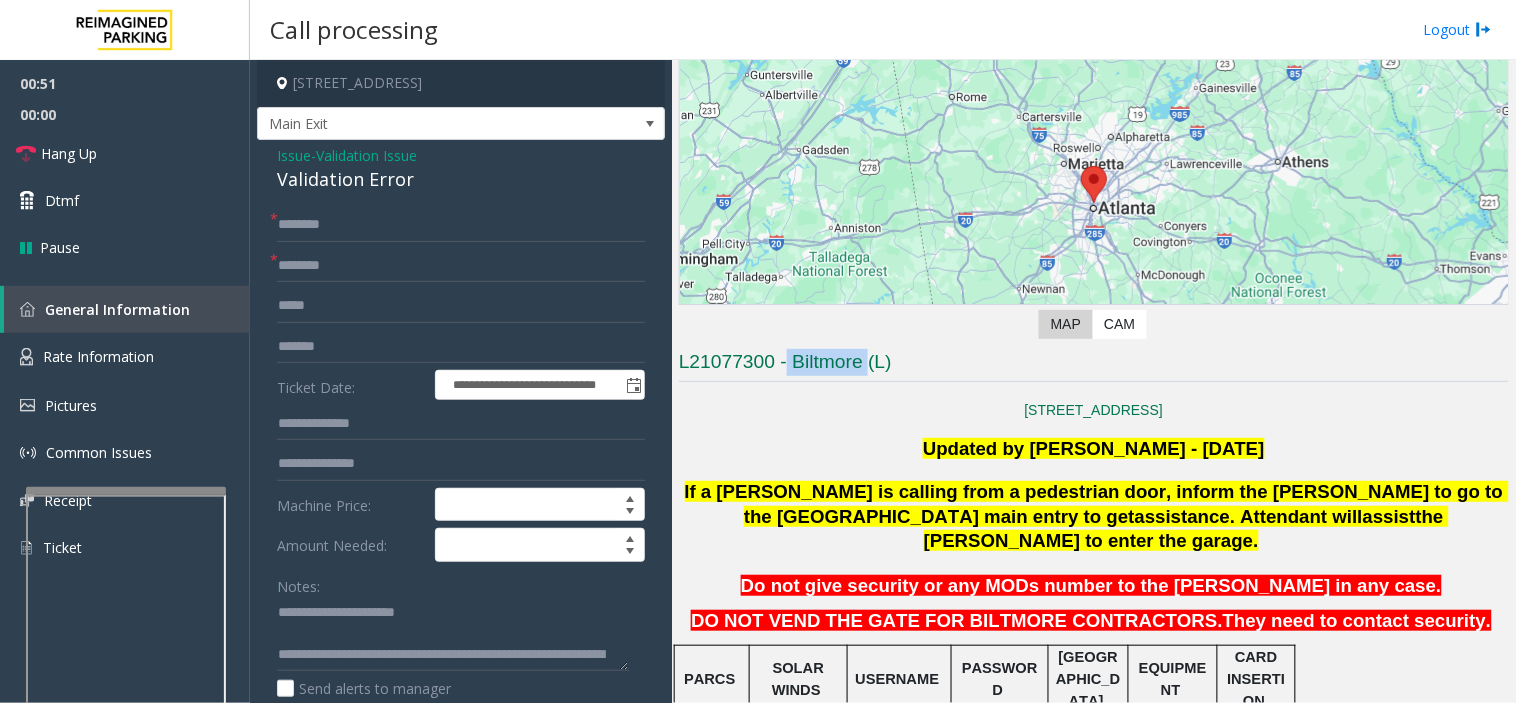 drag, startPoint x: 786, startPoint y: 358, endPoint x: 868, endPoint y: 371, distance: 83.02409 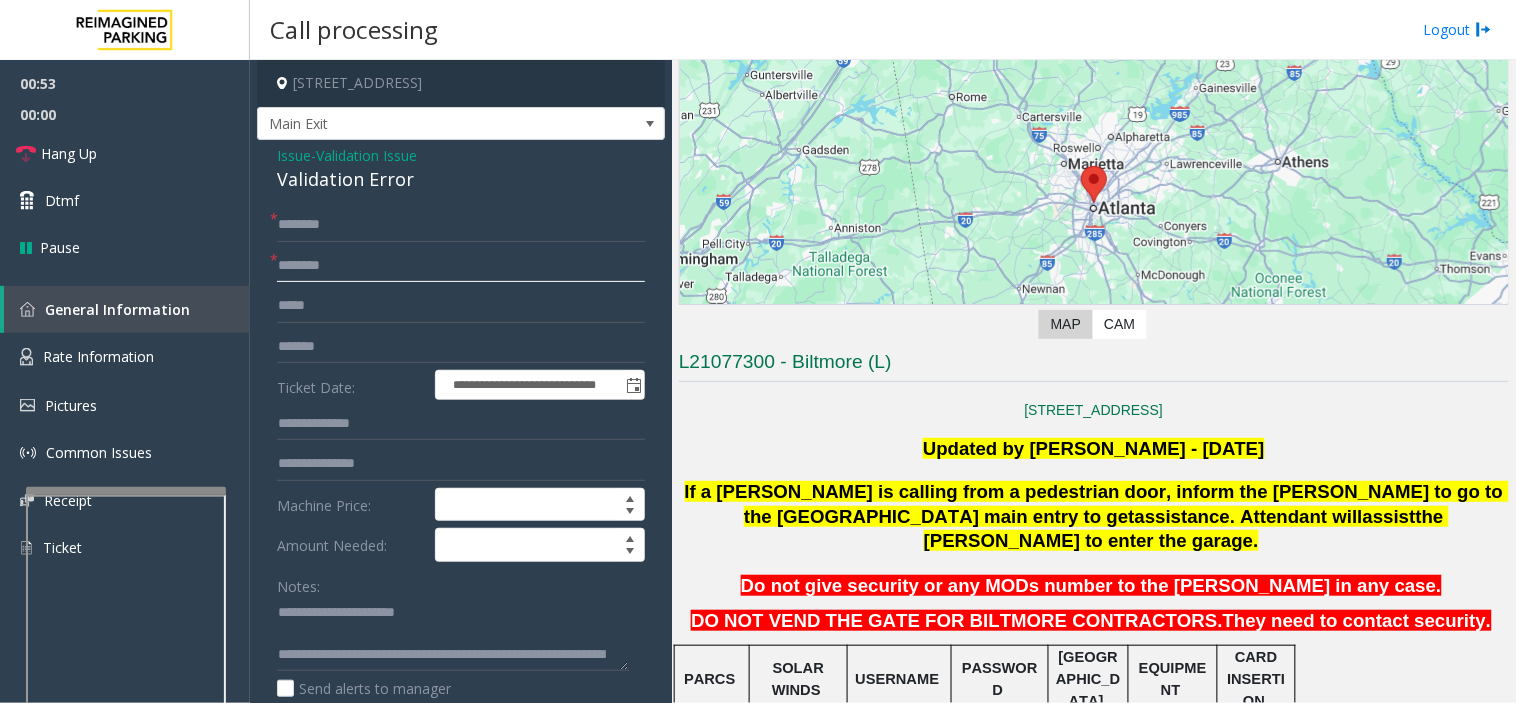 click 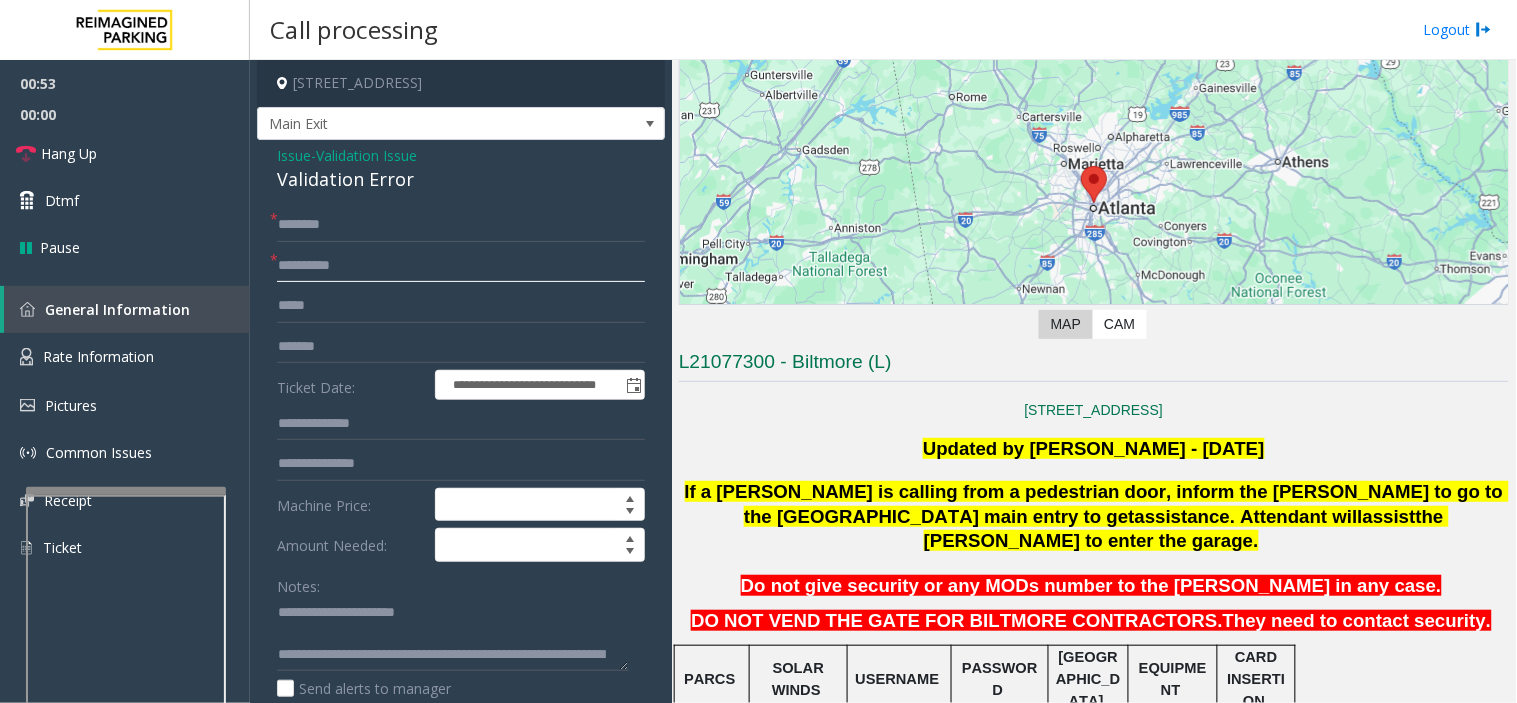 type on "********" 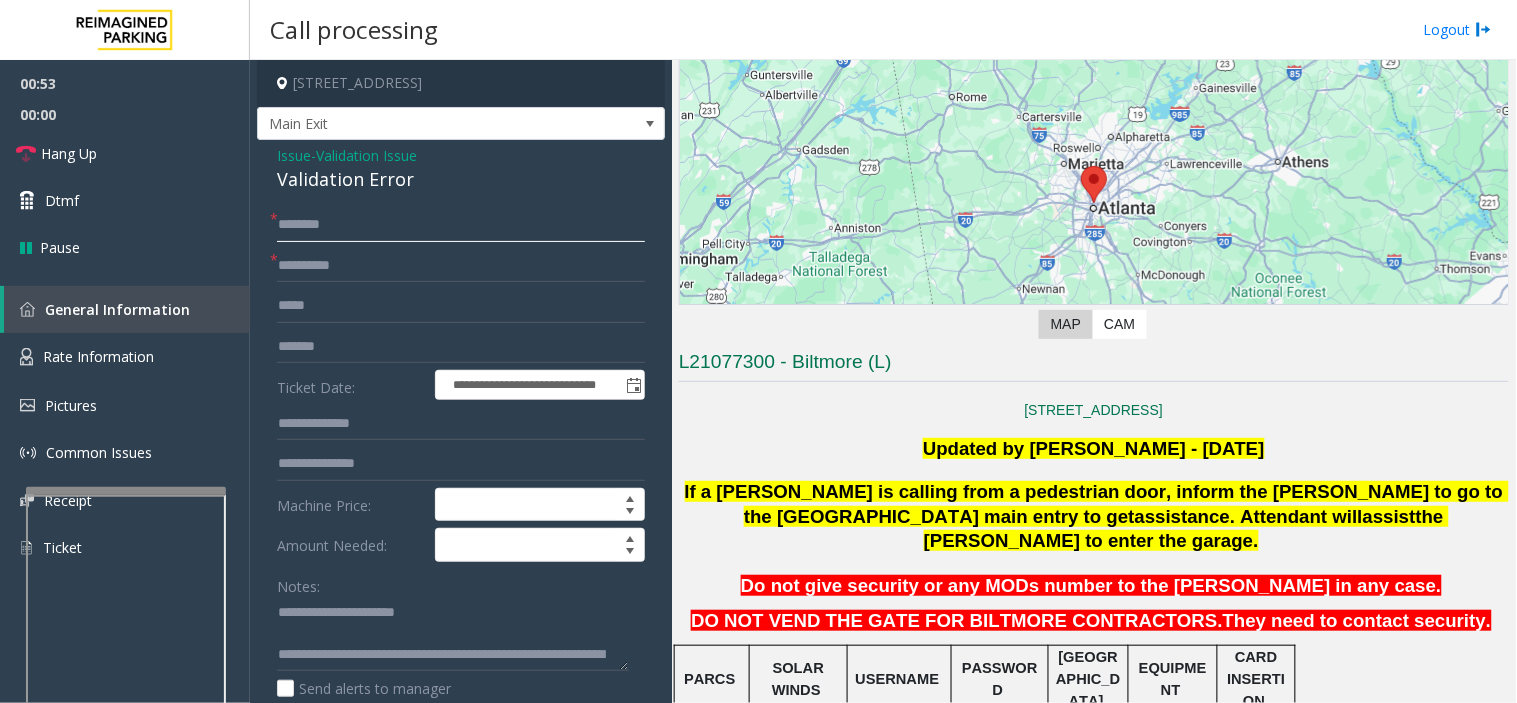 click 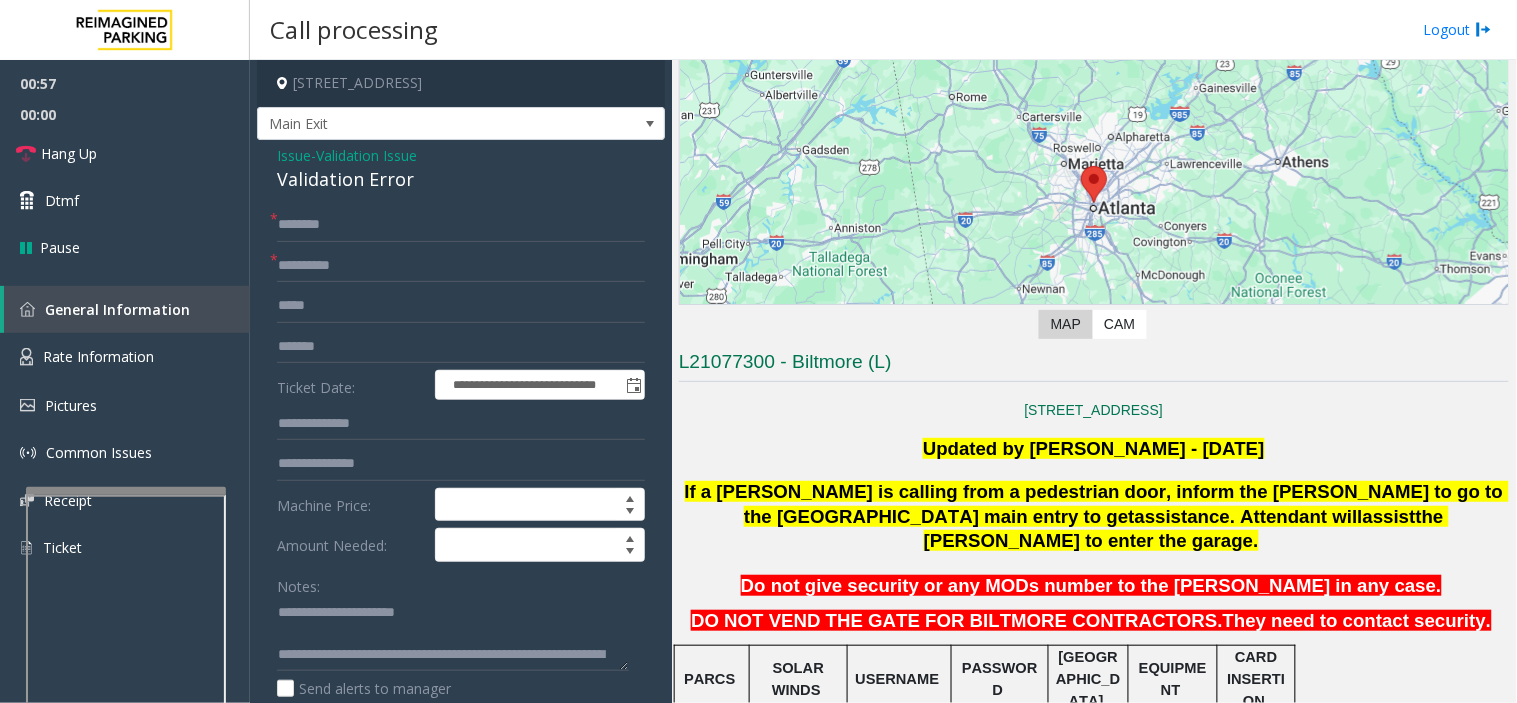 click on "If a [PERSON_NAME] is calling from a pedestrian door, inform the [PERSON_NAME] to go to the [GEOGRAPHIC_DATA] main entry to get  assistance . Attendant will  assist  the [PERSON_NAME] to enter the garage." 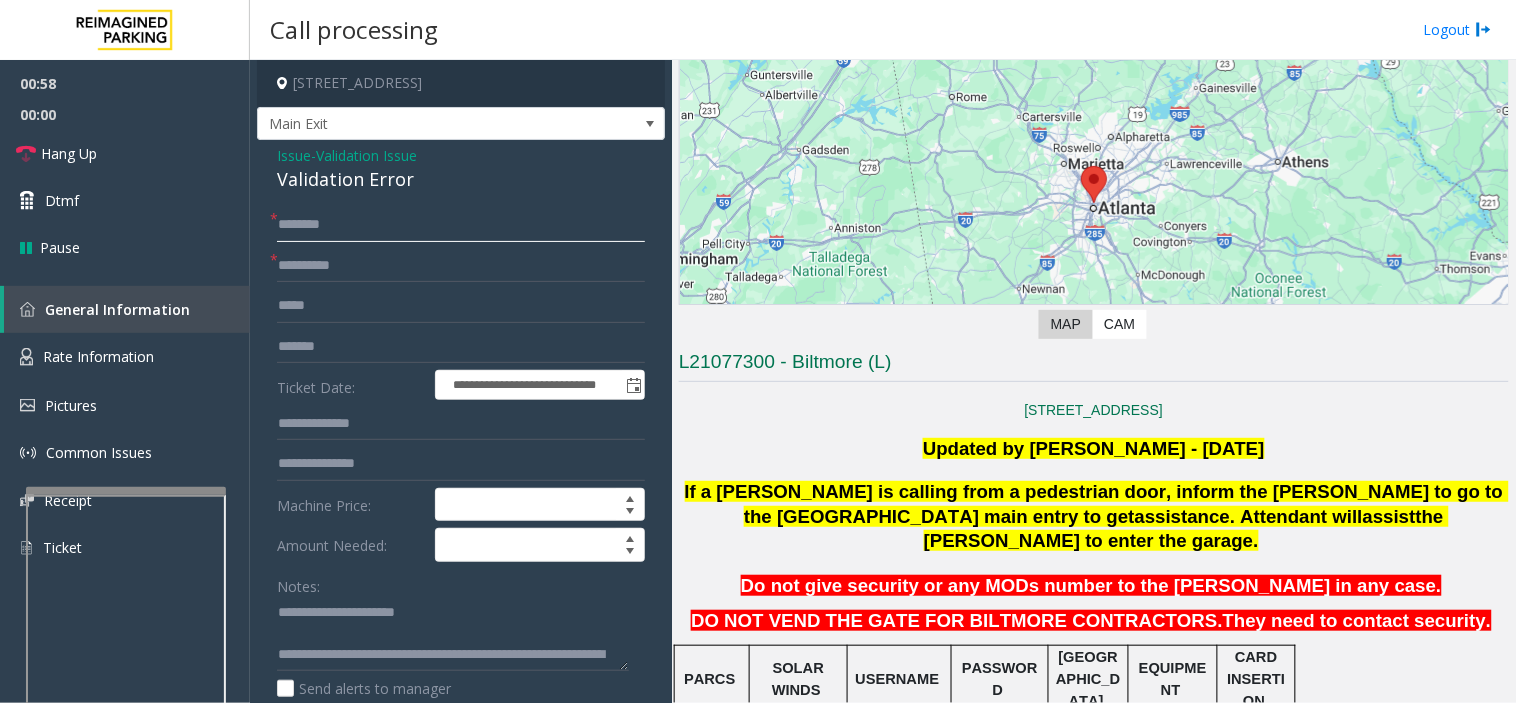 click 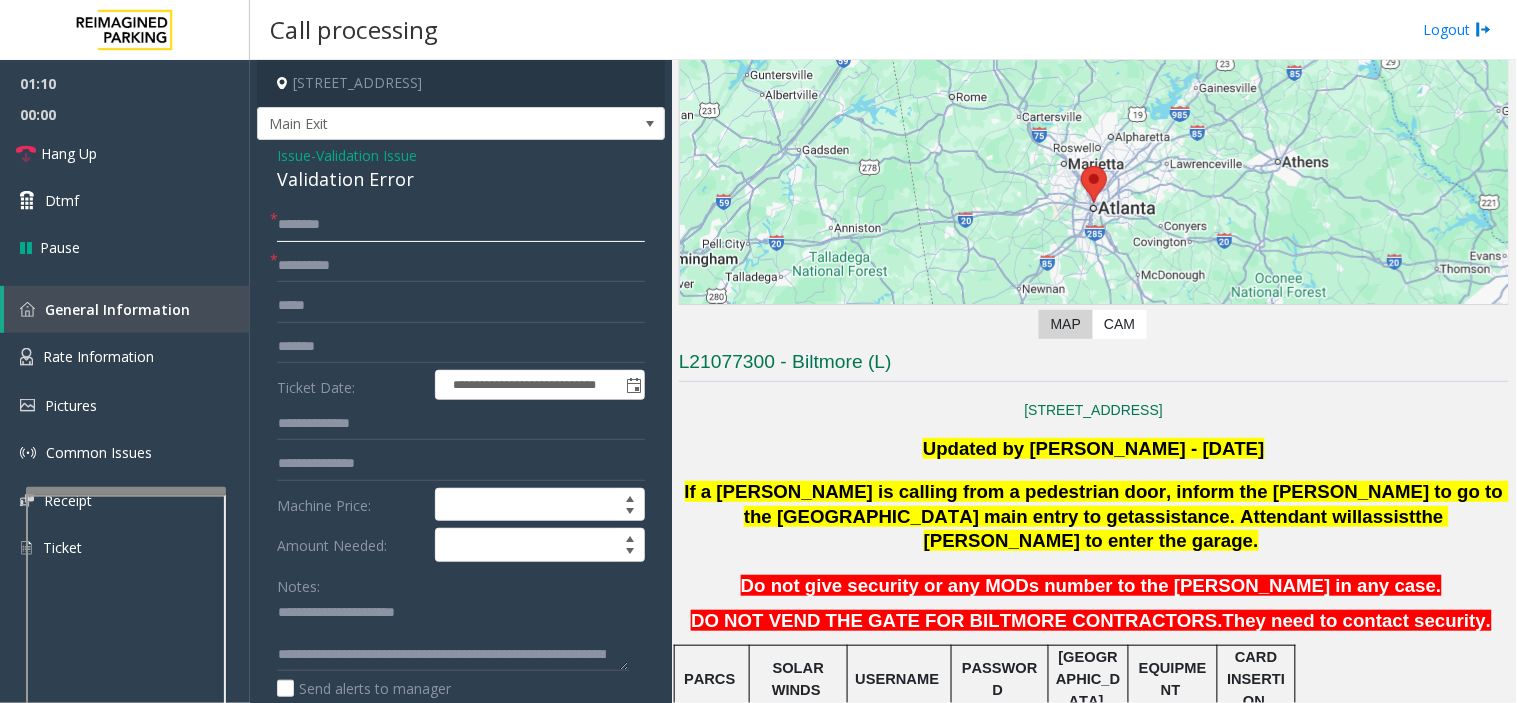 click 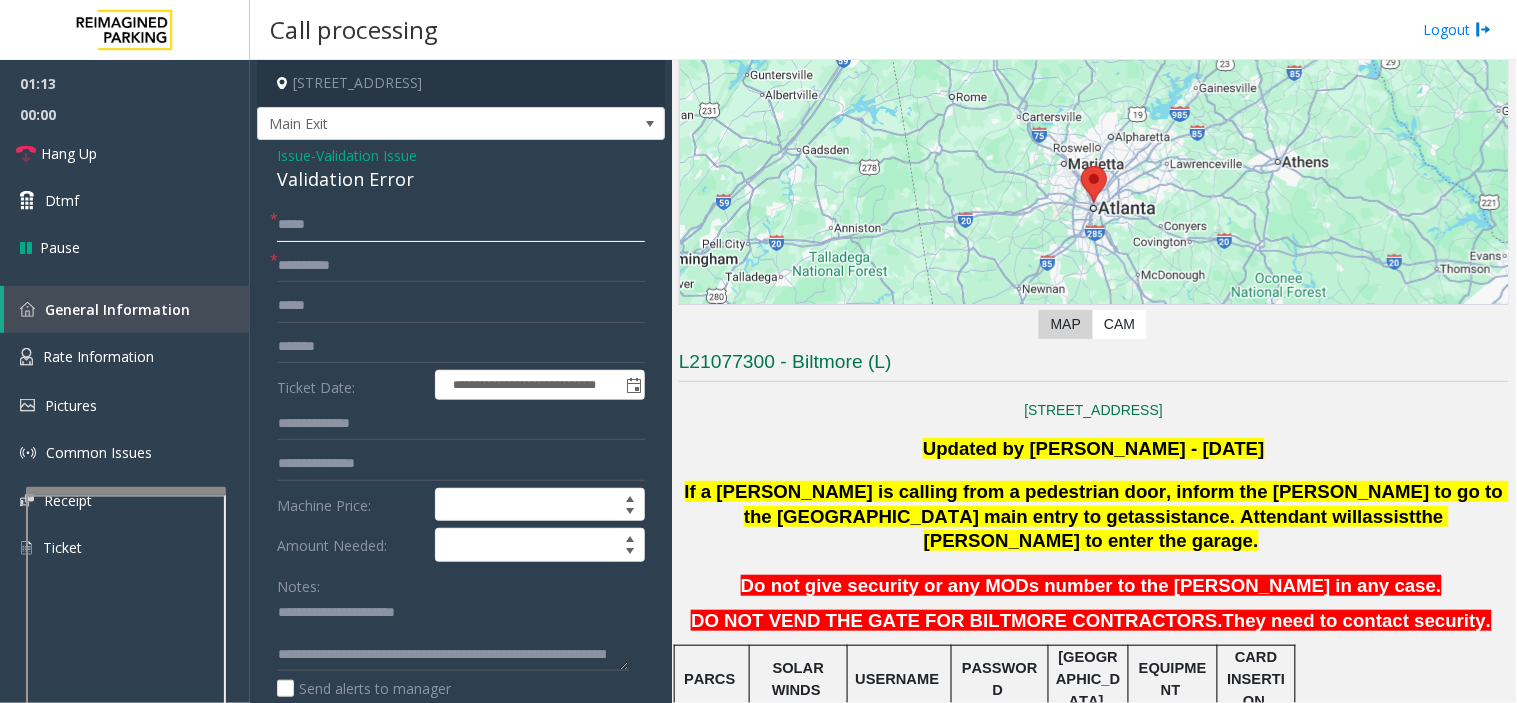 type on "*****" 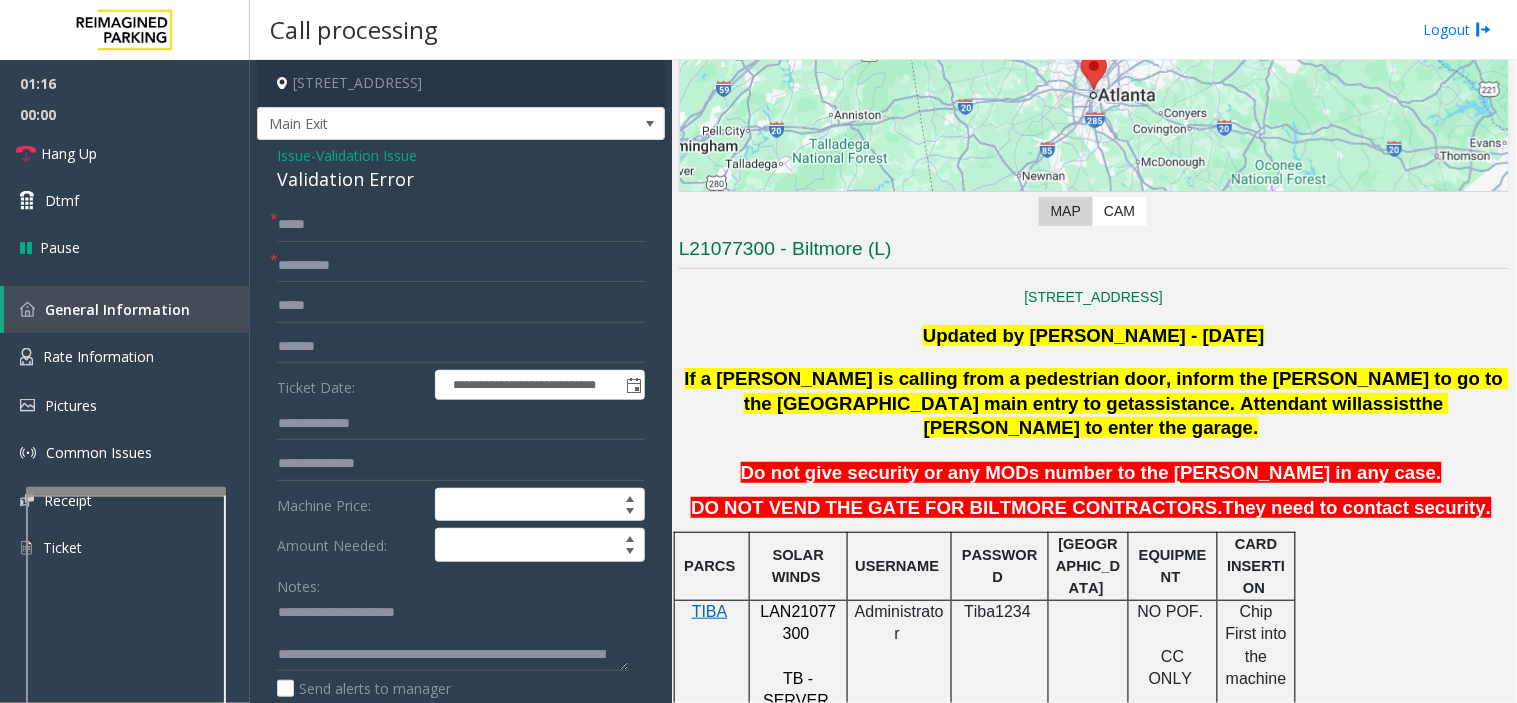 scroll, scrollTop: 404, scrollLeft: 0, axis: vertical 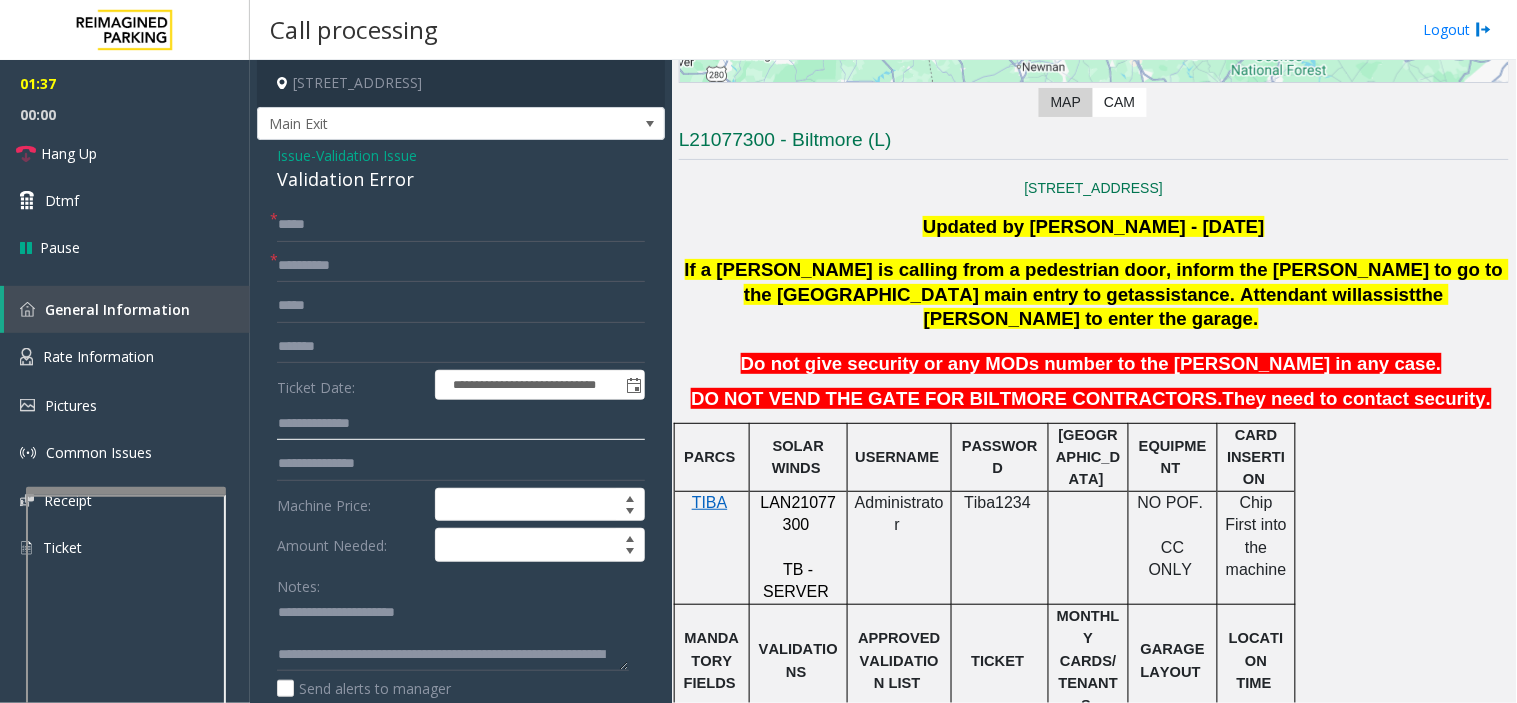 click 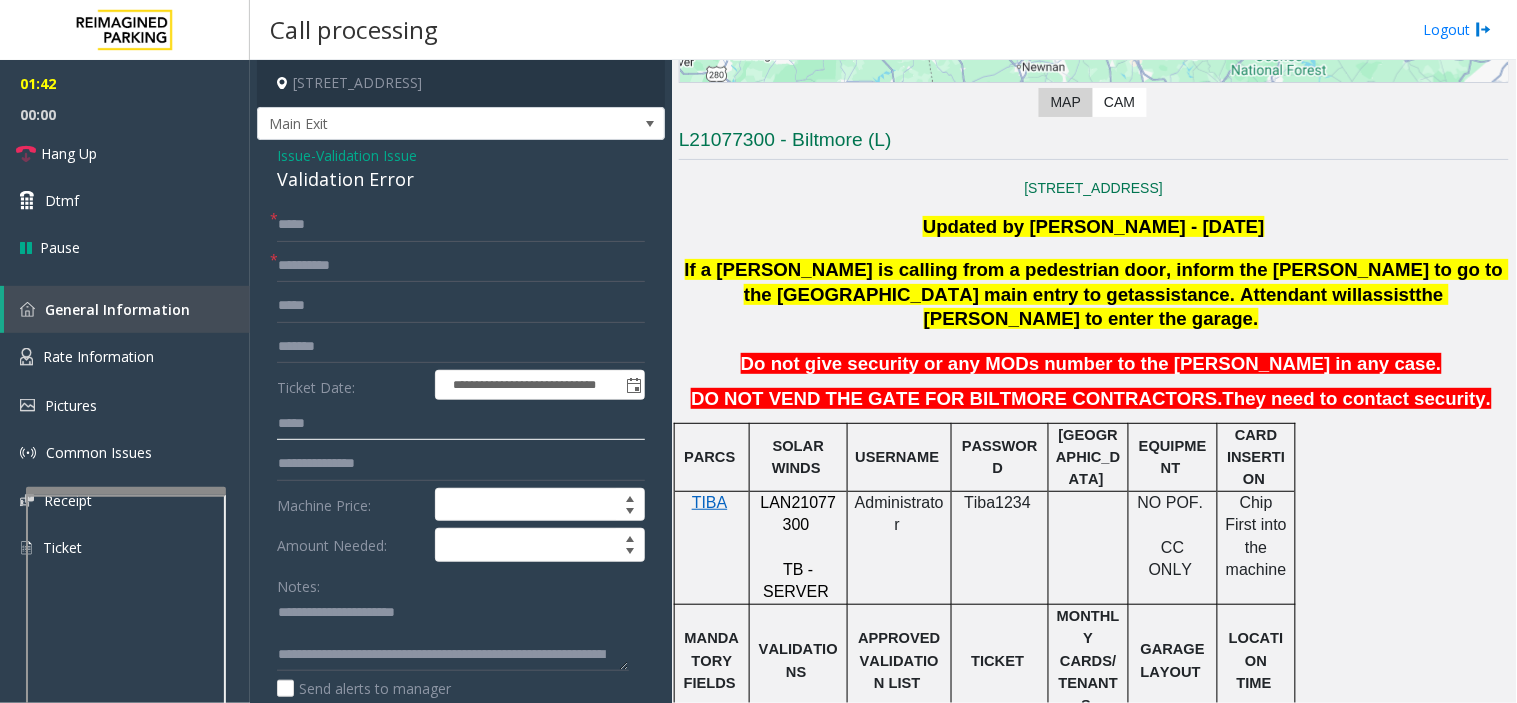type on "*****" 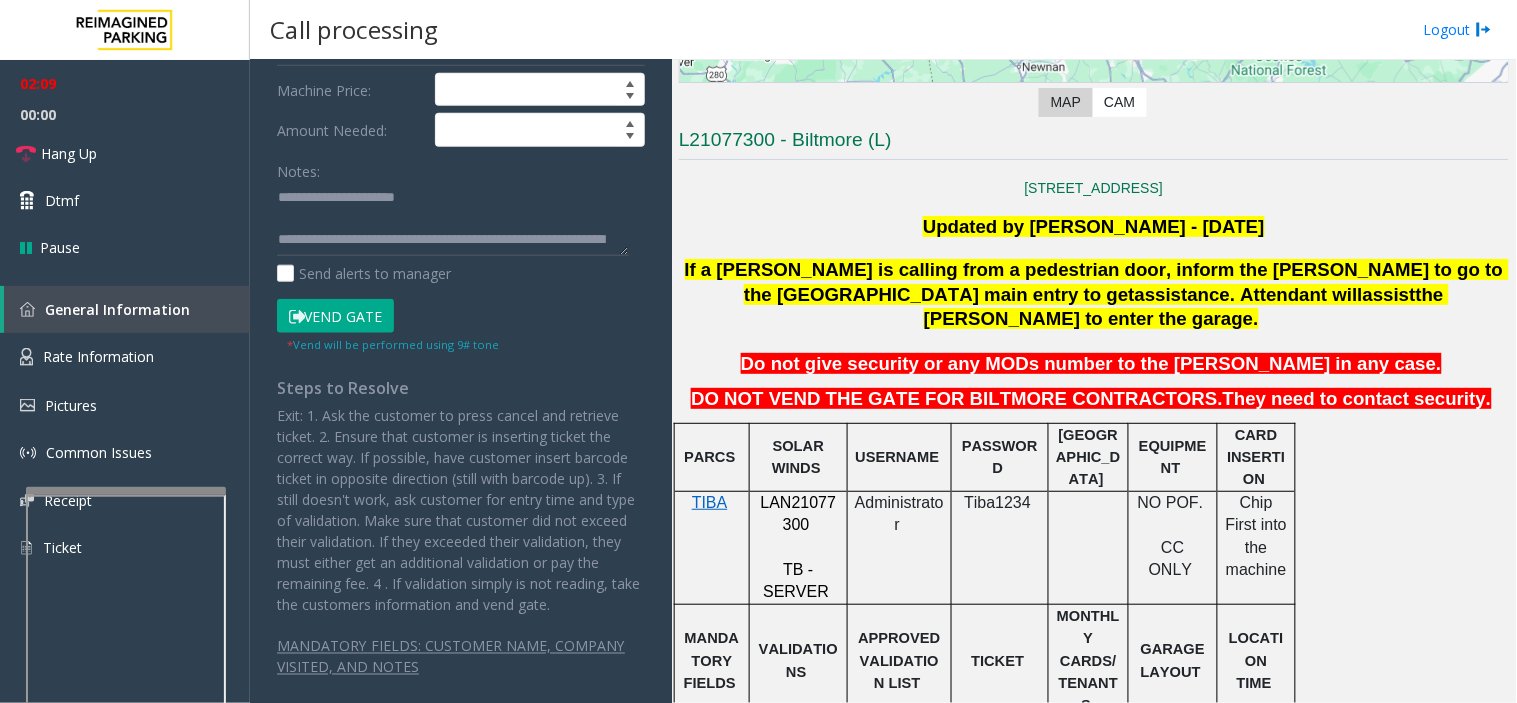 scroll, scrollTop: 444, scrollLeft: 0, axis: vertical 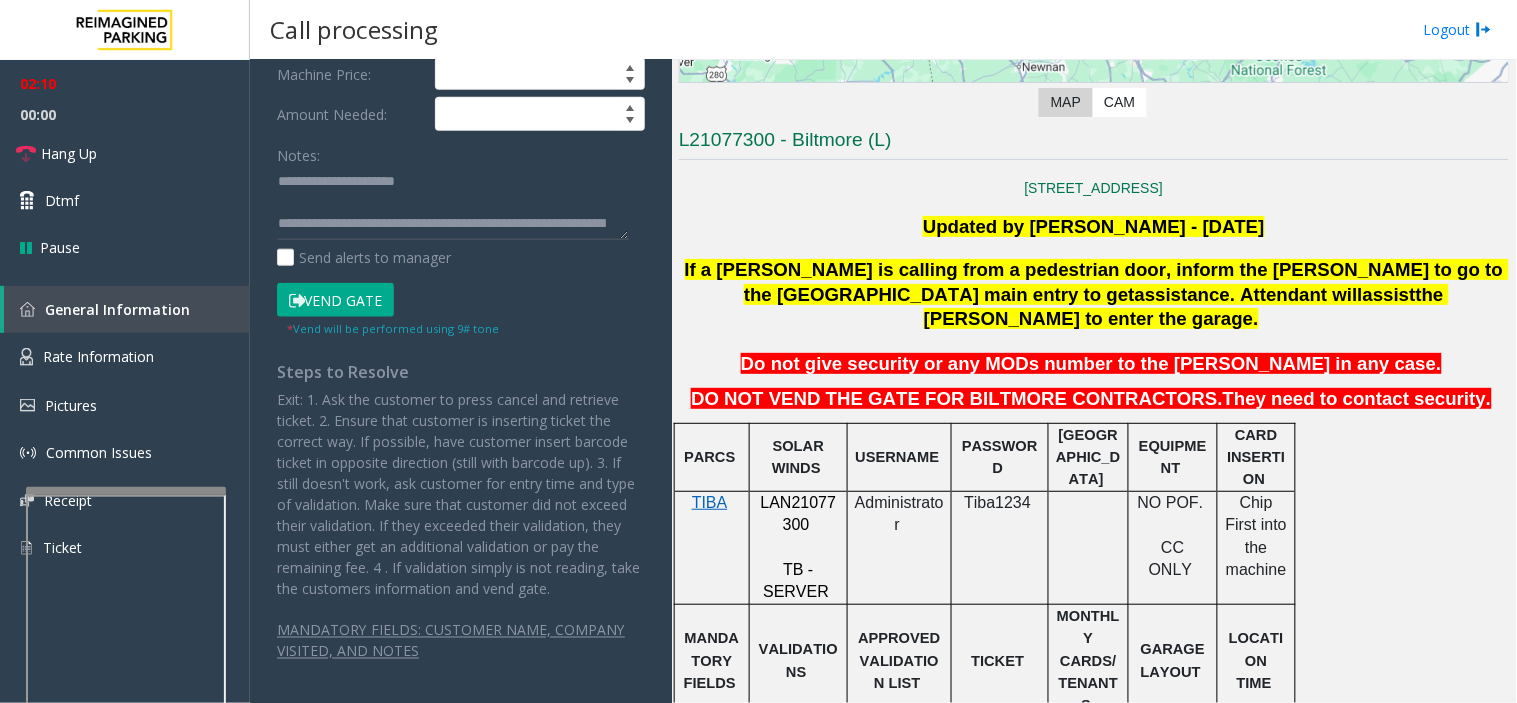 click on "Vend Gate" 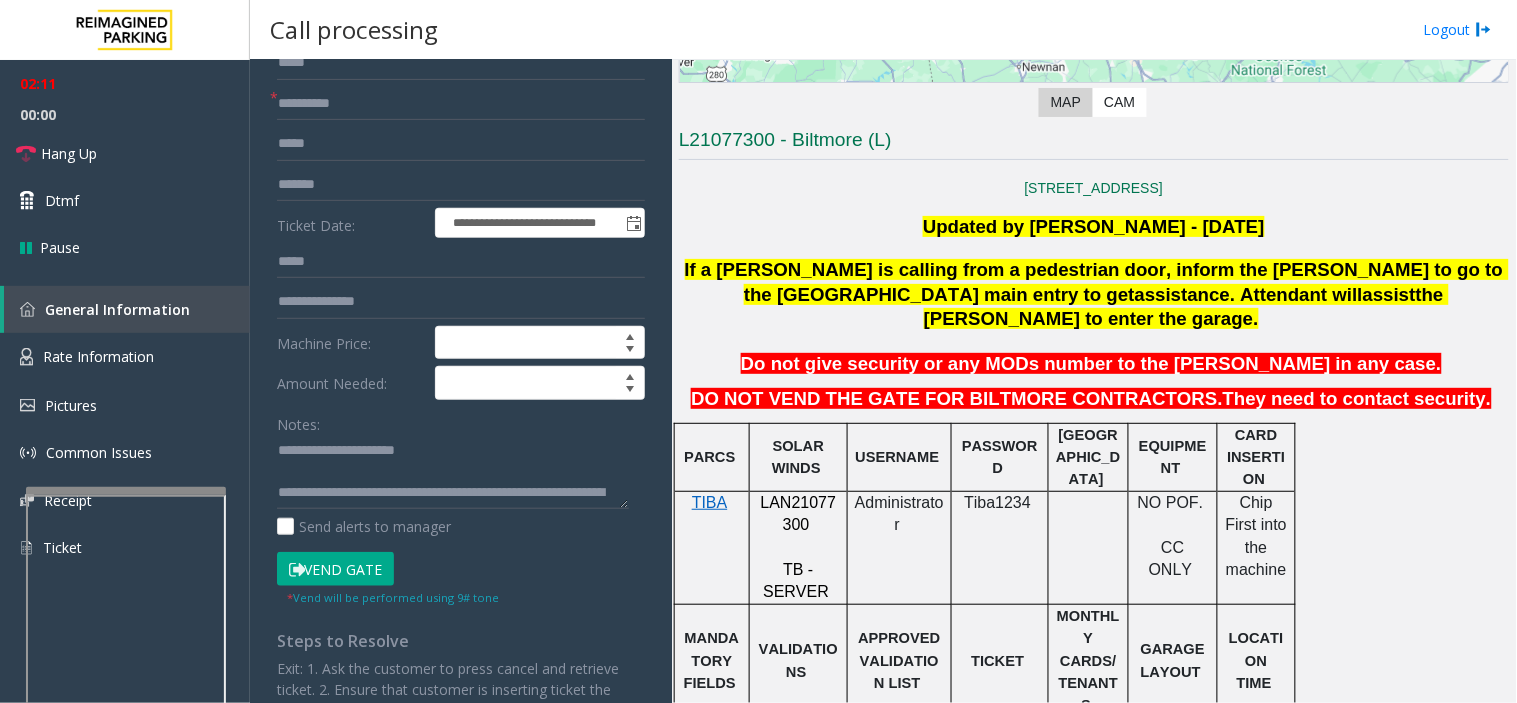 scroll, scrollTop: 111, scrollLeft: 0, axis: vertical 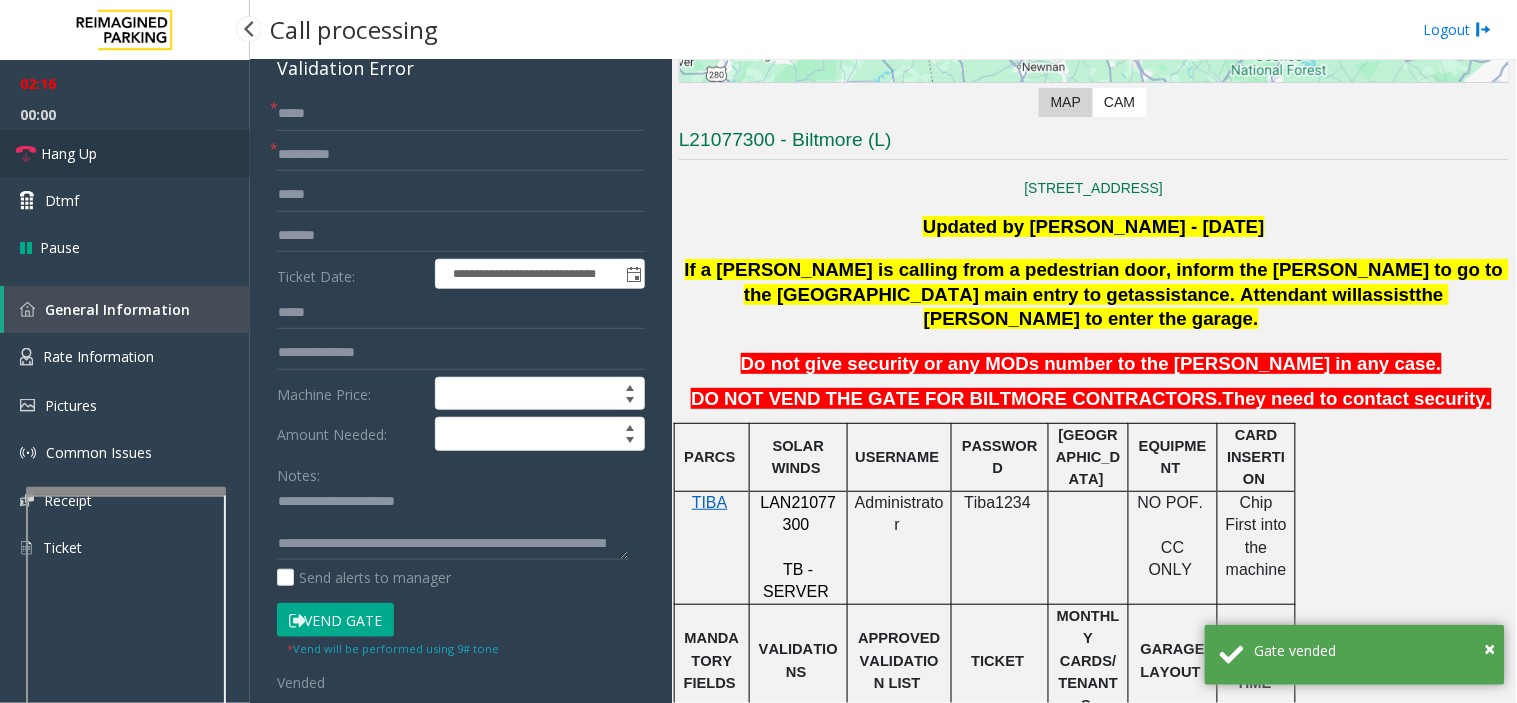 click on "Hang Up" at bounding box center [125, 153] 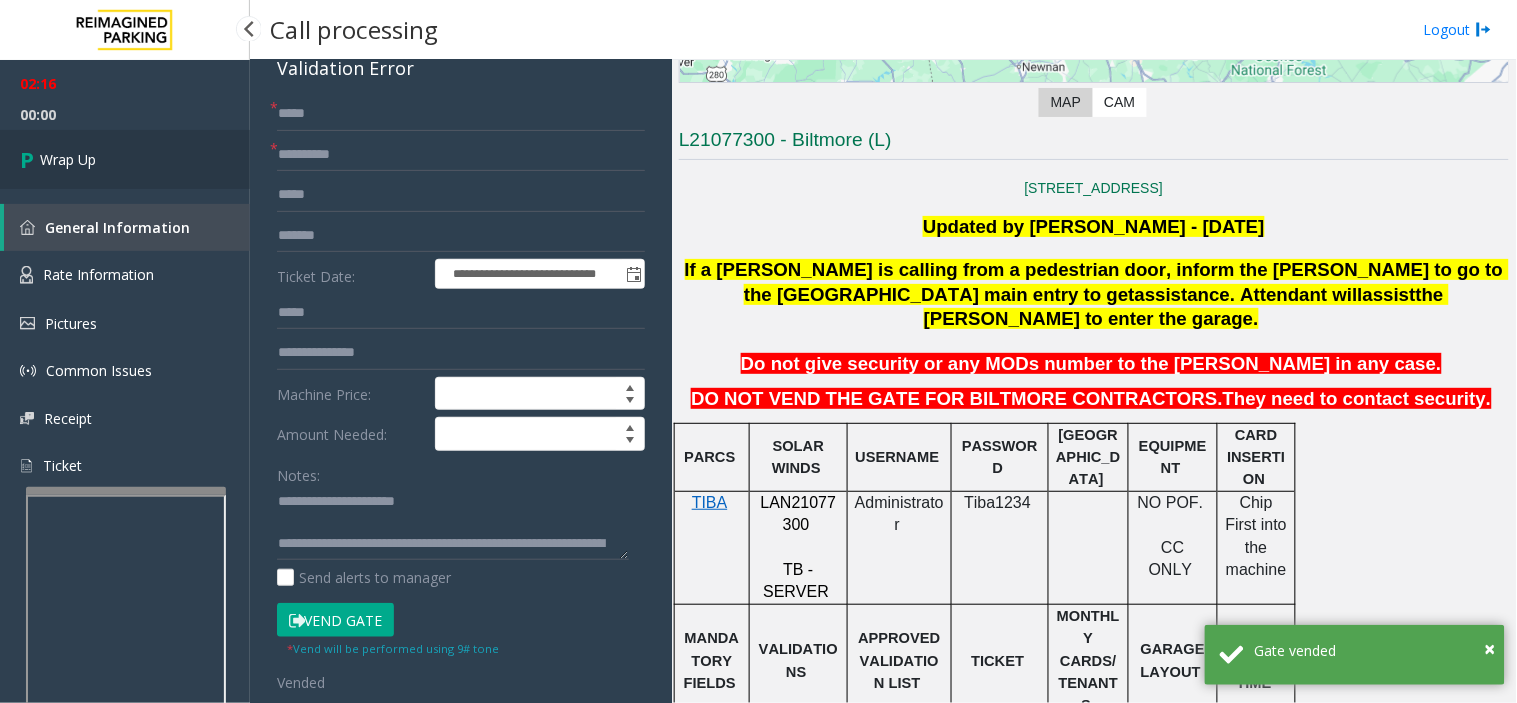 click on "Wrap Up" at bounding box center (125, 159) 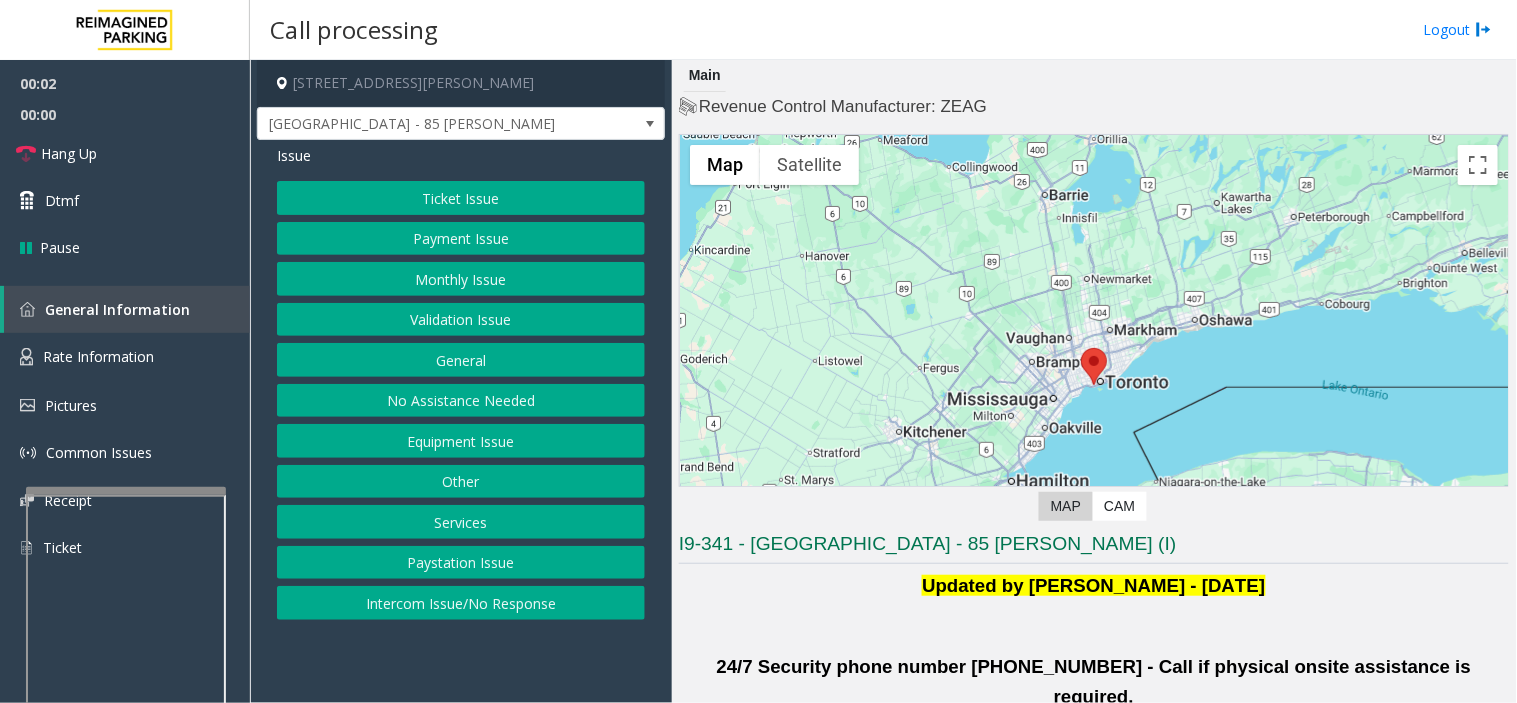 click on "Validation Issue" 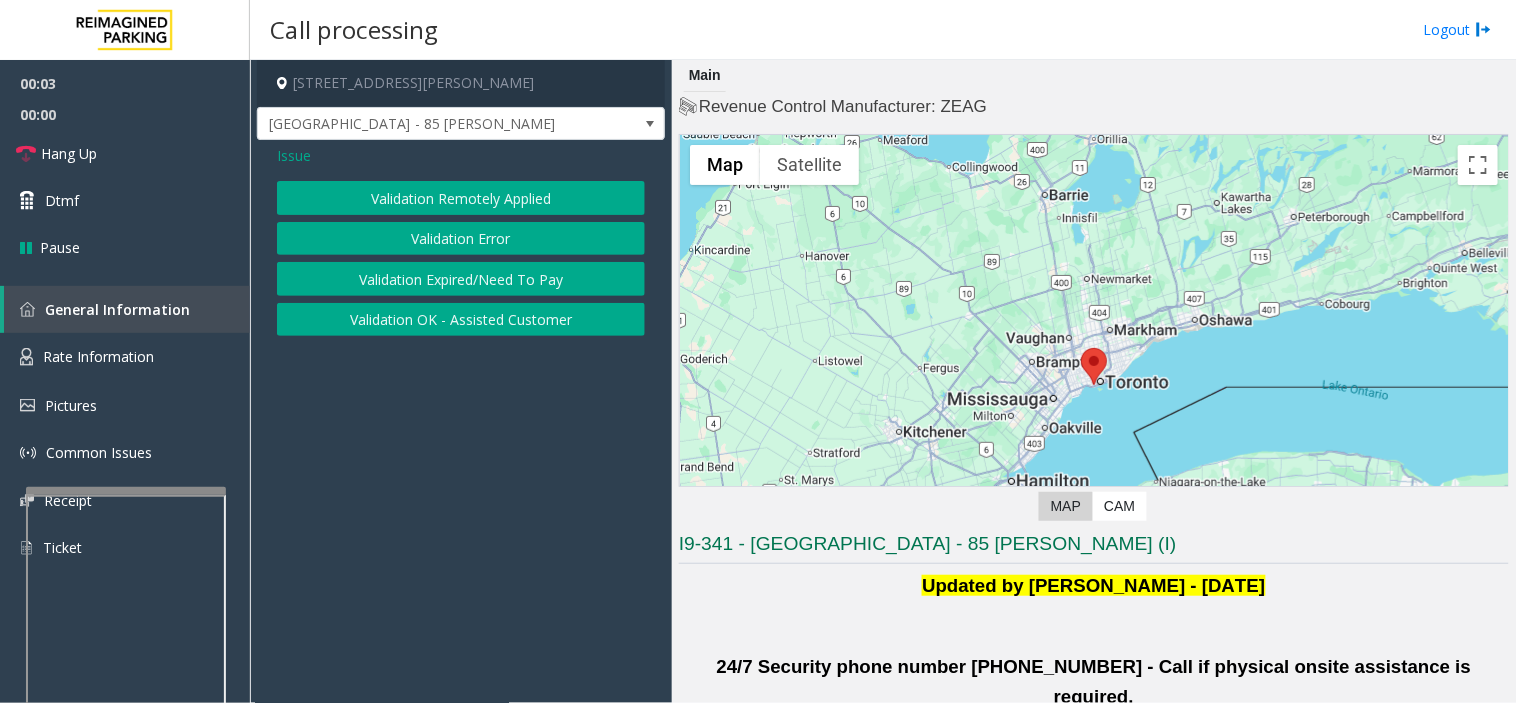click on "Validation Error" 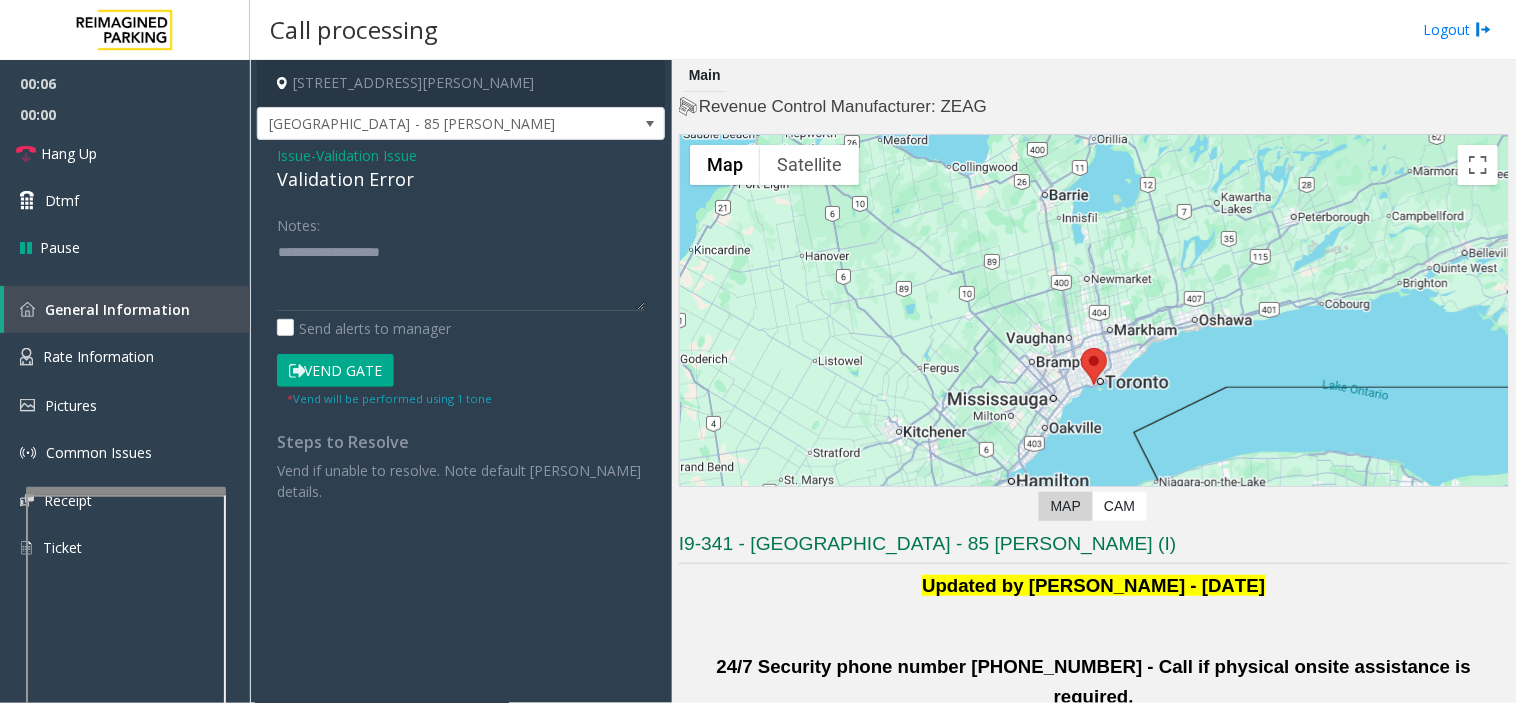 click on "Notes:" 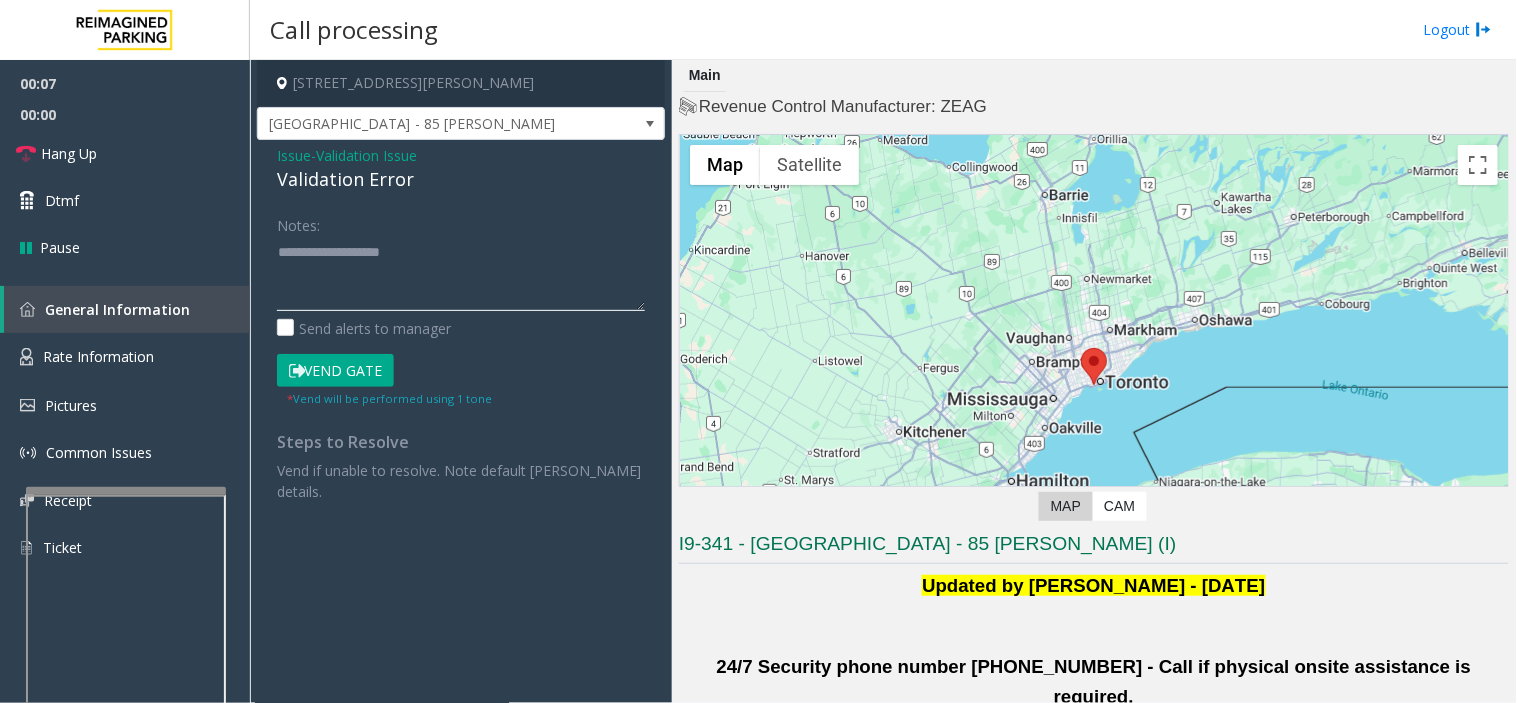 click 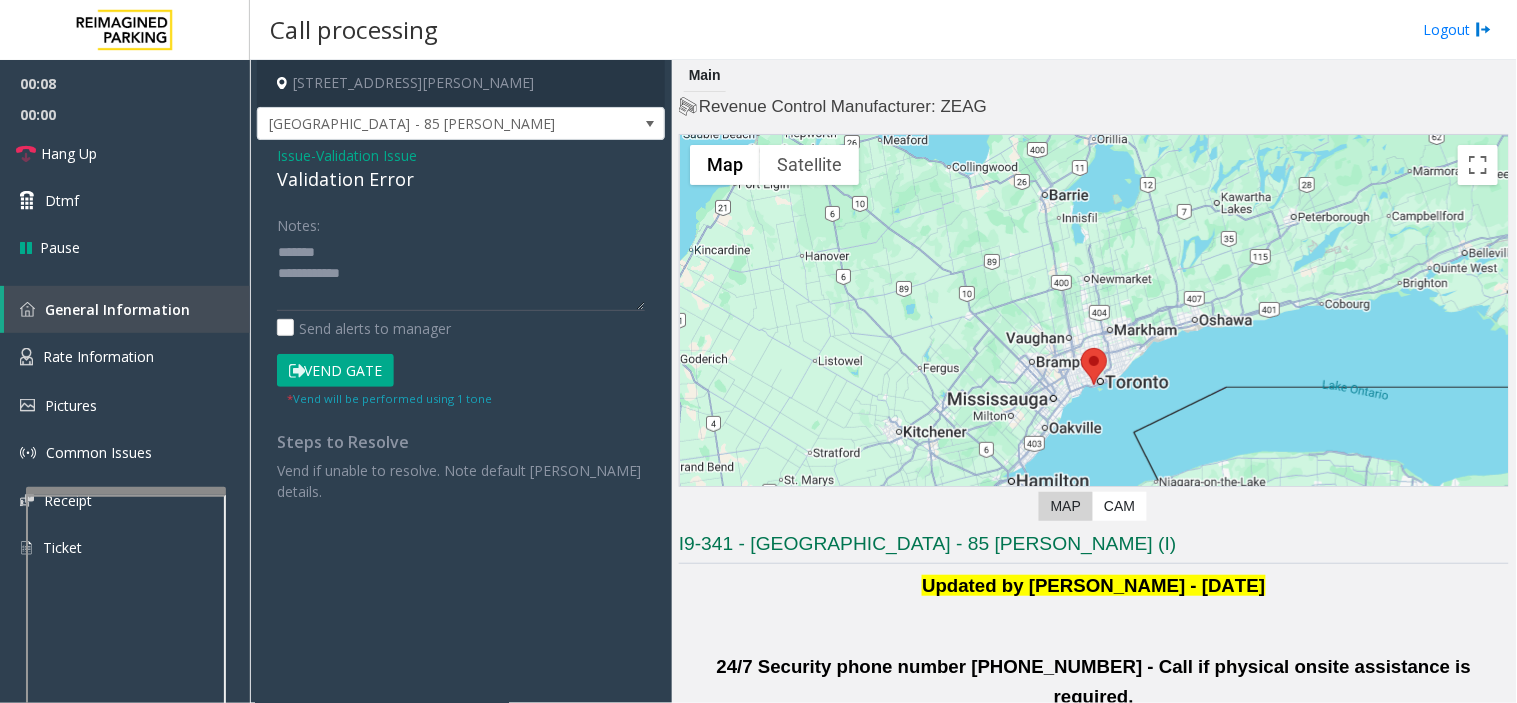 click on "Validation Error" 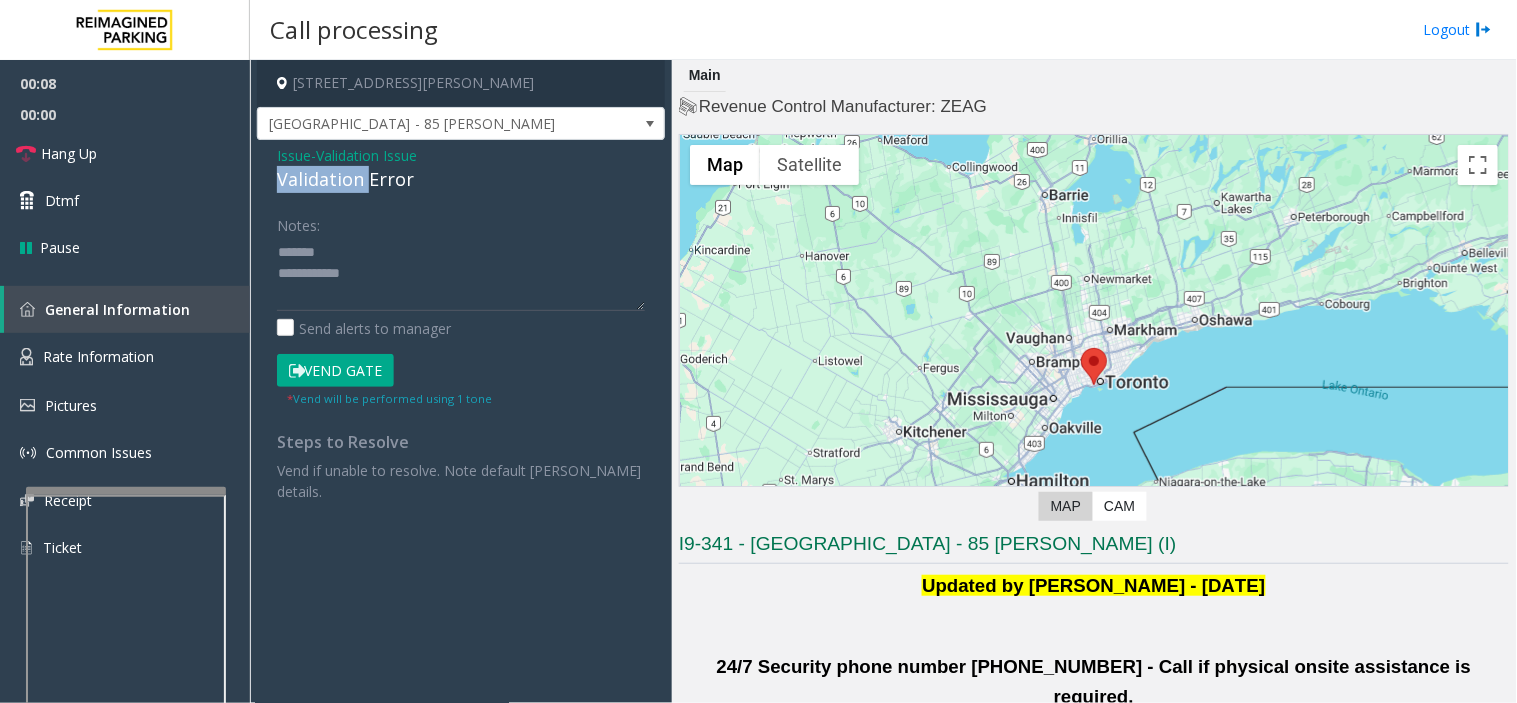 click on "Validation Error" 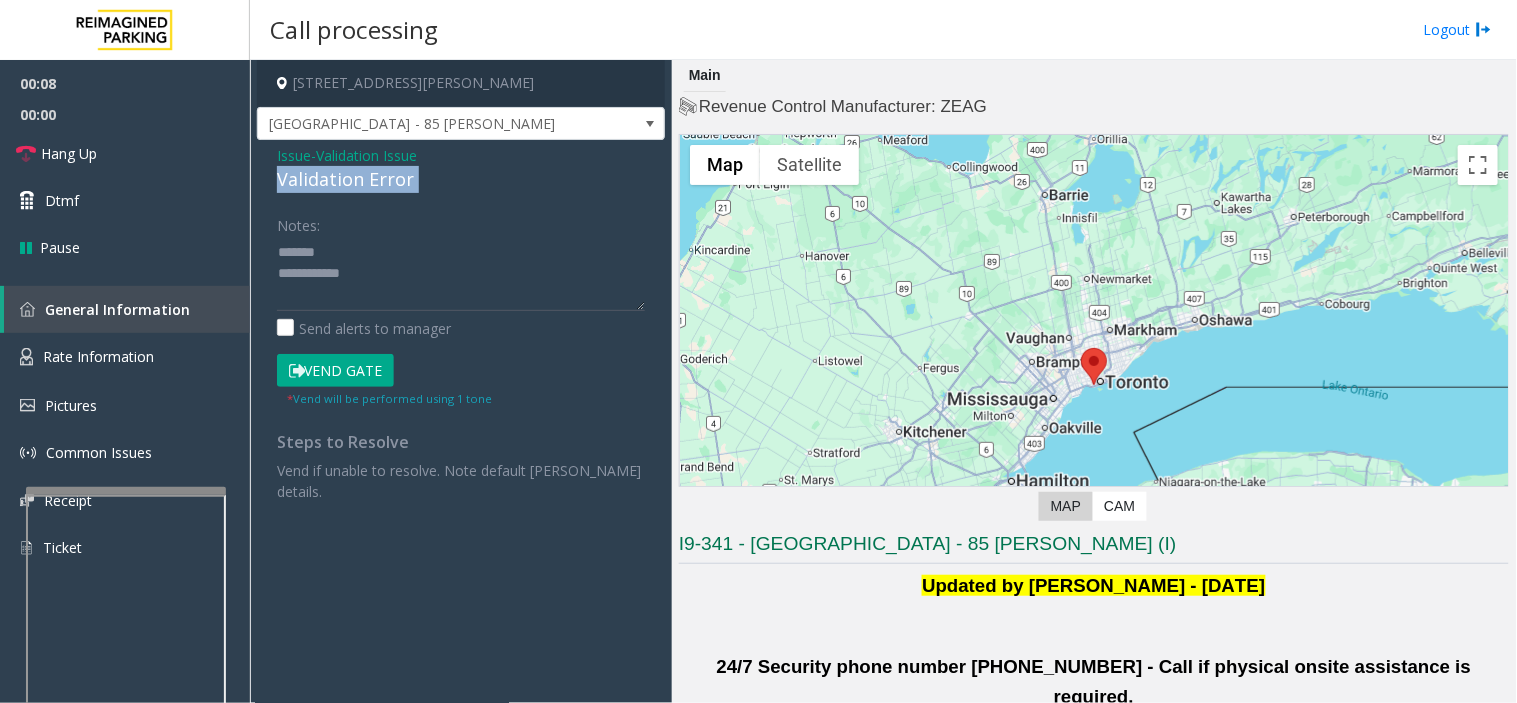 click on "Validation Error" 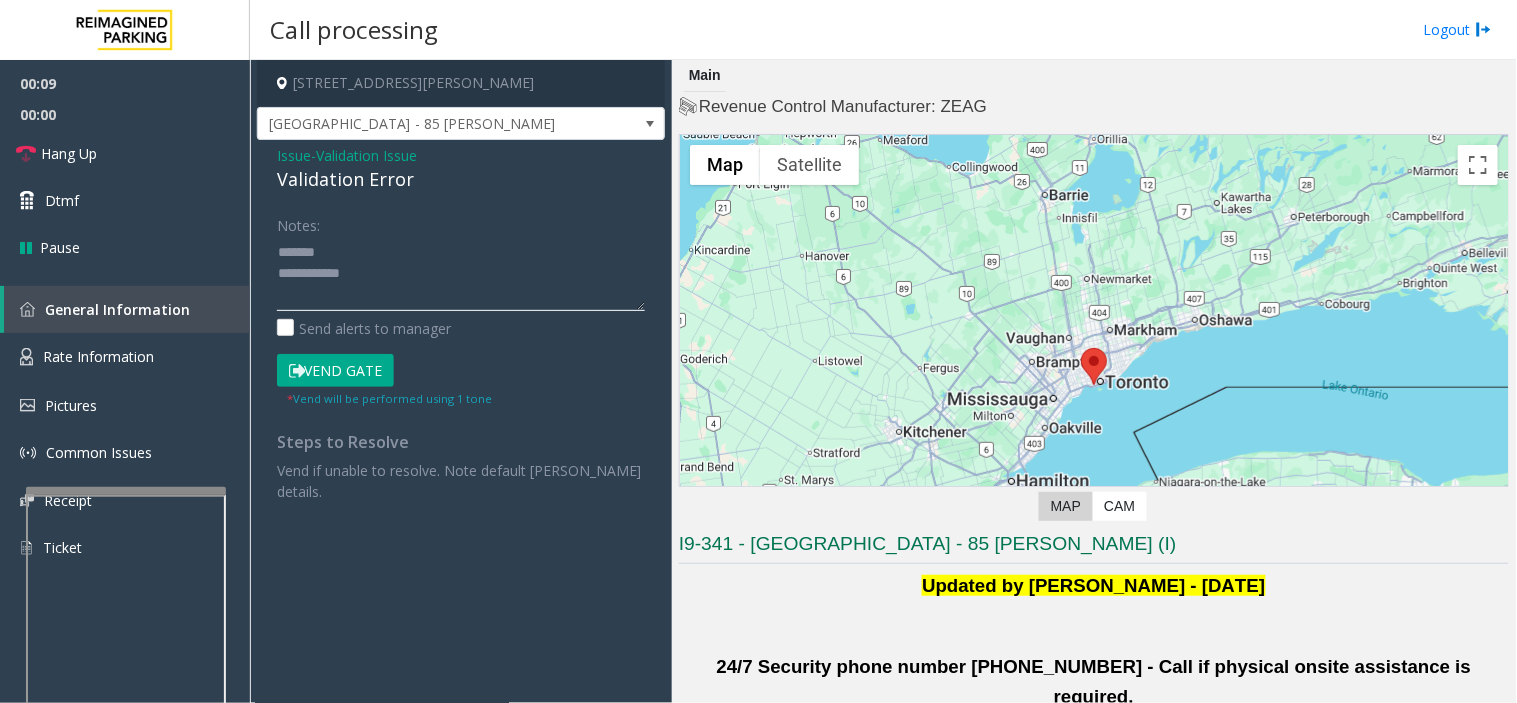click 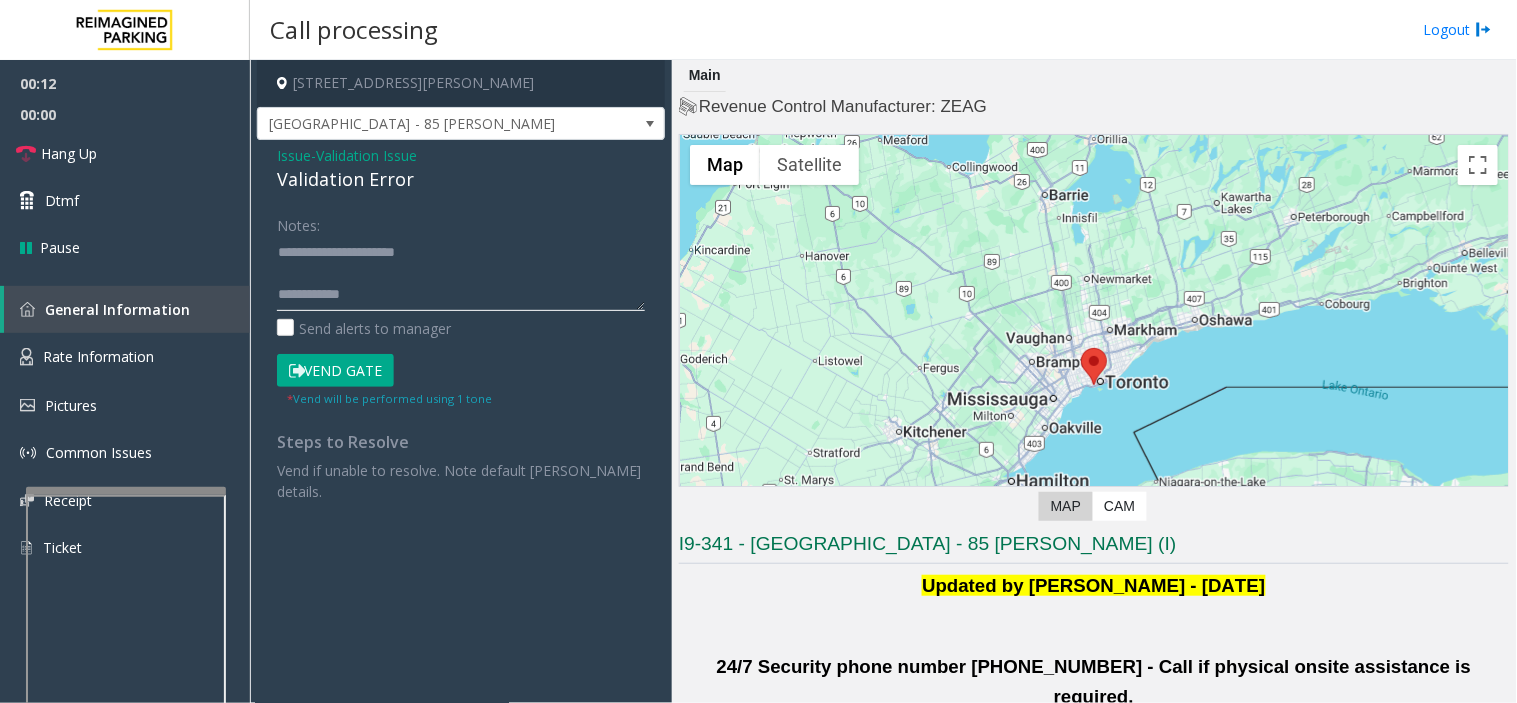 click 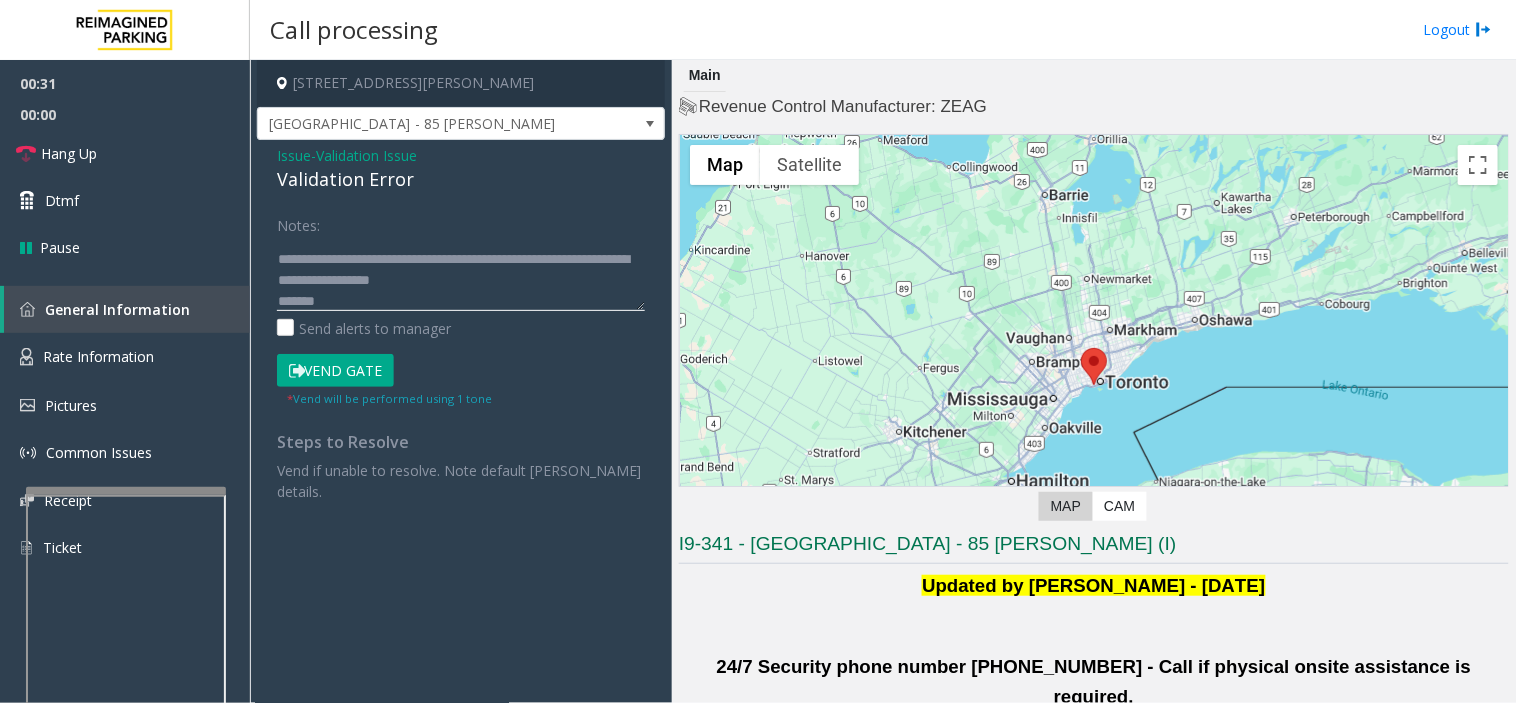 scroll, scrollTop: 55, scrollLeft: 0, axis: vertical 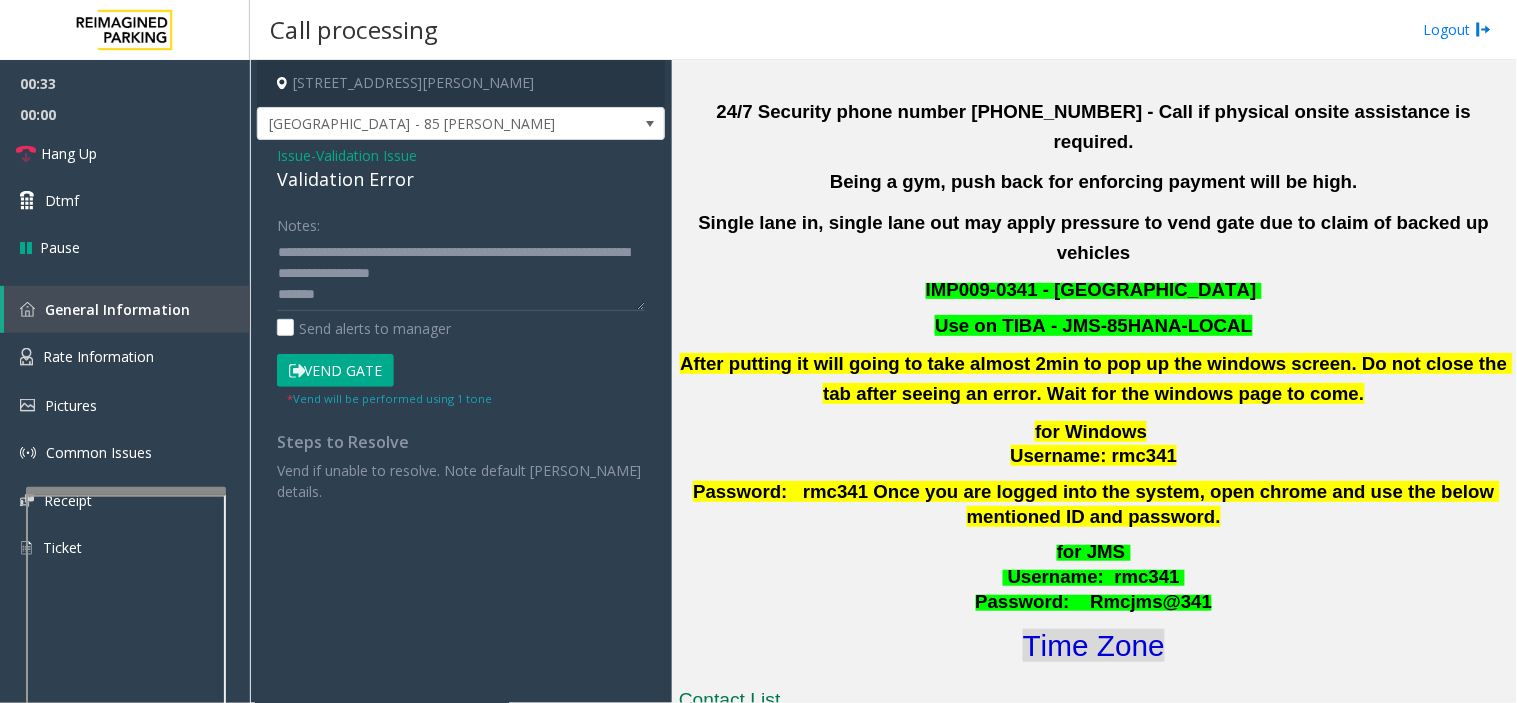 click on "Time Zone" 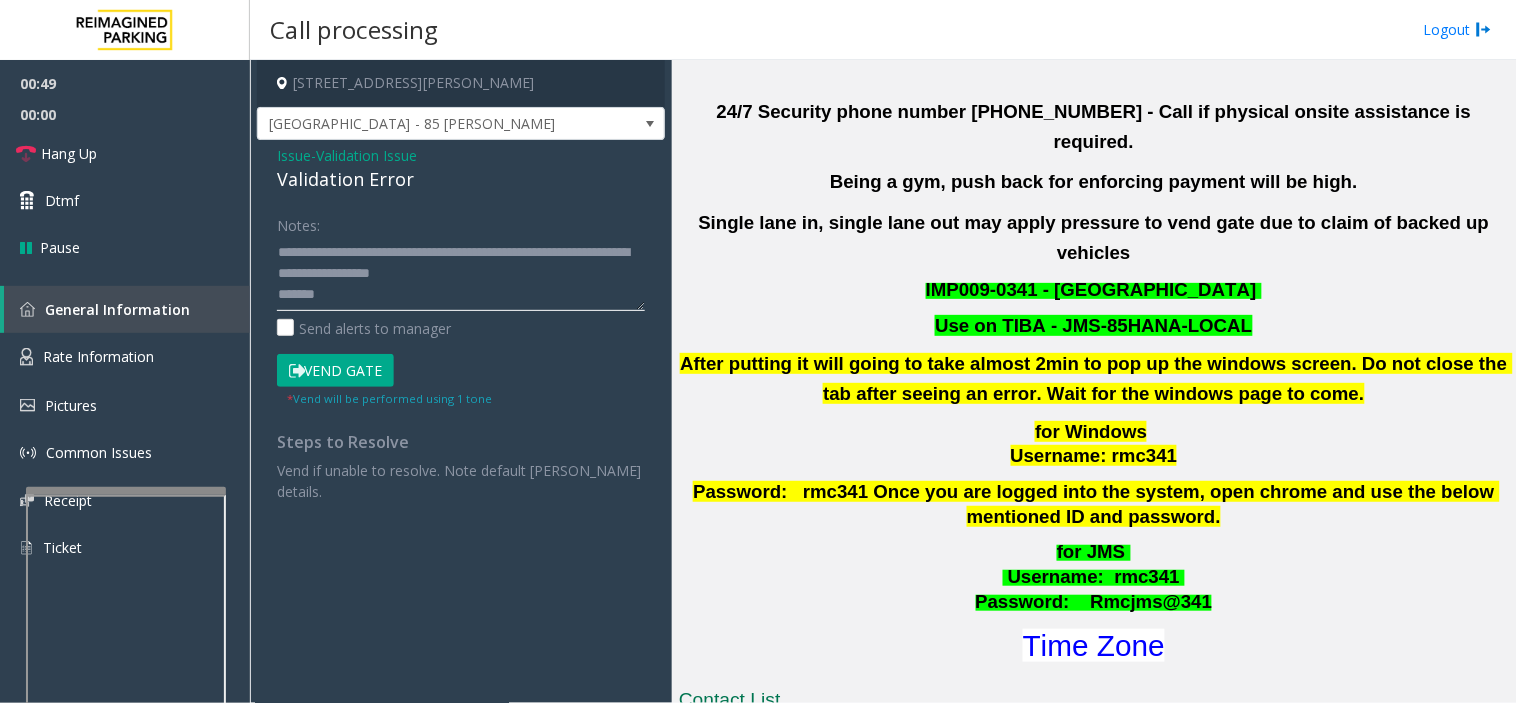 click 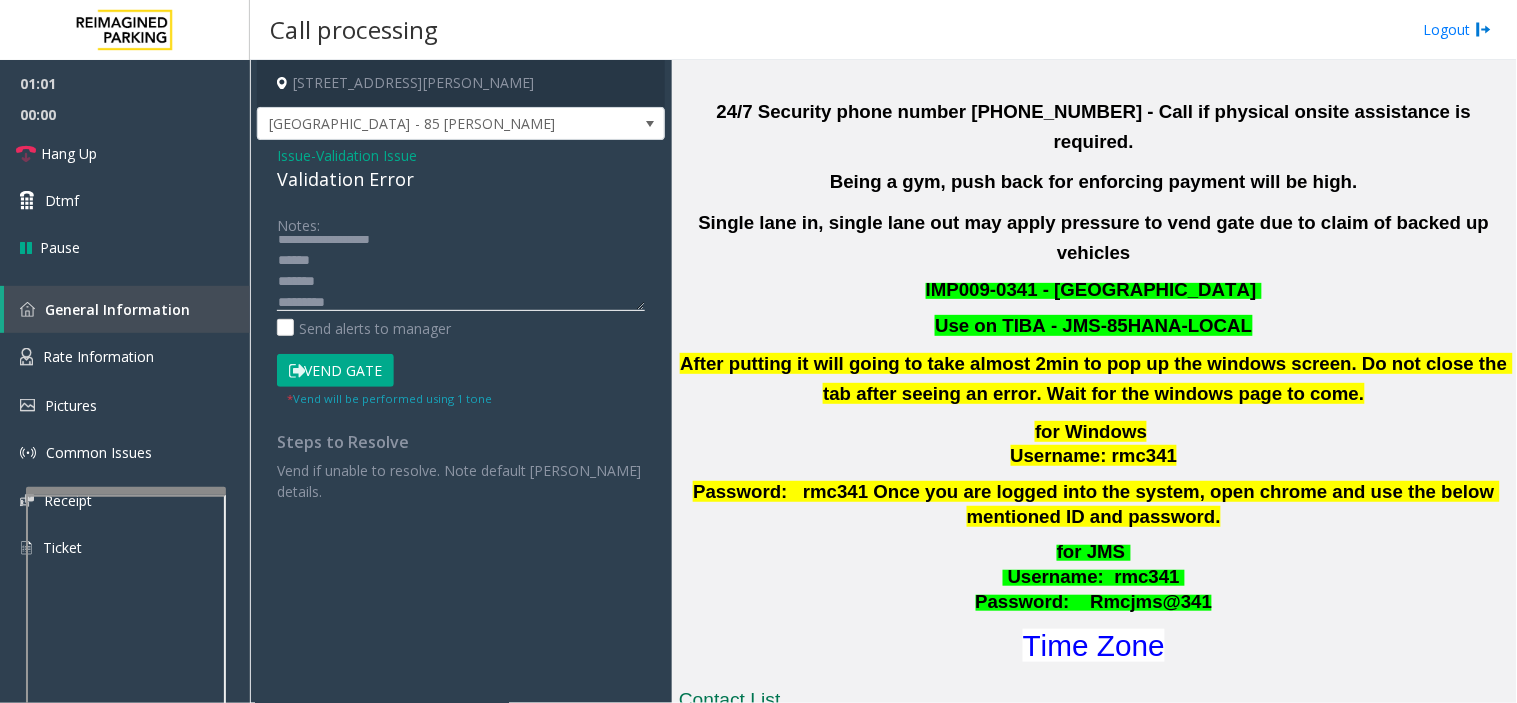 scroll, scrollTop: 97, scrollLeft: 0, axis: vertical 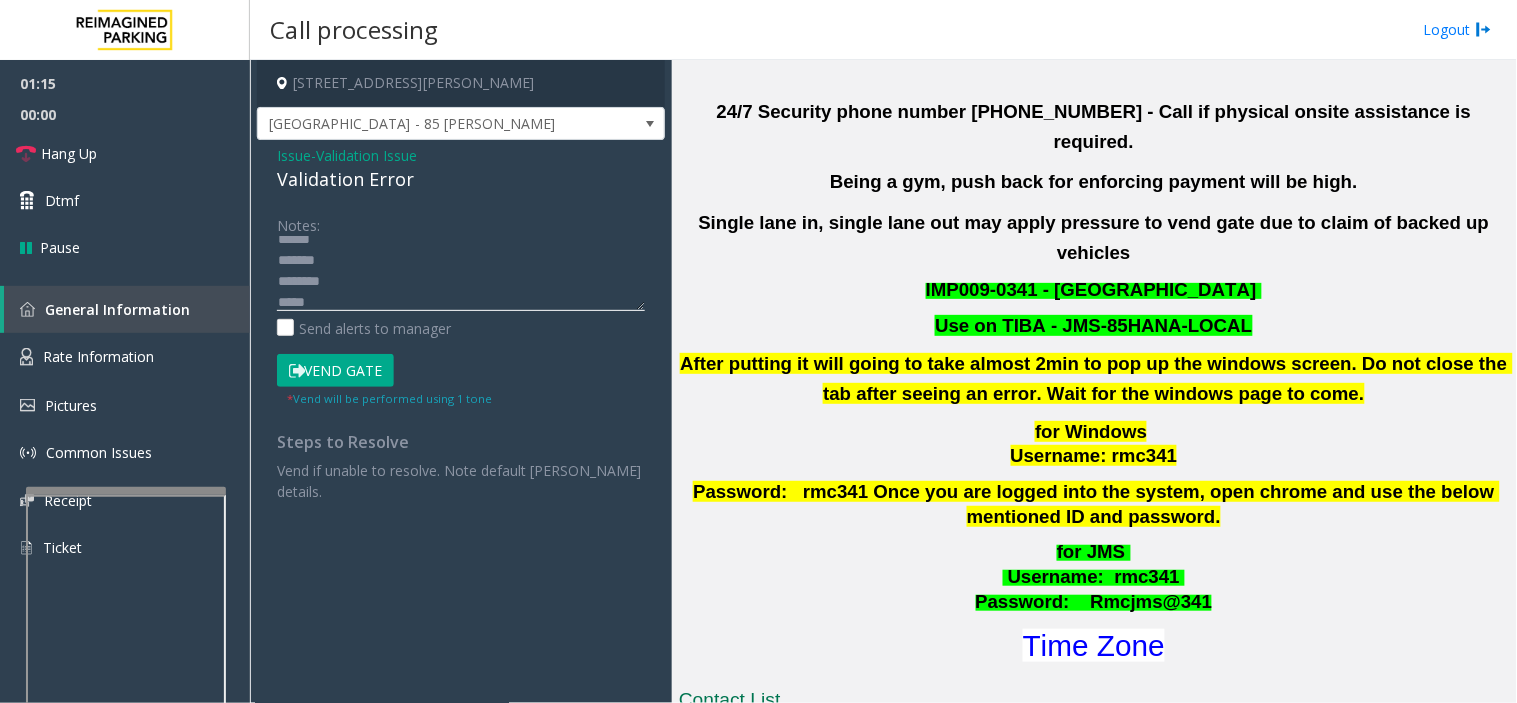 type on "**********" 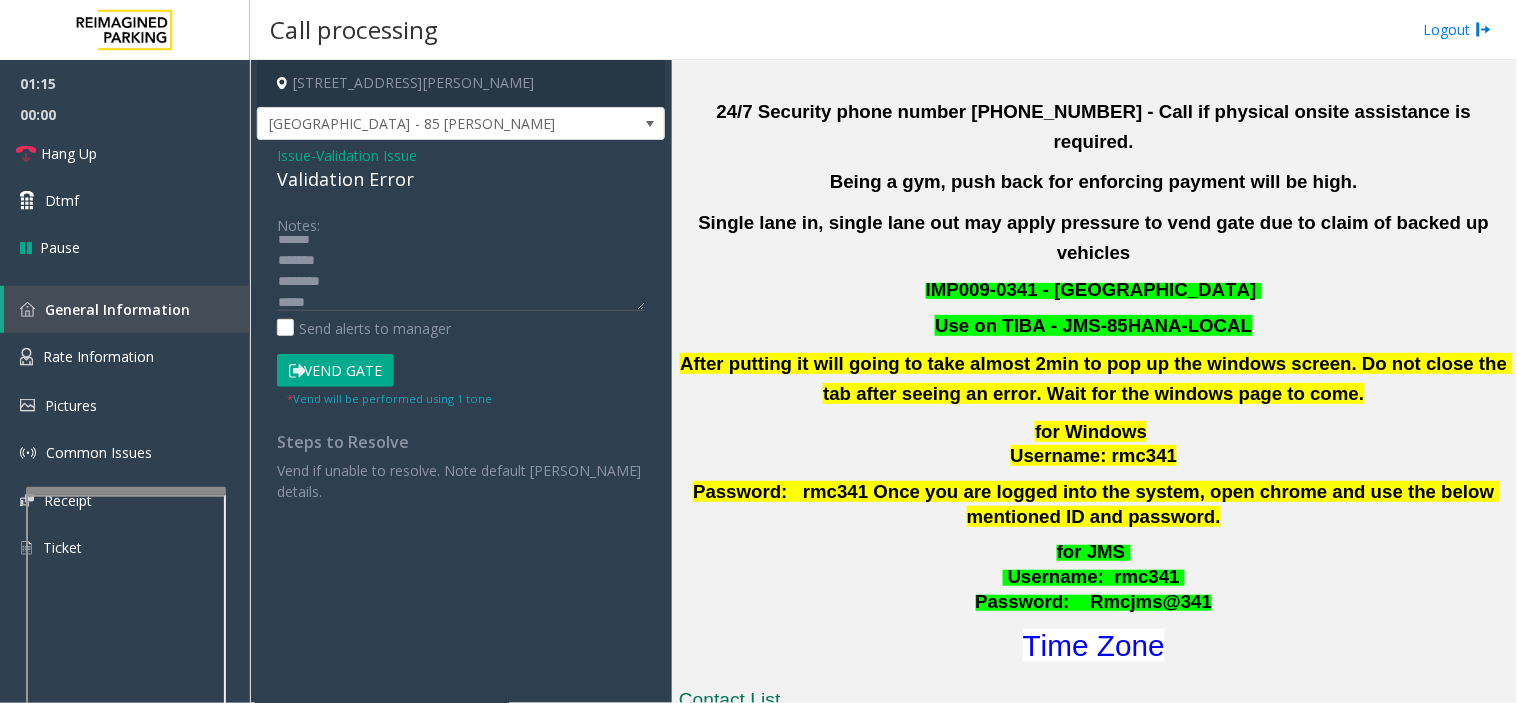 click on "Vend Gate" 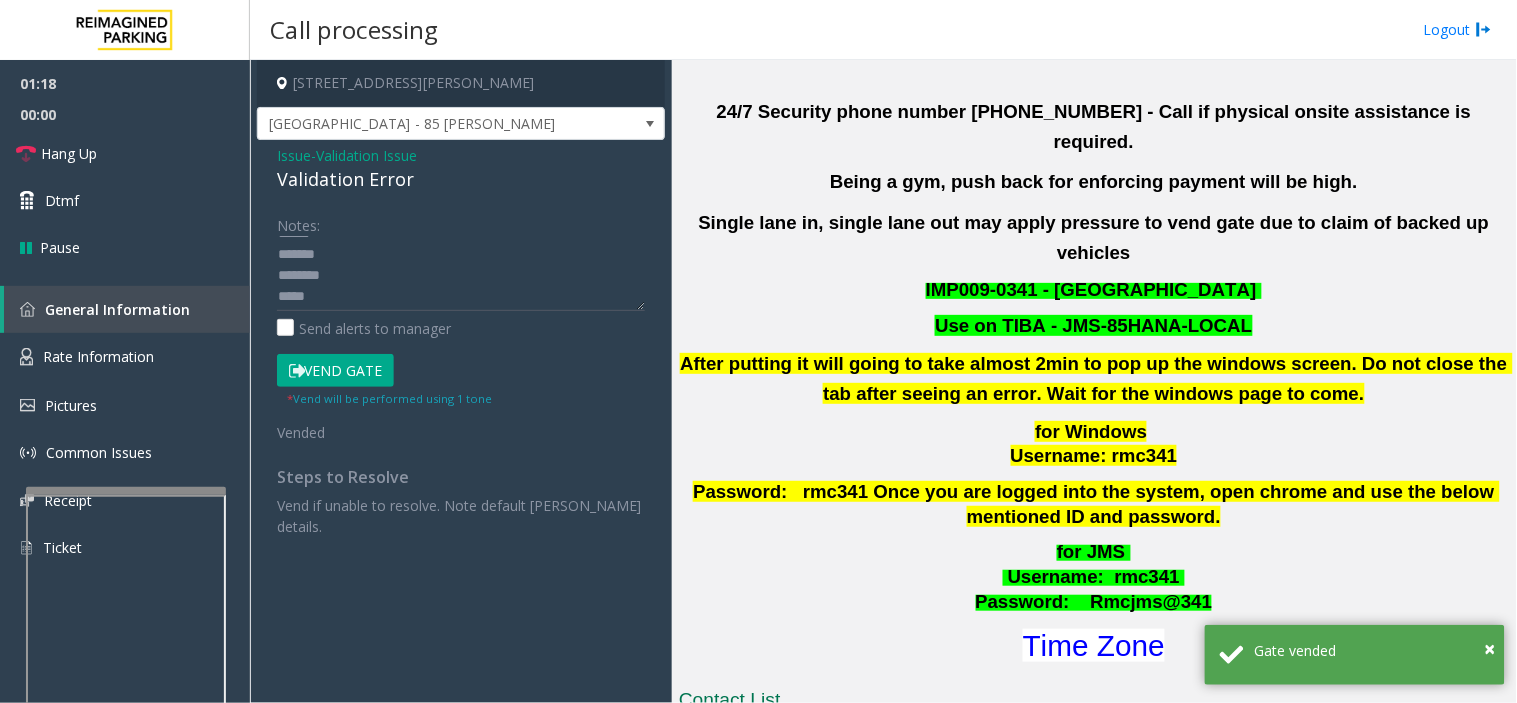 scroll, scrollTop: 104, scrollLeft: 0, axis: vertical 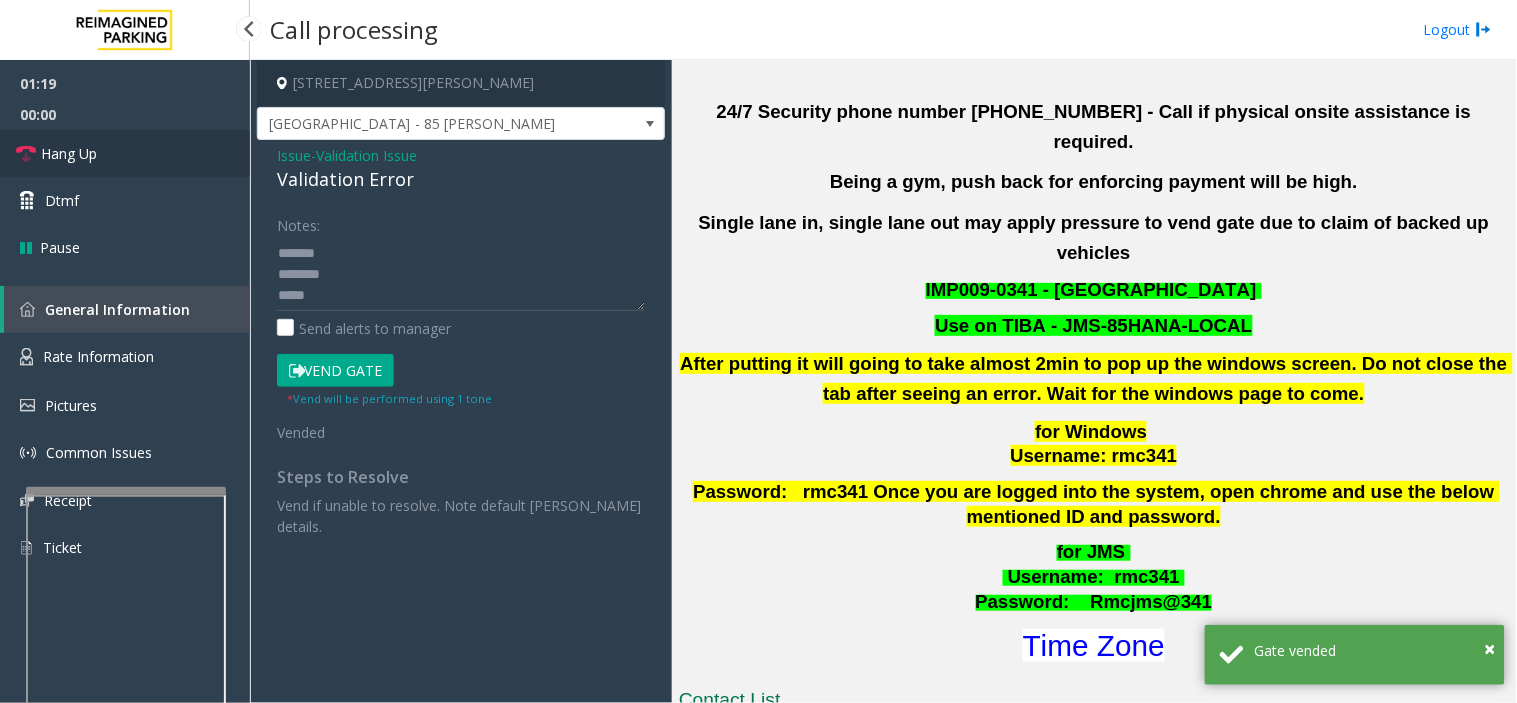click on "Hang Up" at bounding box center [125, 153] 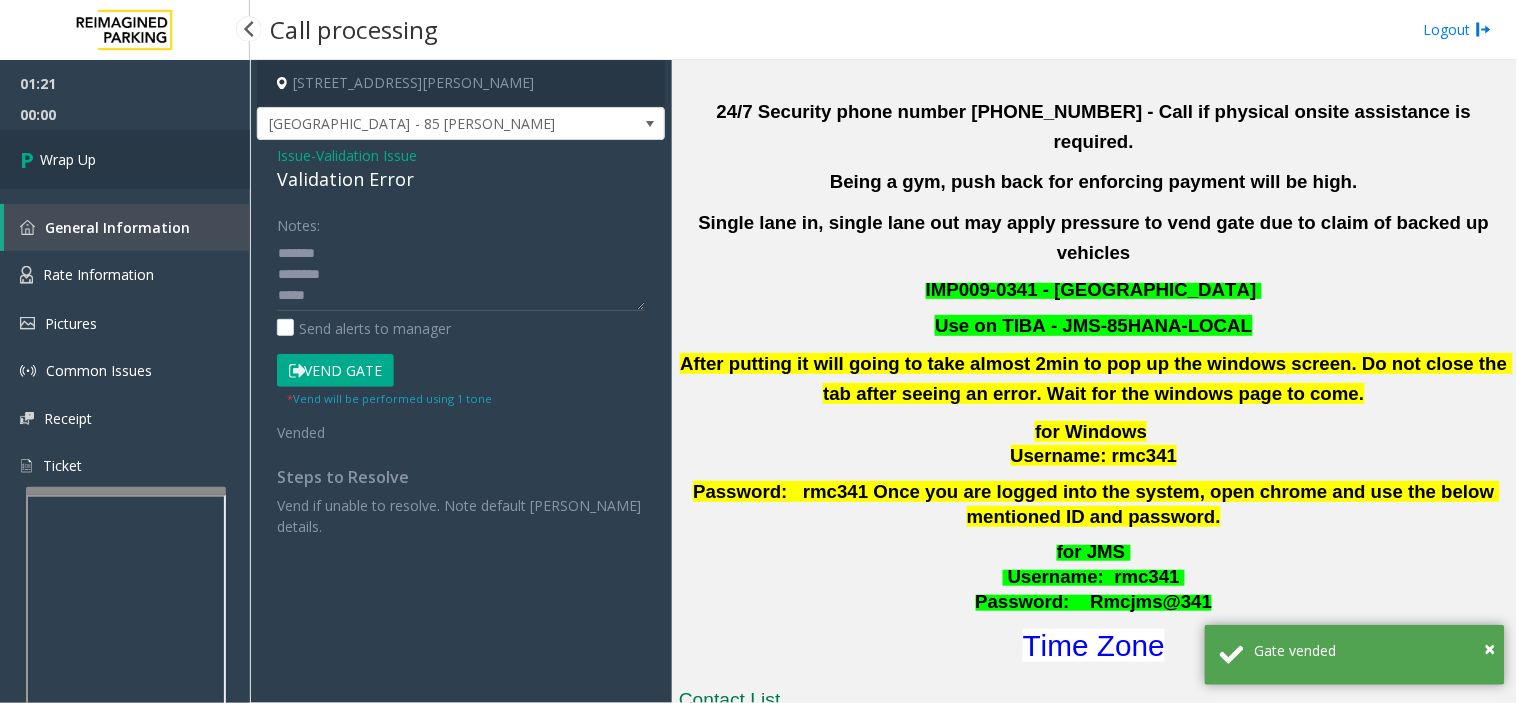 click on "Wrap Up" at bounding box center [125, 159] 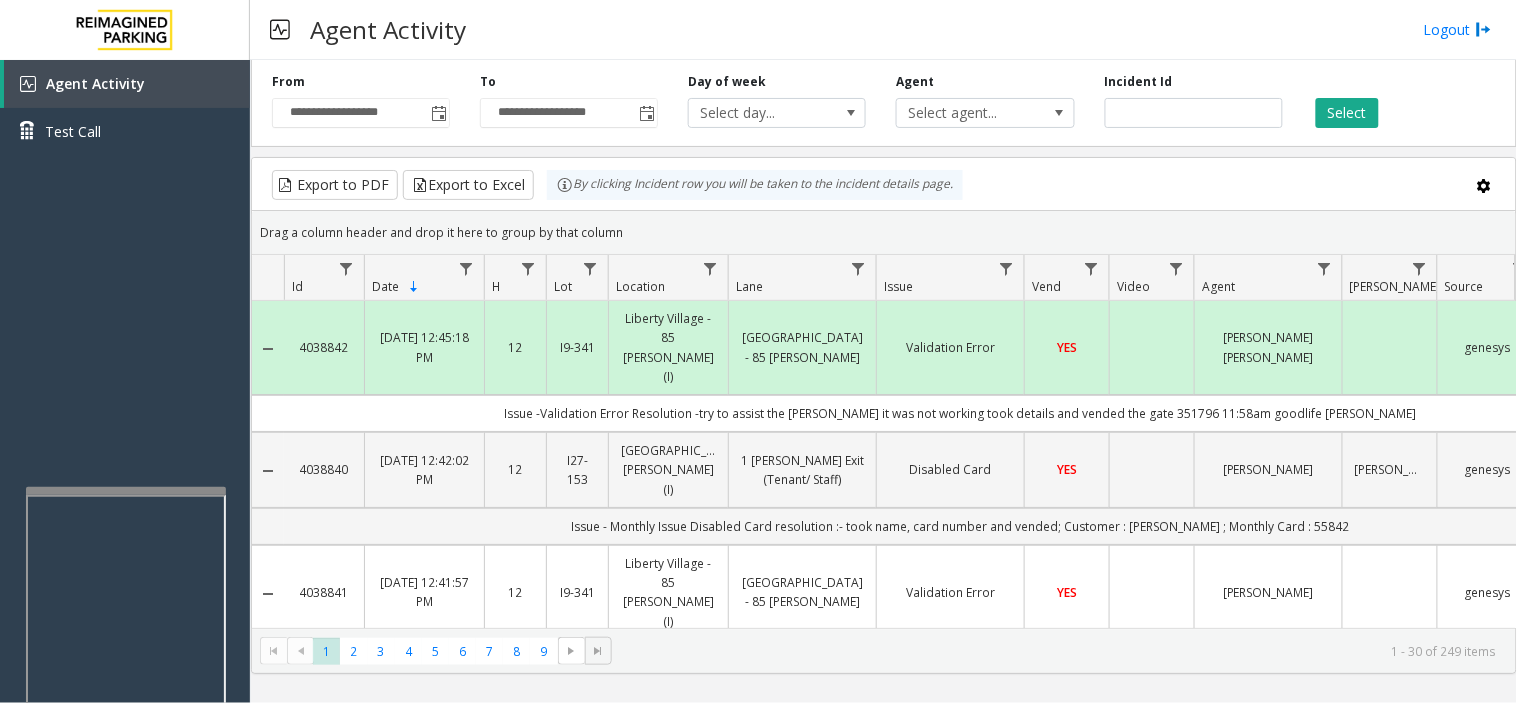 drag, startPoint x: 663, startPoint y: 633, endPoint x: 598, endPoint y: 645, distance: 66.09841 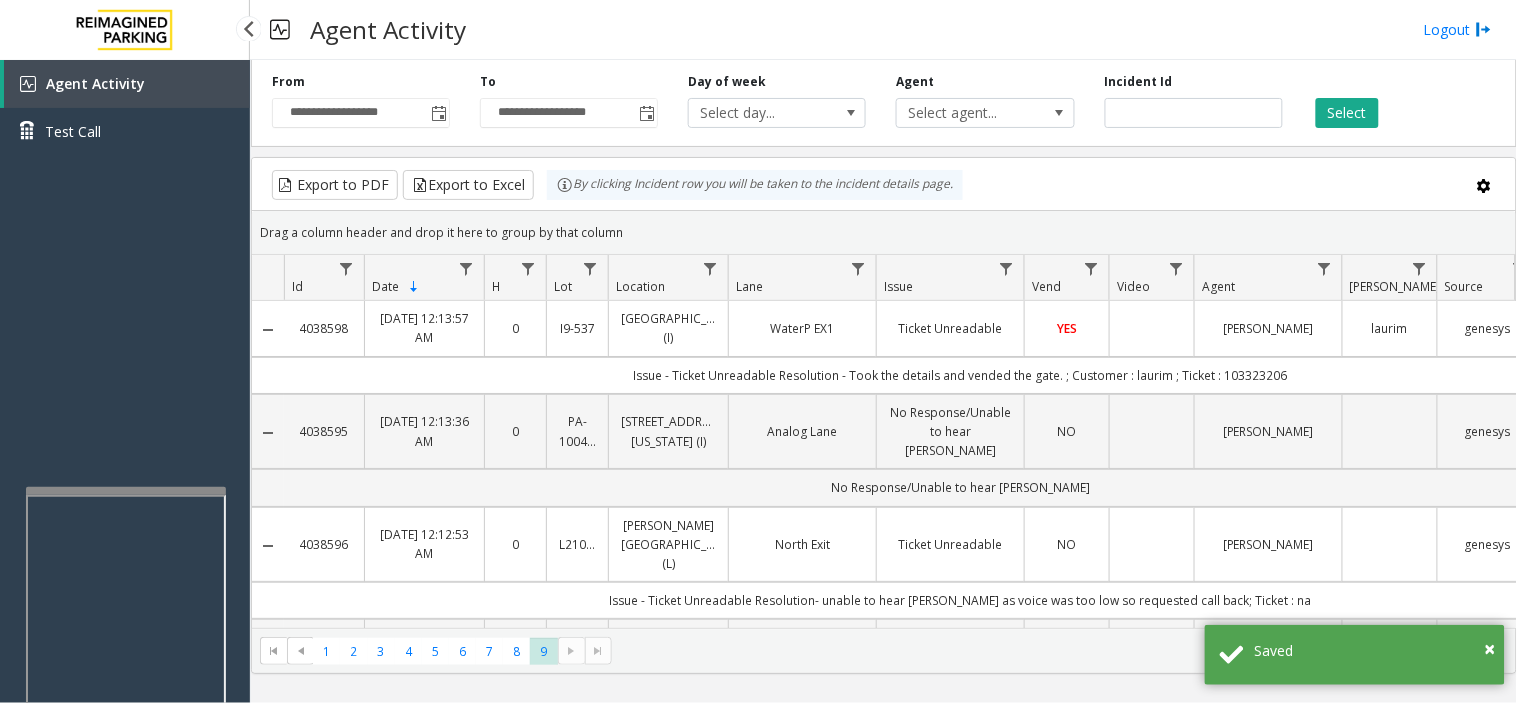 drag, startPoint x: 213, startPoint y: 426, endPoint x: 171, endPoint y: 440, distance: 44.27189 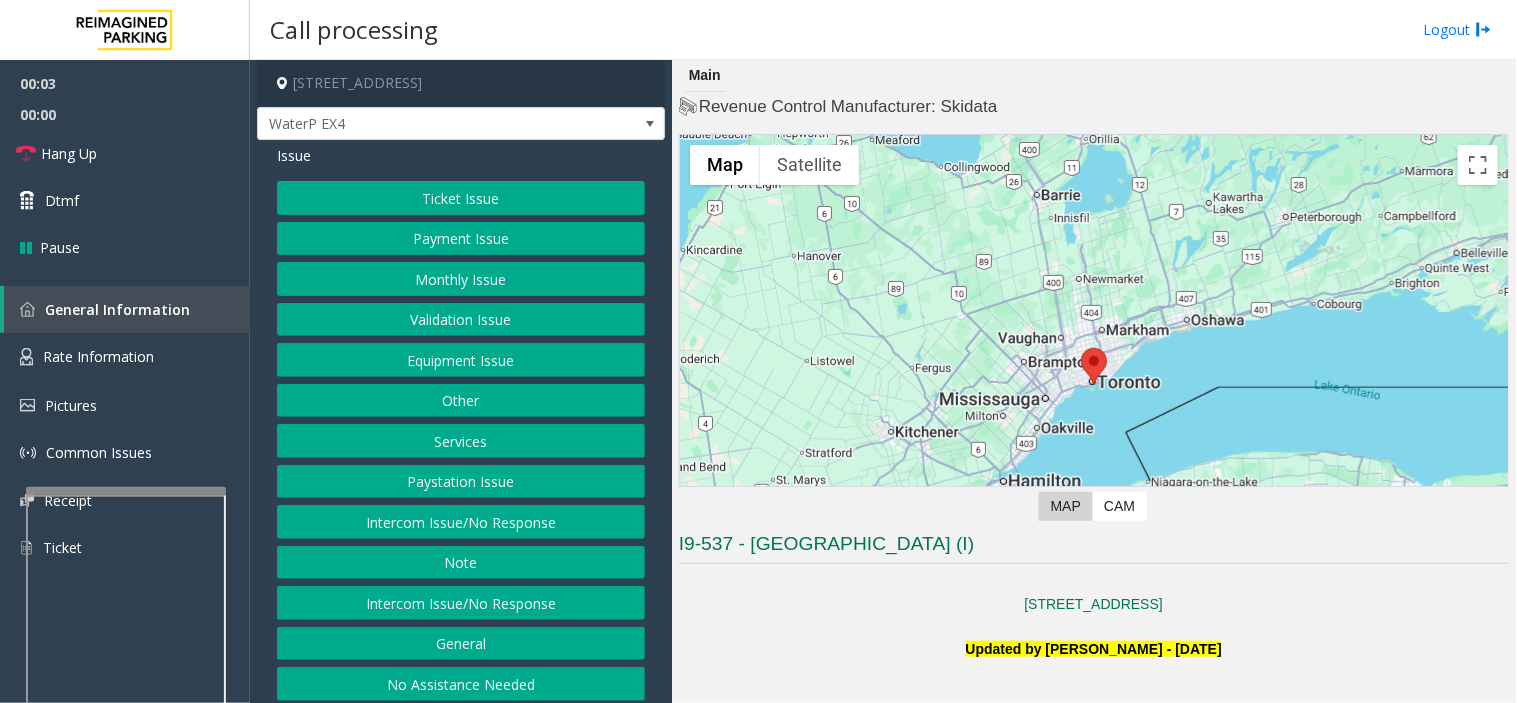 scroll, scrollTop: 444, scrollLeft: 0, axis: vertical 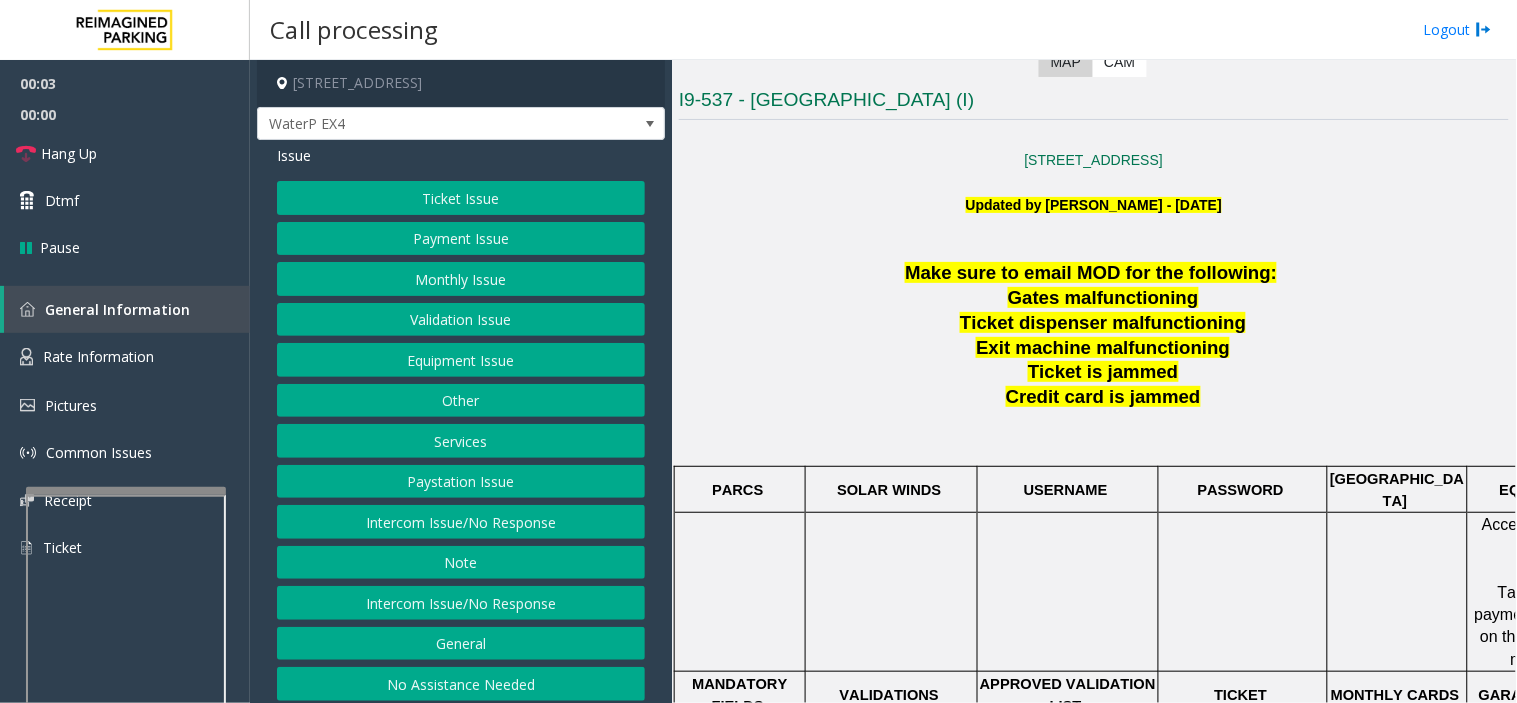 drag, startPoint x: 888, startPoint y: 522, endPoint x: 847, endPoint y: 654, distance: 138.22084 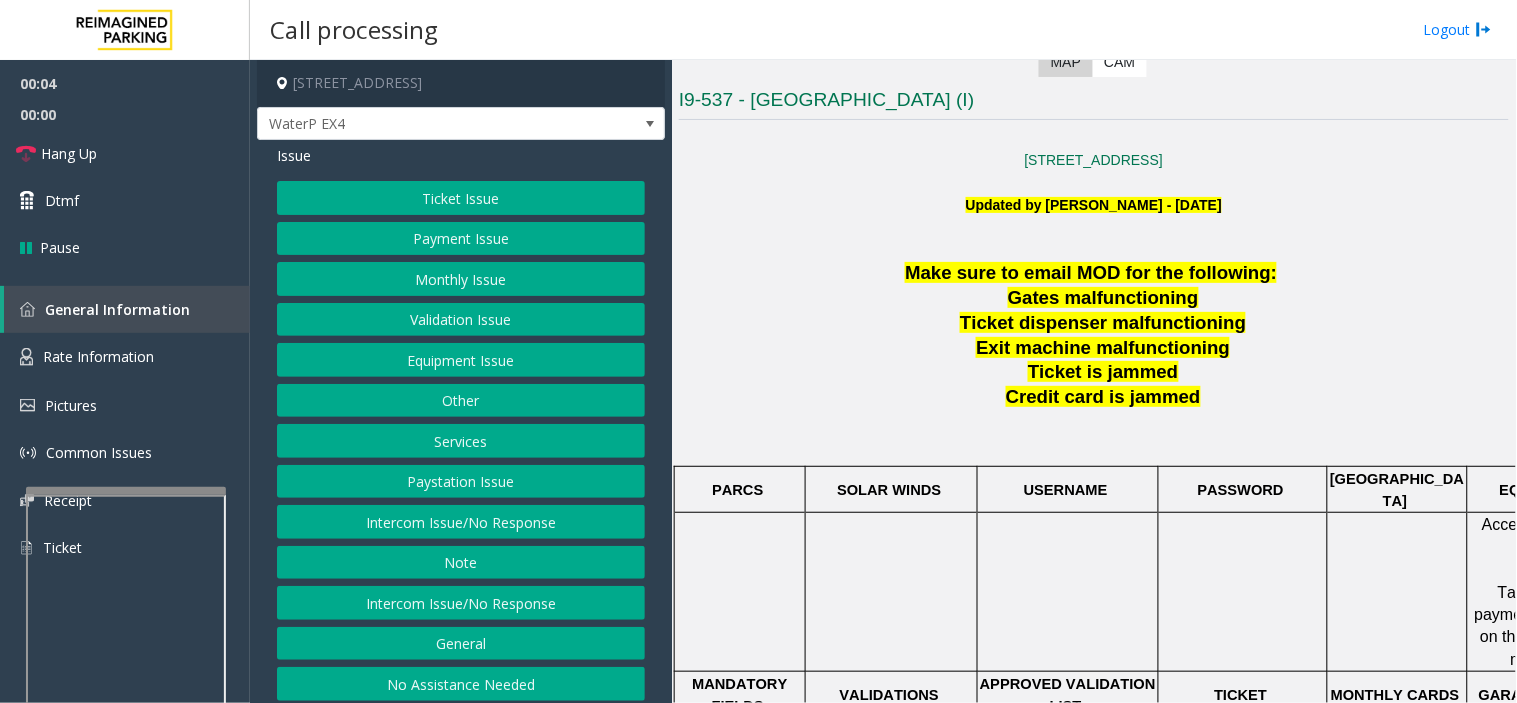 drag, startPoint x: 826, startPoint y: 395, endPoint x: 813, endPoint y: 407, distance: 17.691807 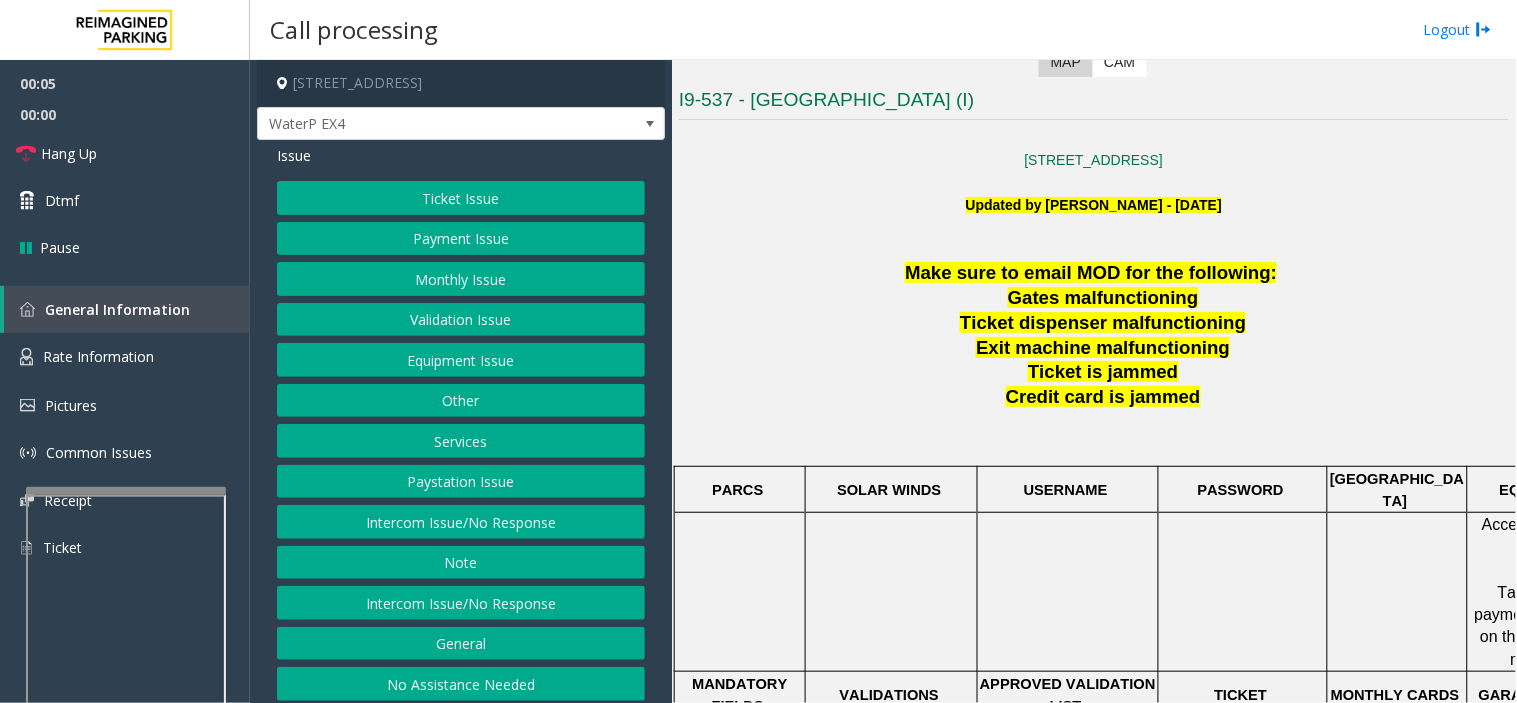 drag, startPoint x: 882, startPoint y: 442, endPoint x: 862, endPoint y: 443, distance: 20.024984 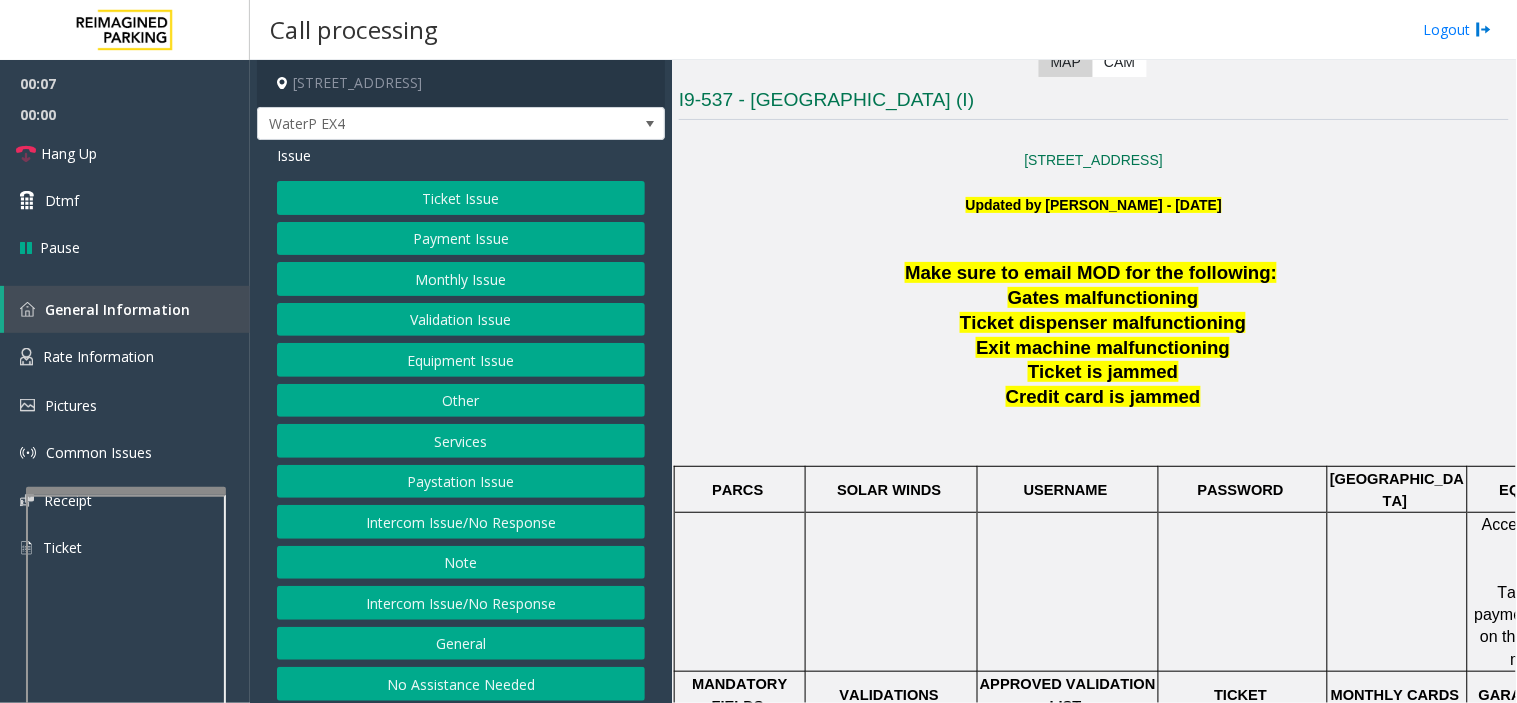 drag, startPoint x: 866, startPoint y: 386, endPoint x: 830, endPoint y: 411, distance: 43.829212 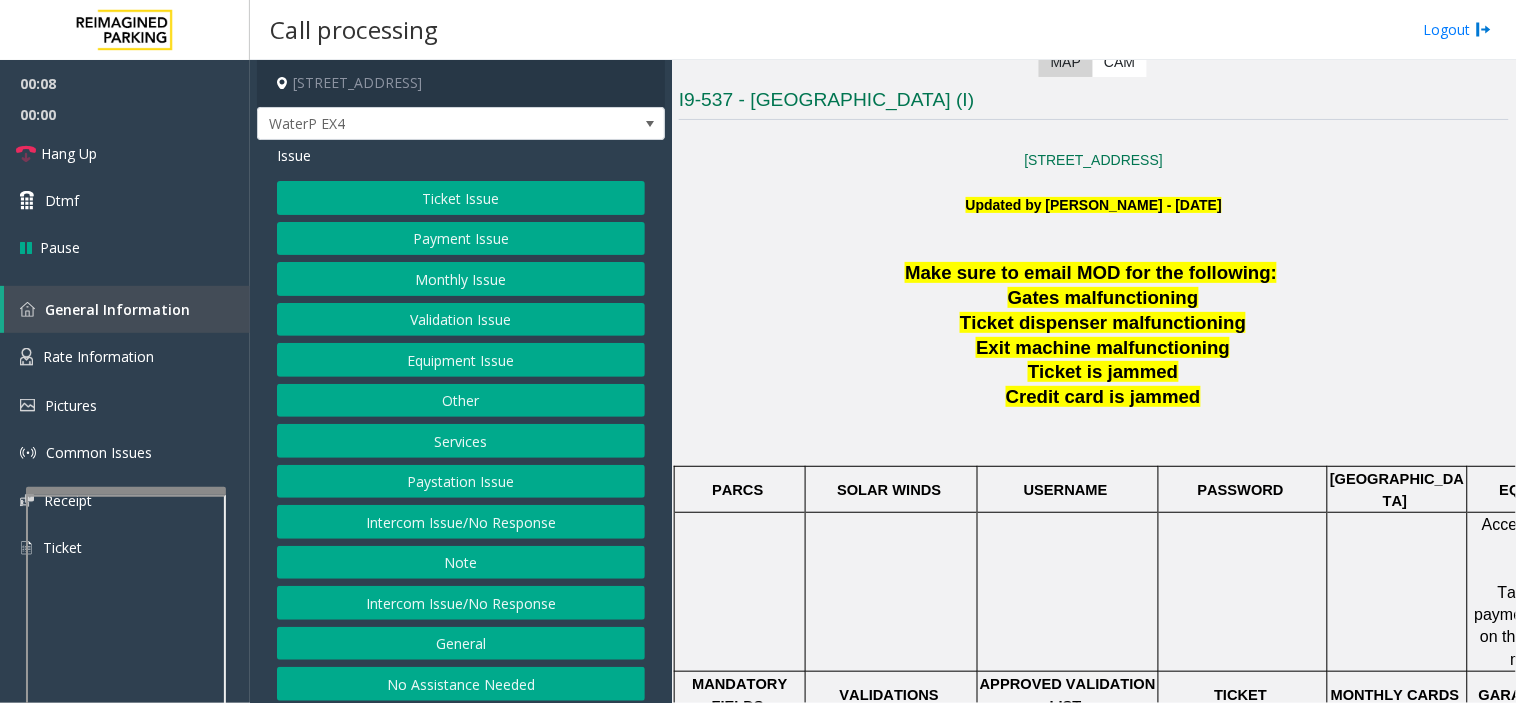 drag, startPoint x: 923, startPoint y: 354, endPoint x: 871, endPoint y: 386, distance: 61.05735 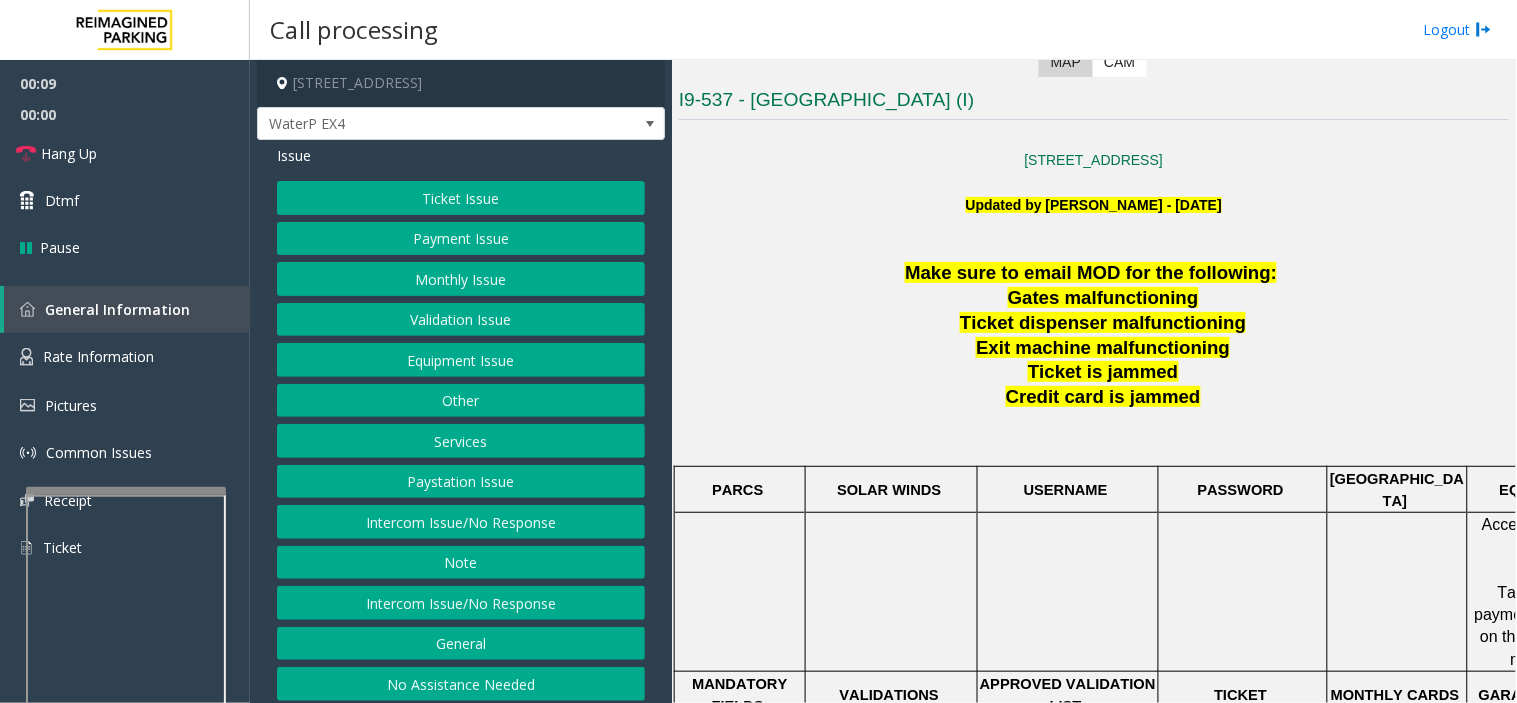 drag, startPoint x: 865, startPoint y: 536, endPoint x: 831, endPoint y: 552, distance: 37.576588 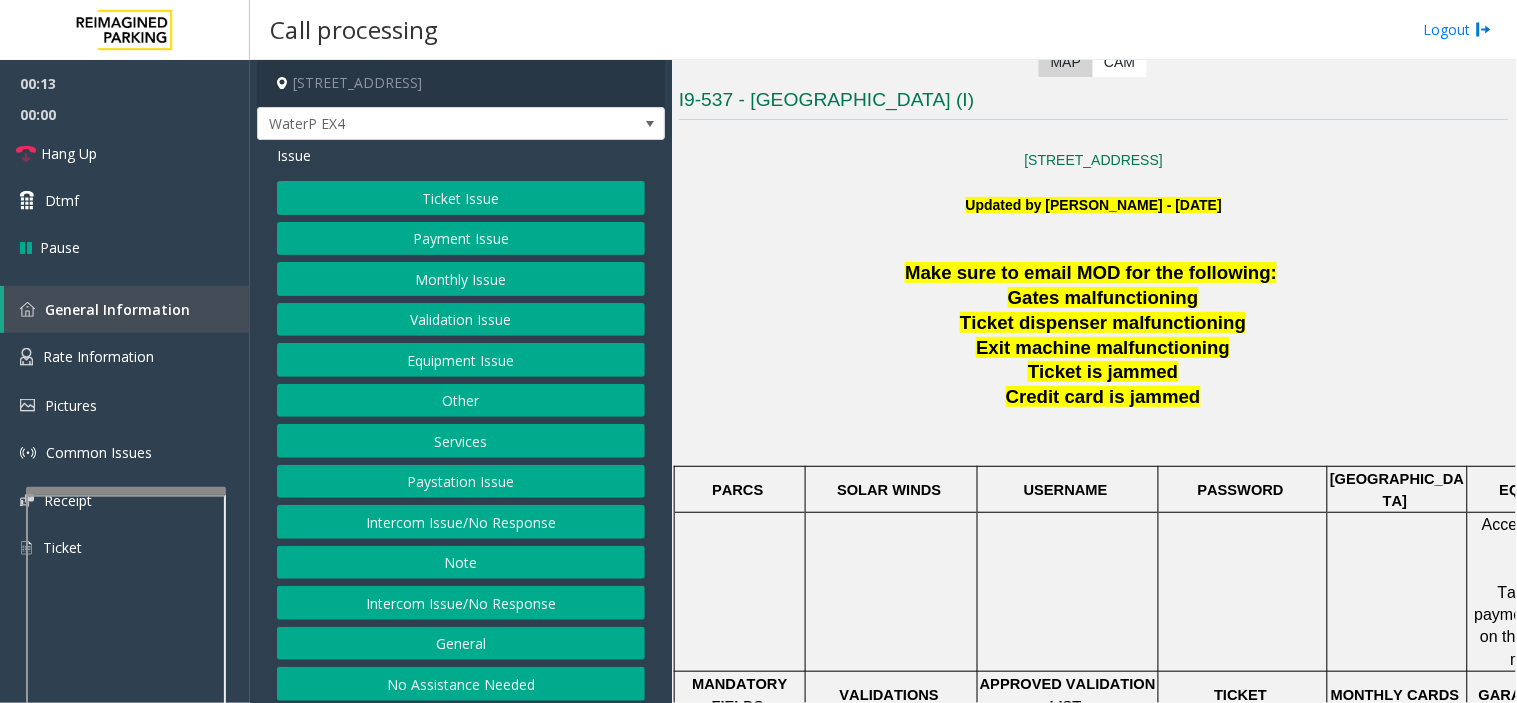 click on "Equipment Issue" 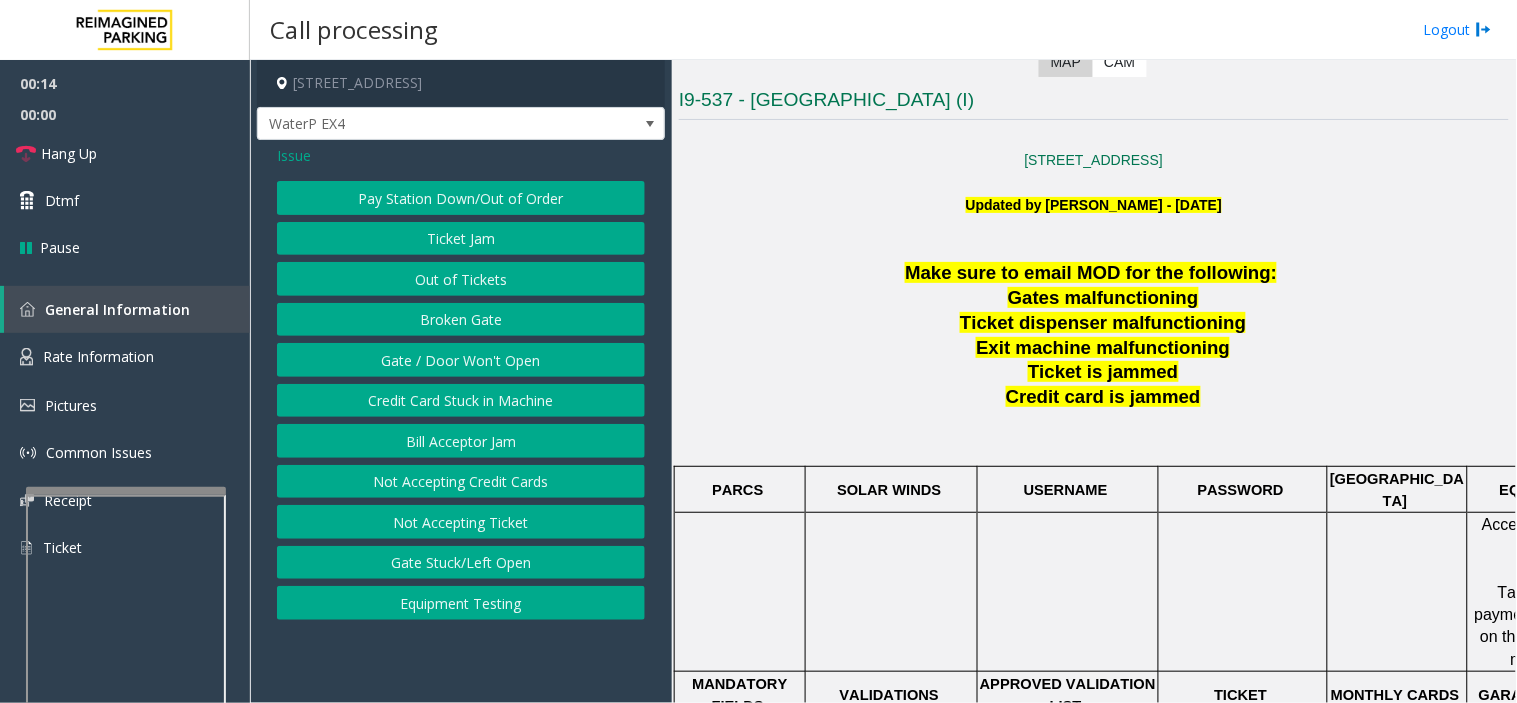 click on "Issue" 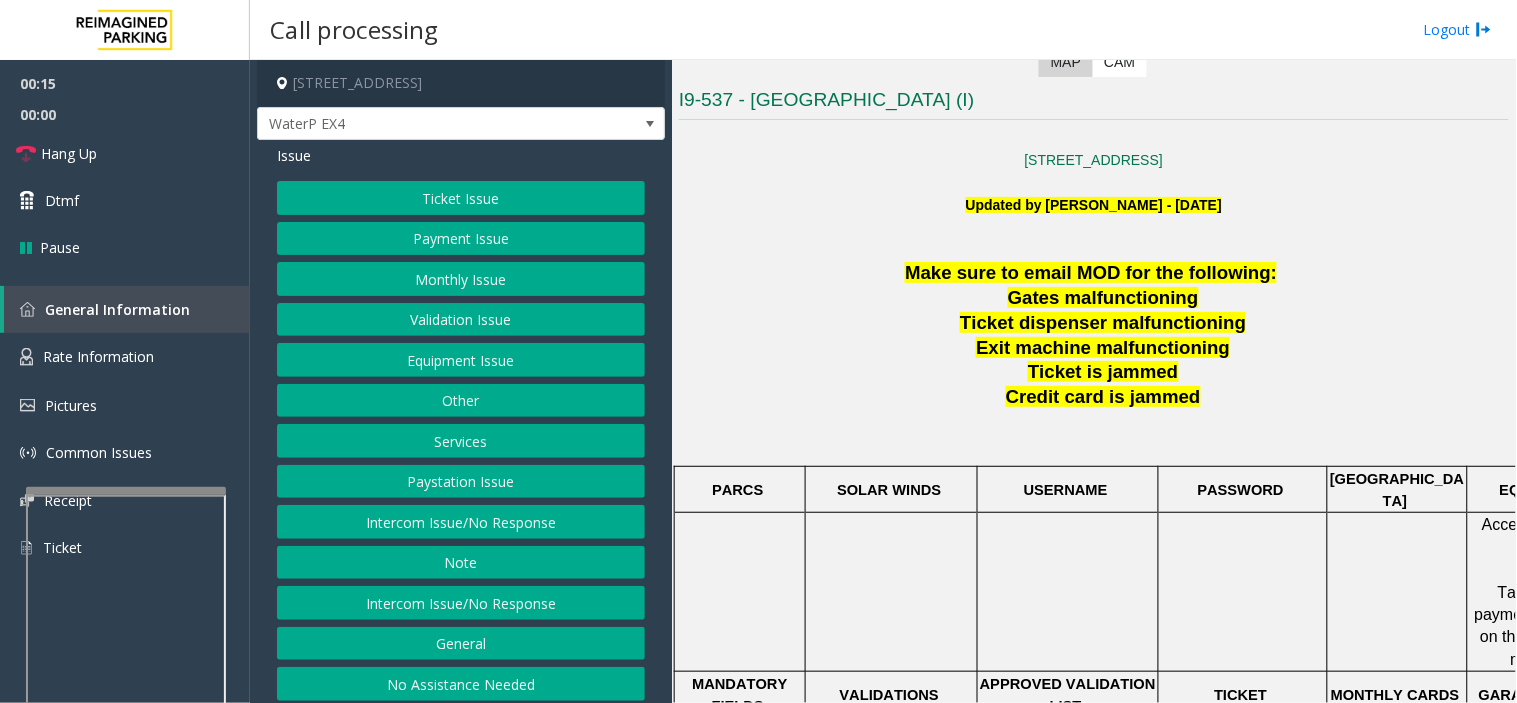 click on "Ticket Issue" 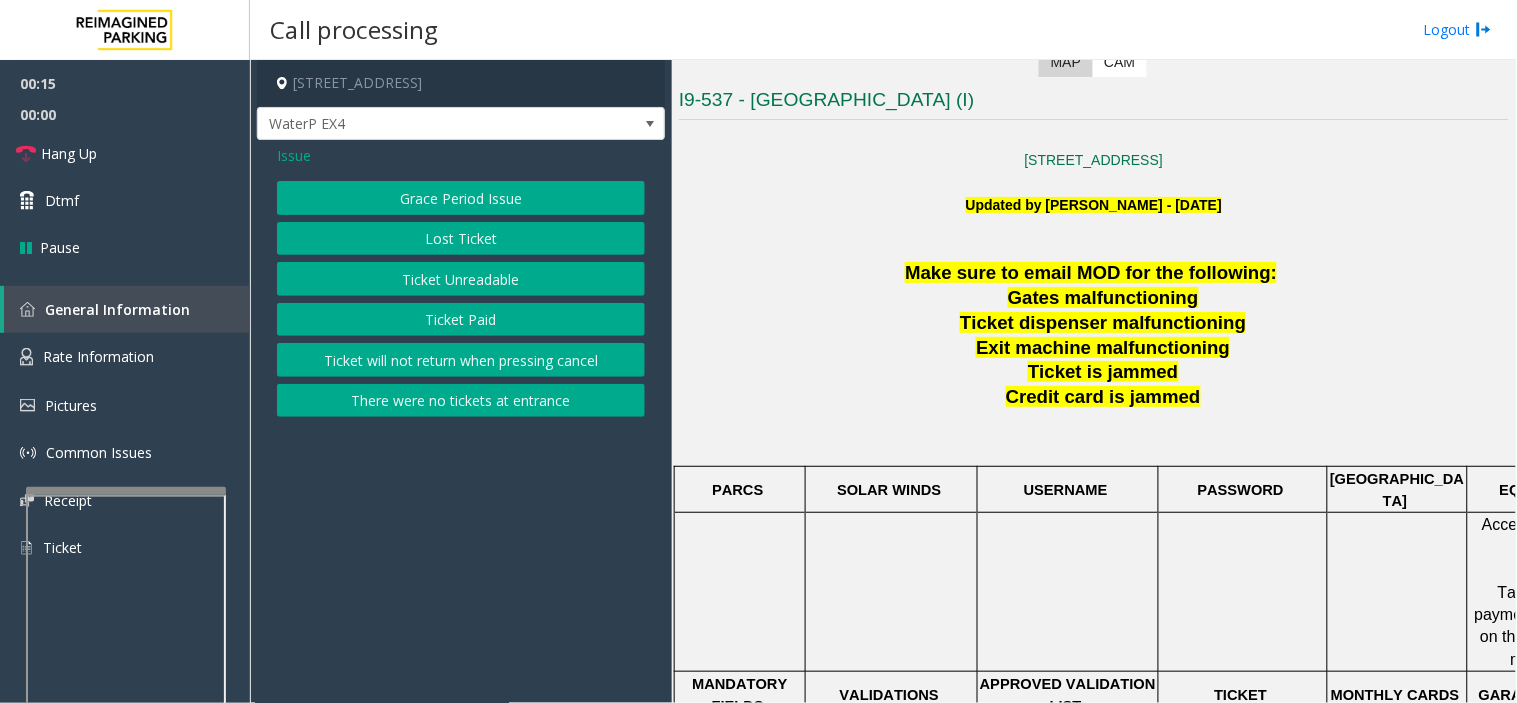 click on "Ticket Paid" 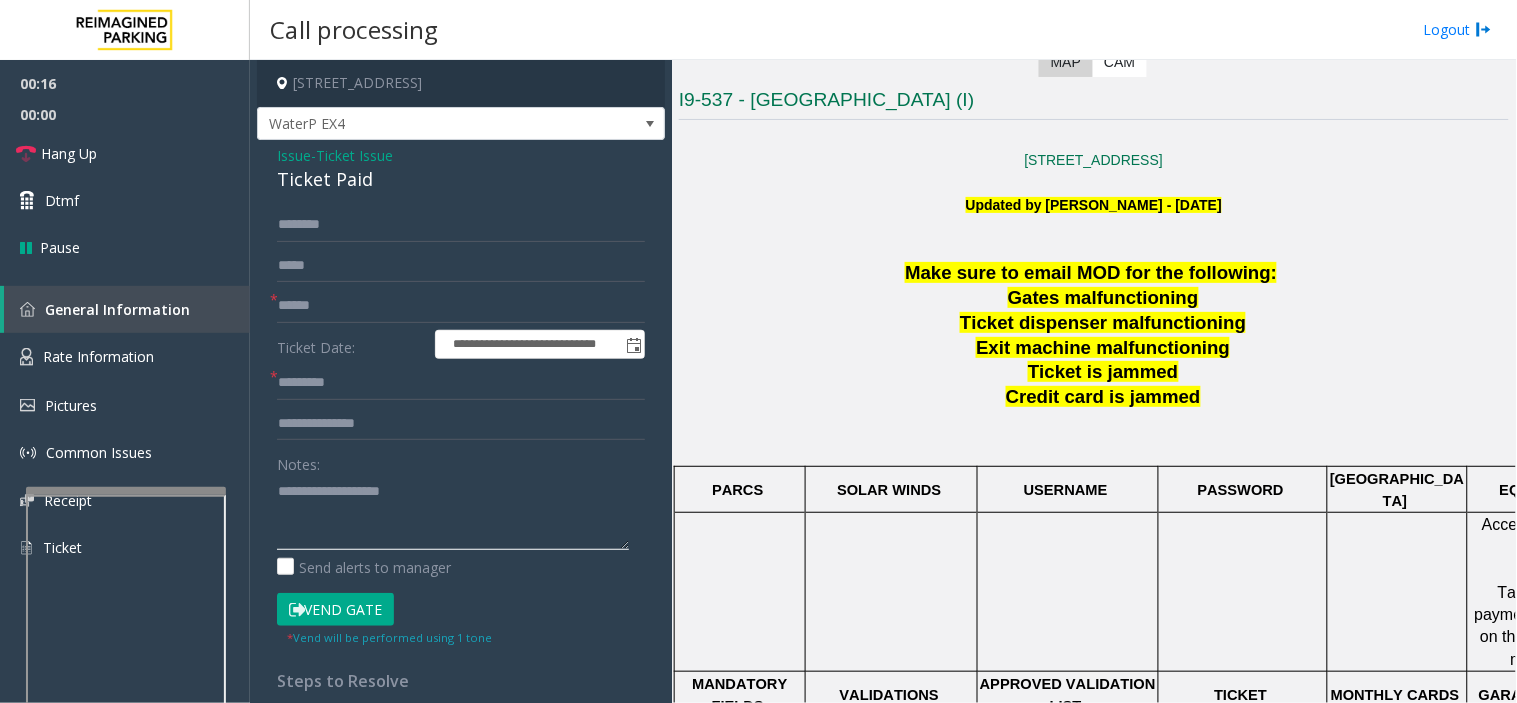 click 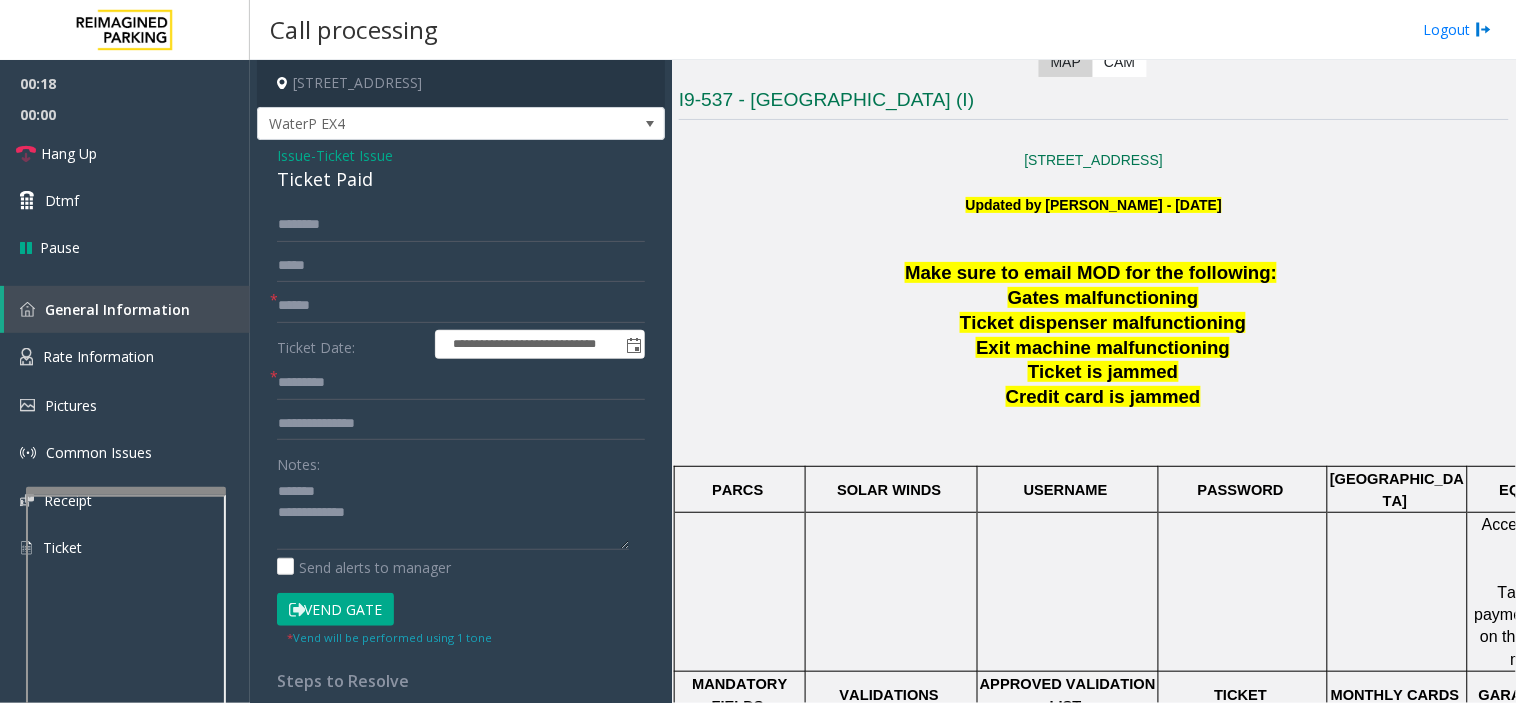 drag, startPoint x: 870, startPoint y: 435, endPoint x: 833, endPoint y: 445, distance: 38.327538 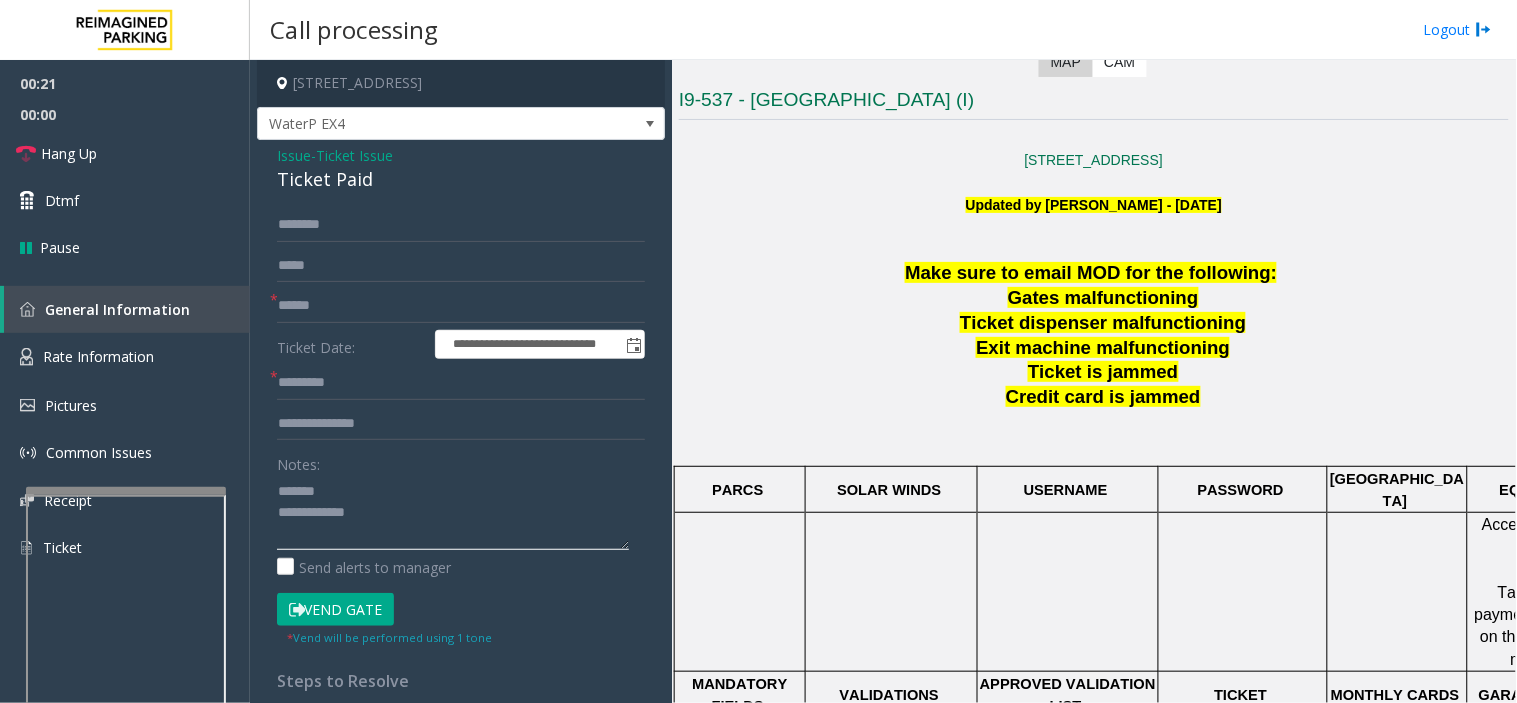 click 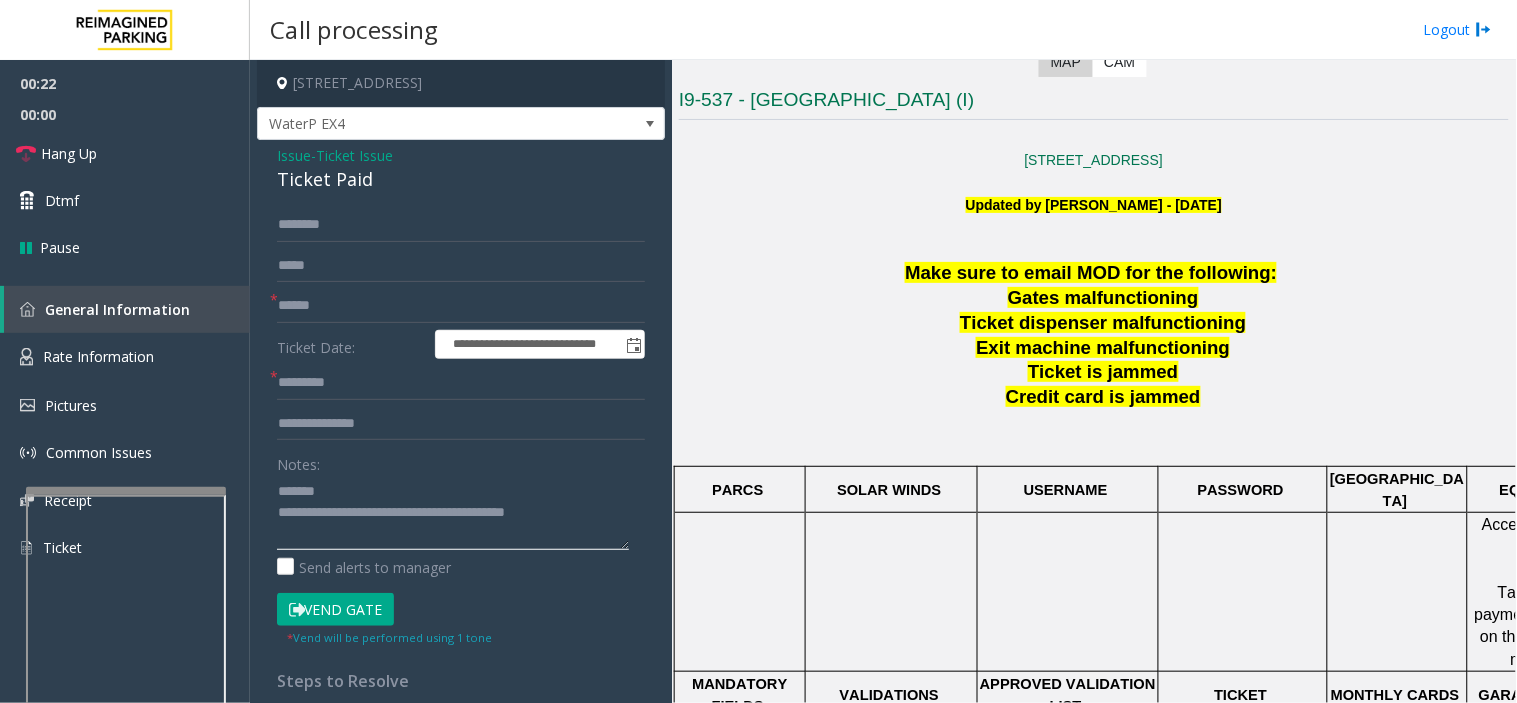 type on "**********" 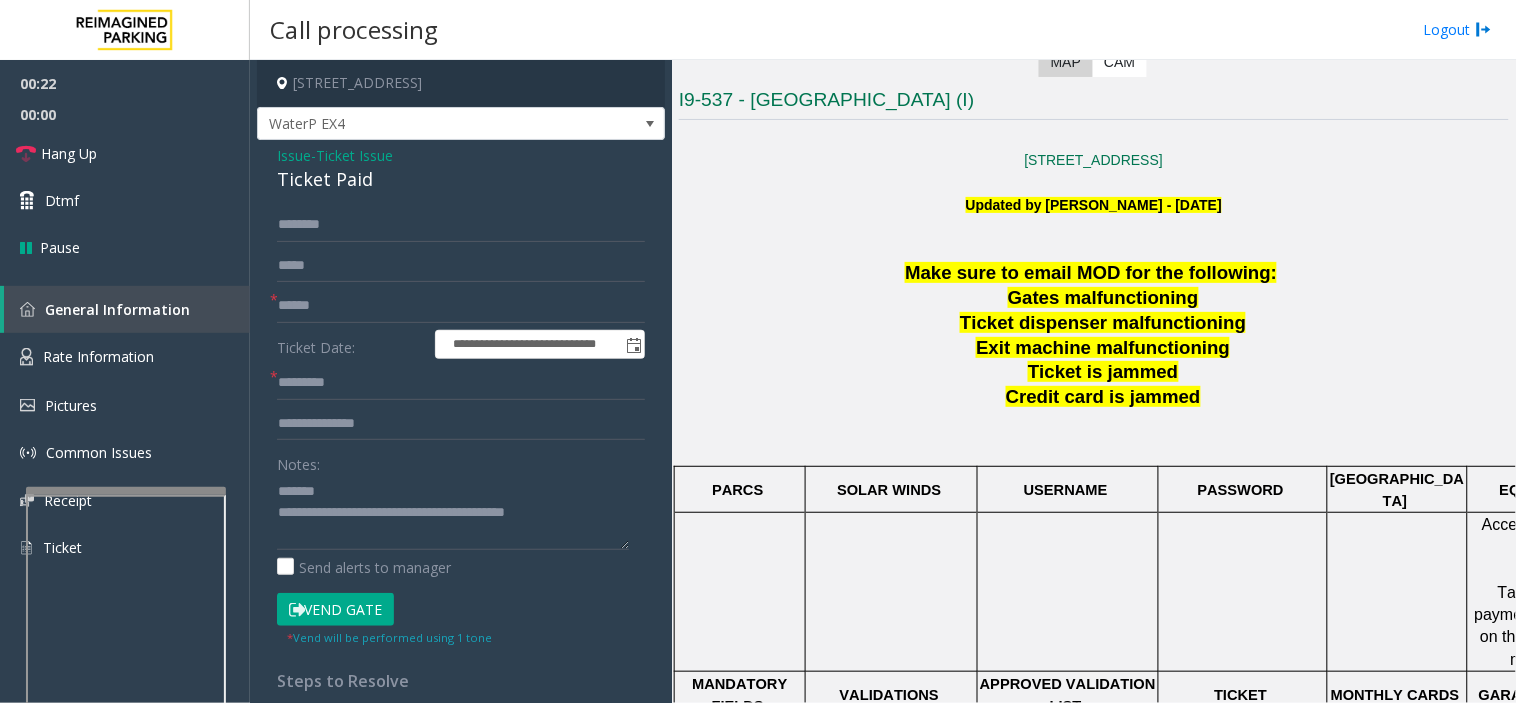 click on "Ticket Paid" 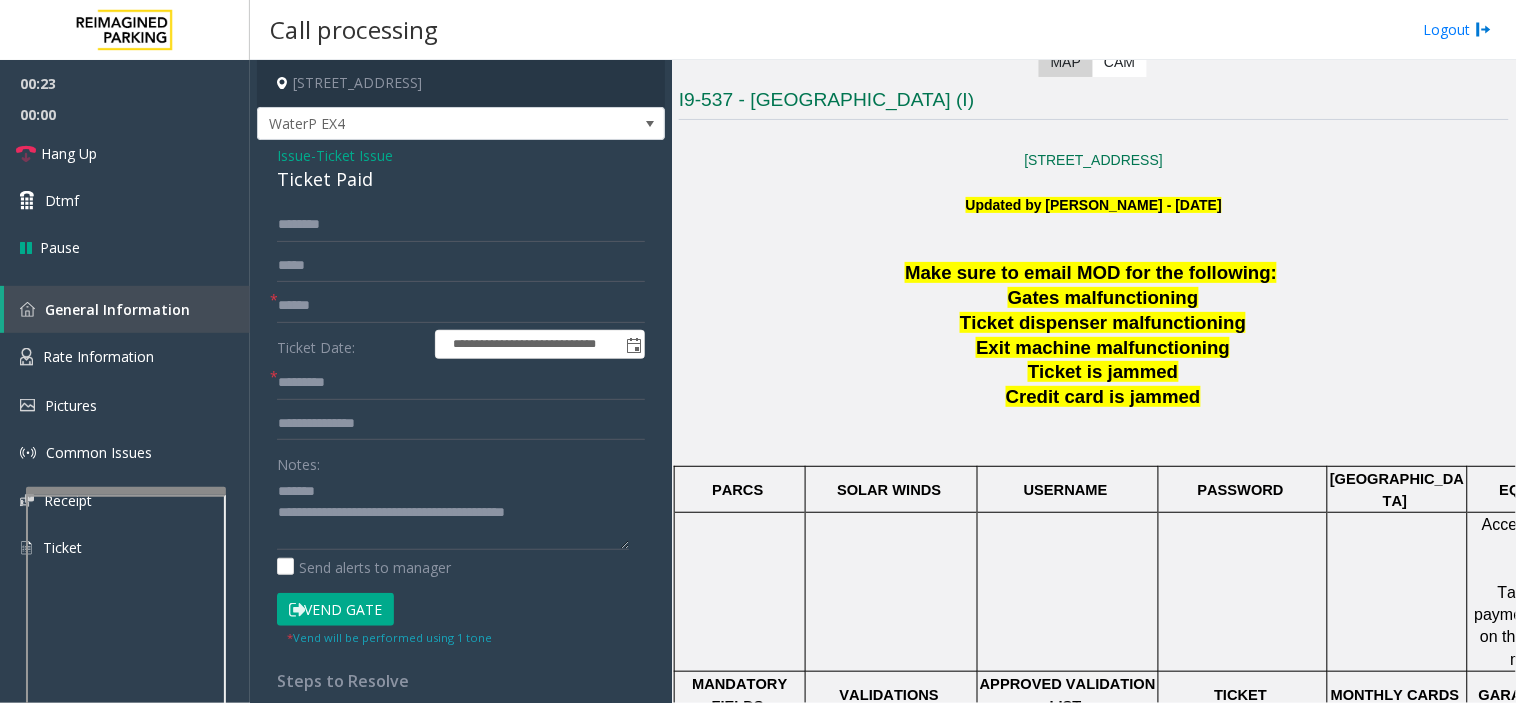 drag, startPoint x: 297, startPoint y: 158, endPoint x: 304, endPoint y: 177, distance: 20.248457 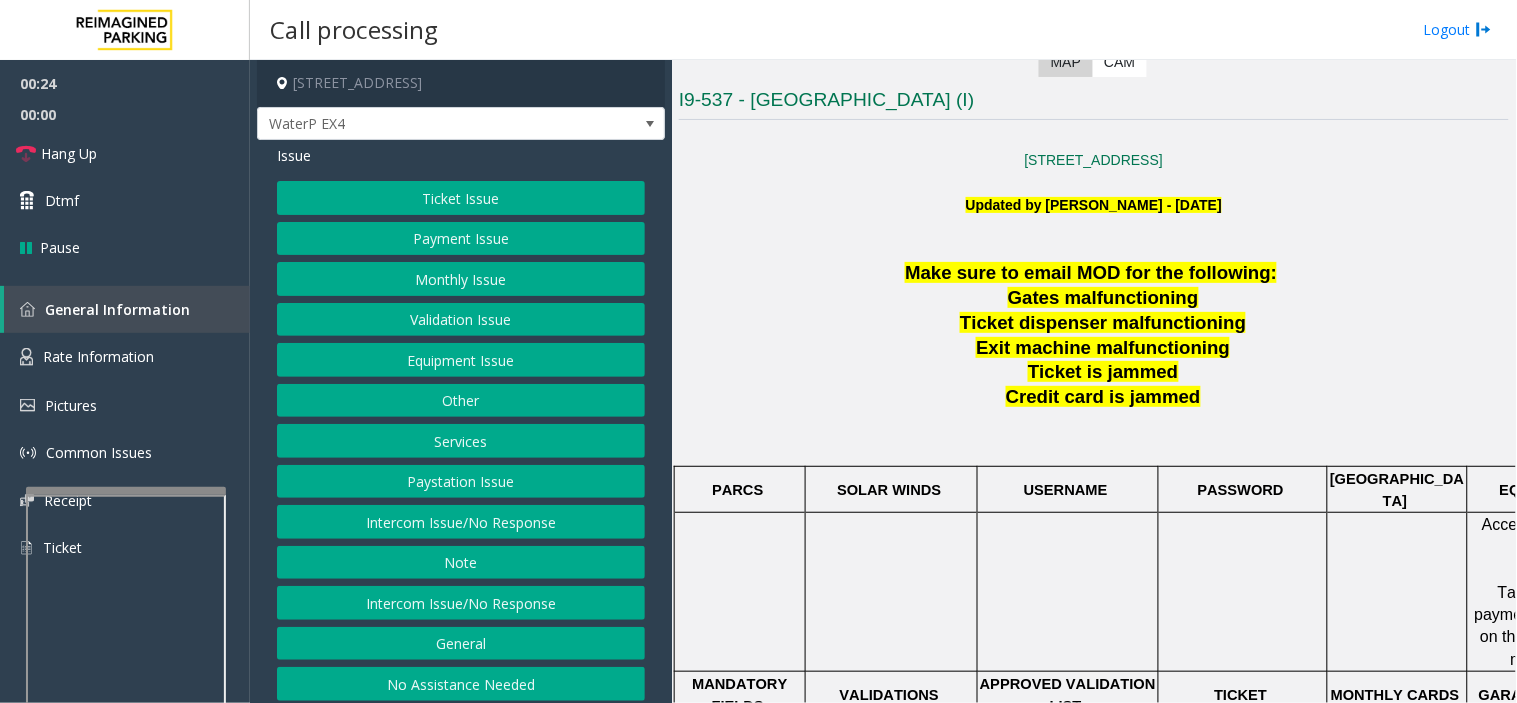 click on "Services" 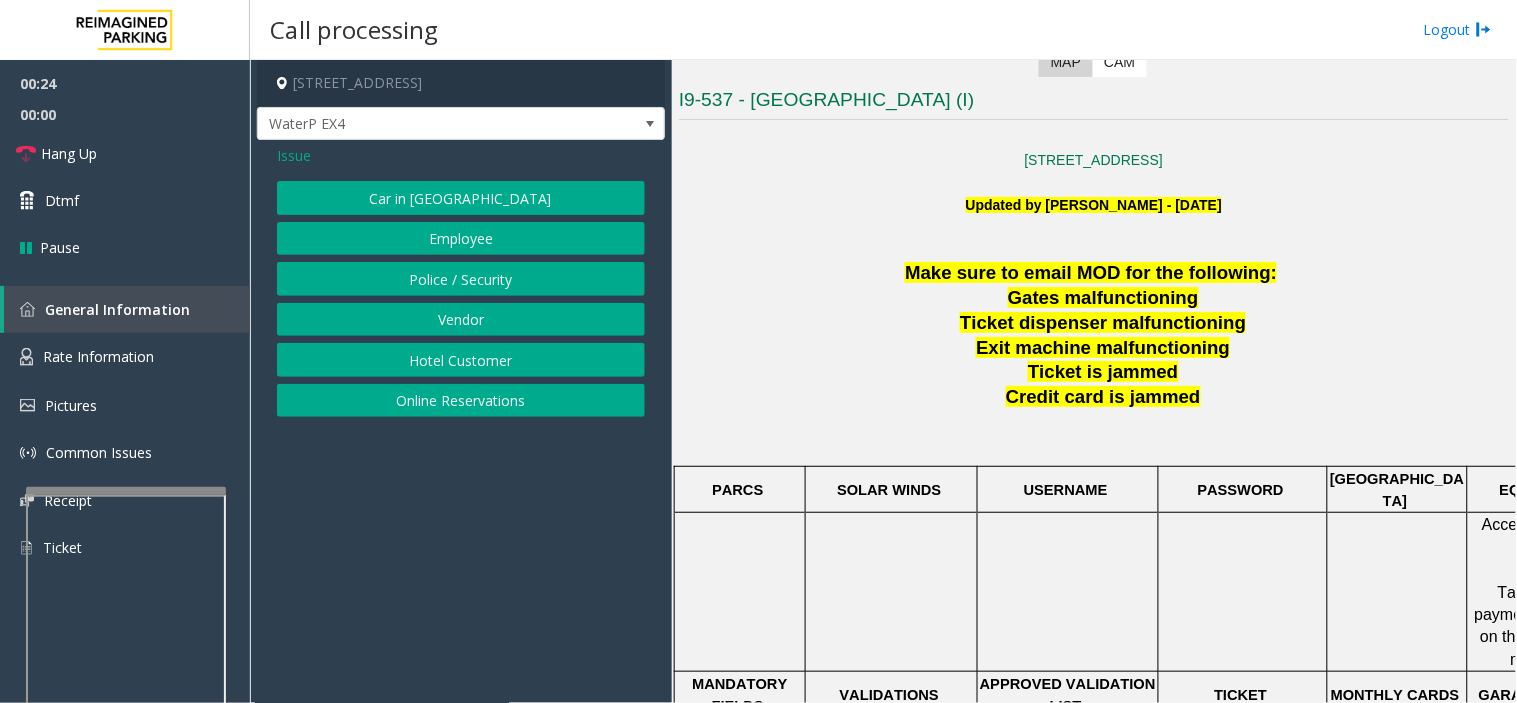click on "Online Reservations" 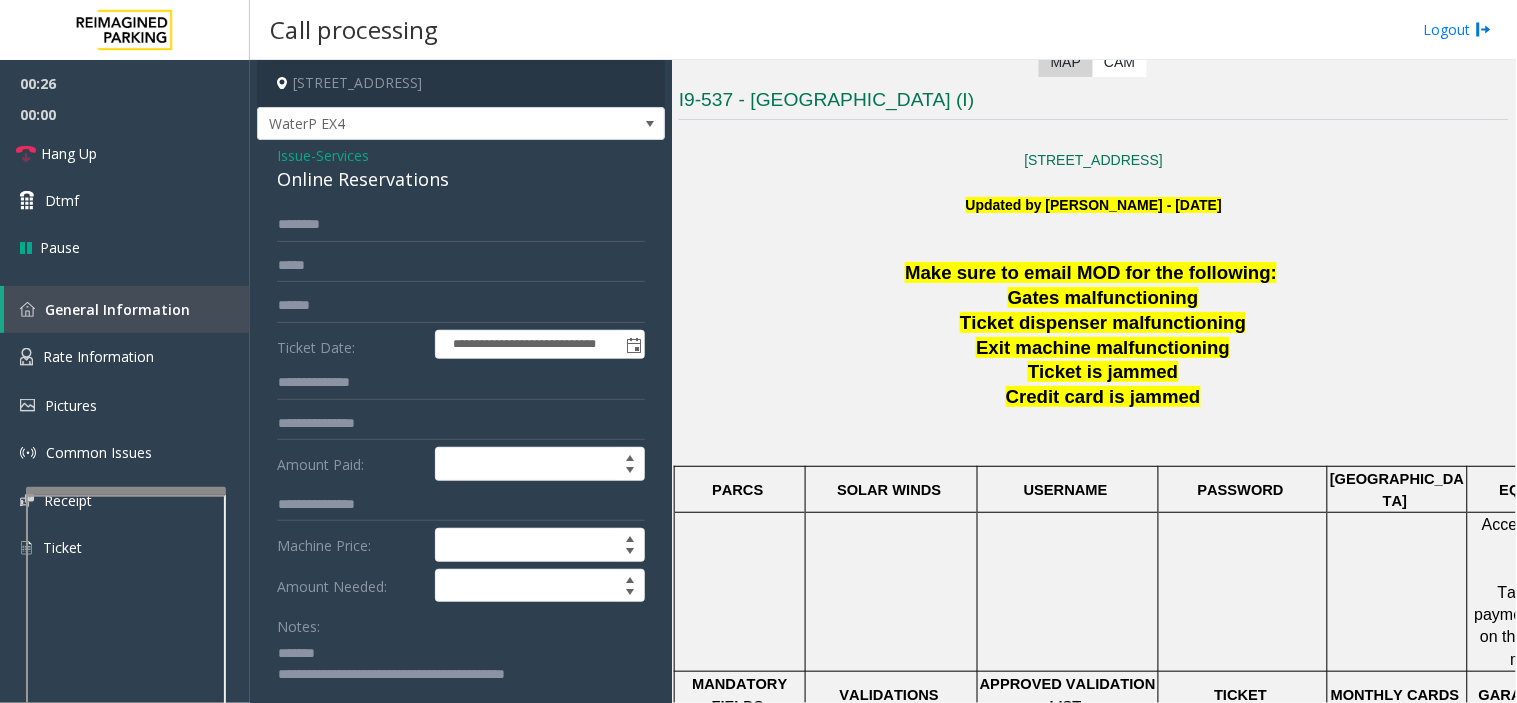 drag, startPoint x: 818, startPoint y: 468, endPoint x: 802, endPoint y: 480, distance: 20 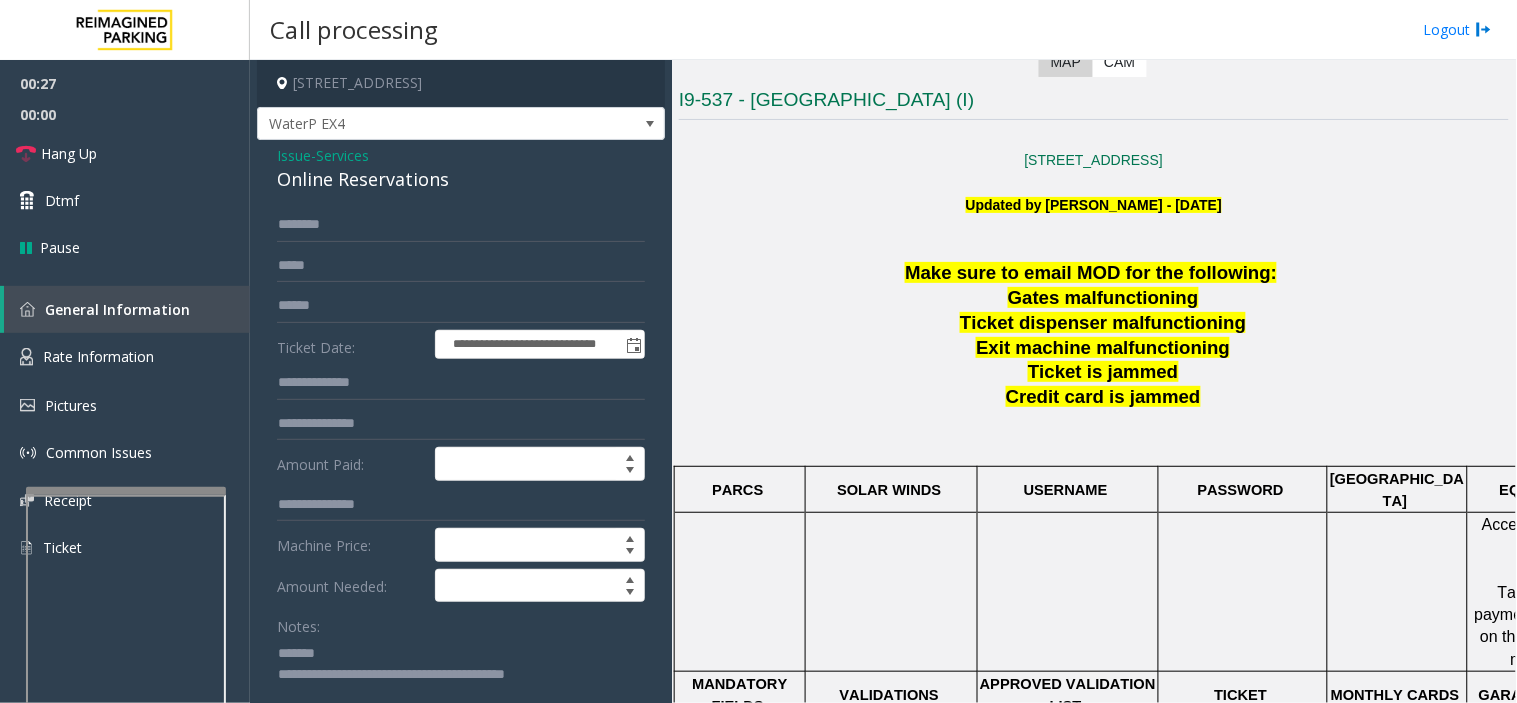 click 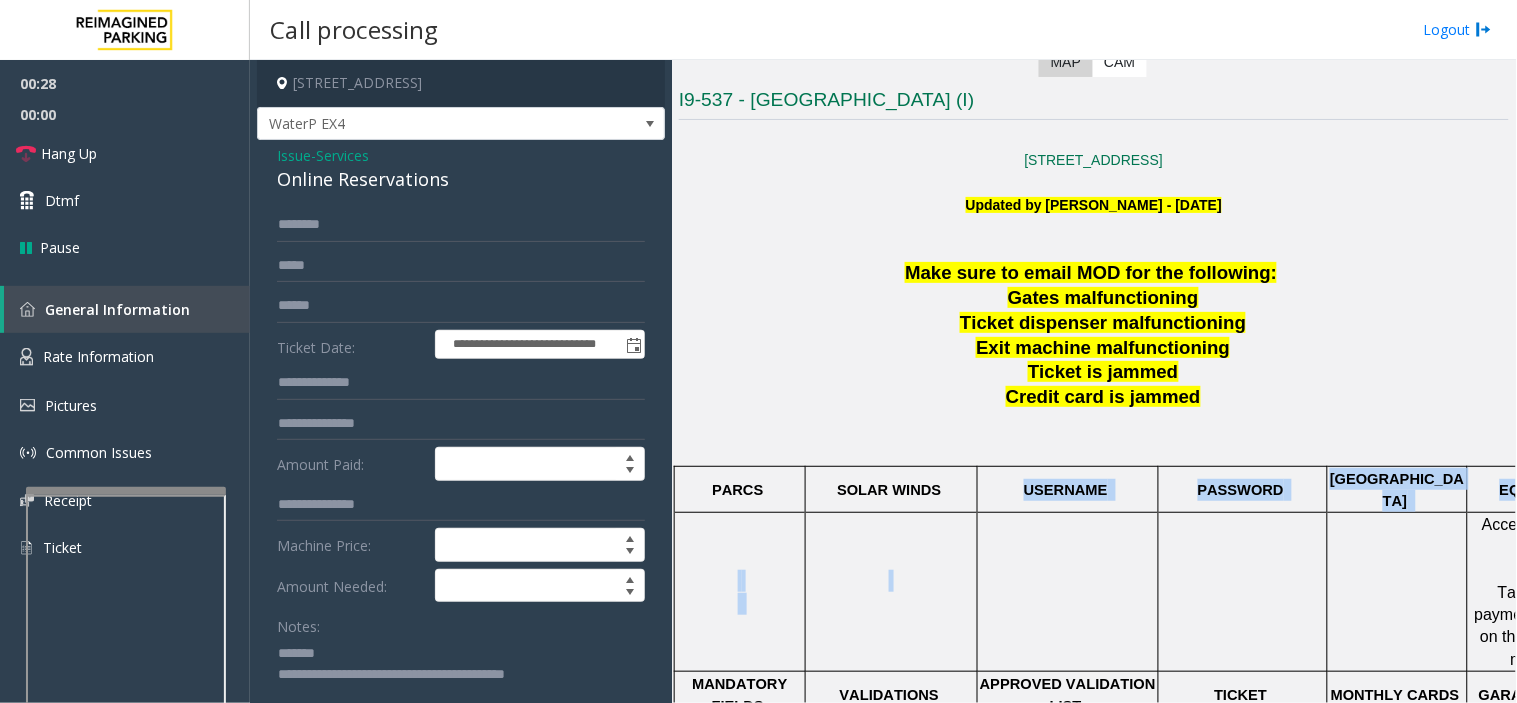 drag, startPoint x: 841, startPoint y: 491, endPoint x: 966, endPoint y: 476, distance: 125.89678 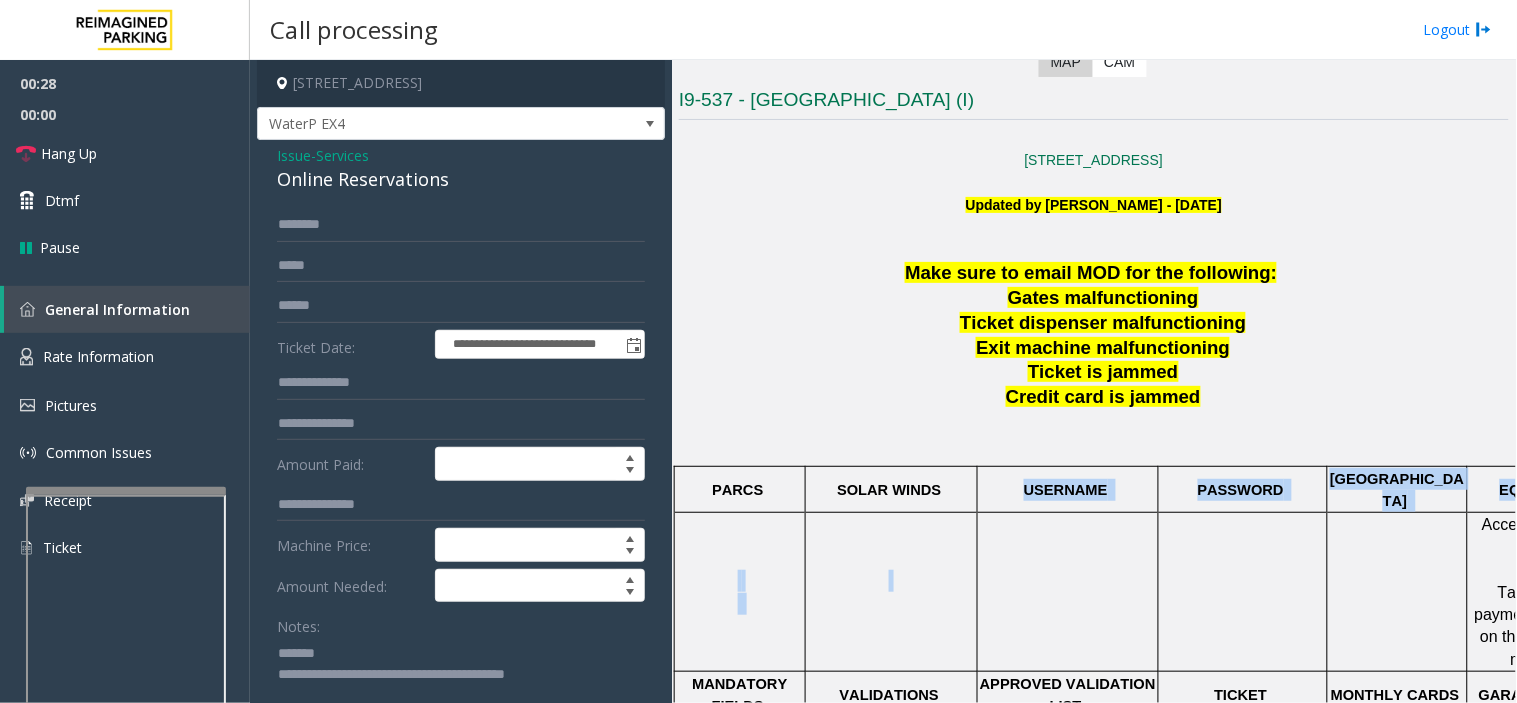 click 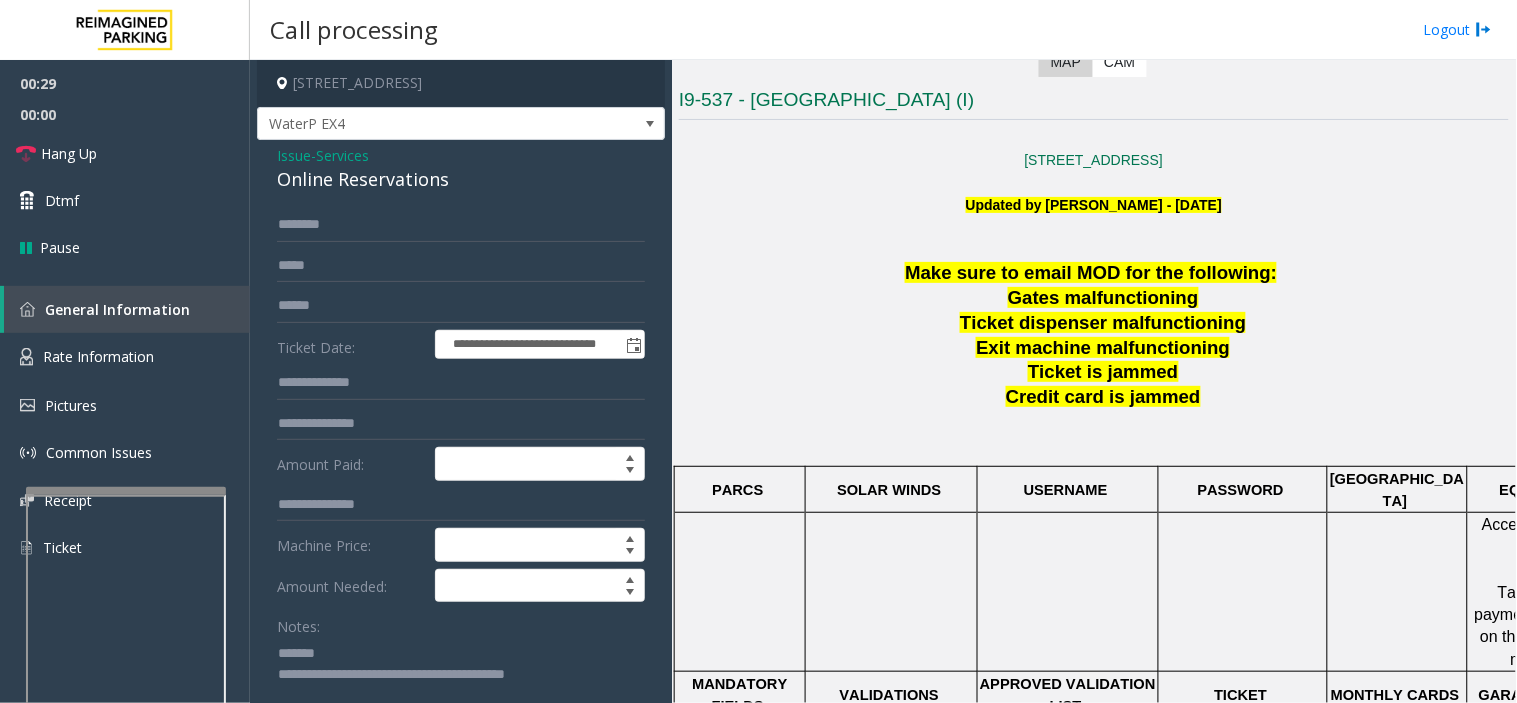 click on "SOLAR WINDS" 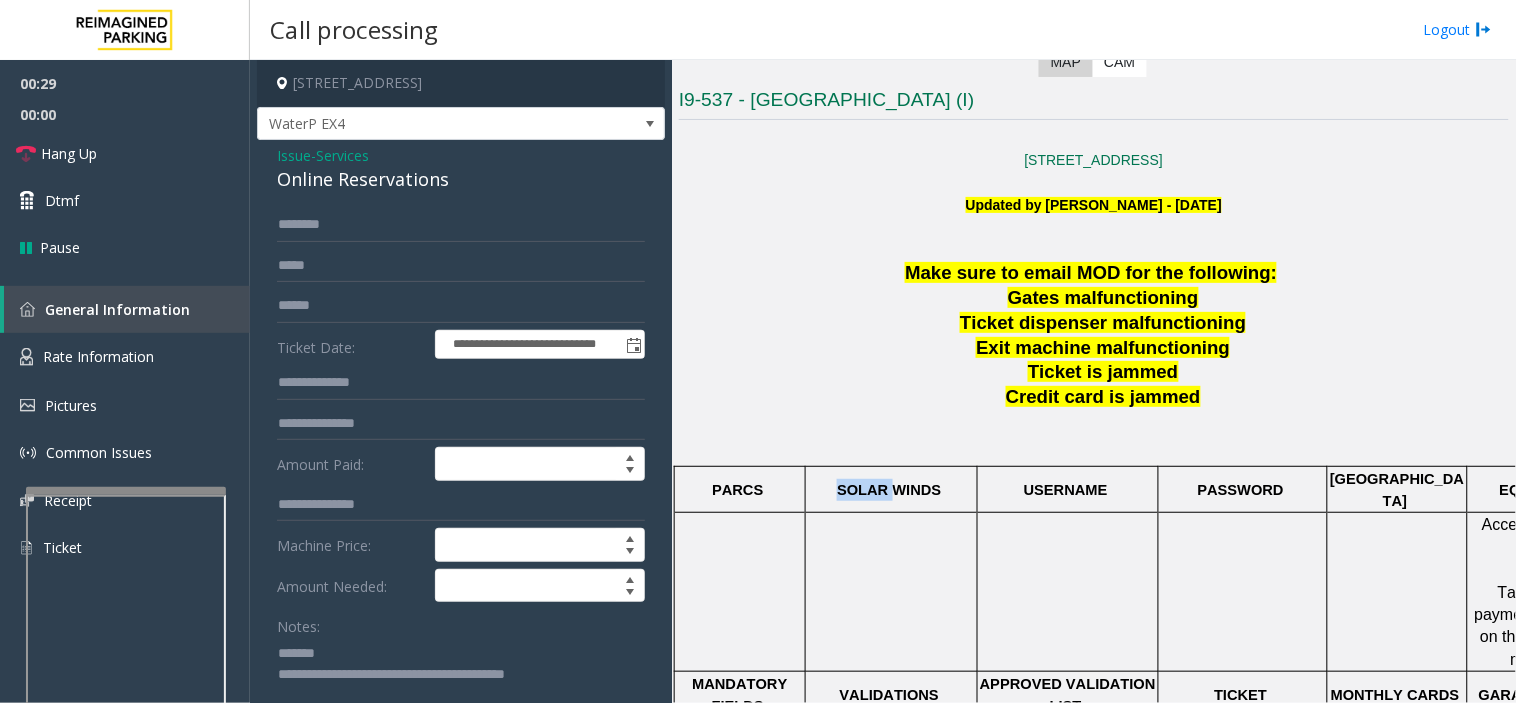 click on "SOLAR WINDS" 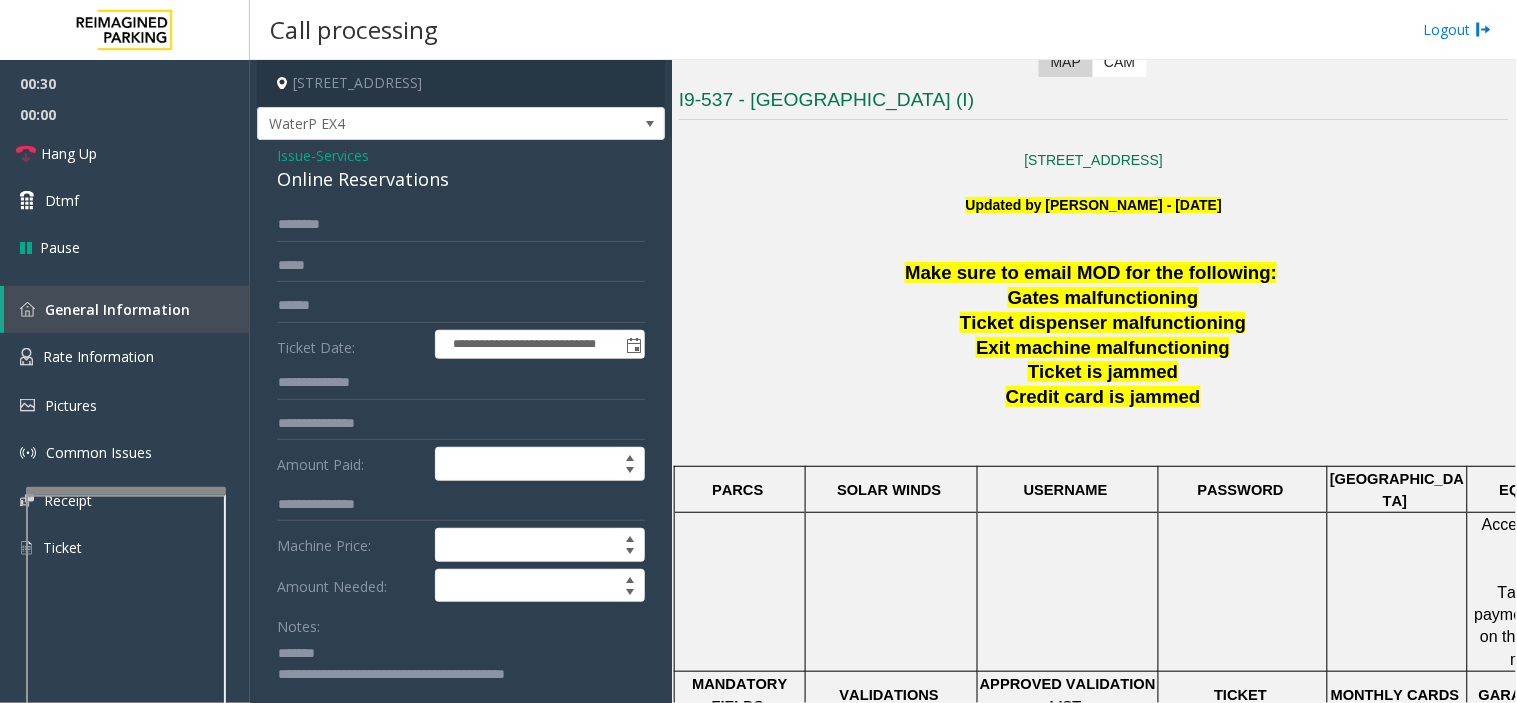 click on "SOLAR WINDS" 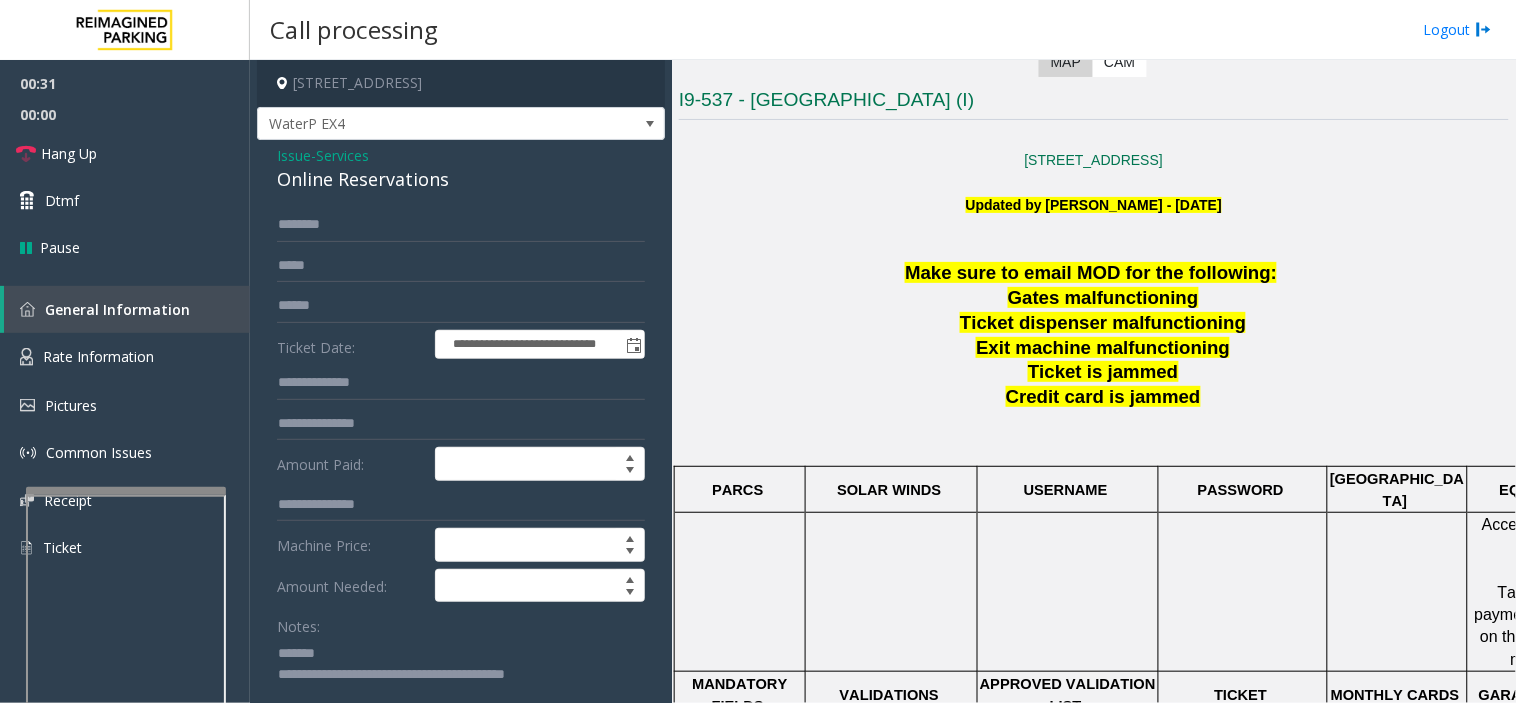 drag, startPoint x: 877, startPoint y: 522, endPoint x: 840, endPoint y: 528, distance: 37.48333 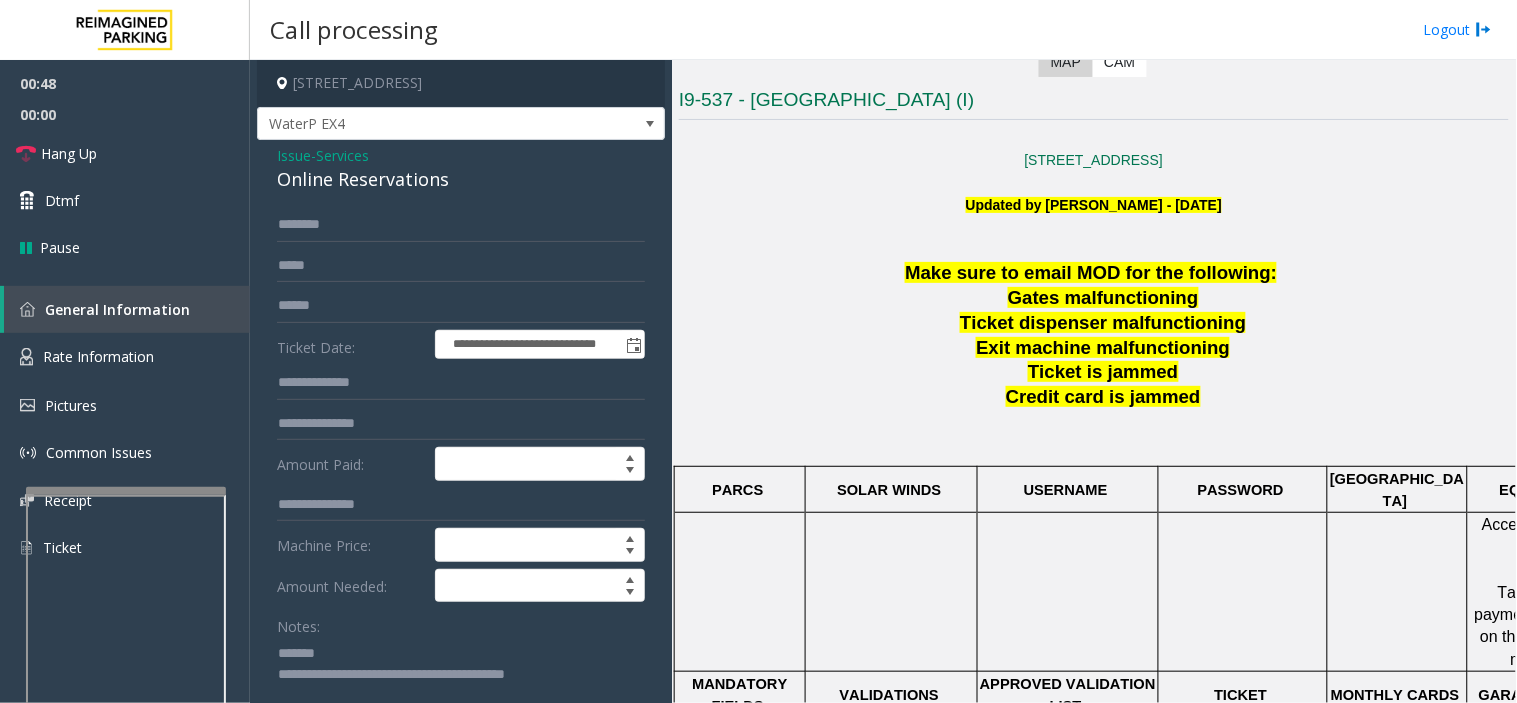 click on "Issue" 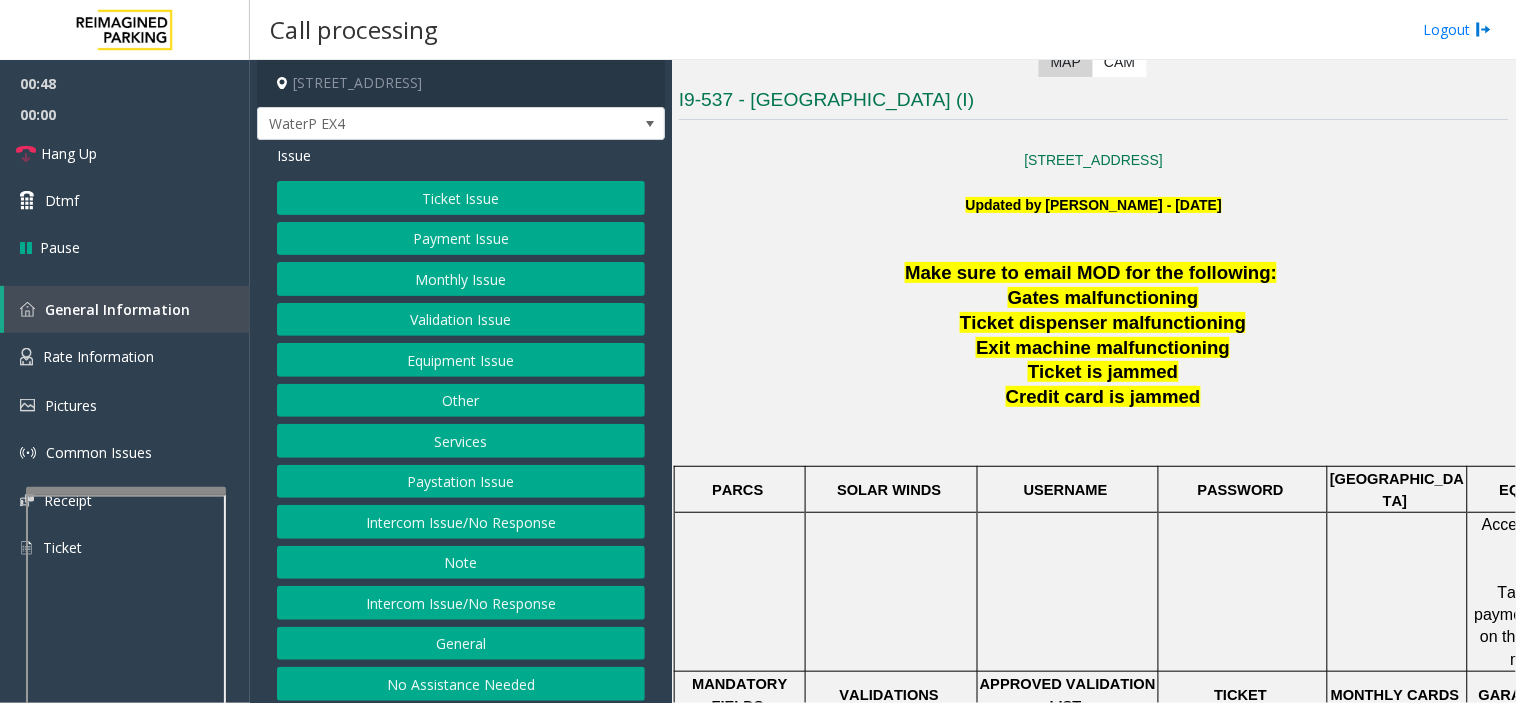 click on "Ticket Issue" 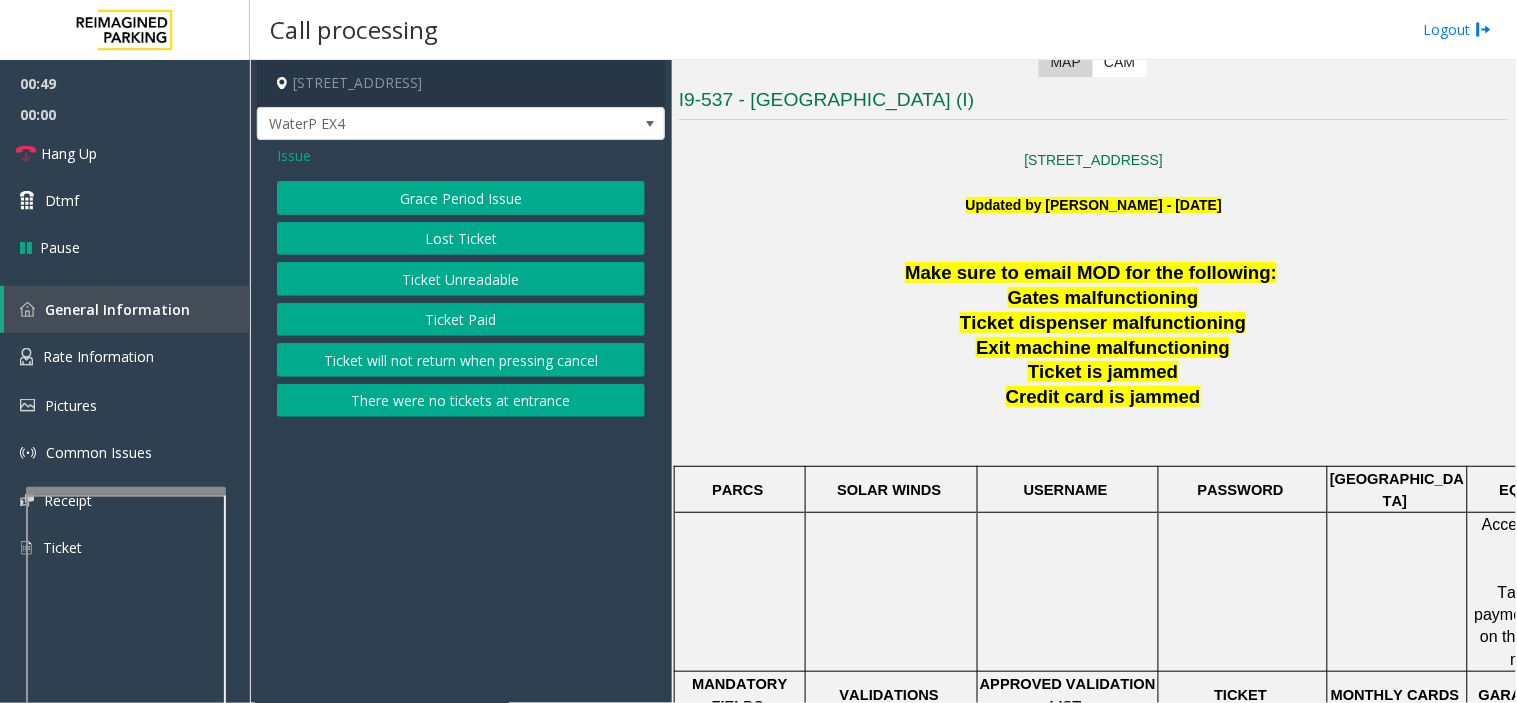 click on "Ticket Paid" 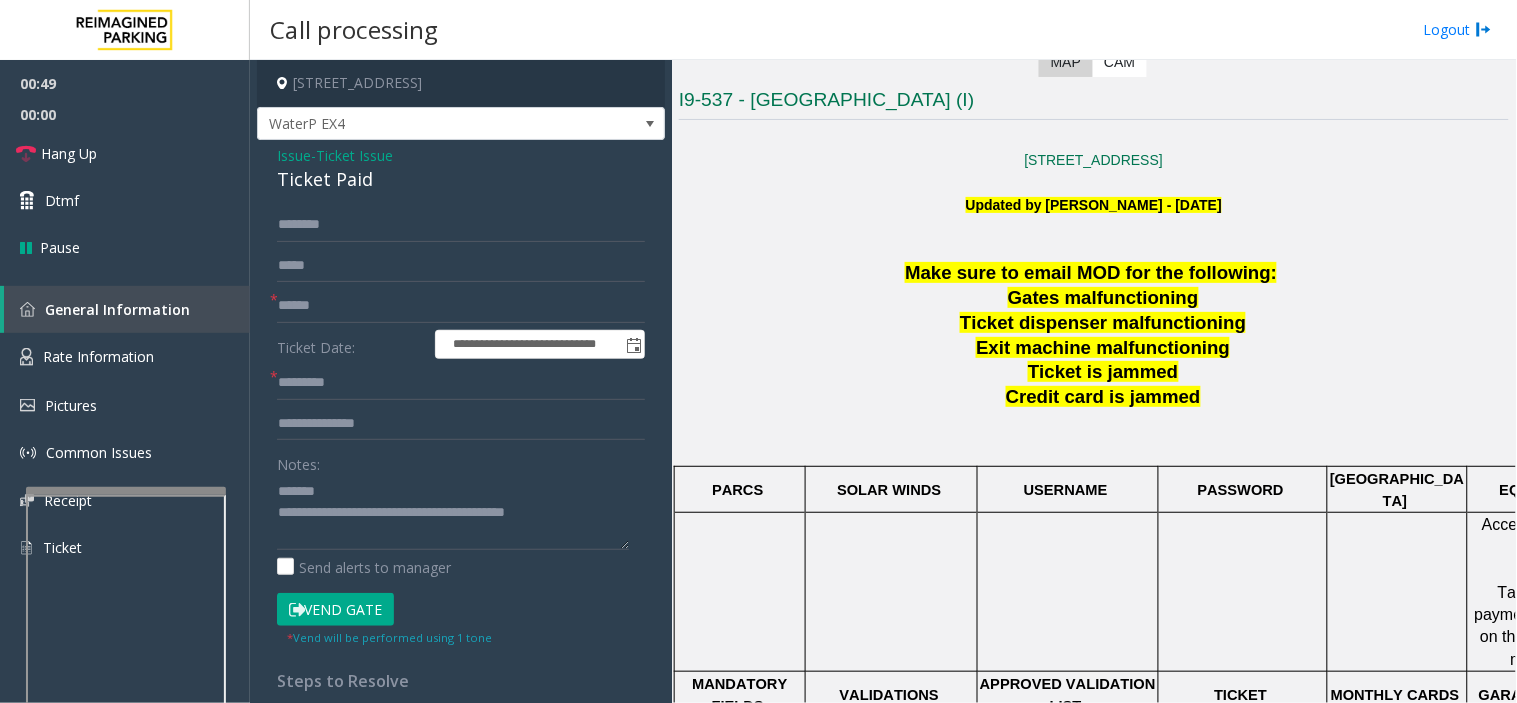 click on "Ticket Paid" 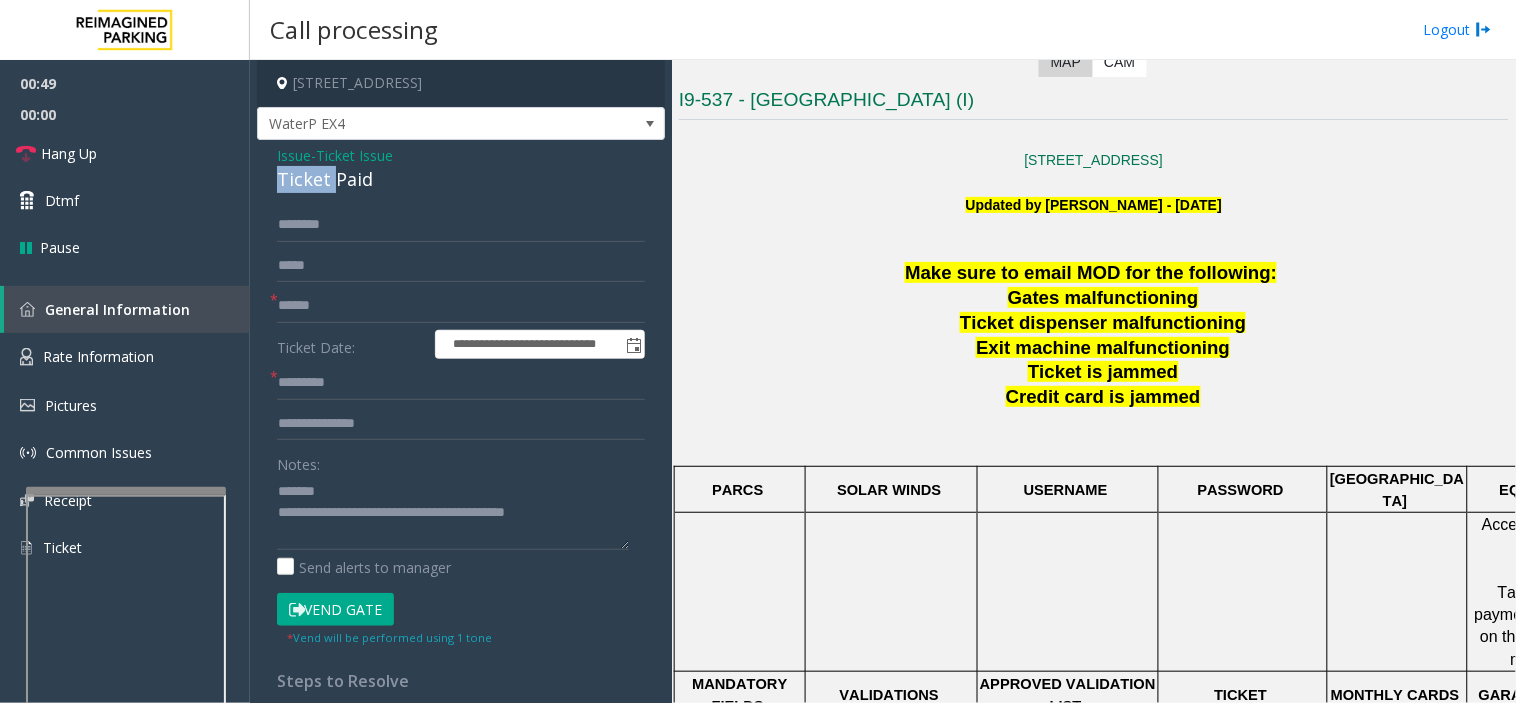 click on "Ticket Paid" 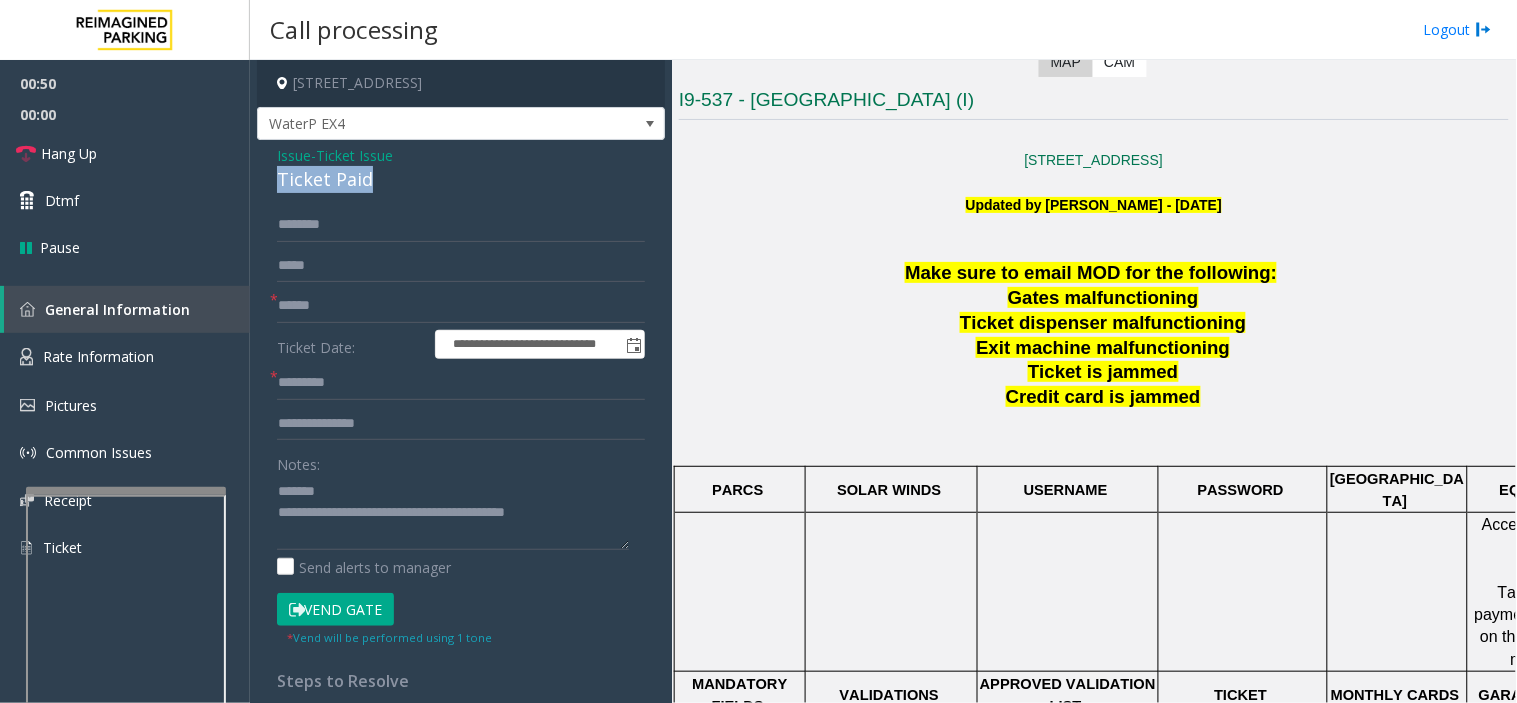 click on "Ticket Paid" 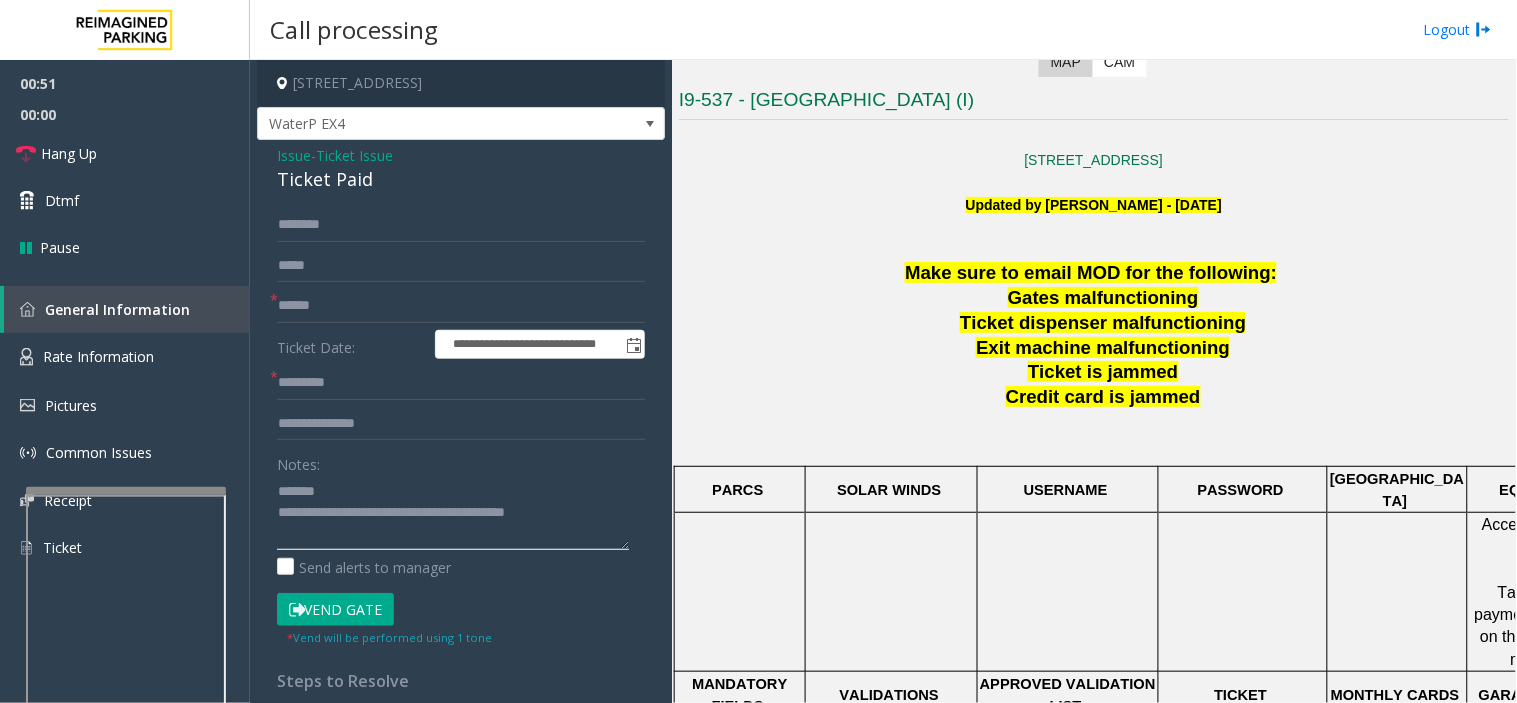 click 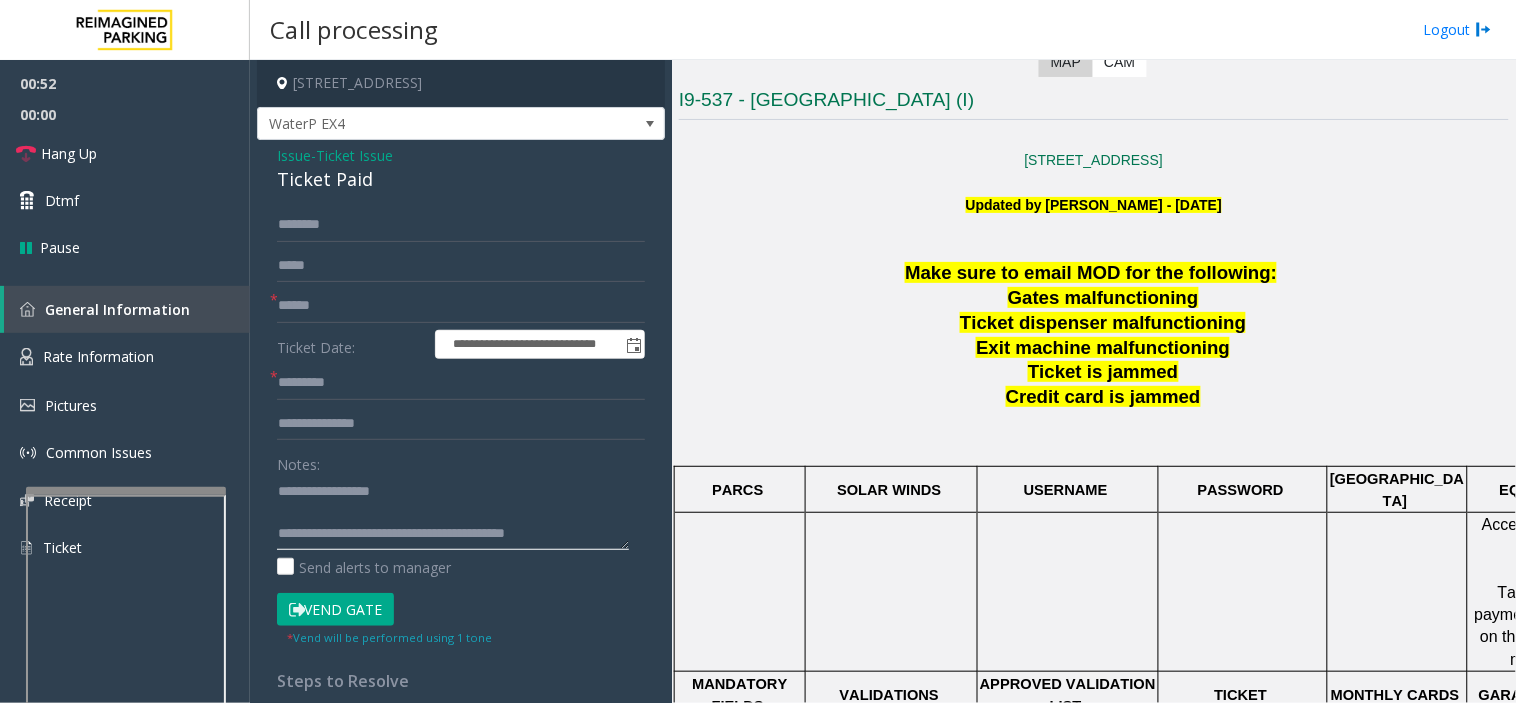 type on "**********" 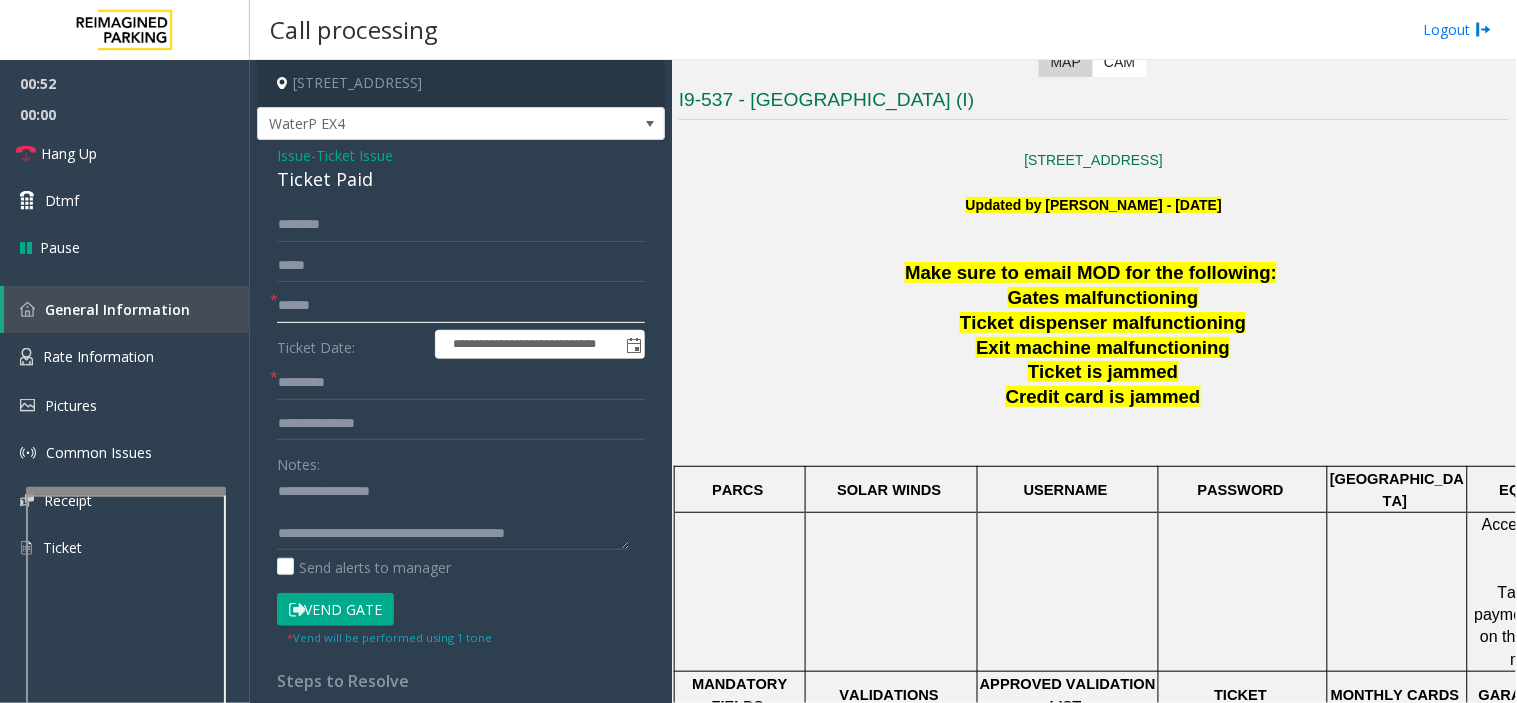 click 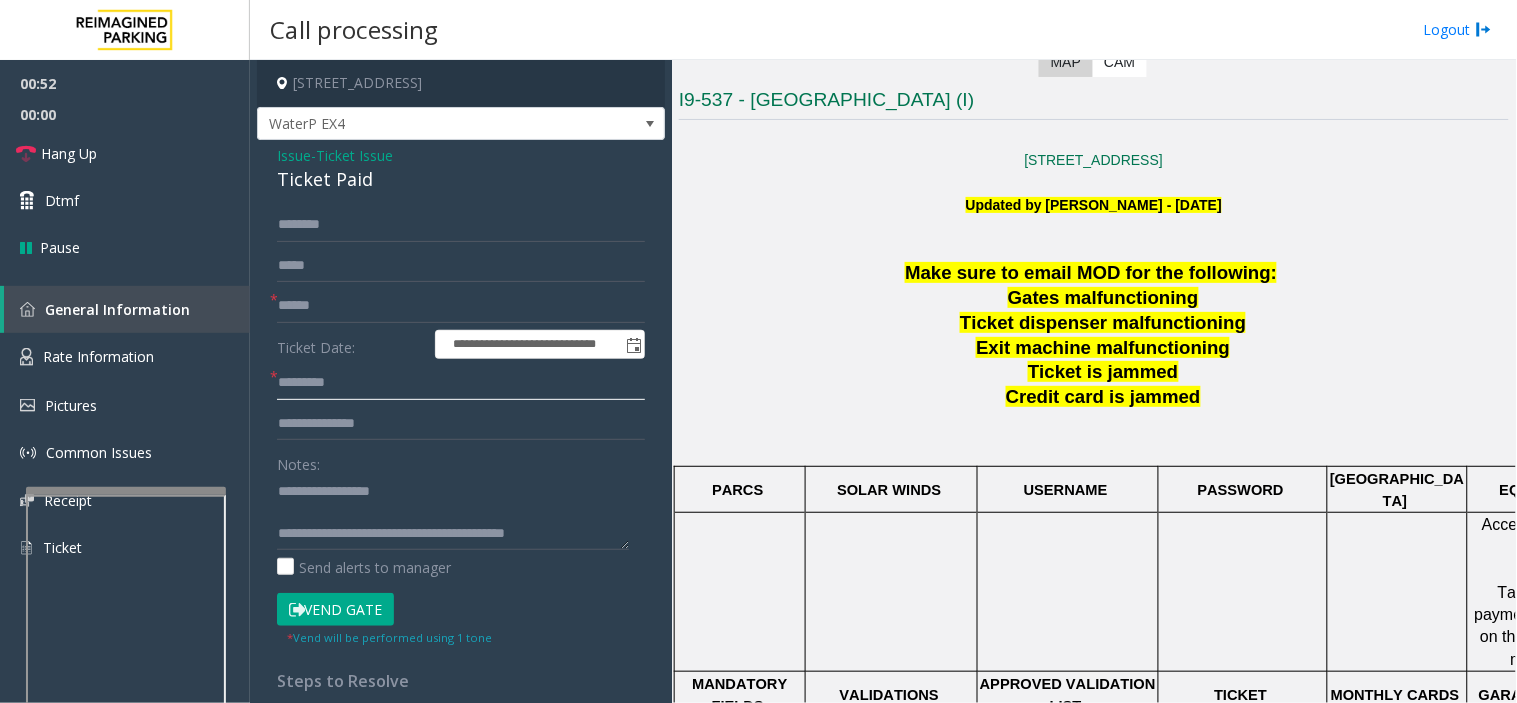 click 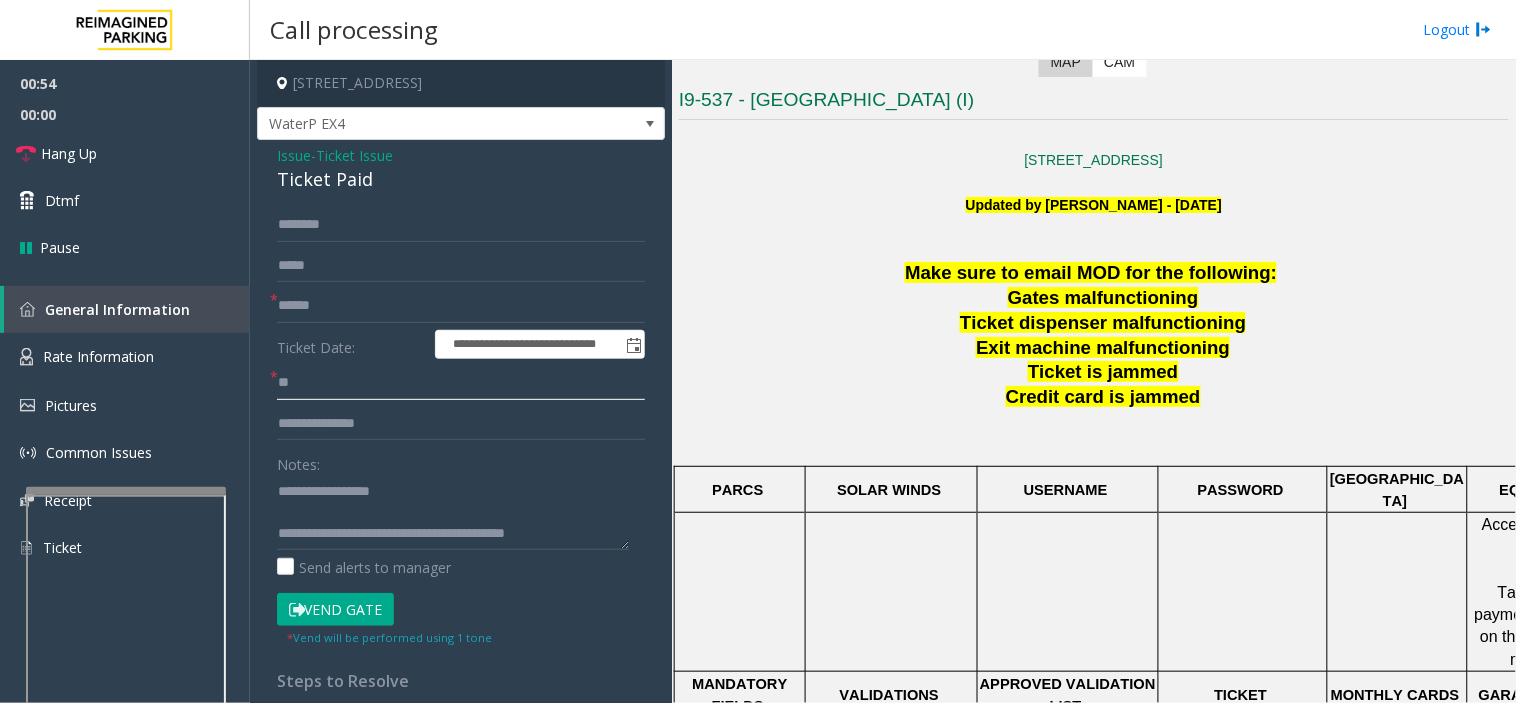 type on "**" 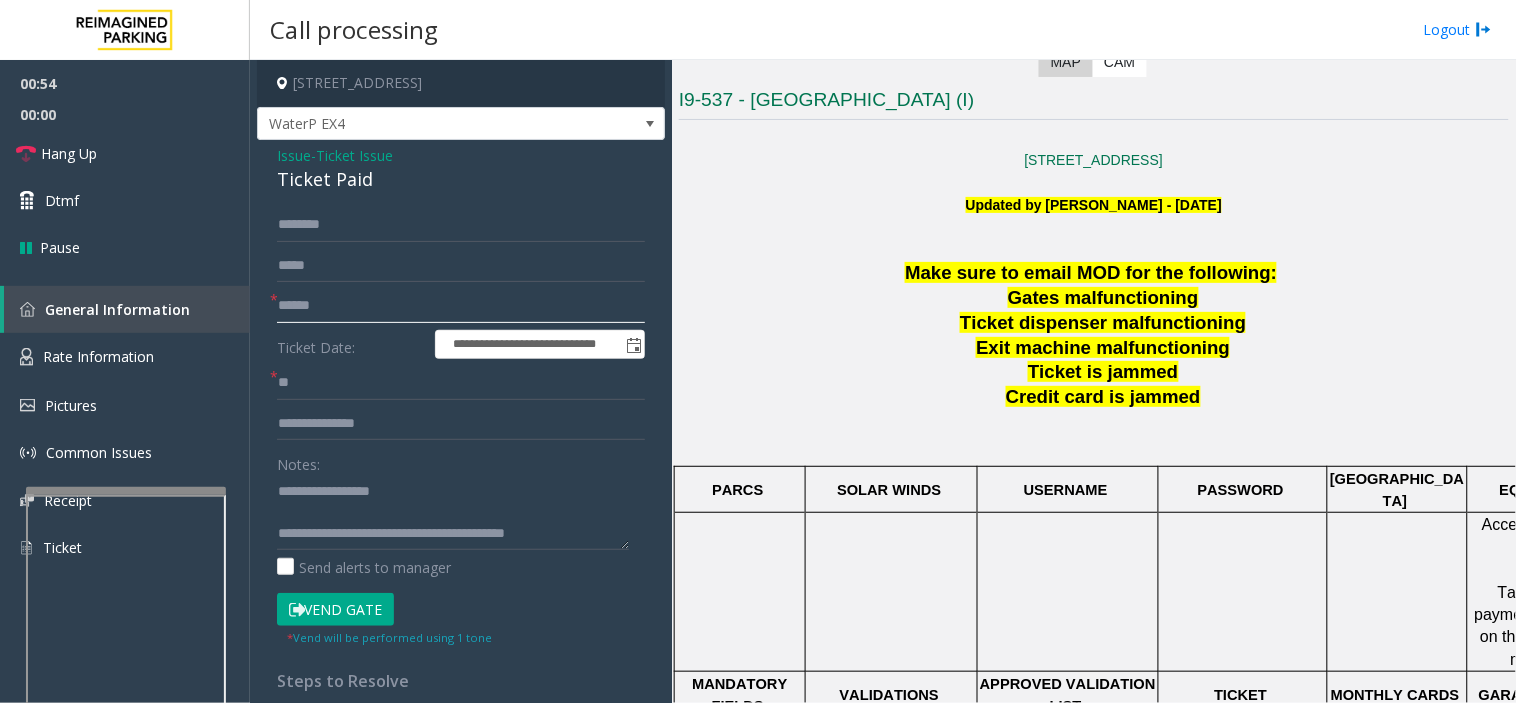 click 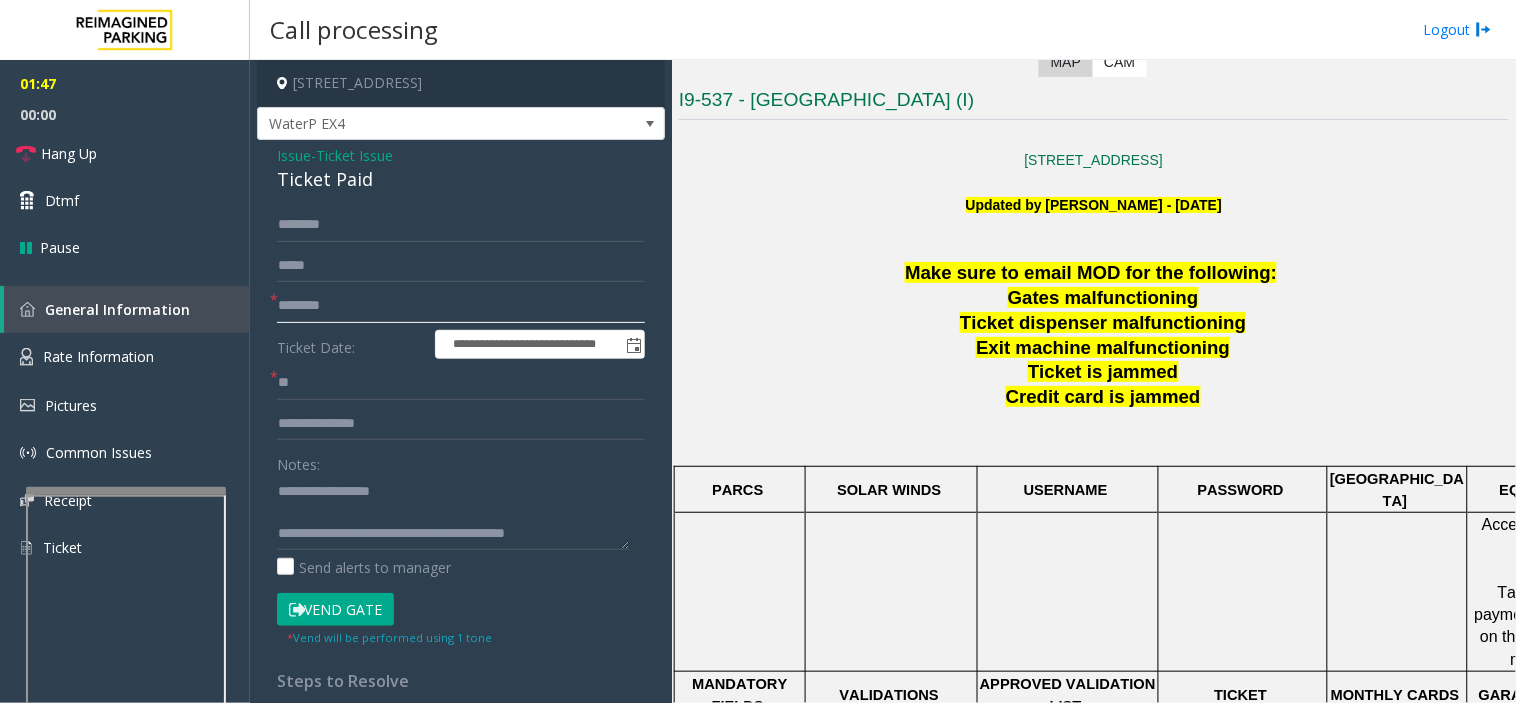 type on "********" 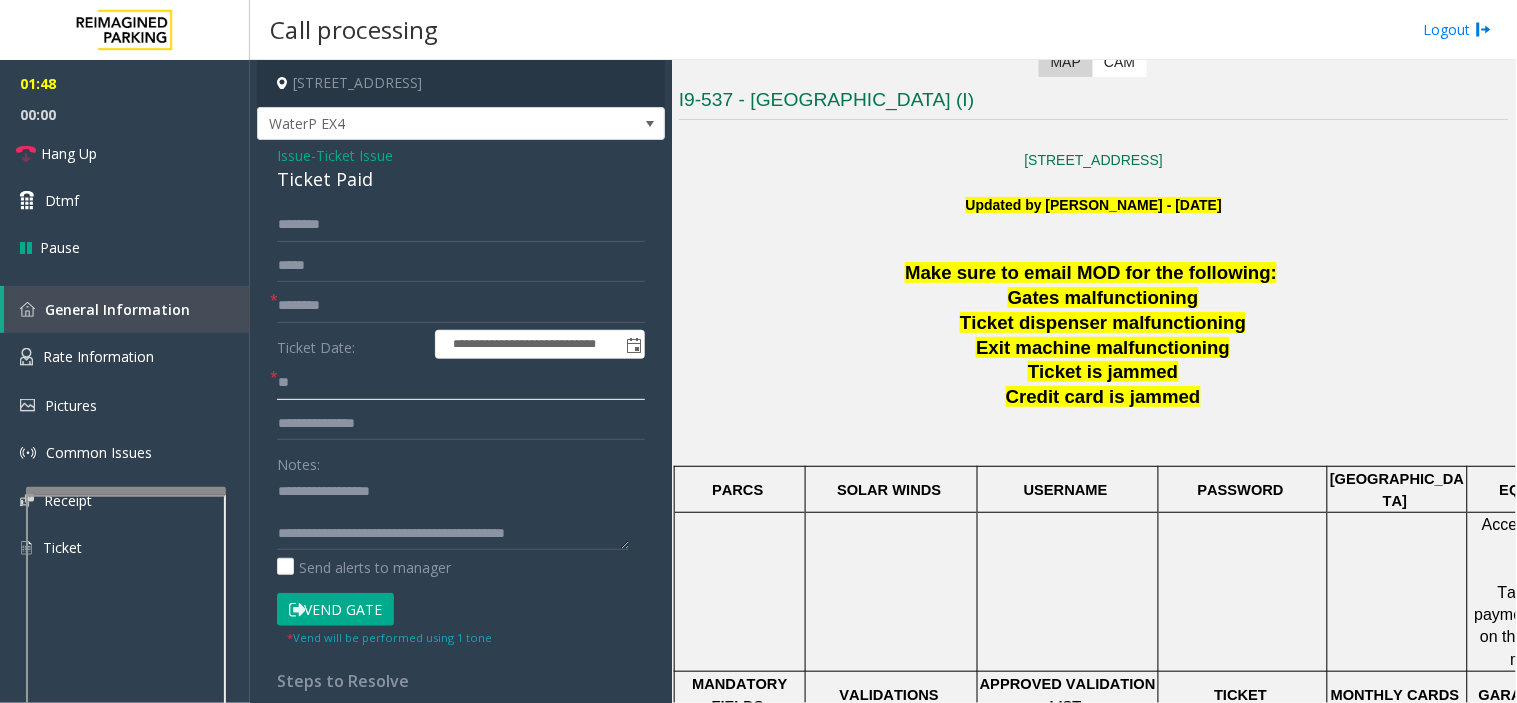 click on "**" 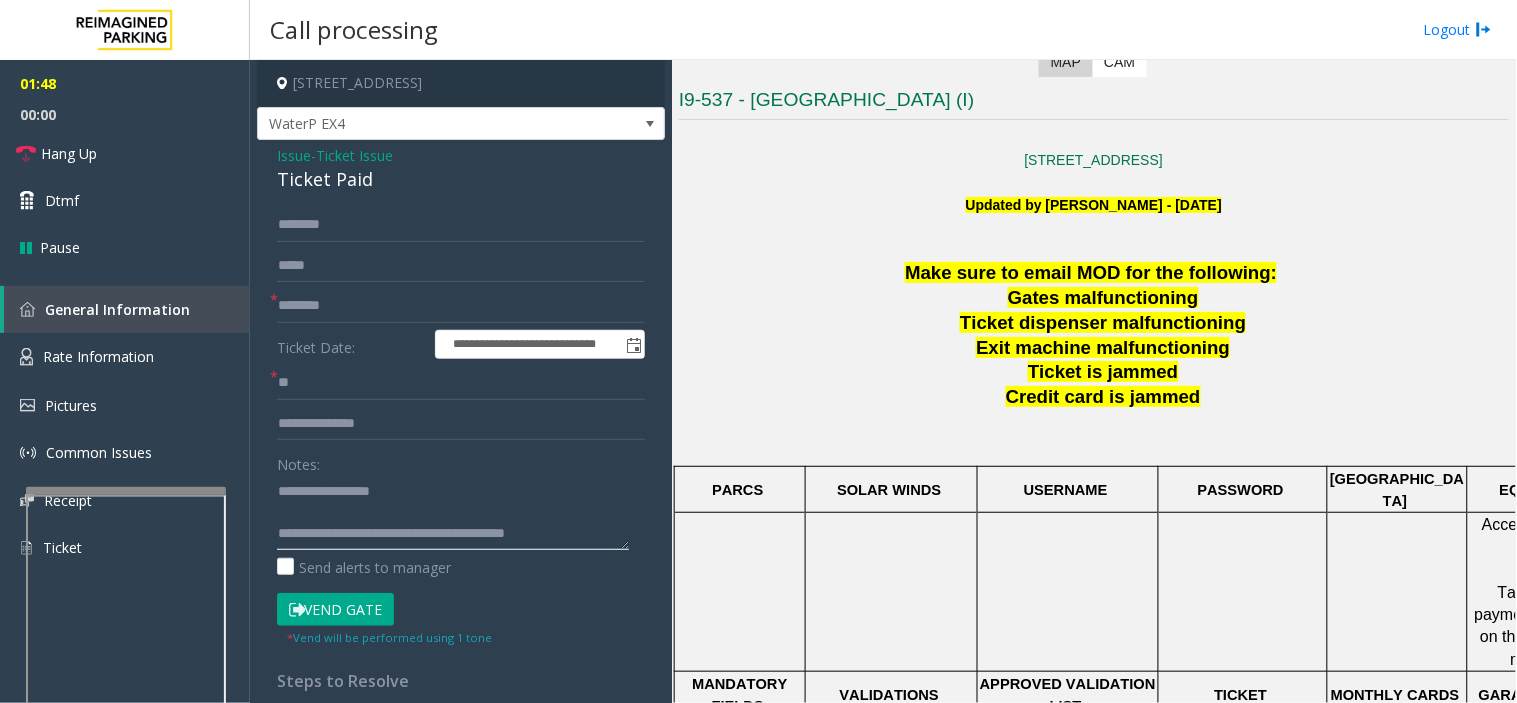 click 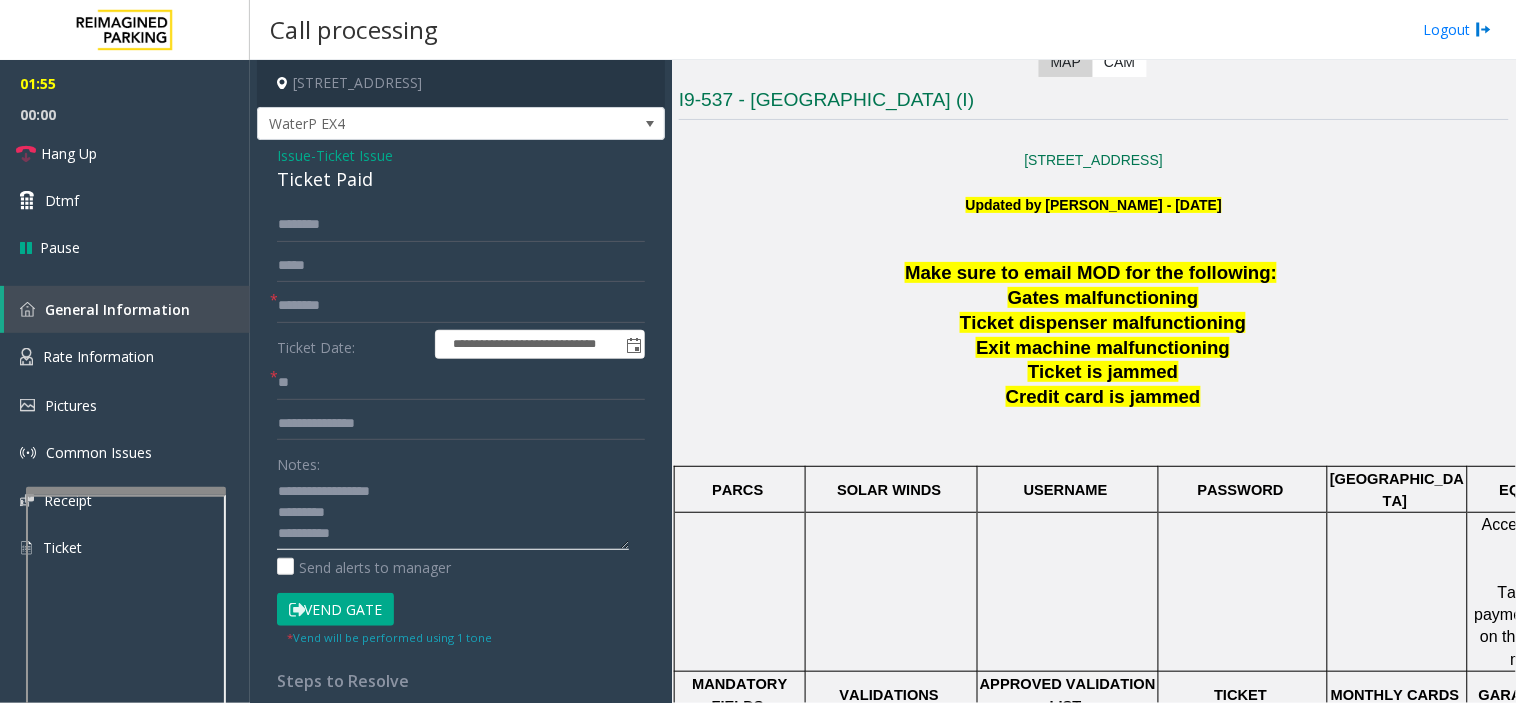 click 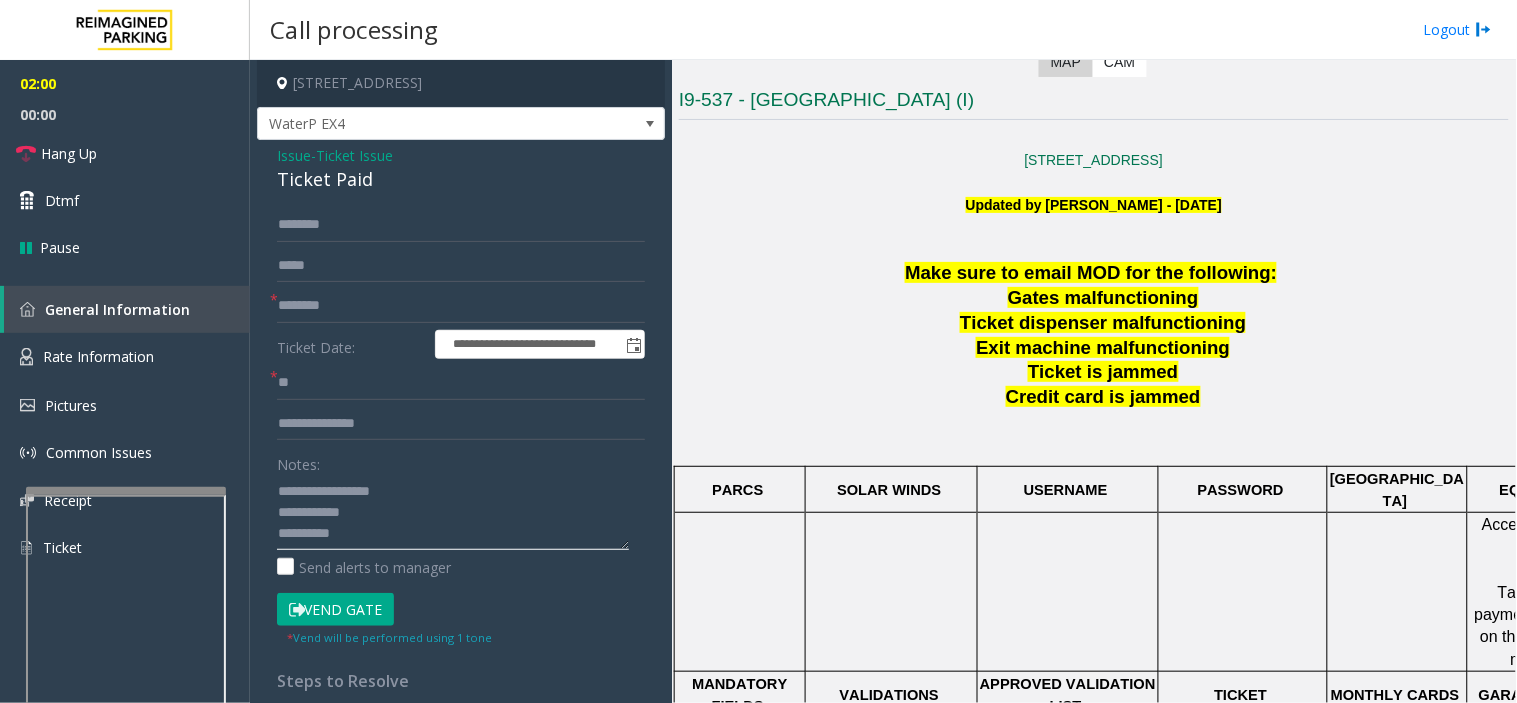 click 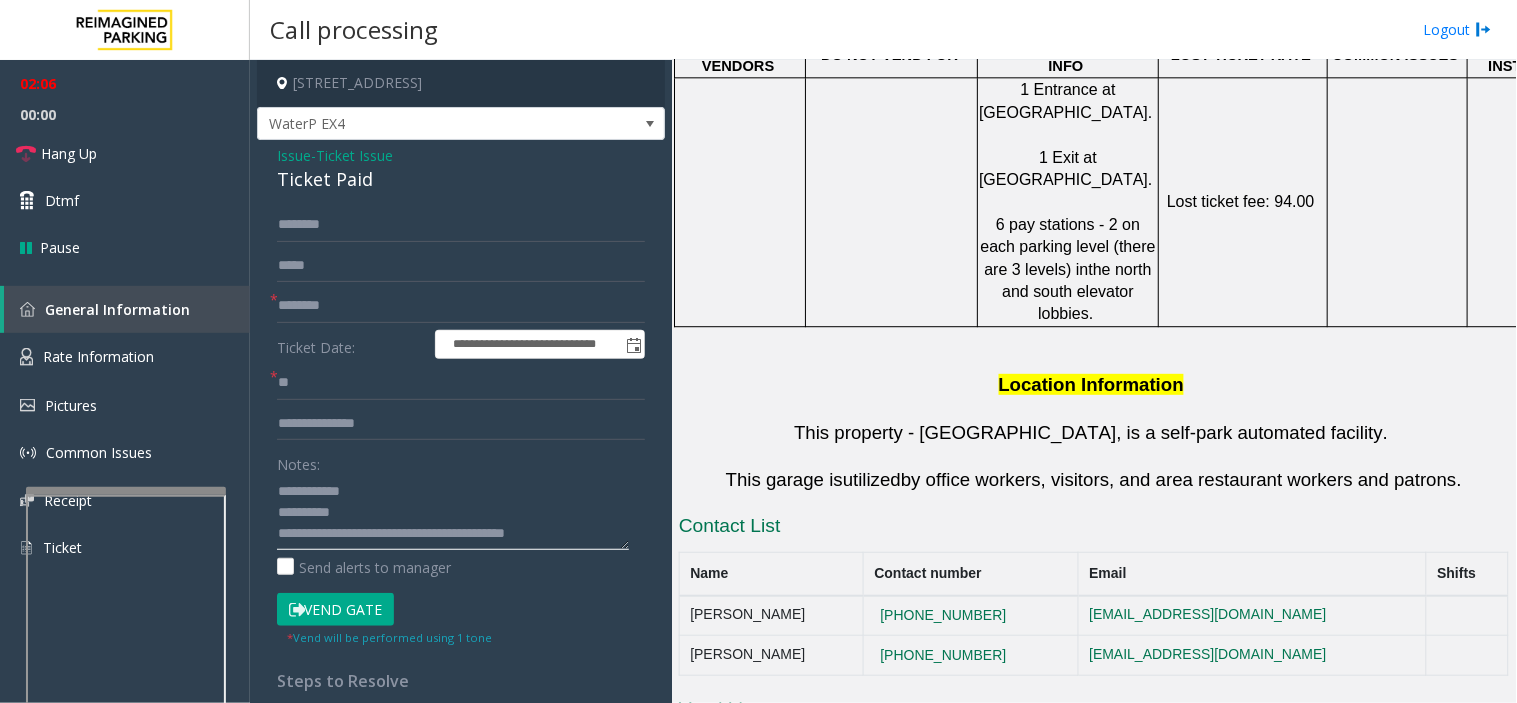 scroll, scrollTop: 1000, scrollLeft: 0, axis: vertical 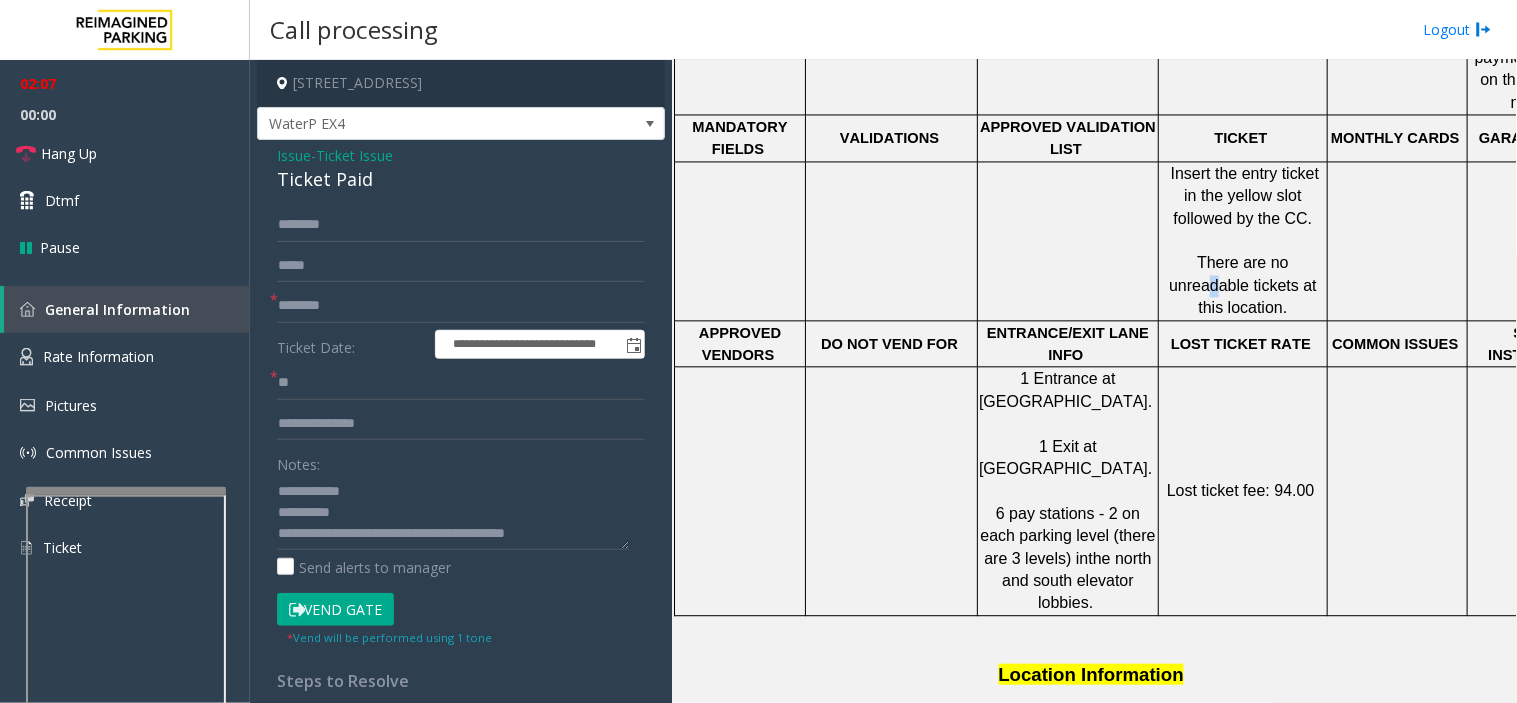 click on "There are no unreadable tickets at this location." 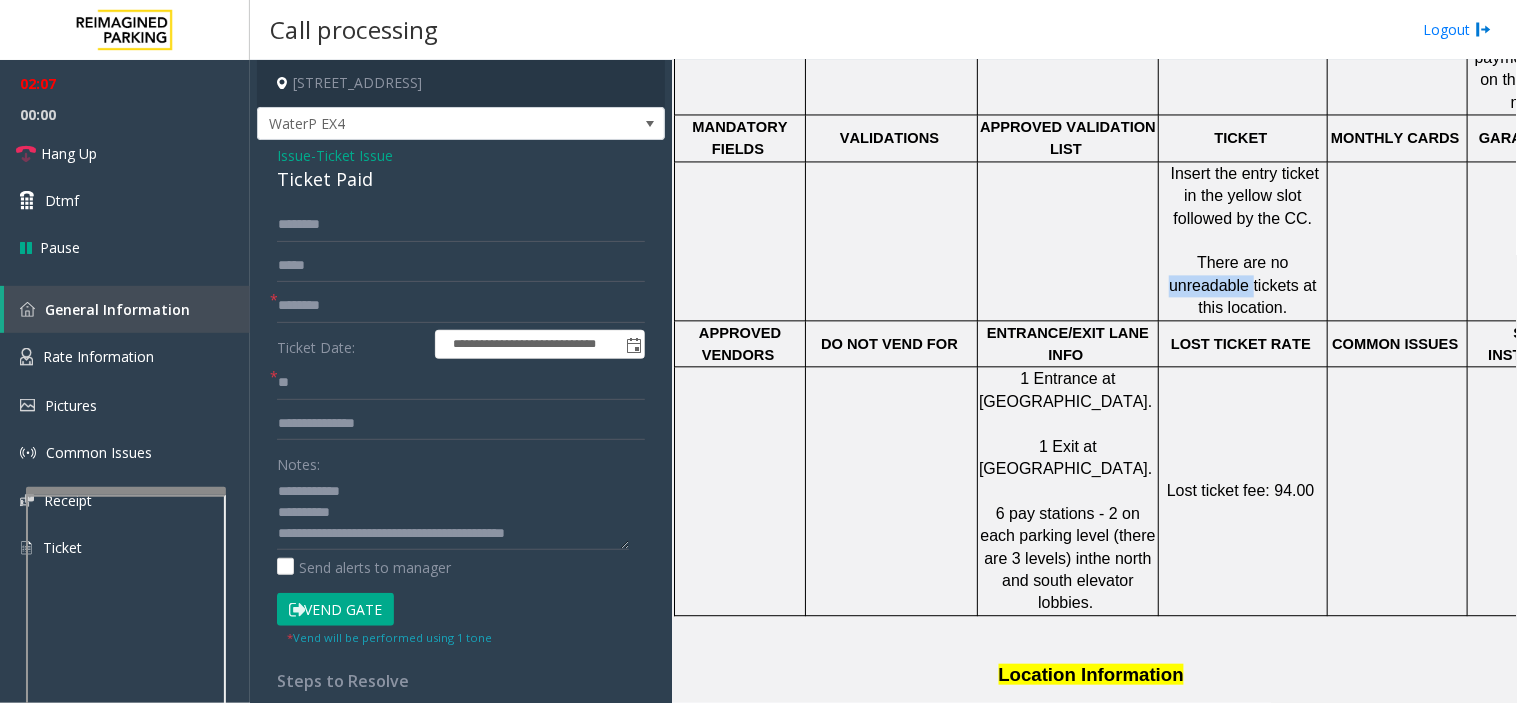 click on "There are no unreadable tickets at this location." 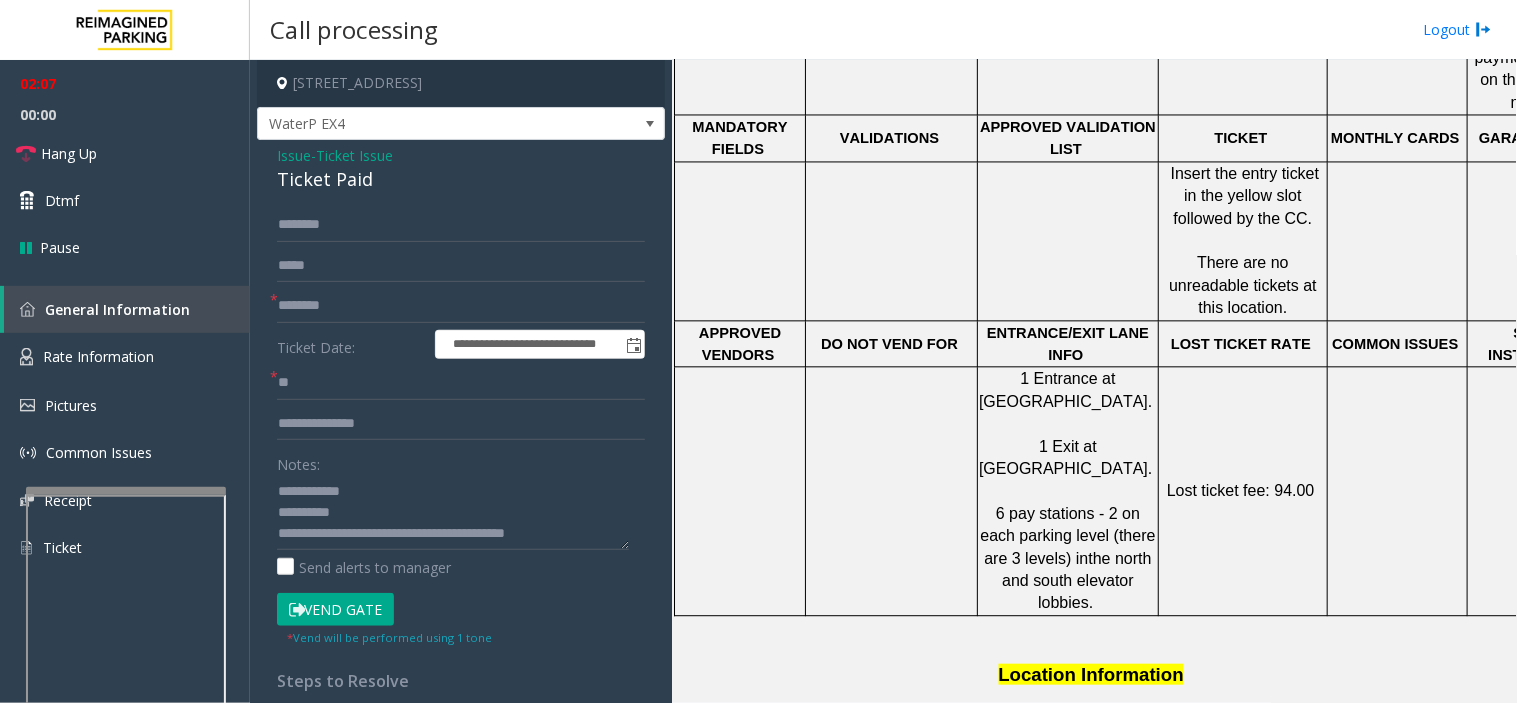 click 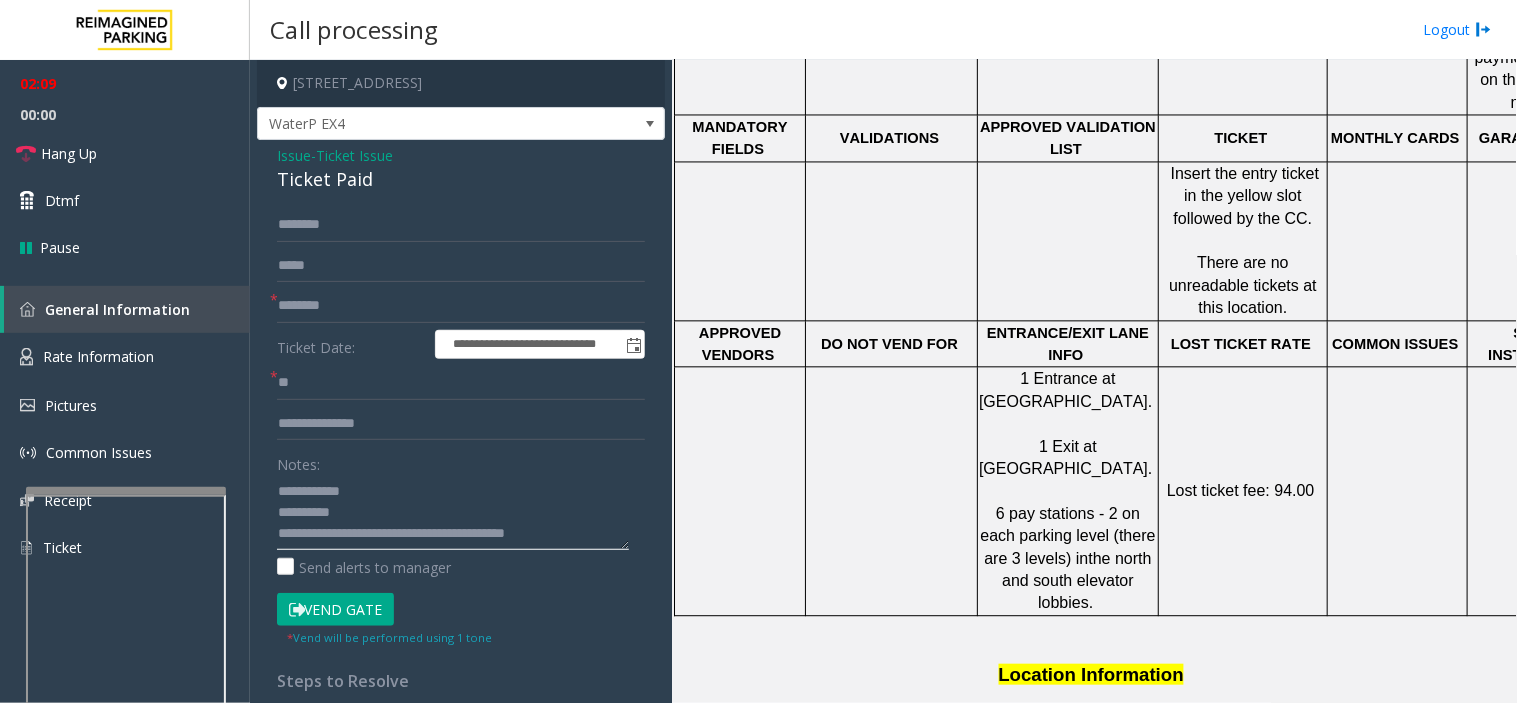 click 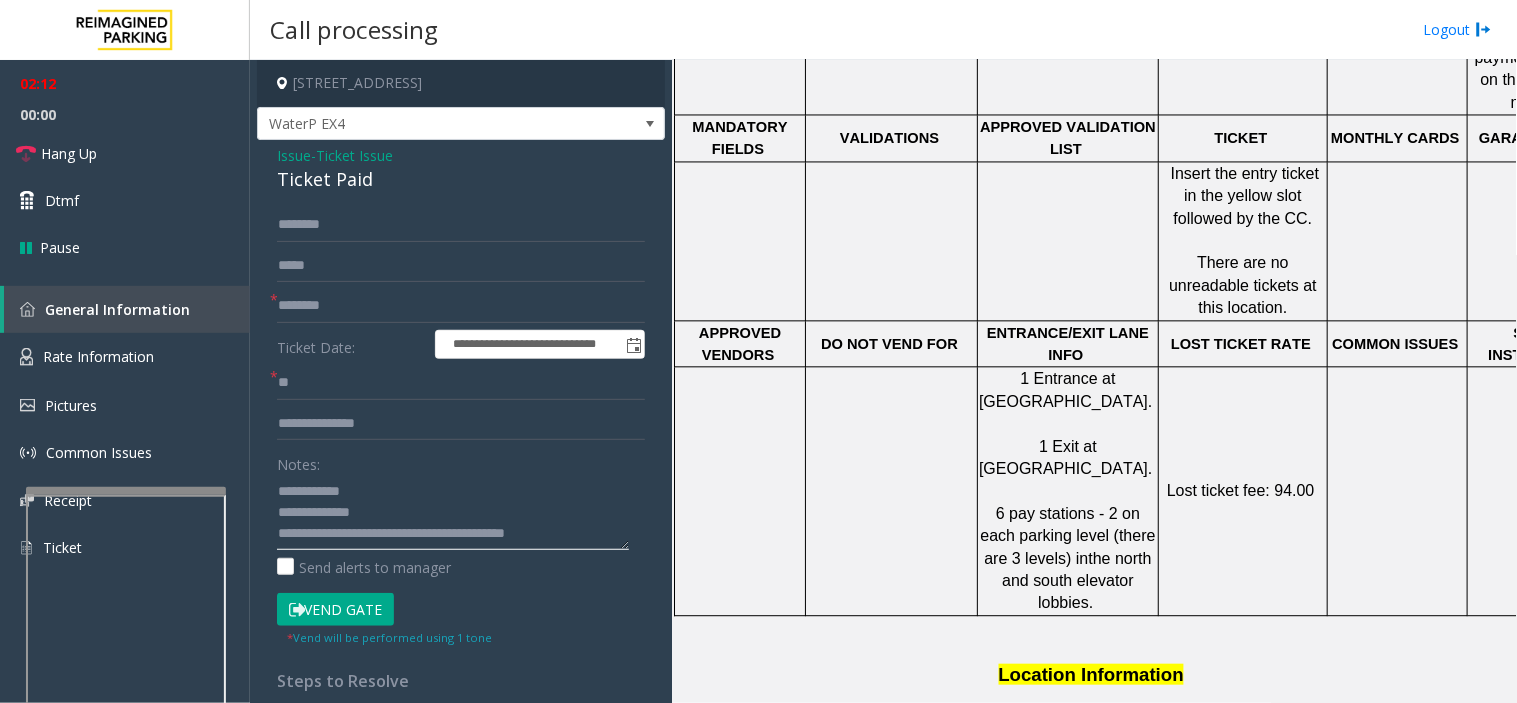 type on "**********" 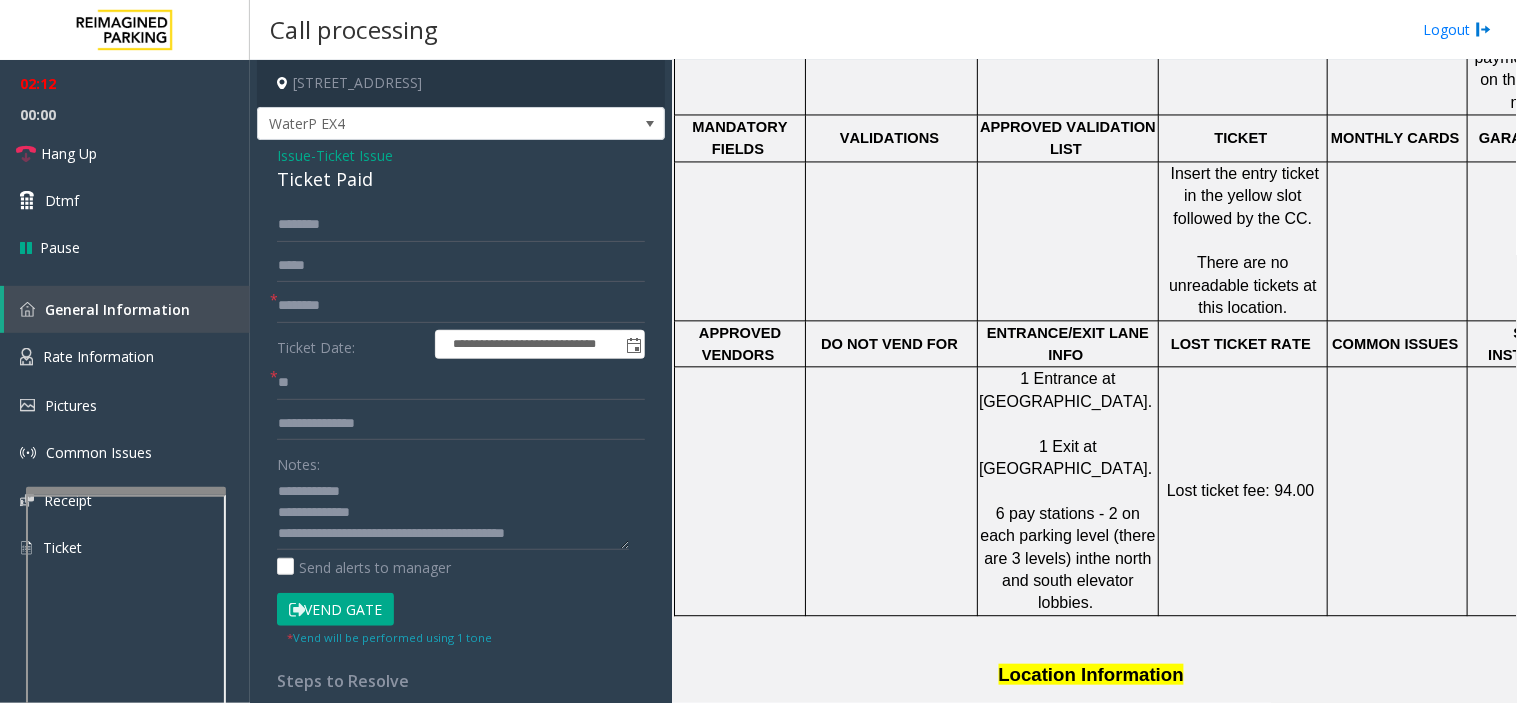 click on "Vend Gate" 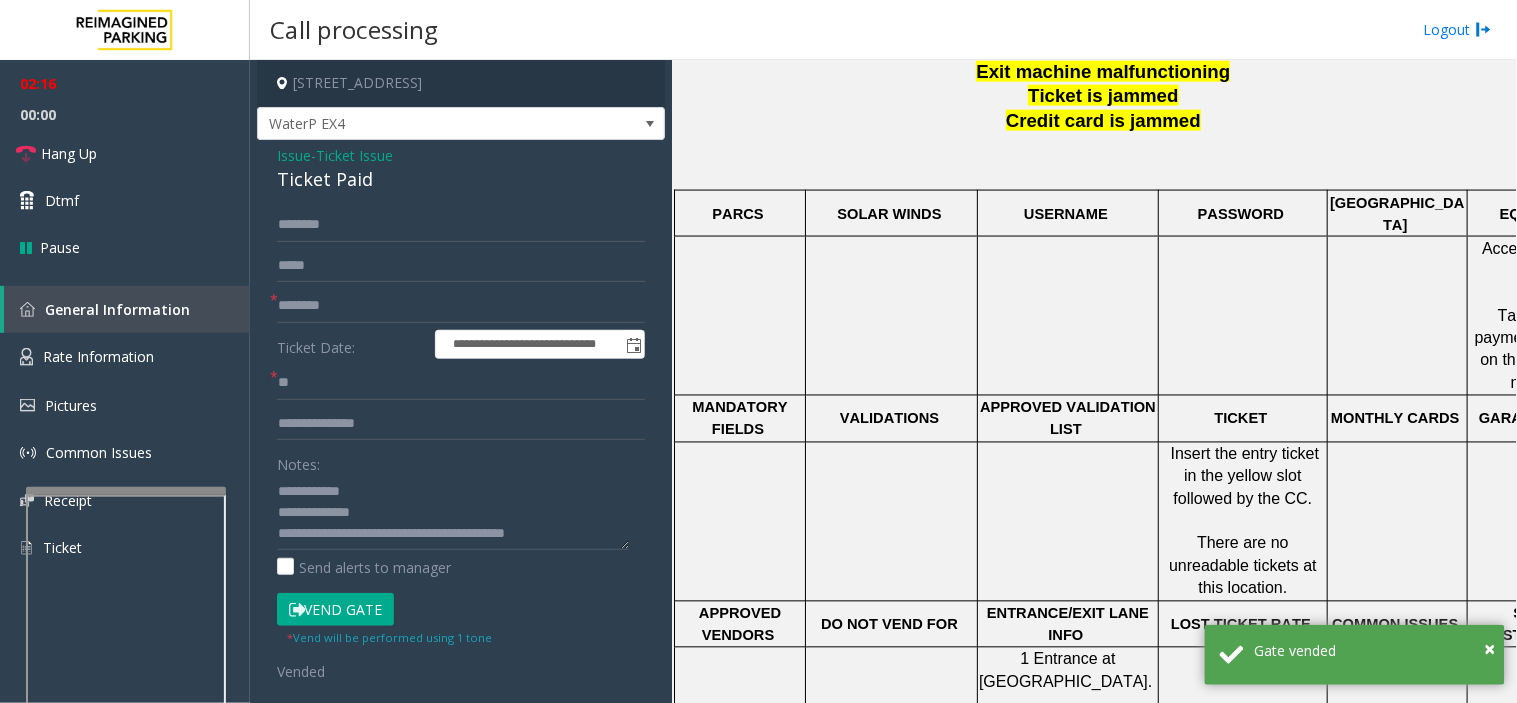 scroll, scrollTop: 555, scrollLeft: 0, axis: vertical 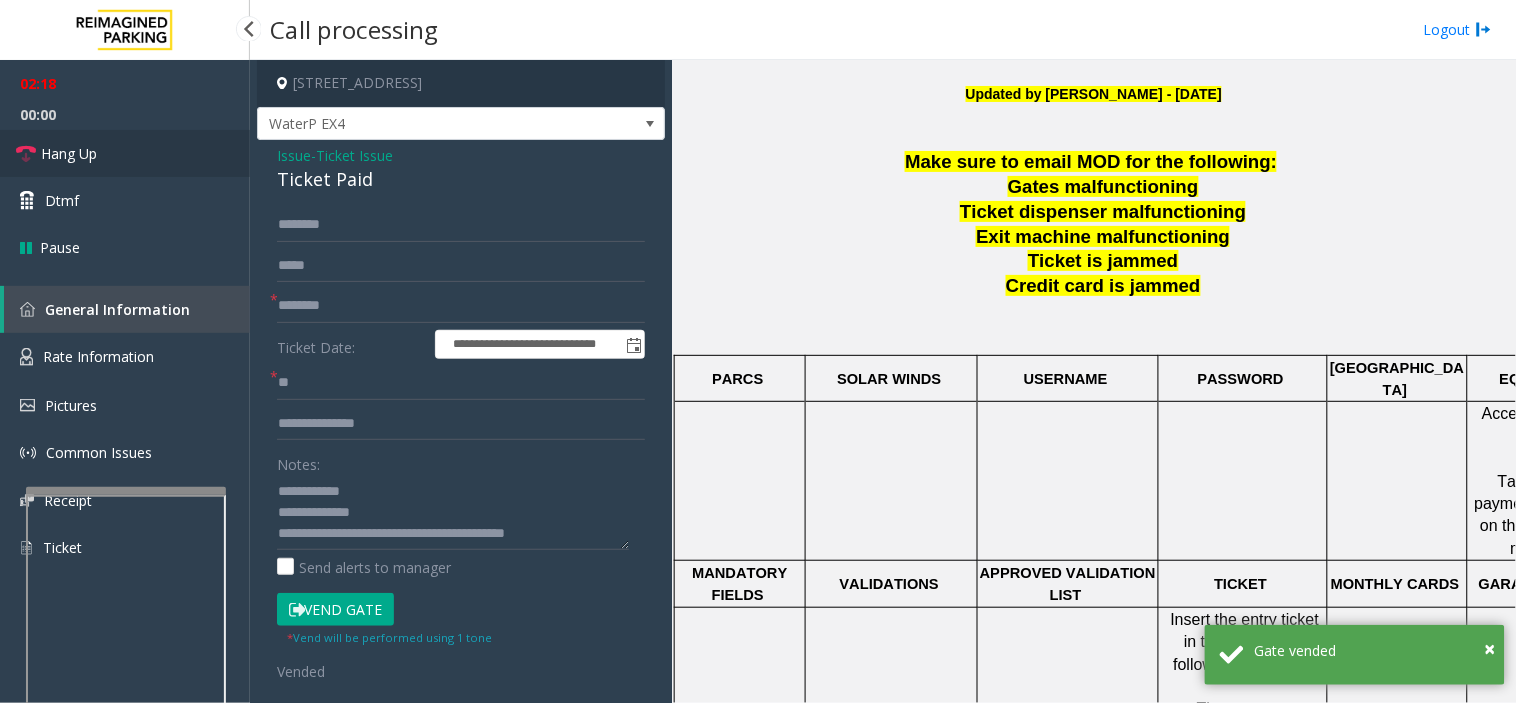 click on "Hang Up" at bounding box center (125, 153) 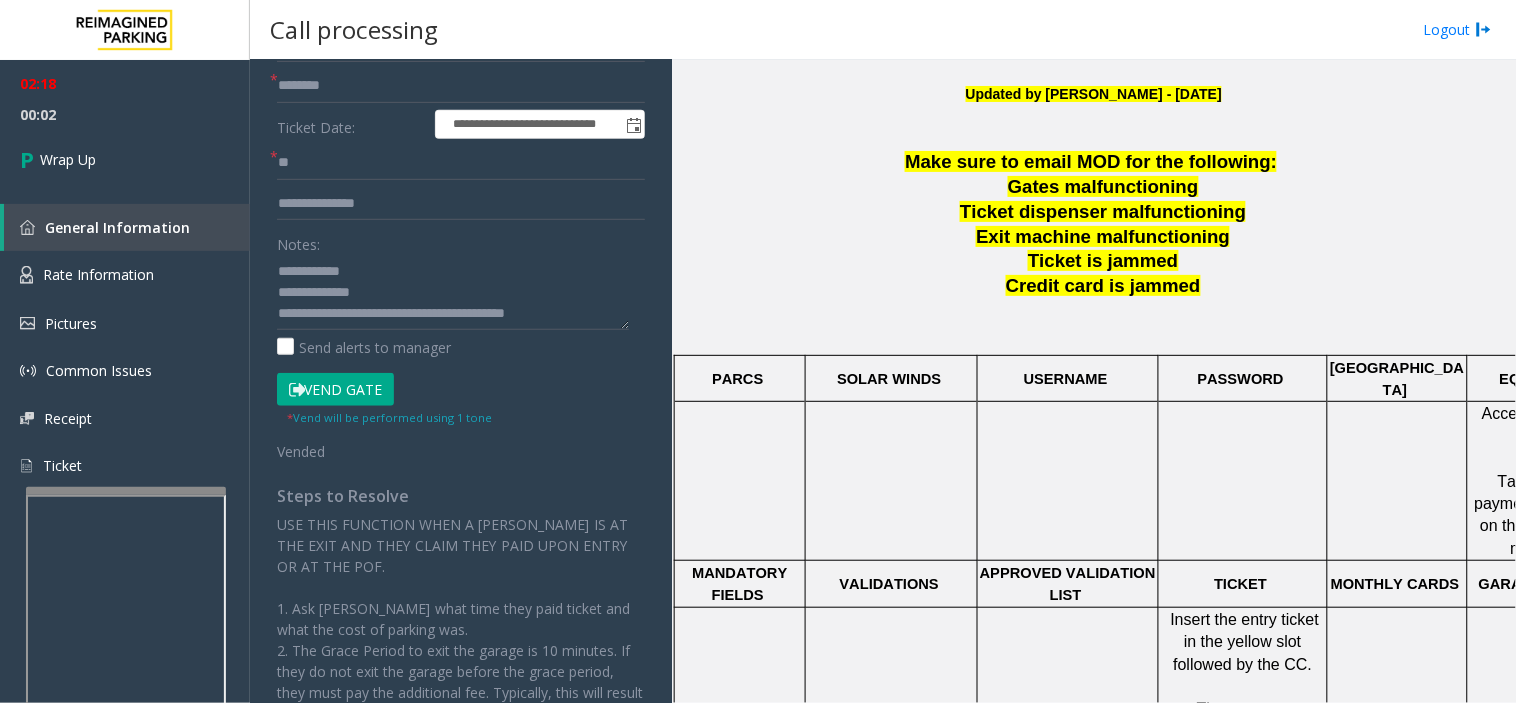 scroll, scrollTop: 222, scrollLeft: 0, axis: vertical 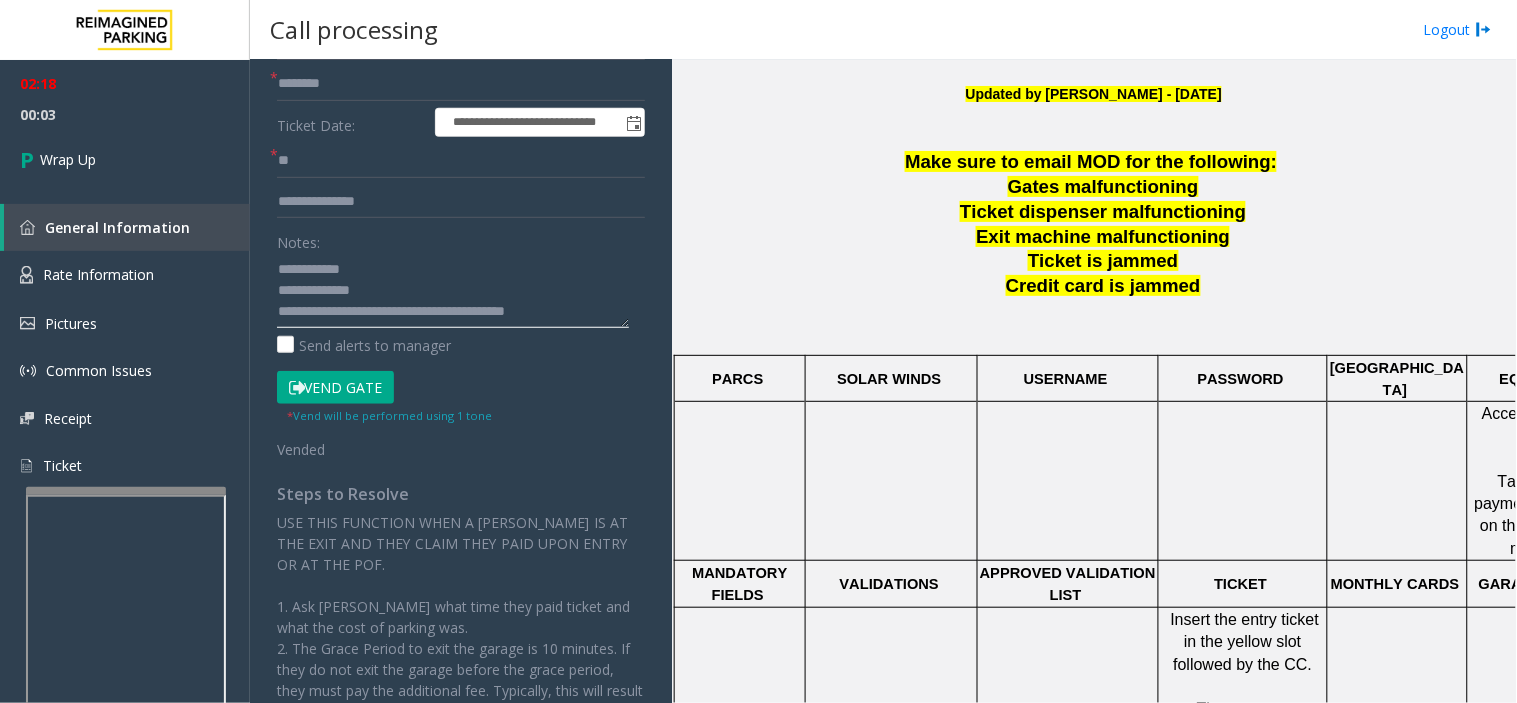 click 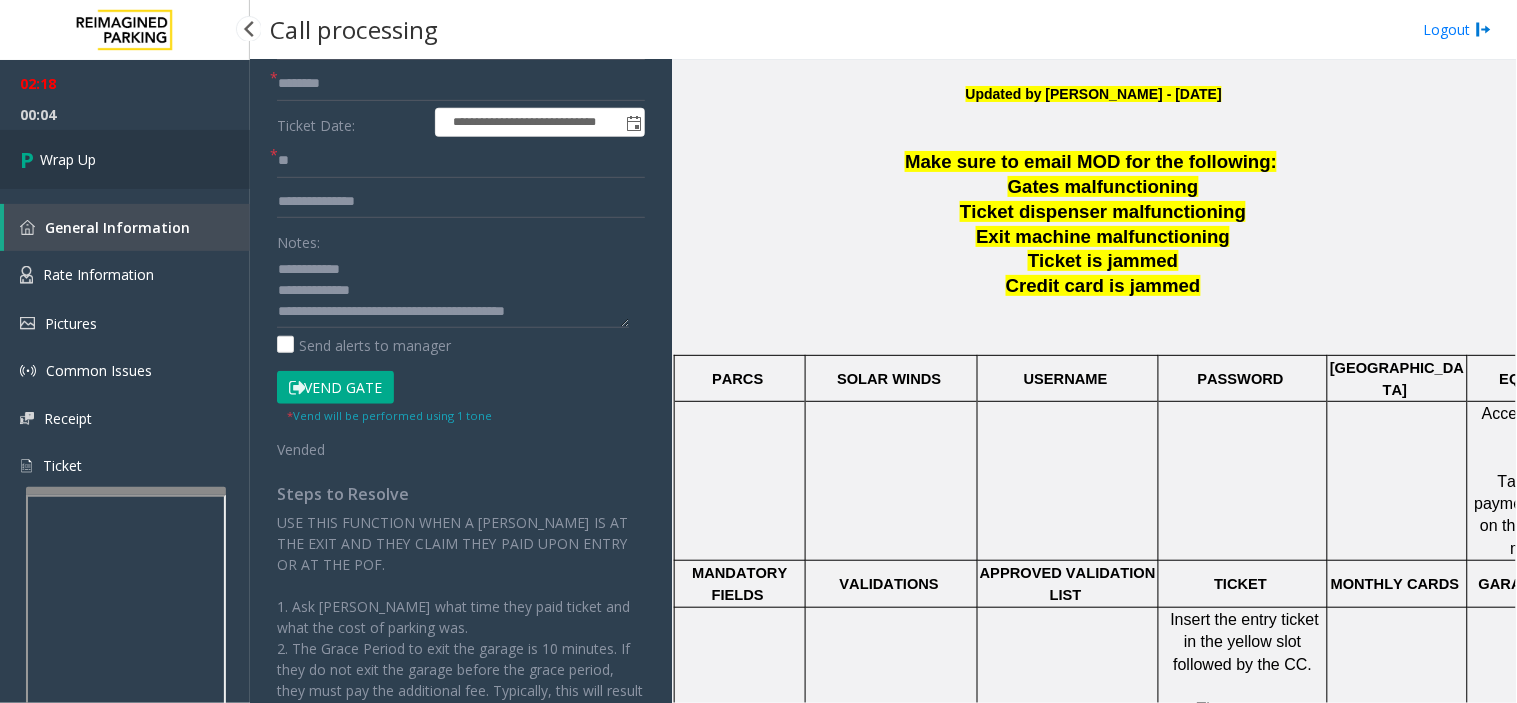 click on "Wrap Up" at bounding box center (125, 159) 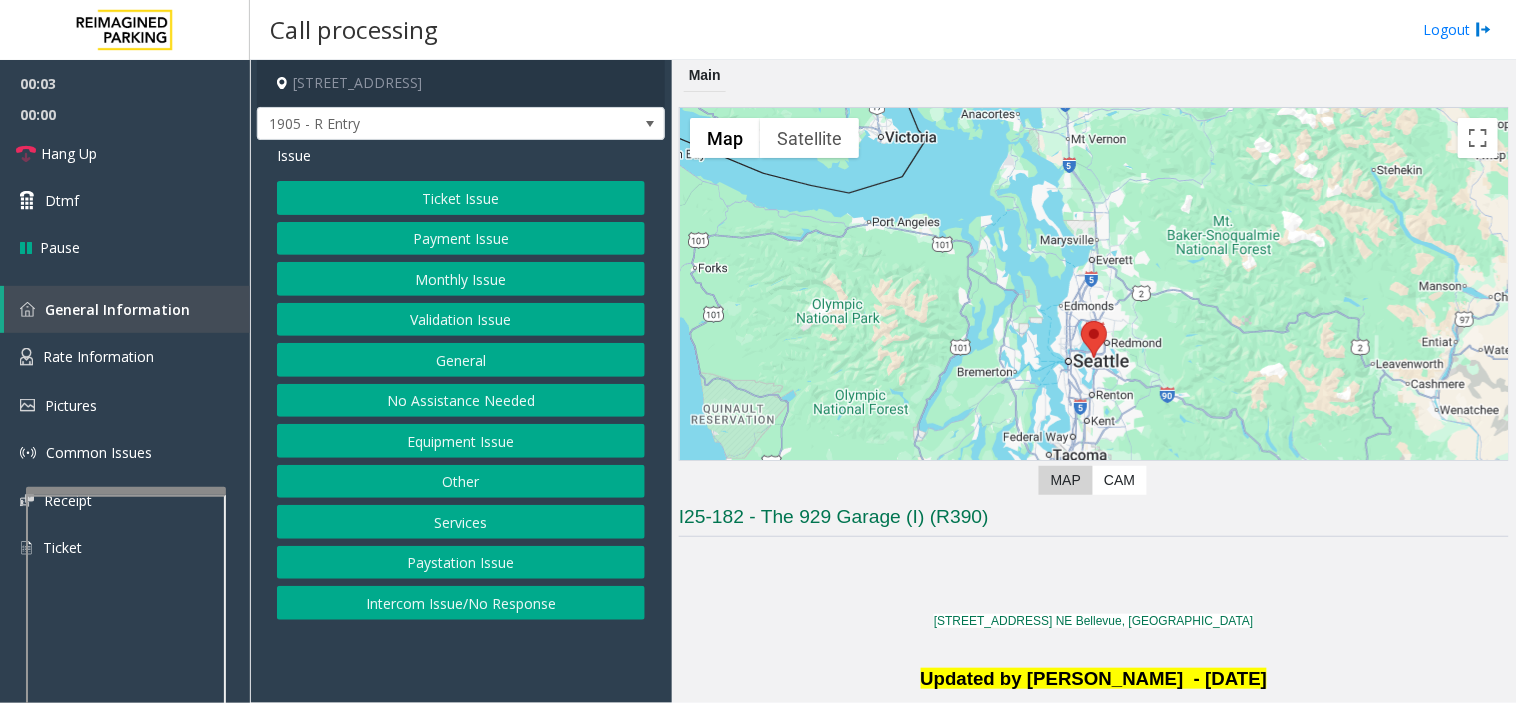 drag, startPoint x: 941, startPoint y: 597, endPoint x: 907, endPoint y: 604, distance: 34.713108 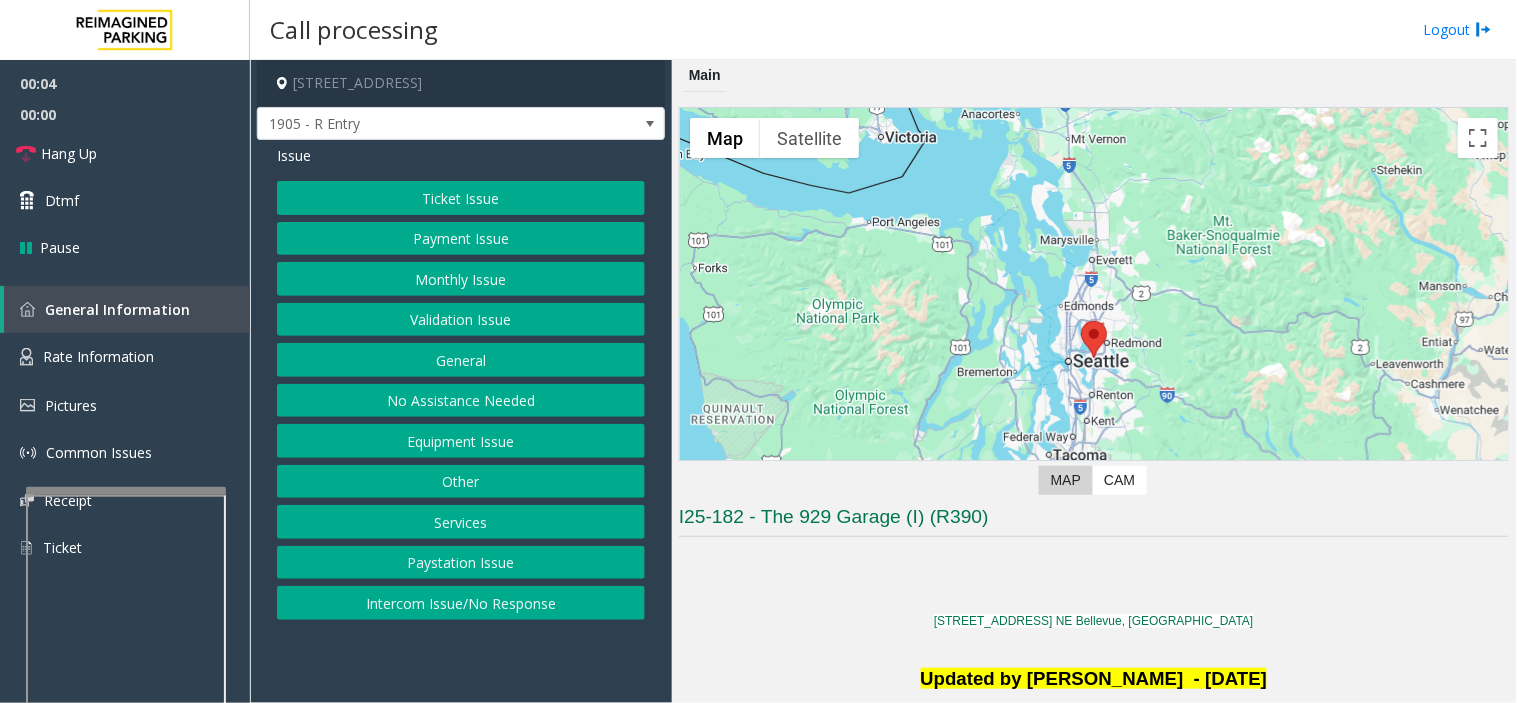 drag, startPoint x: 907, startPoint y: 604, endPoint x: 871, endPoint y: 603, distance: 36.013885 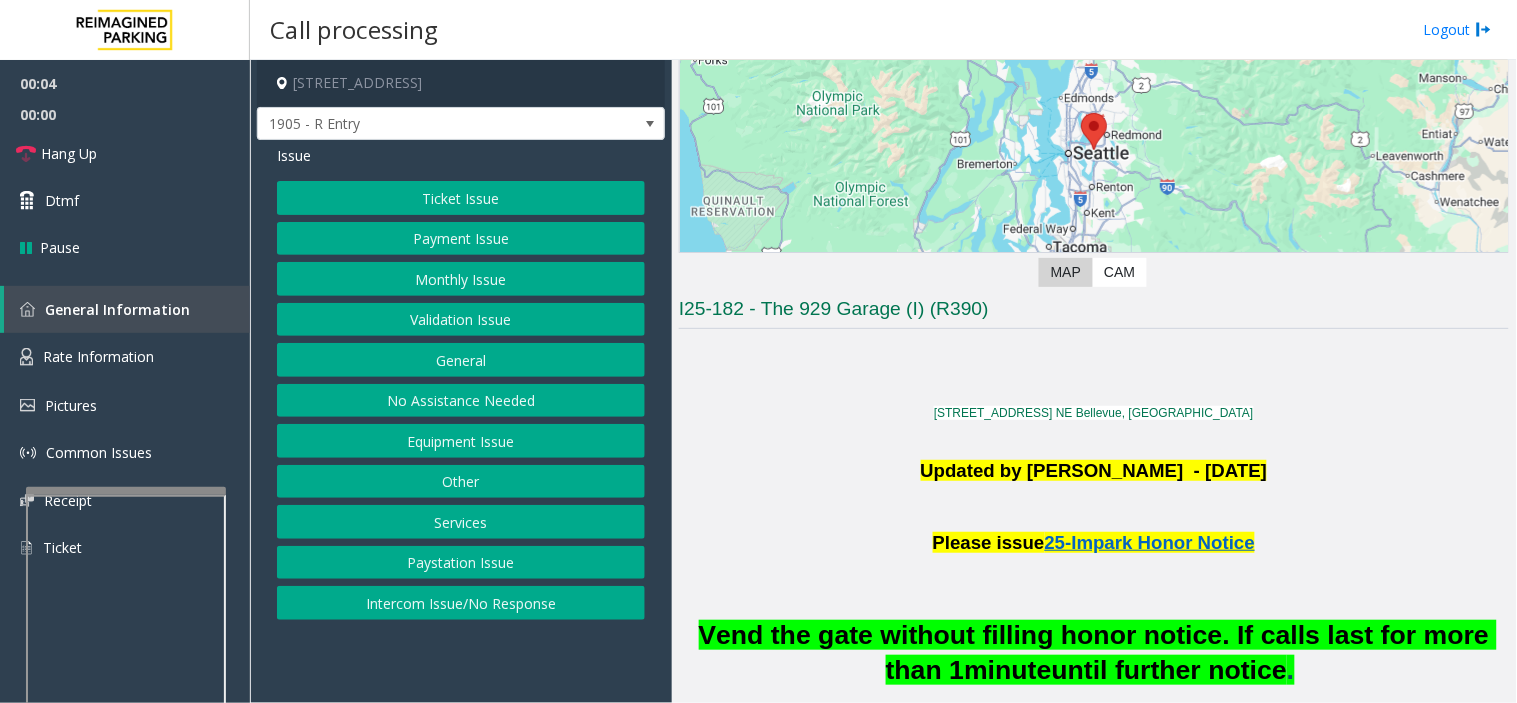 scroll, scrollTop: 555, scrollLeft: 0, axis: vertical 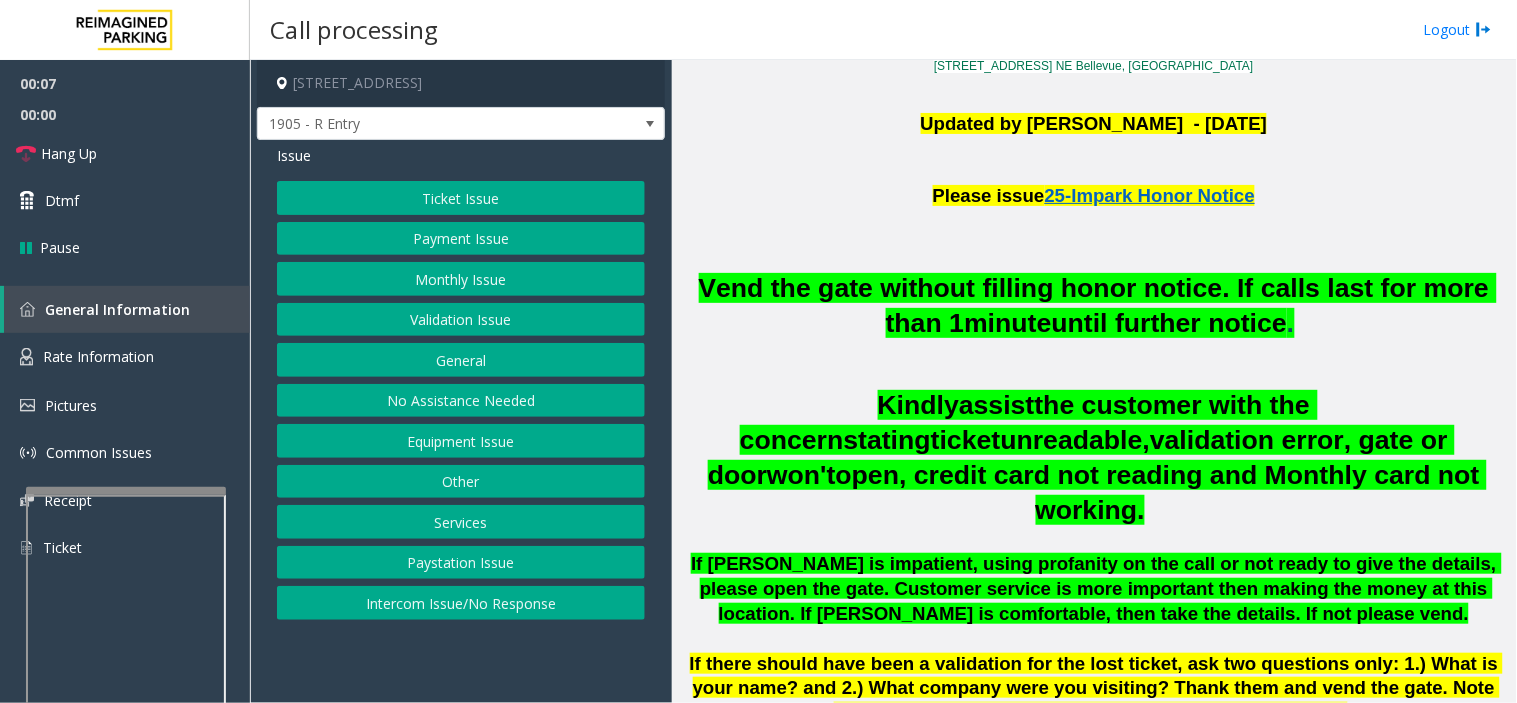 click on "Payment Issue" 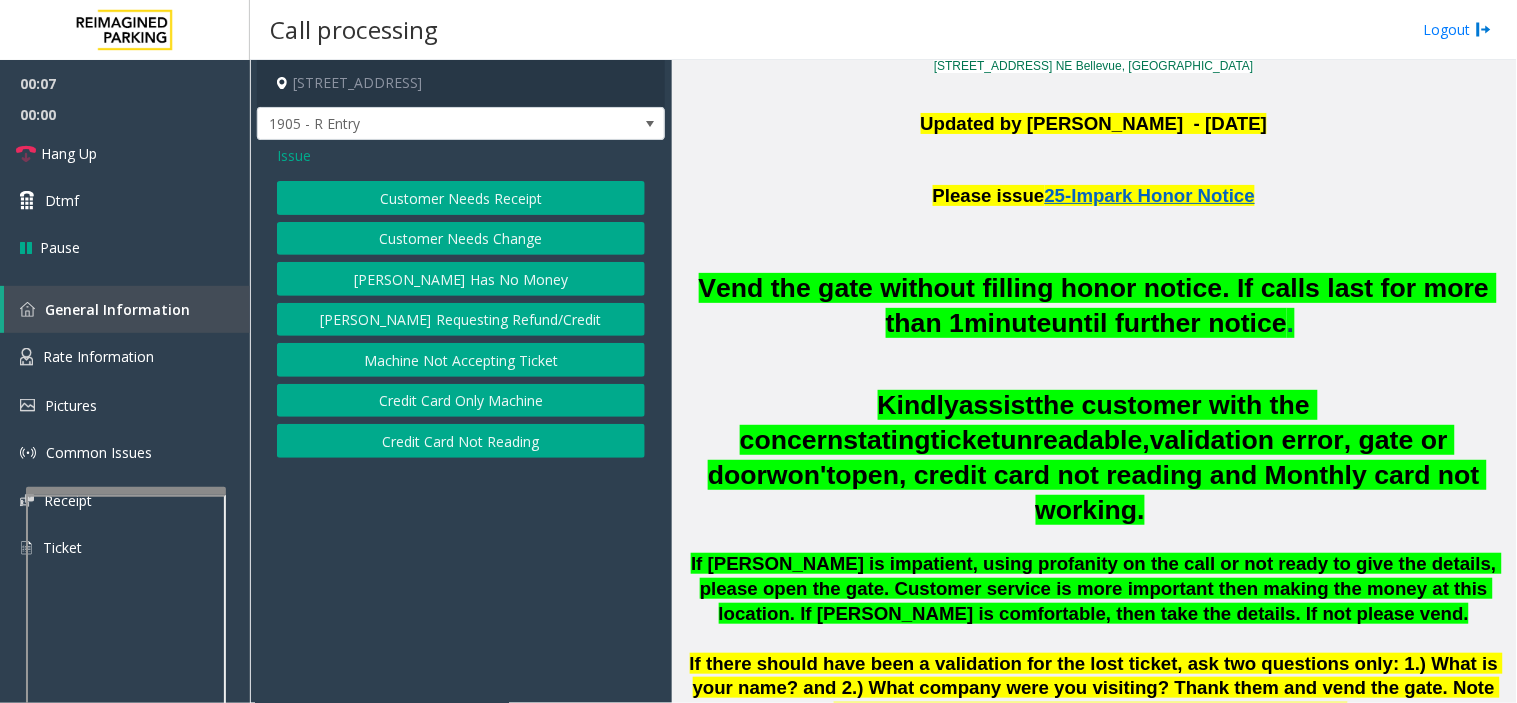 click on "Customer Needs Receipt" 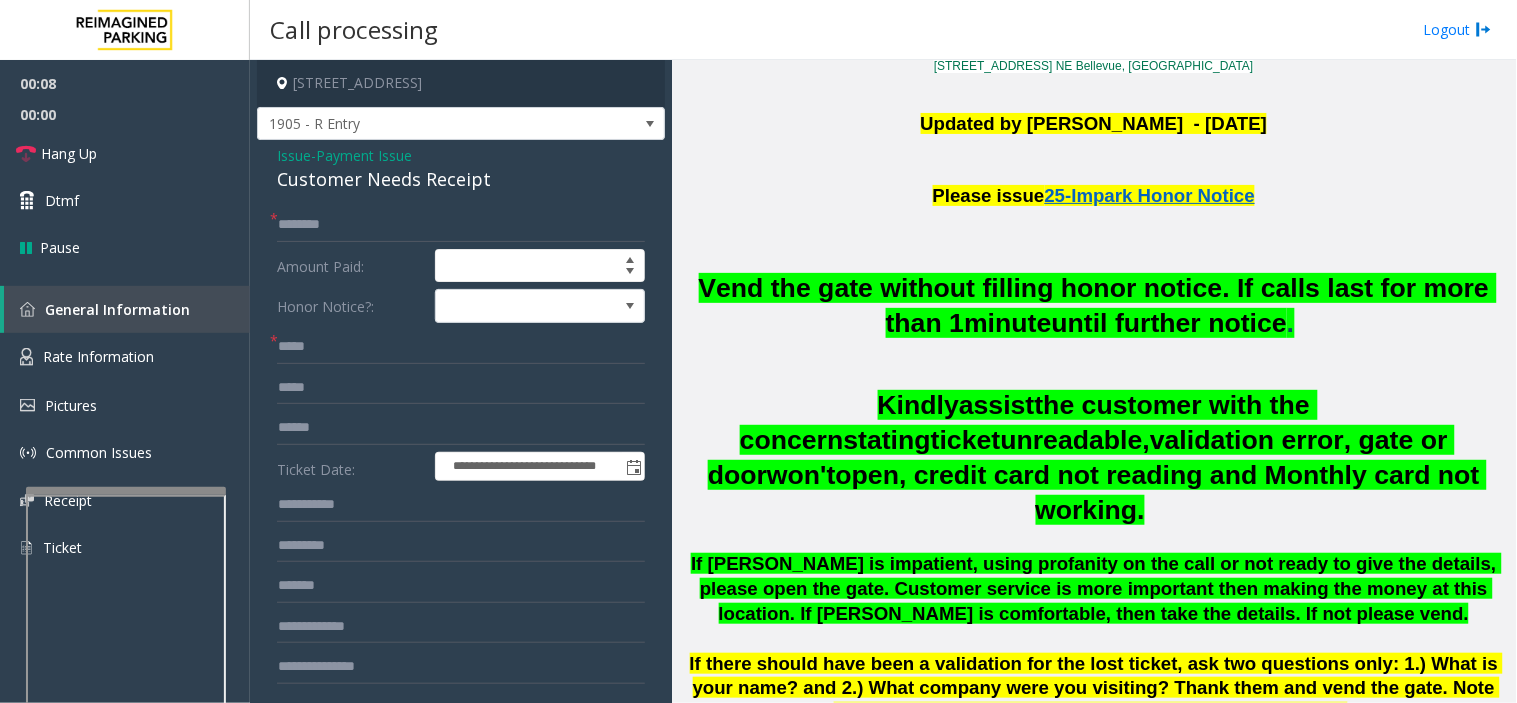 click on "Payment Issue" 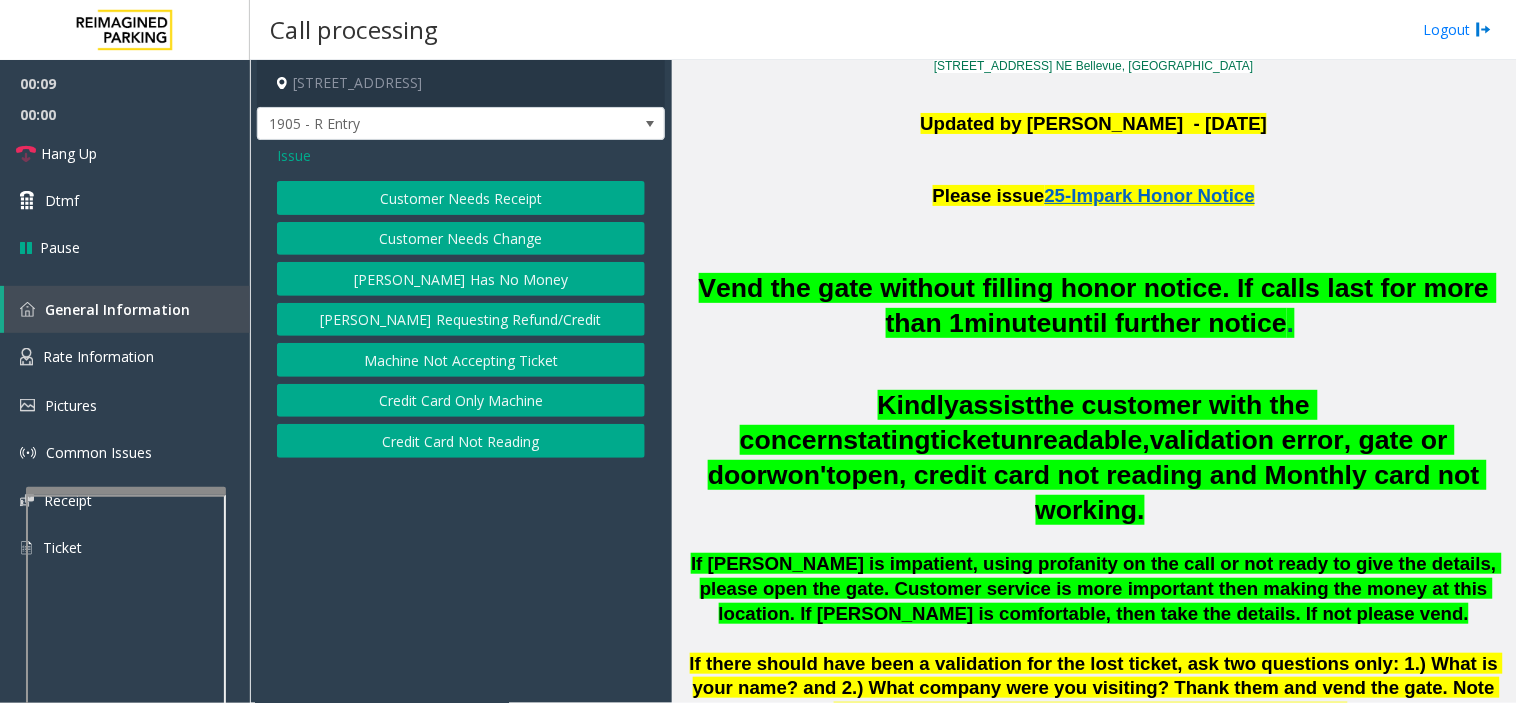 drag, startPoint x: 482, startPoint y: 624, endPoint x: 424, endPoint y: 428, distance: 204.40157 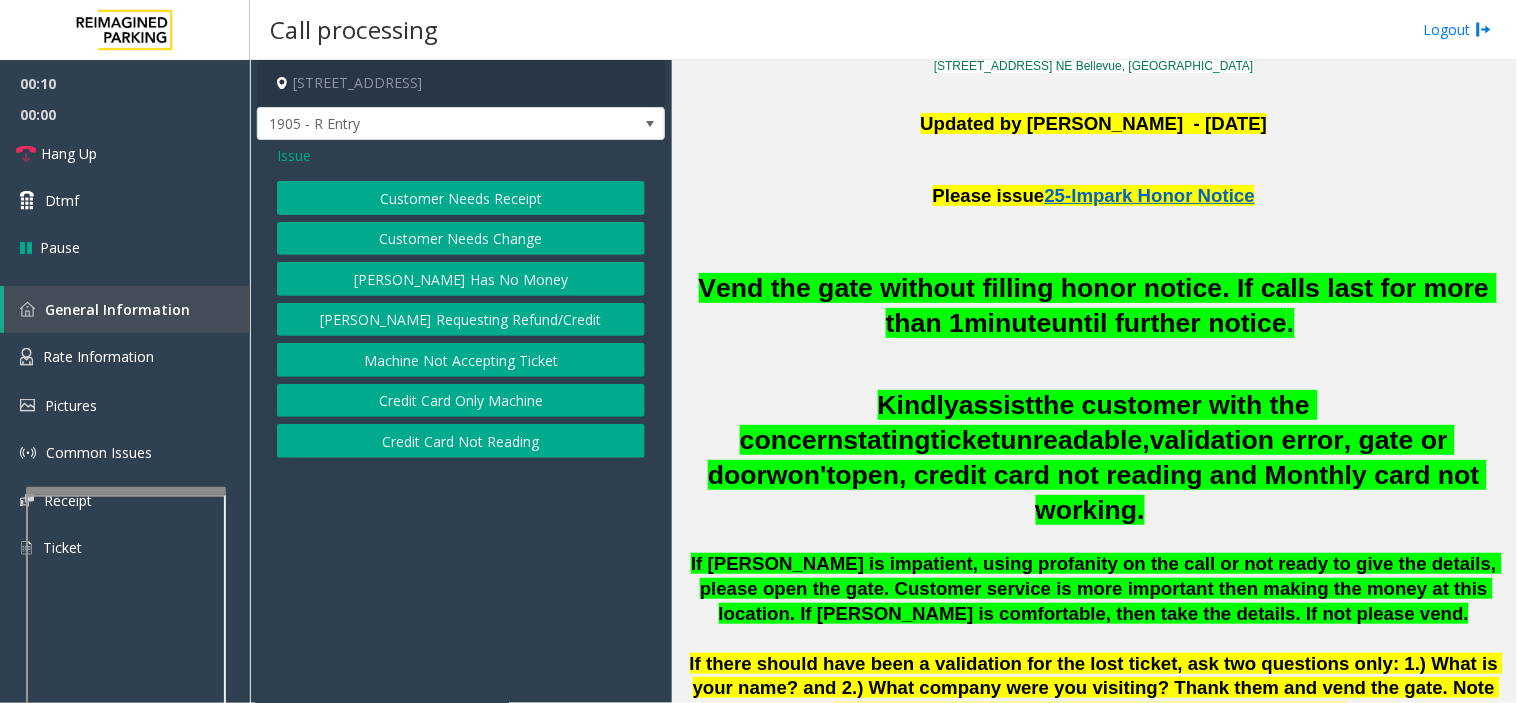 click on "Issue" 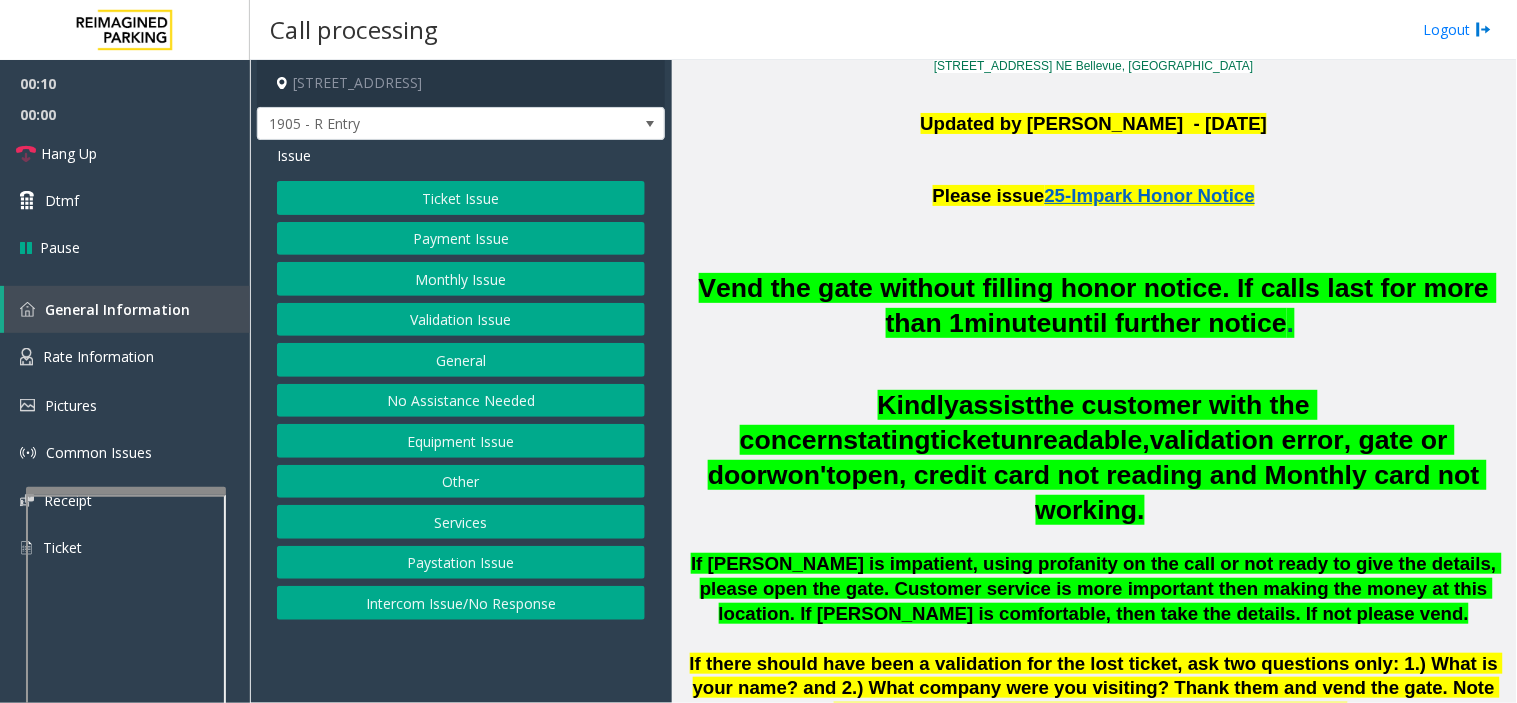 click on "Monthly Issue" 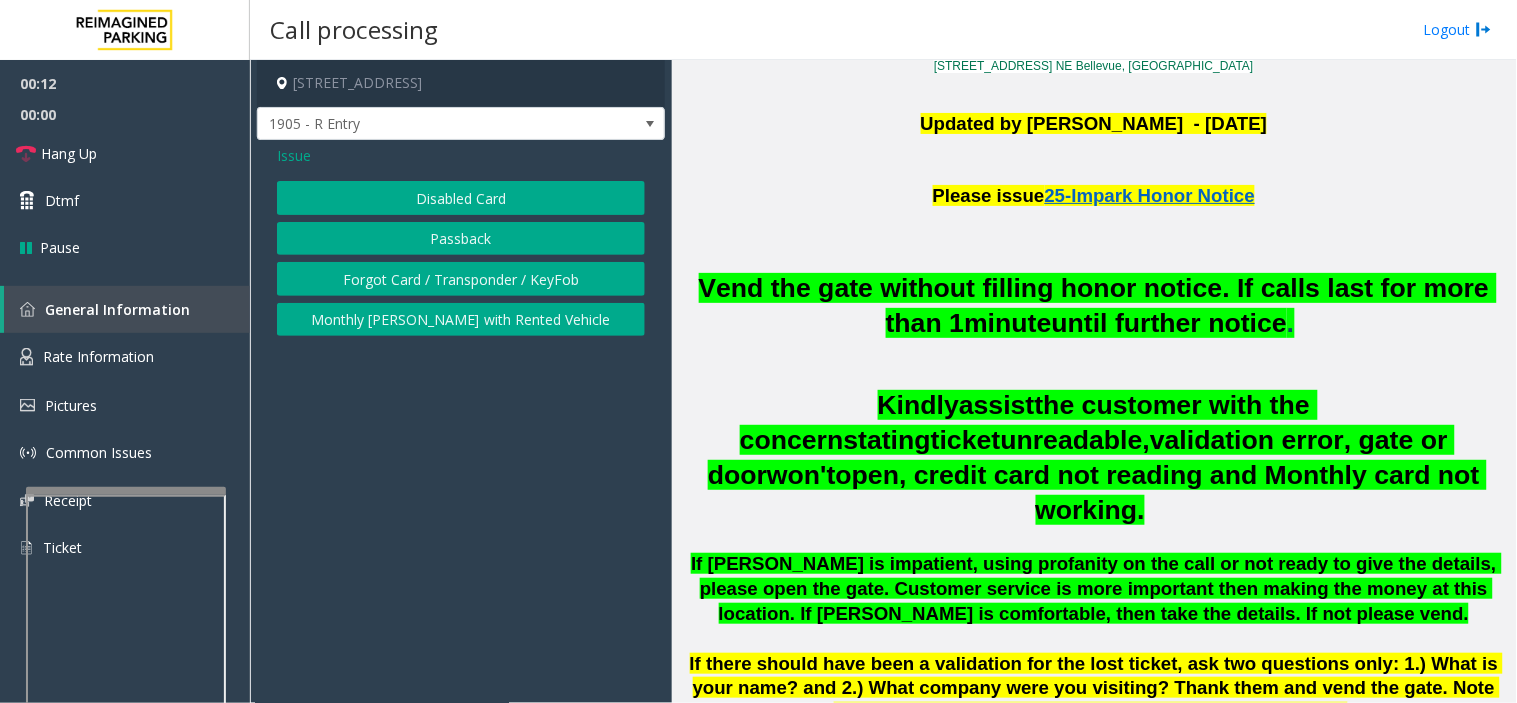 click on "Disabled Card" 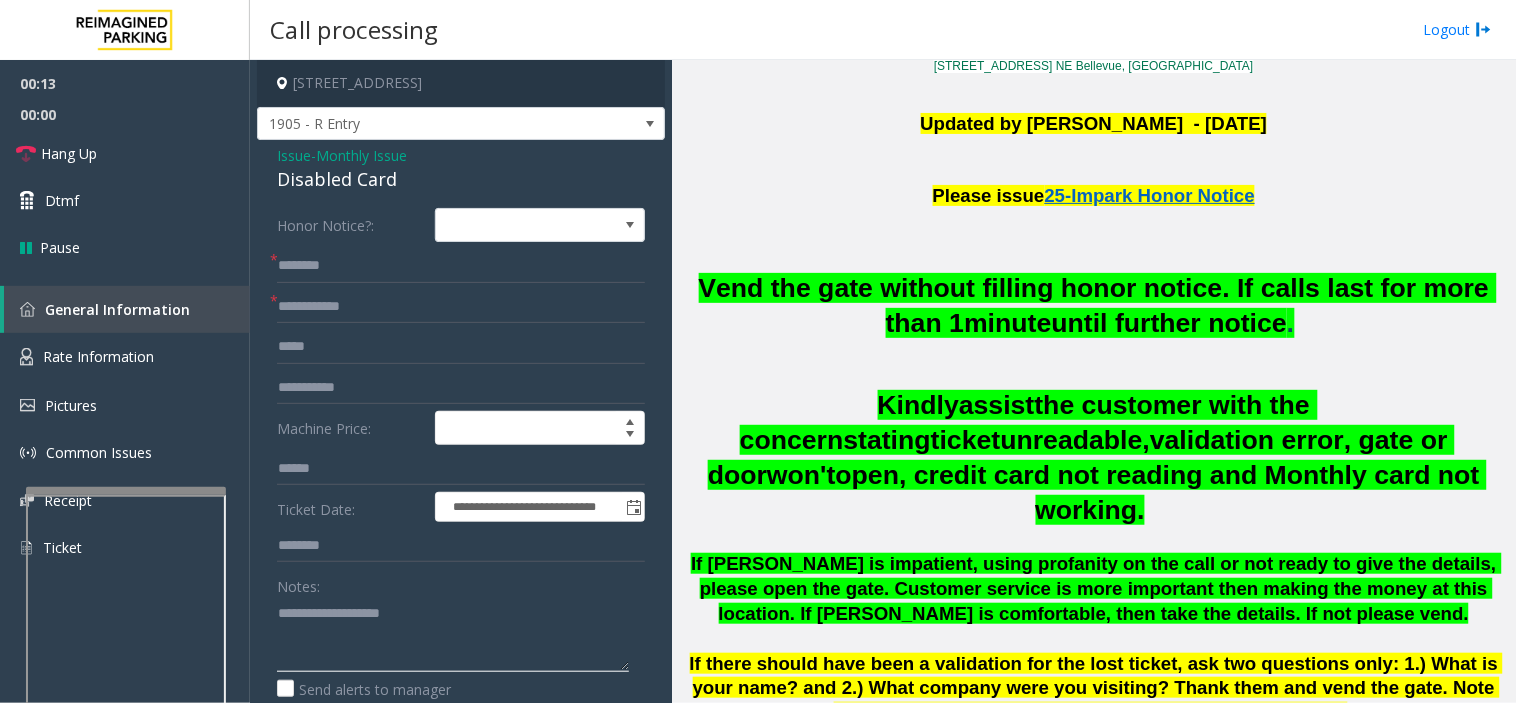 paste on "**********" 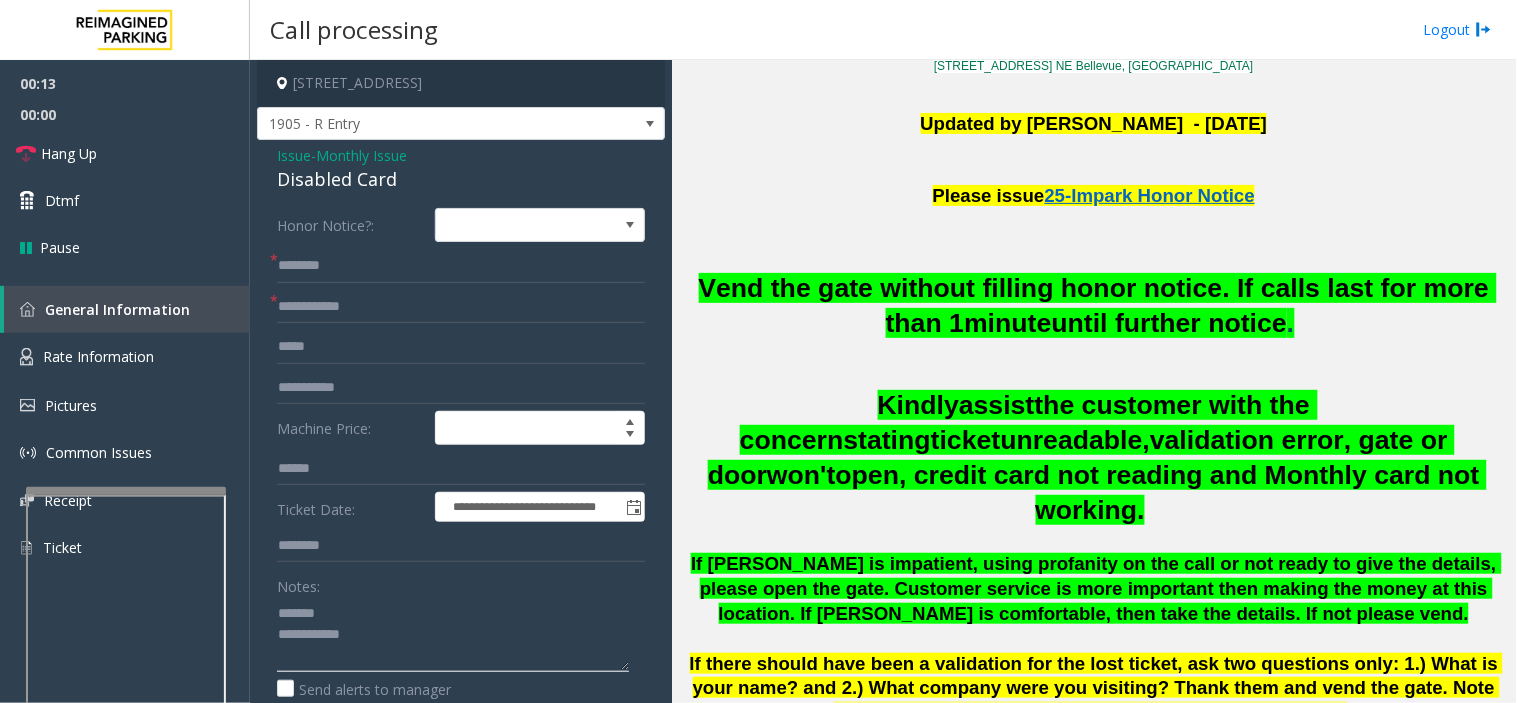 click 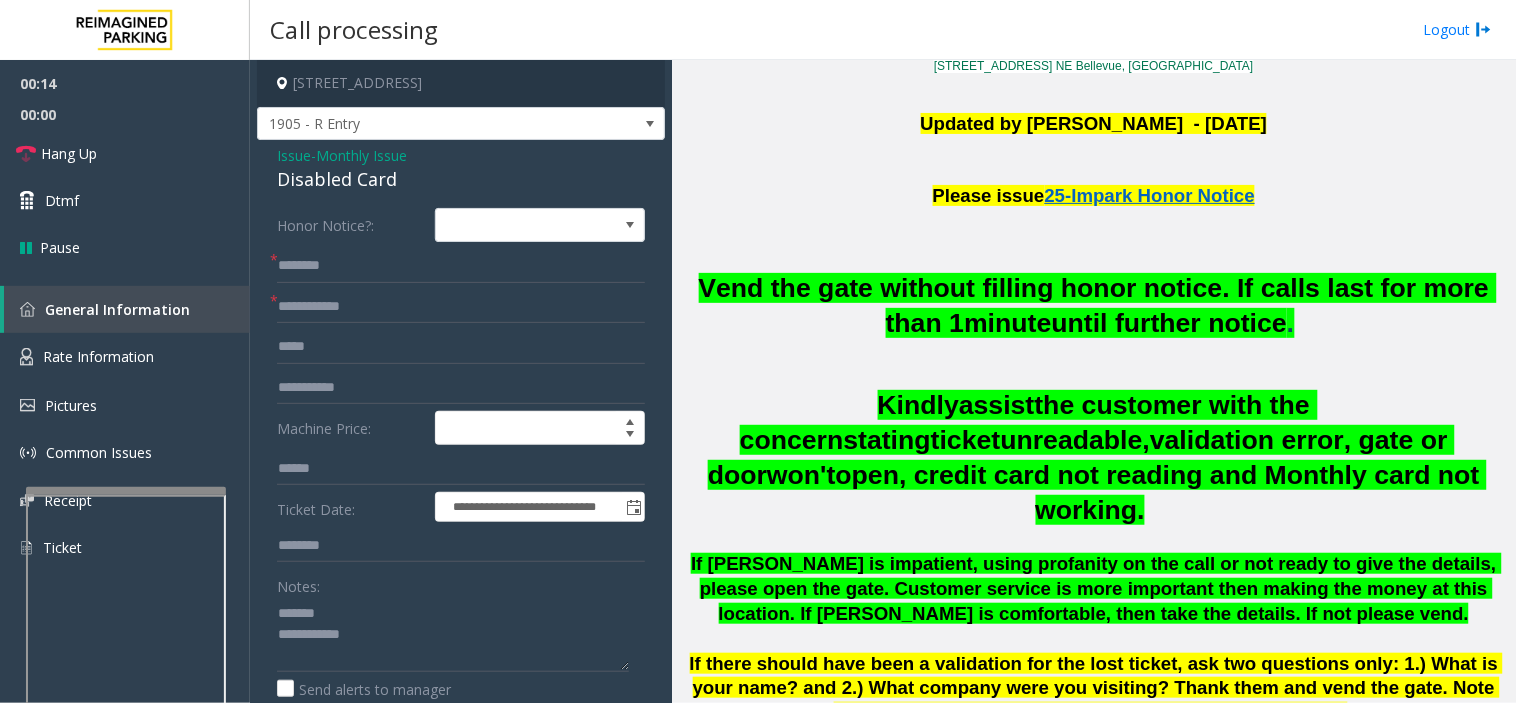 click on "Disabled Card" 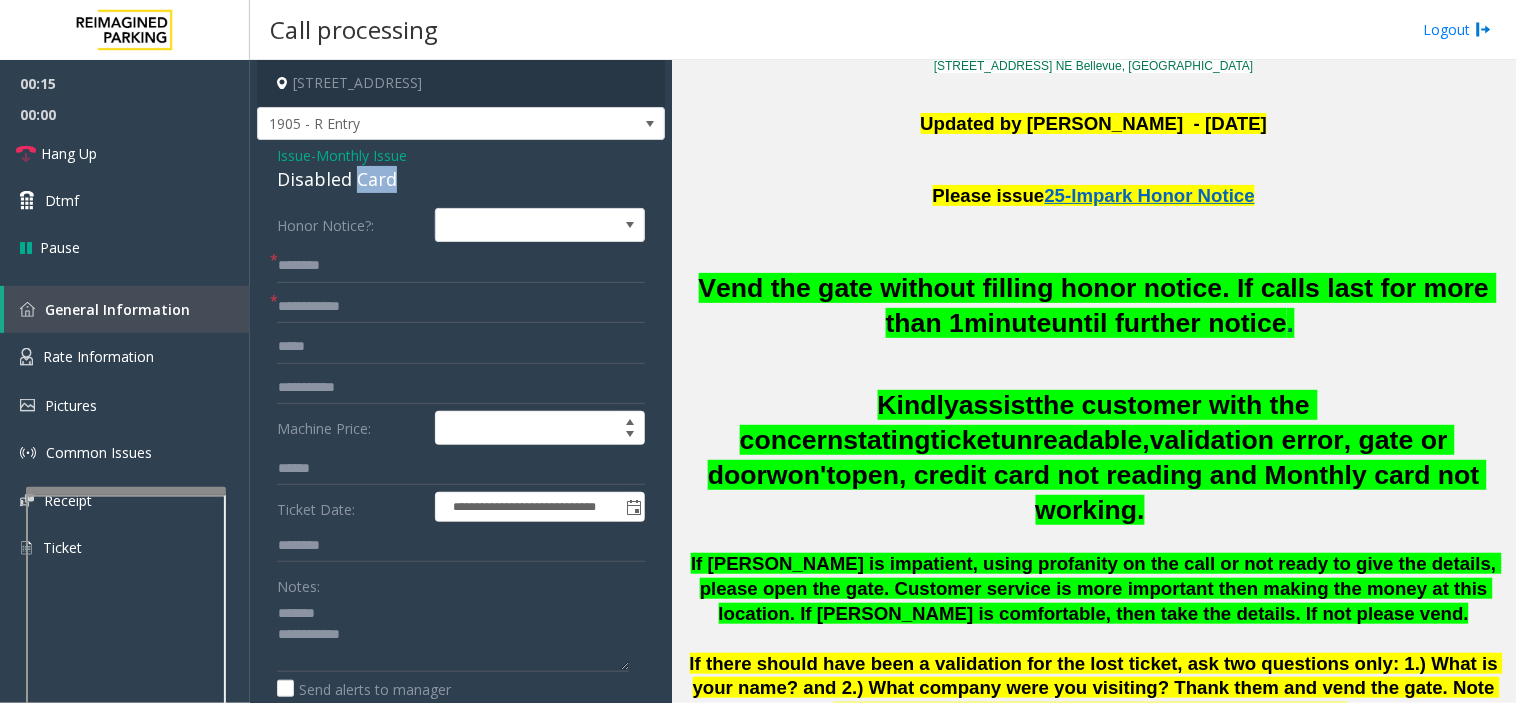 click on "Disabled Card" 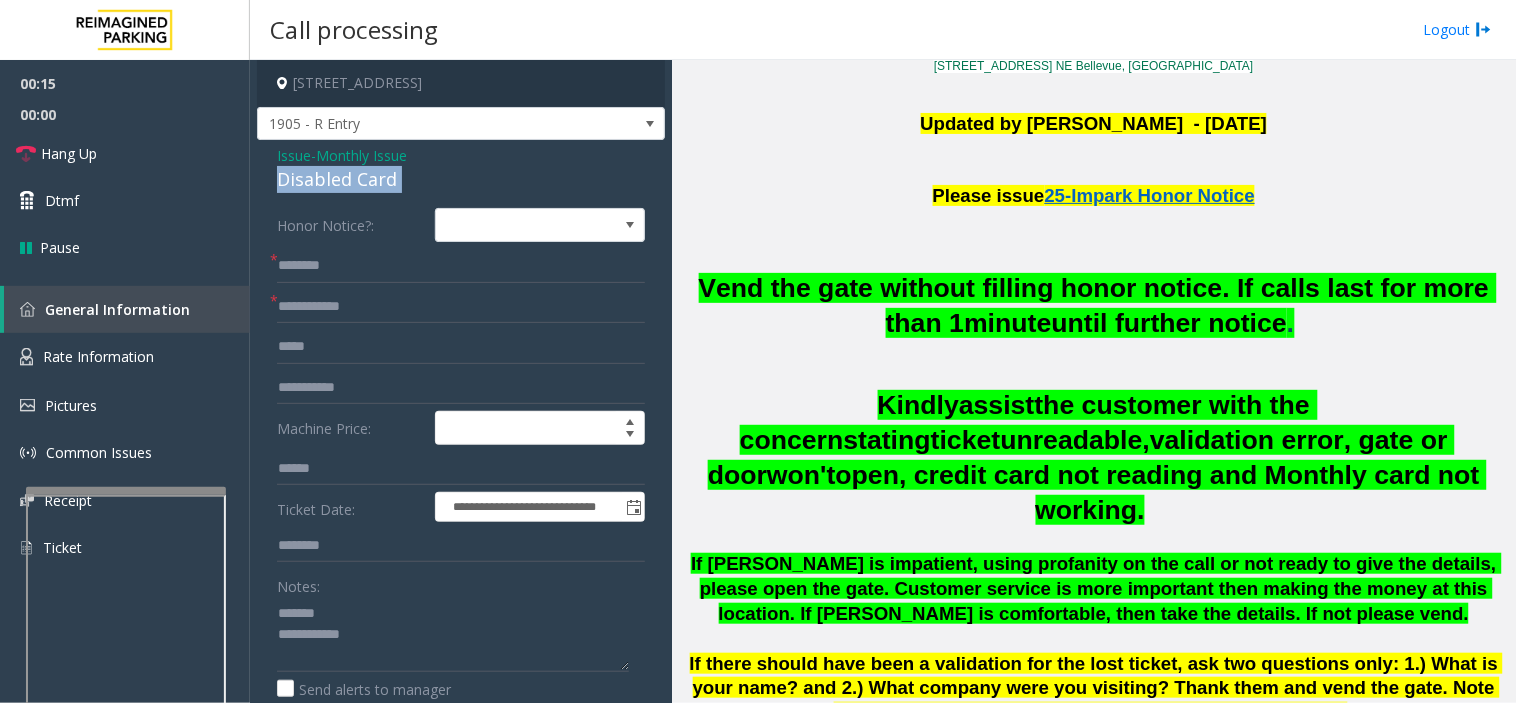 click on "Disabled Card" 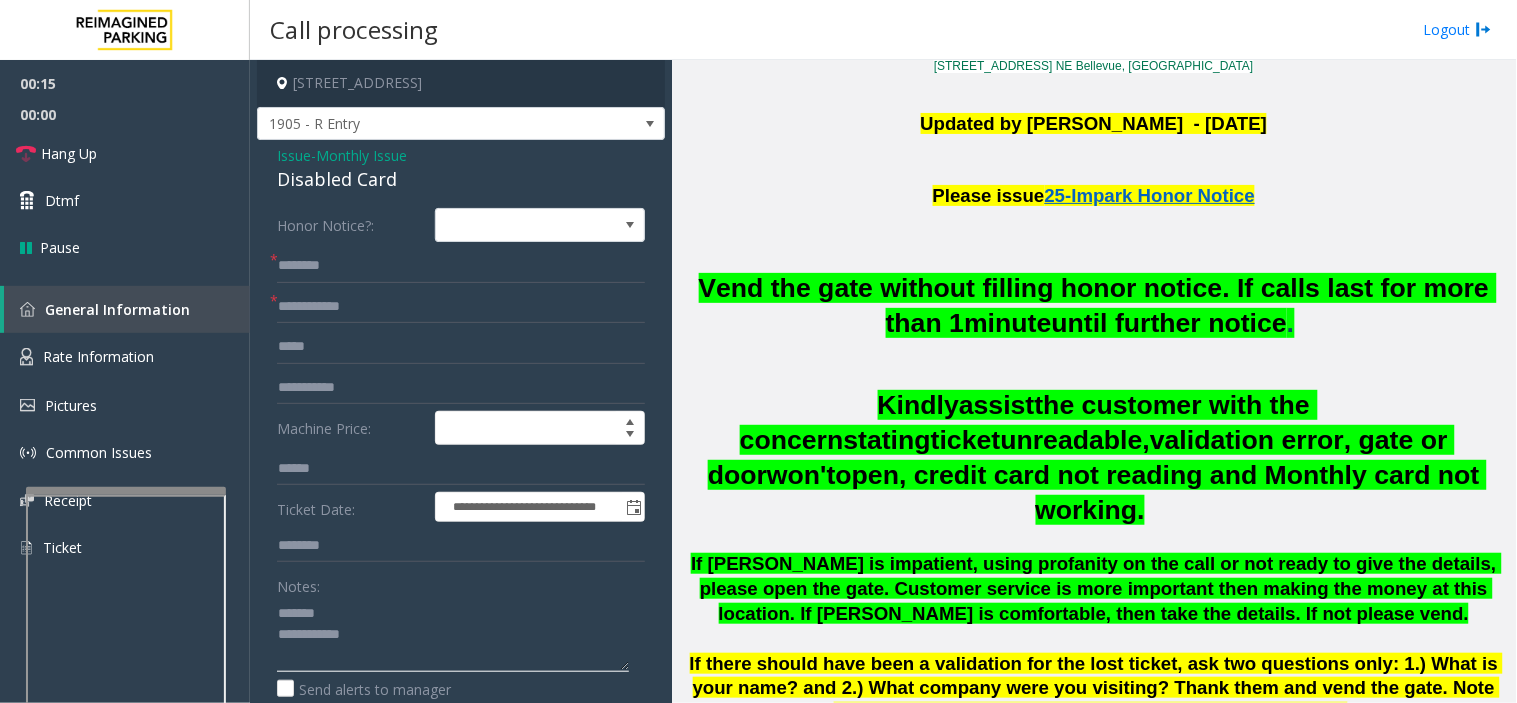 click 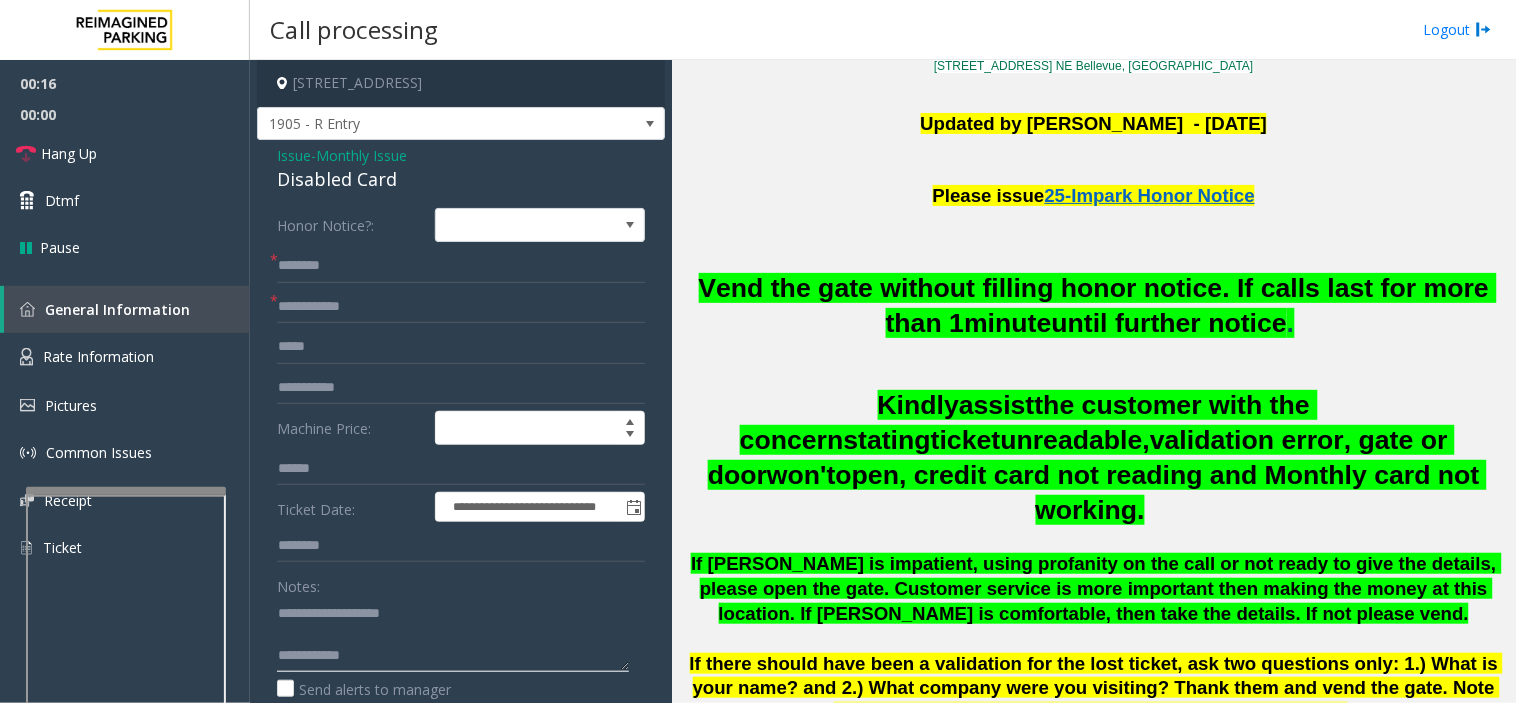 click 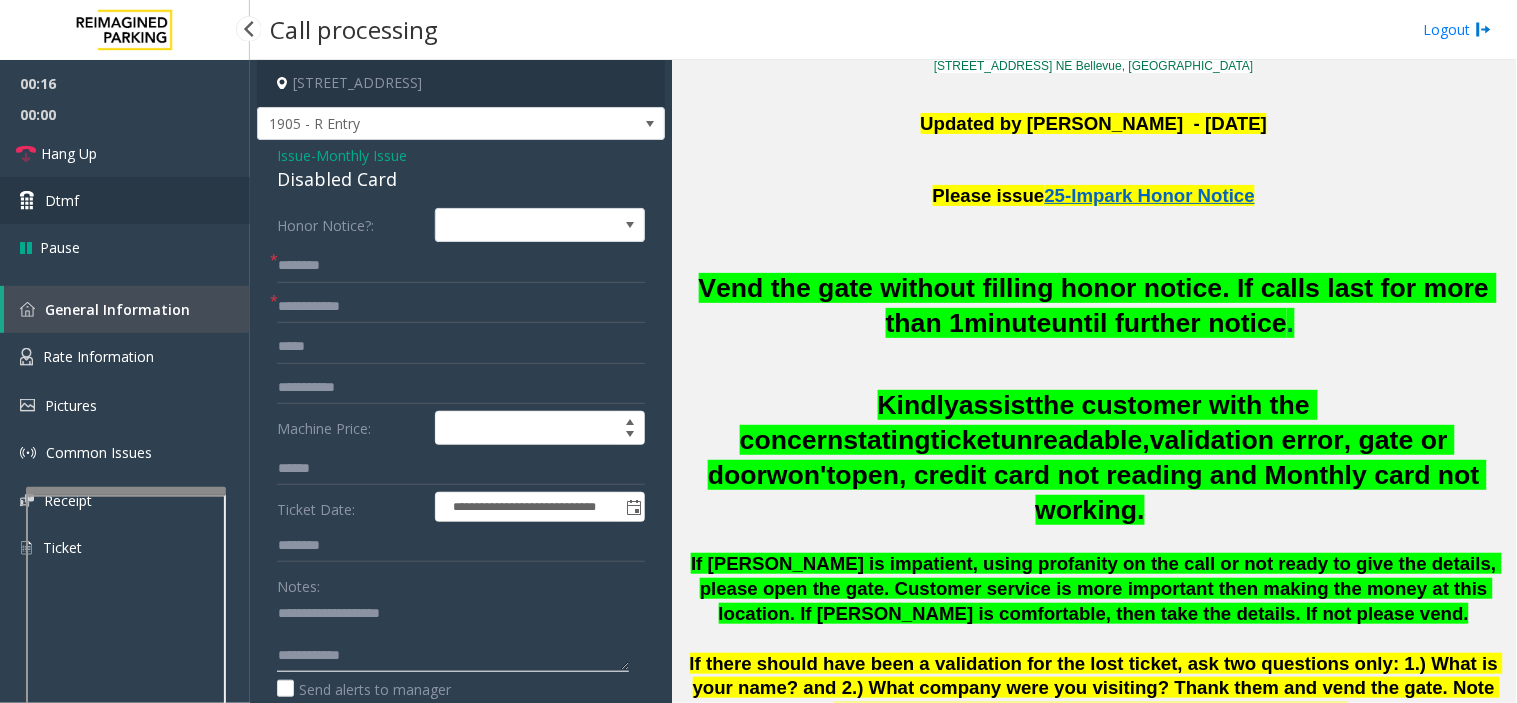 type on "**********" 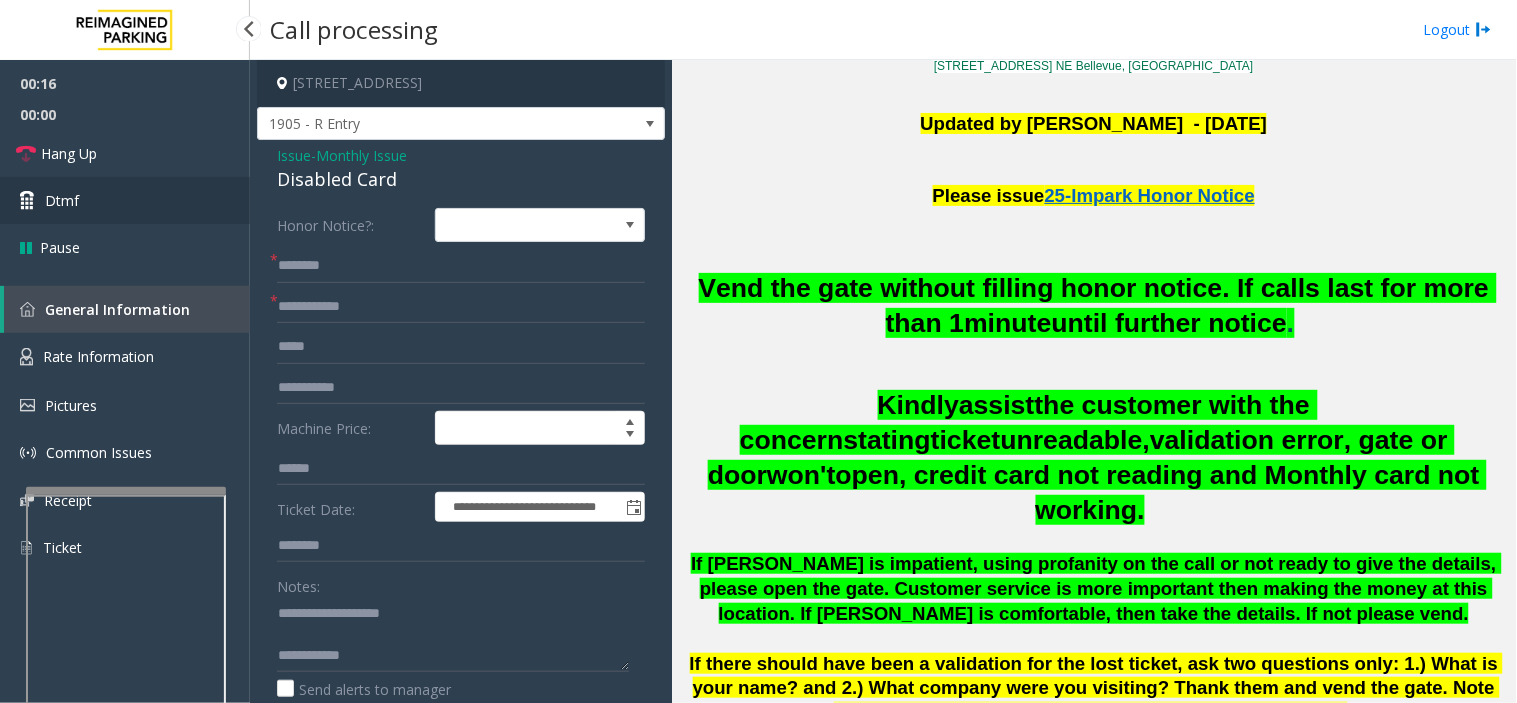 click on "Dtmf" at bounding box center (125, 200) 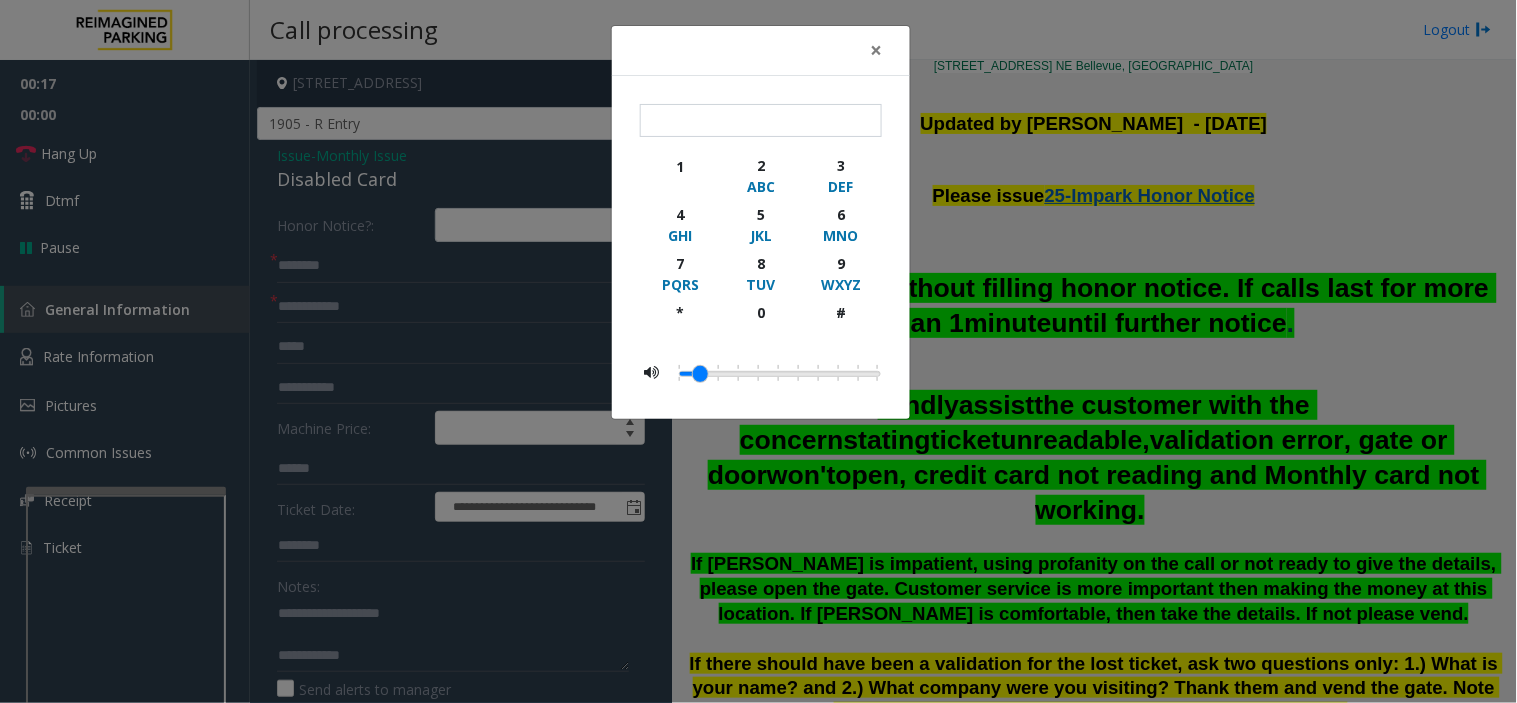 click on "× 1 2 ABC 3 DEF 4 GHI 5 JKL 6 MNO 7 PQRS 8 TUV 9 WXYZ * 0 #" 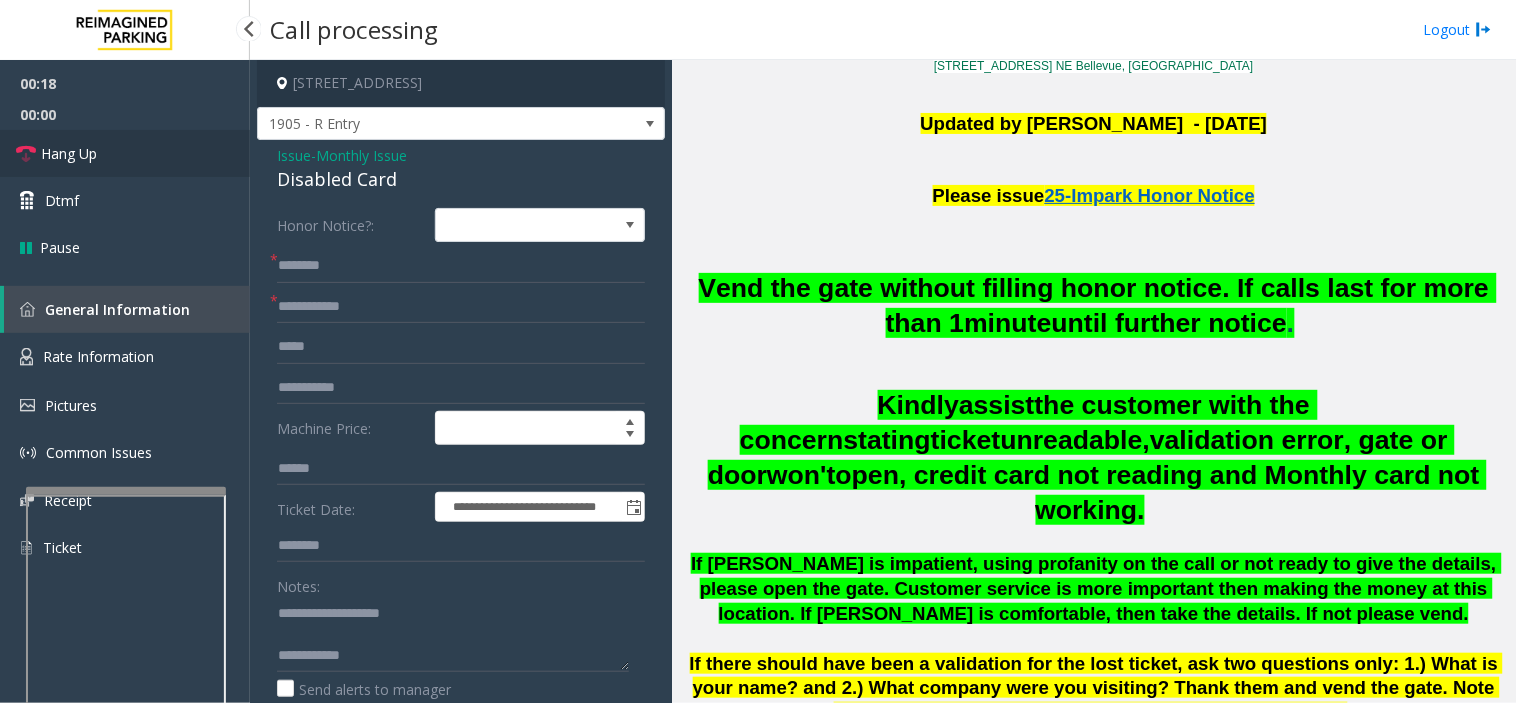 click on "Hang Up" at bounding box center [125, 153] 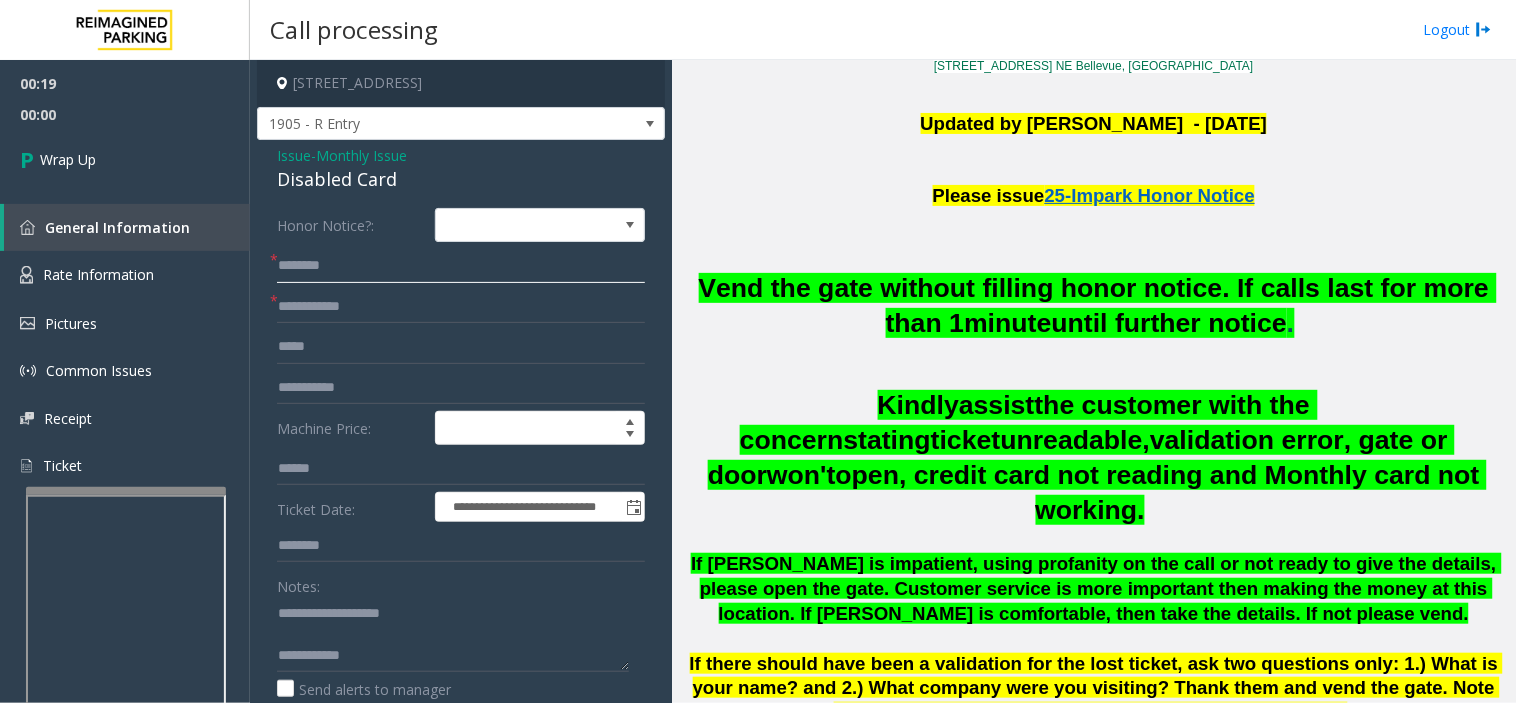 click 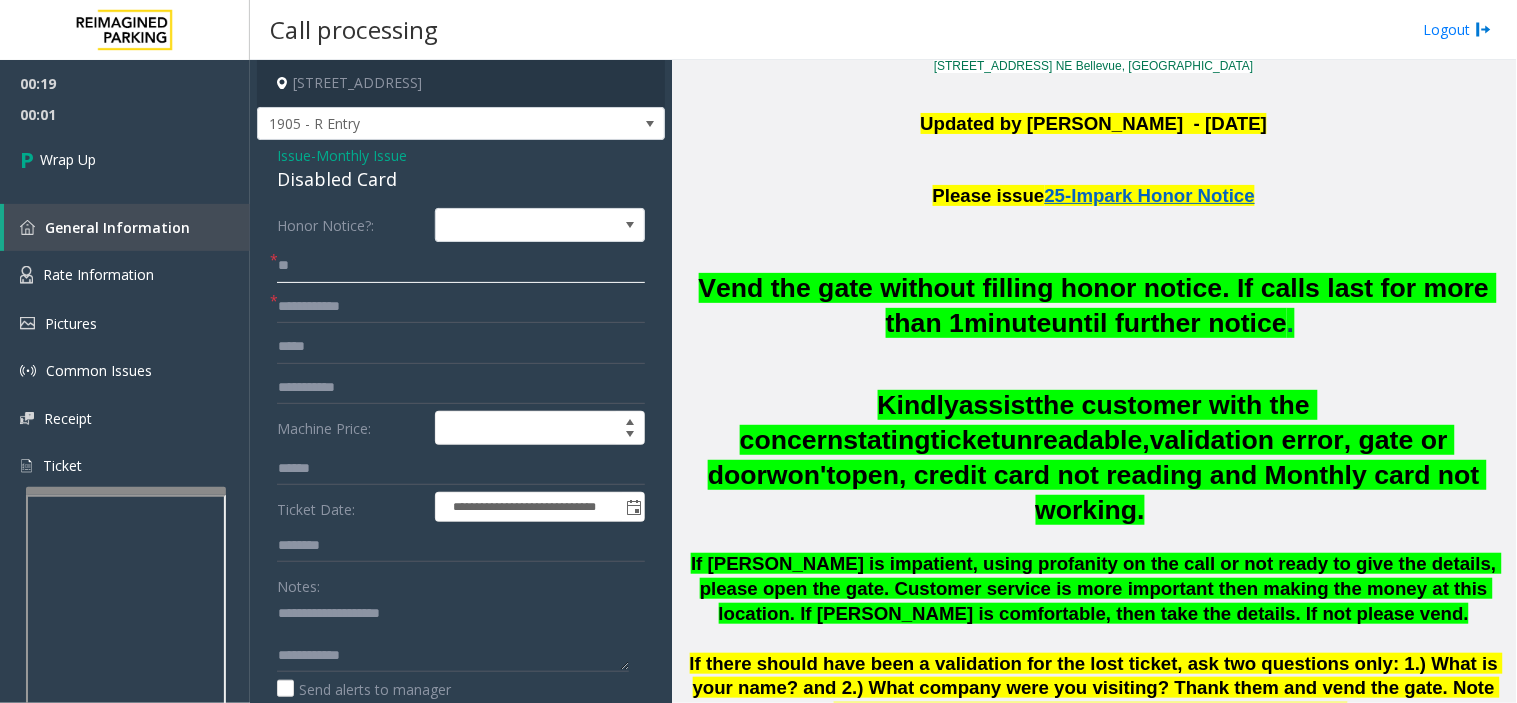 type on "**" 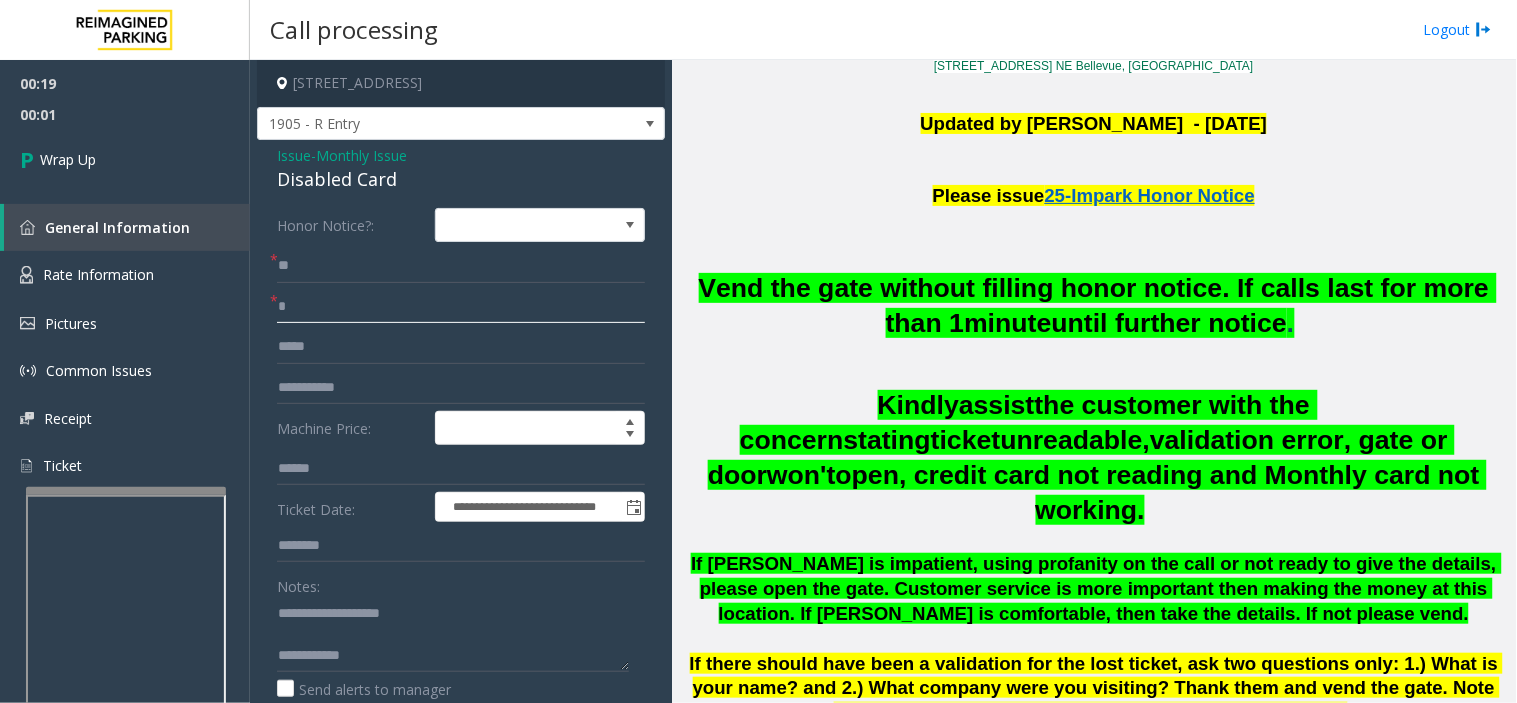 click on "*" 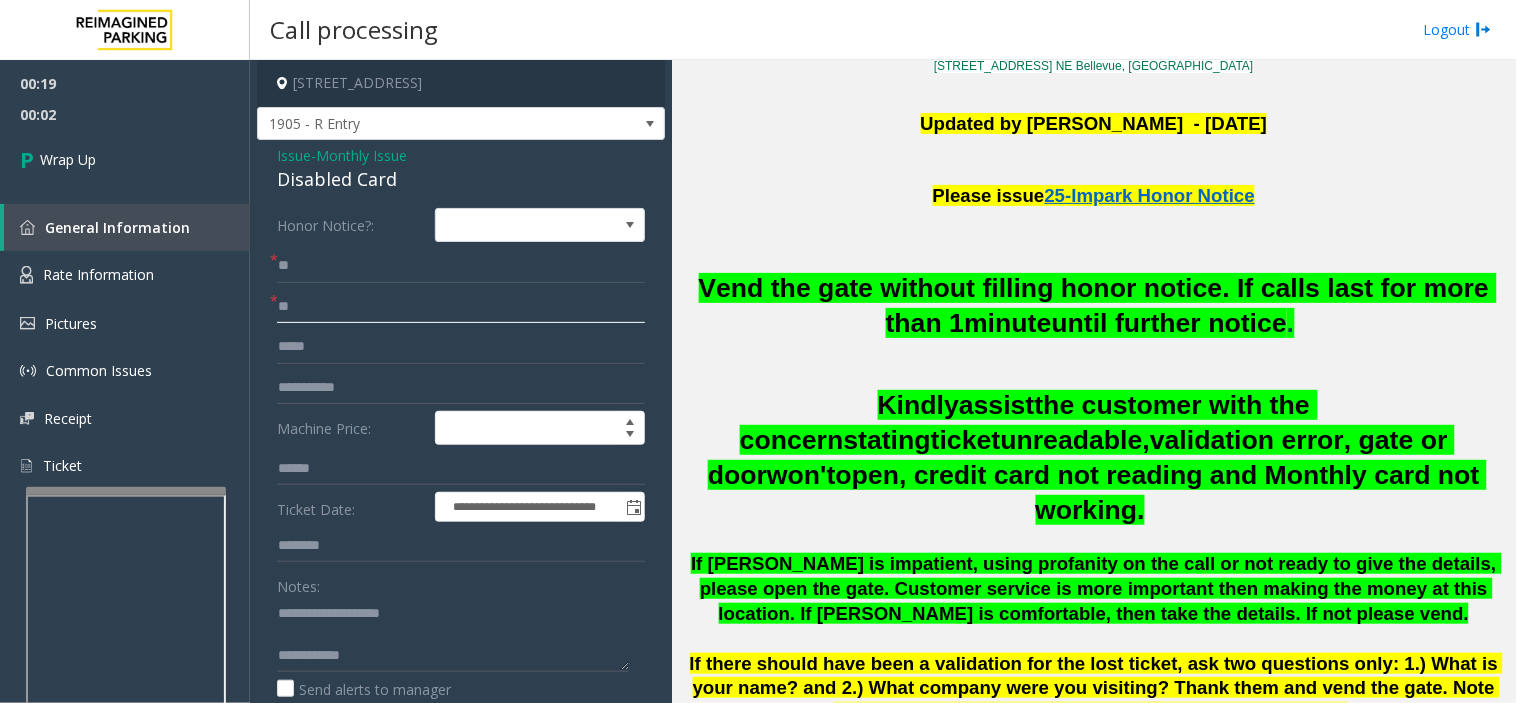 type on "**" 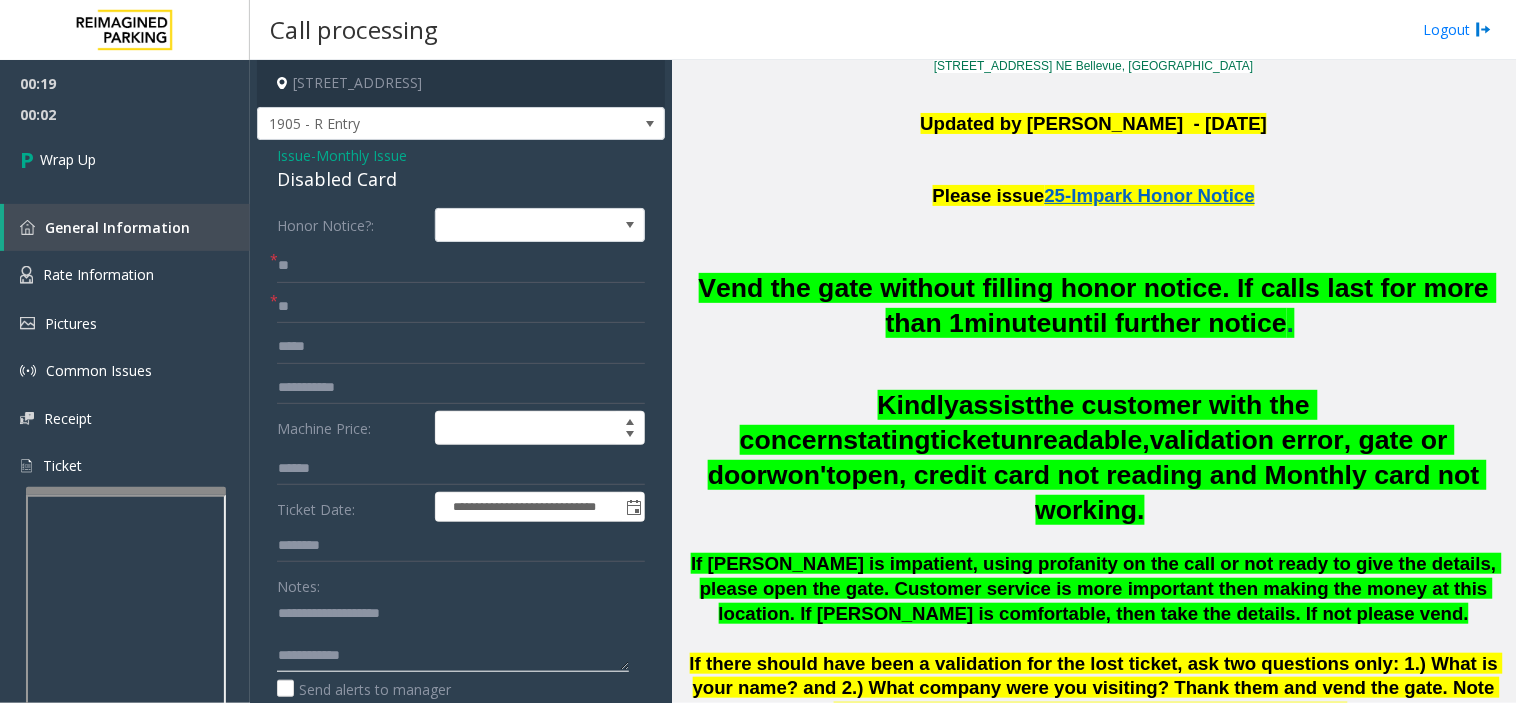 click 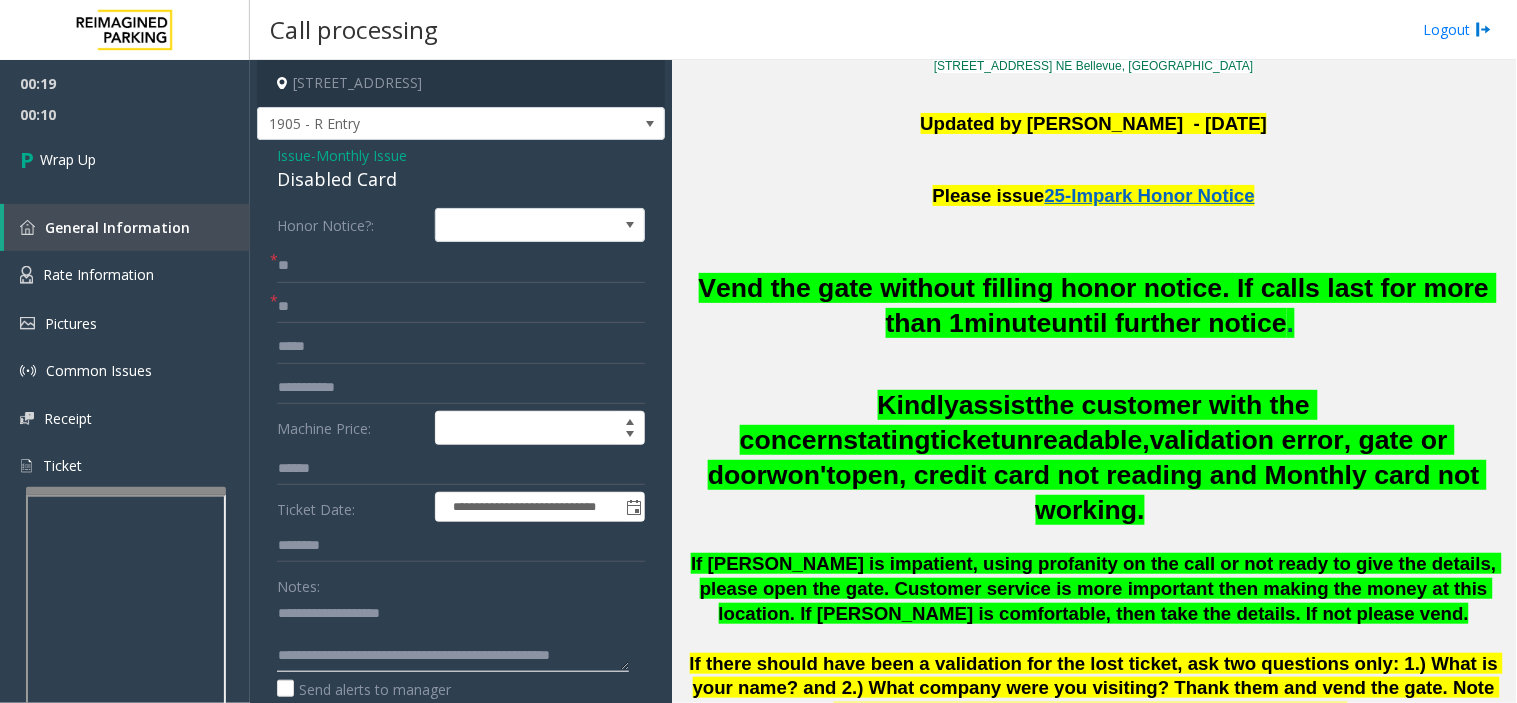 scroll, scrollTop: 14, scrollLeft: 0, axis: vertical 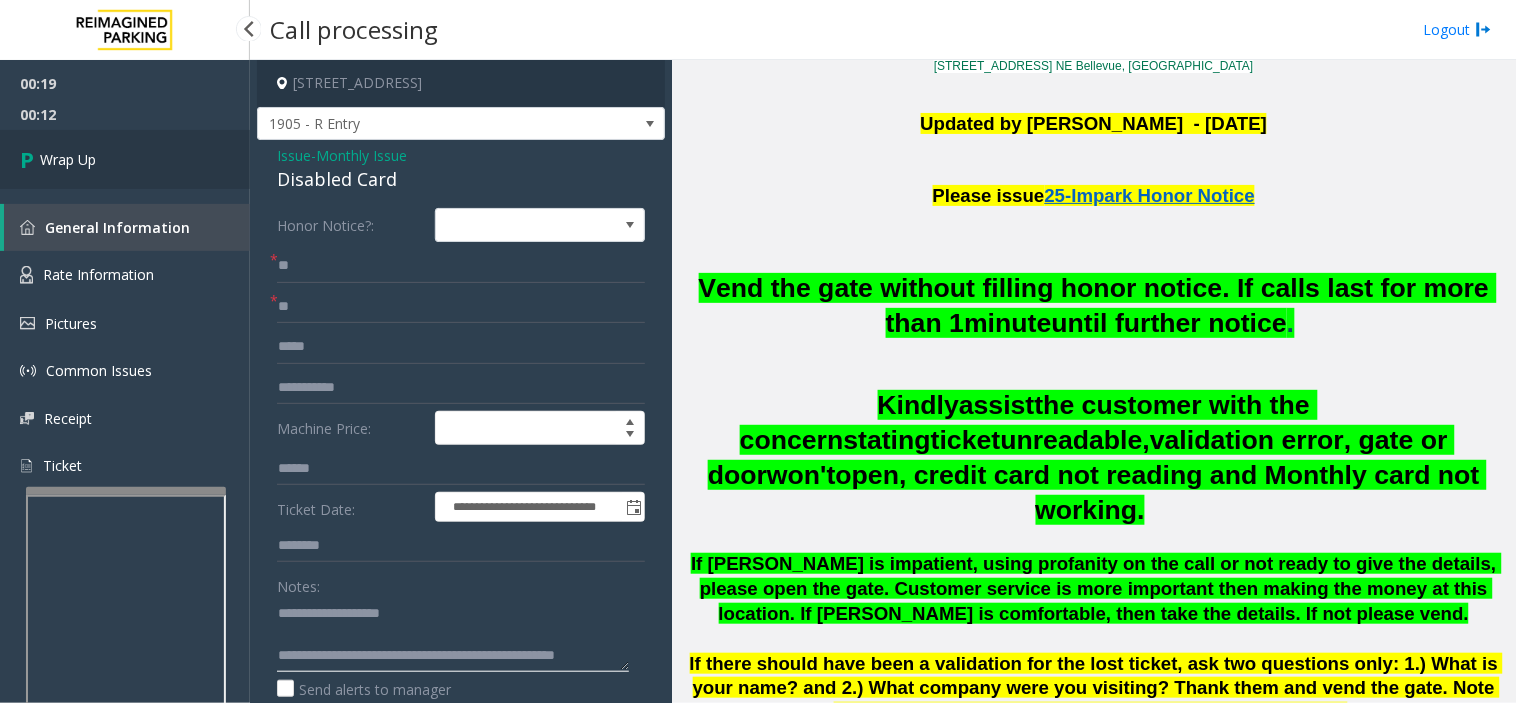 type on "**********" 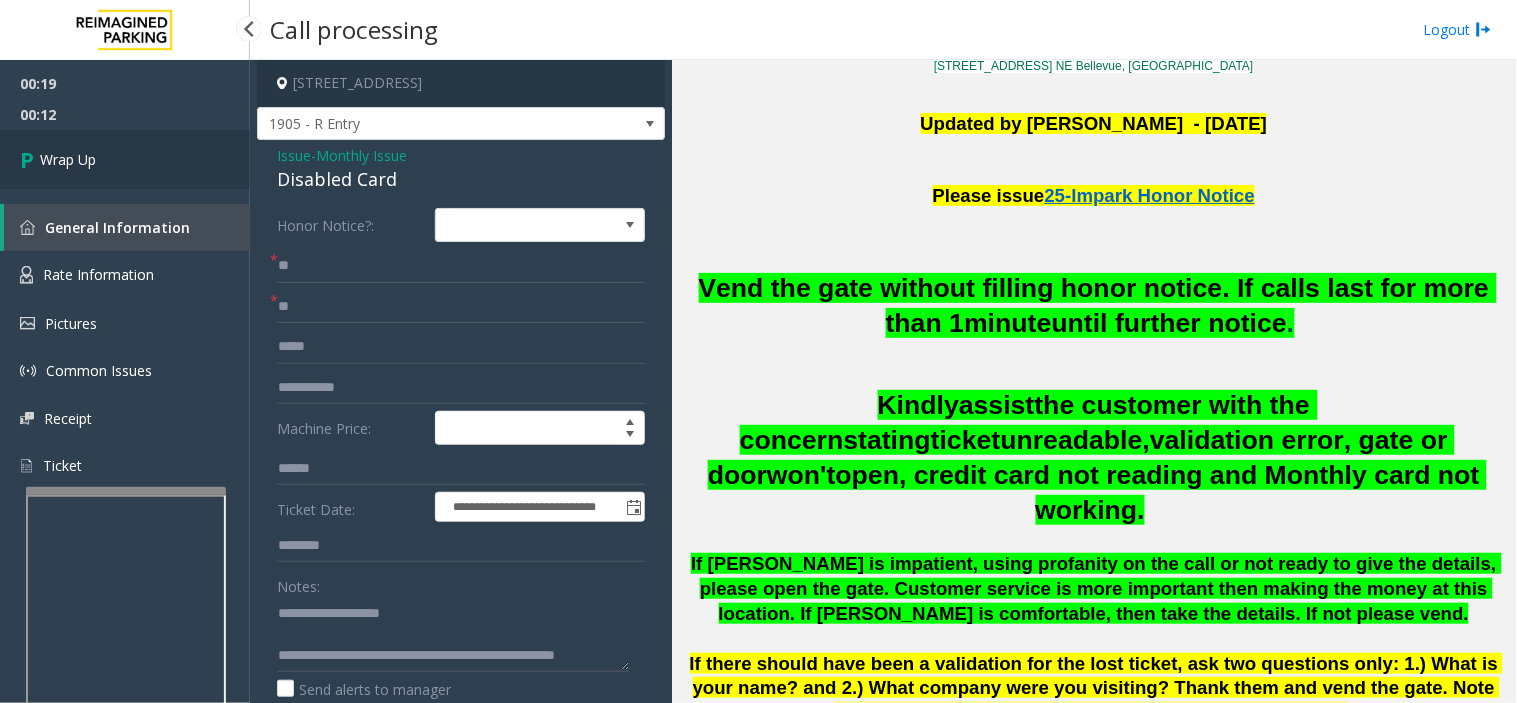 click on "Wrap Up" at bounding box center (125, 159) 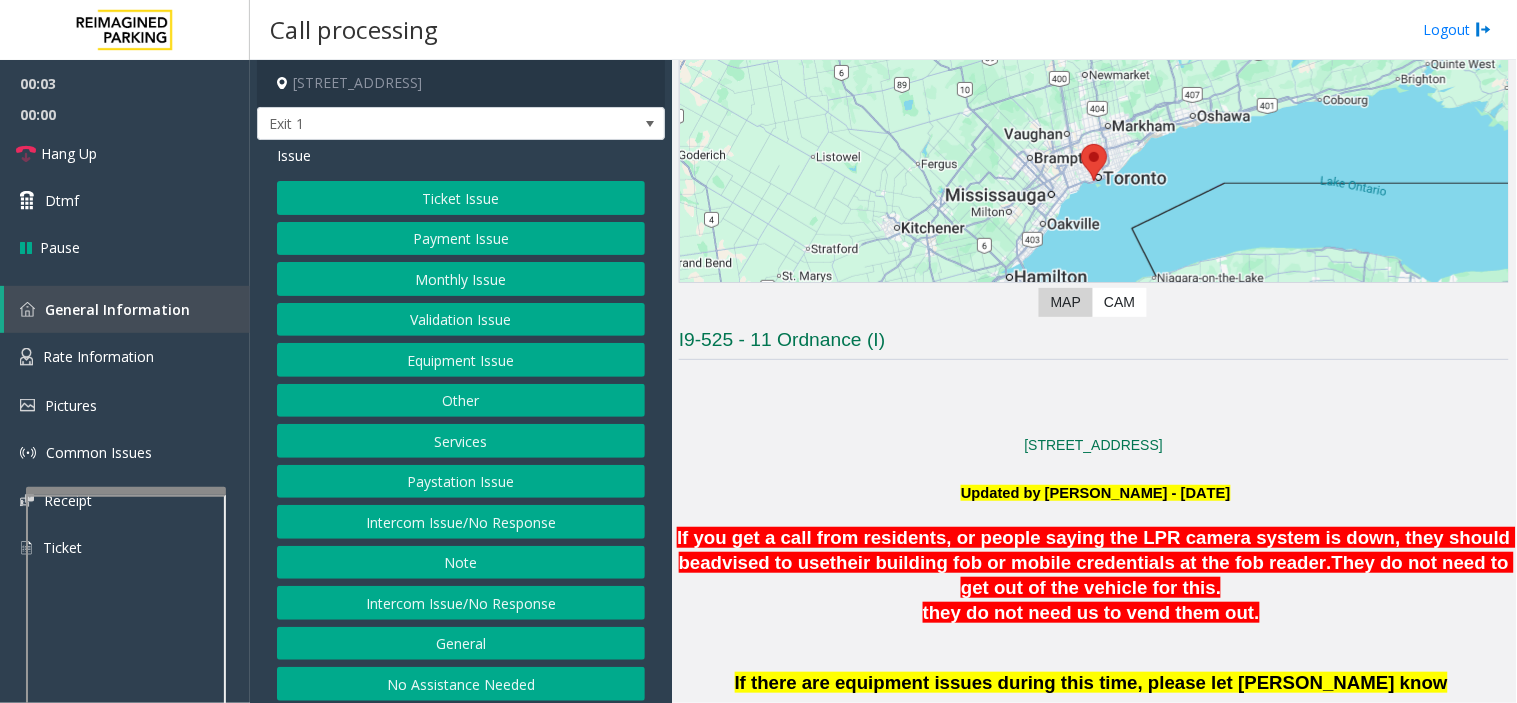 scroll, scrollTop: 555, scrollLeft: 0, axis: vertical 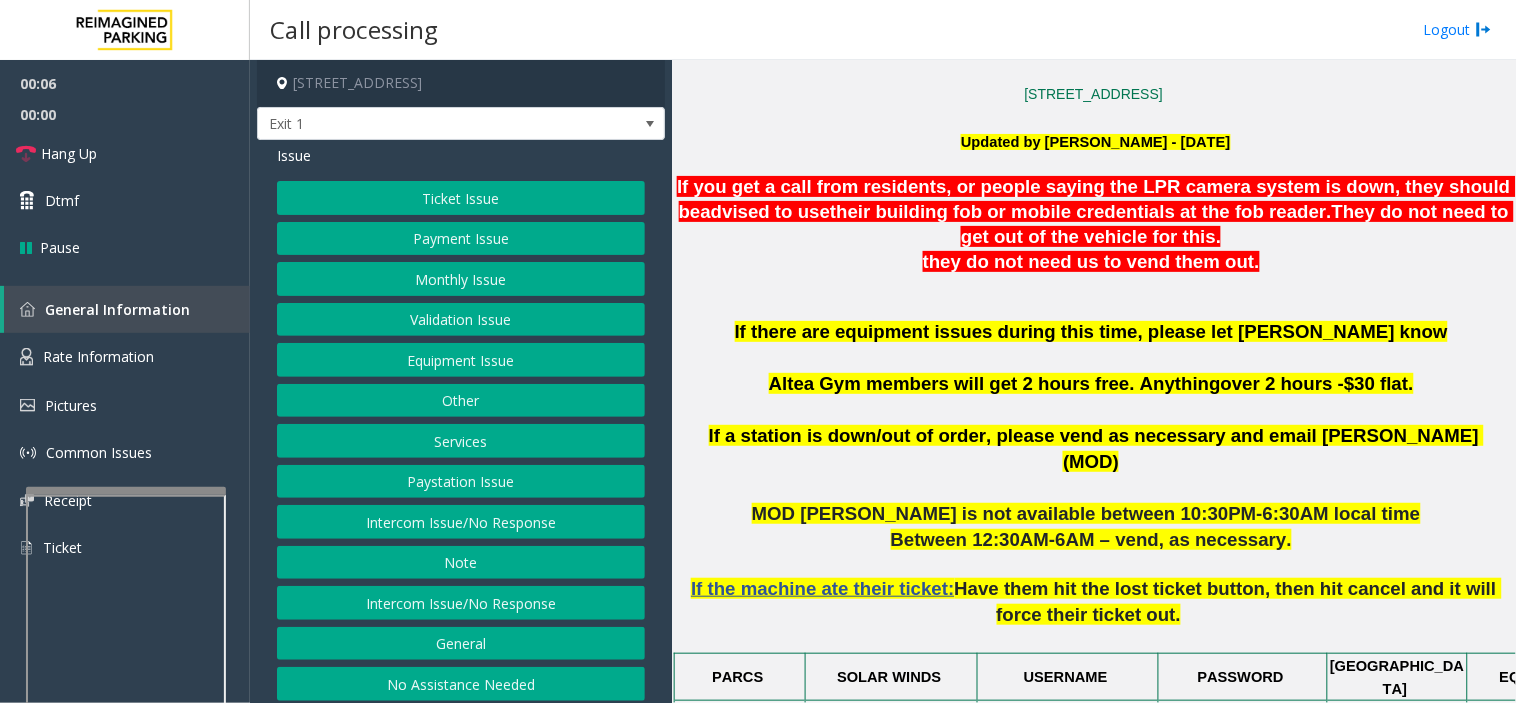 click on "Ticket Issue   Payment Issue   Monthly Issue   Validation Issue   Equipment Issue   Other   Services   Paystation Issue   Intercom Issue/No Response   Note   Intercom Issue/No Response   General   No Assistance Needed" 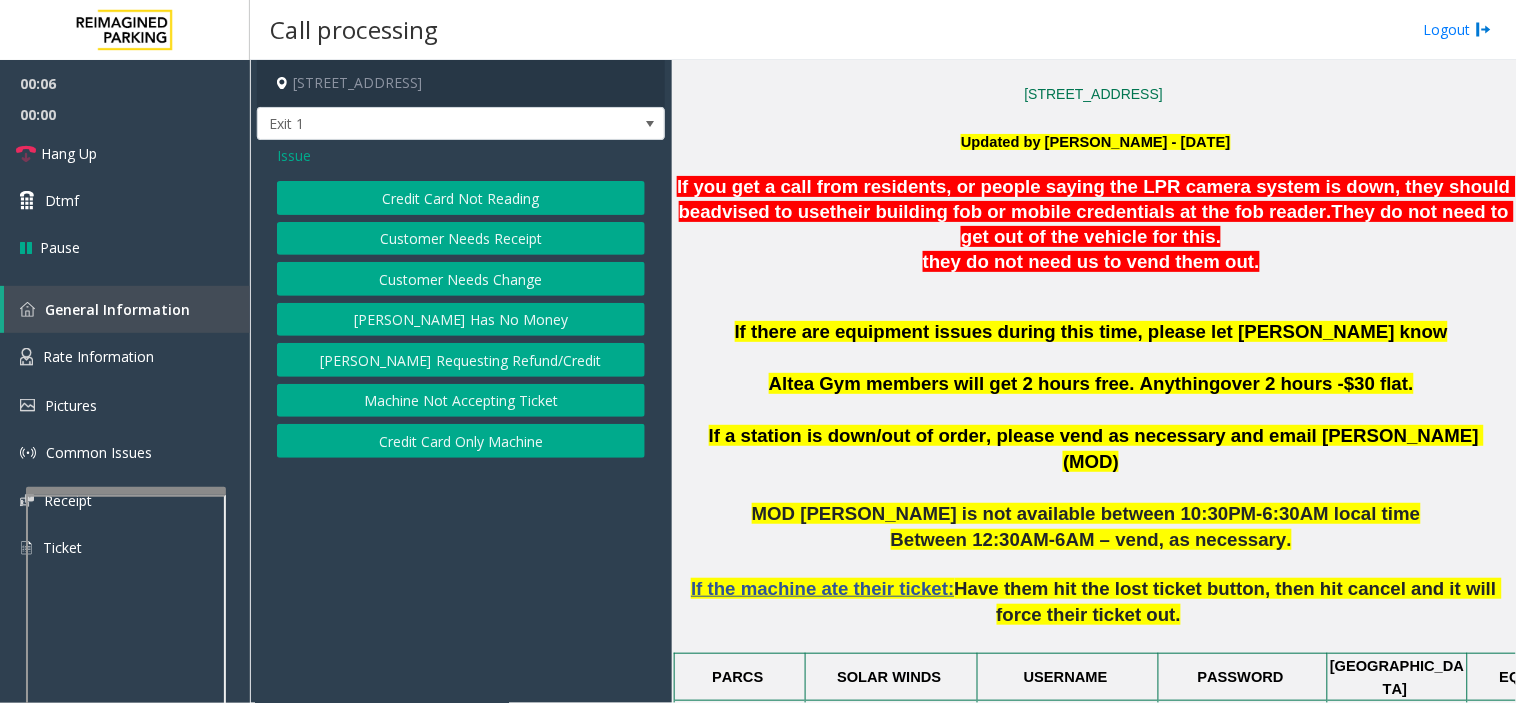 click on "Credit Card Not Reading" 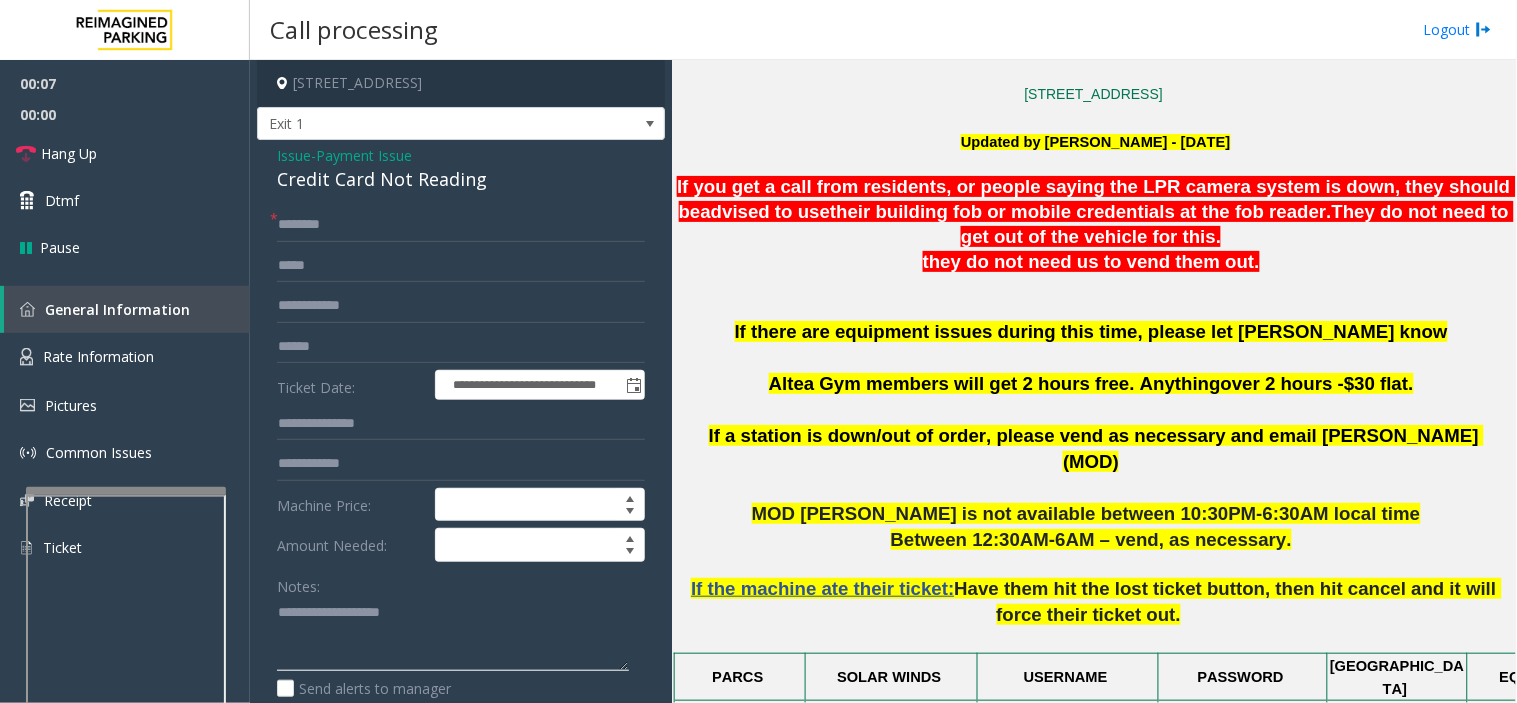 click 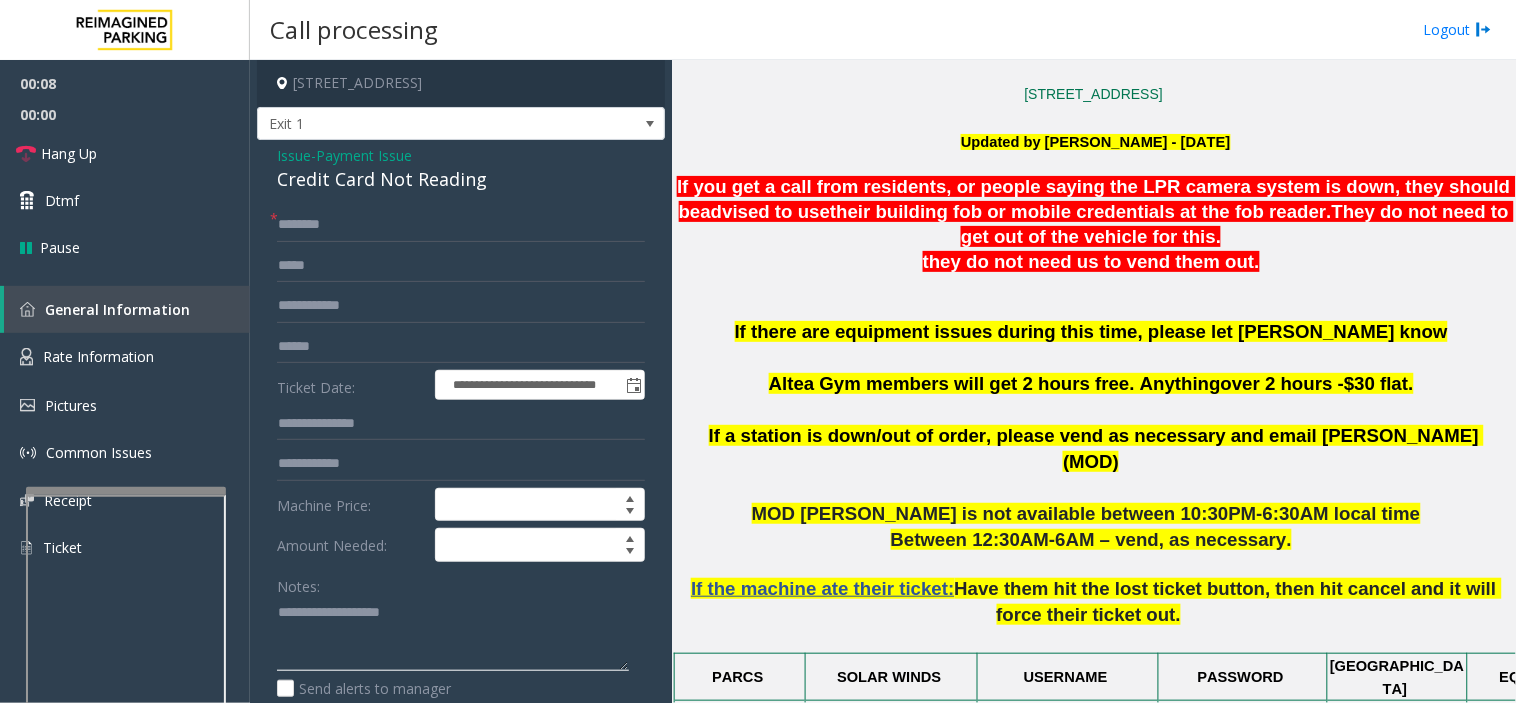 paste on "**********" 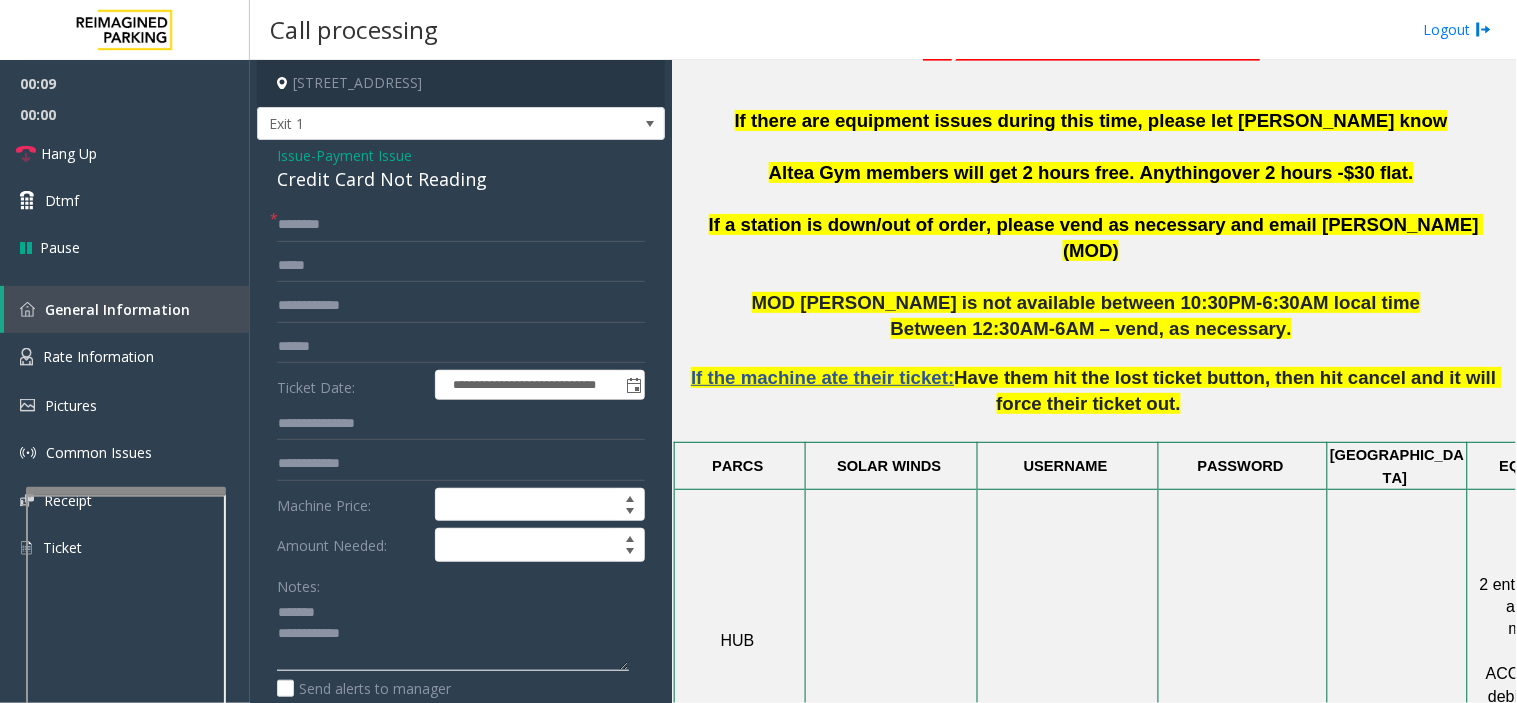scroll, scrollTop: 1000, scrollLeft: 0, axis: vertical 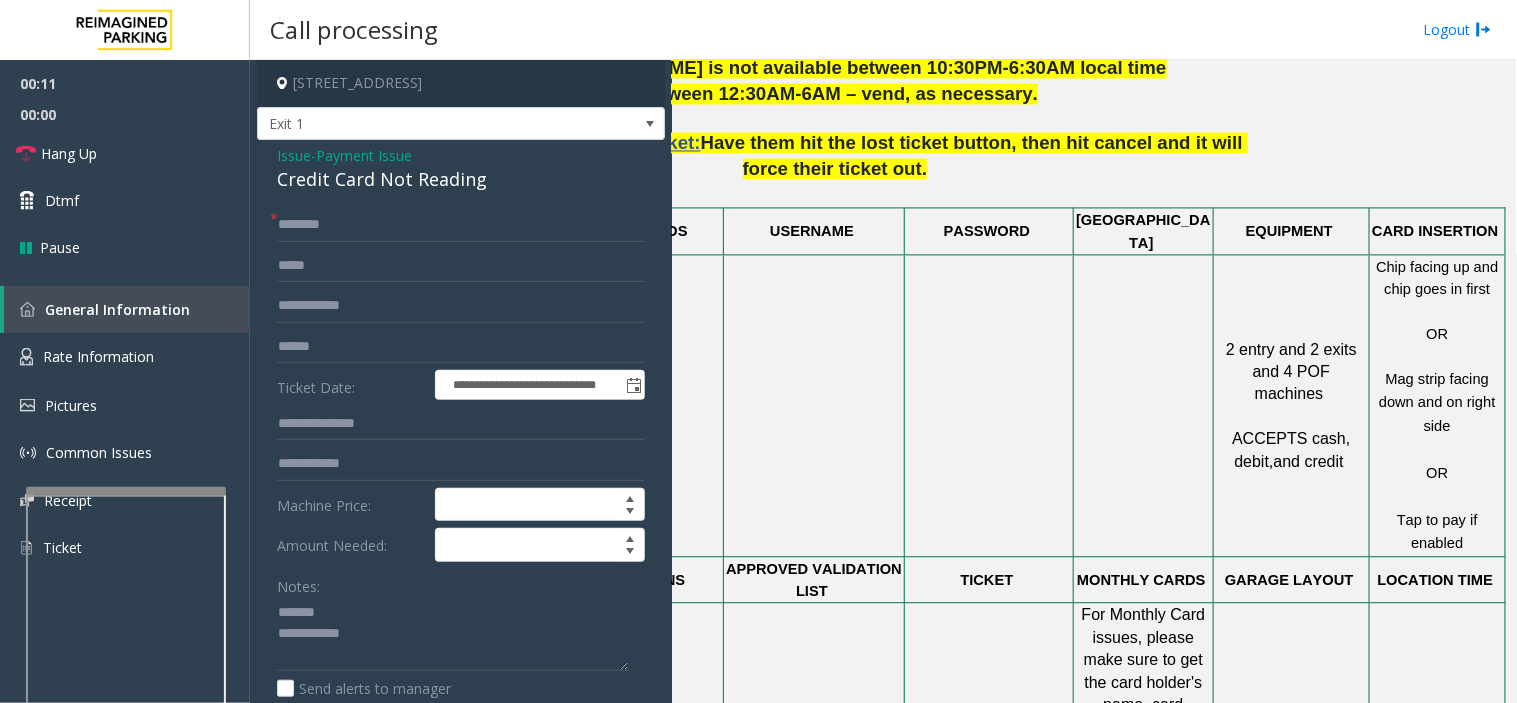 click on "Credit Card Not Reading" 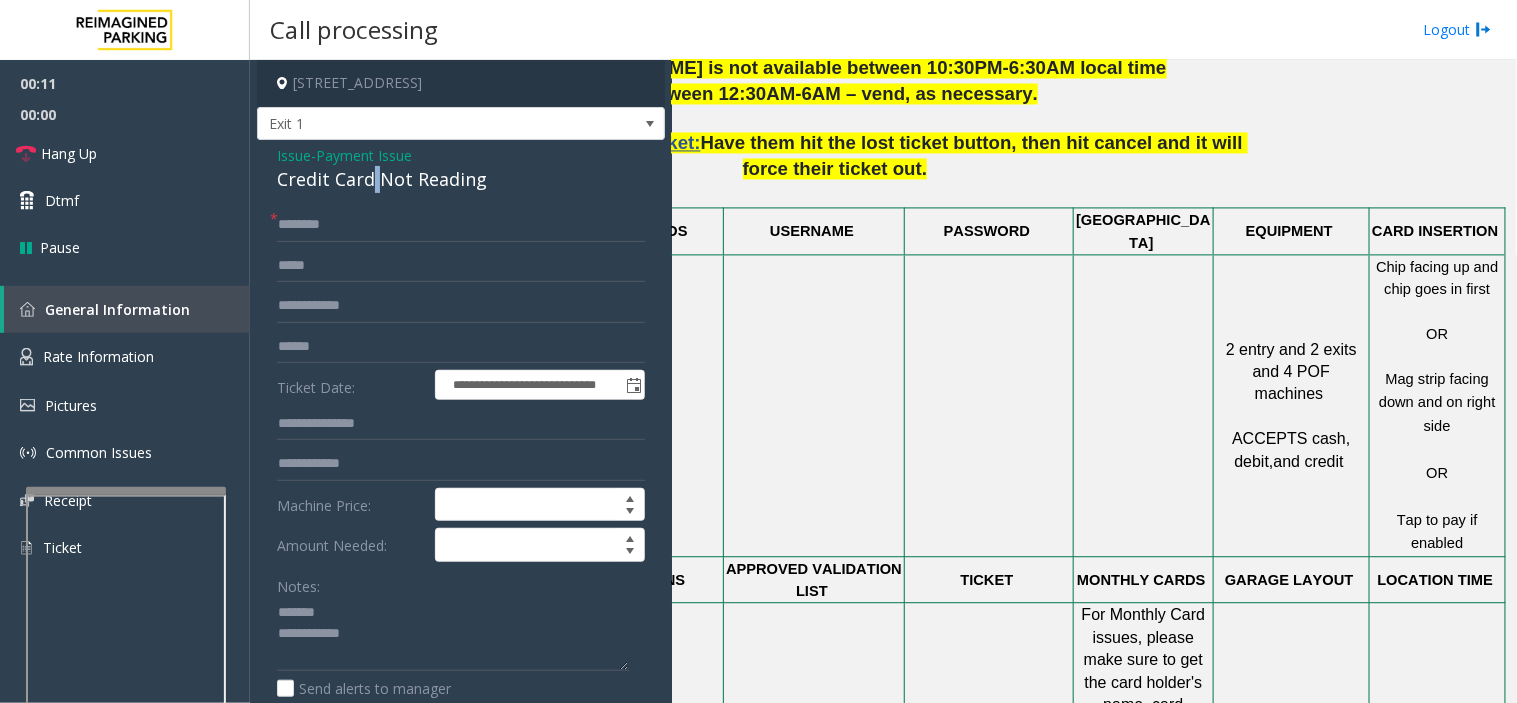 click on "Credit Card Not Reading" 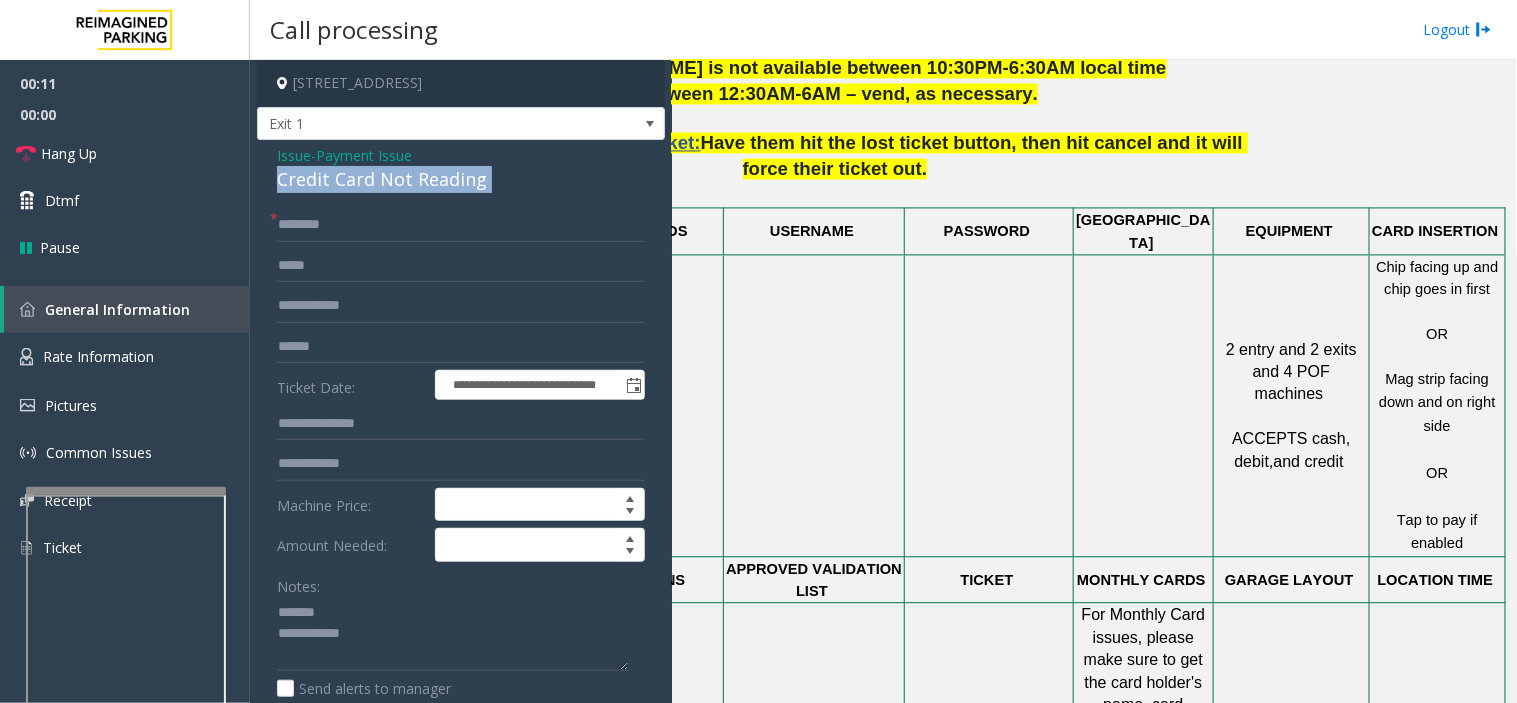 click on "Credit Card Not Reading" 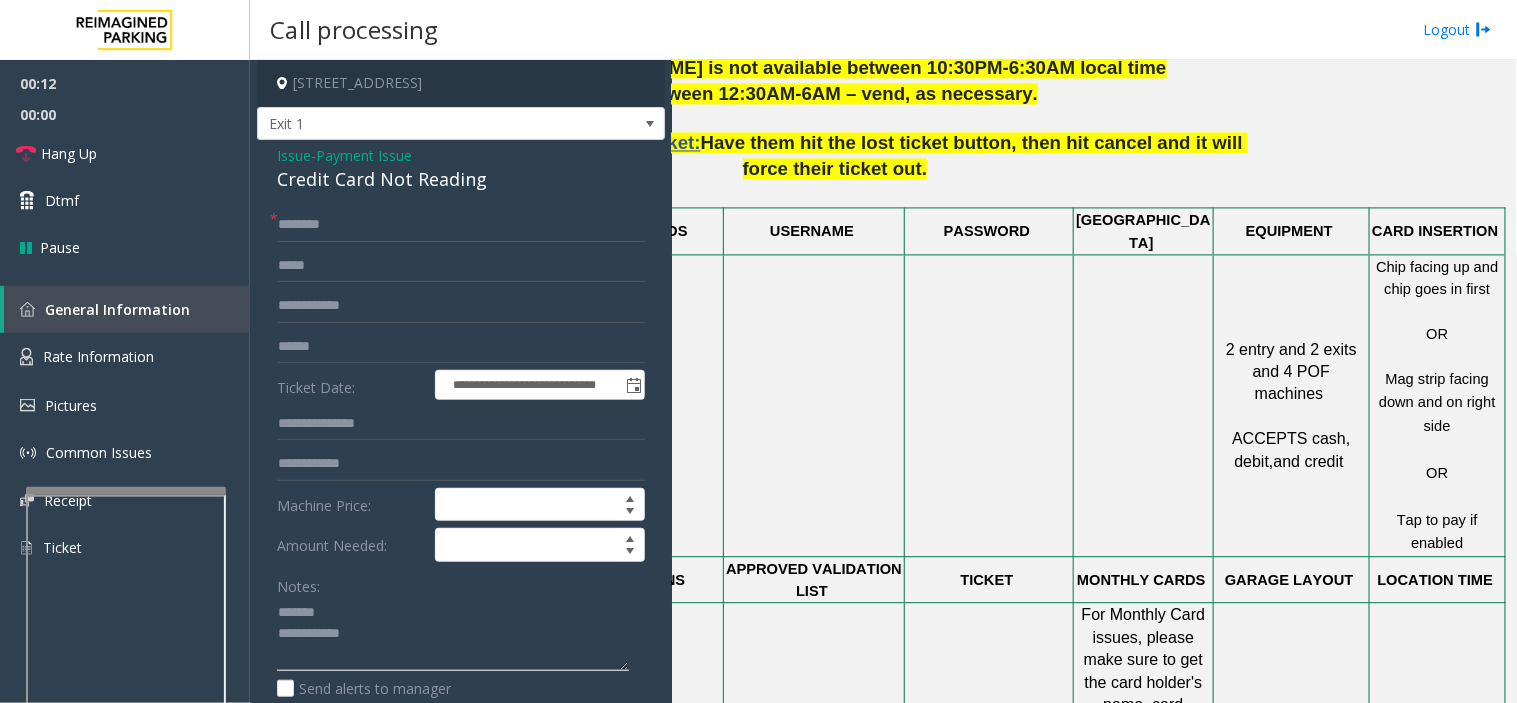 click 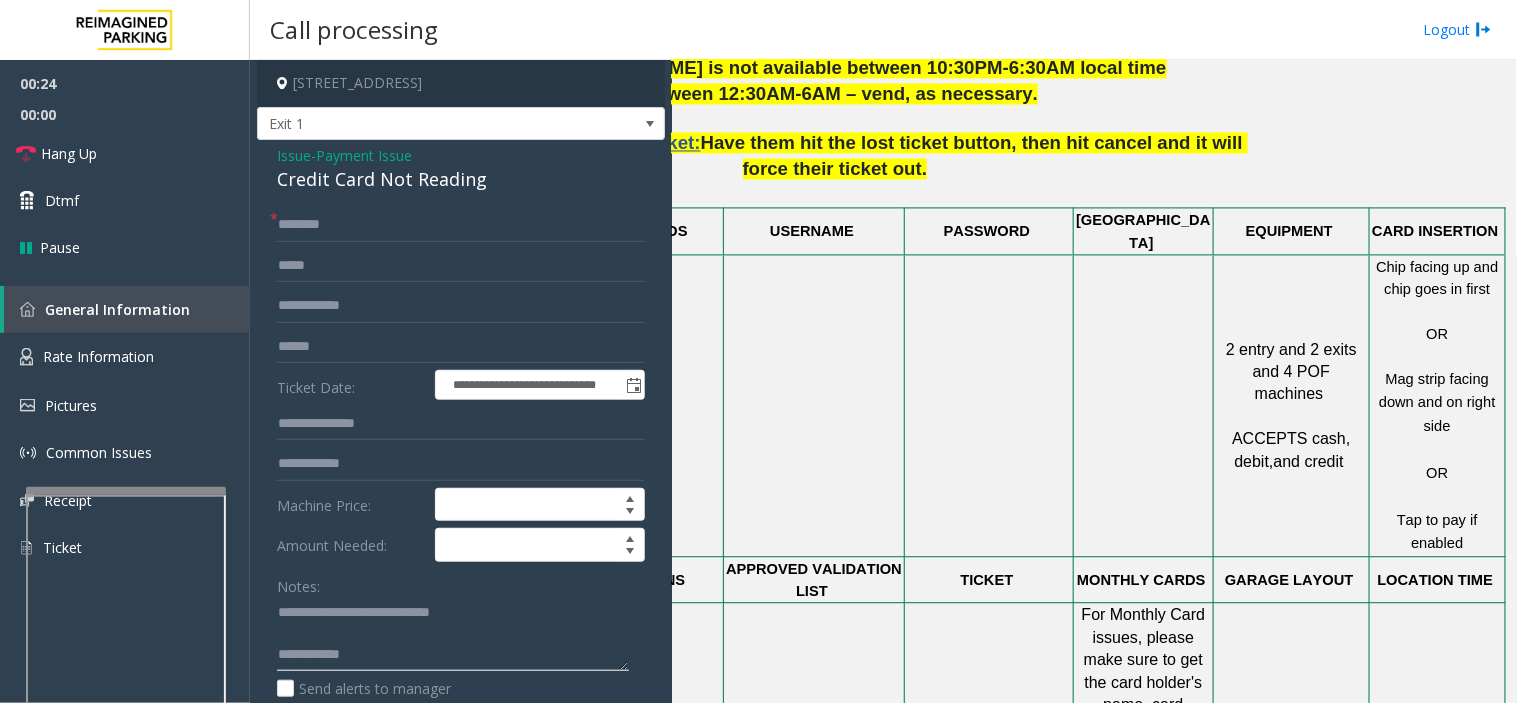 paste on "**********" 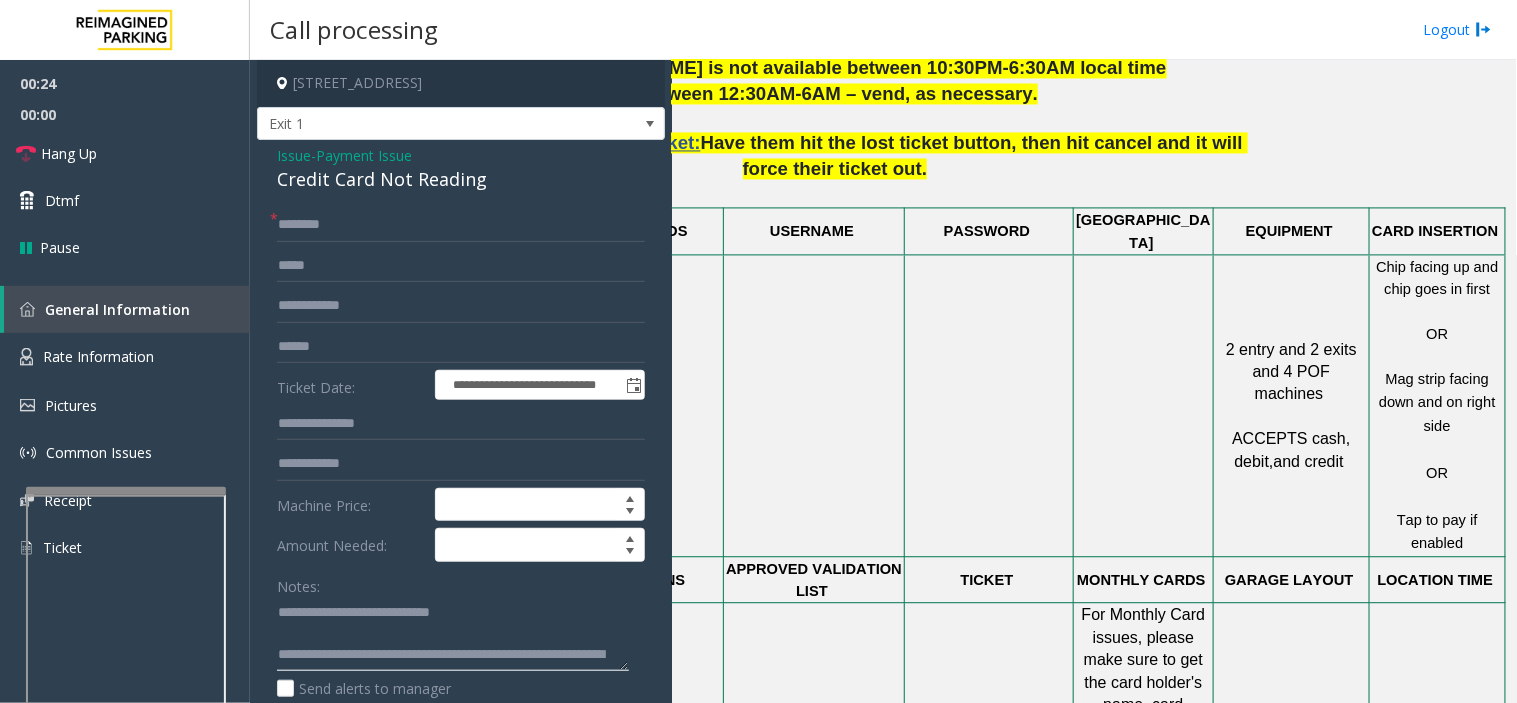 click 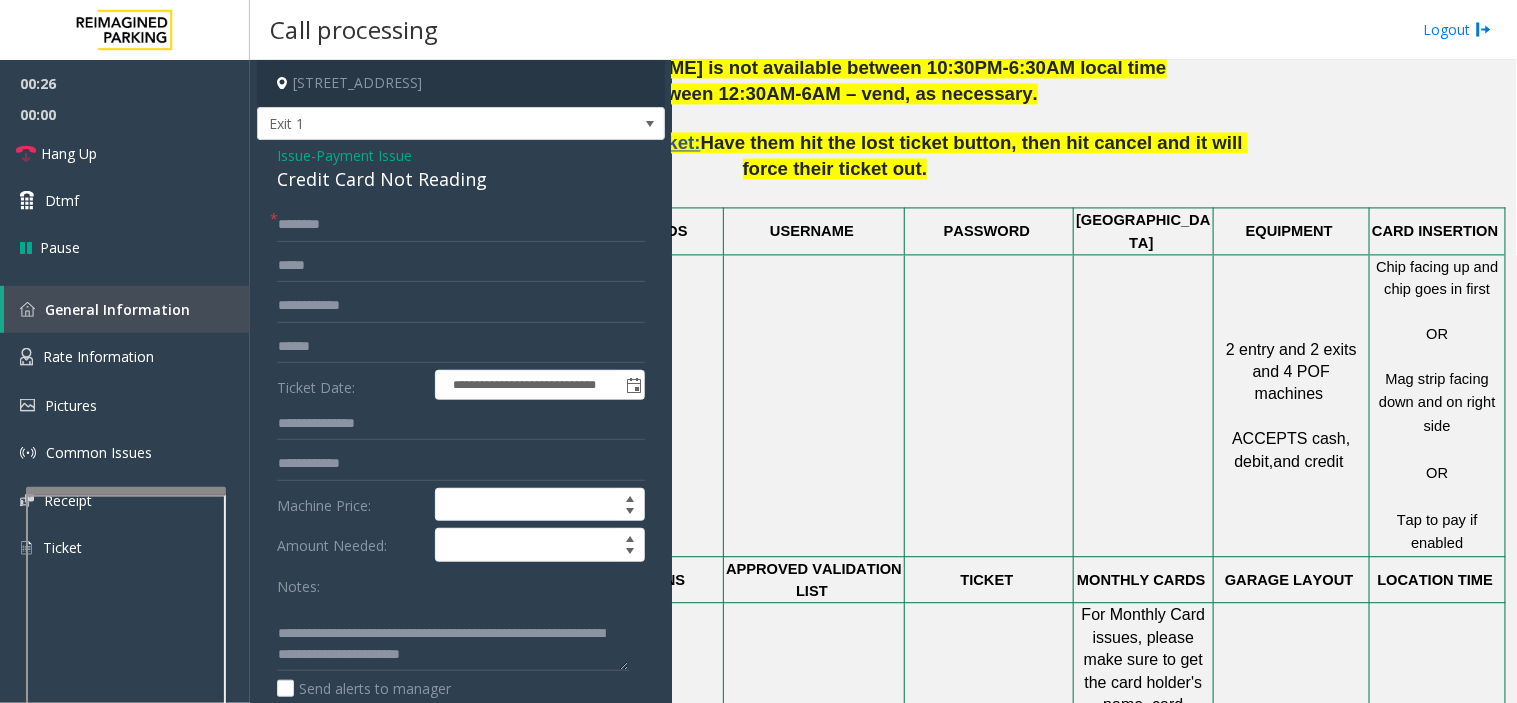 drag, startPoint x: 770, startPoint y: 603, endPoint x: 745, endPoint y: 652, distance: 55.00909 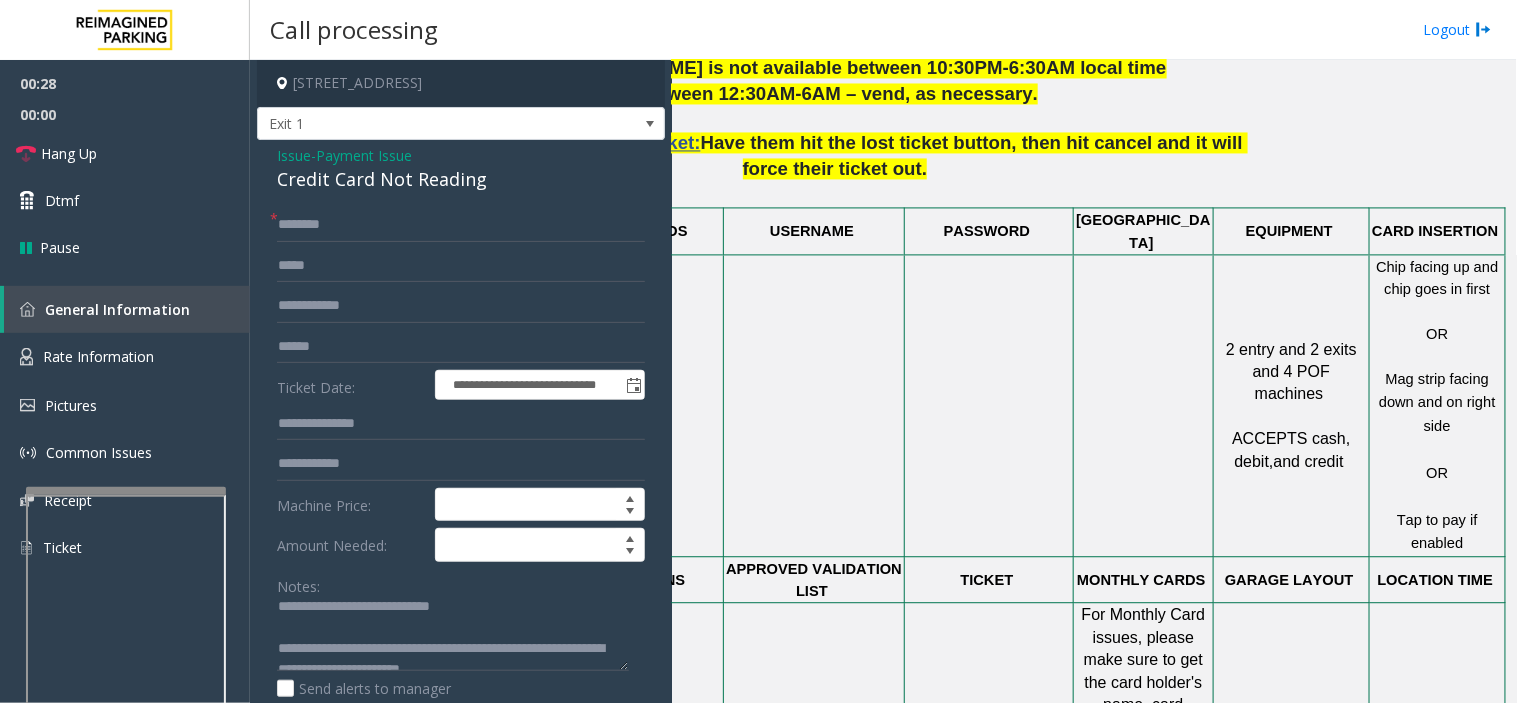 scroll, scrollTop: 0, scrollLeft: 0, axis: both 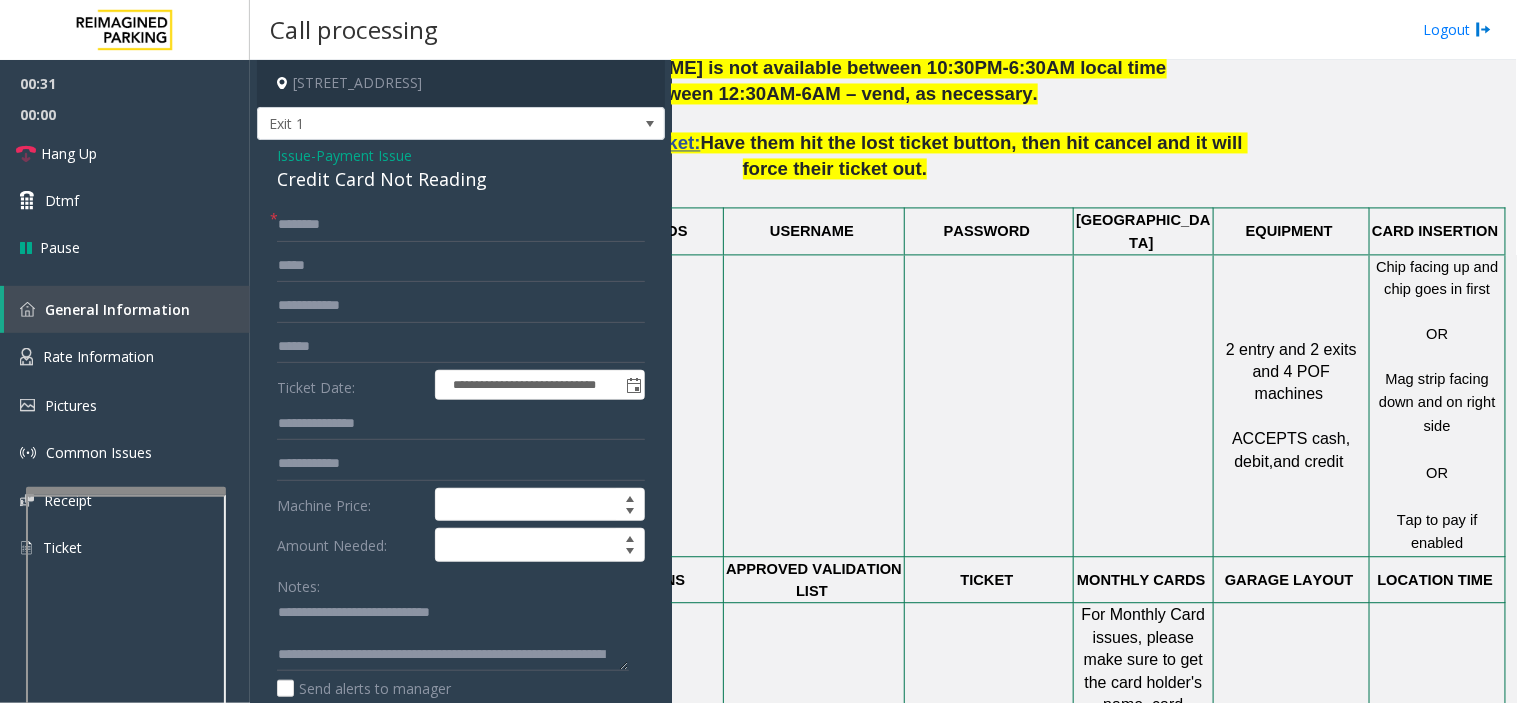 drag, startPoint x: 1133, startPoint y: 281, endPoint x: 1007, endPoint y: 350, distance: 143.65584 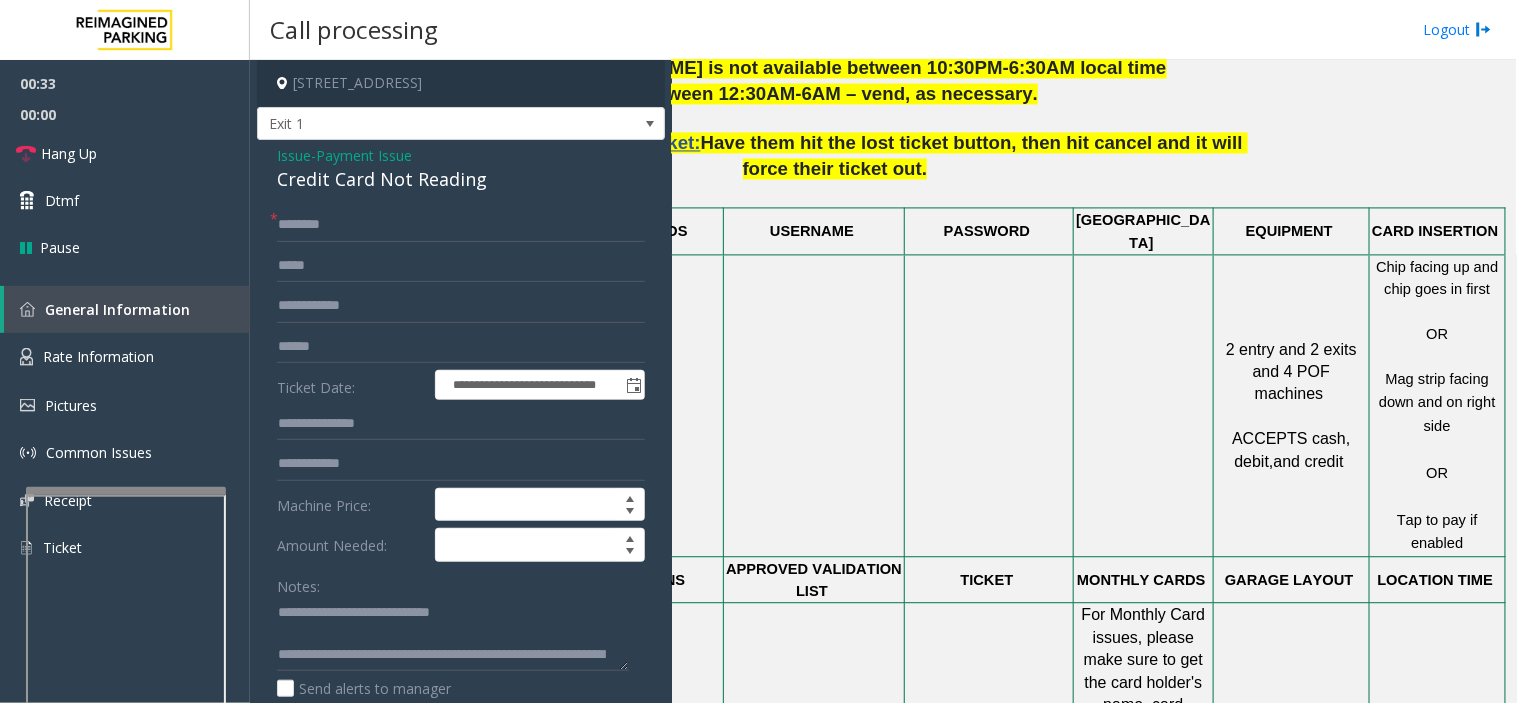 drag, startPoint x: 1004, startPoint y: 505, endPoint x: 993, endPoint y: 511, distance: 12.529964 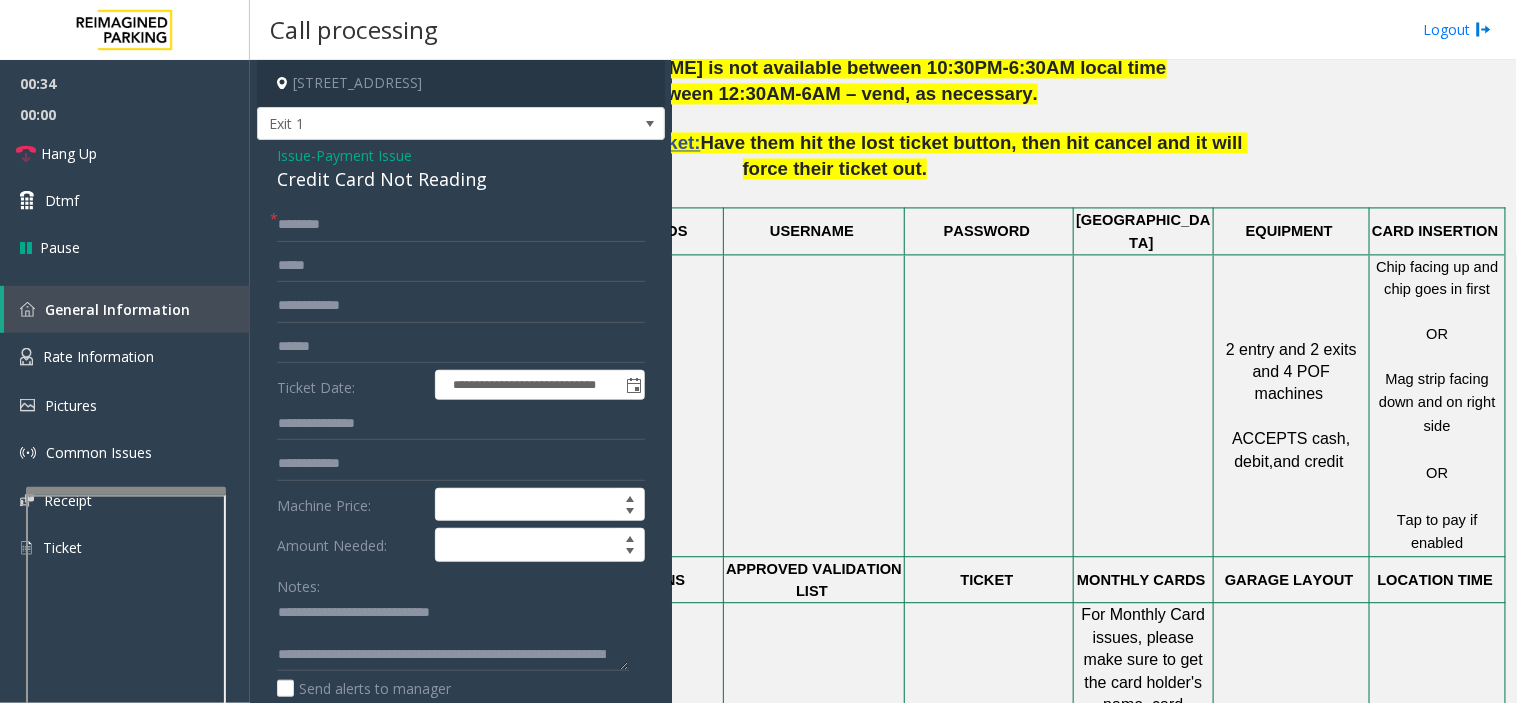 click on "Currently it is at 4 digits." 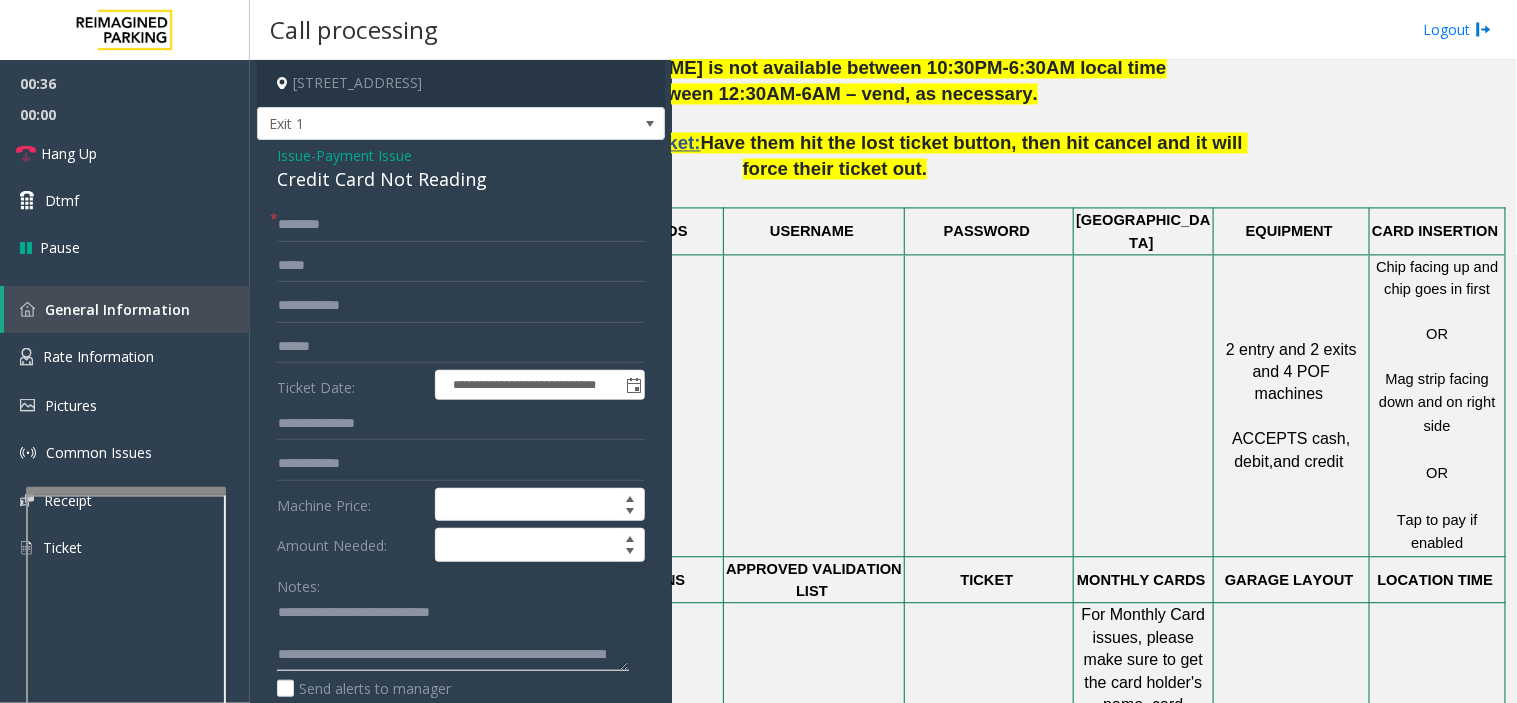 drag, startPoint x: 428, startPoint y: 645, endPoint x: 403, endPoint y: 585, distance: 65 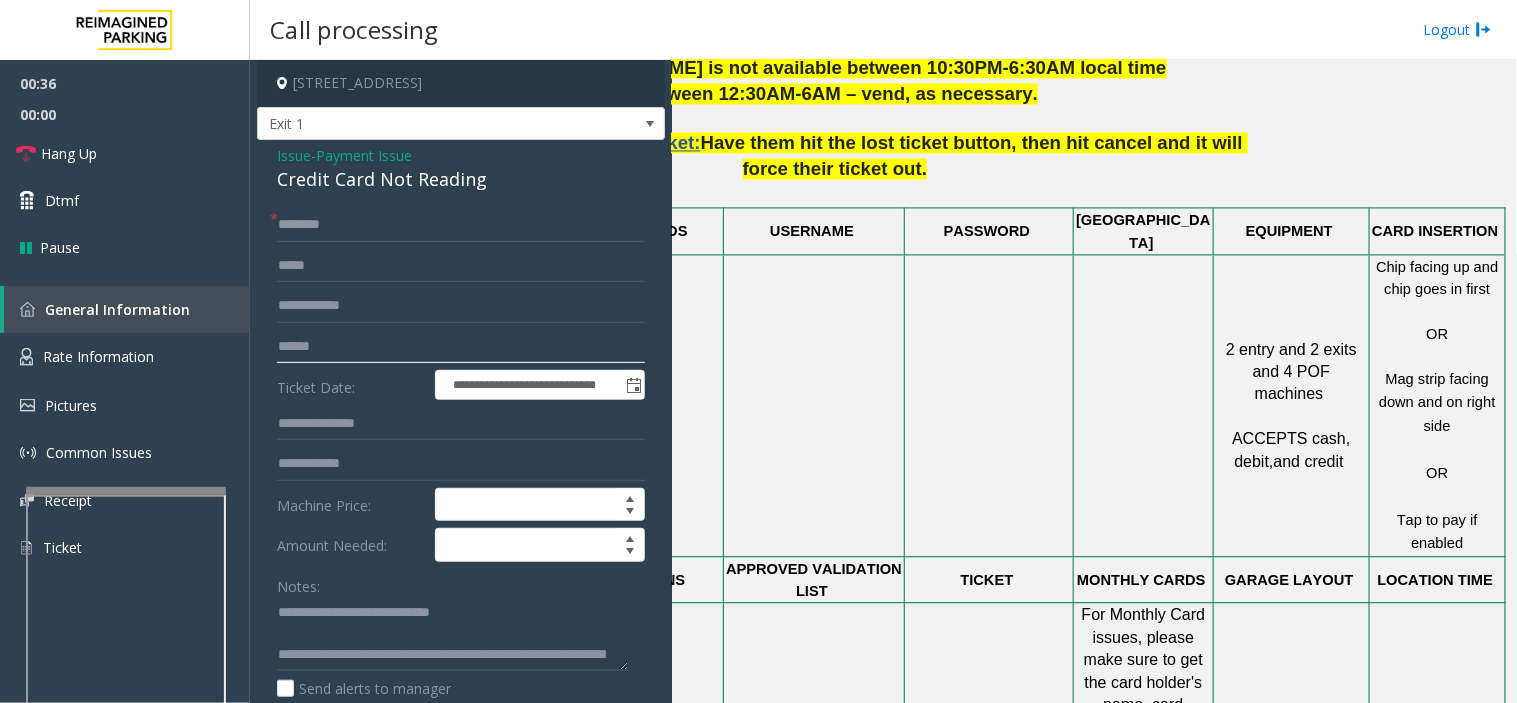 click 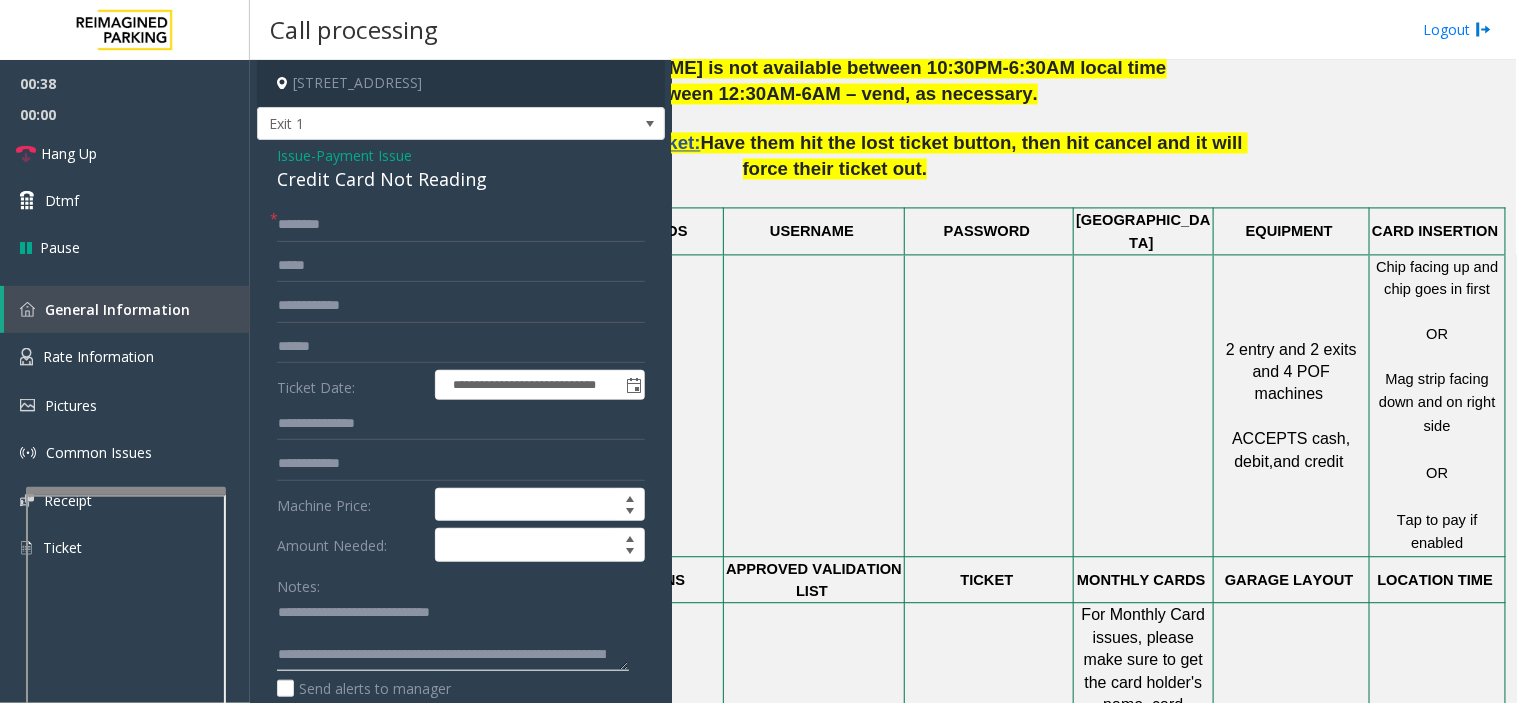 drag, startPoint x: 332, startPoint y: 615, endPoint x: 608, endPoint y: 602, distance: 276.306 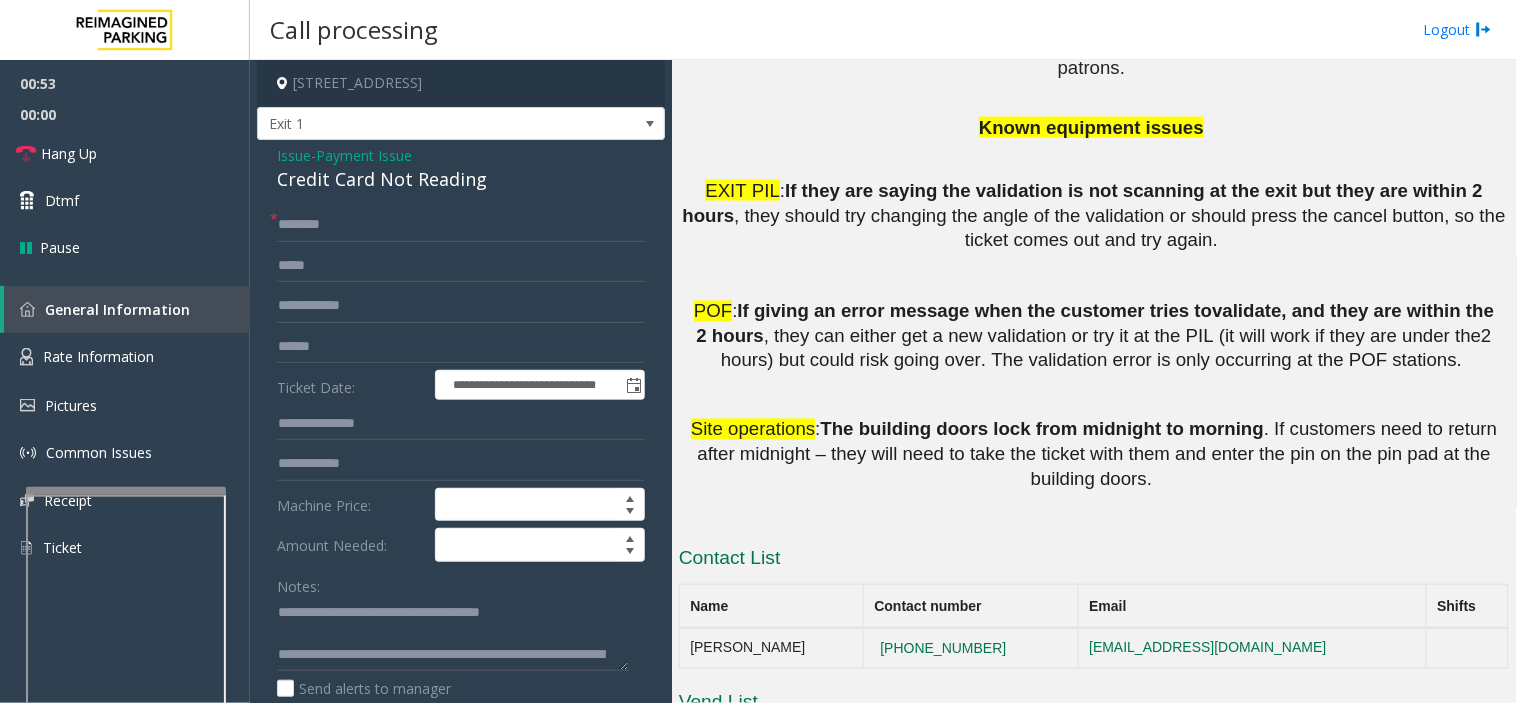 scroll, scrollTop: 2928, scrollLeft: 0, axis: vertical 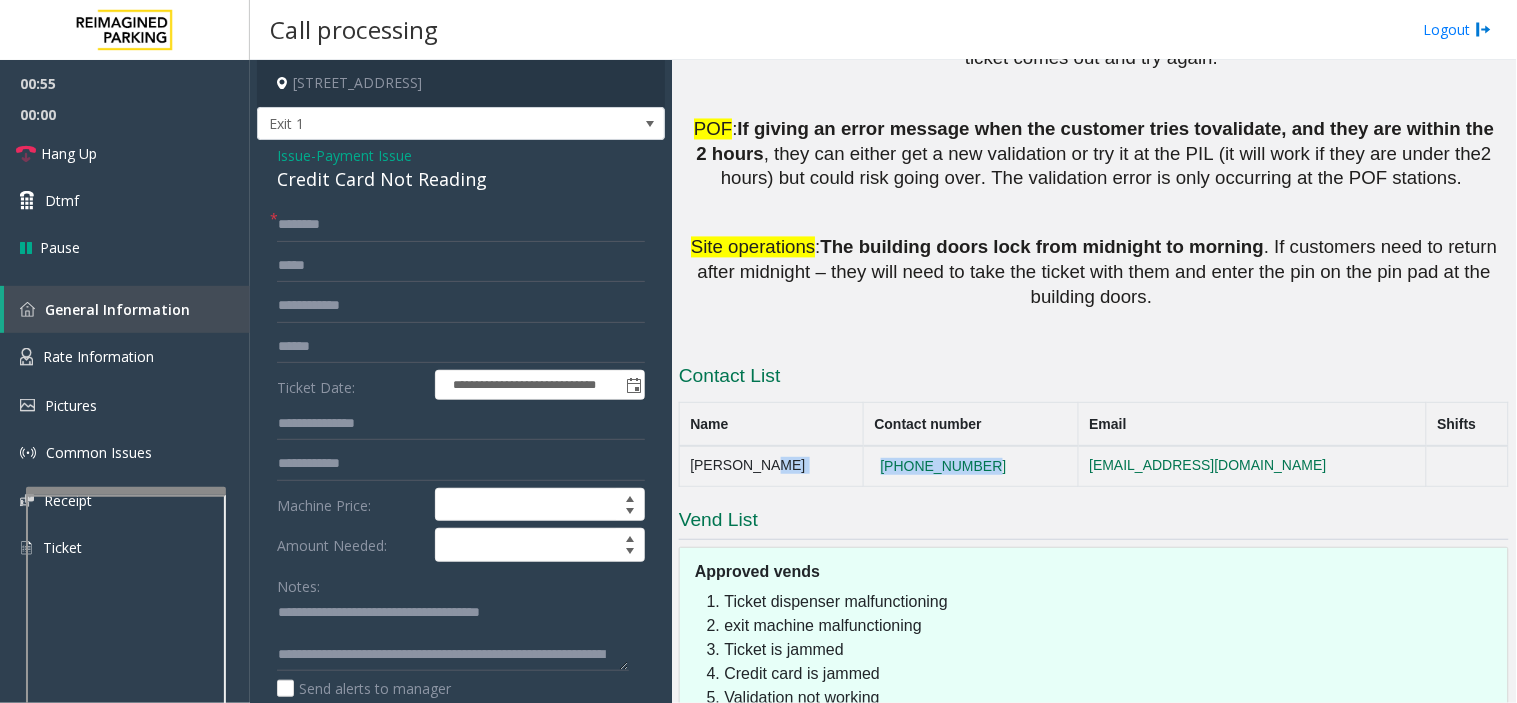 drag, startPoint x: 973, startPoint y: 282, endPoint x: 787, endPoint y: 274, distance: 186.17197 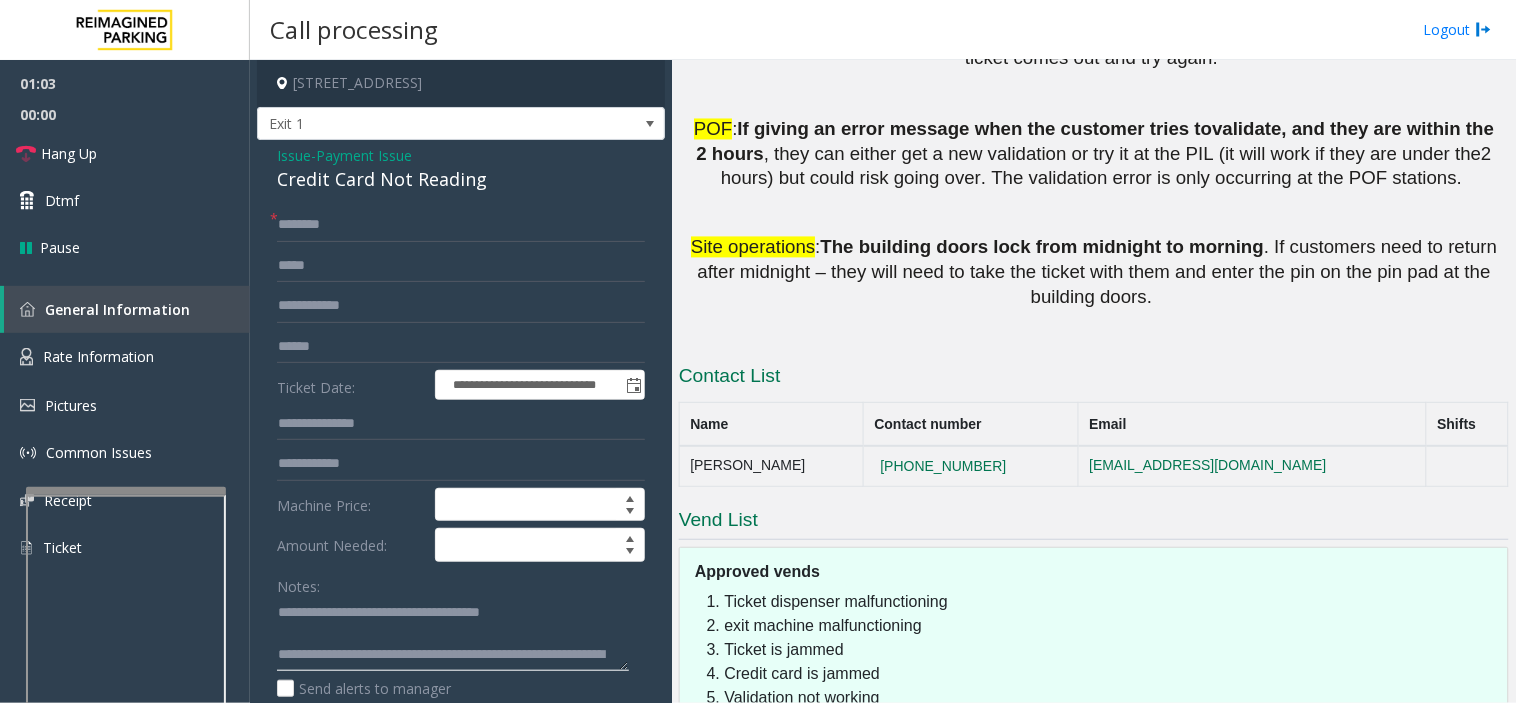scroll, scrollTop: 42, scrollLeft: 0, axis: vertical 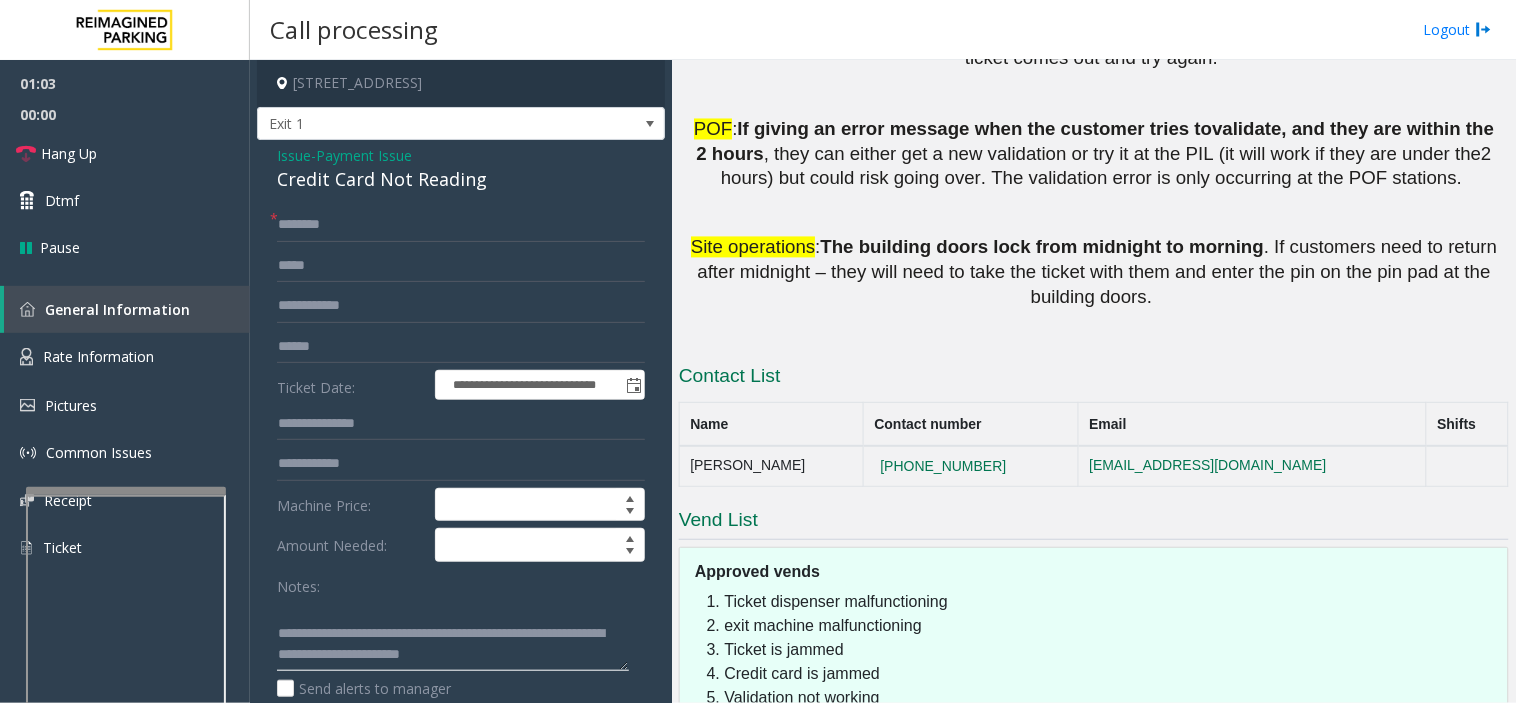 drag, startPoint x: 380, startPoint y: 657, endPoint x: 706, endPoint y: 701, distance: 328.95593 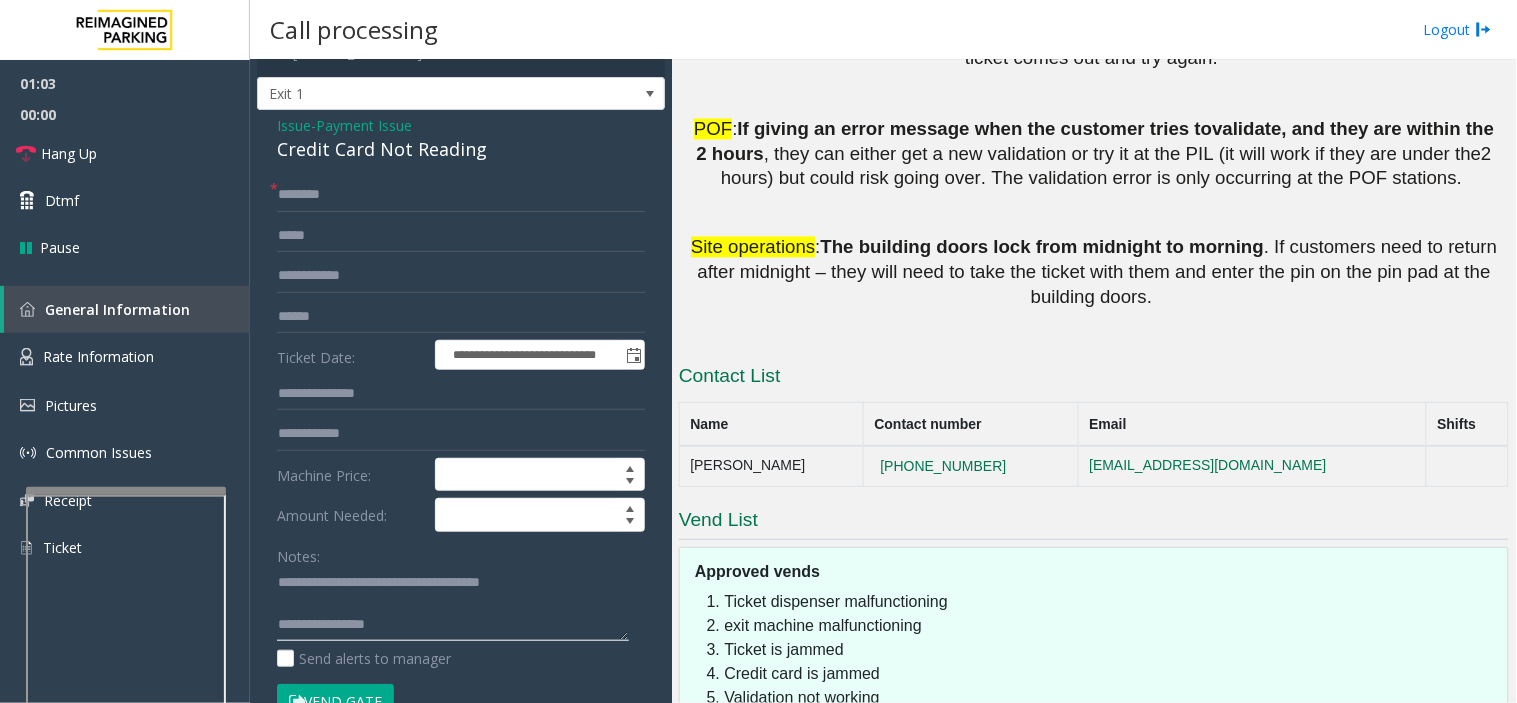 scroll, scrollTop: 0, scrollLeft: 0, axis: both 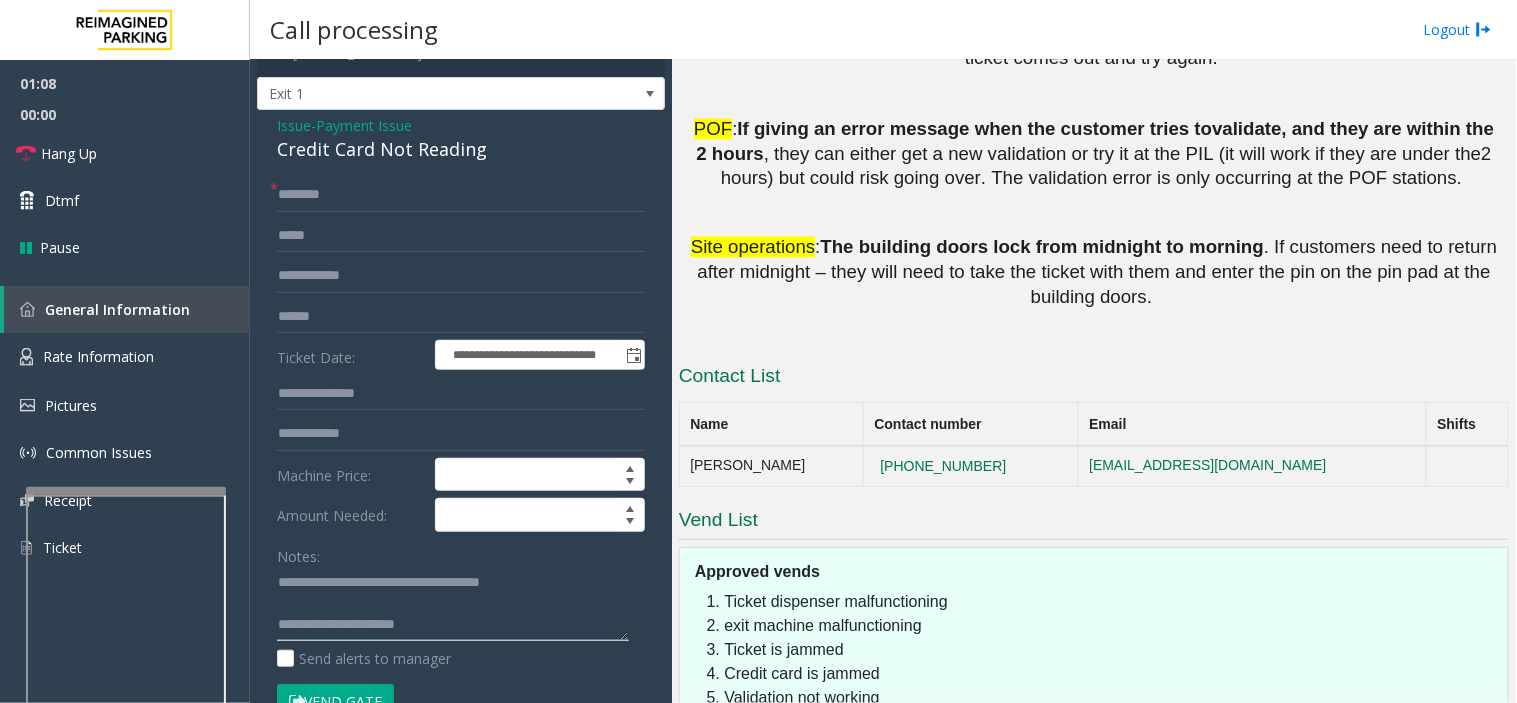click 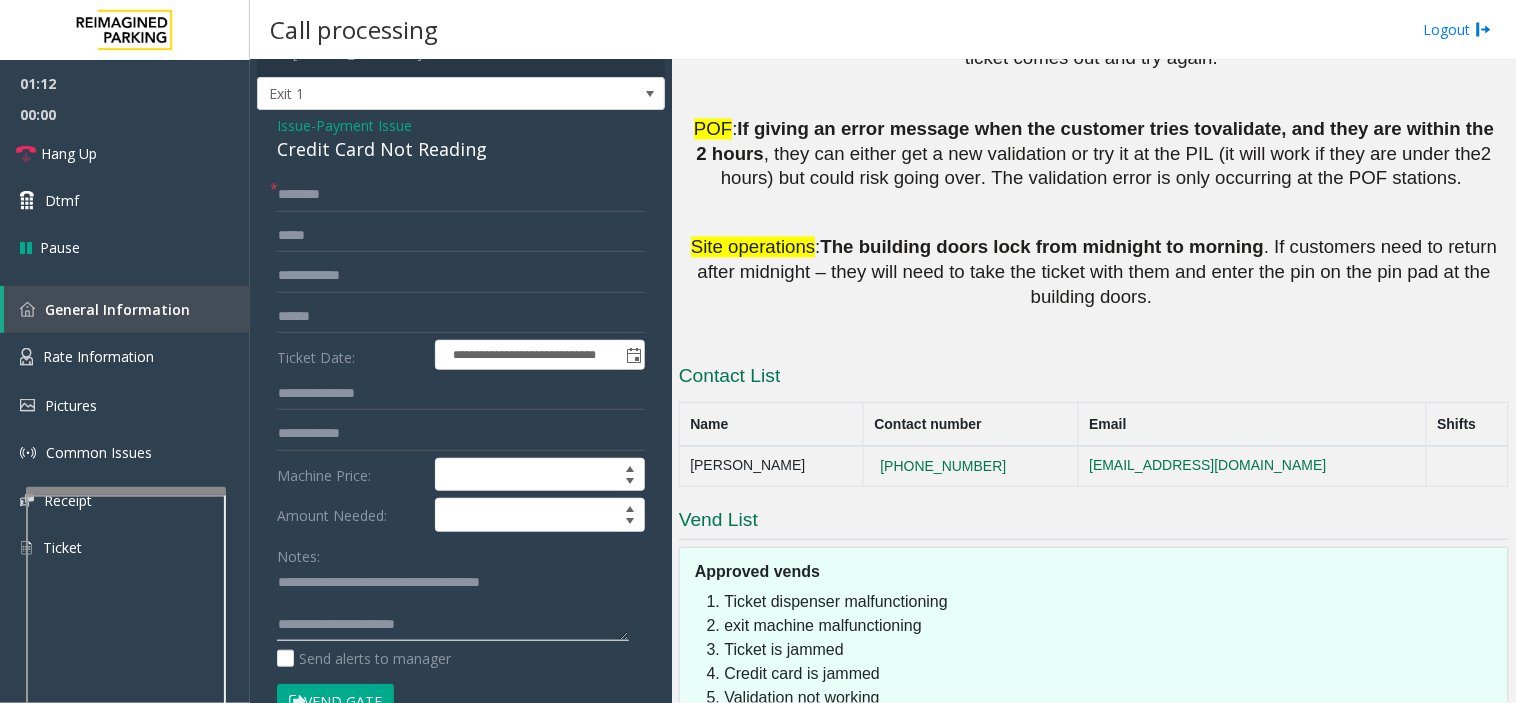 click 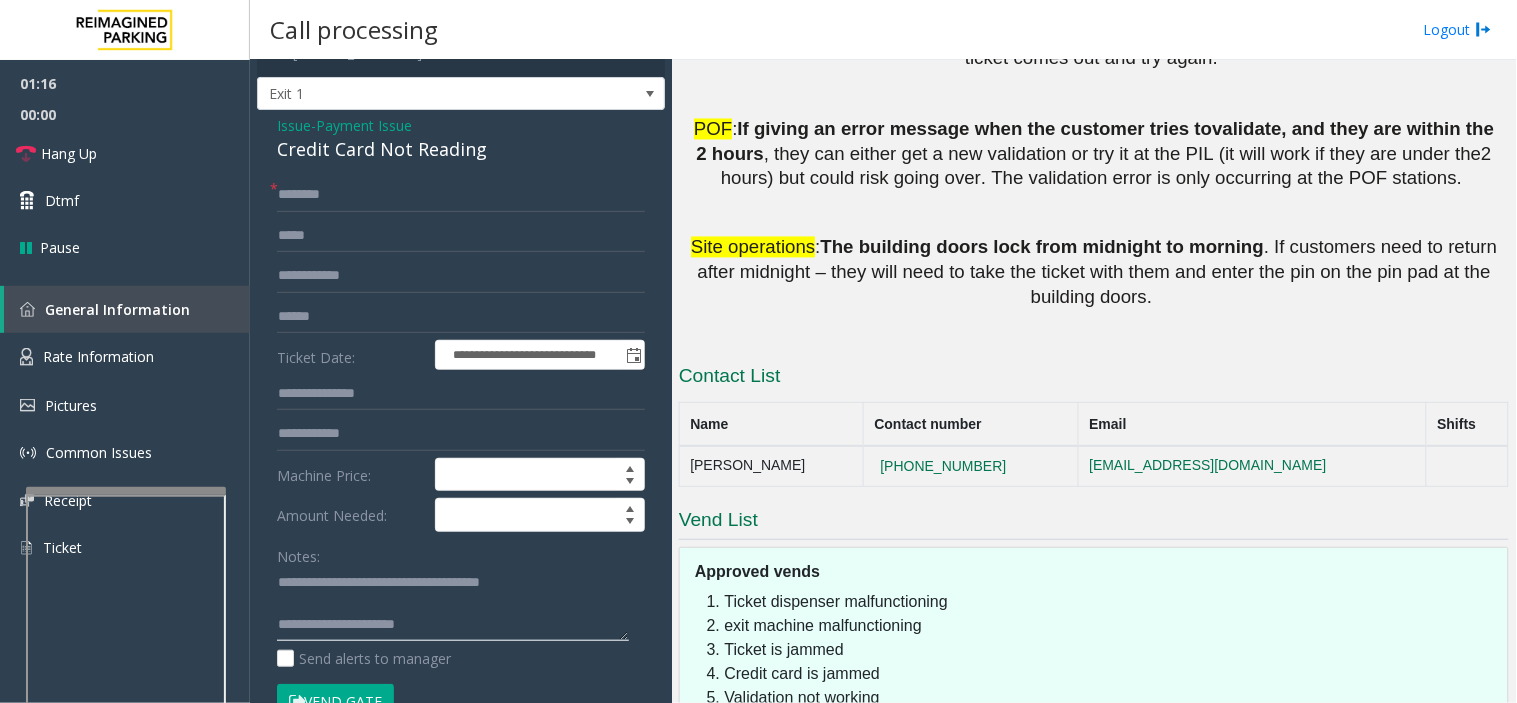 click 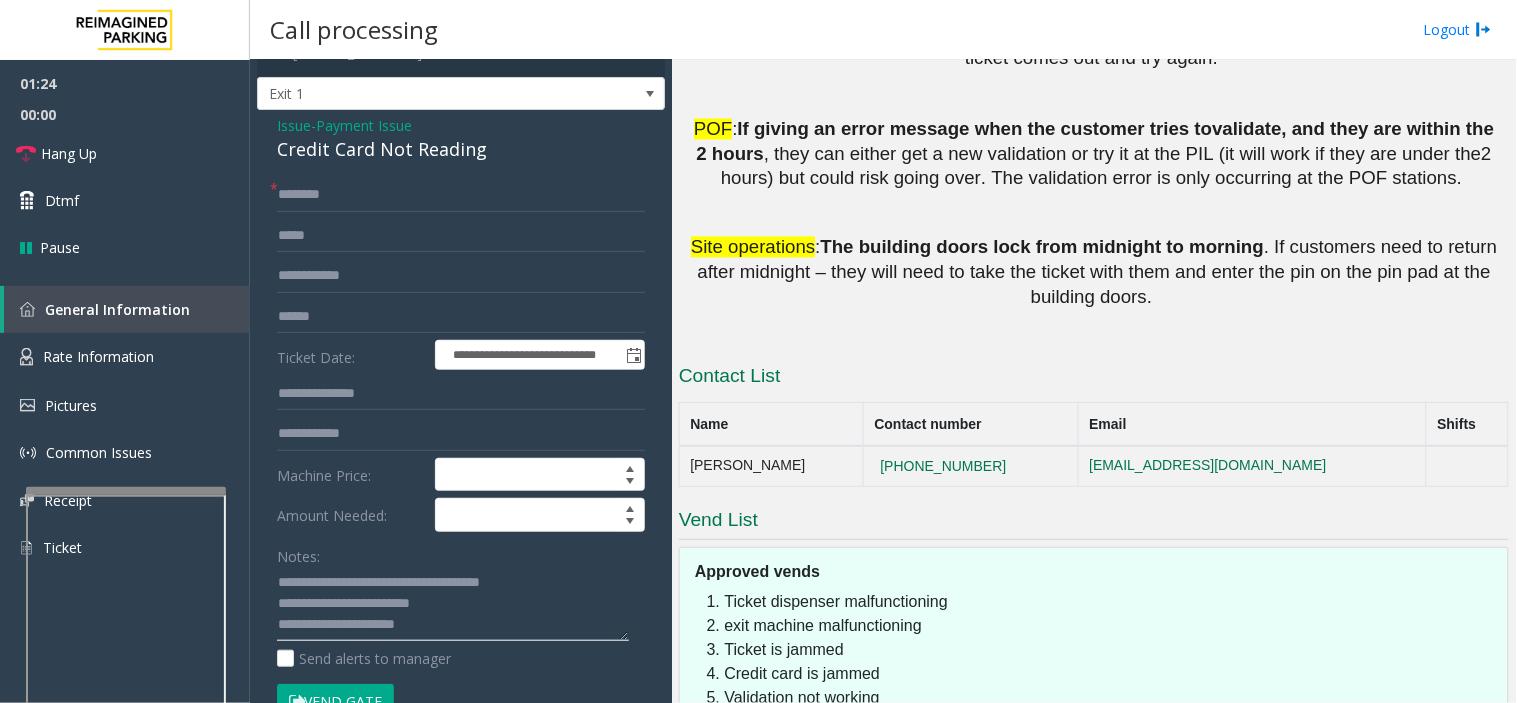 type on "**********" 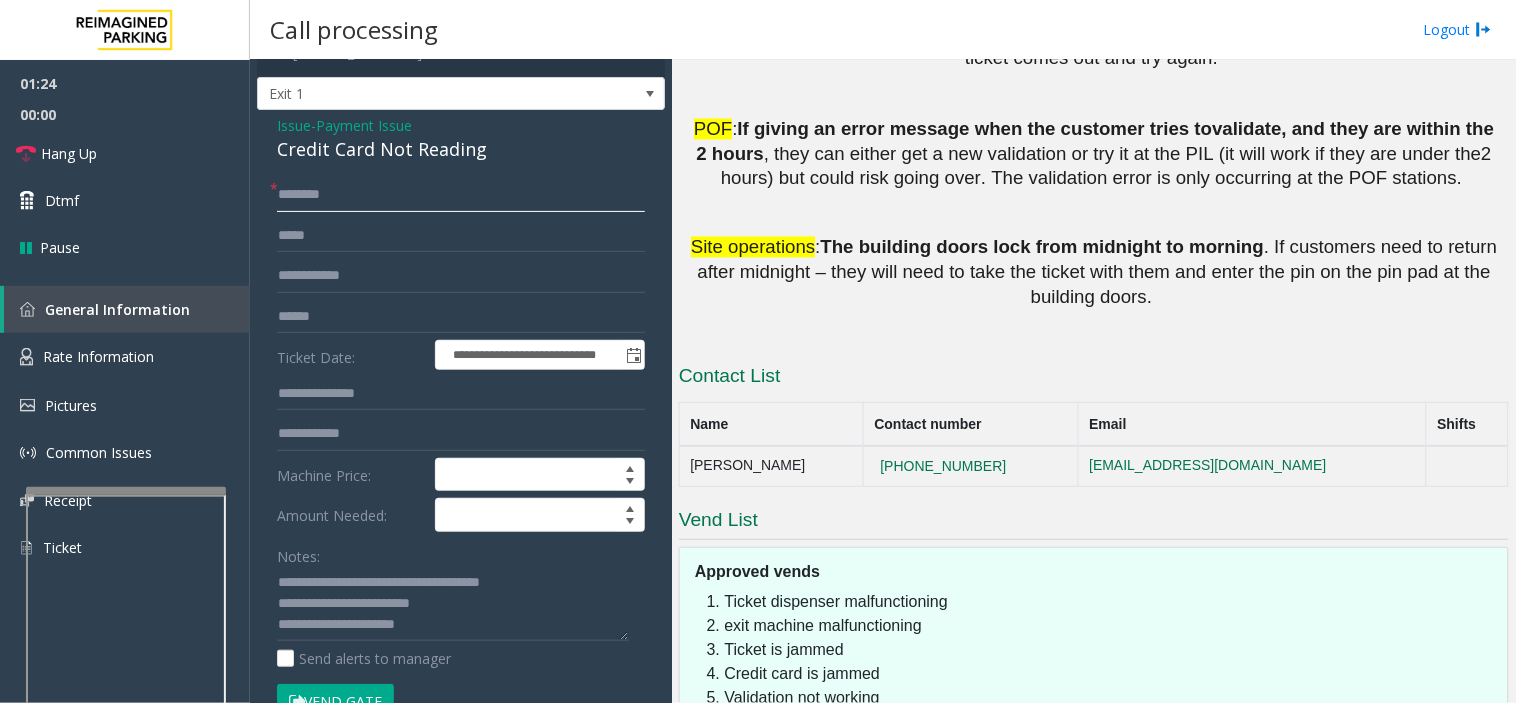 click 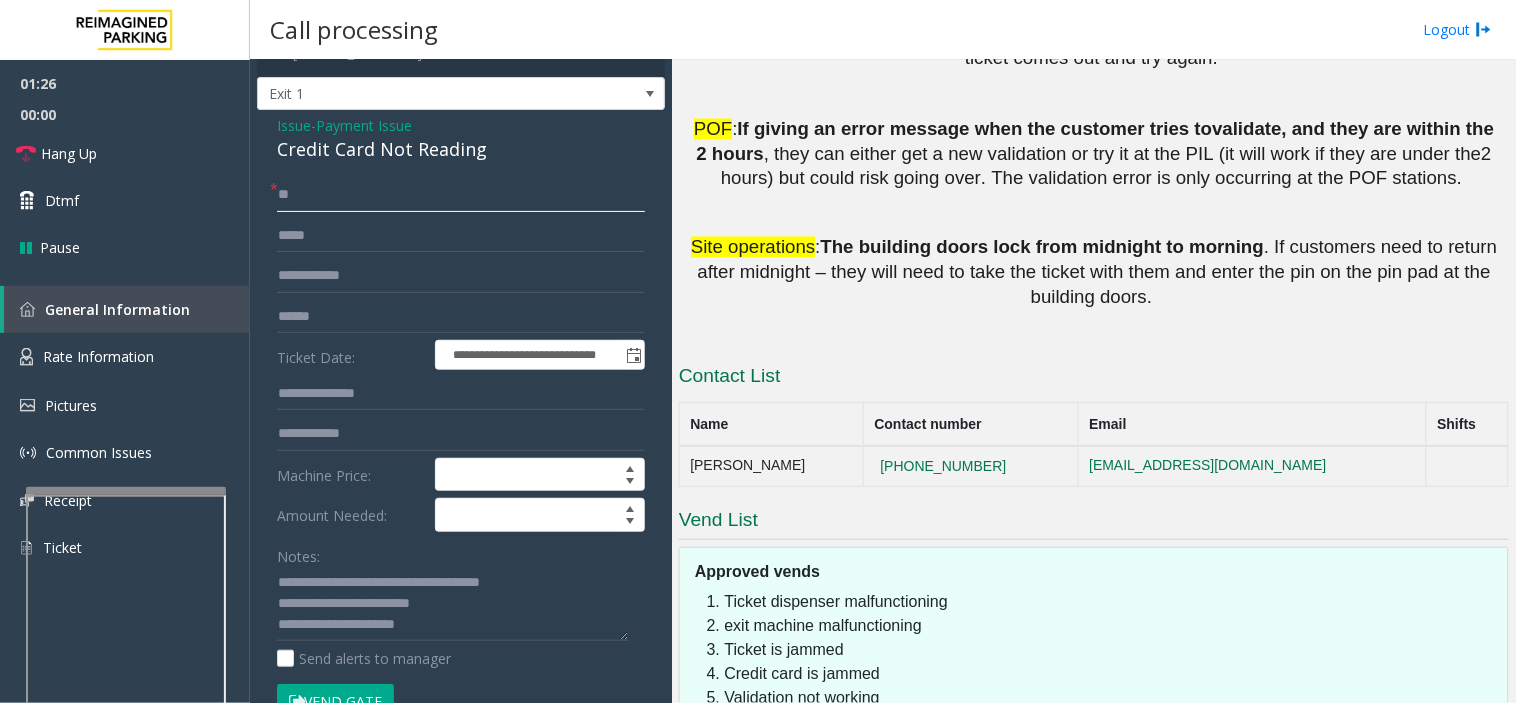type on "**" 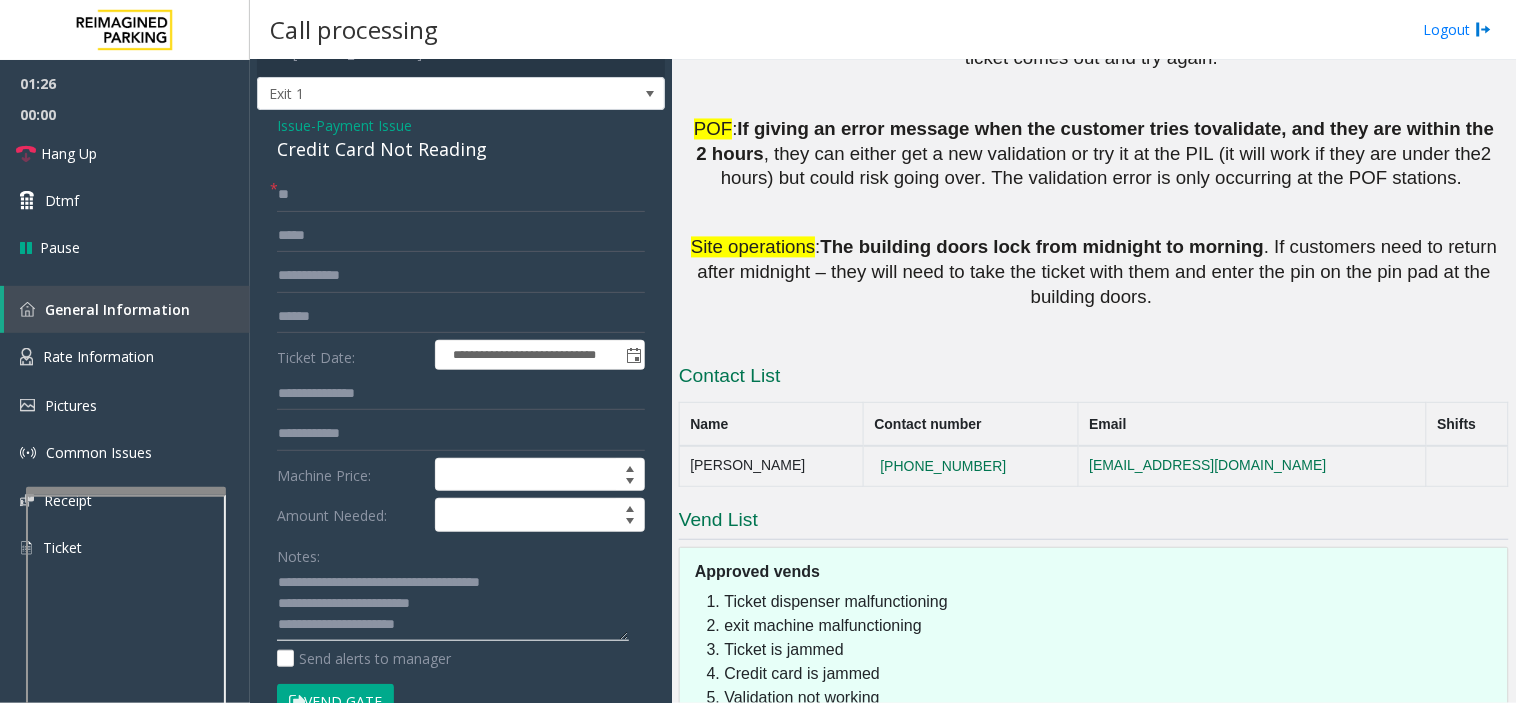 click 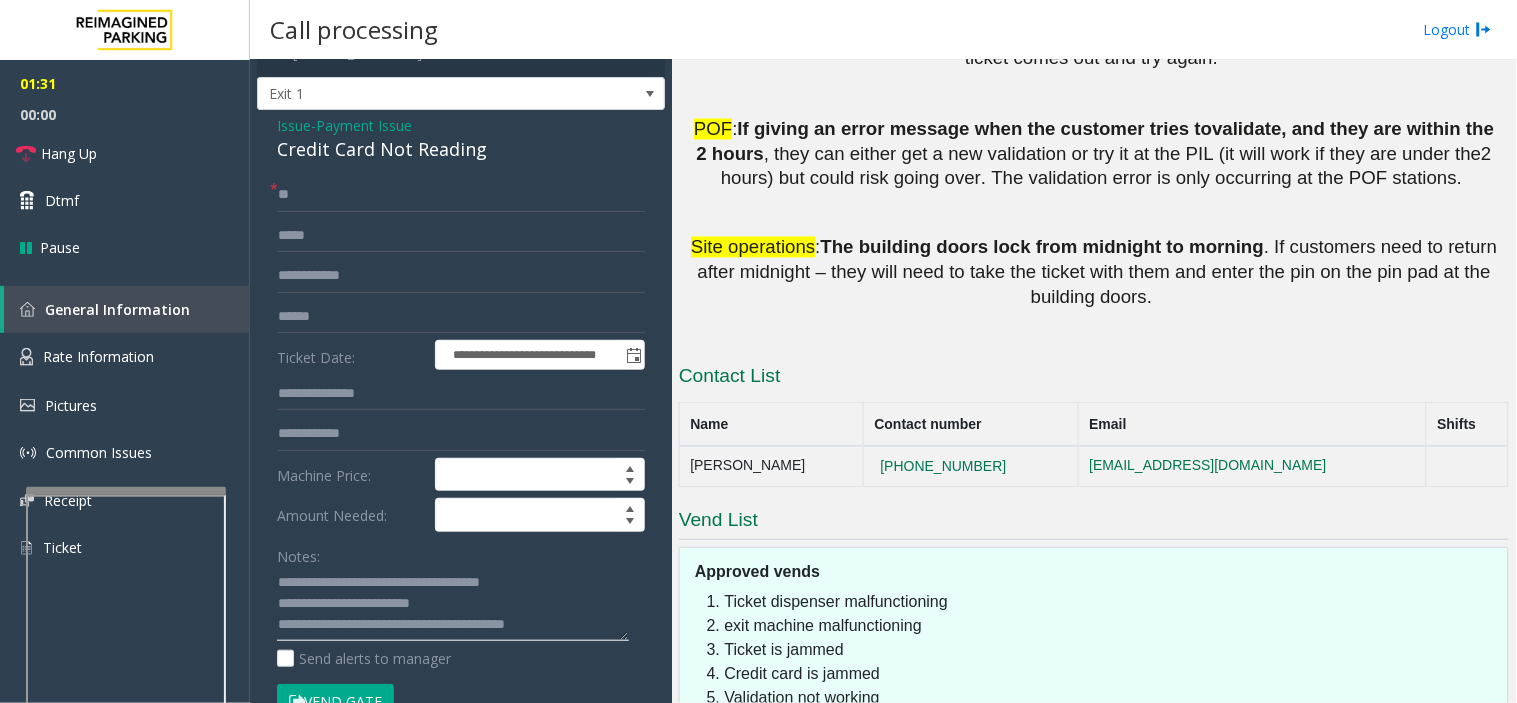 scroll, scrollTop: 14, scrollLeft: 0, axis: vertical 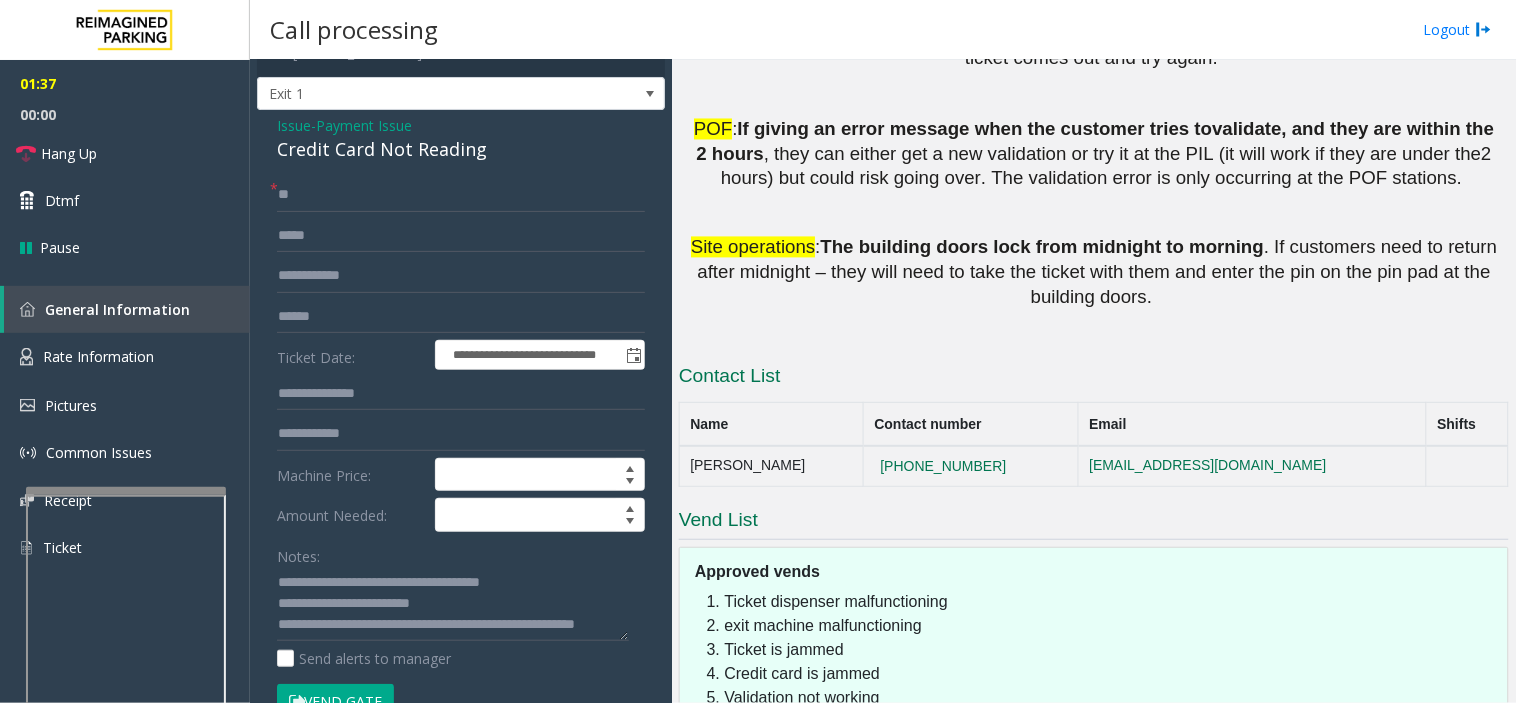 drag, startPoint x: 1086, startPoint y: 448, endPoint x: 1012, endPoint y: 498, distance: 89.30846 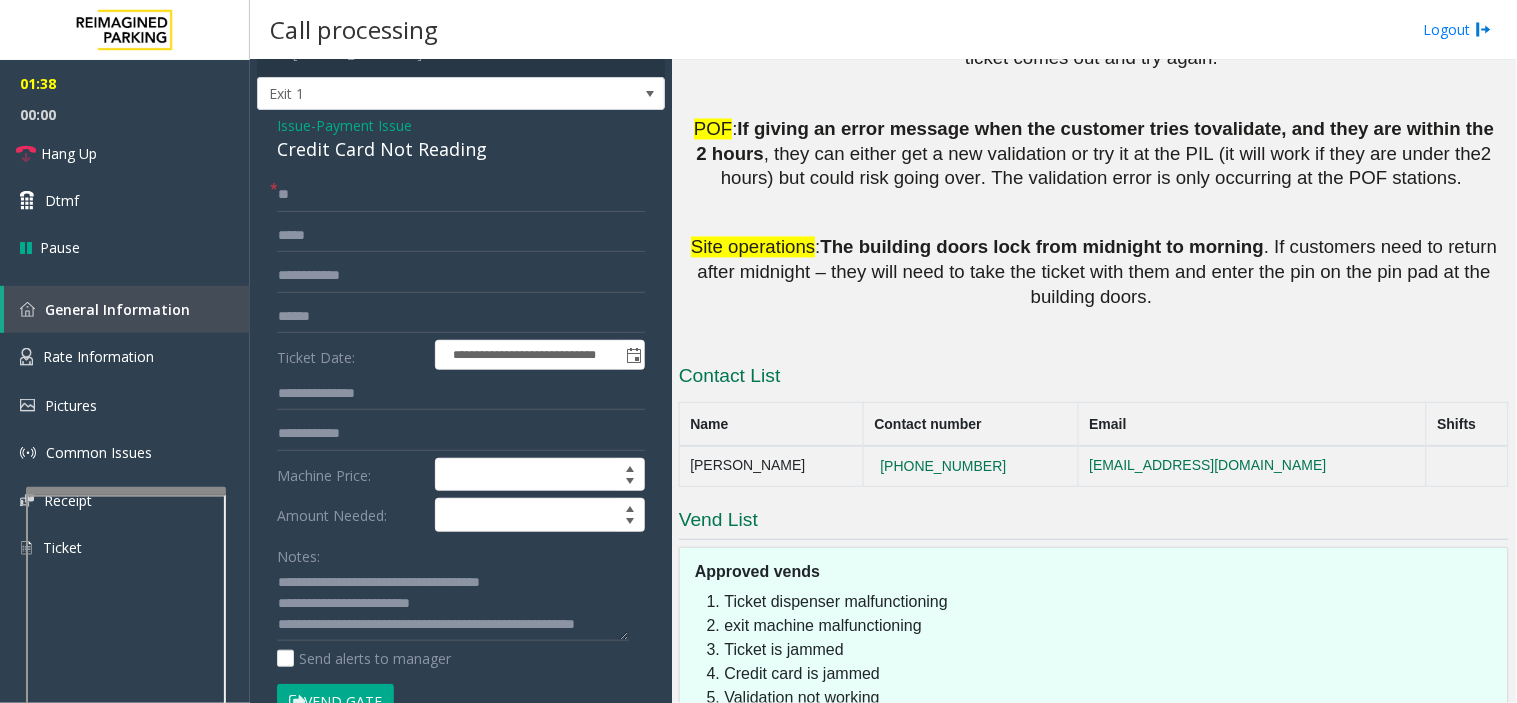 drag, startPoint x: 1010, startPoint y: 500, endPoint x: 966, endPoint y: 518, distance: 47.539455 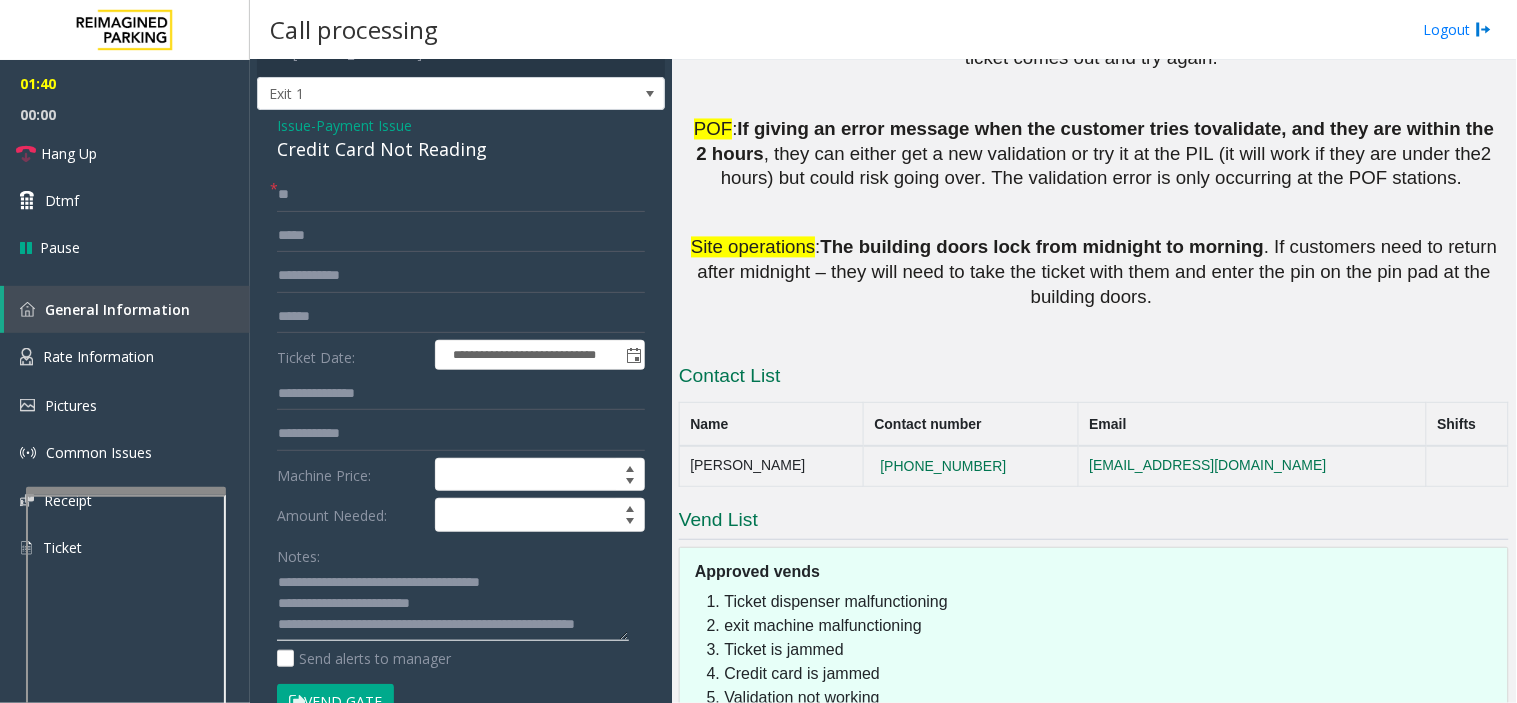 click 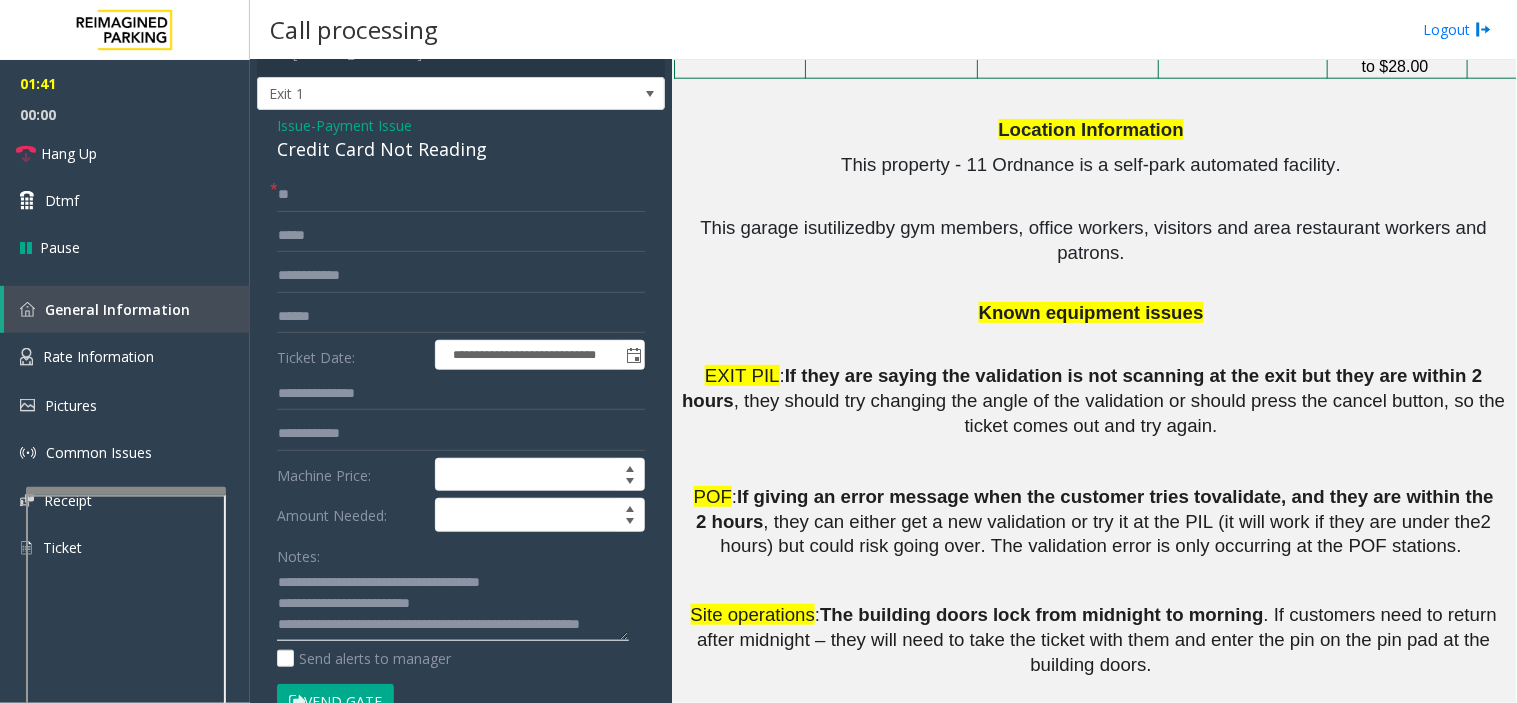 scroll, scrollTop: 2817, scrollLeft: 0, axis: vertical 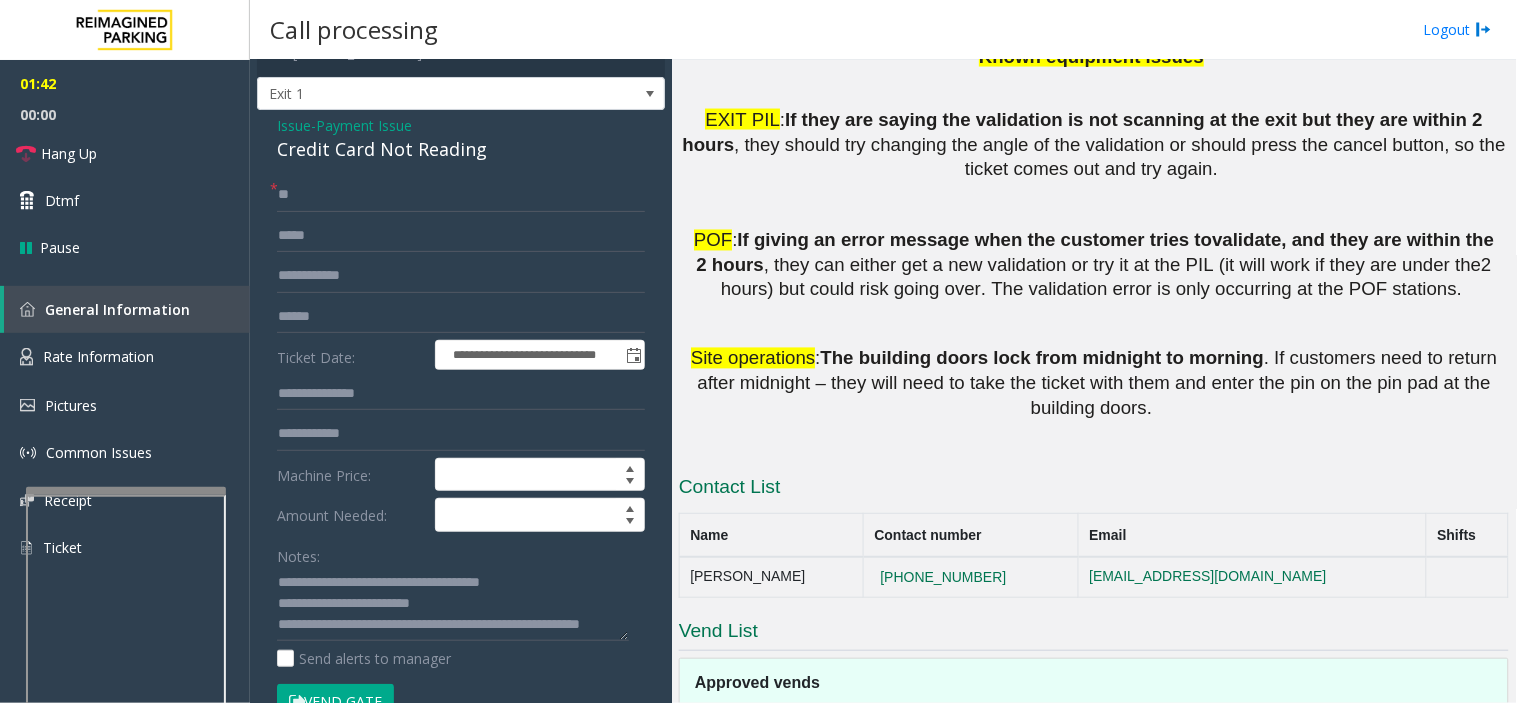 drag, startPoint x: 930, startPoint y: 540, endPoint x: 907, endPoint y: 554, distance: 26.925823 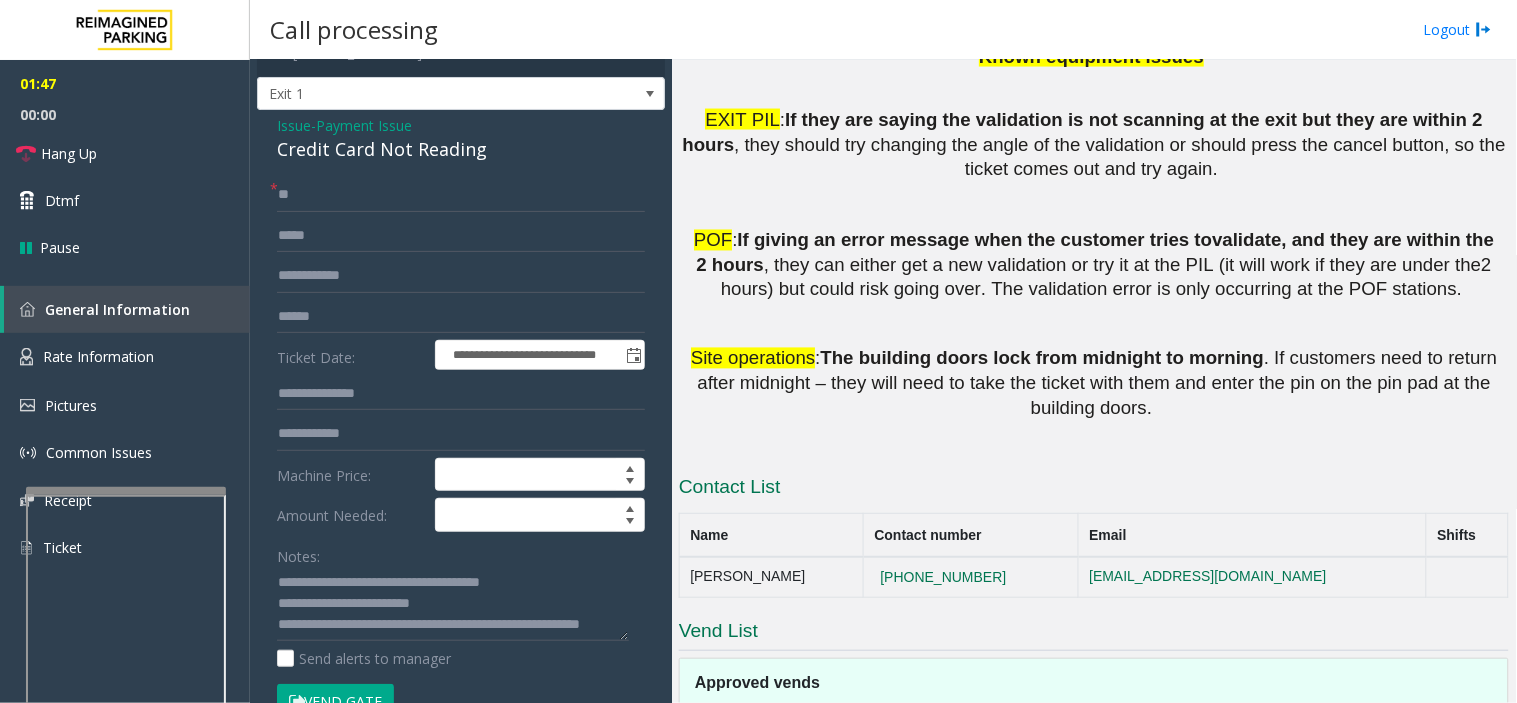 drag, startPoint x: 686, startPoint y: 477, endPoint x: 861, endPoint y: 600, distance: 213.90184 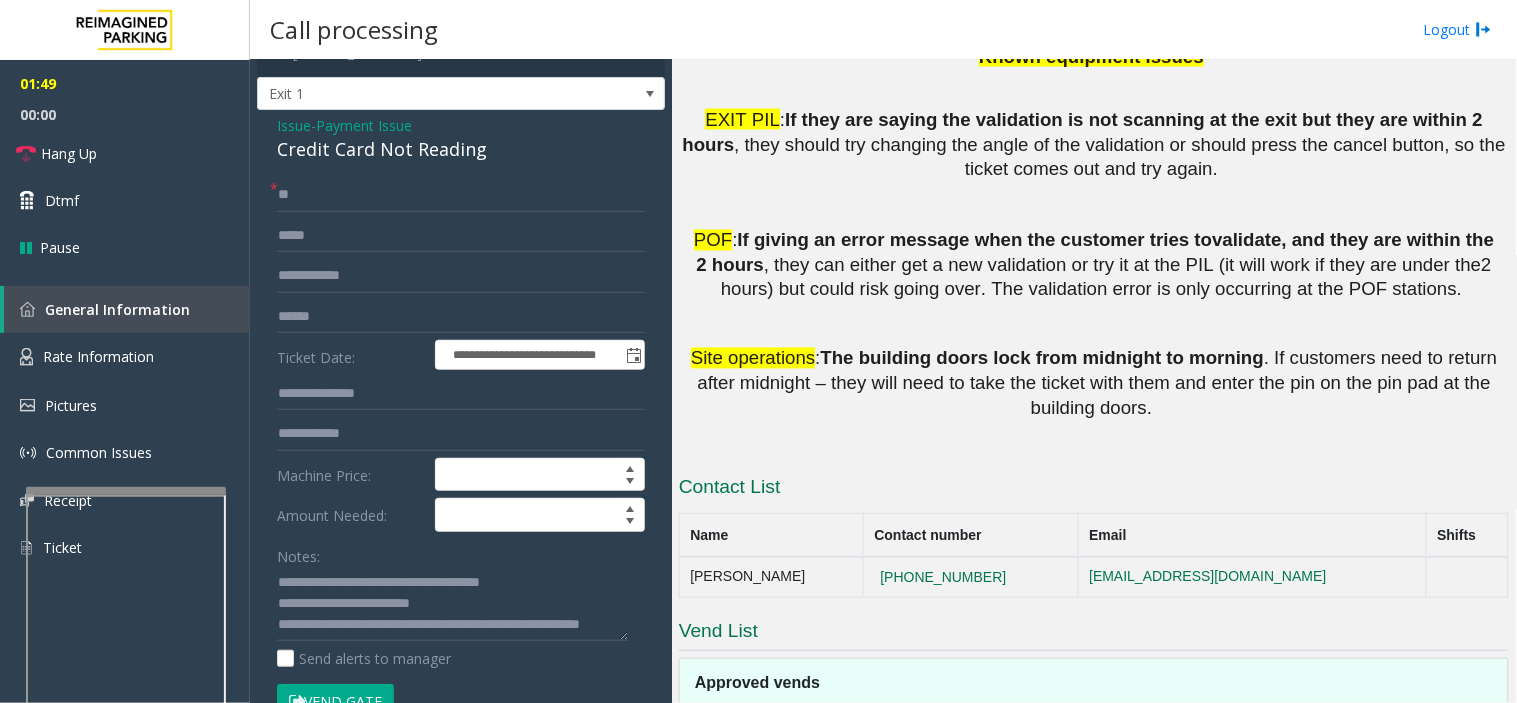 drag, startPoint x: 898, startPoint y: 651, endPoint x: 673, endPoint y: 480, distance: 282.60574 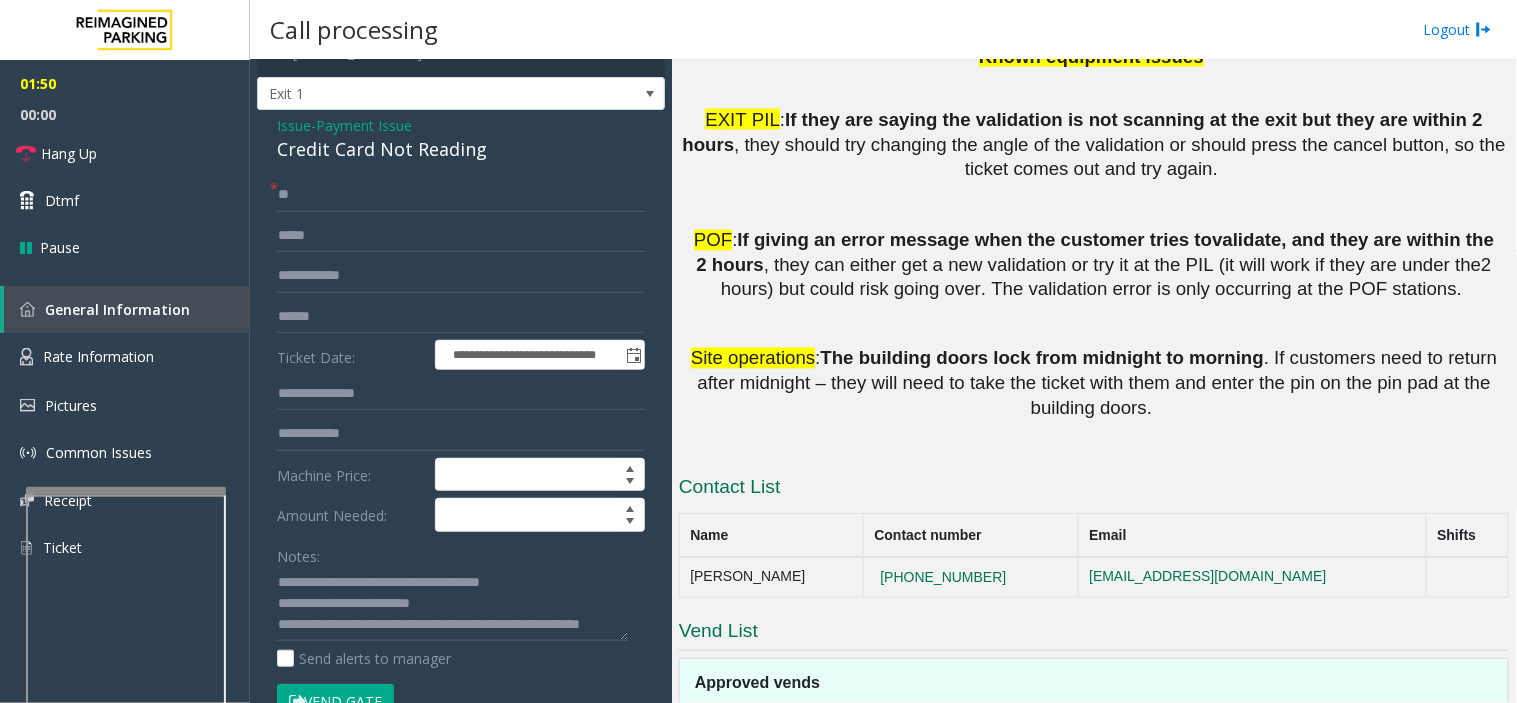 click on "exit machine malfunctioning" 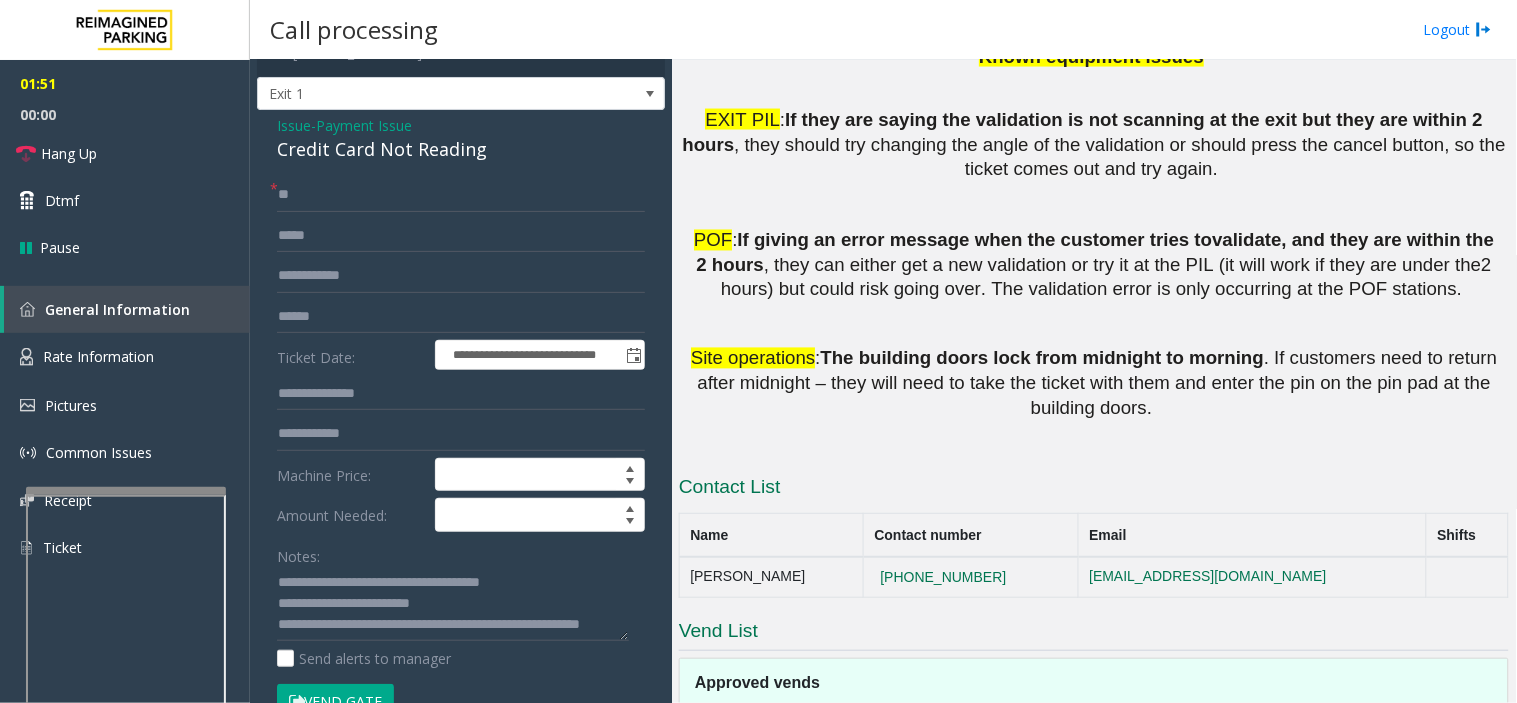click on "Ticket dispenser malfunctioning" 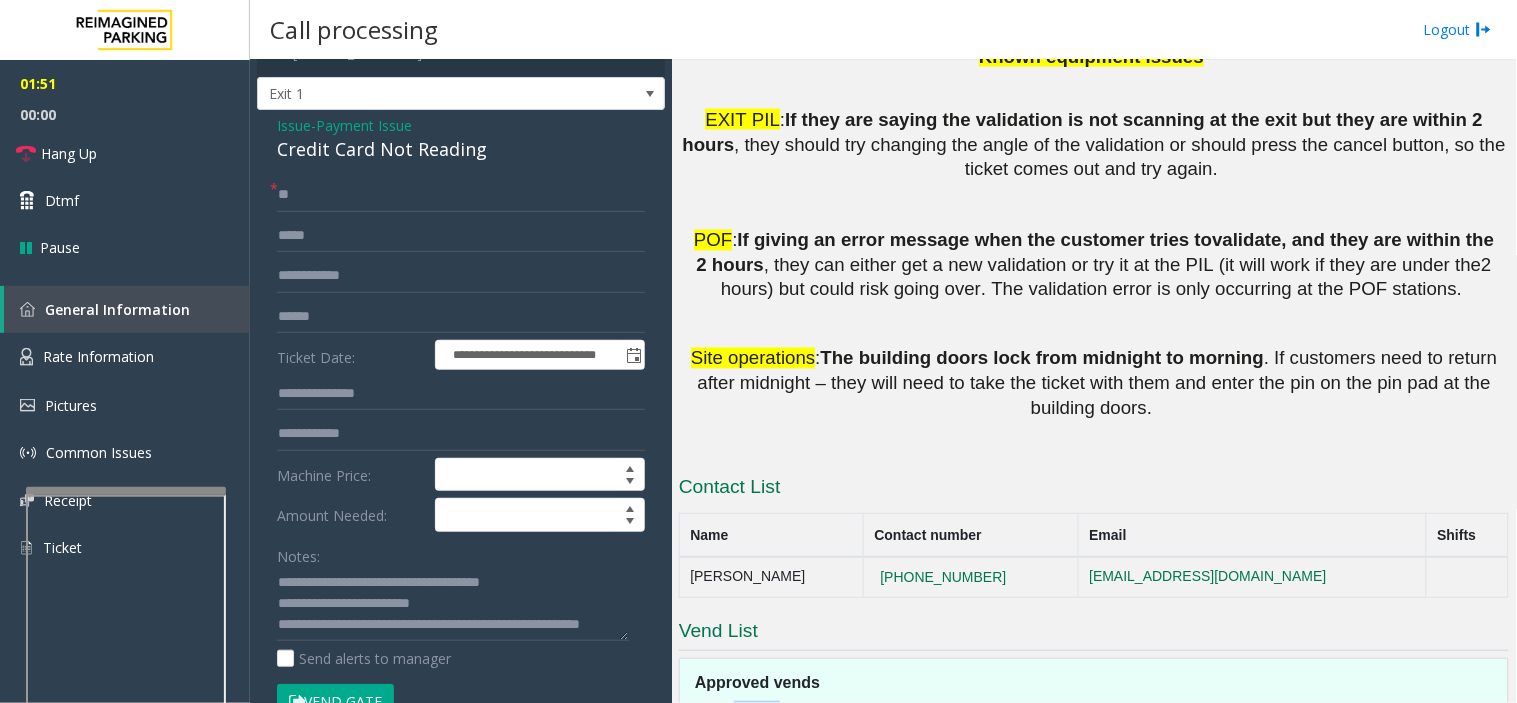 click on "Ticket dispenser malfunctioning" 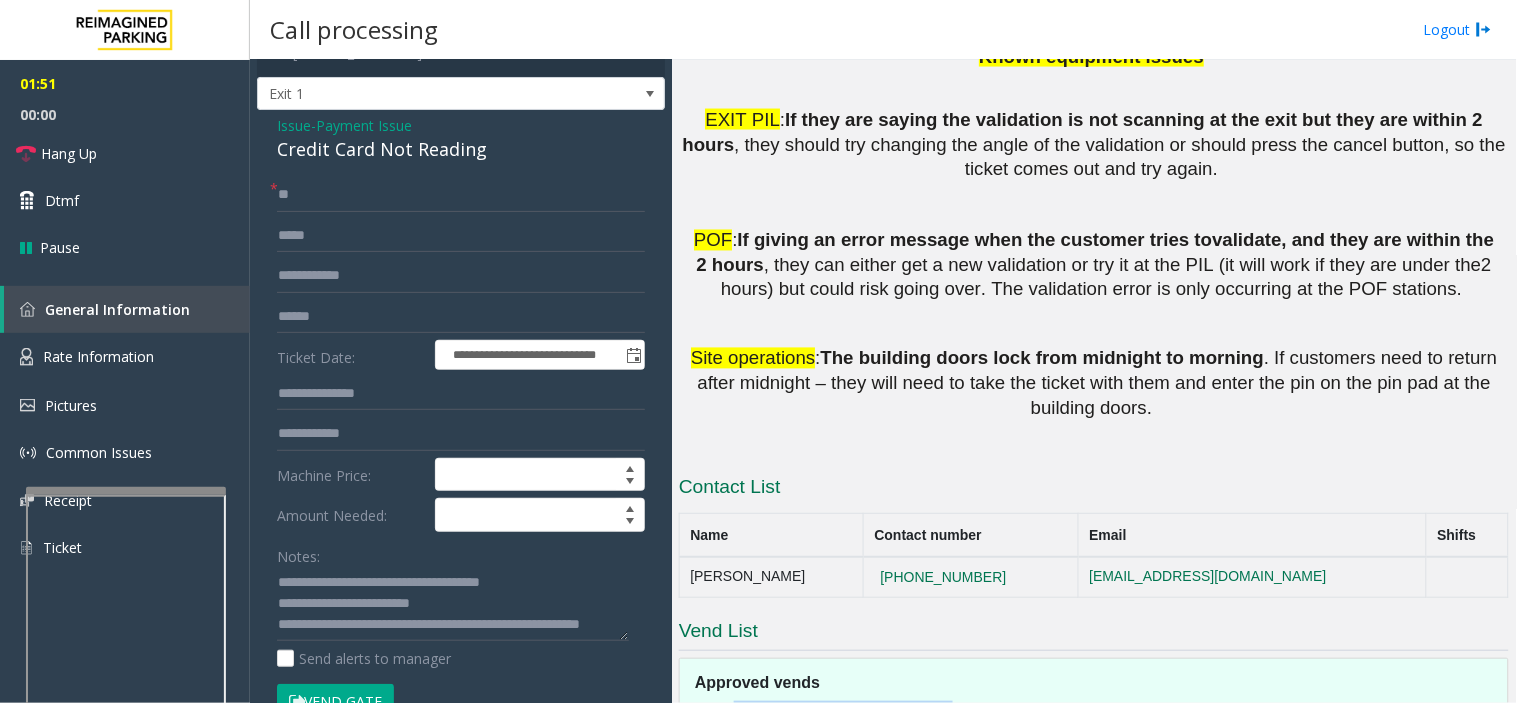 click on "Ticket dispenser malfunctioning" 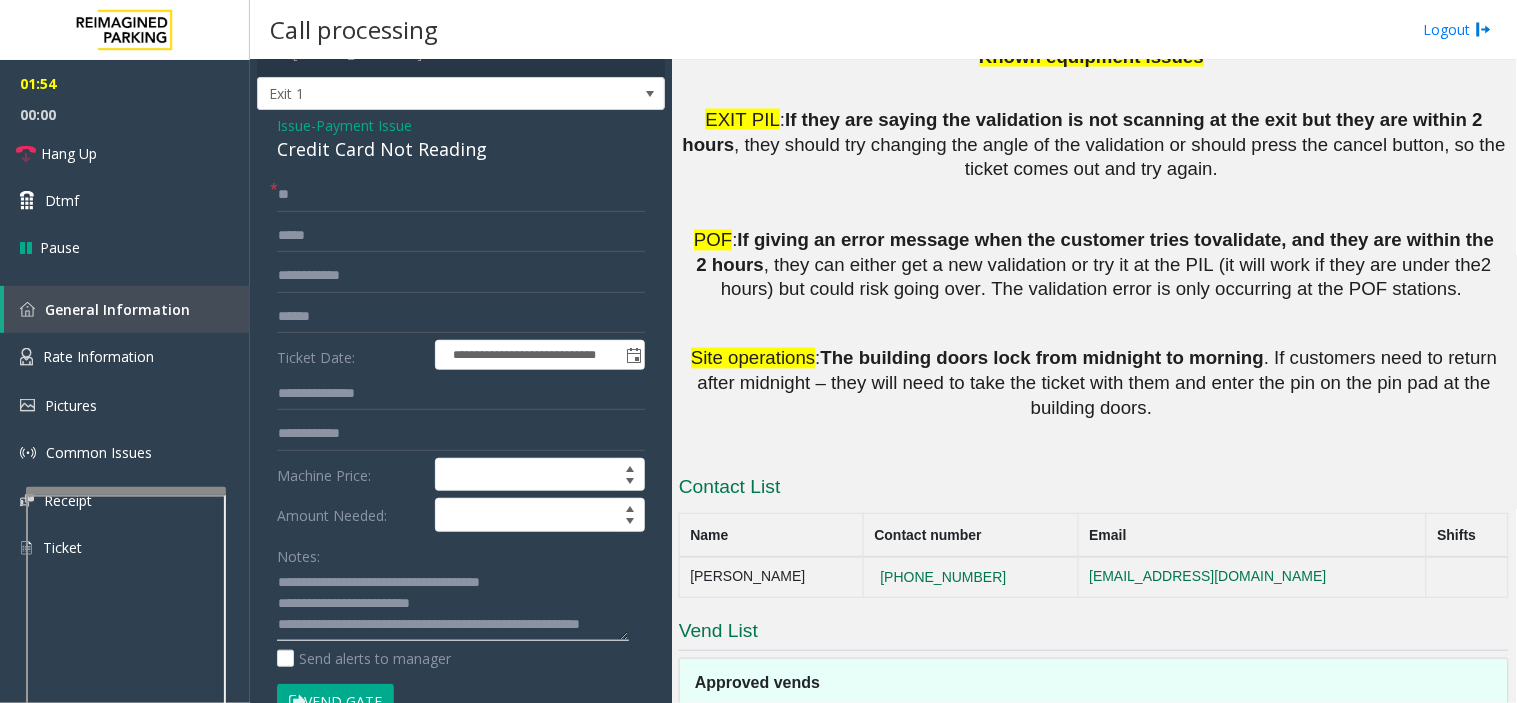 click 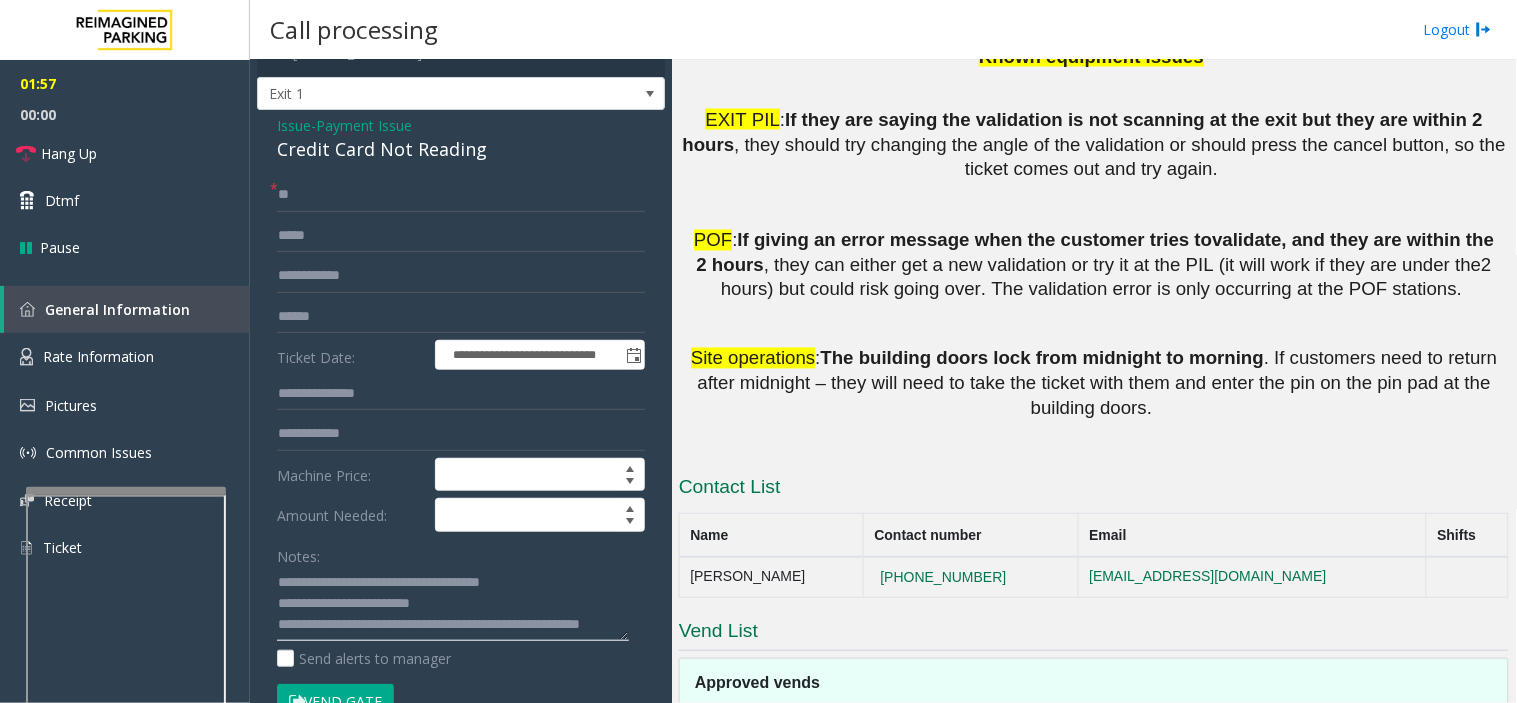 scroll, scrollTop: 0, scrollLeft: 0, axis: both 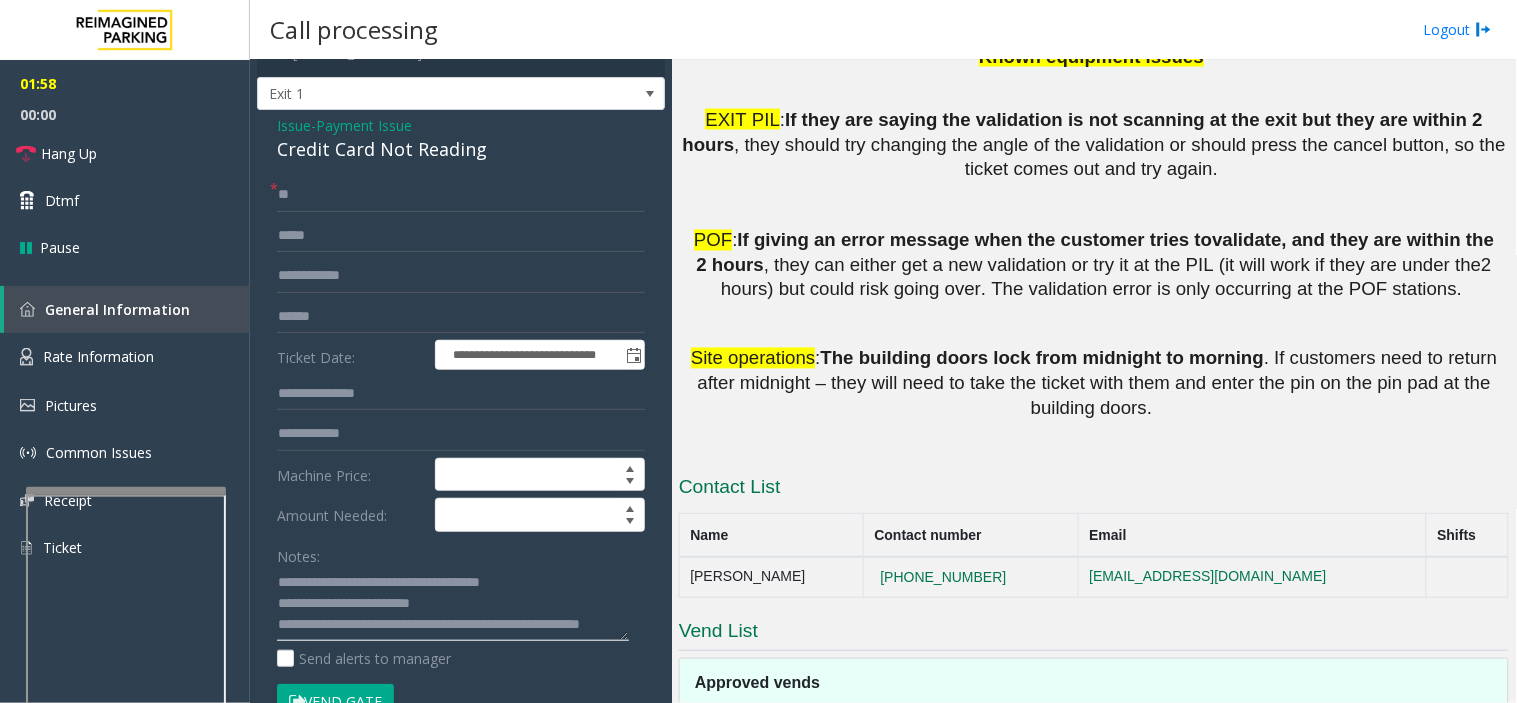 click 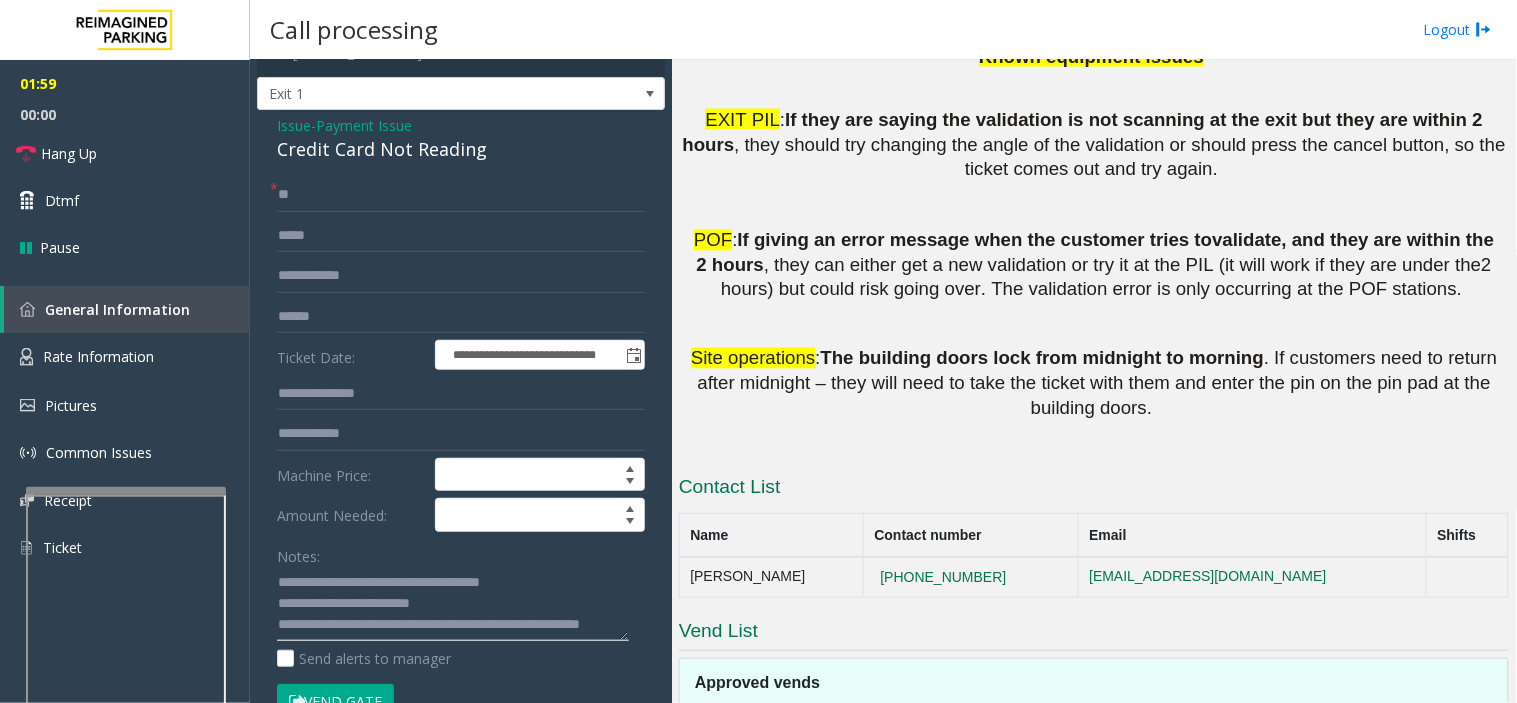scroll, scrollTop: 21, scrollLeft: 0, axis: vertical 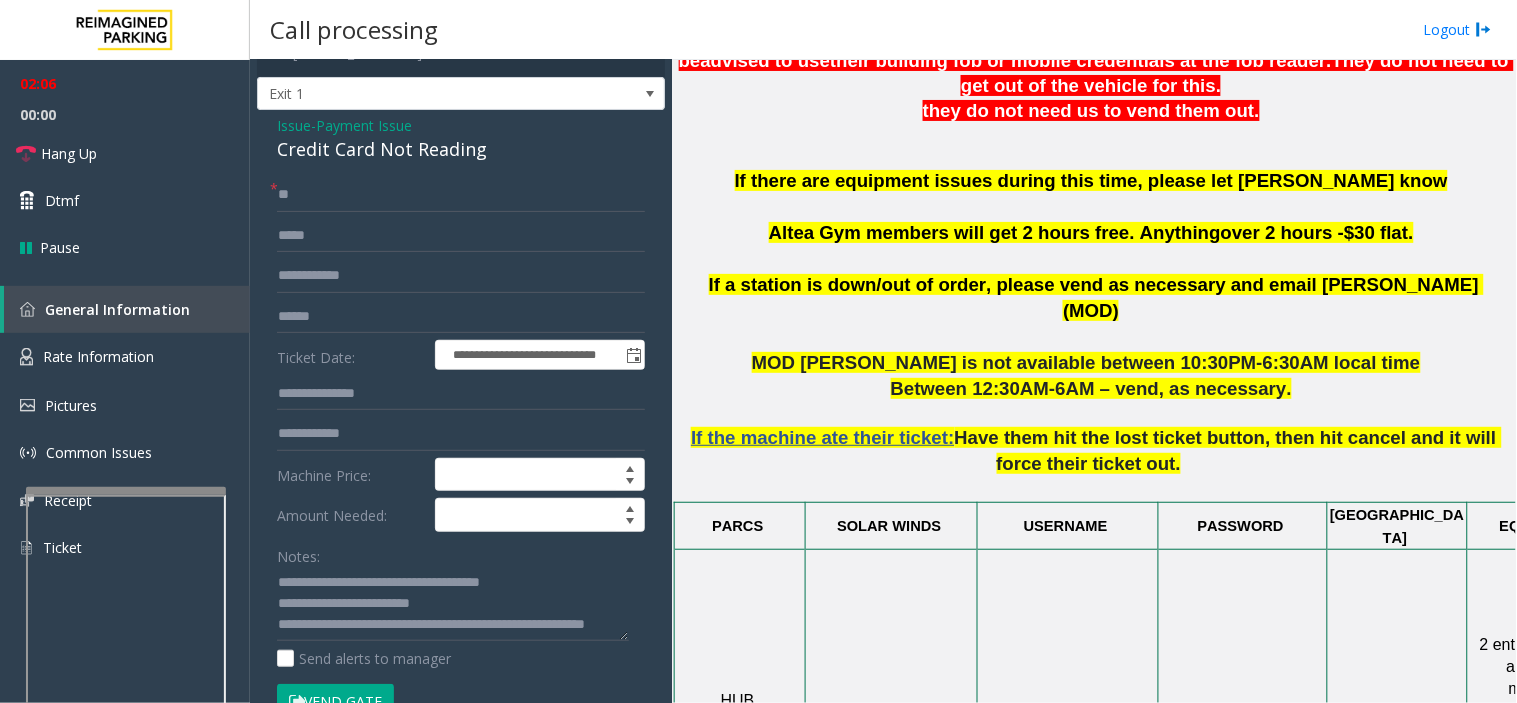 click 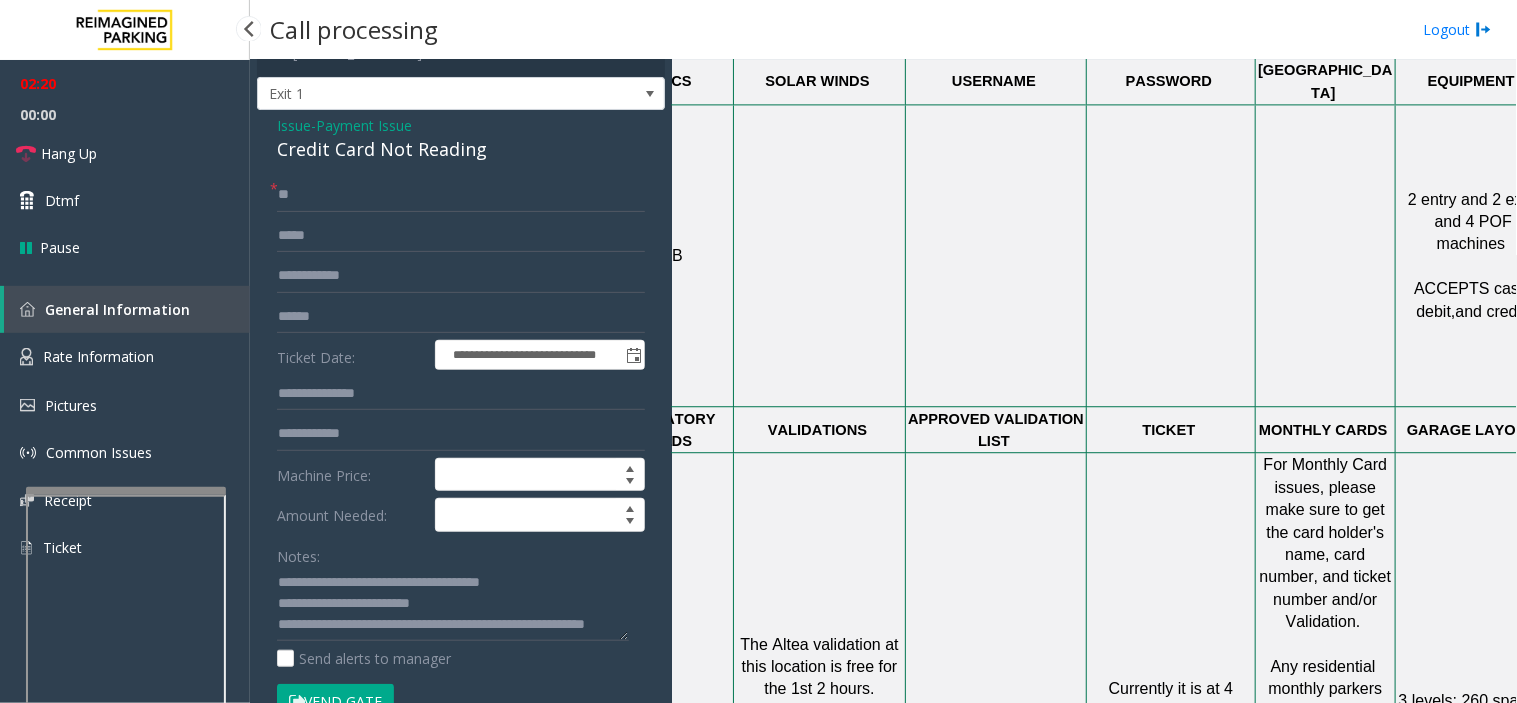 scroll, scrollTop: 1151, scrollLeft: 270, axis: both 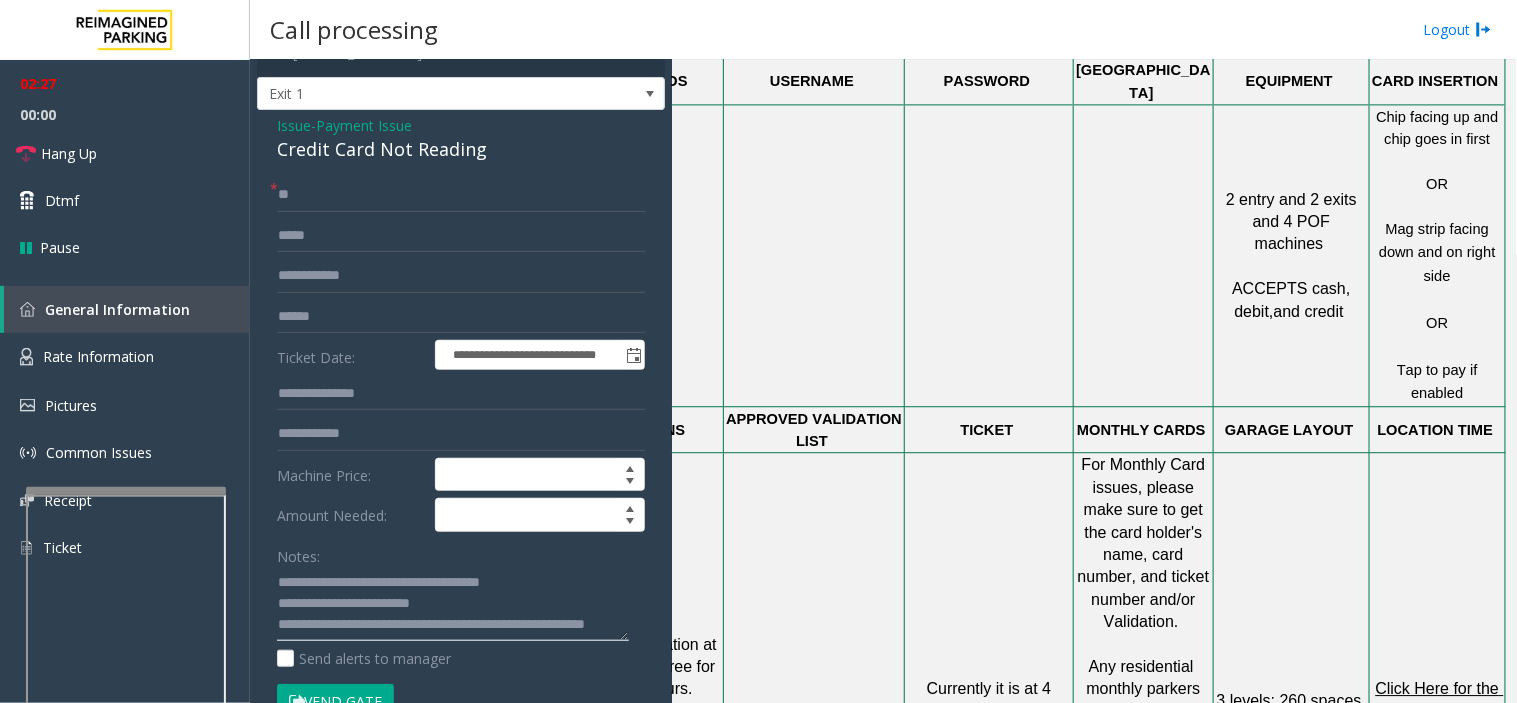 click 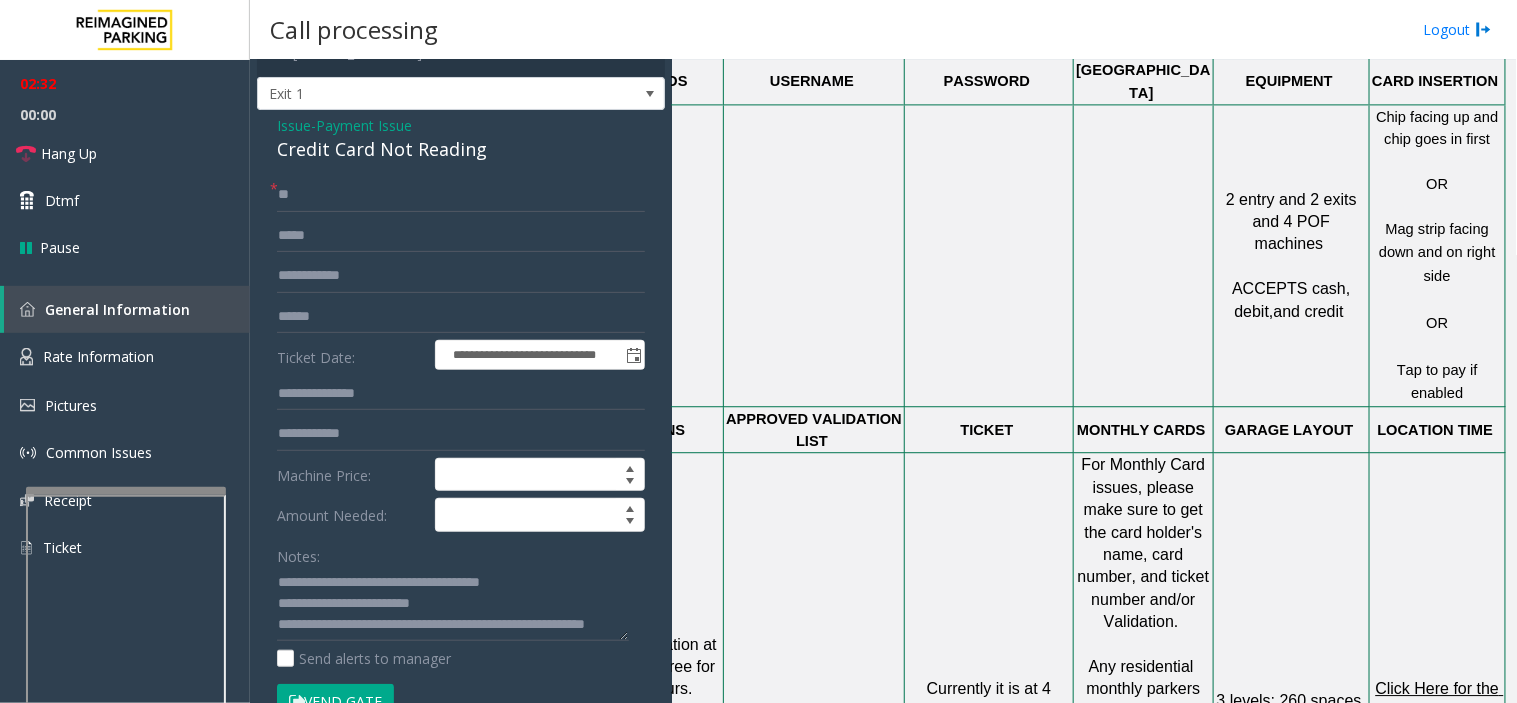 drag, startPoint x: 971, startPoint y: 491, endPoint x: 927, endPoint y: 513, distance: 49.193497 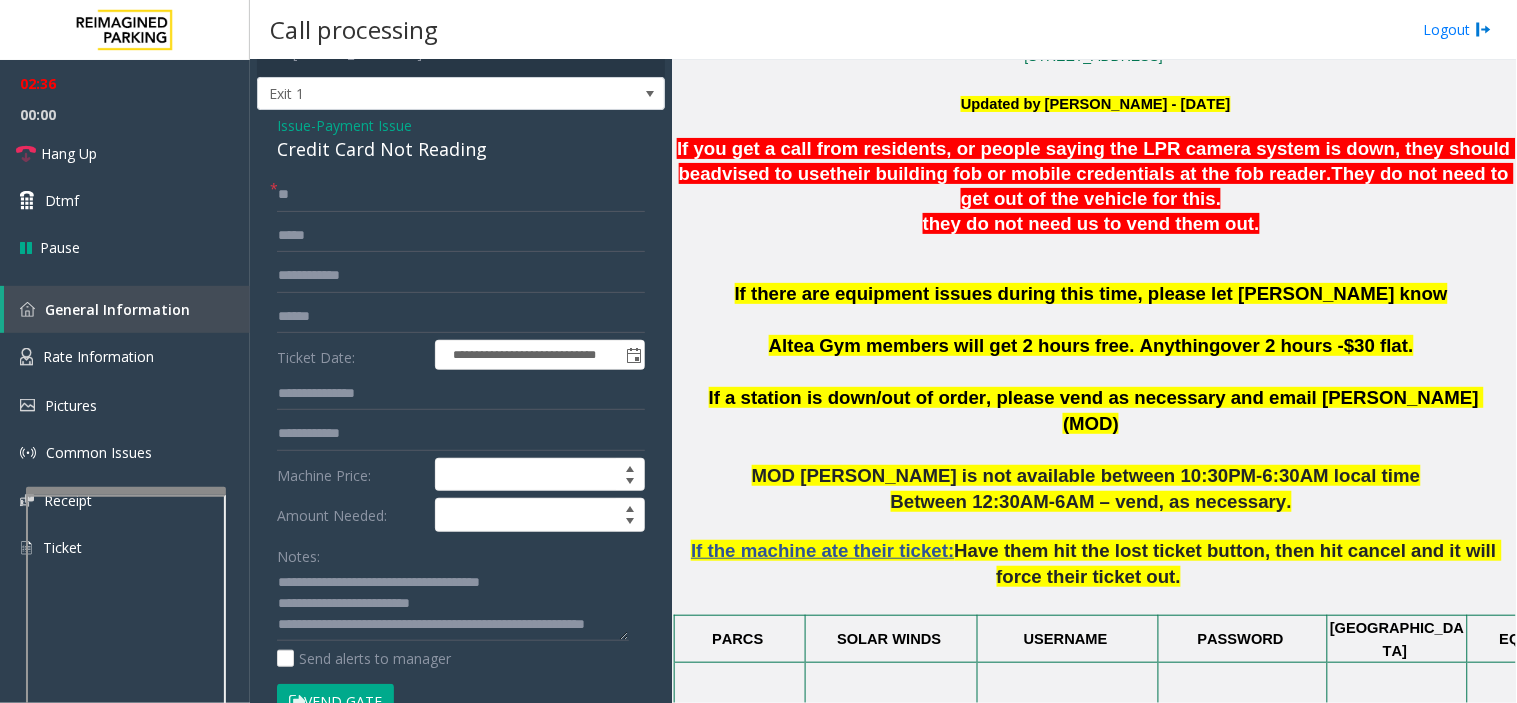 scroll, scrollTop: 595, scrollLeft: 0, axis: vertical 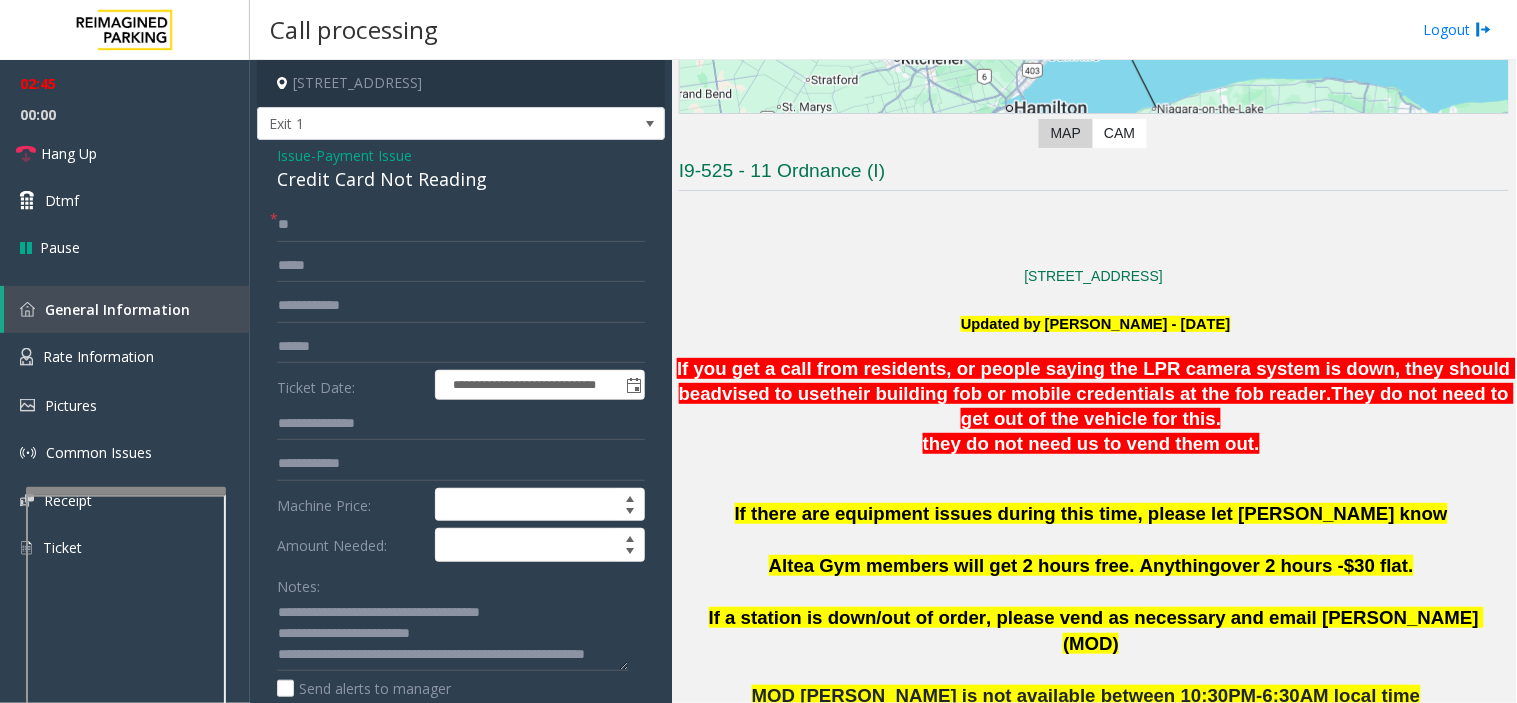 drag, startPoint x: 798, startPoint y: 480, endPoint x: 755, endPoint y: 531, distance: 66.70832 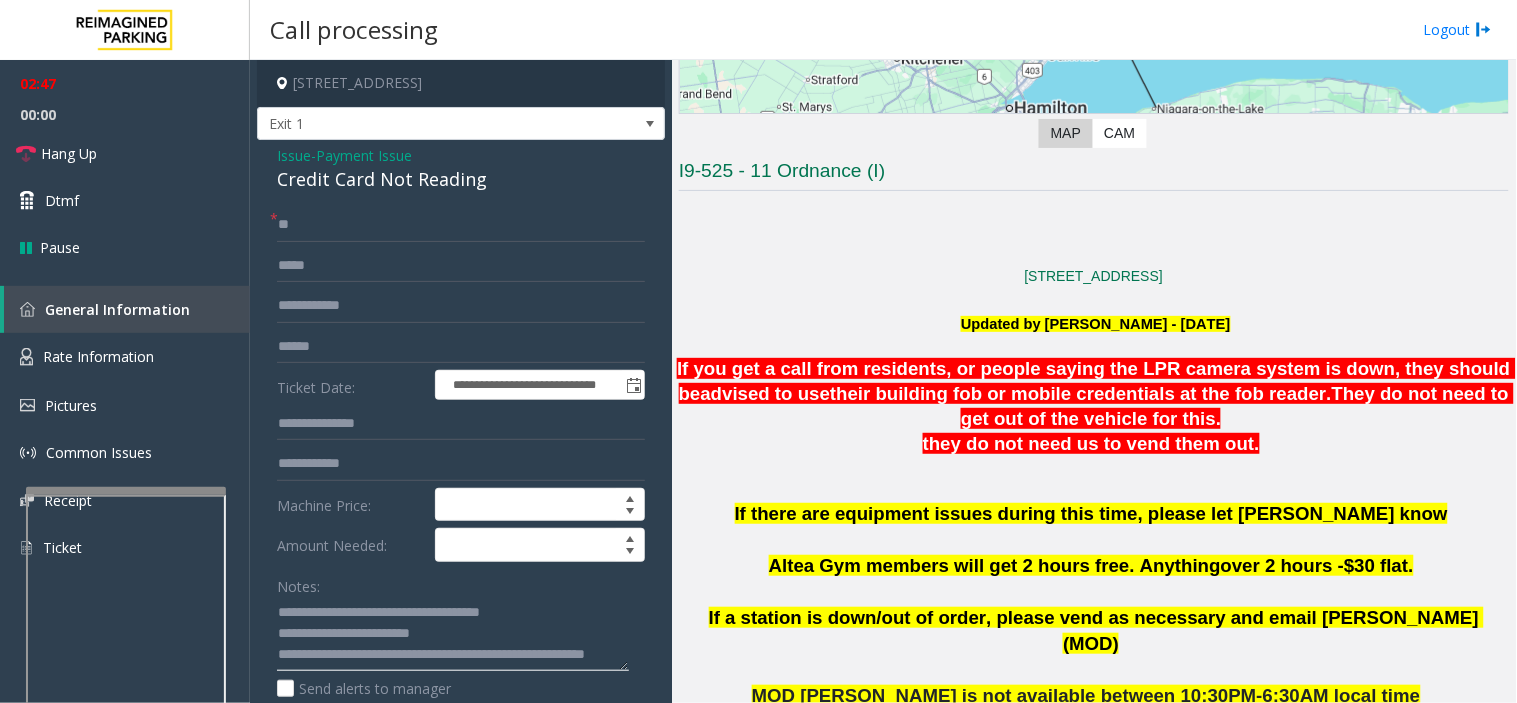 click 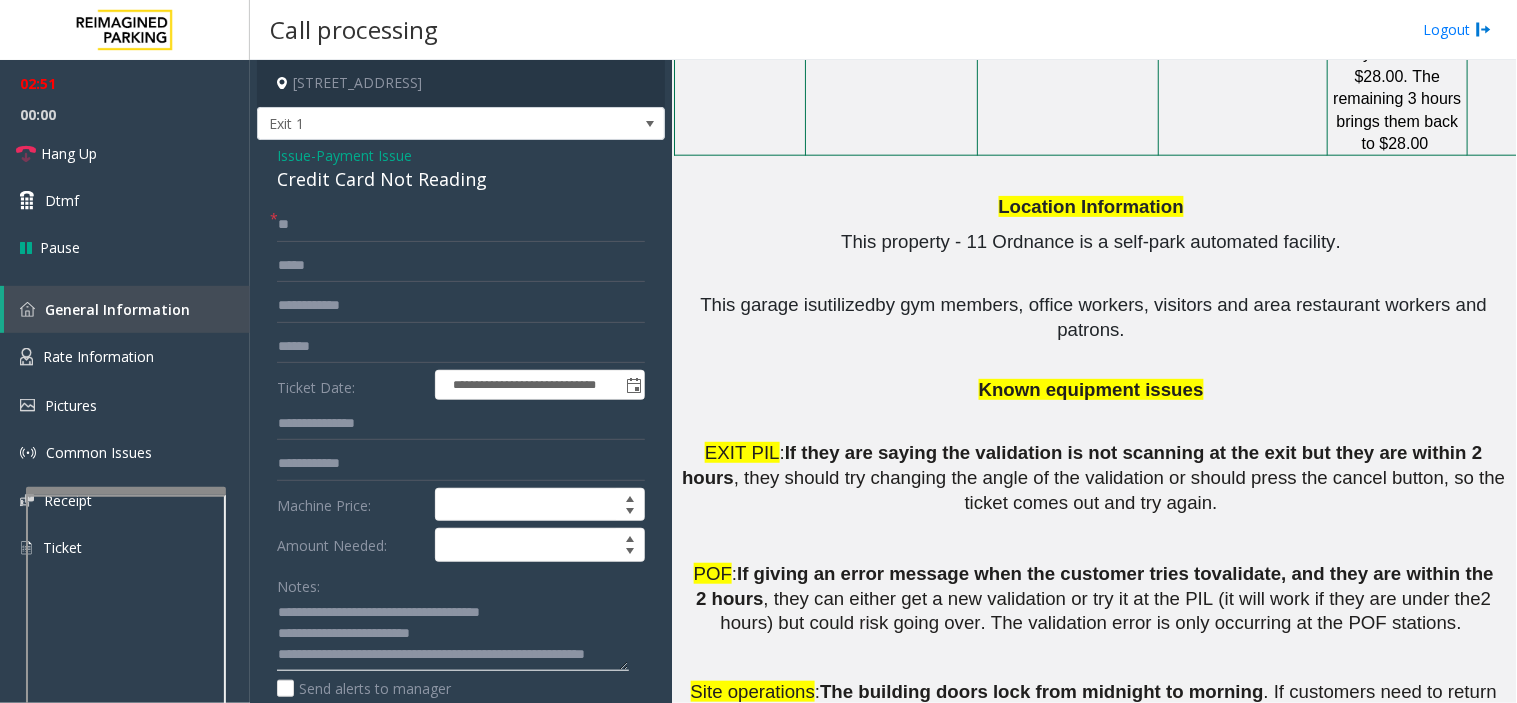 scroll, scrollTop: 2262, scrollLeft: 0, axis: vertical 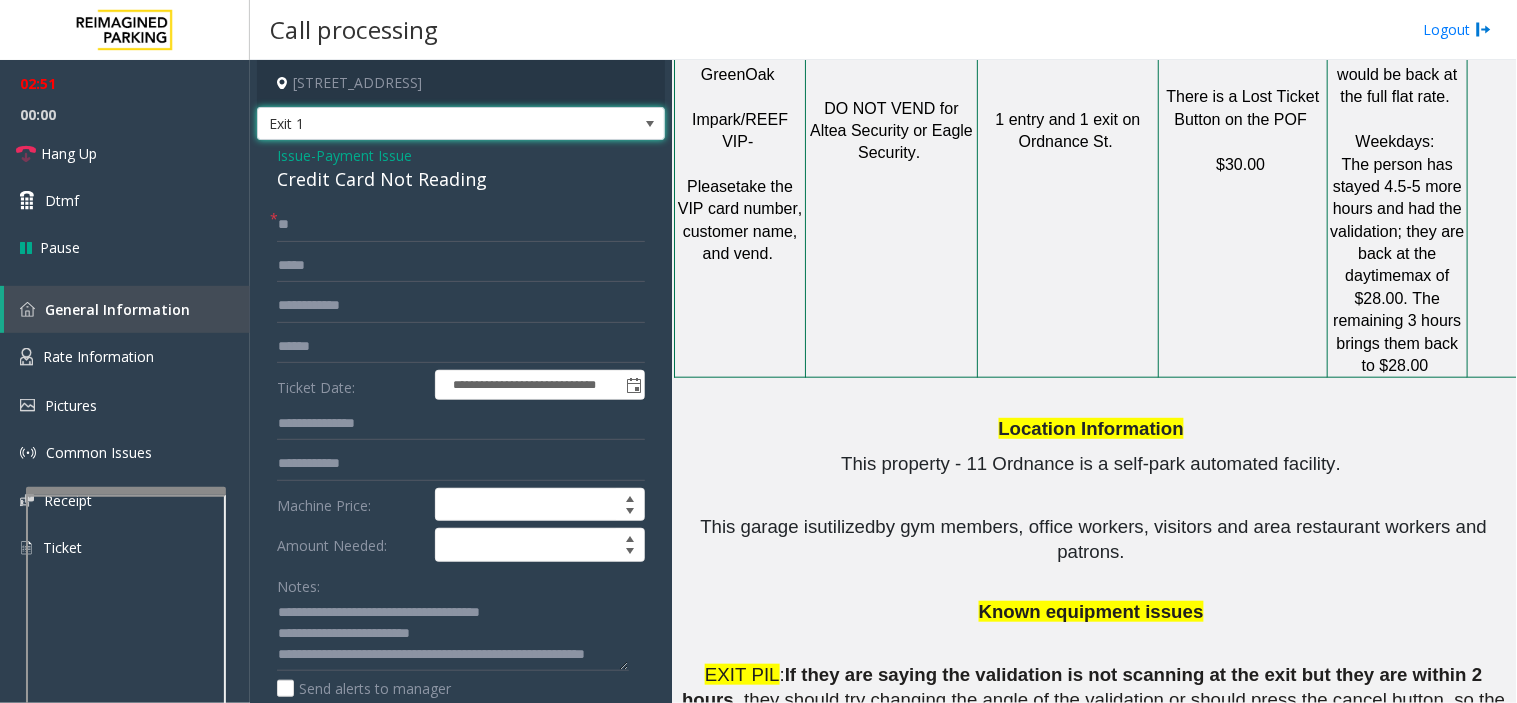 click on "Exit 1" at bounding box center (420, 124) 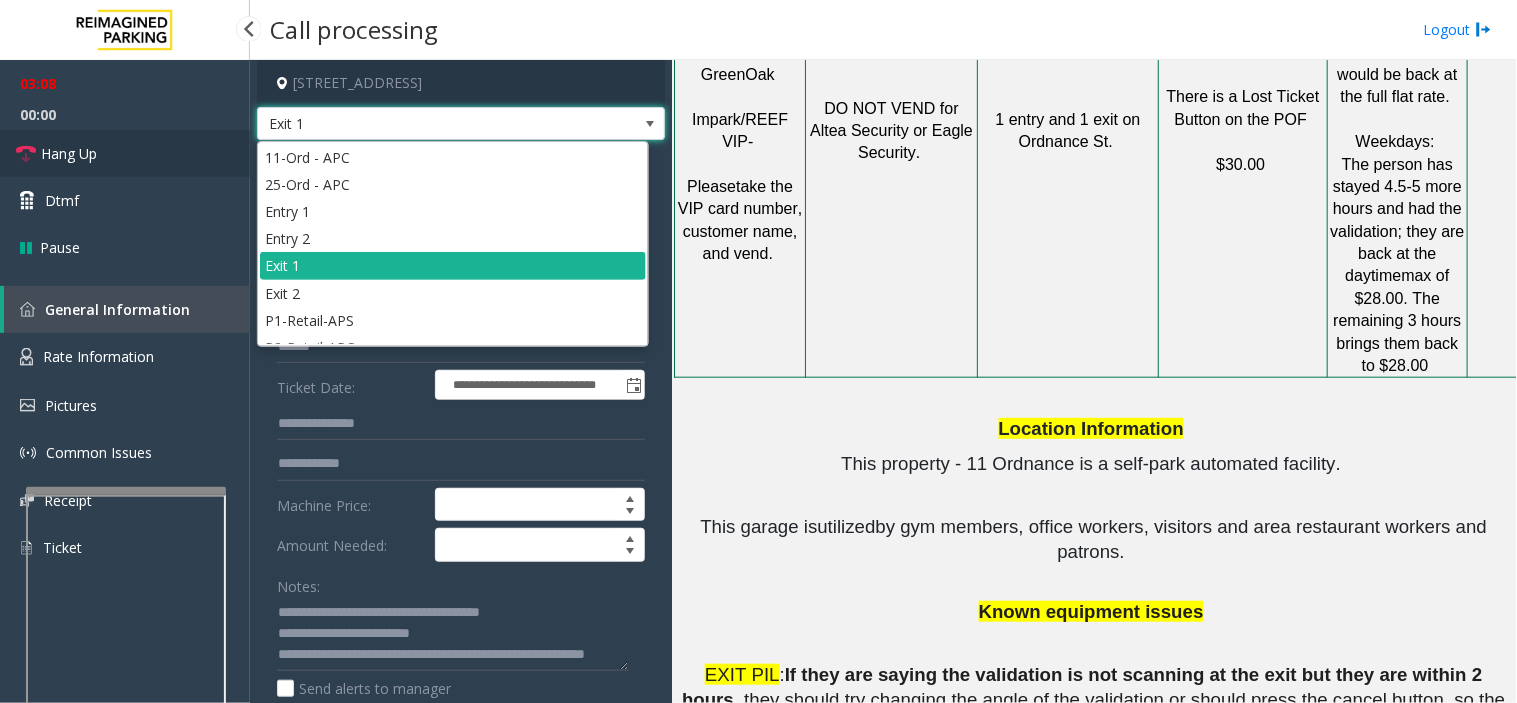 click on "Hang Up" at bounding box center [69, 153] 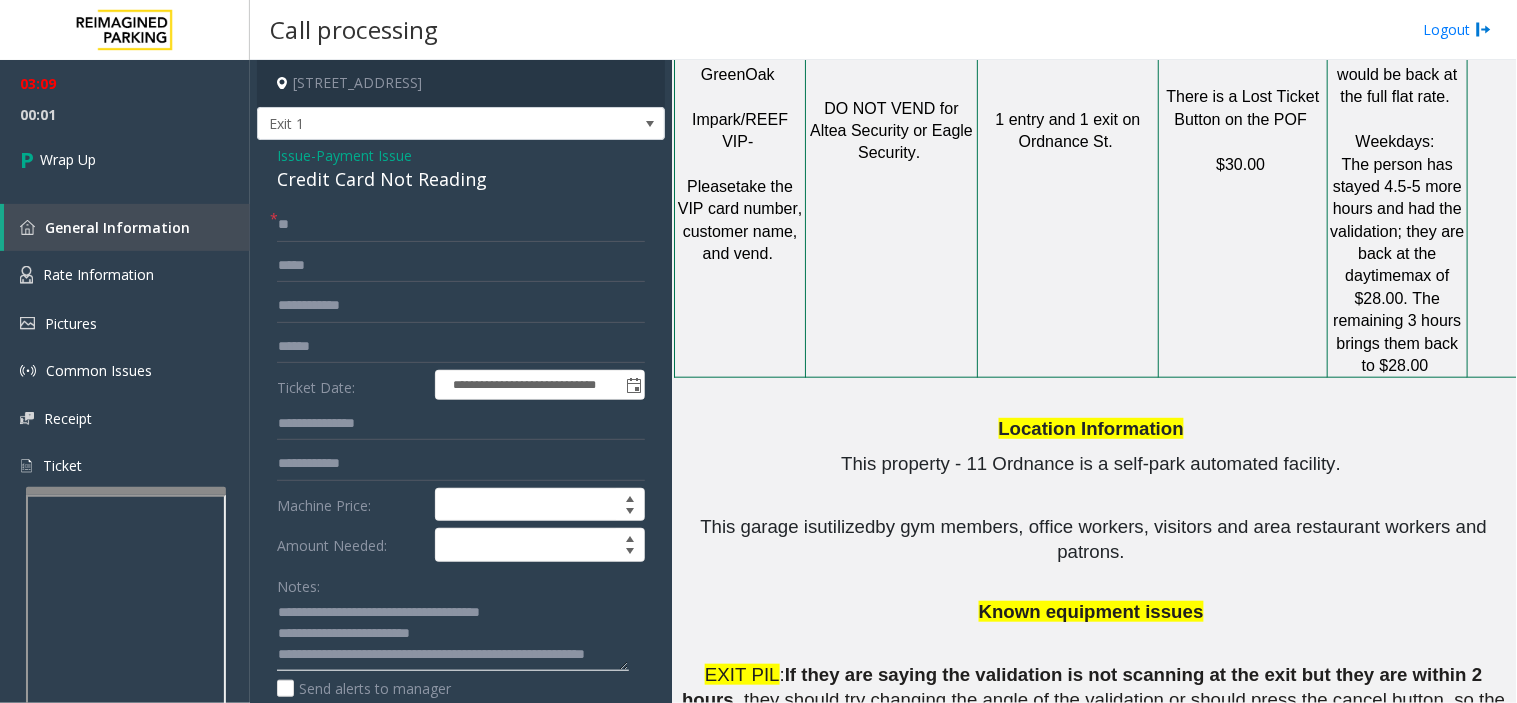 click 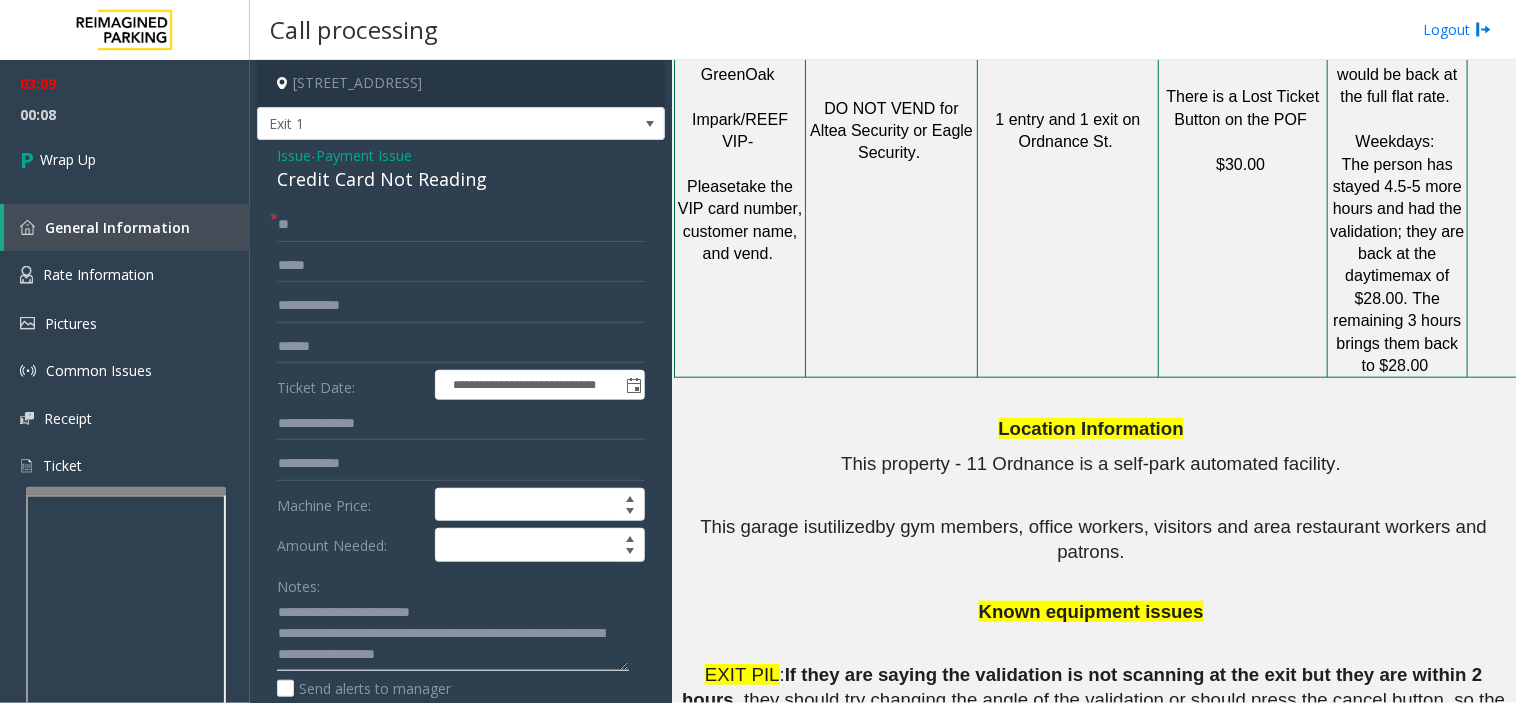 scroll, scrollTop: 35, scrollLeft: 0, axis: vertical 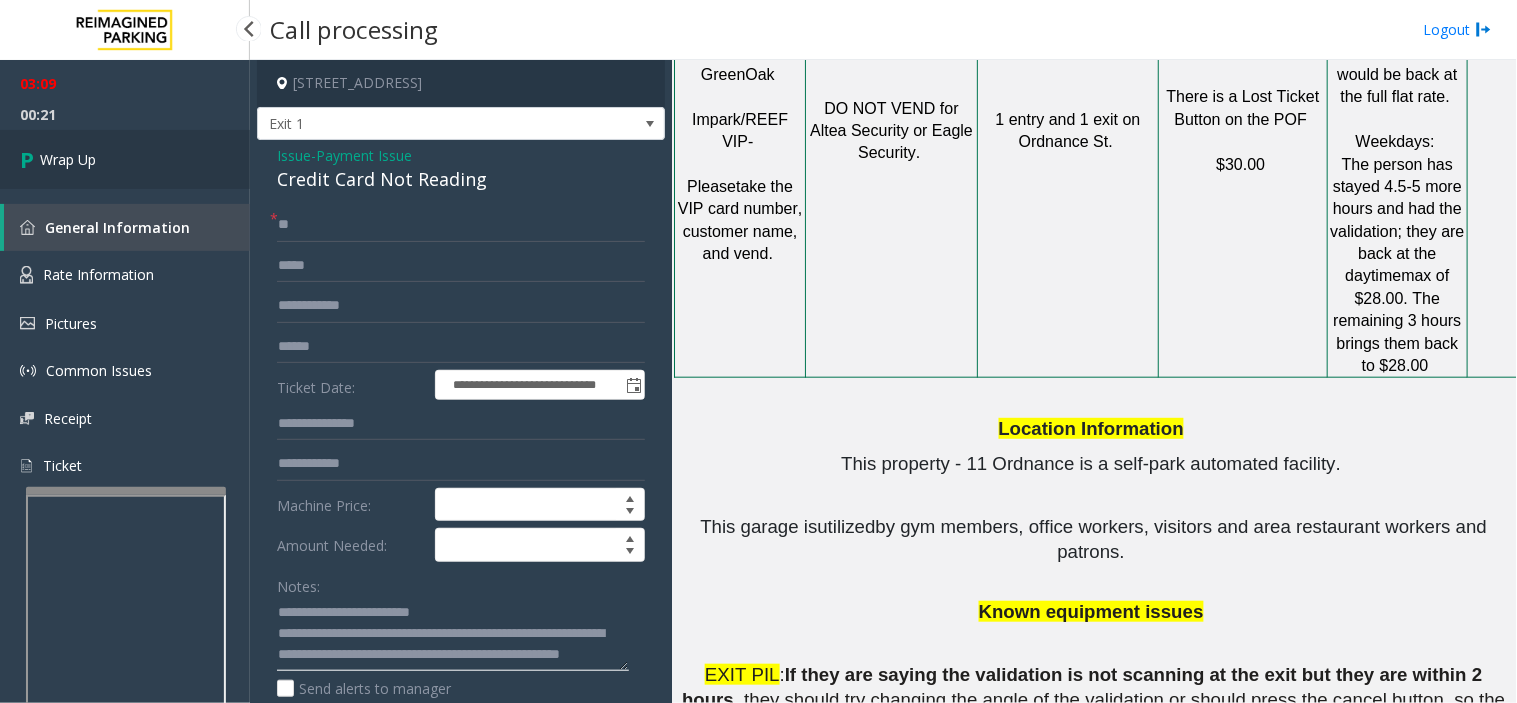 type on "**********" 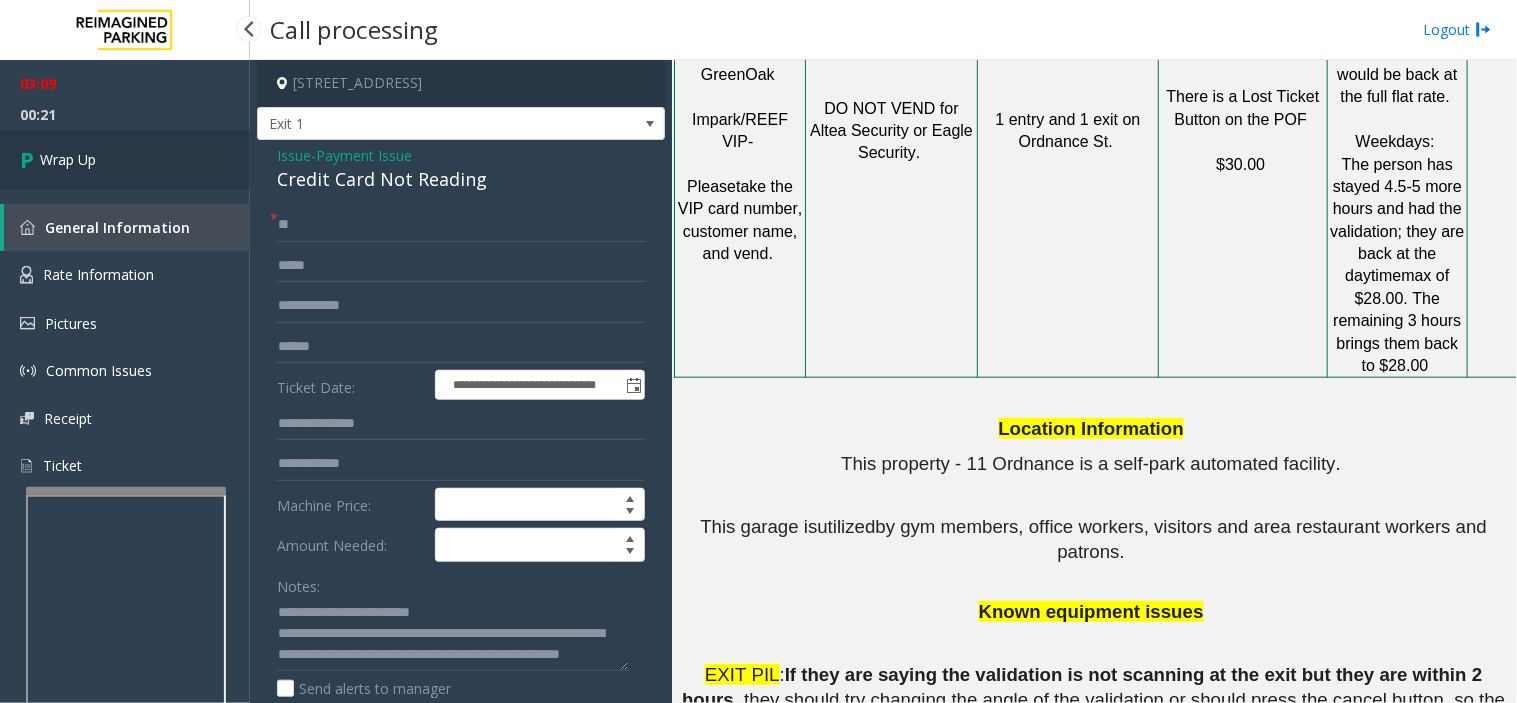 click on "Wrap Up" at bounding box center (125, 159) 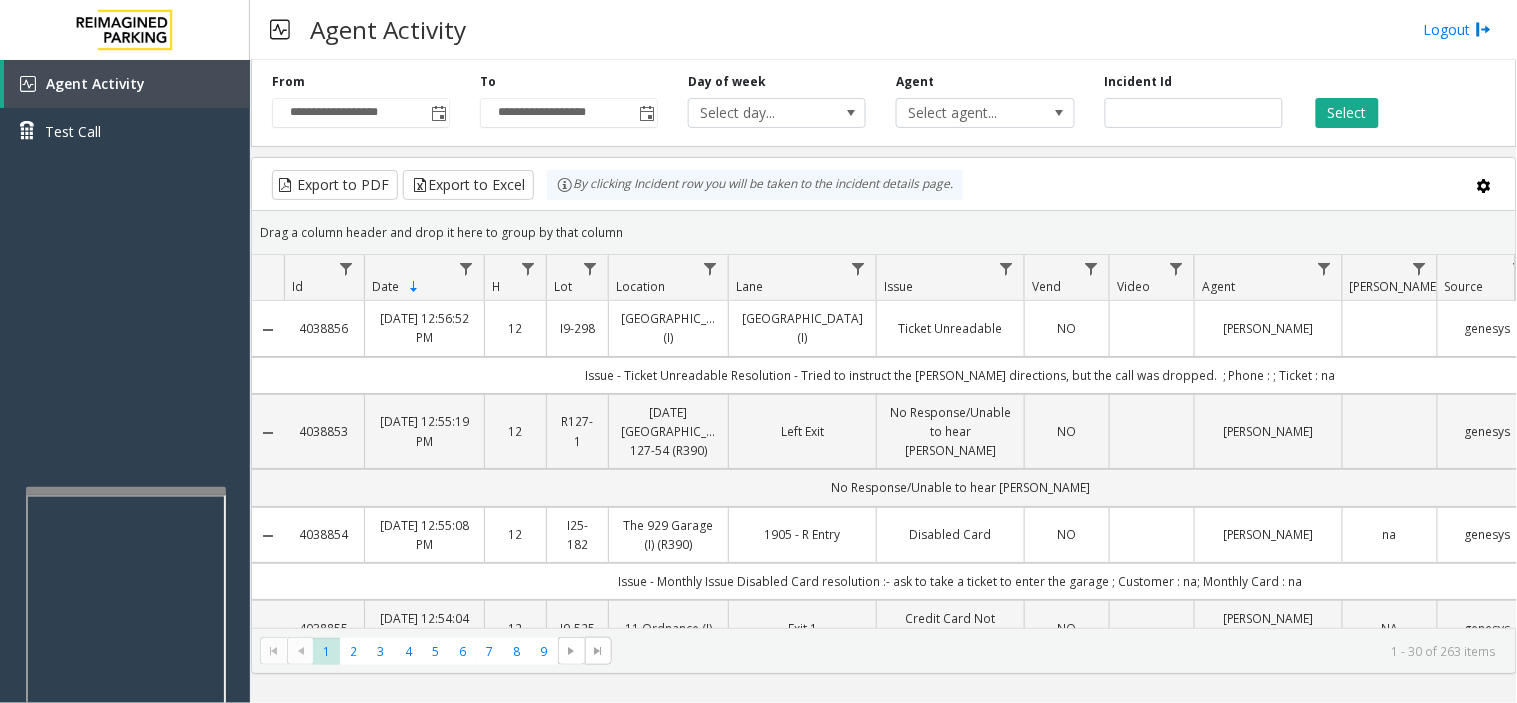 drag, startPoint x: 257, startPoint y: 310, endPoint x: 254, endPoint y: 325, distance: 15.297058 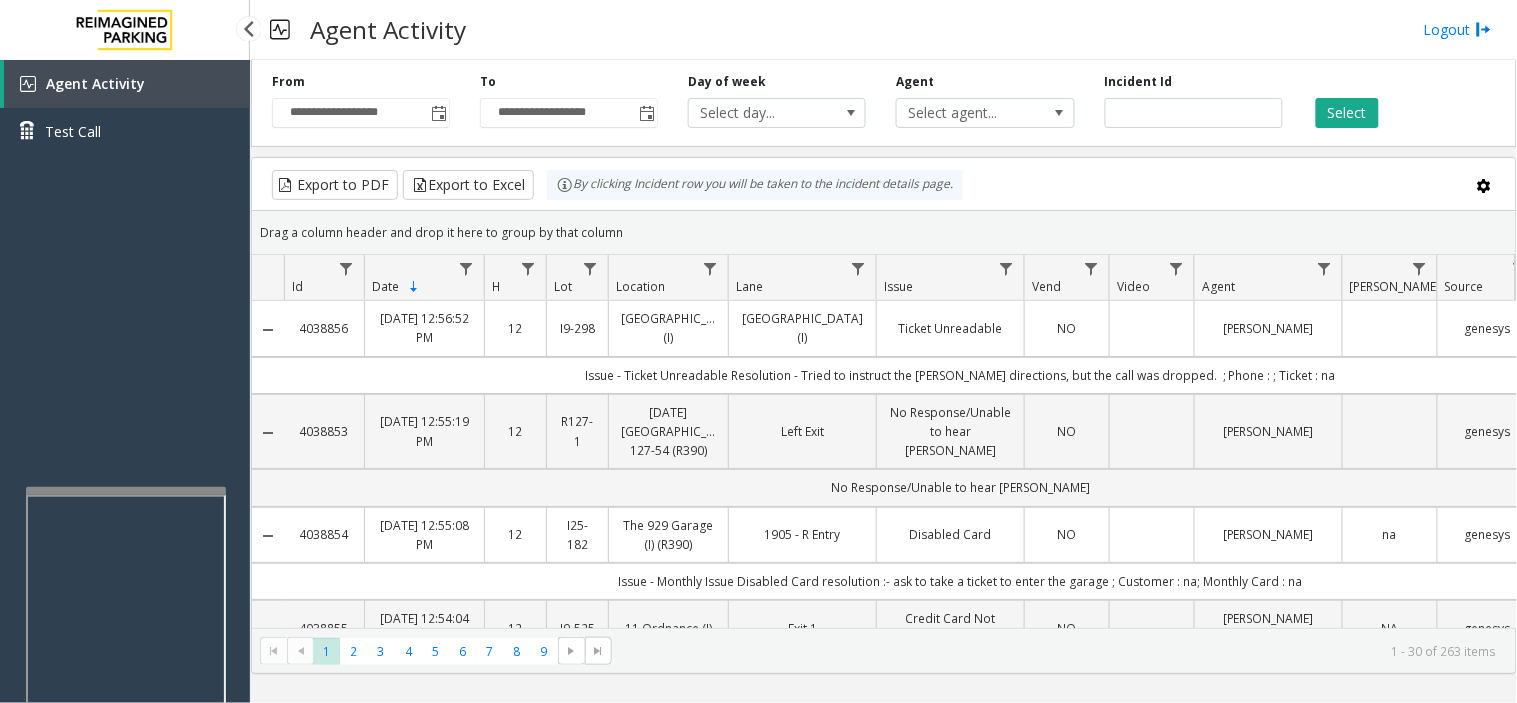 drag, startPoint x: 254, startPoint y: 325, endPoint x: 205, endPoint y: 348, distance: 54.129475 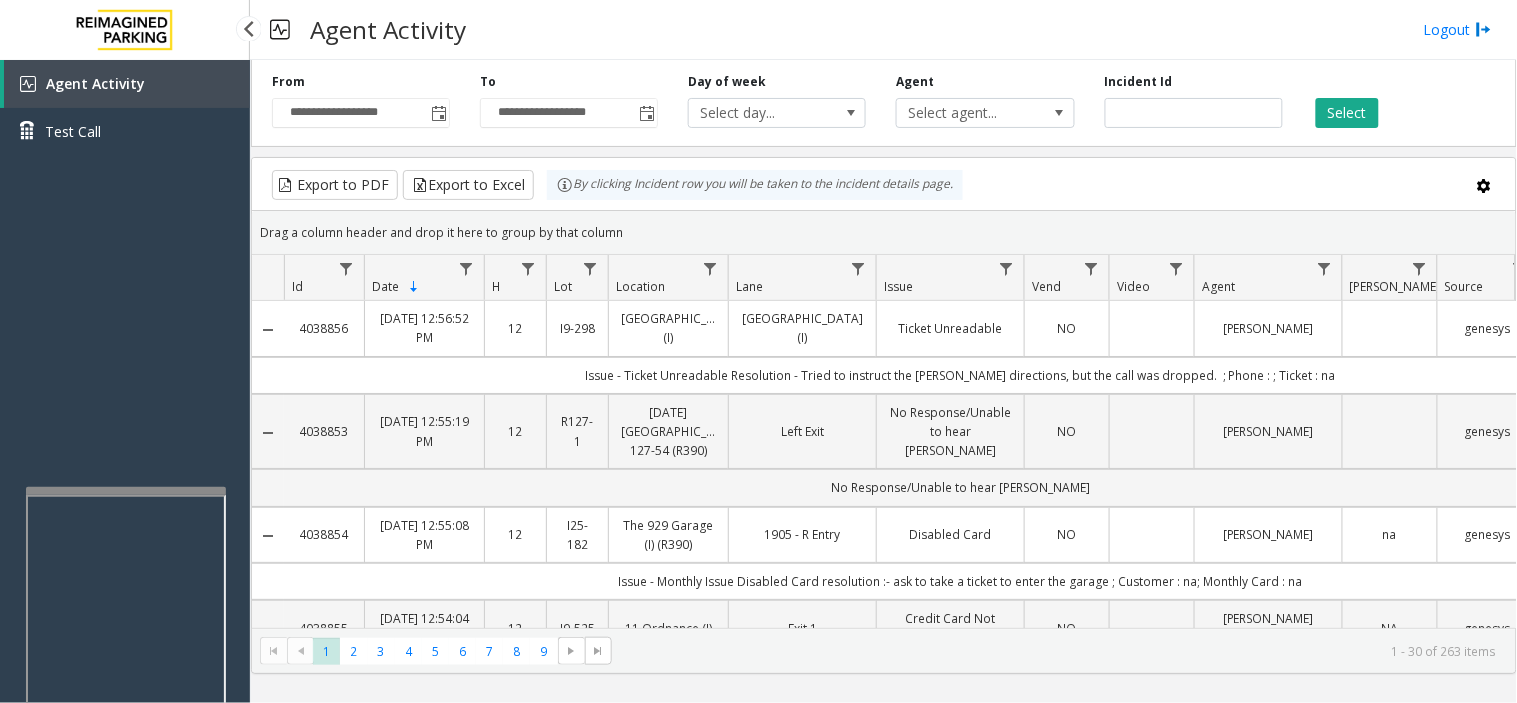 click on "Agent Activity Test Call" at bounding box center (125, 411) 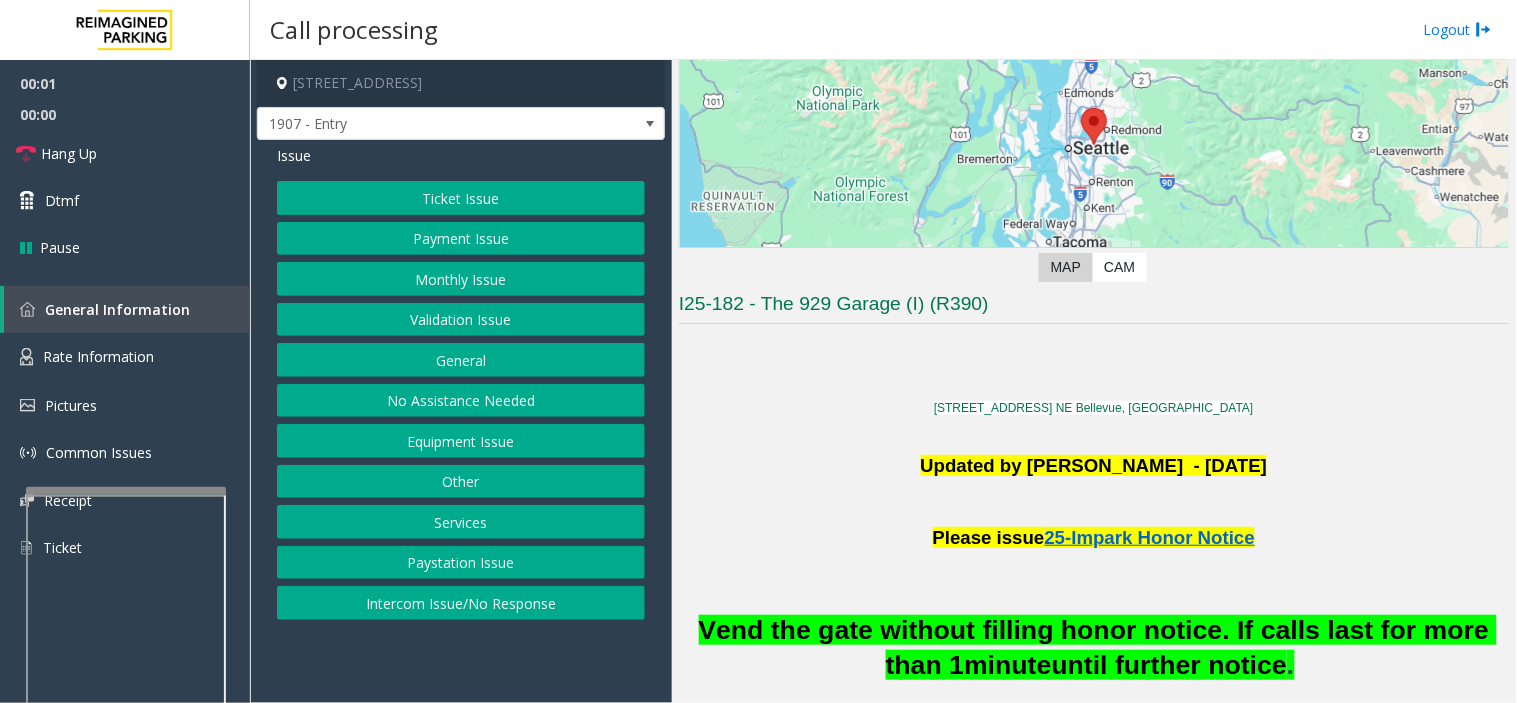 scroll, scrollTop: 333, scrollLeft: 0, axis: vertical 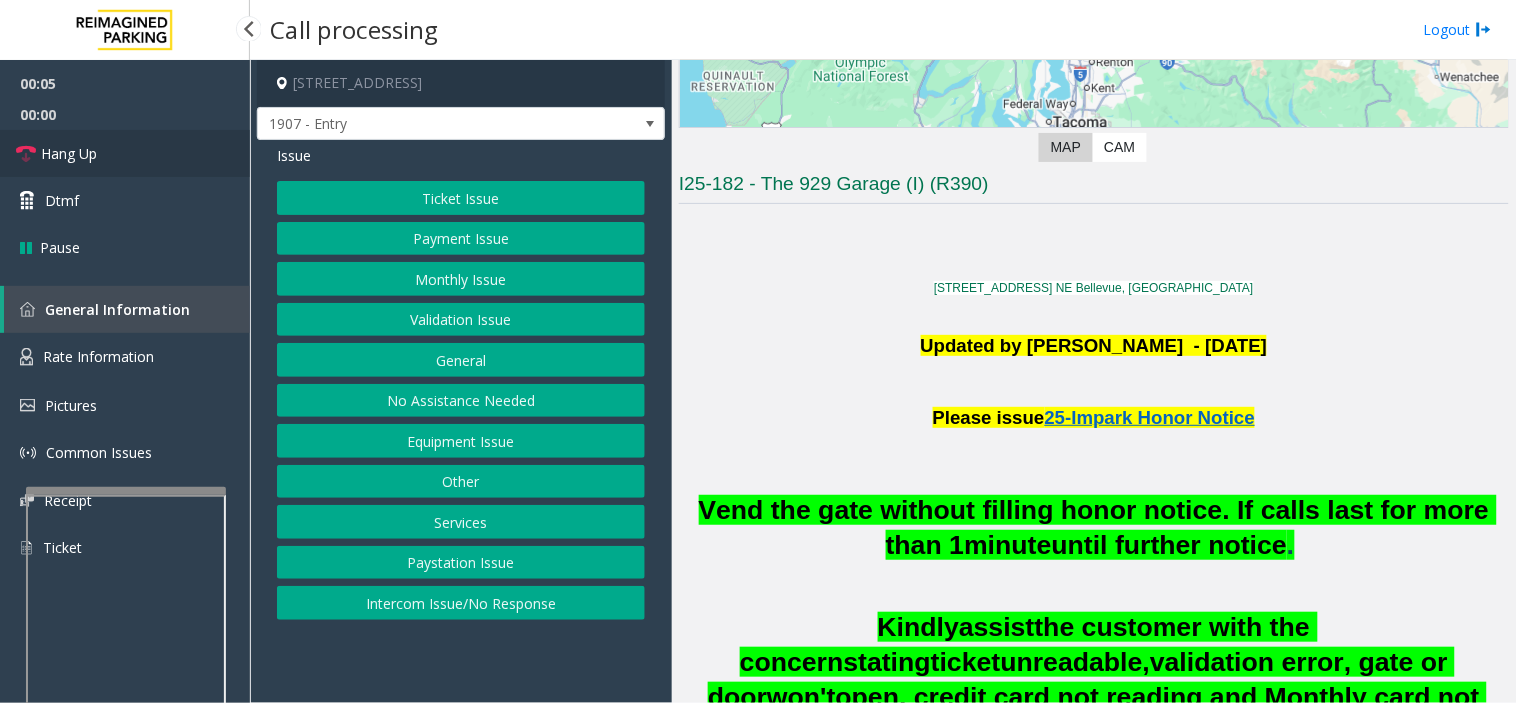 click on "Hang Up" at bounding box center [125, 153] 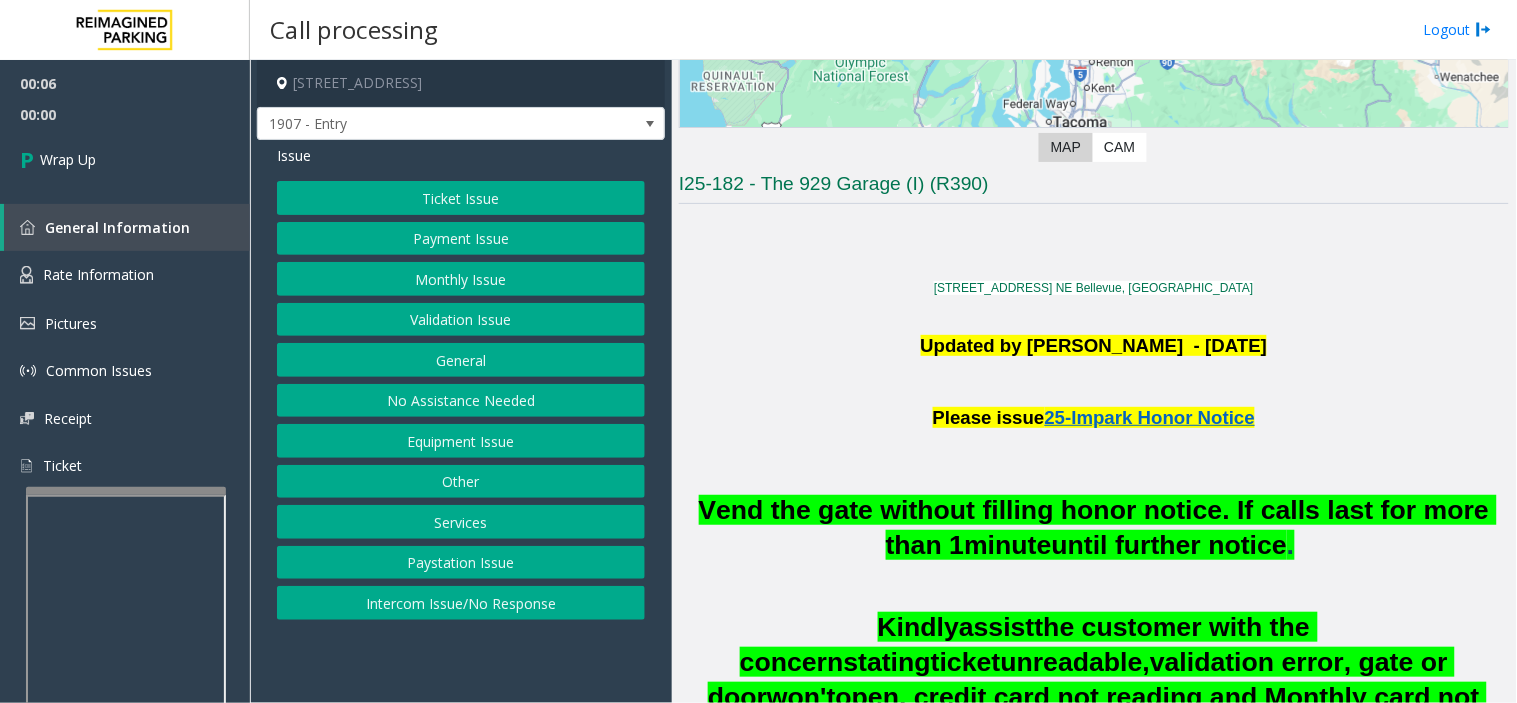 click on "Intercom Issue/No Response" 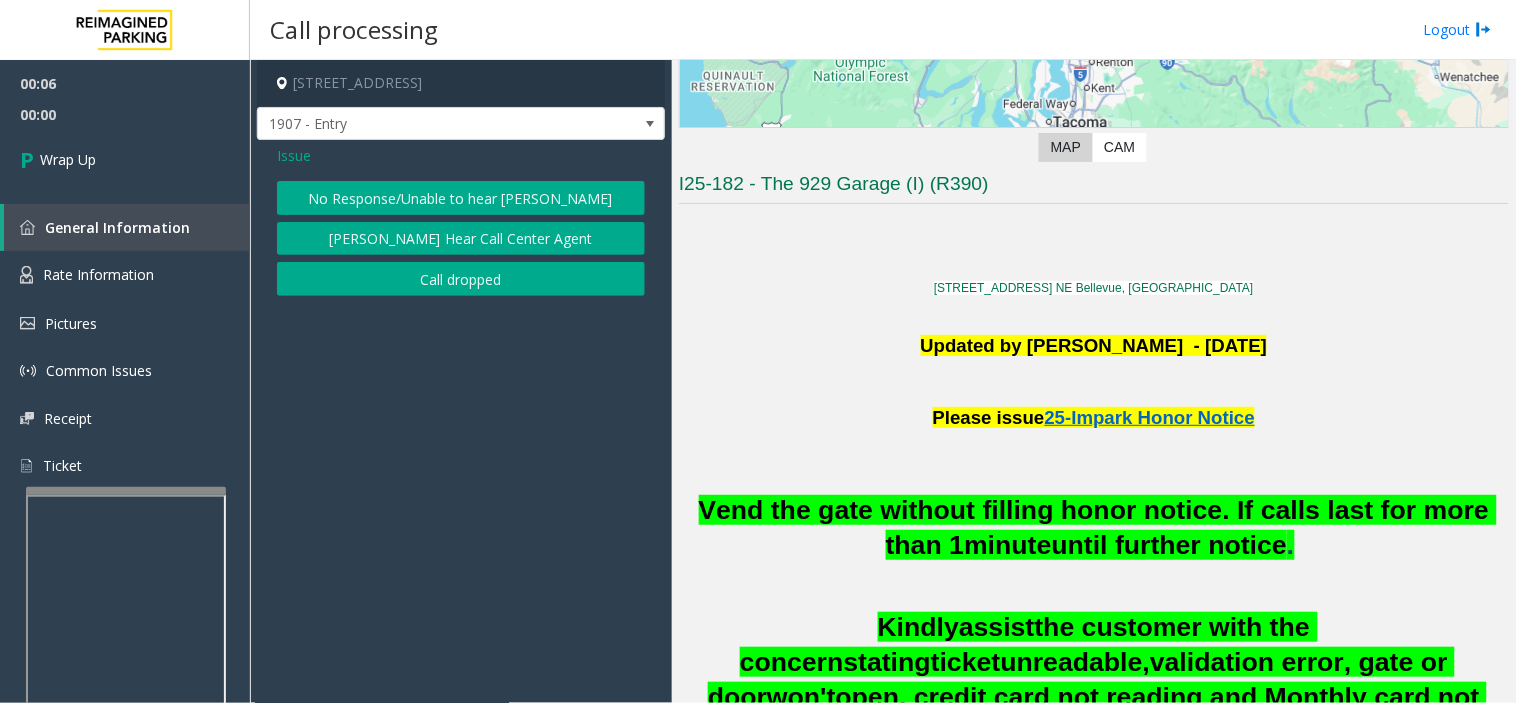 click on "No Response/Unable to hear [PERSON_NAME]" 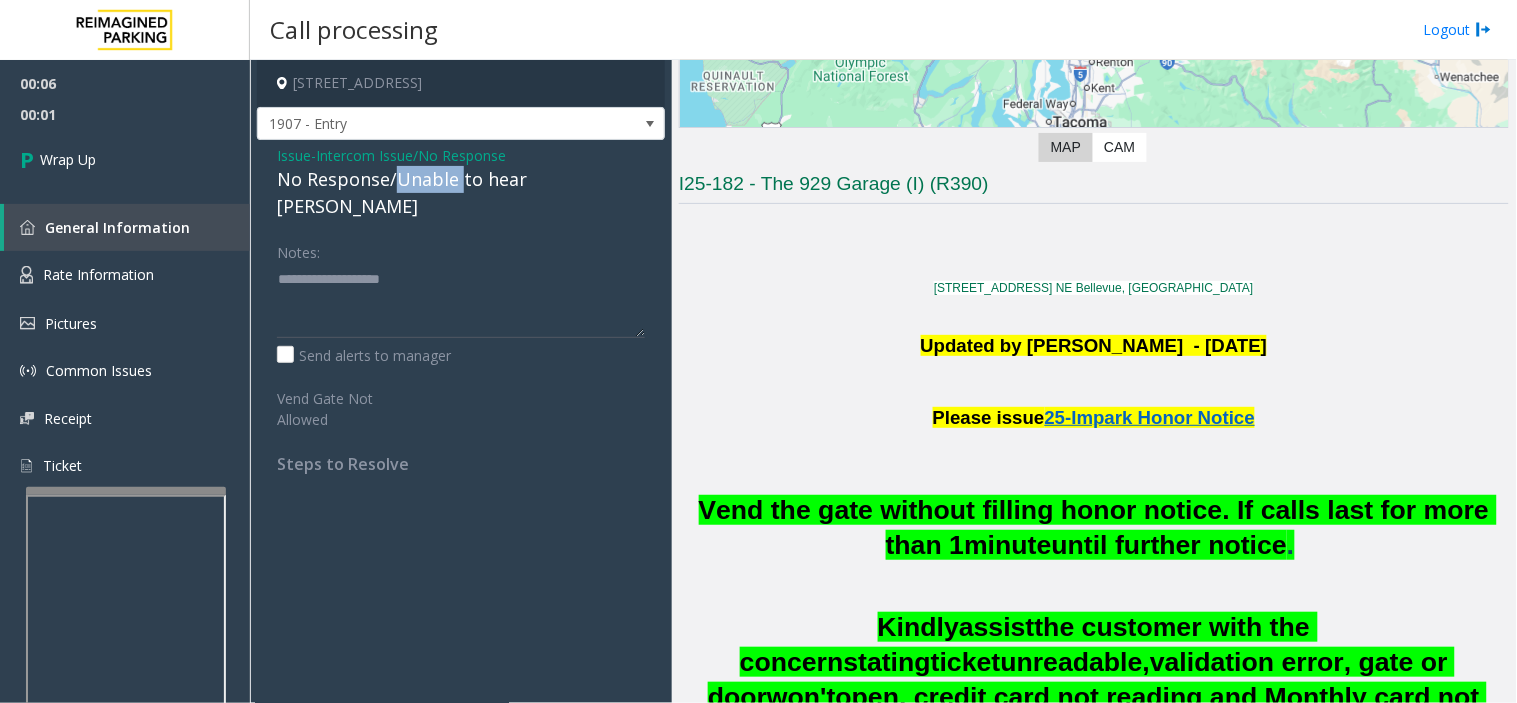 click on "No Response/Unable to hear [PERSON_NAME]" 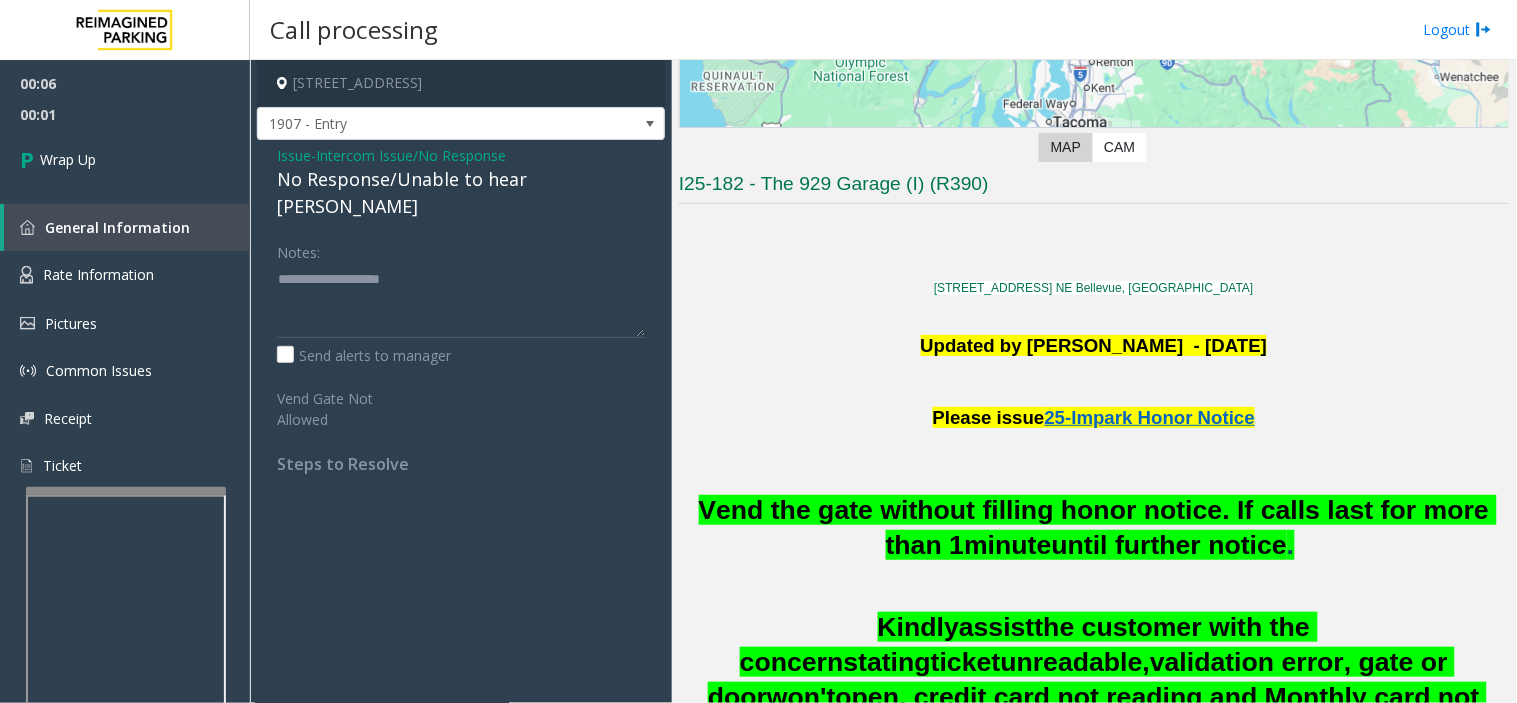 click on "Intercom Issue/No Response" 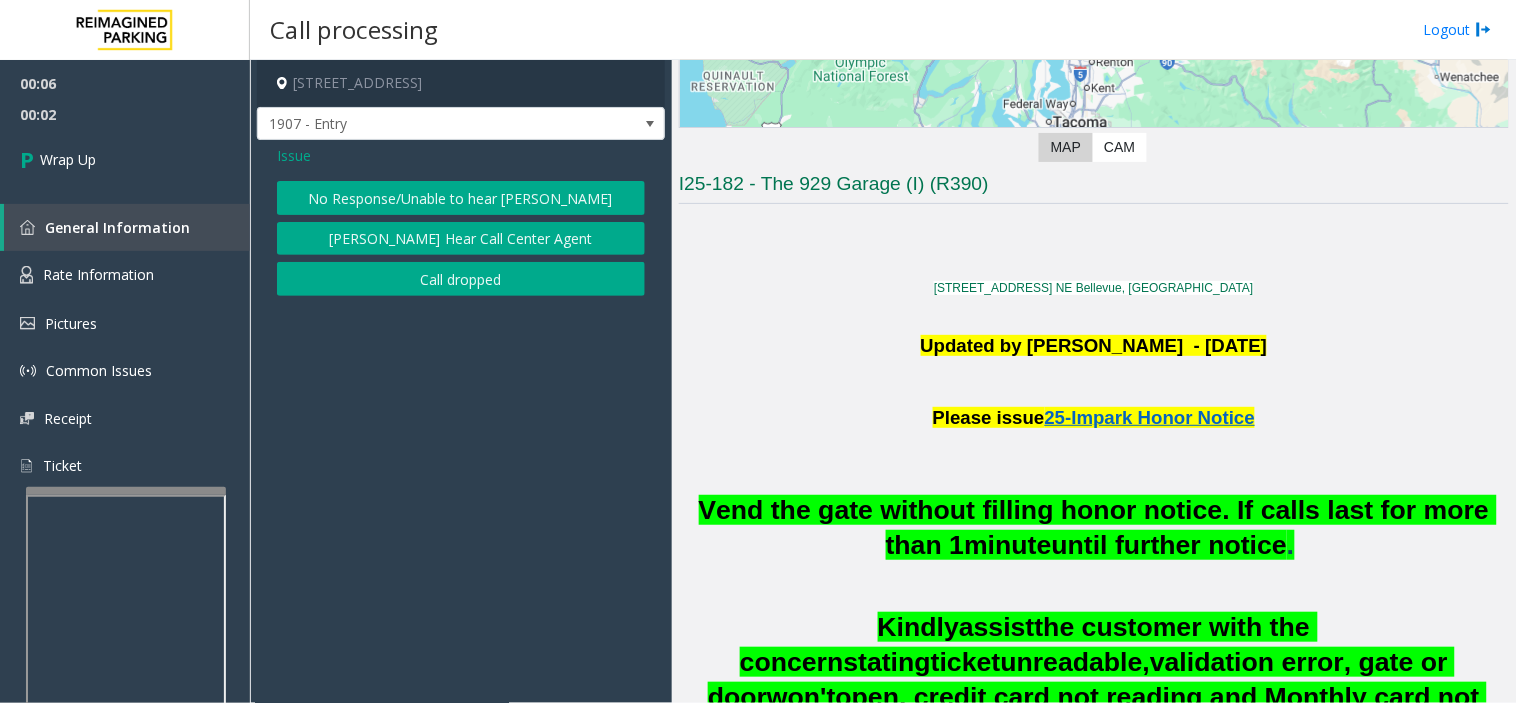 click on "Issue" 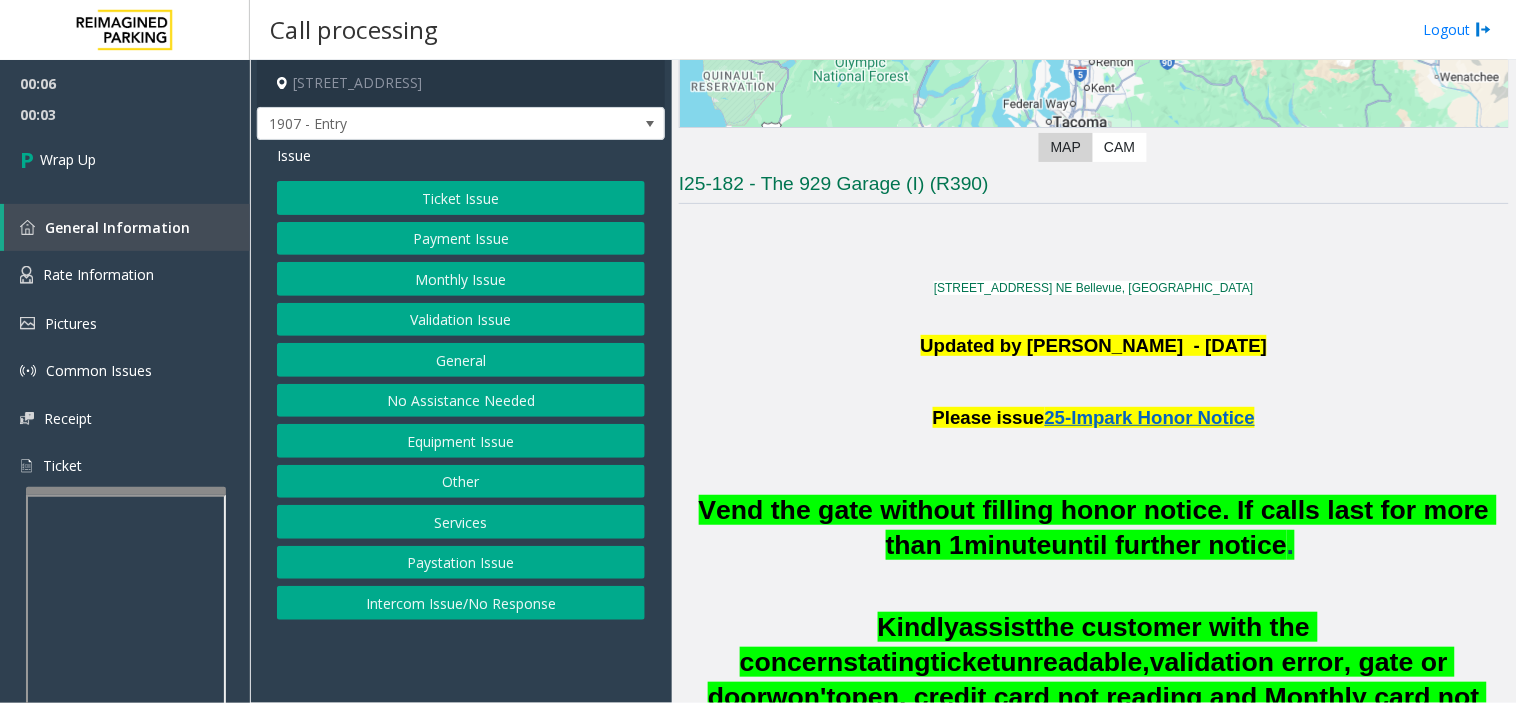 click on "No Assistance Needed" 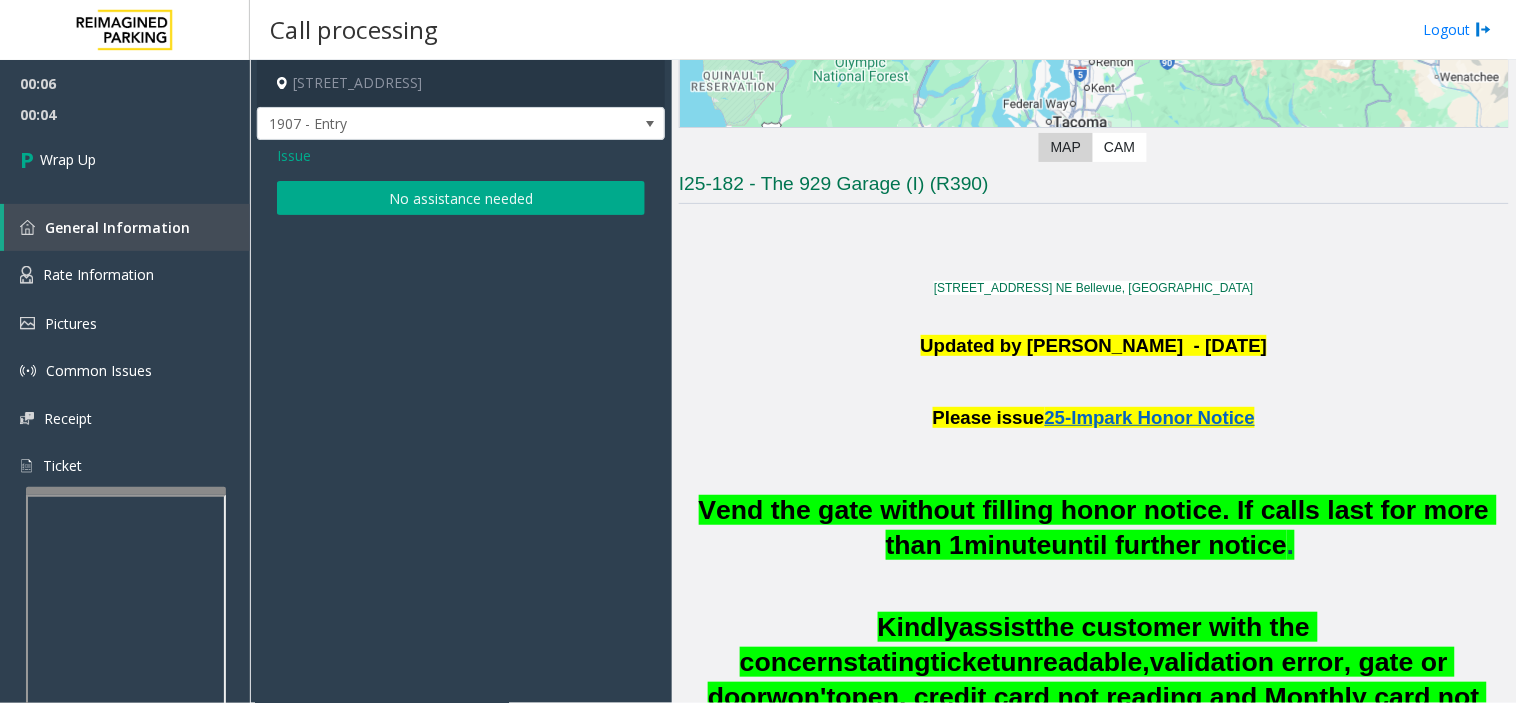 click on "No assistance needed" 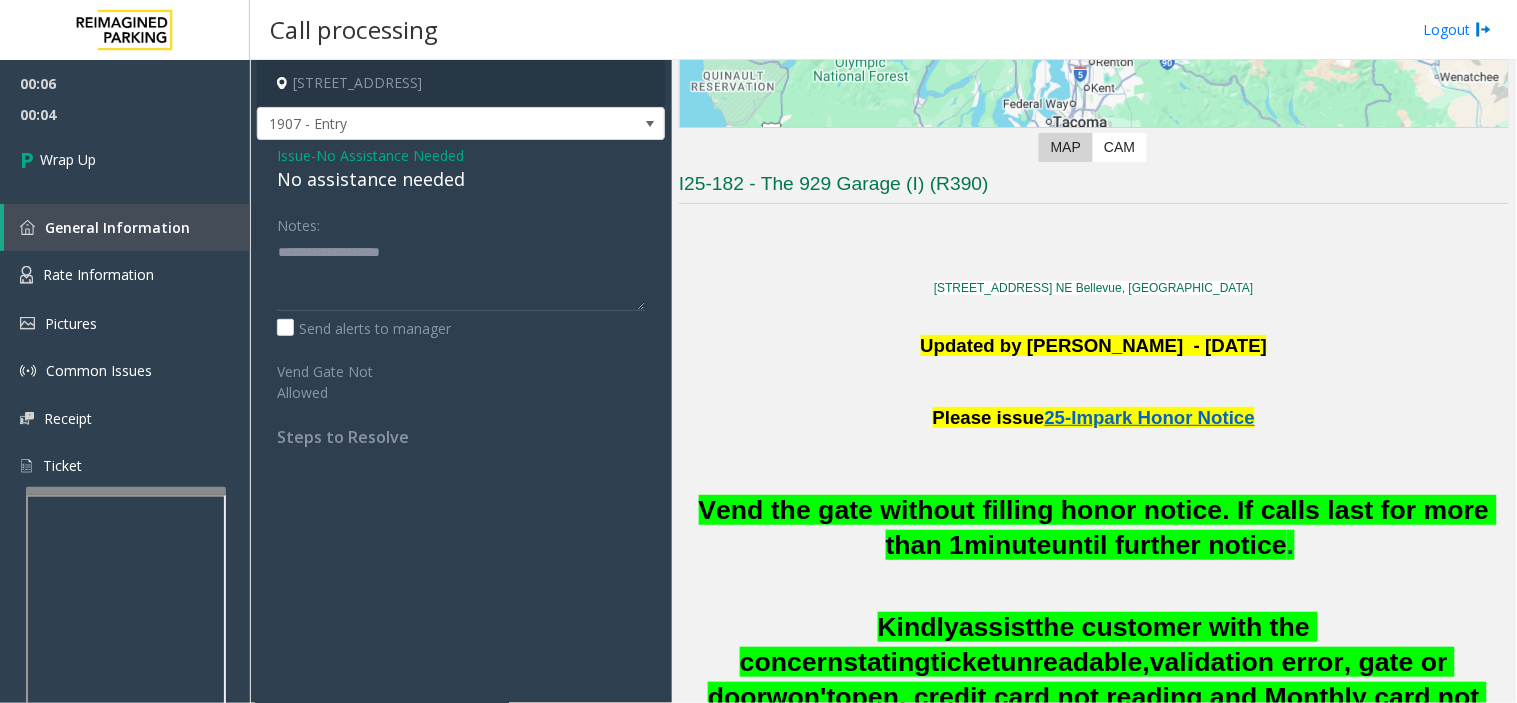 click on "No assistance needed" 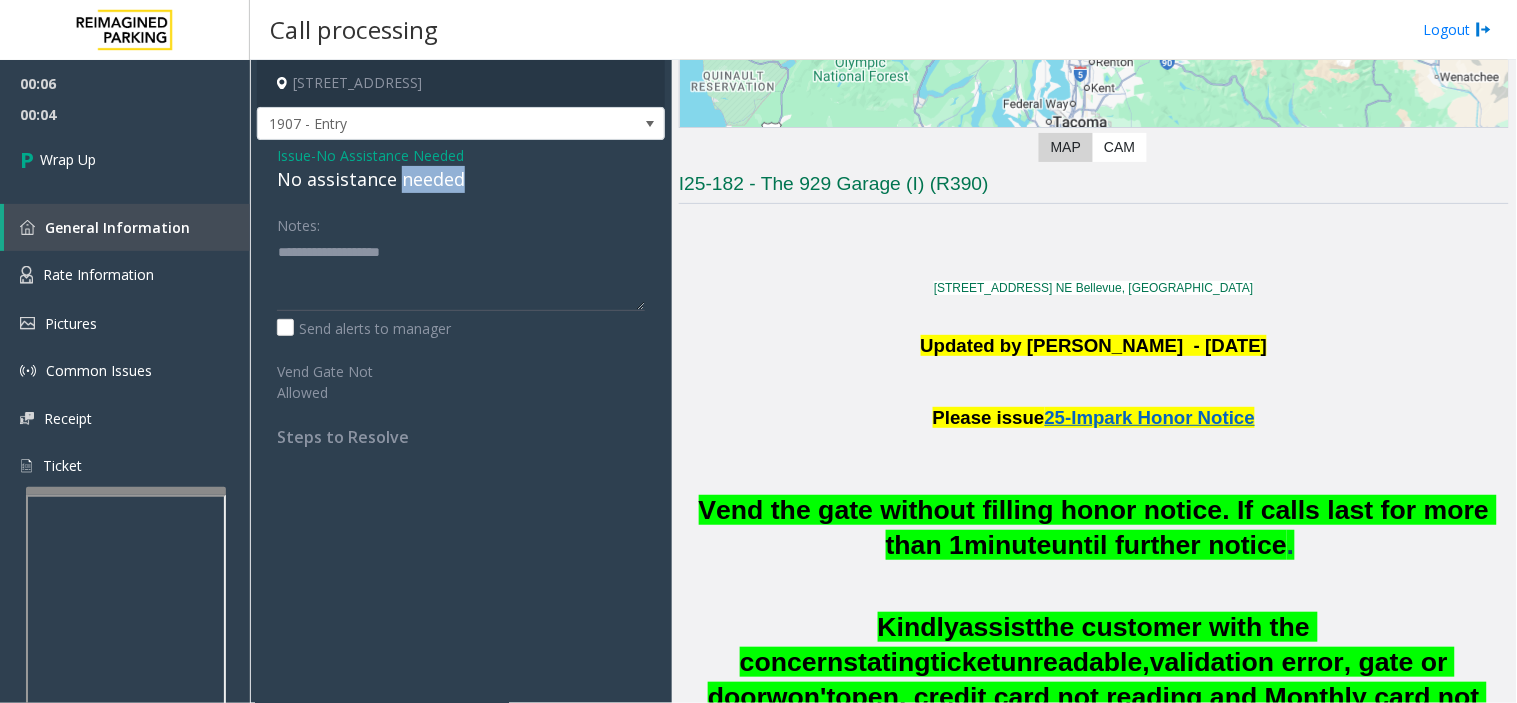 click on "No assistance needed" 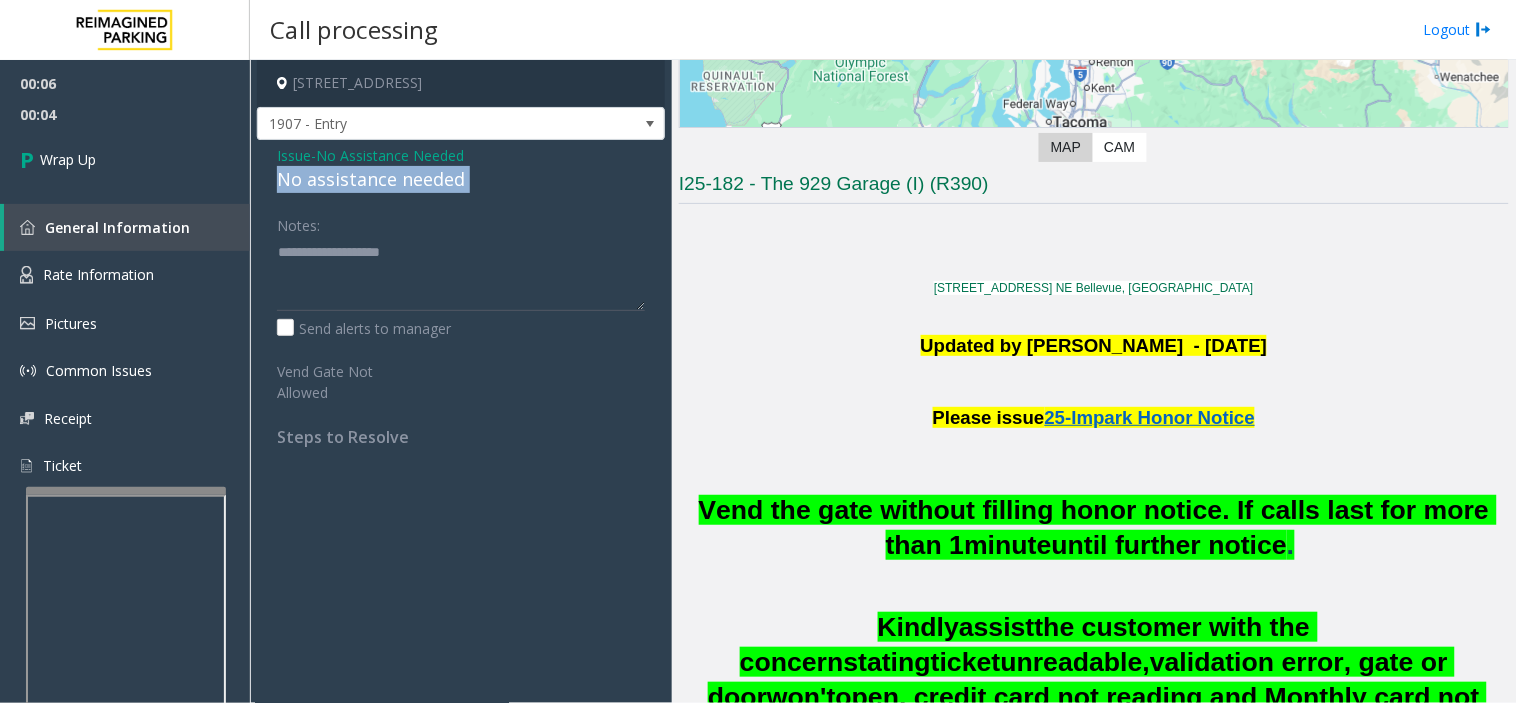 click on "No assistance needed" 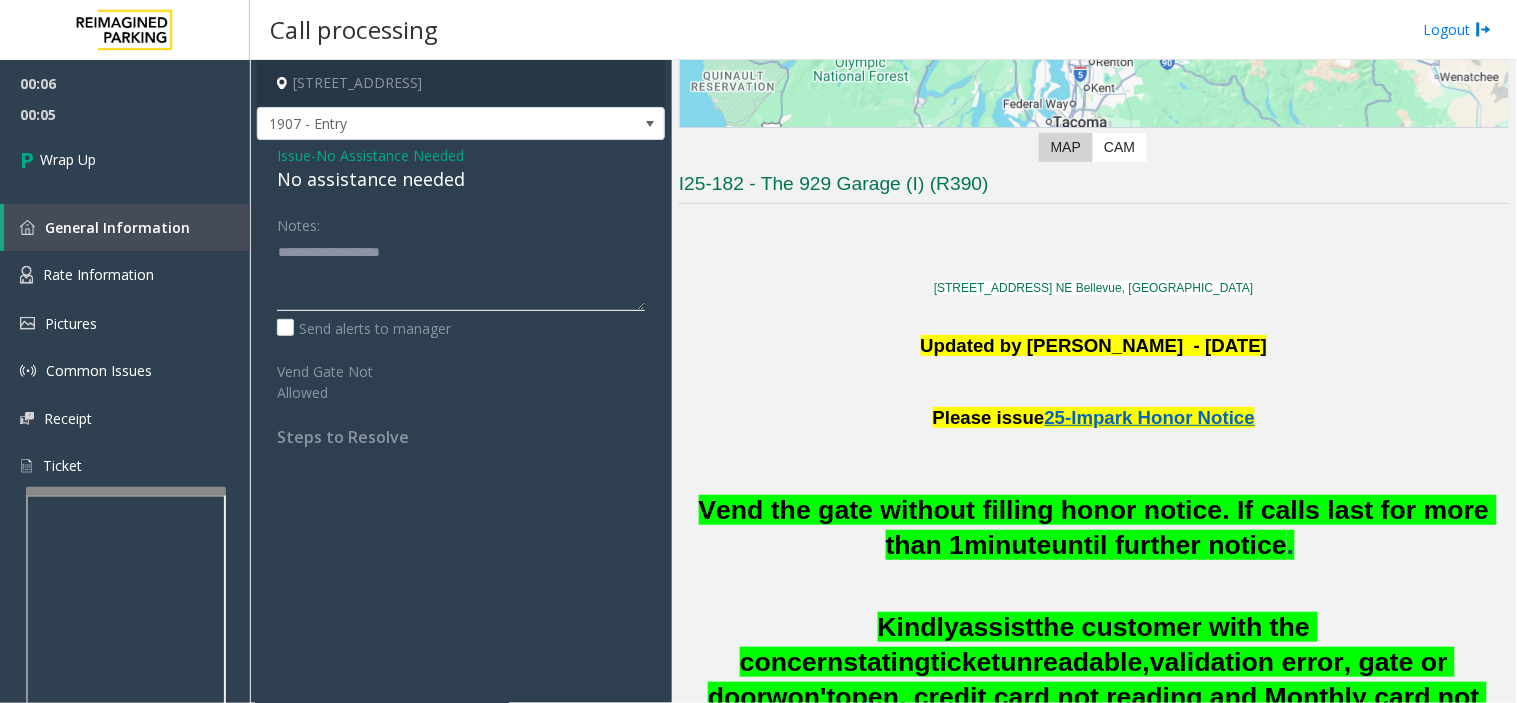 click 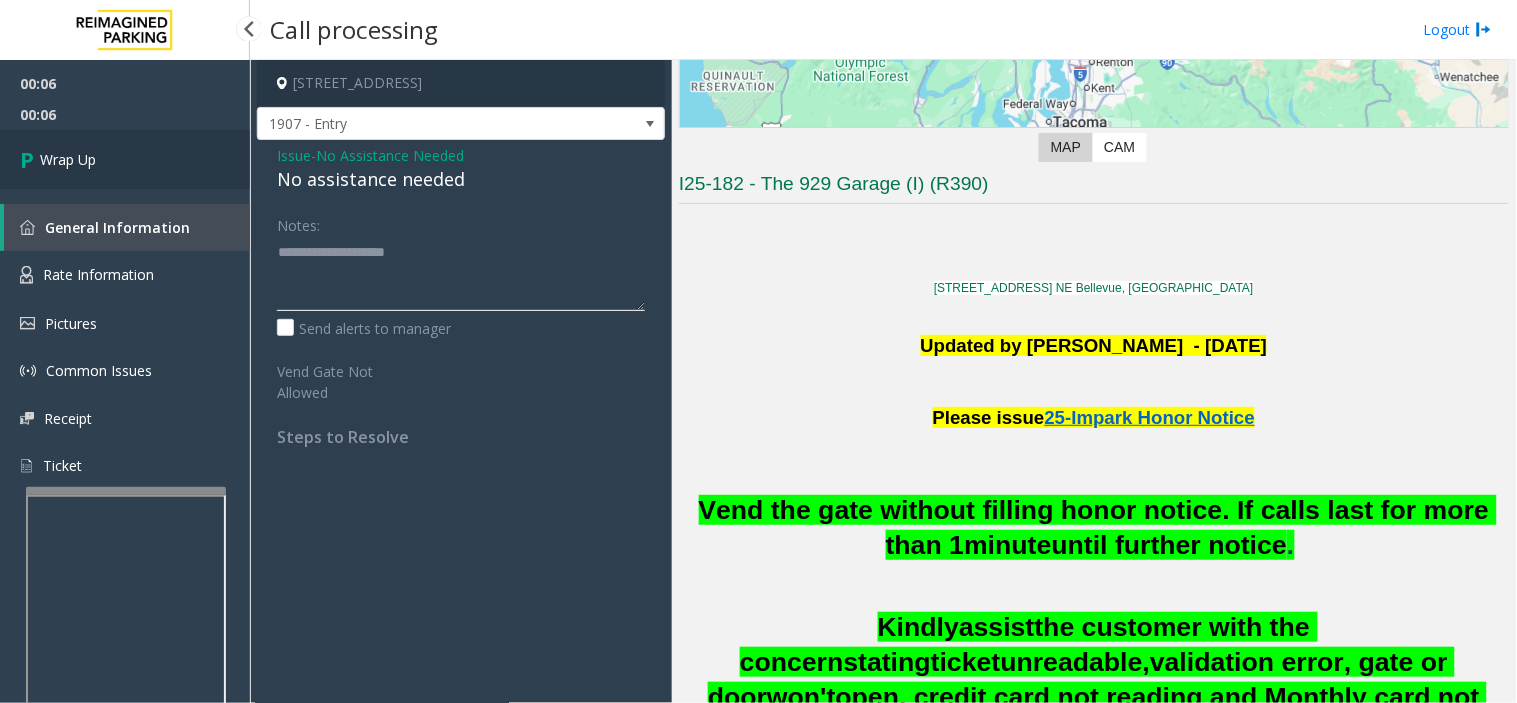 type on "**********" 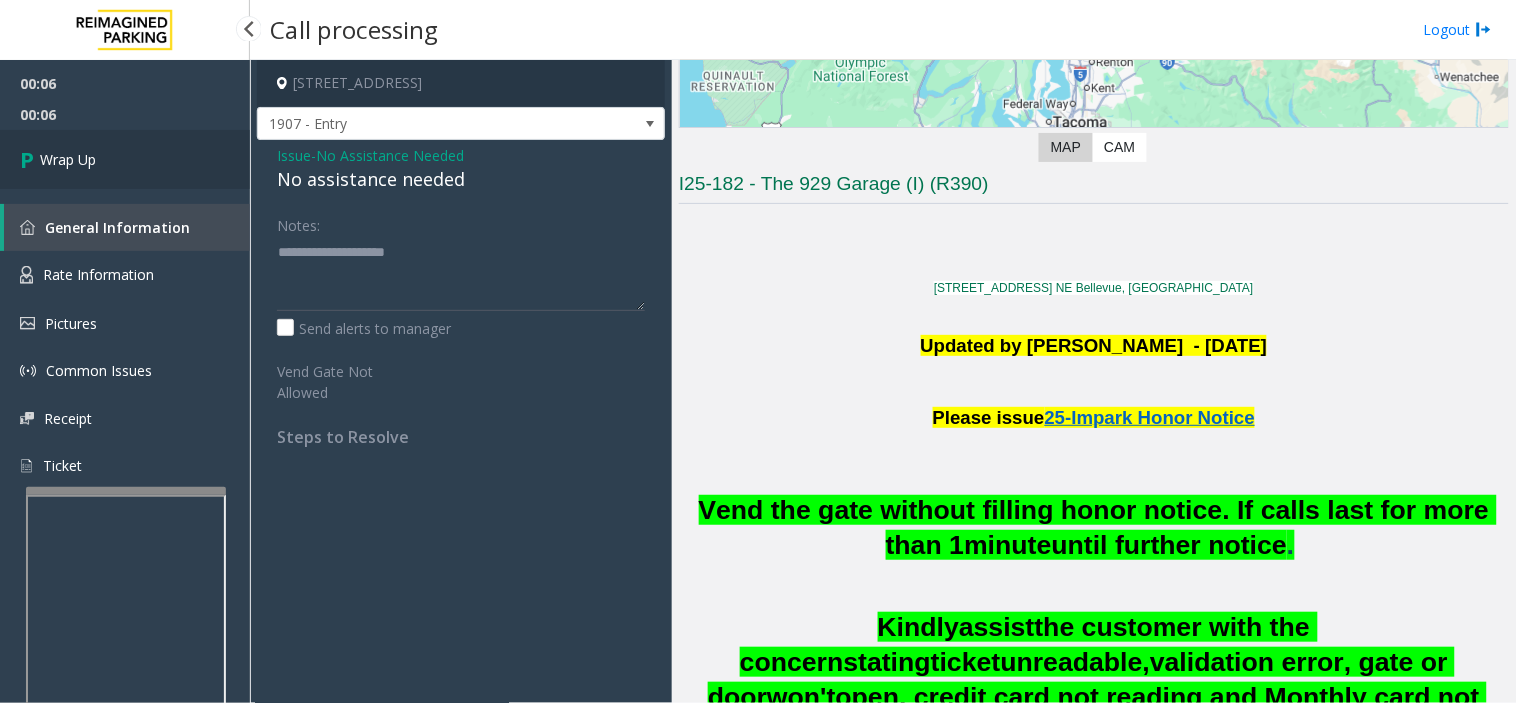 click on "Wrap Up" at bounding box center [125, 159] 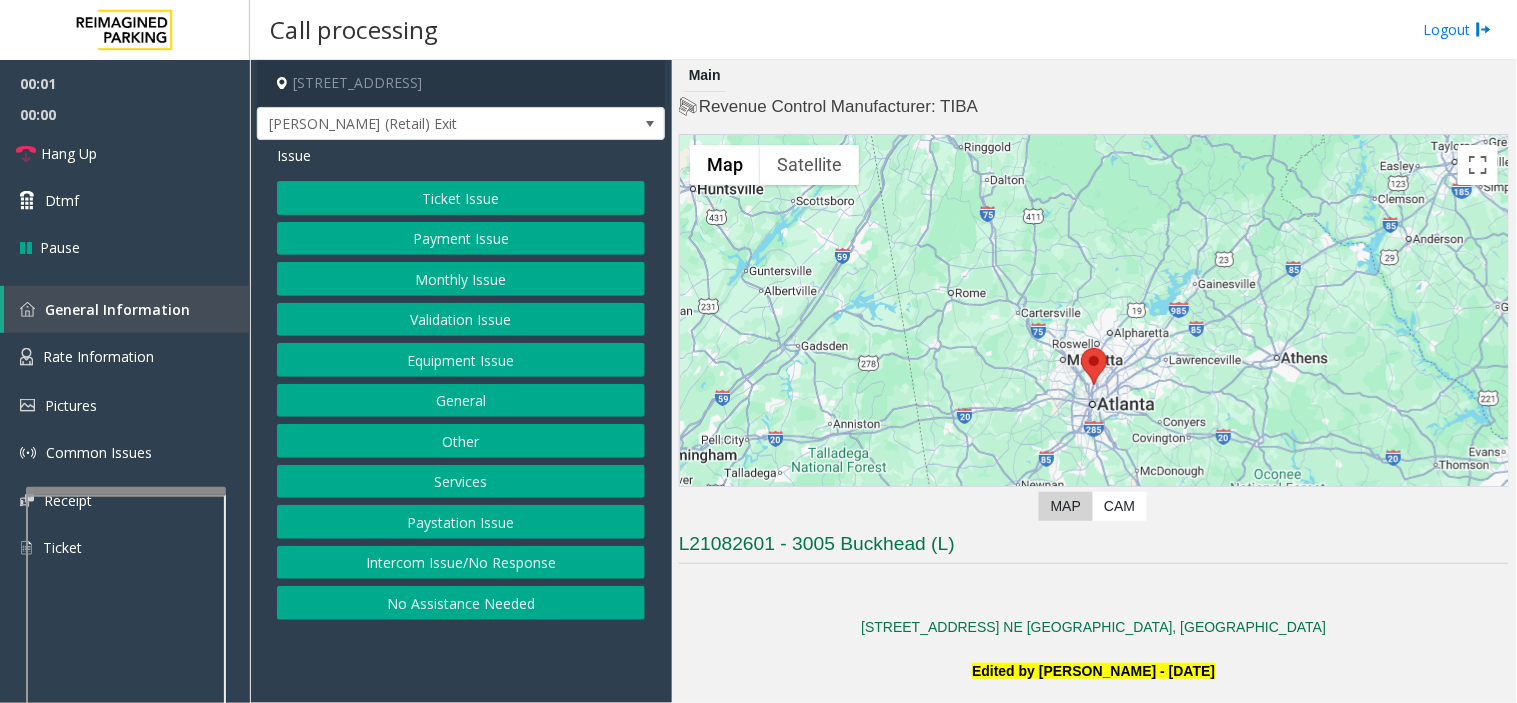 click on "[STREET_ADDRESS] [PERSON_NAME] (Retail) Exit  Issue  Ticket Issue   Payment Issue   Monthly Issue   Validation Issue   Equipment Issue   General   Other   Services   Paystation Issue   Intercom Issue/No Response   No Assistance Needed" 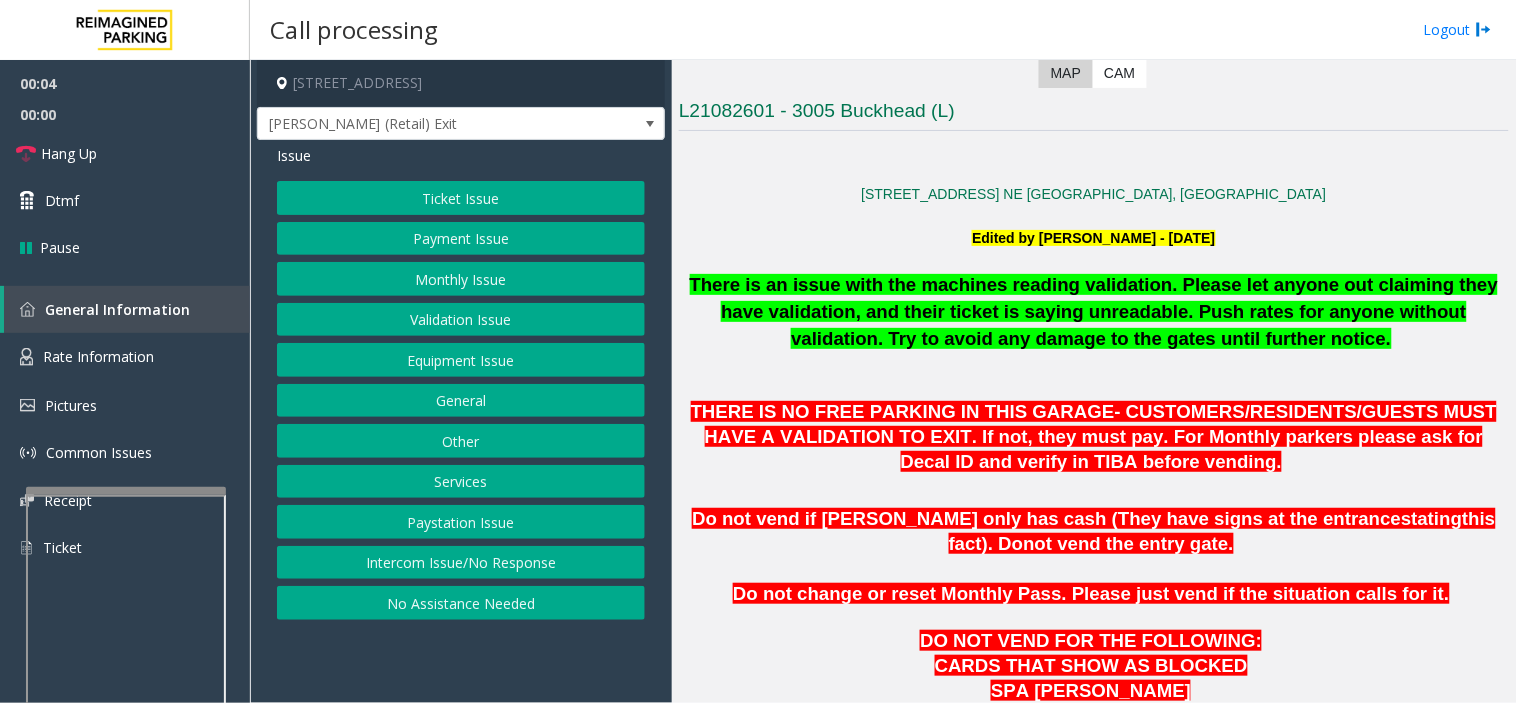 scroll, scrollTop: 666, scrollLeft: 0, axis: vertical 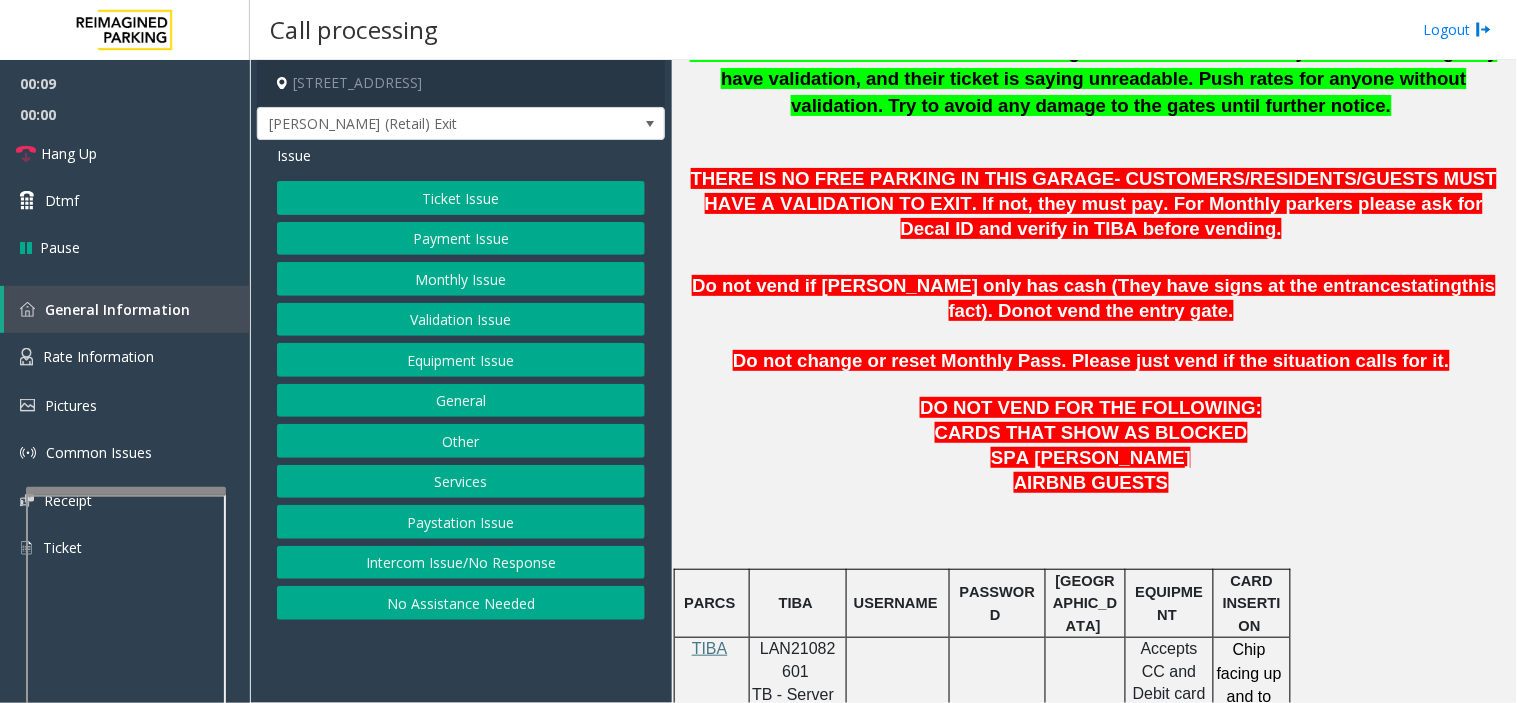 click on "Monthly Issue" 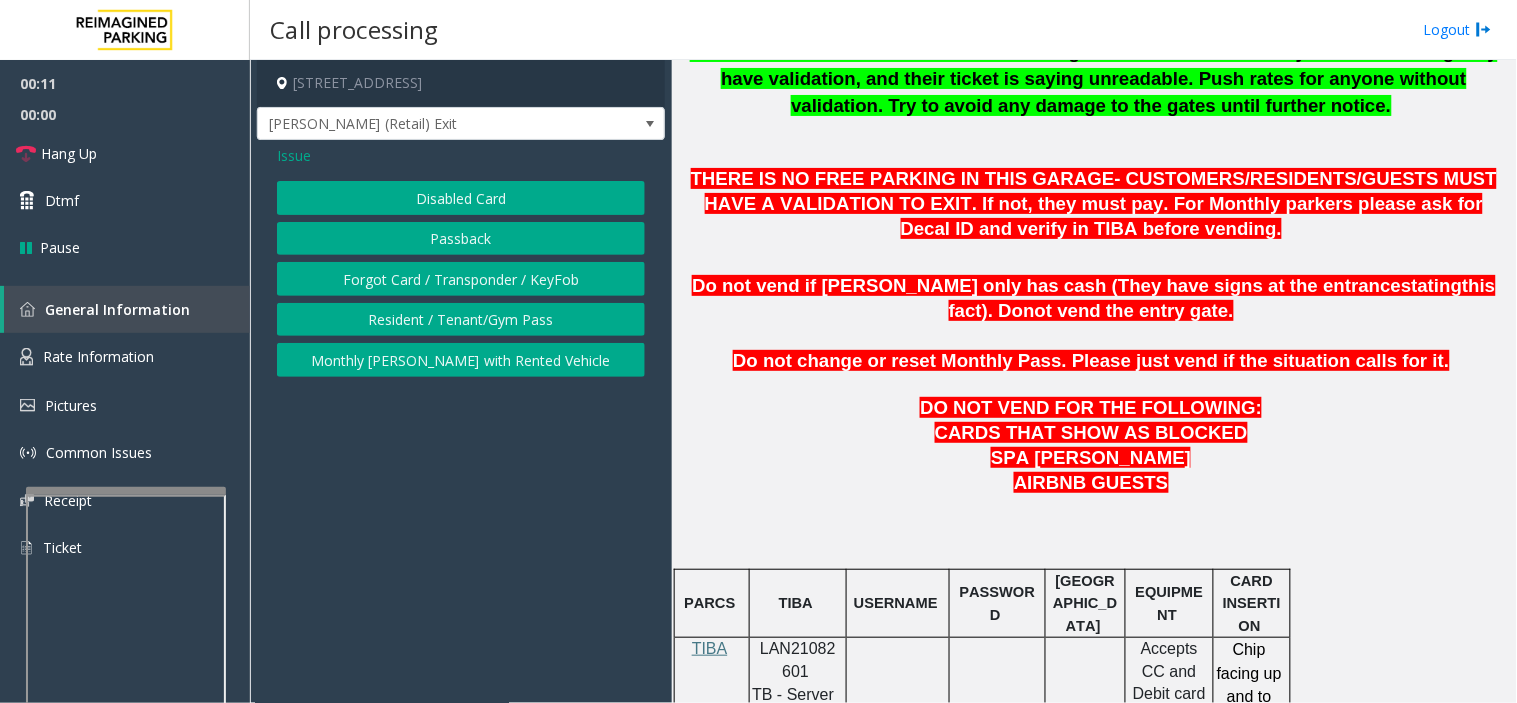 click on "Passback" 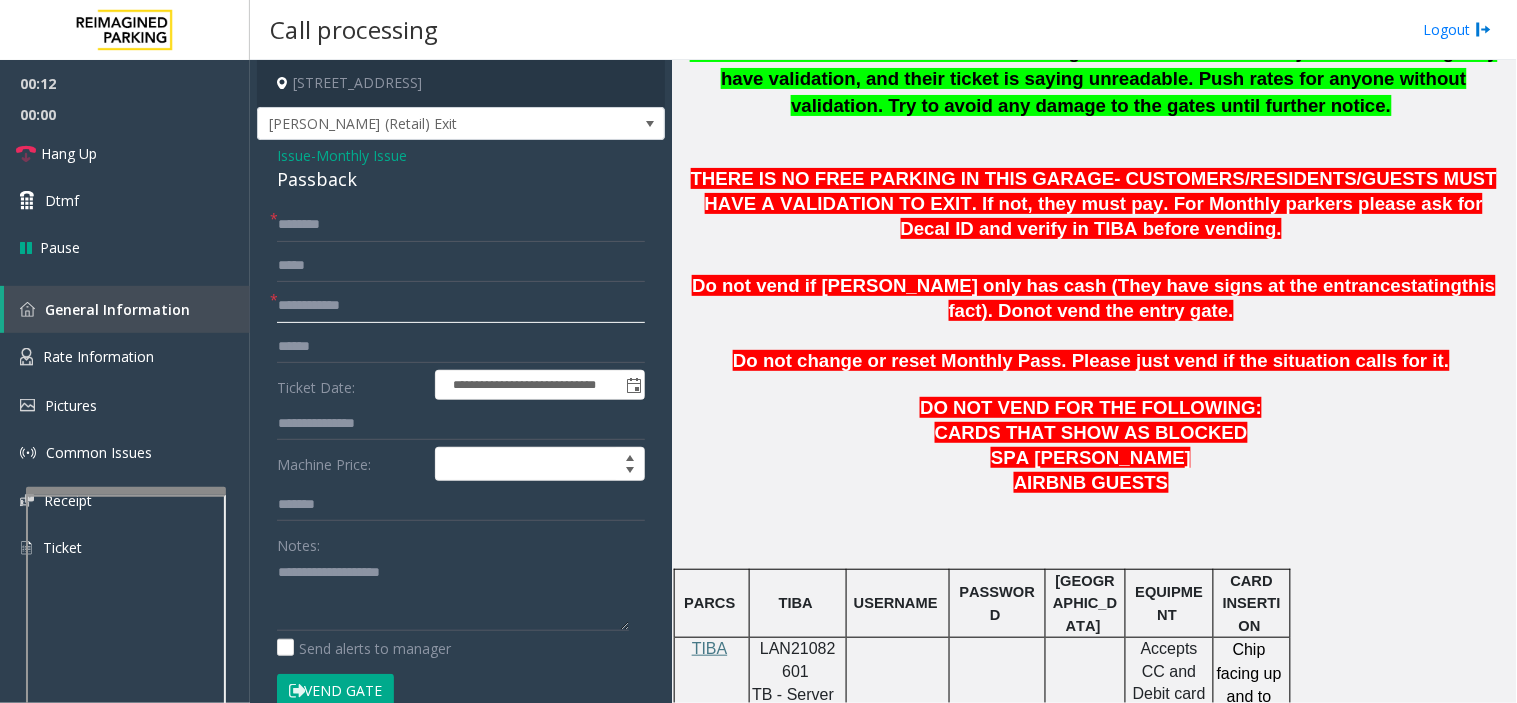 click 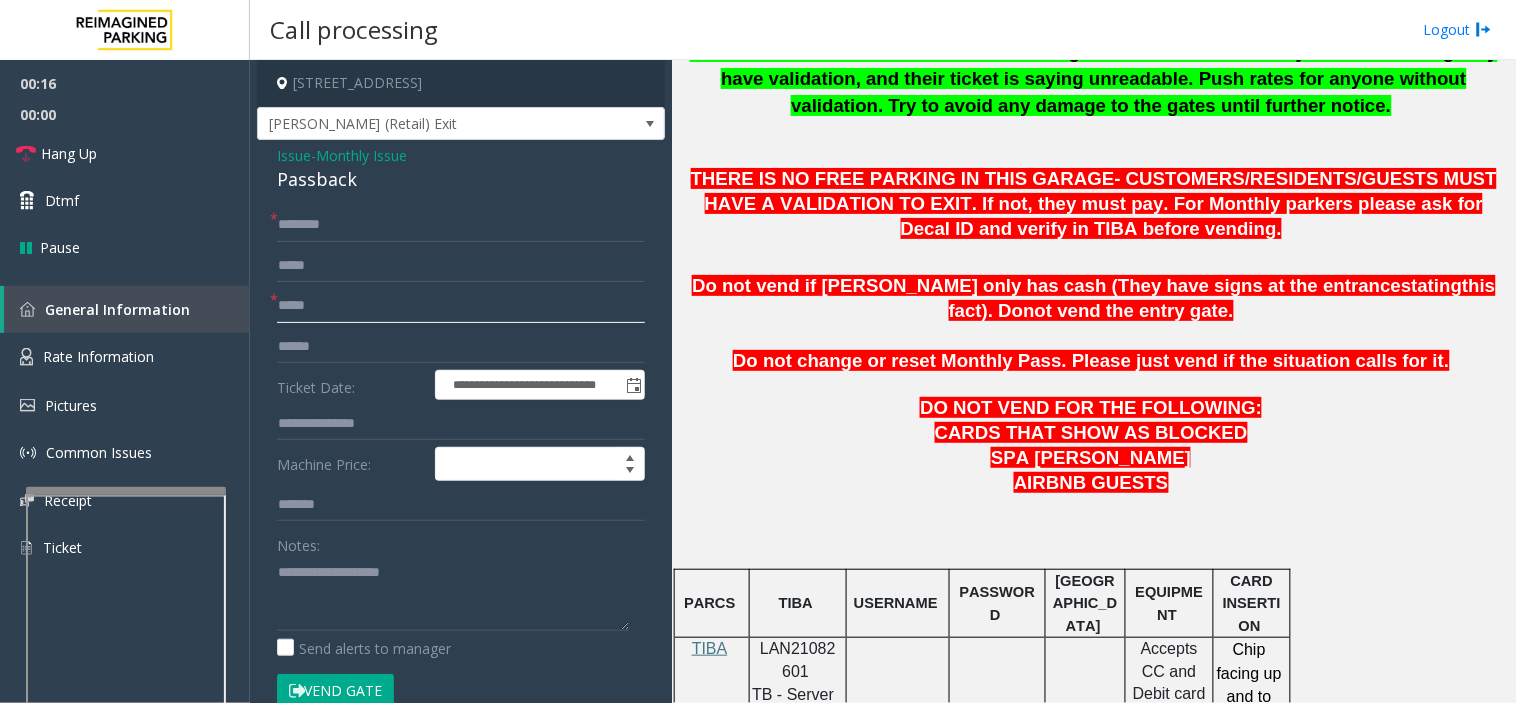 type on "*****" 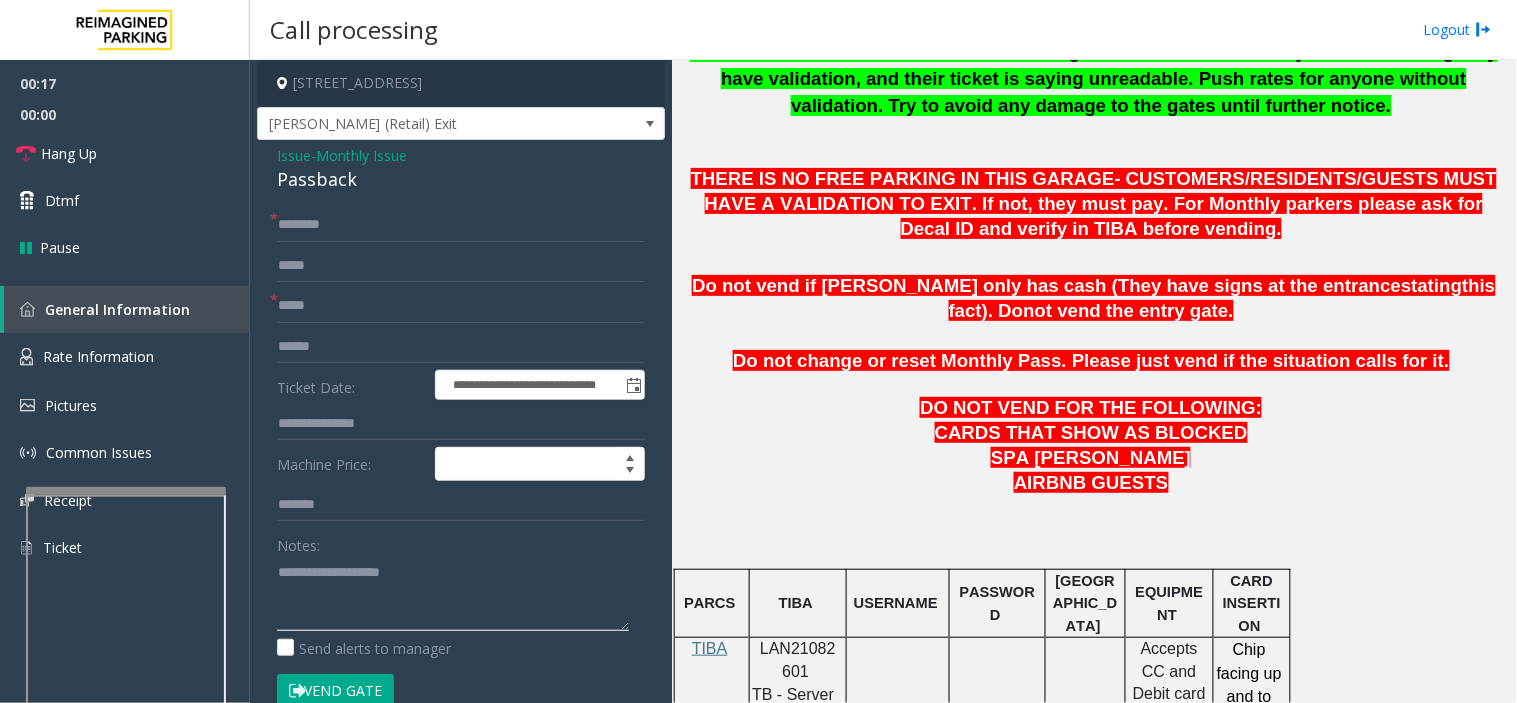 click 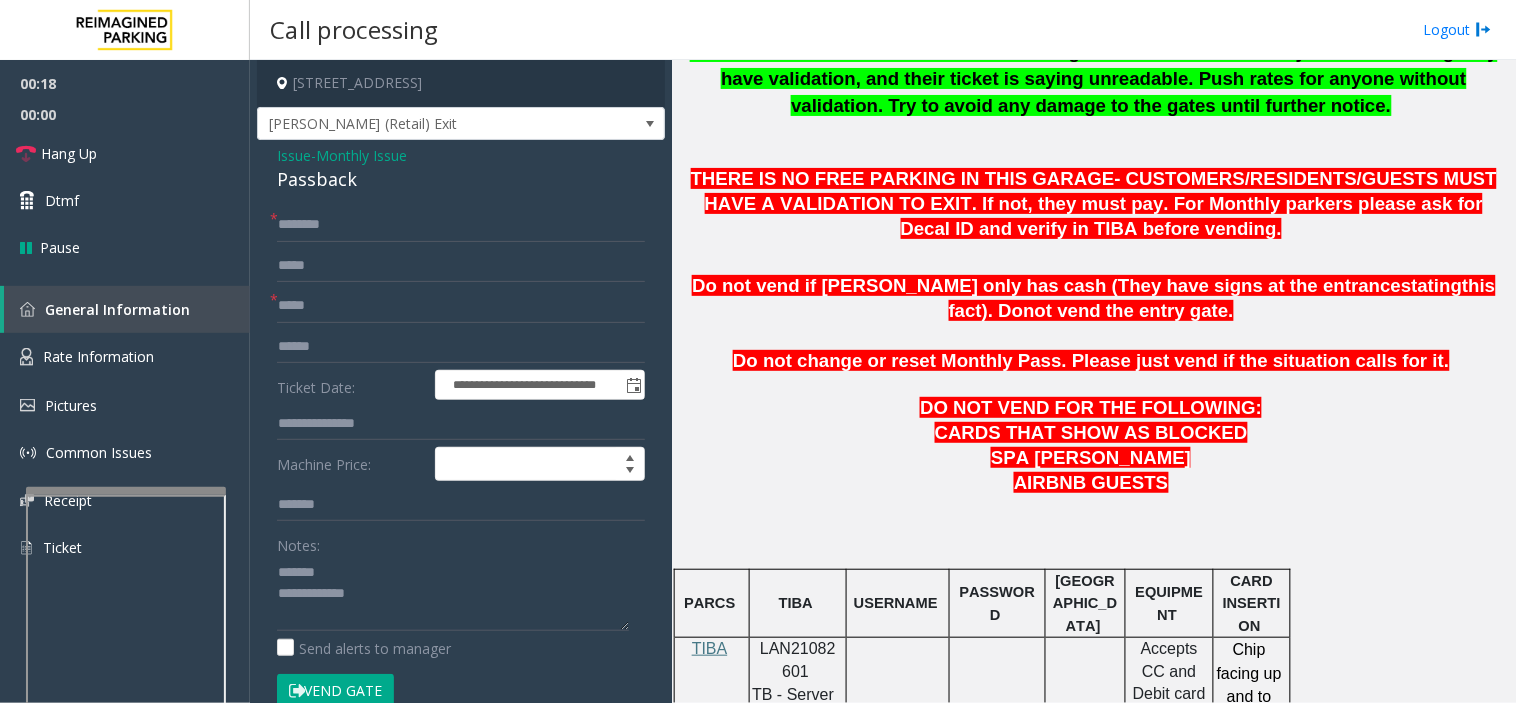 click on "Passback" 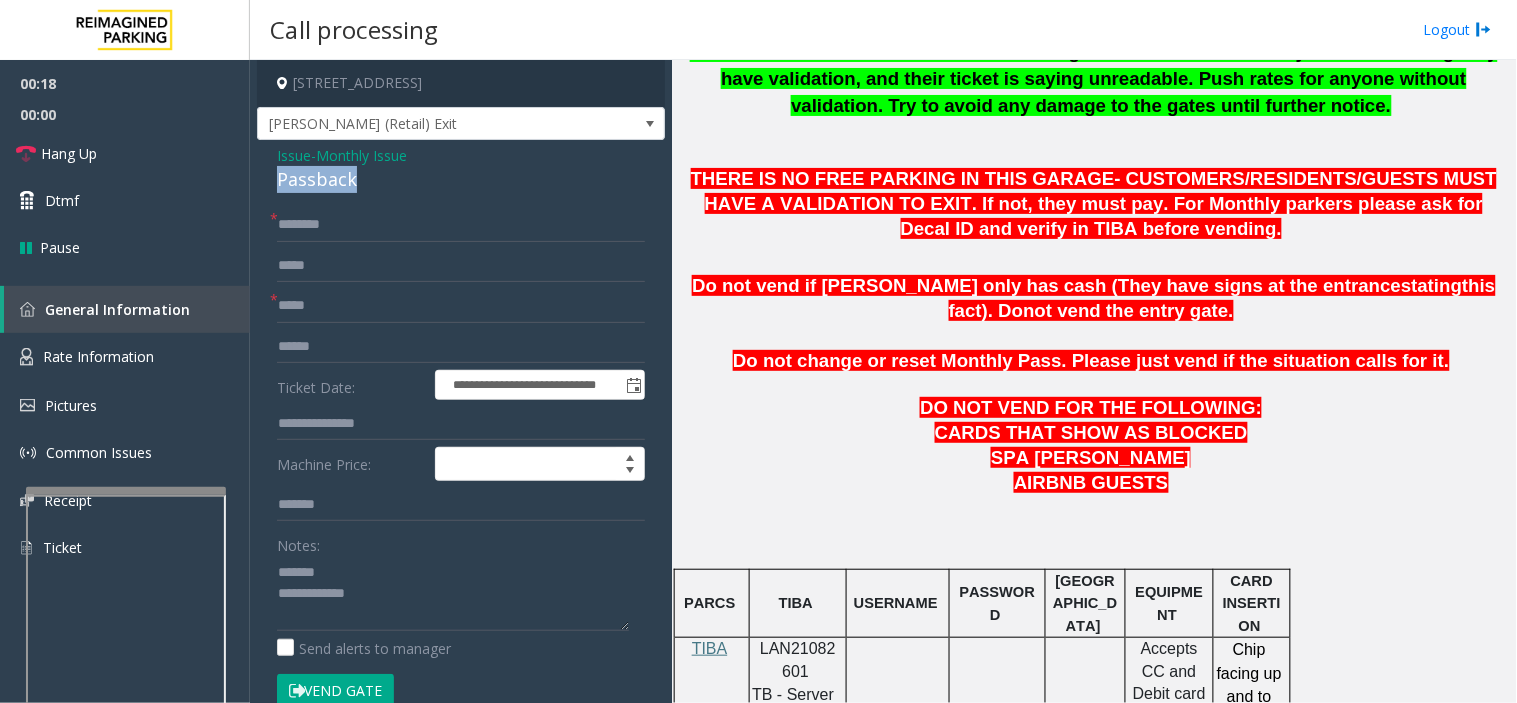 click on "Passback" 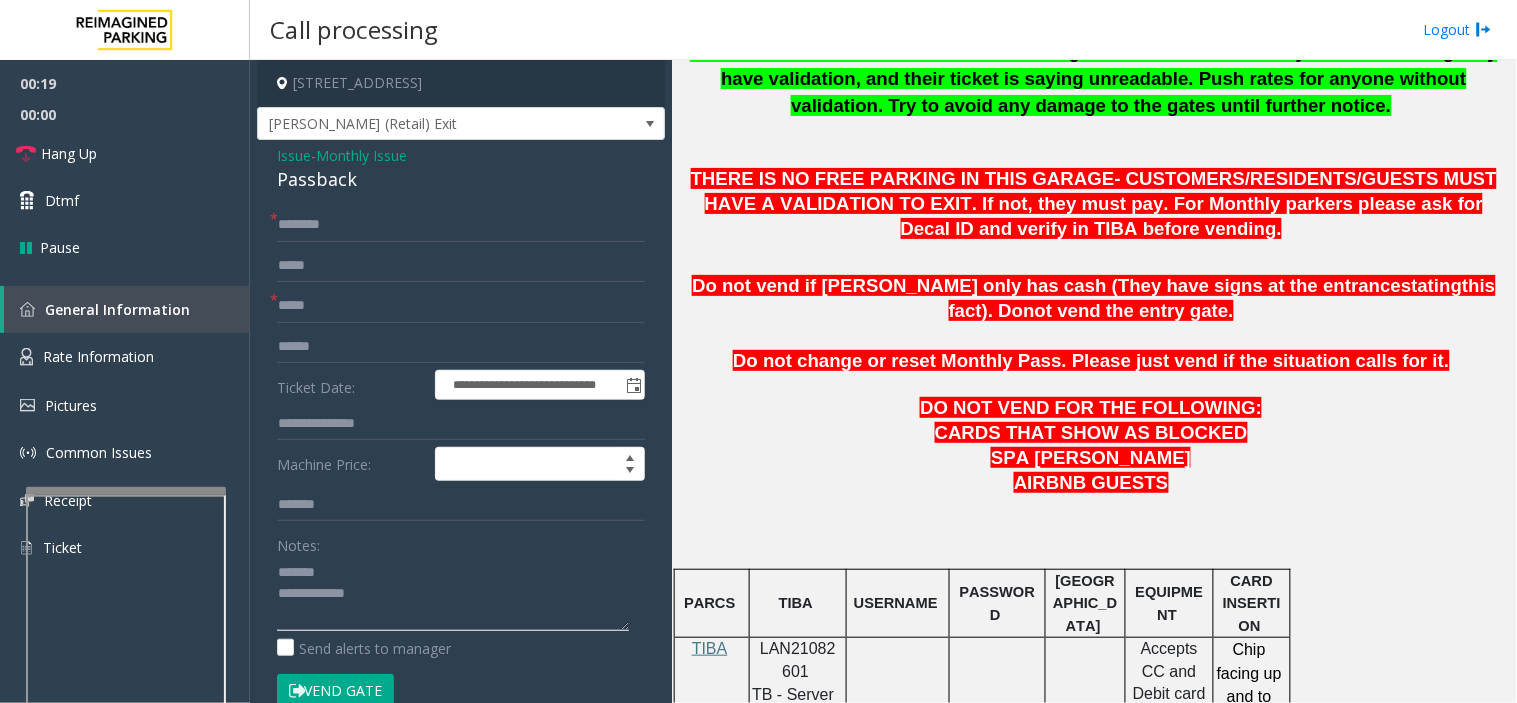 click 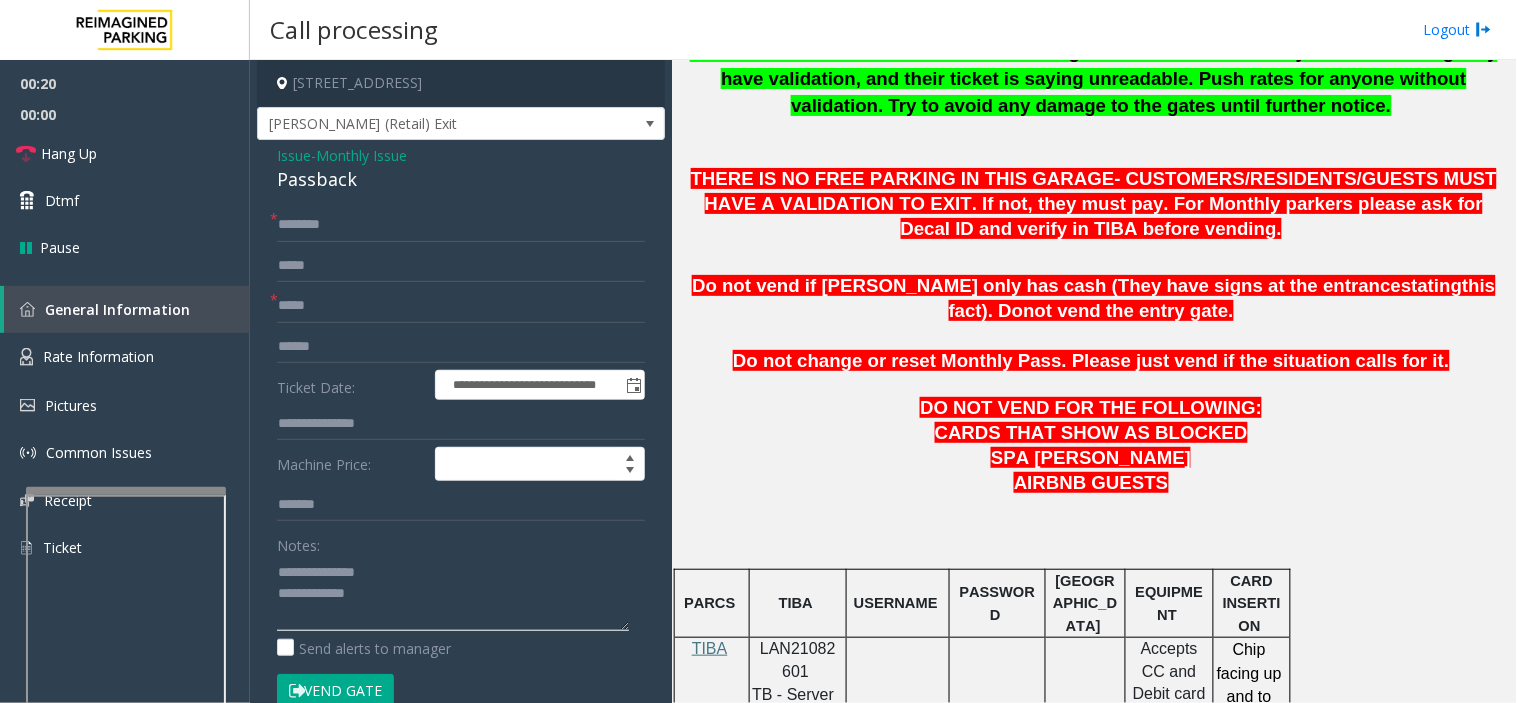 type on "**********" 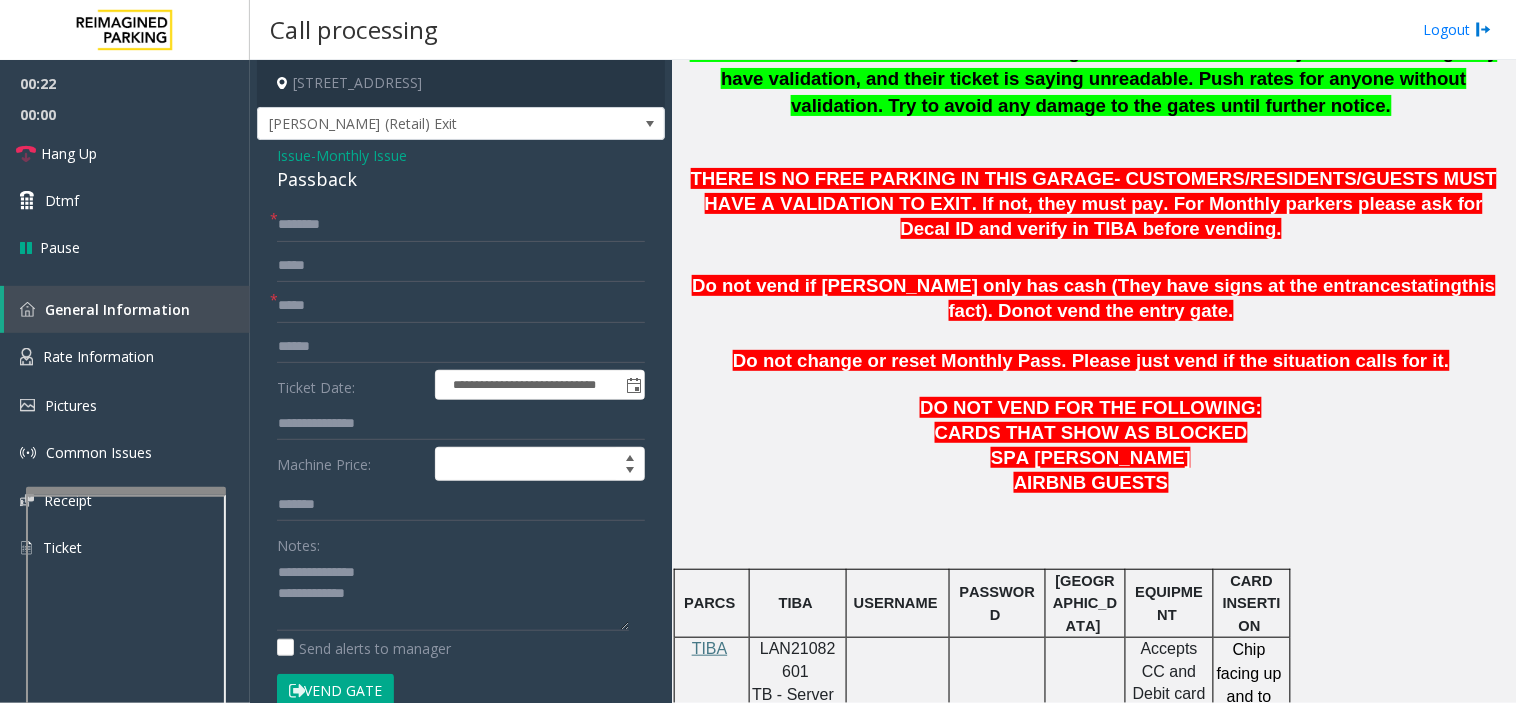 click on "LAN21082601" 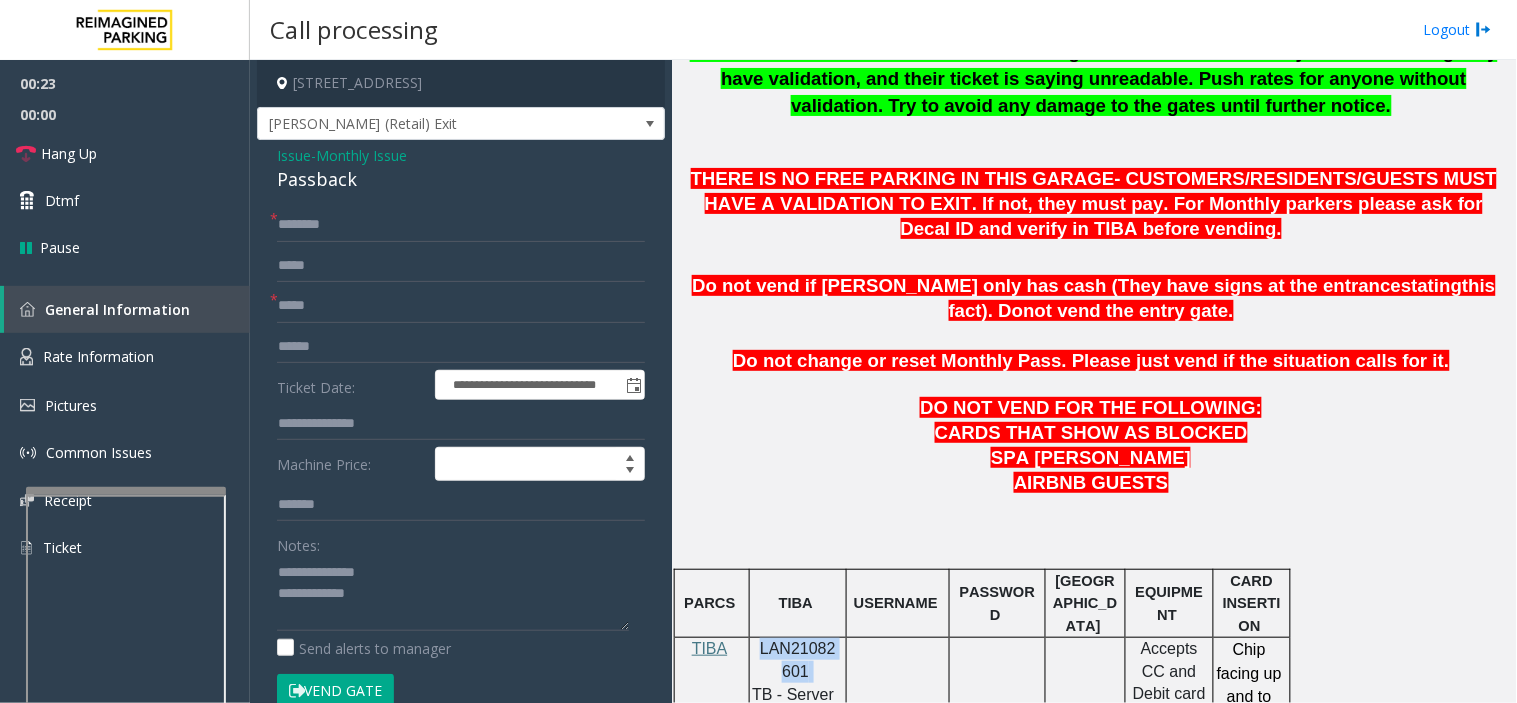 click on "LAN21082601" 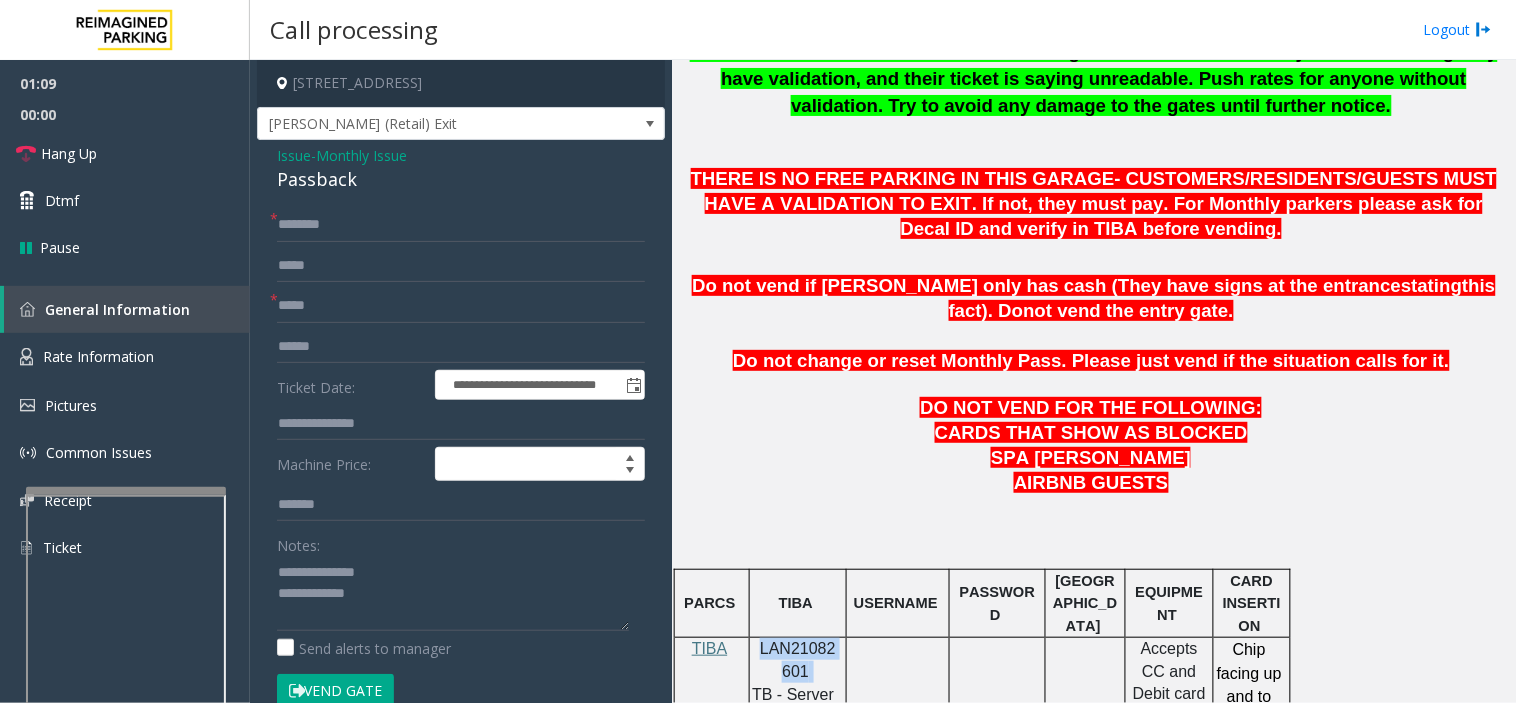 click on "Vend Gate" 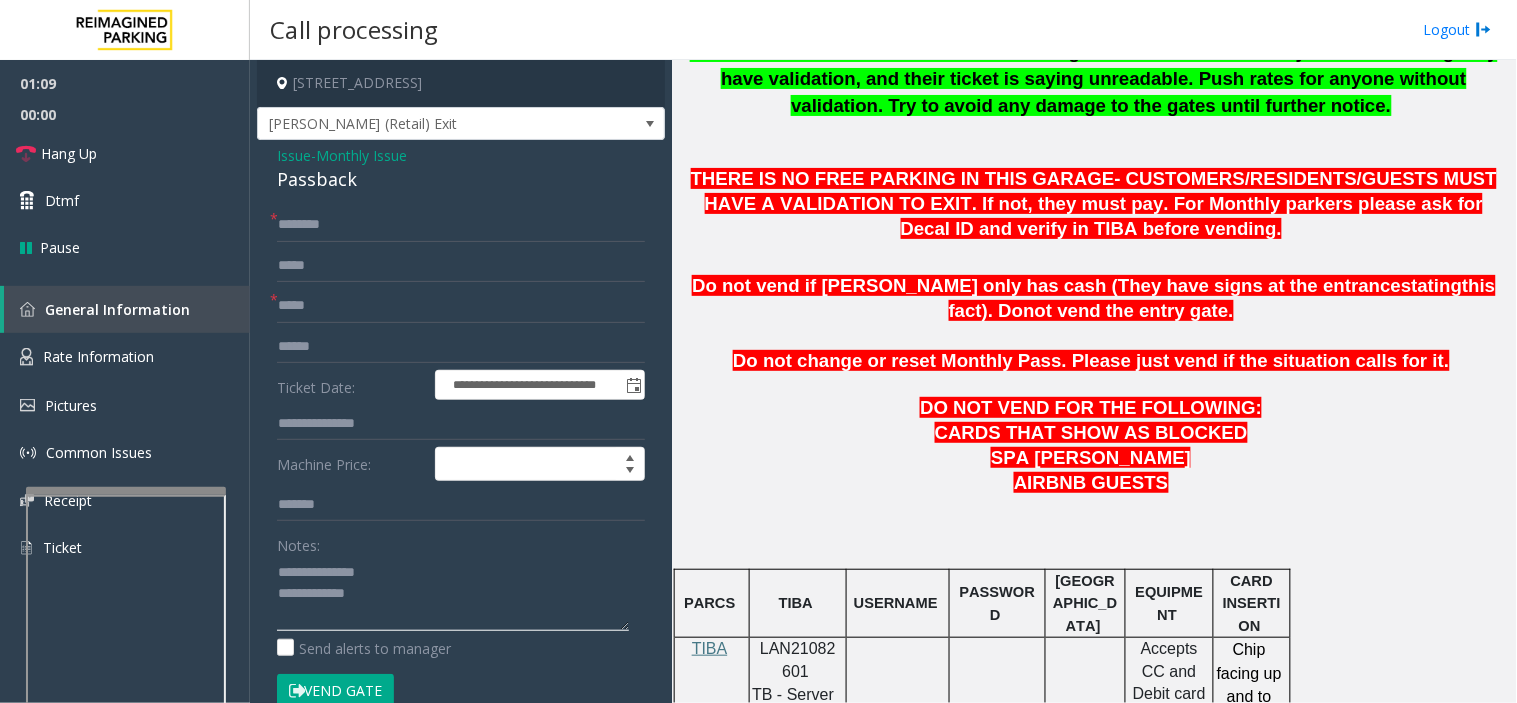 click 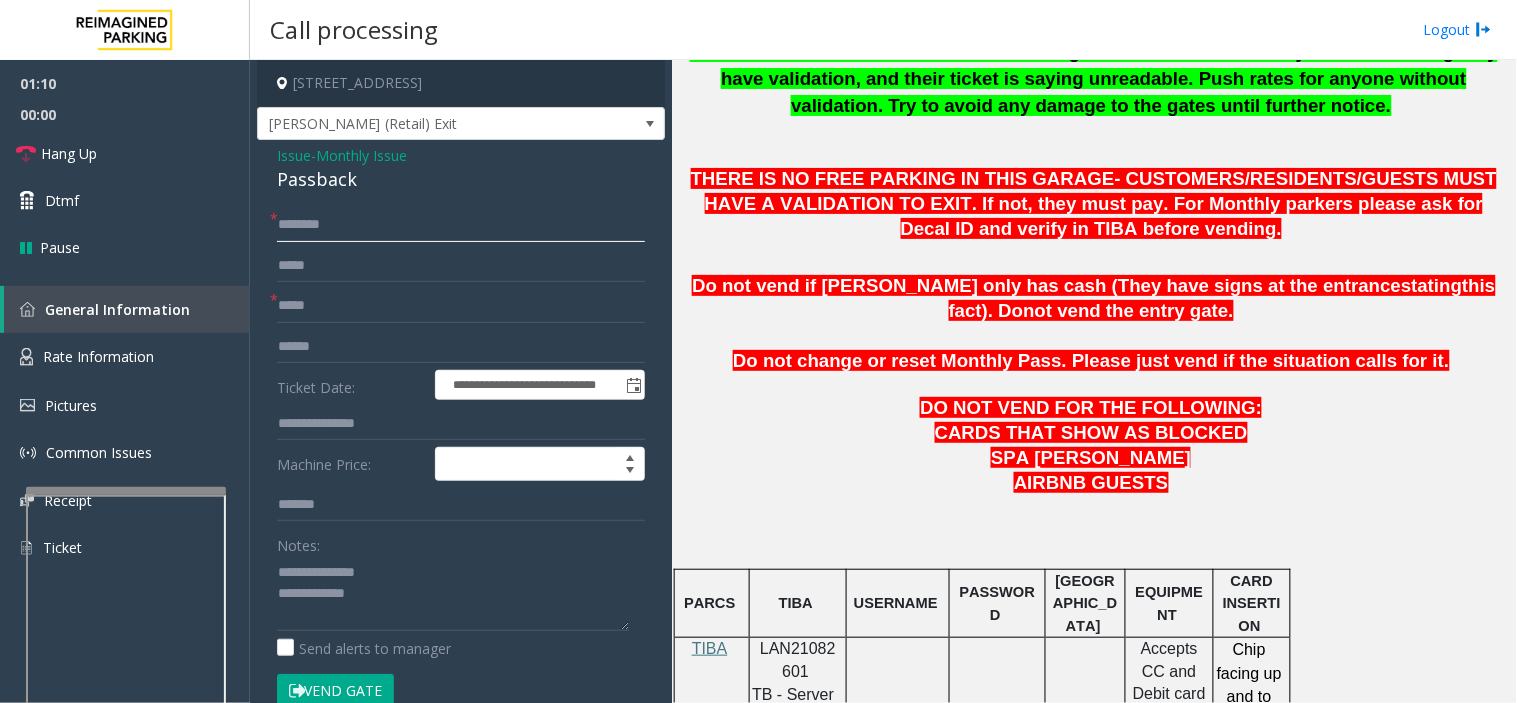 click 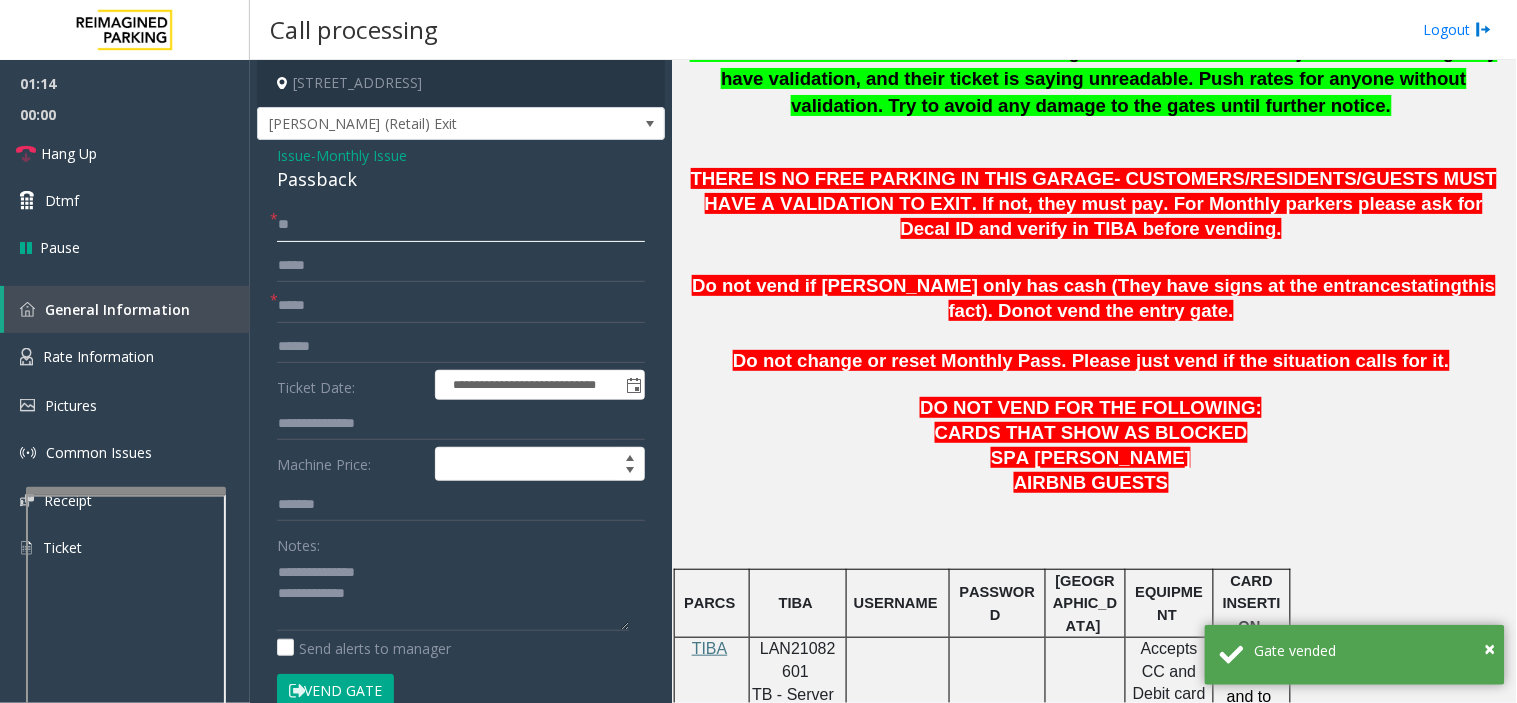 type on "**" 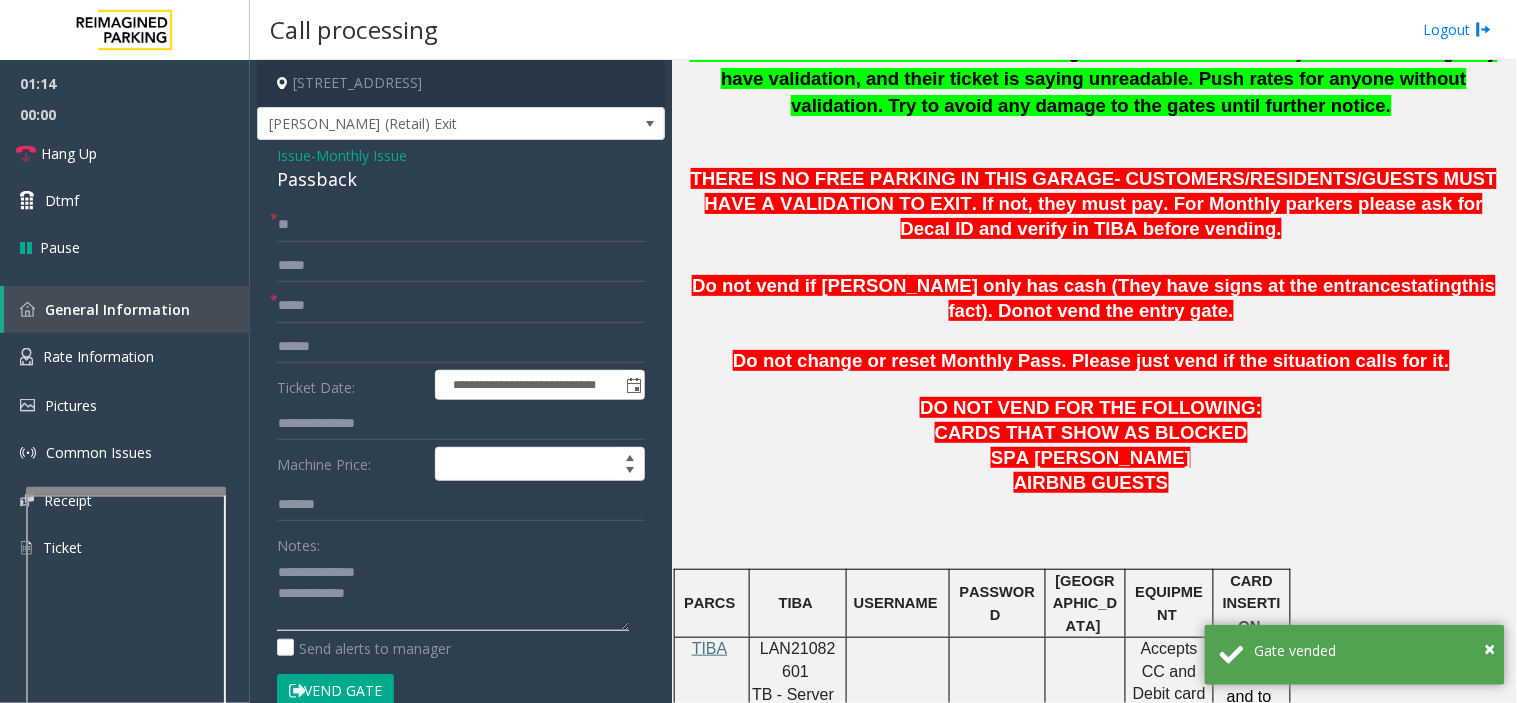 click 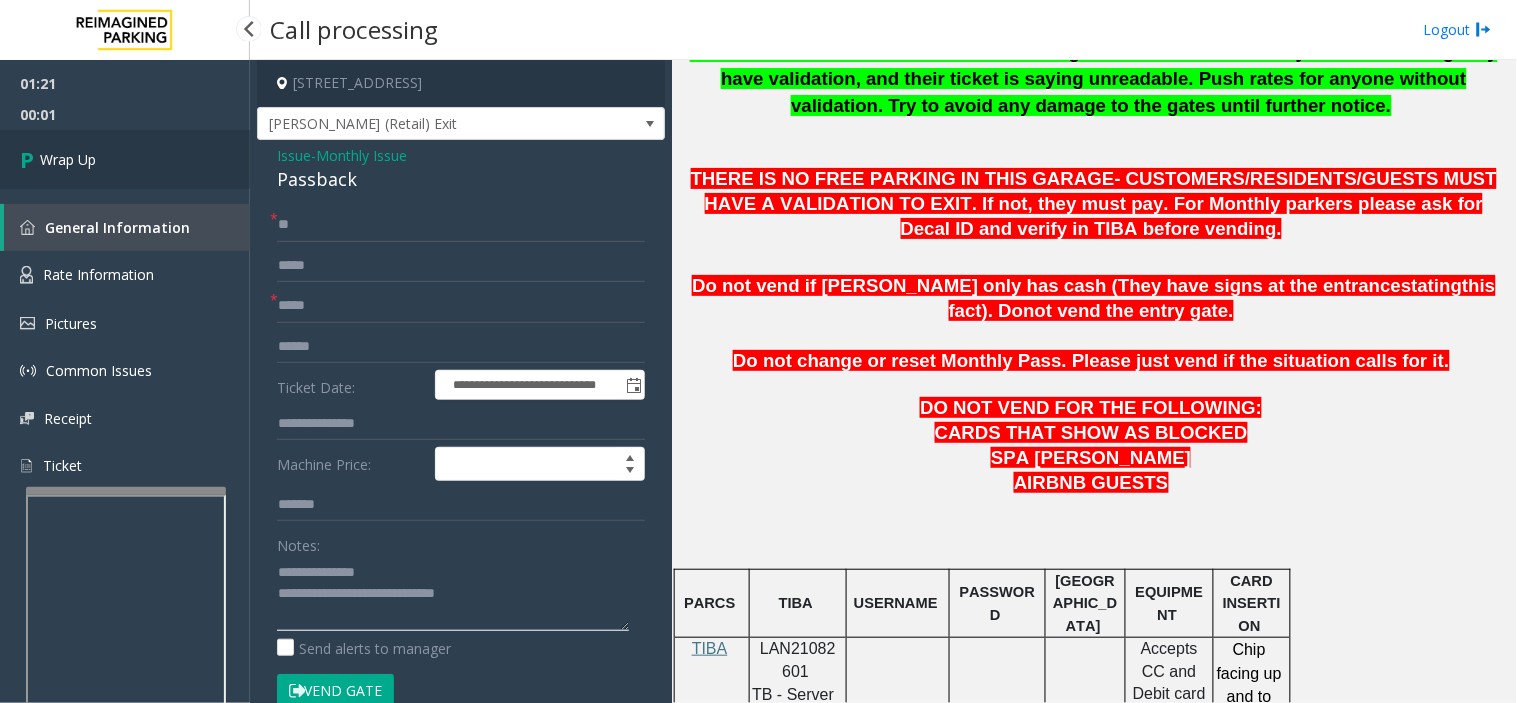 type on "**********" 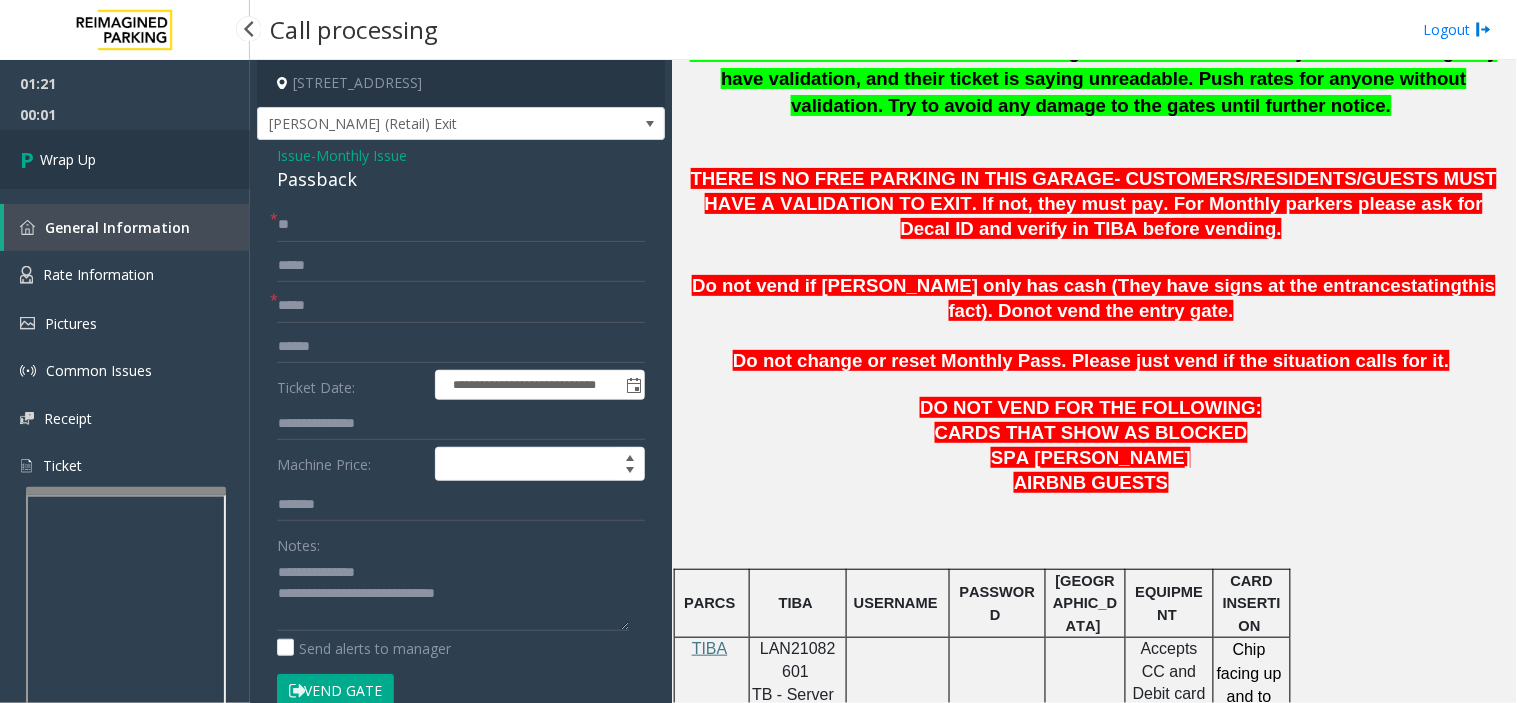 click on "Wrap Up" at bounding box center [125, 159] 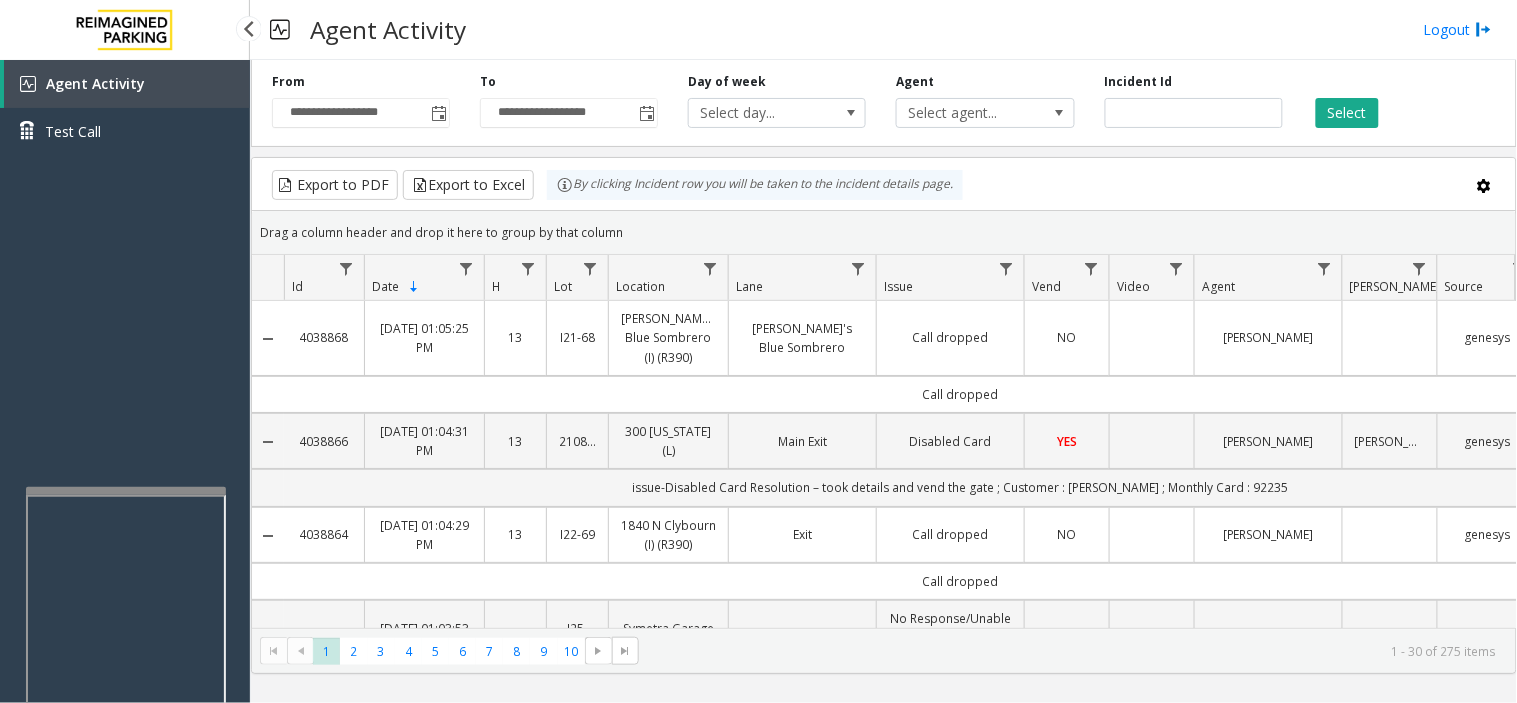 drag, startPoint x: 164, startPoint y: 427, endPoint x: 110, endPoint y: 427, distance: 54 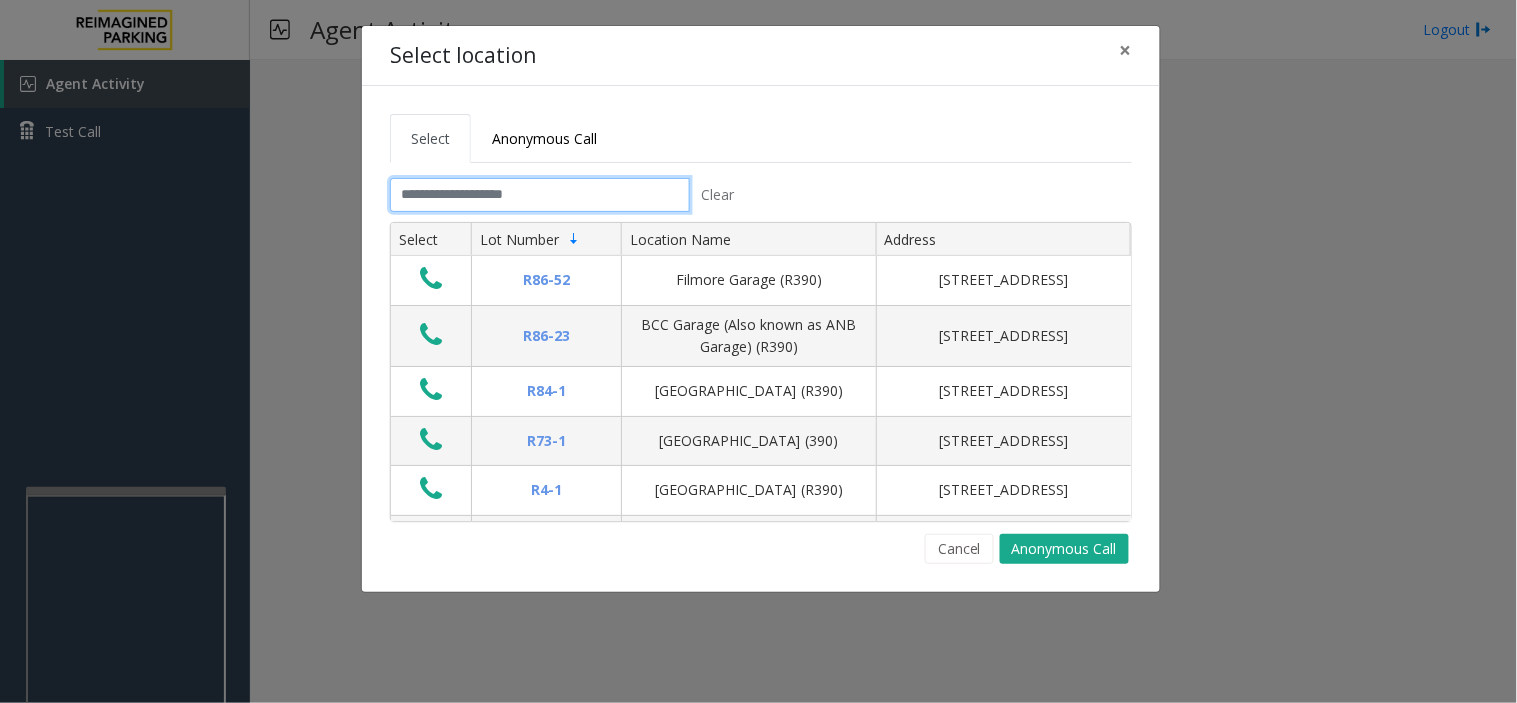 click 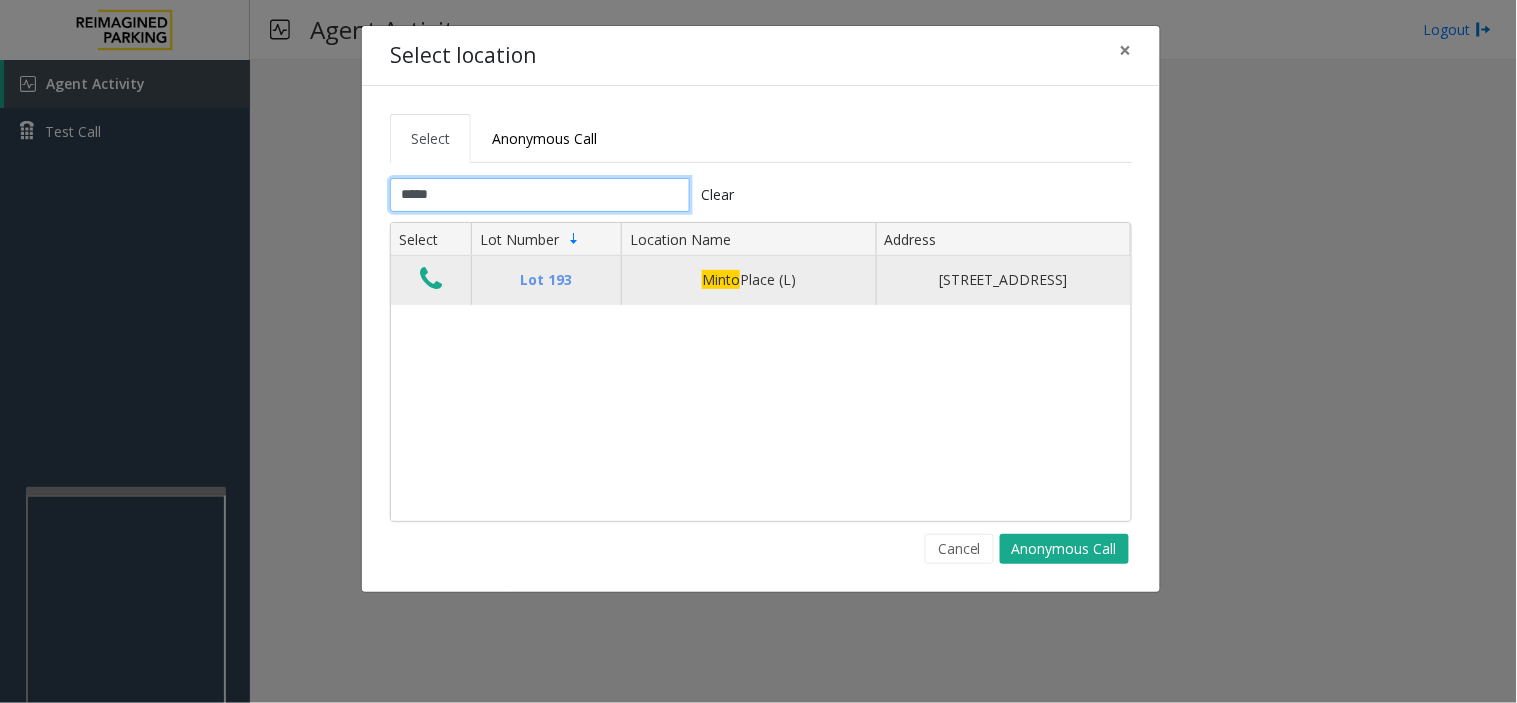 type on "*****" 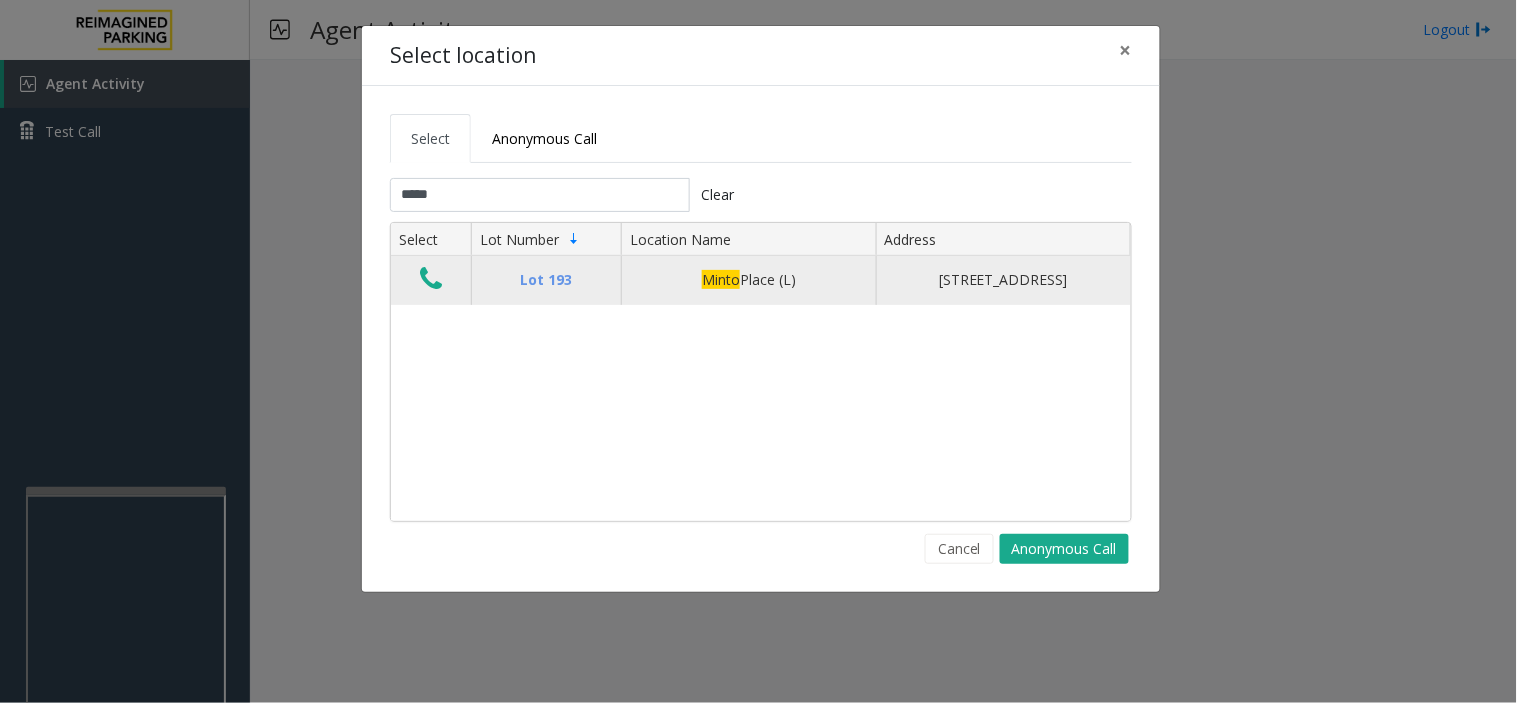 click 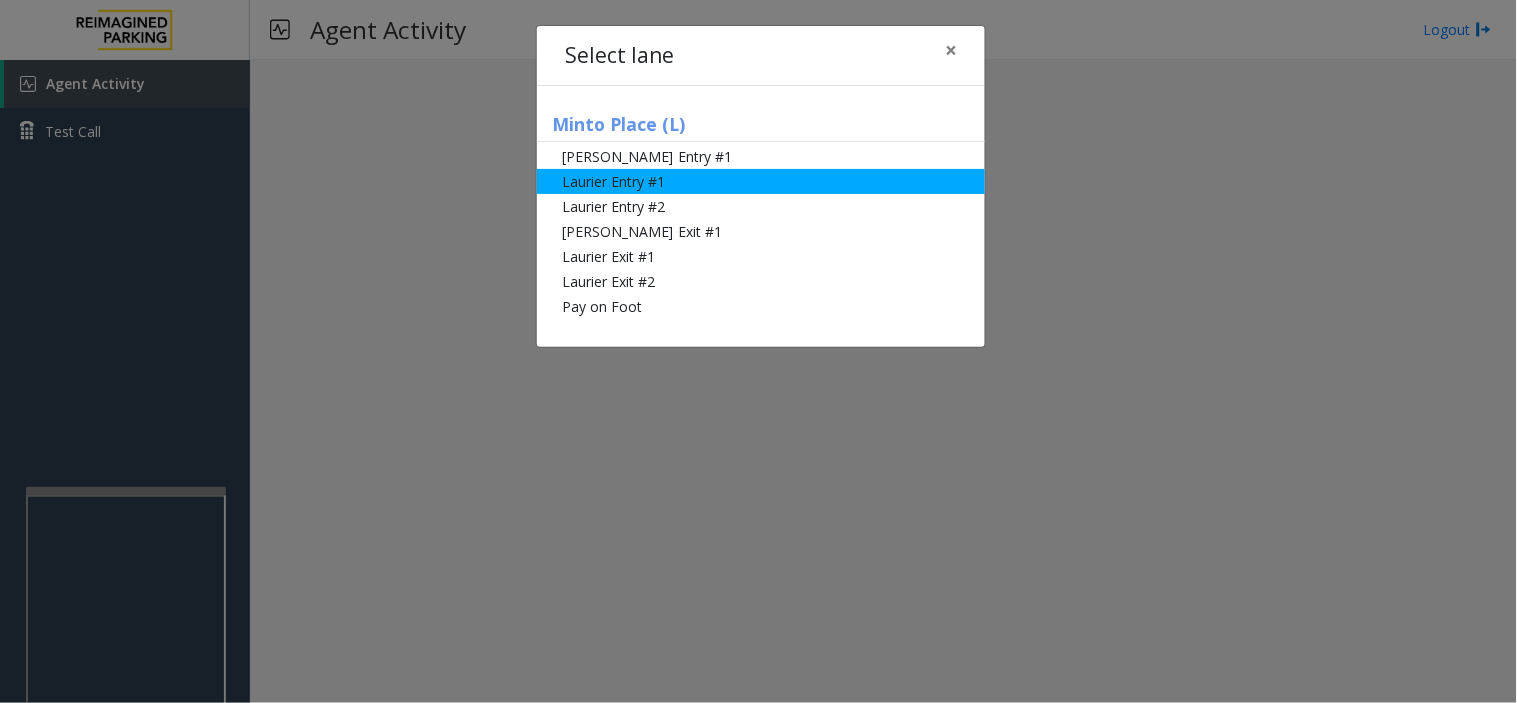 click on "Laurier Entry #1" 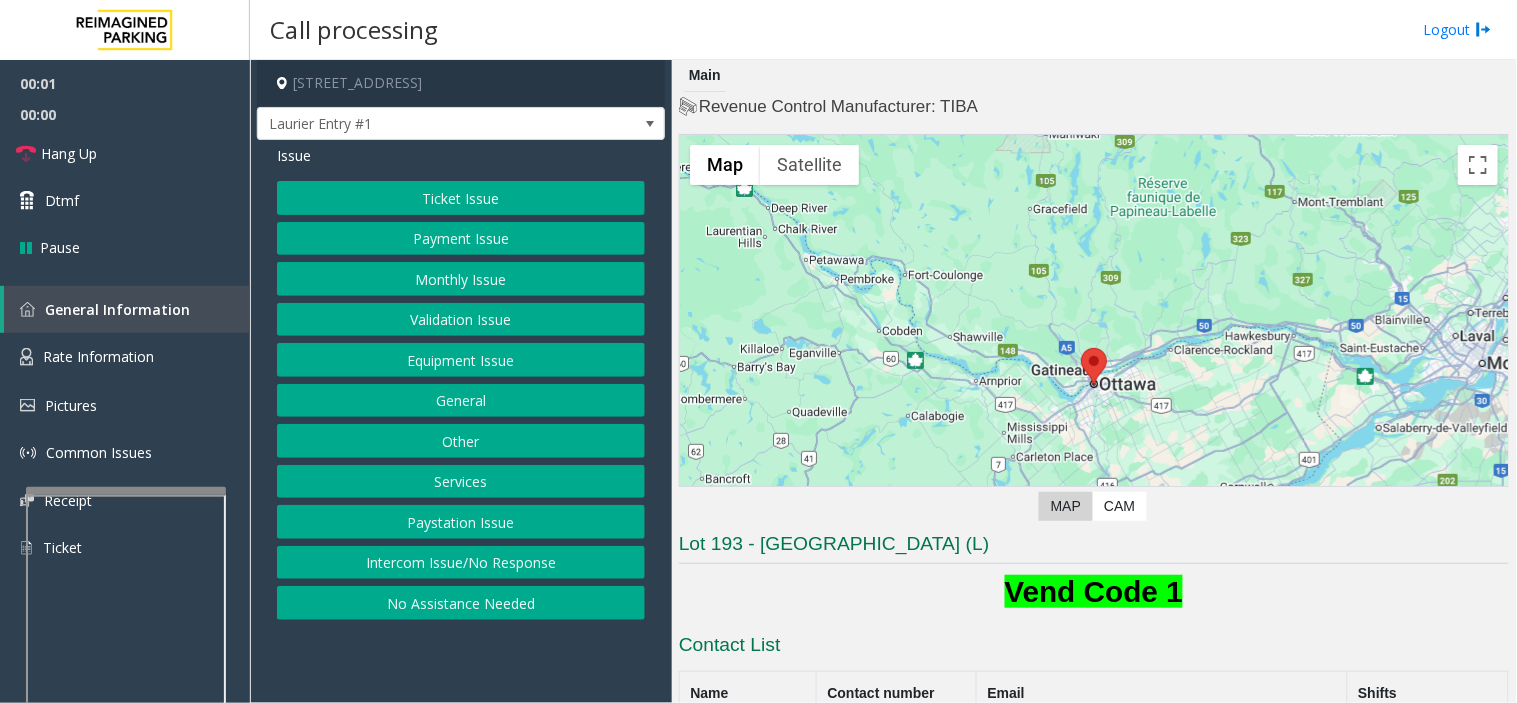 click on "Payment Issue" 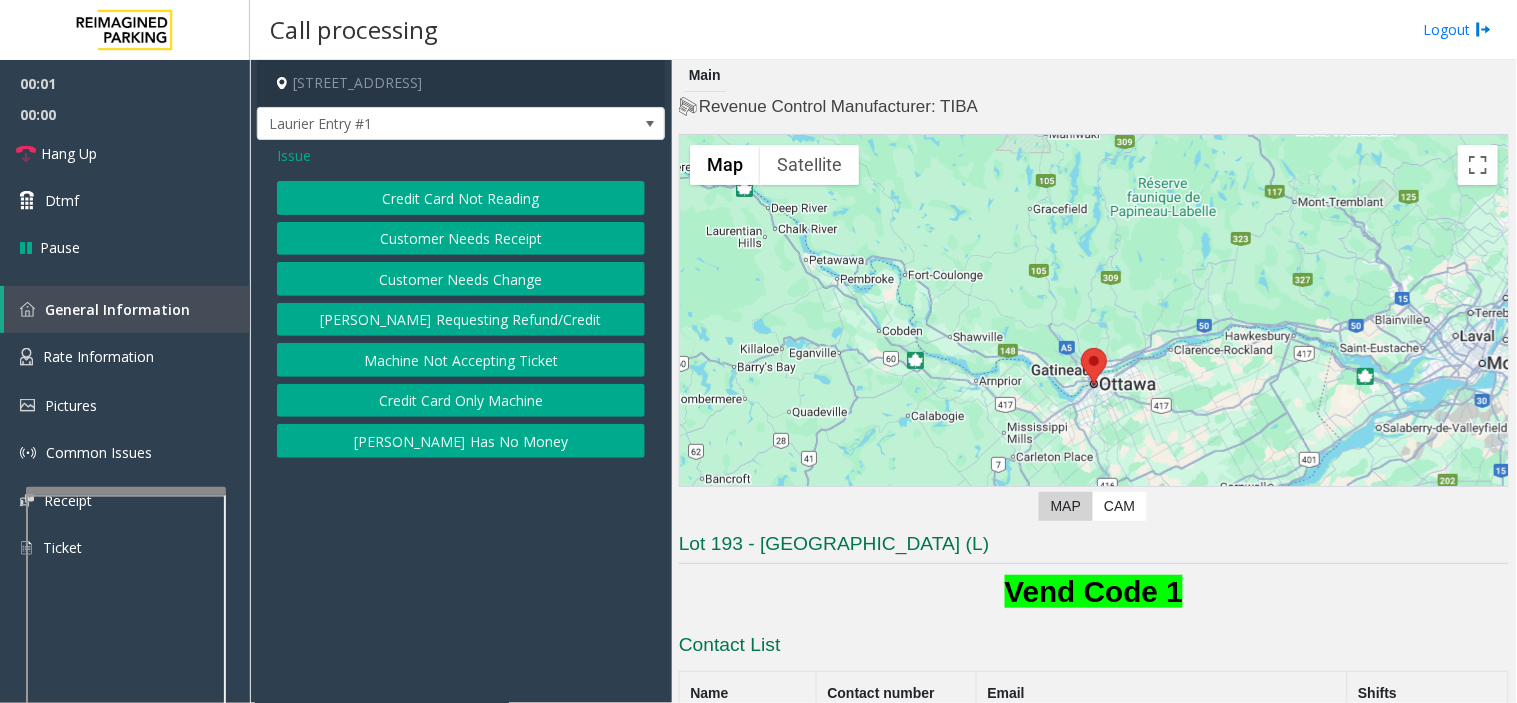 click on "Credit Card Not Reading" 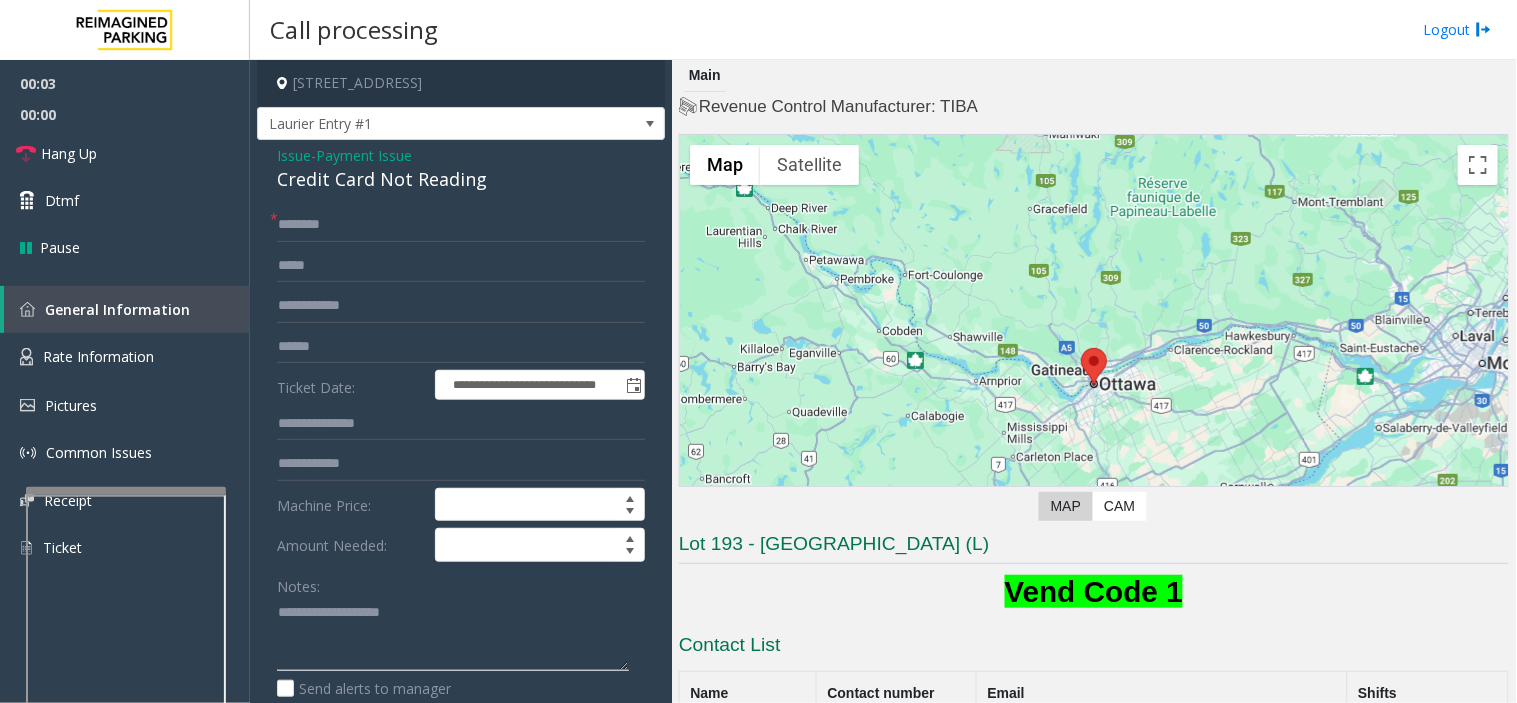 paste on "**********" 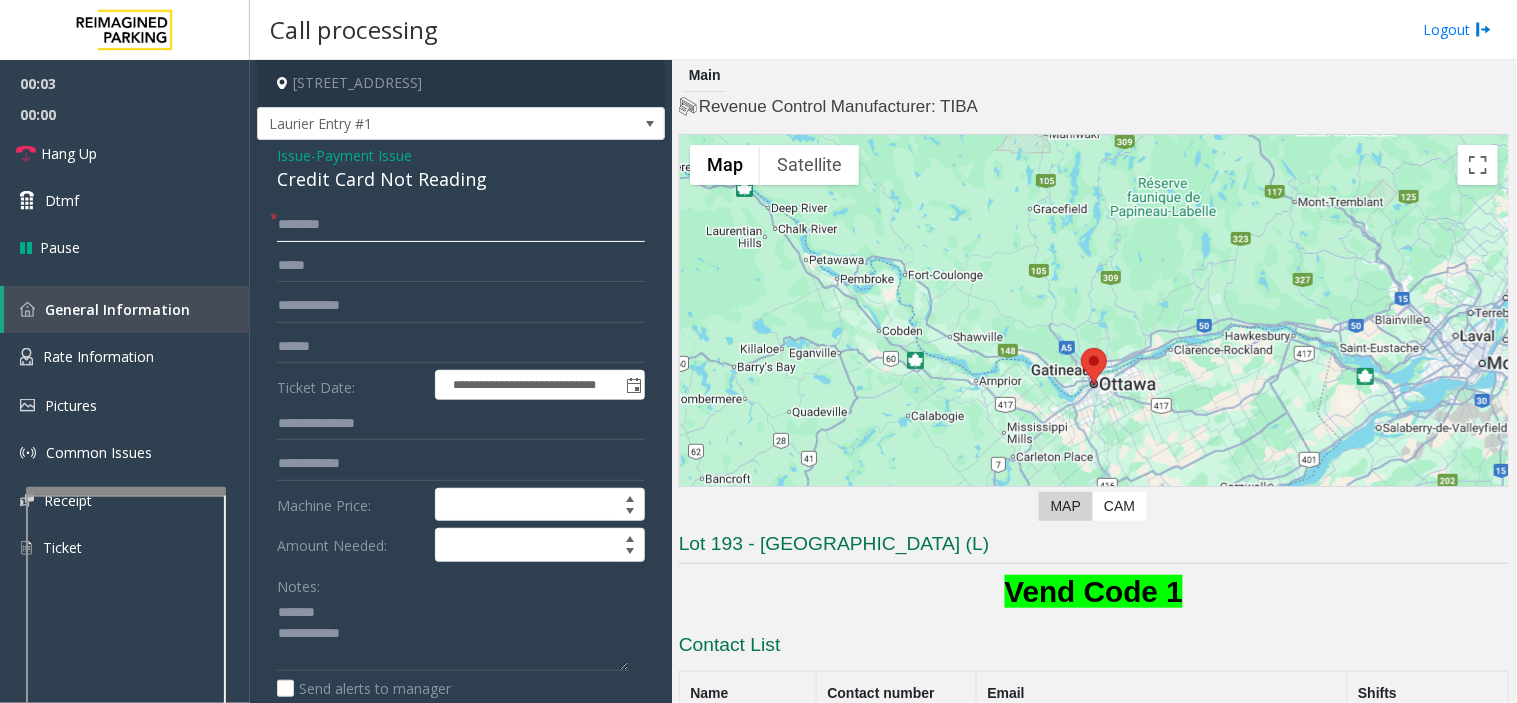 click 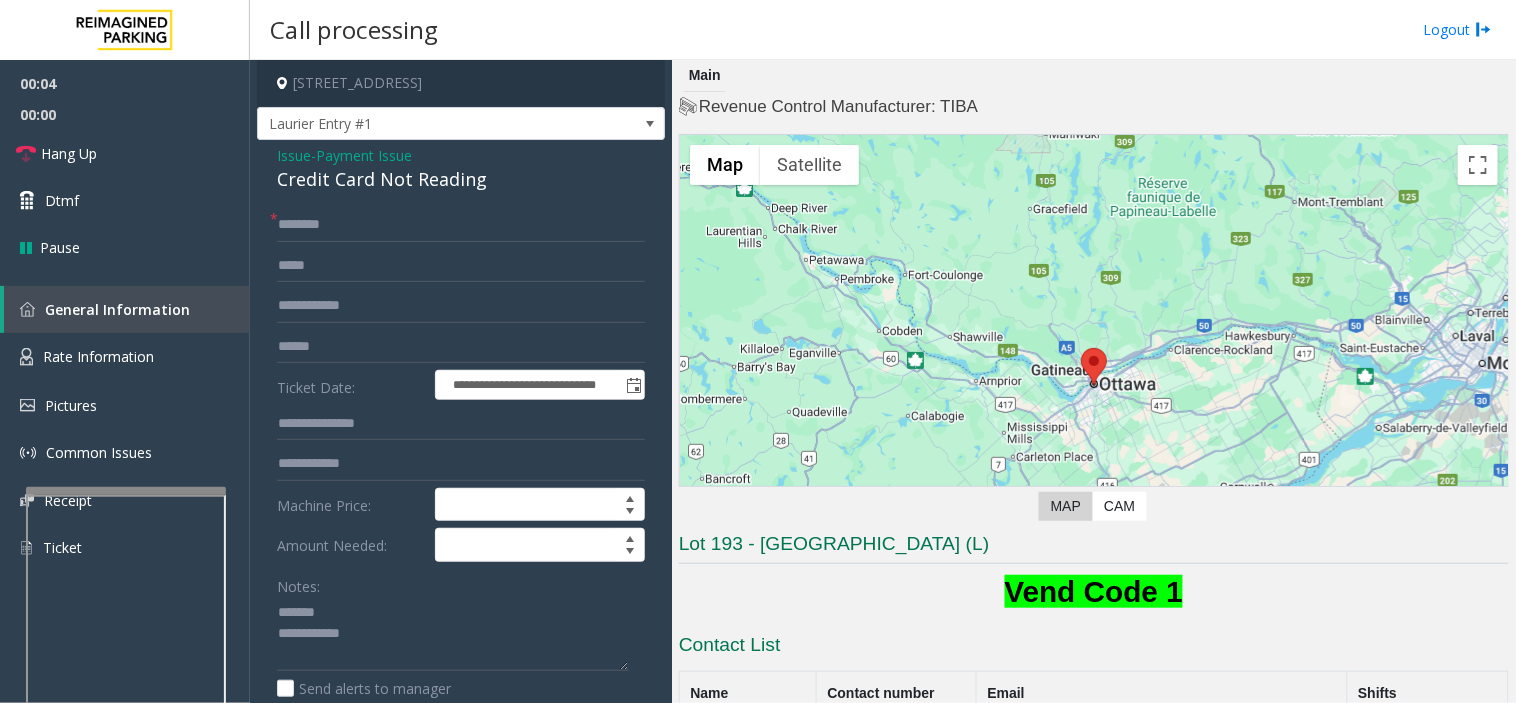 click on "Credit Card Not Reading" 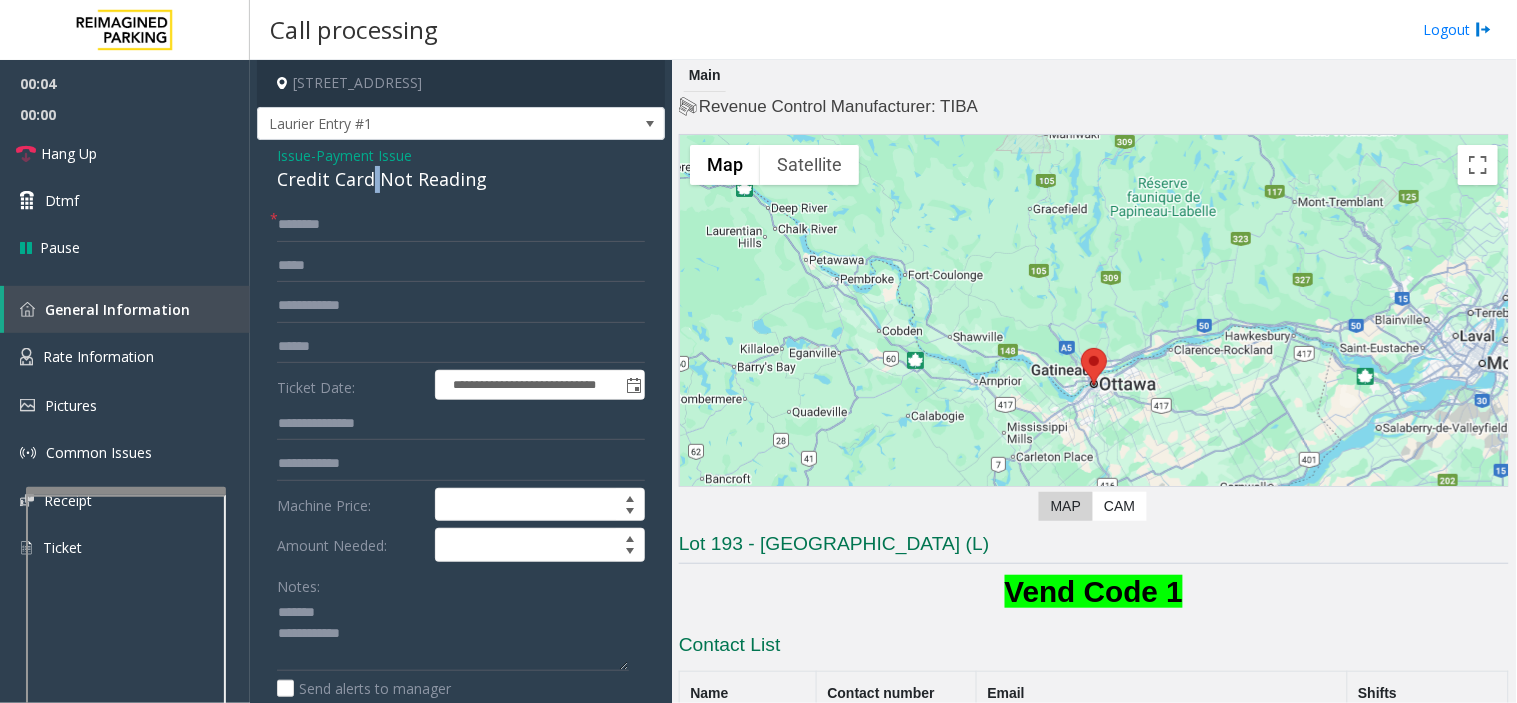 click on "Credit Card Not Reading" 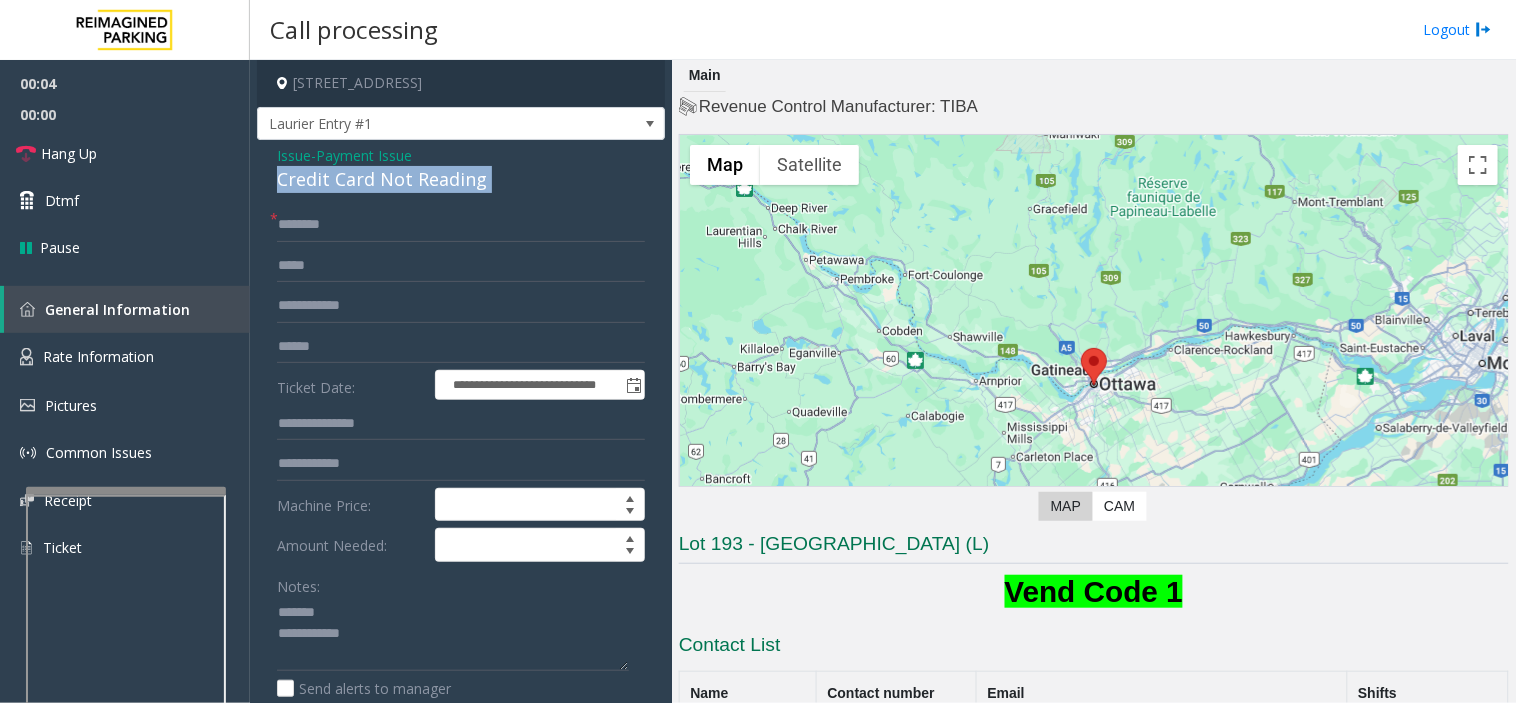 click on "Credit Card Not Reading" 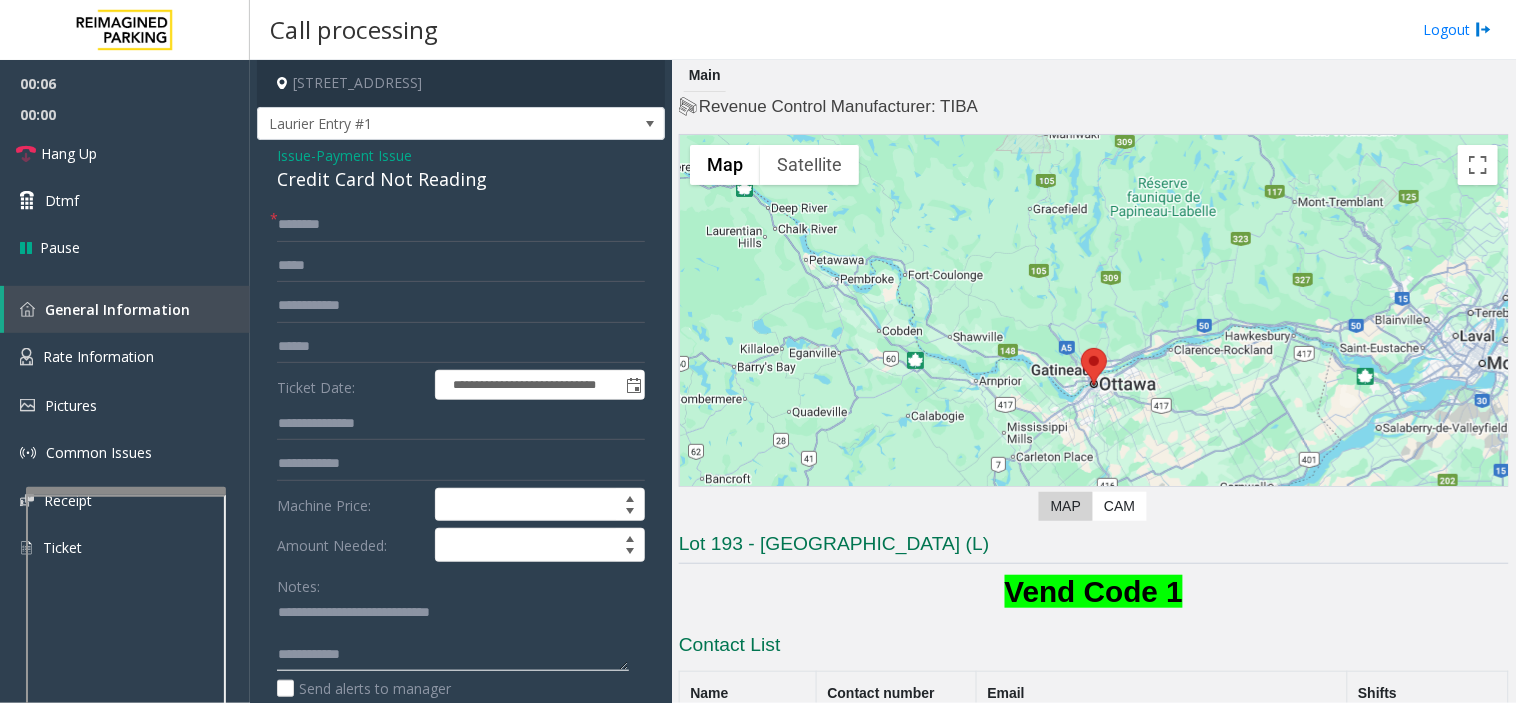 click 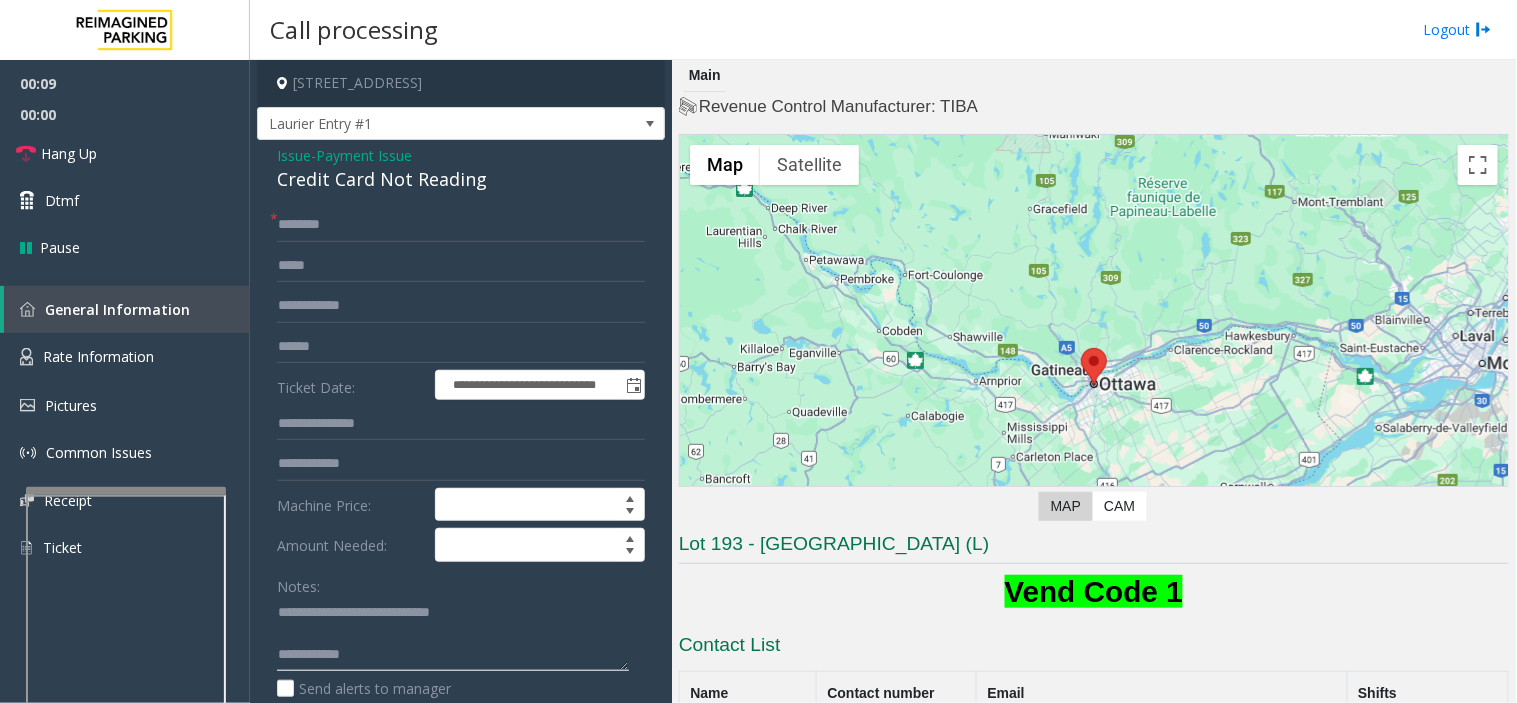 paste on "**********" 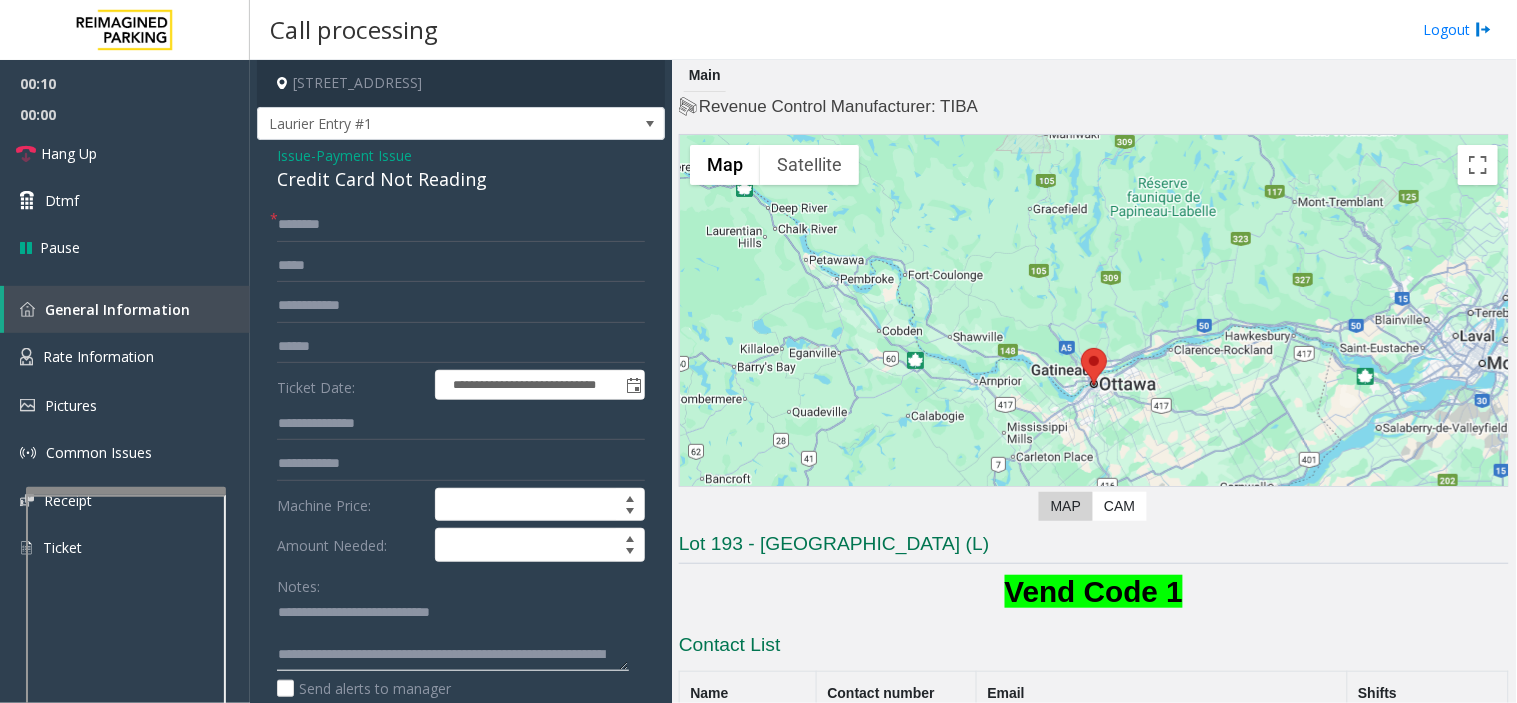 scroll, scrollTop: 35, scrollLeft: 0, axis: vertical 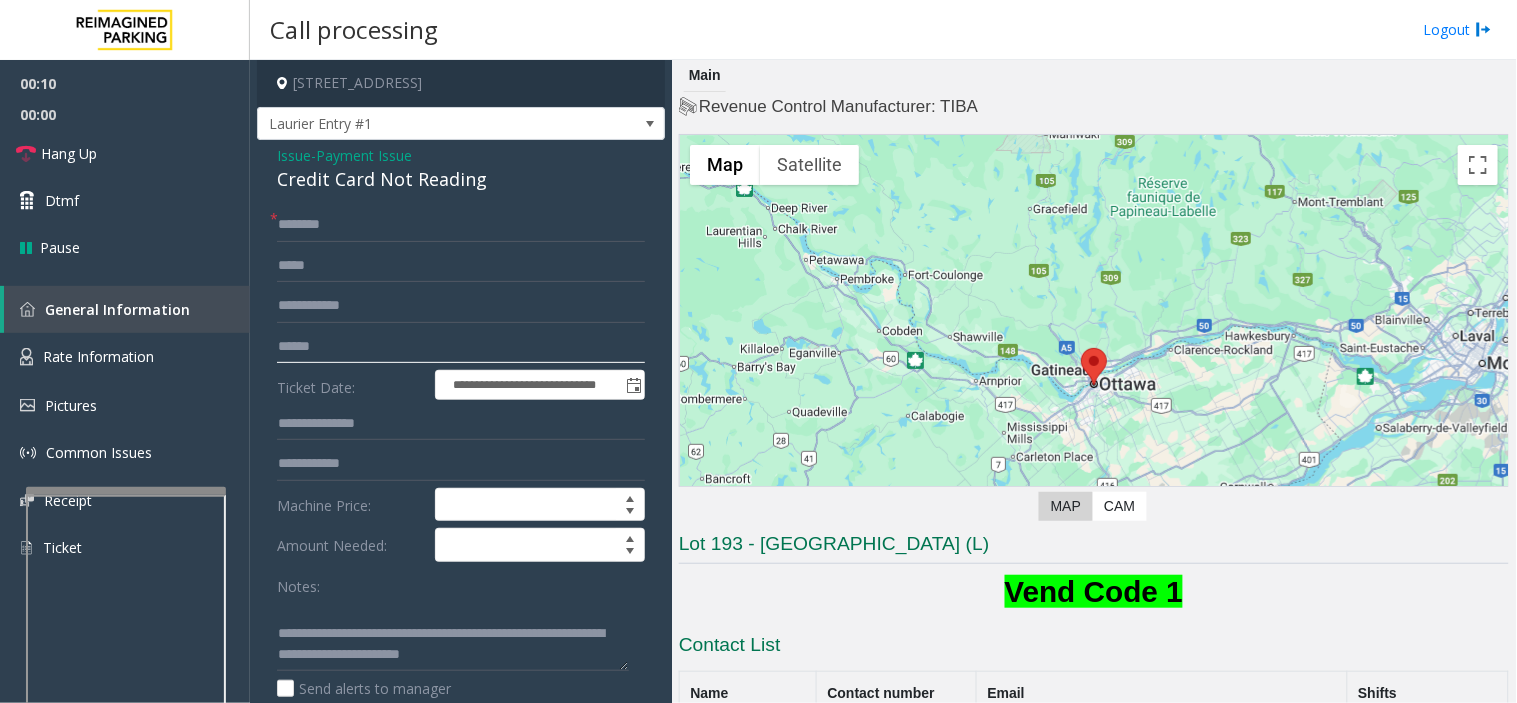 click 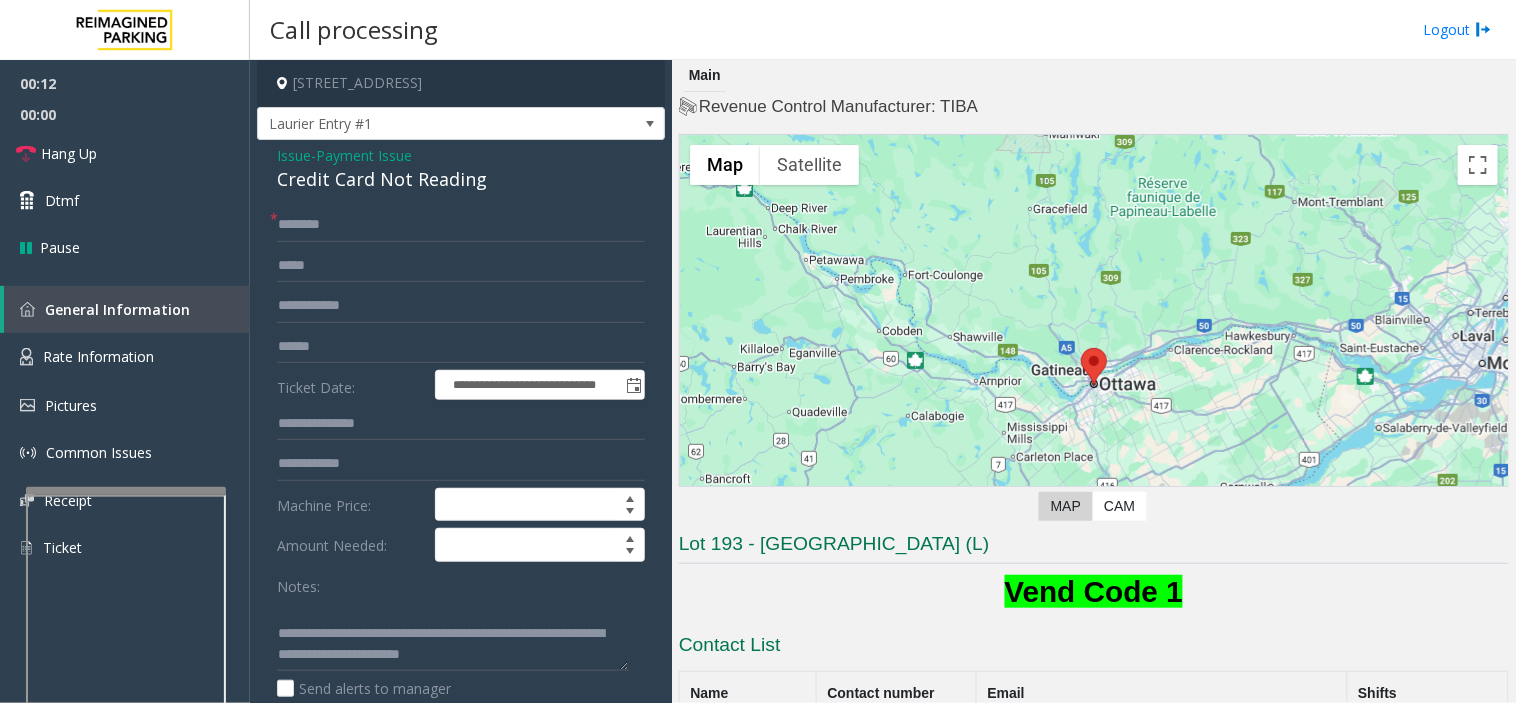 drag, startPoint x: 870, startPoint y: 591, endPoint x: 828, endPoint y: 601, distance: 43.174065 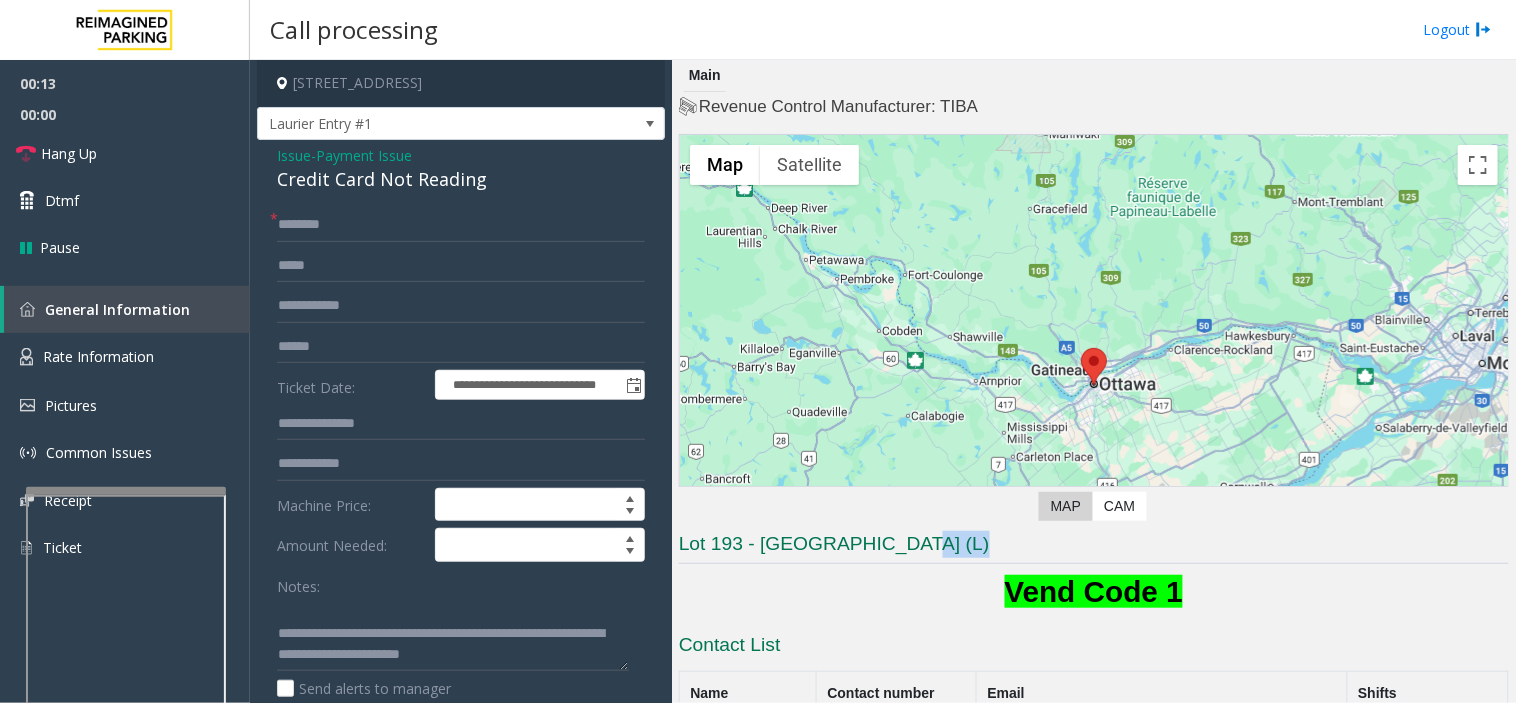 click on "Lot 193 - [GEOGRAPHIC_DATA] (L)" 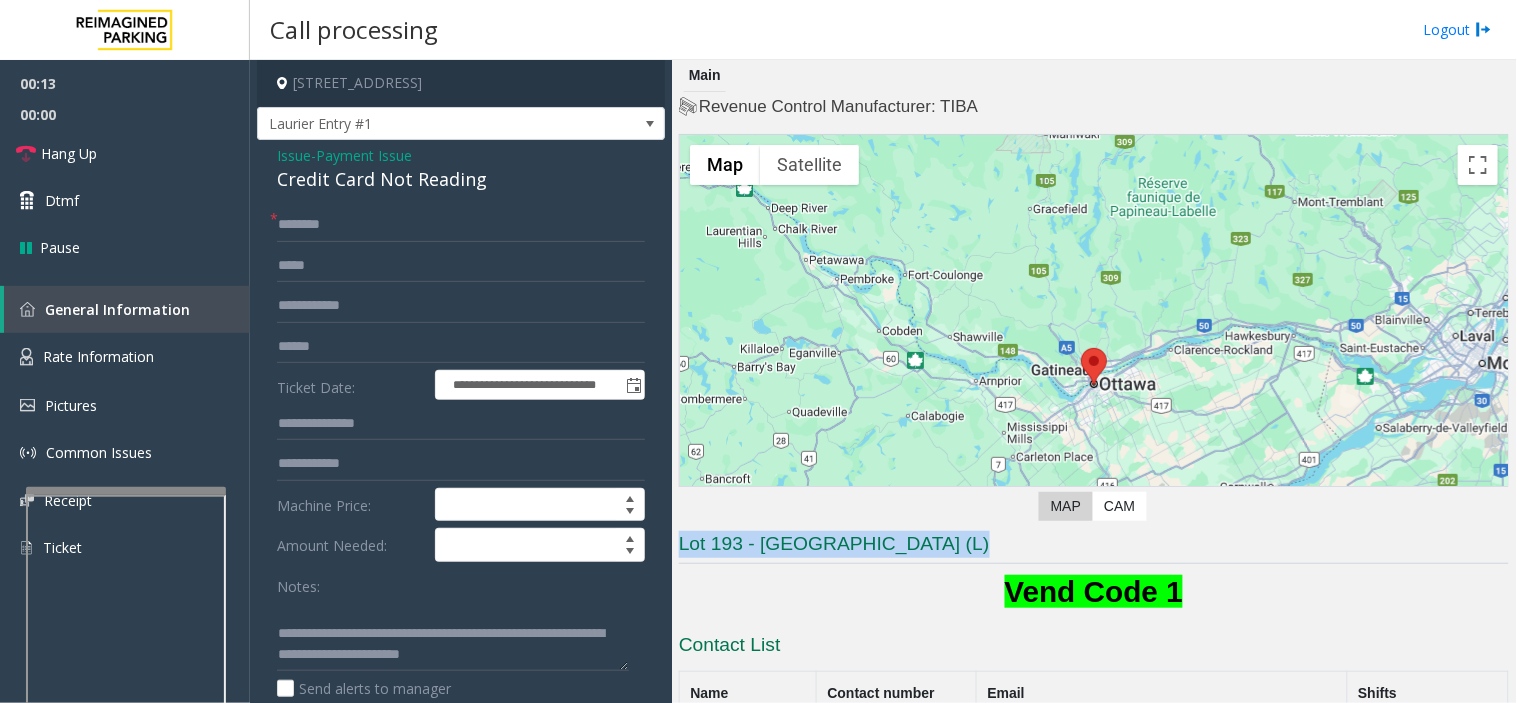 click on "Lot 193 - [GEOGRAPHIC_DATA] (L)" 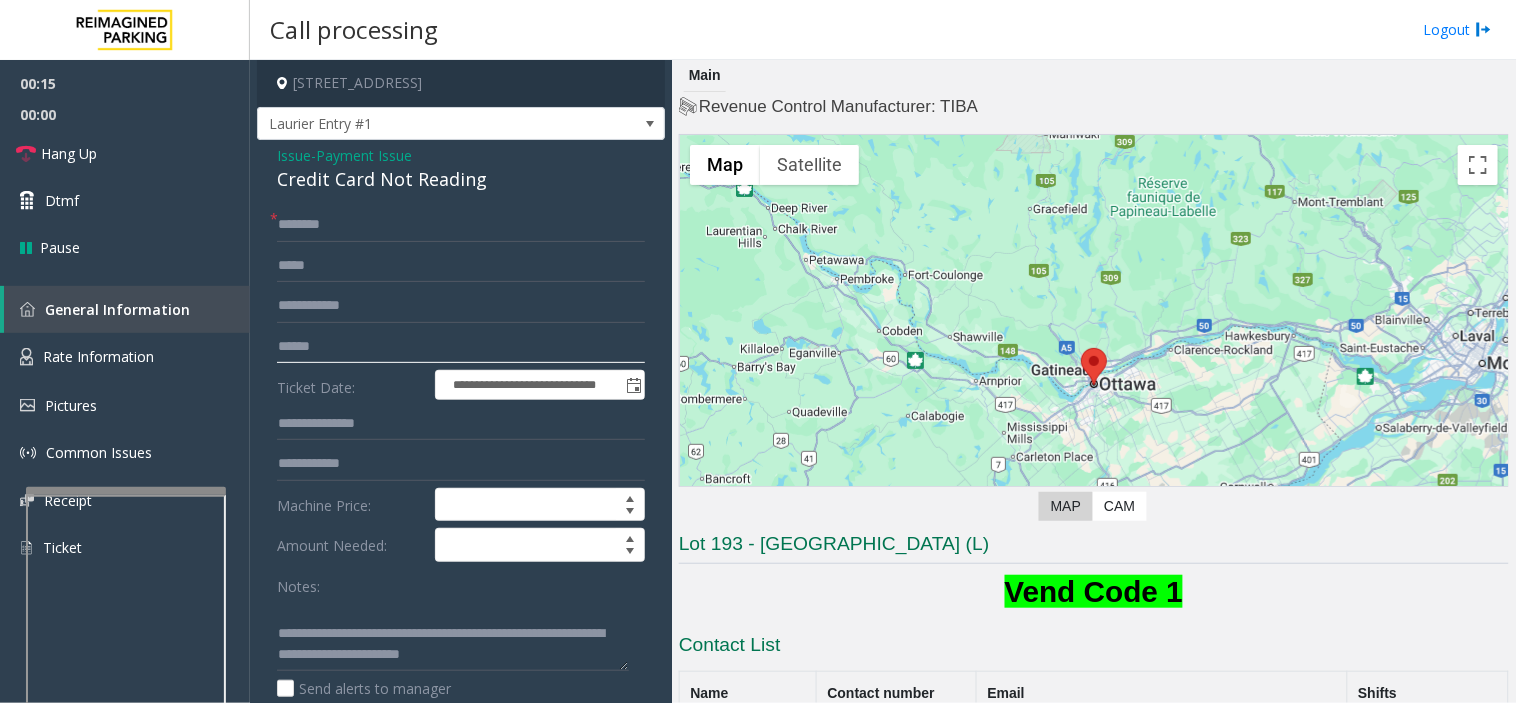 click 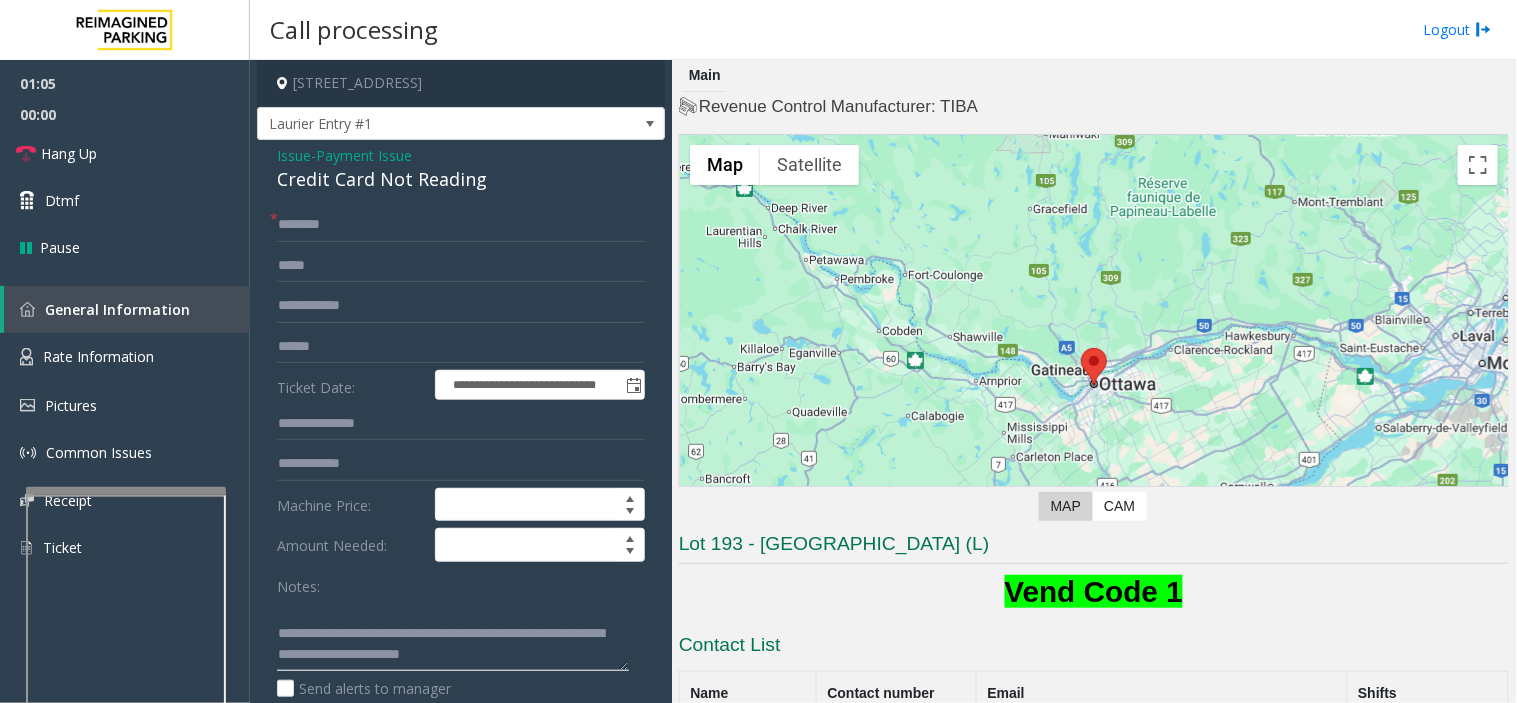 click 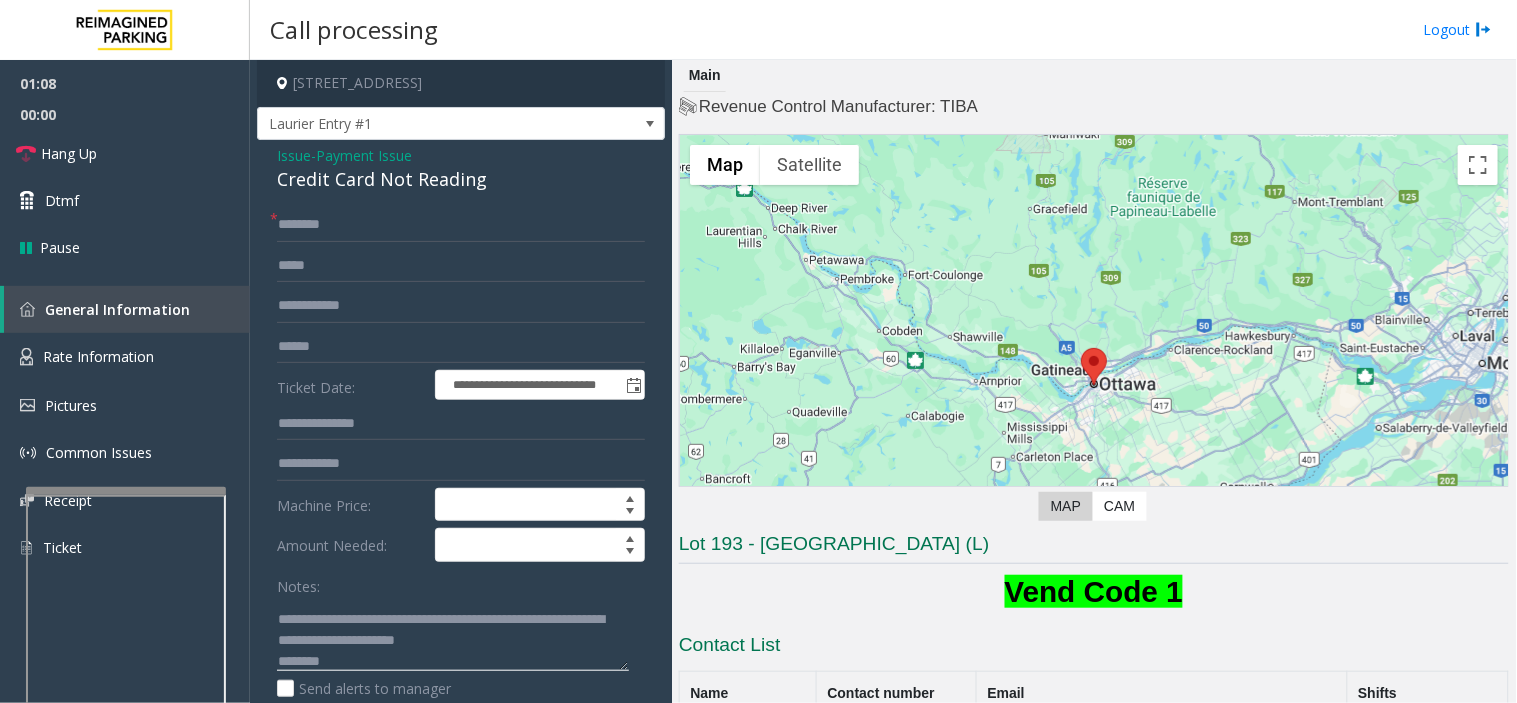 type on "**********" 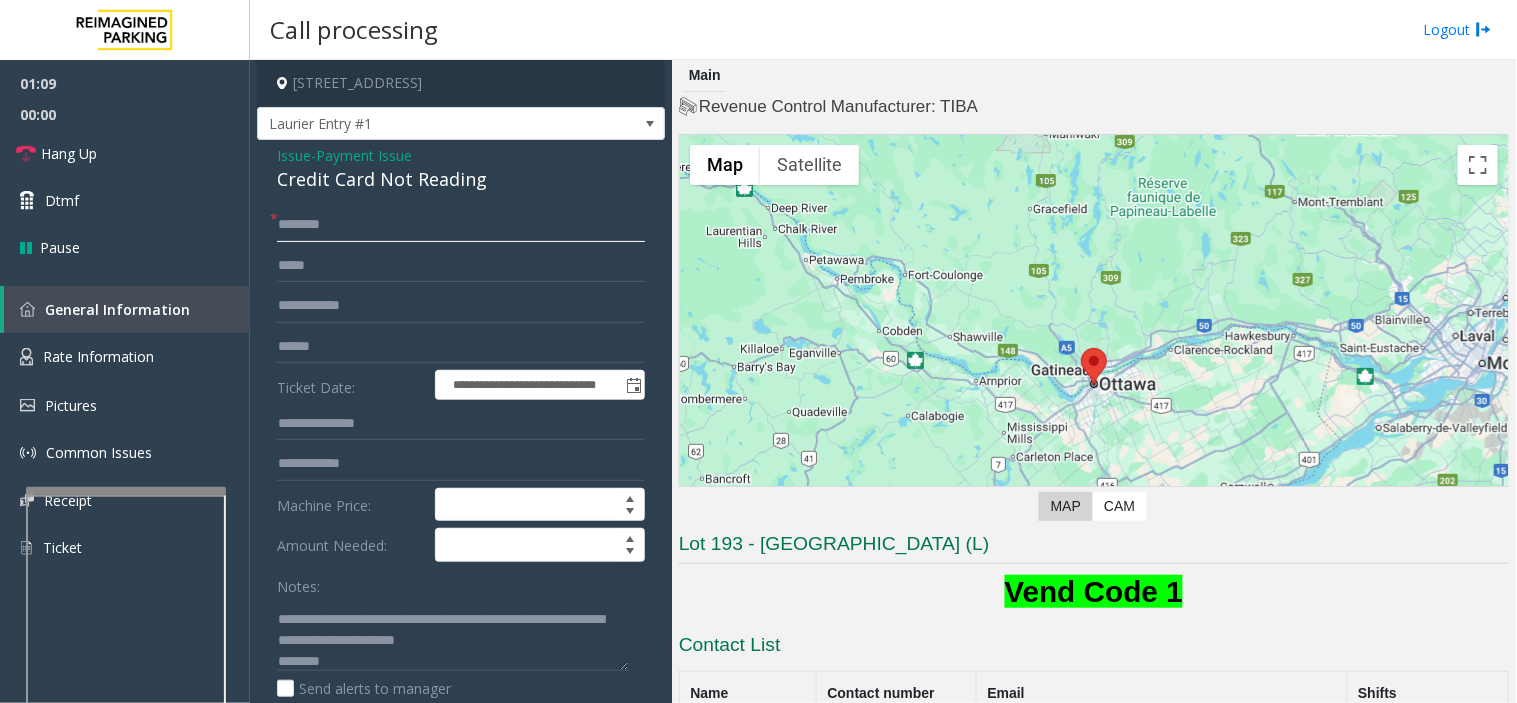 click 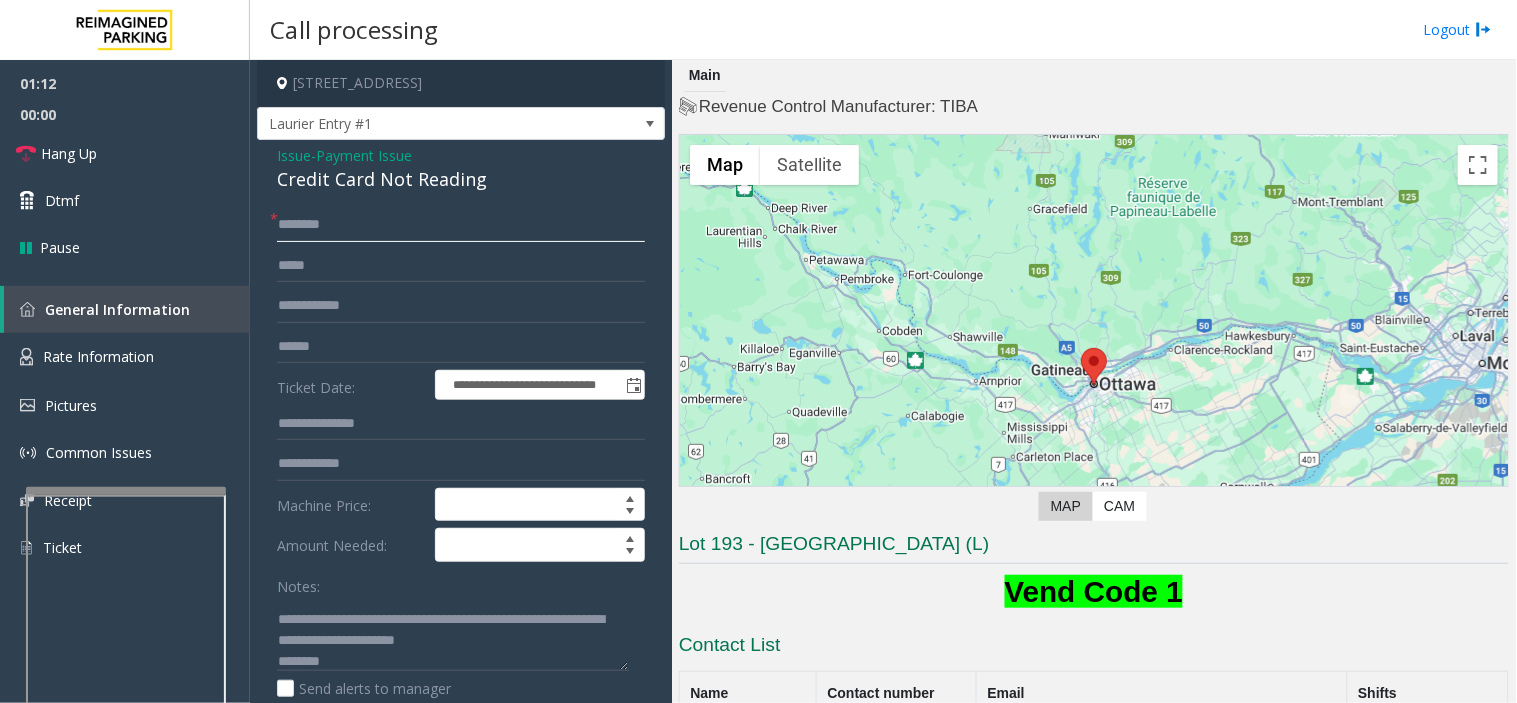 type on "*********" 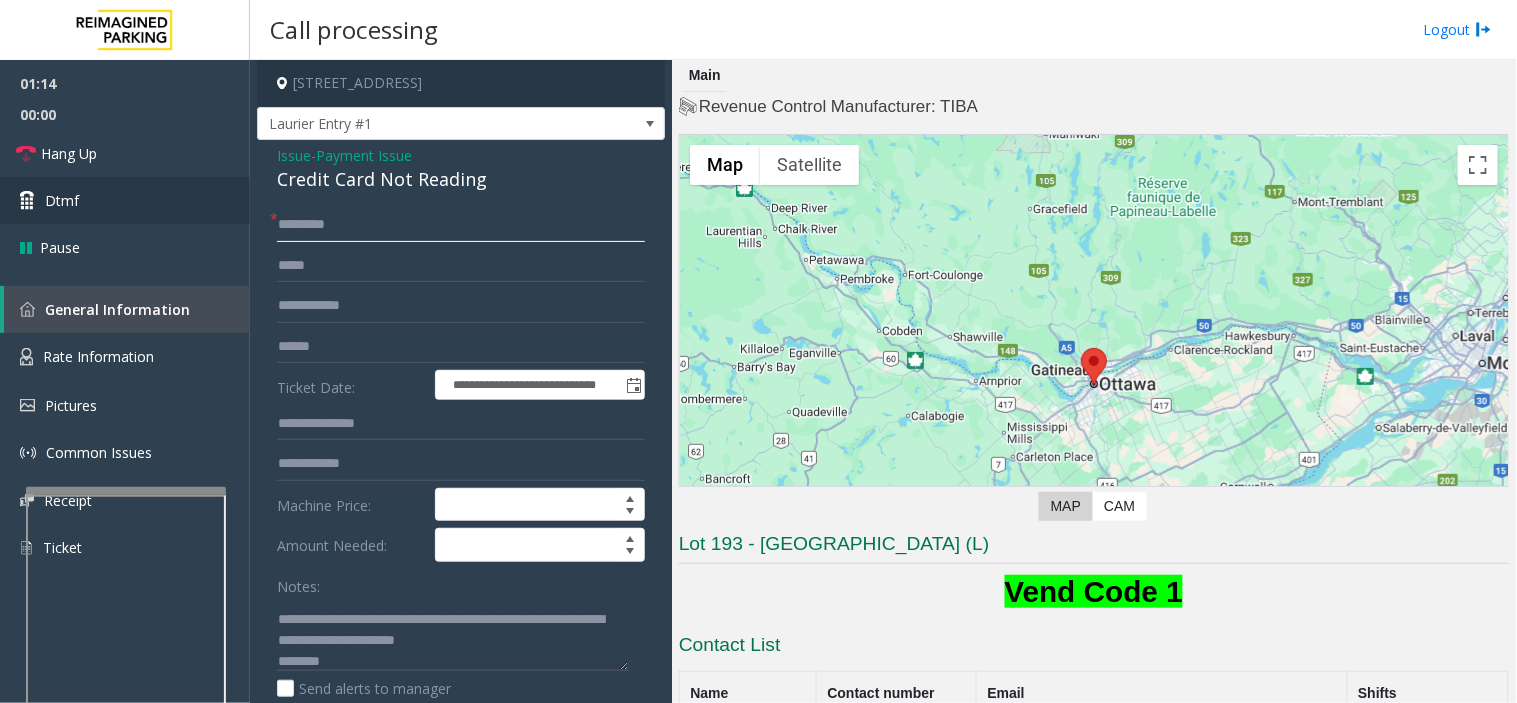 drag, startPoint x: 366, startPoint y: 218, endPoint x: 95, endPoint y: 195, distance: 271.97427 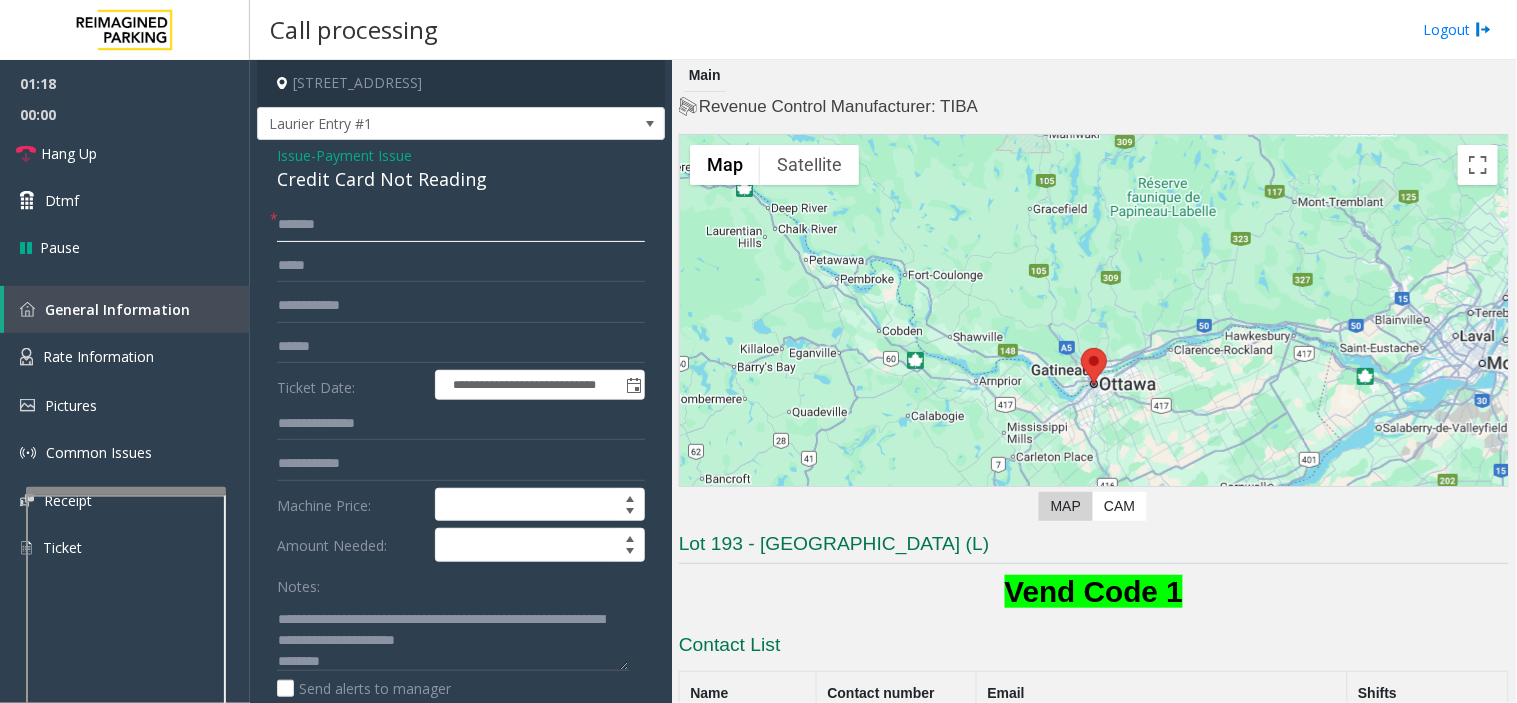 scroll, scrollTop: 444, scrollLeft: 0, axis: vertical 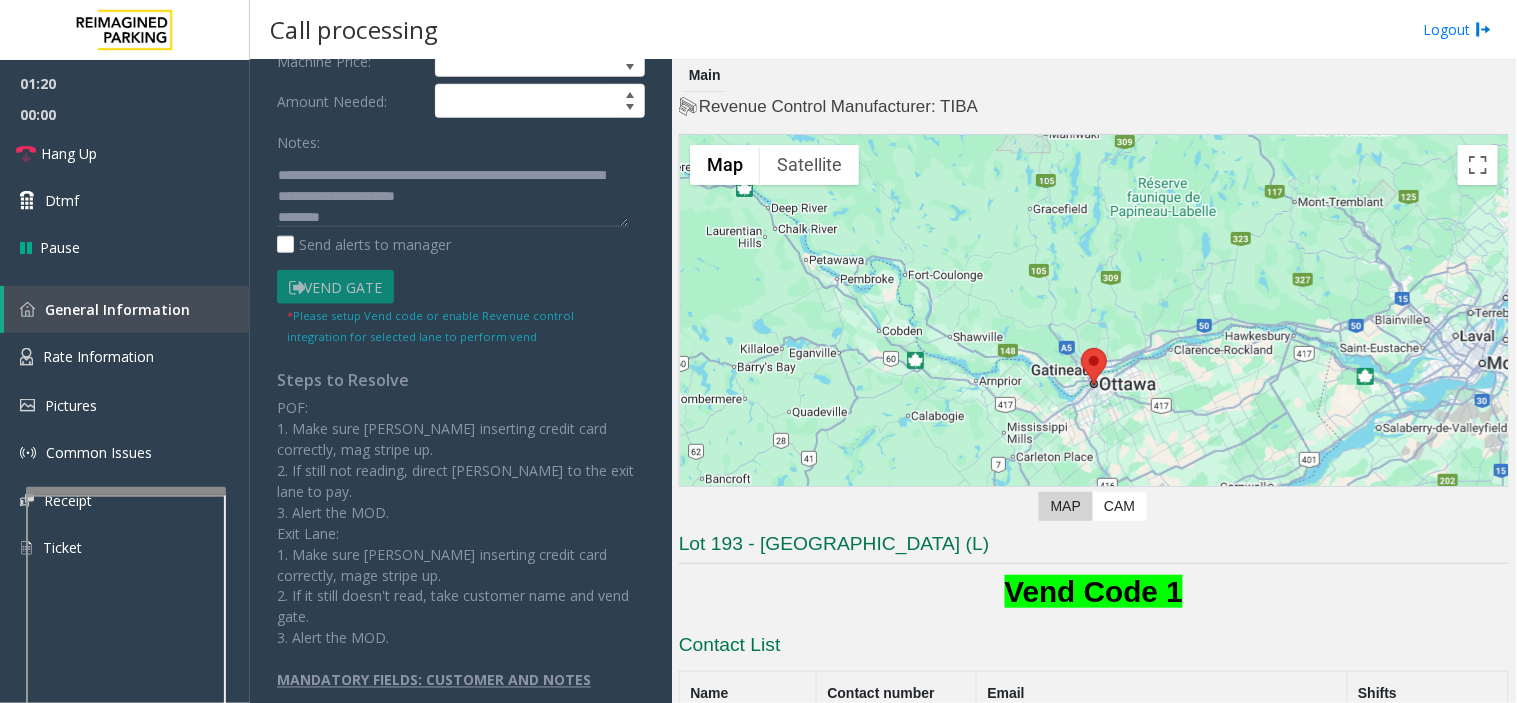 type on "*******" 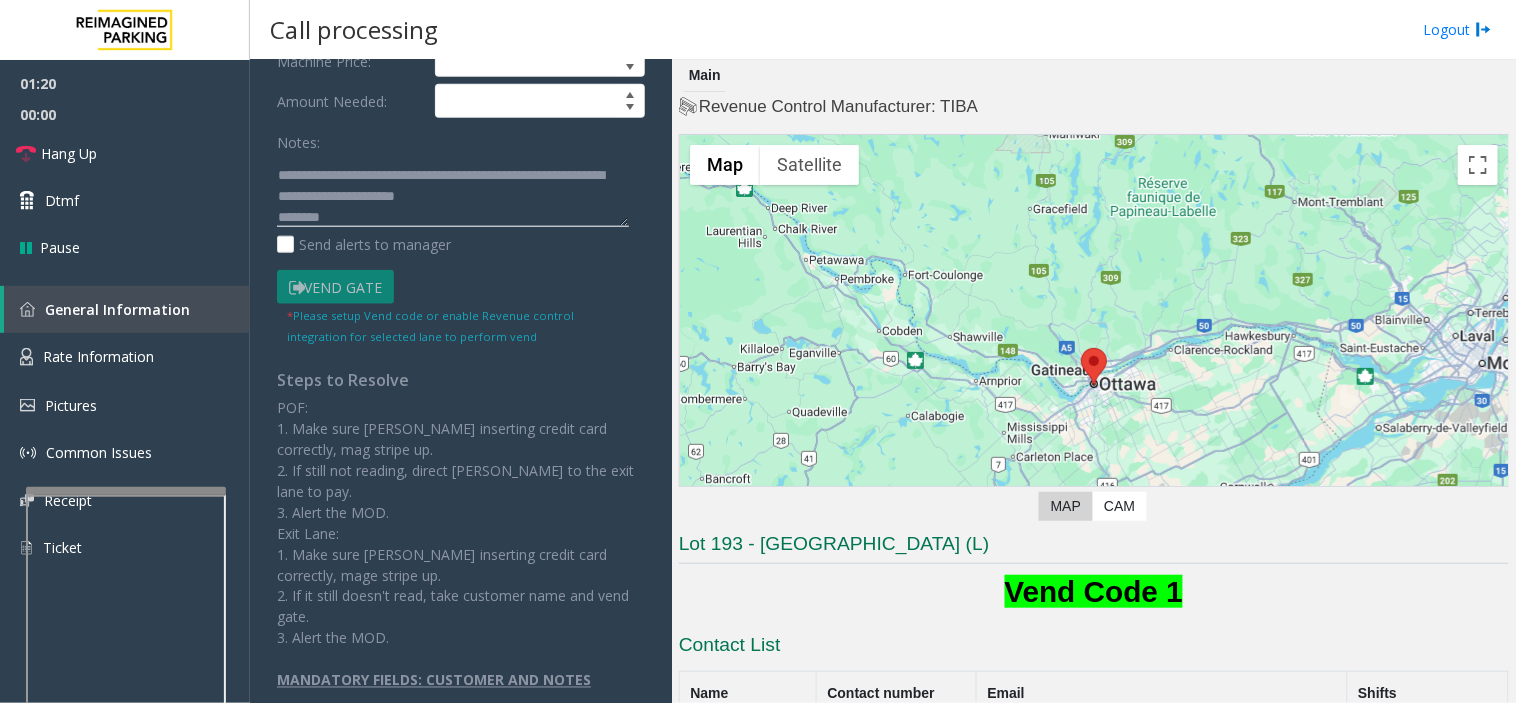 click 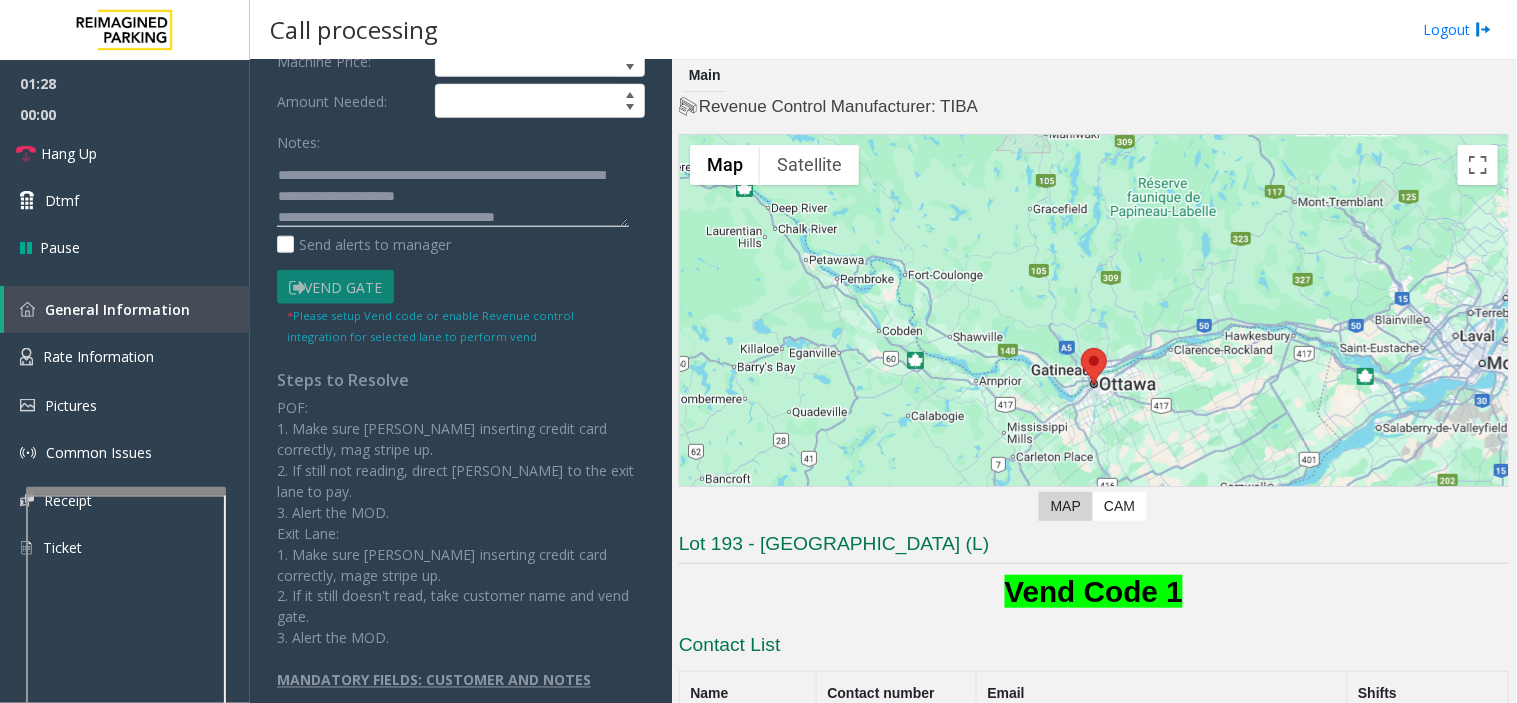 scroll, scrollTop: 56, scrollLeft: 0, axis: vertical 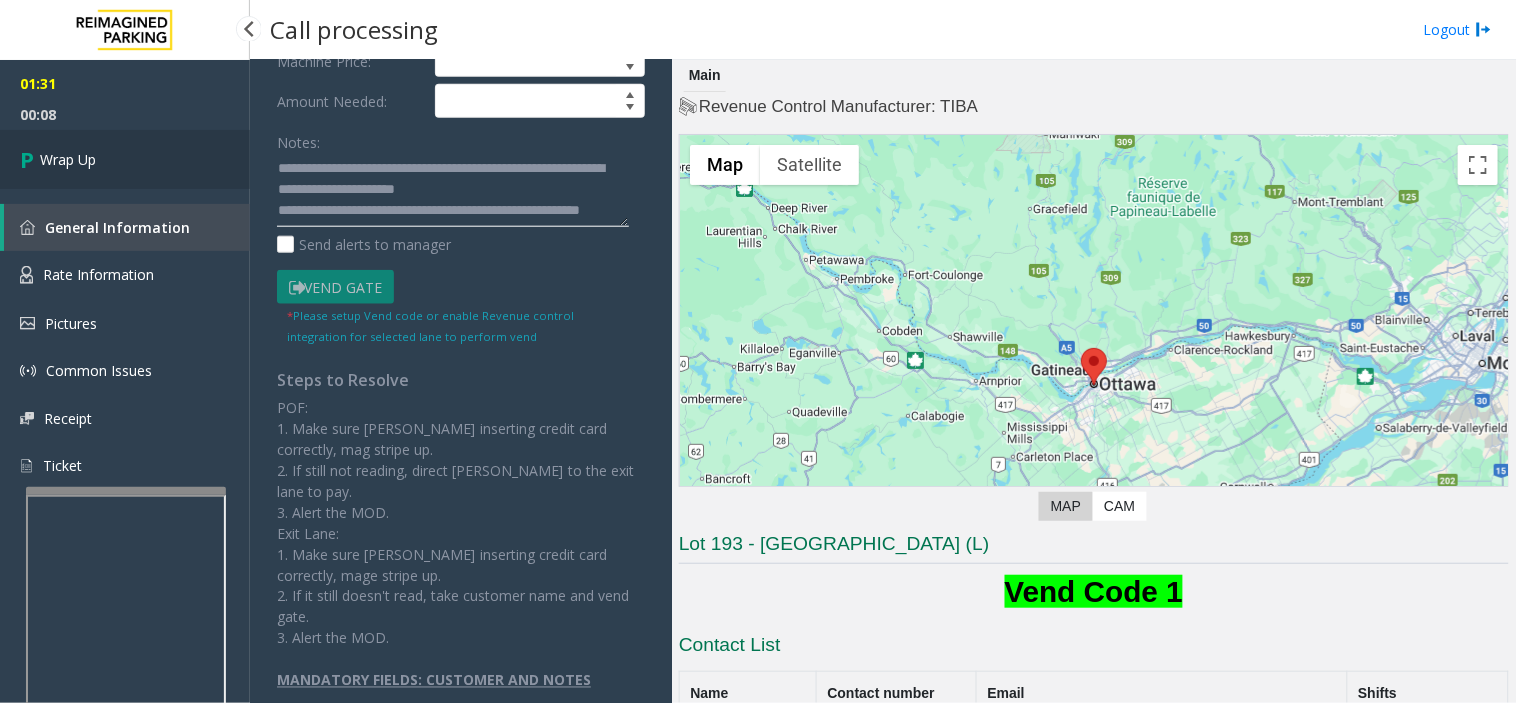type on "**********" 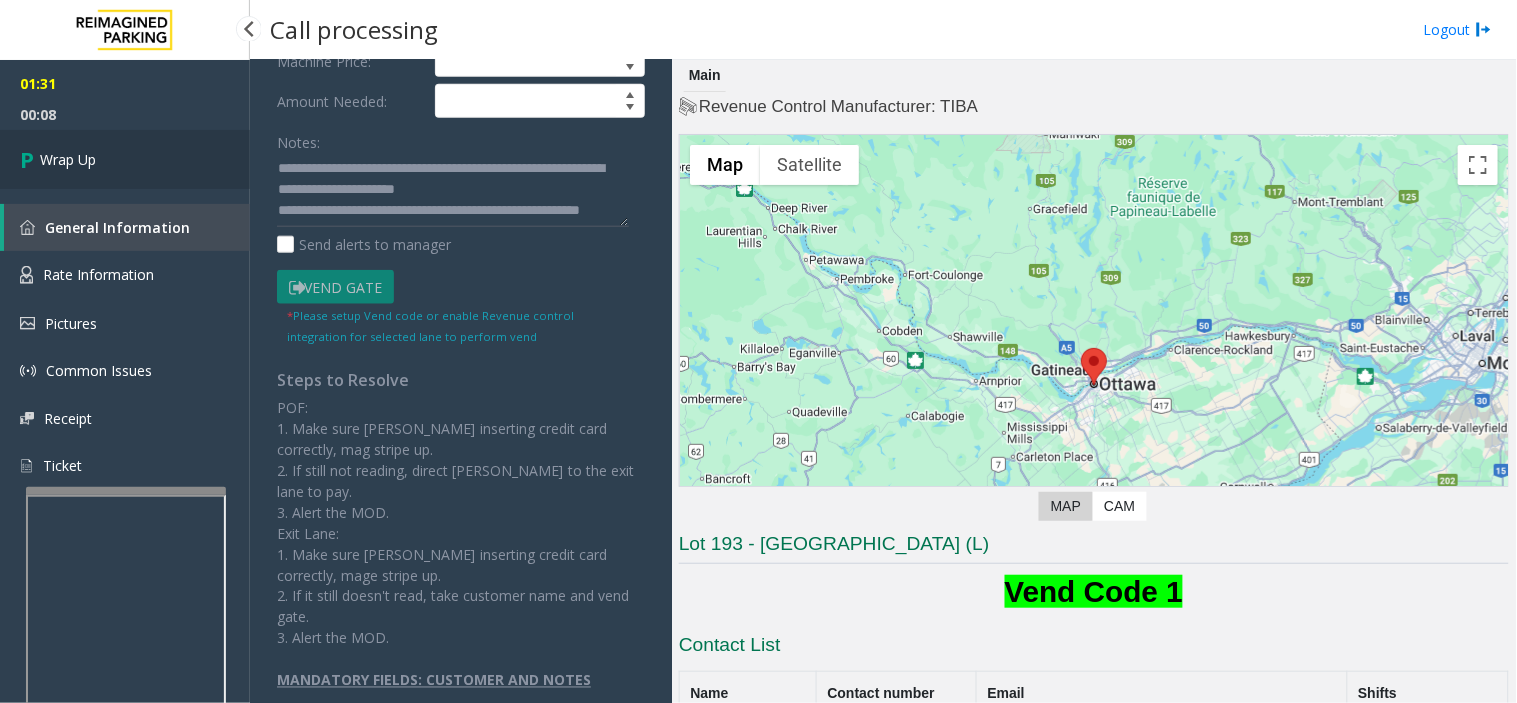 click on "Wrap Up" at bounding box center (125, 159) 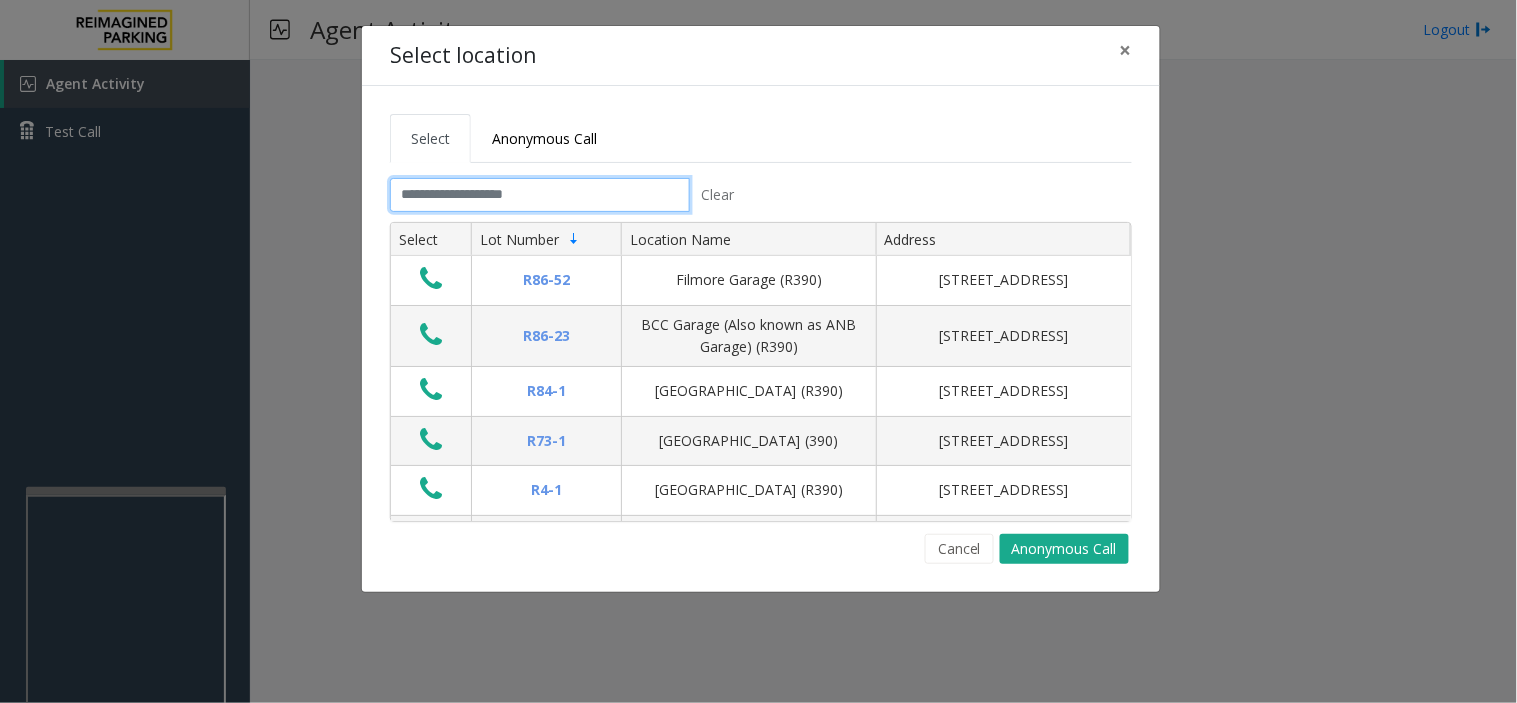 click 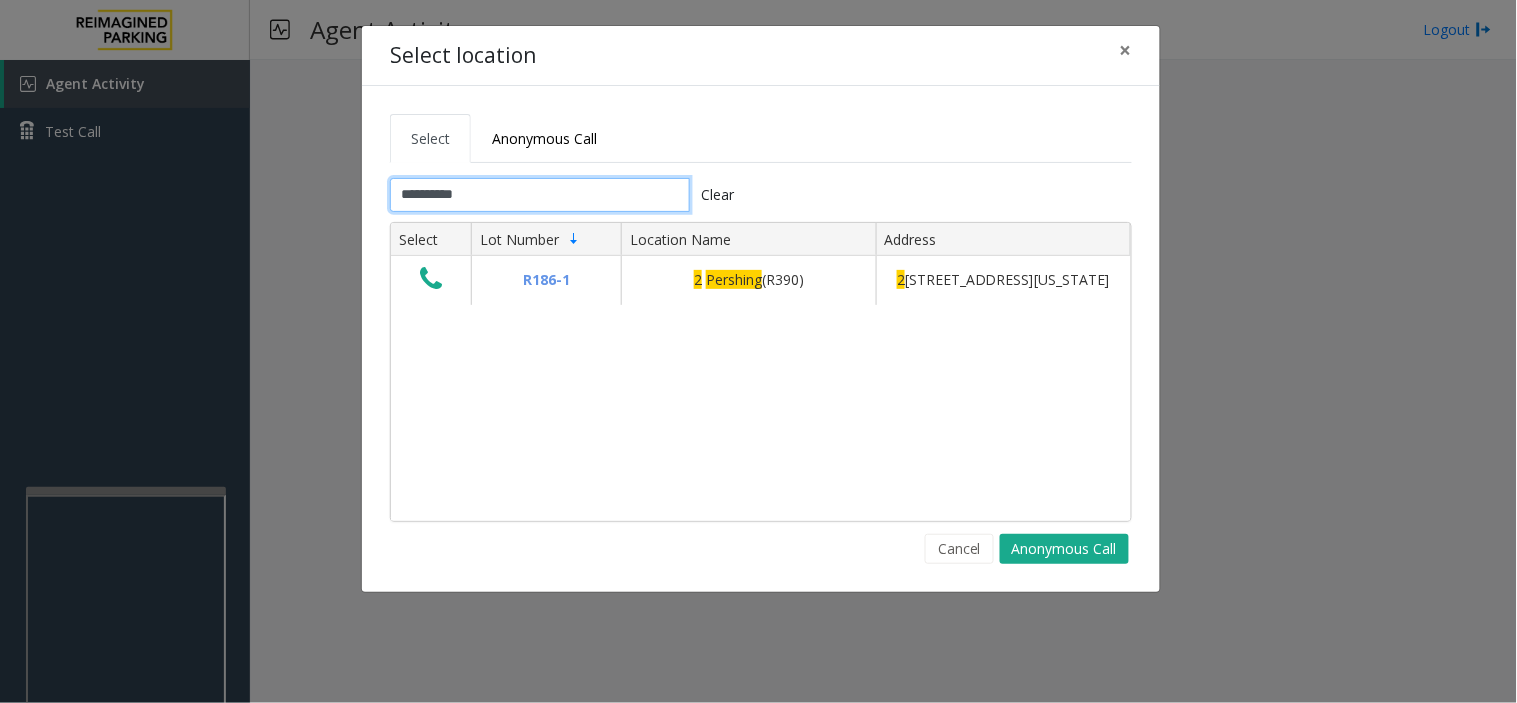 type on "**********" 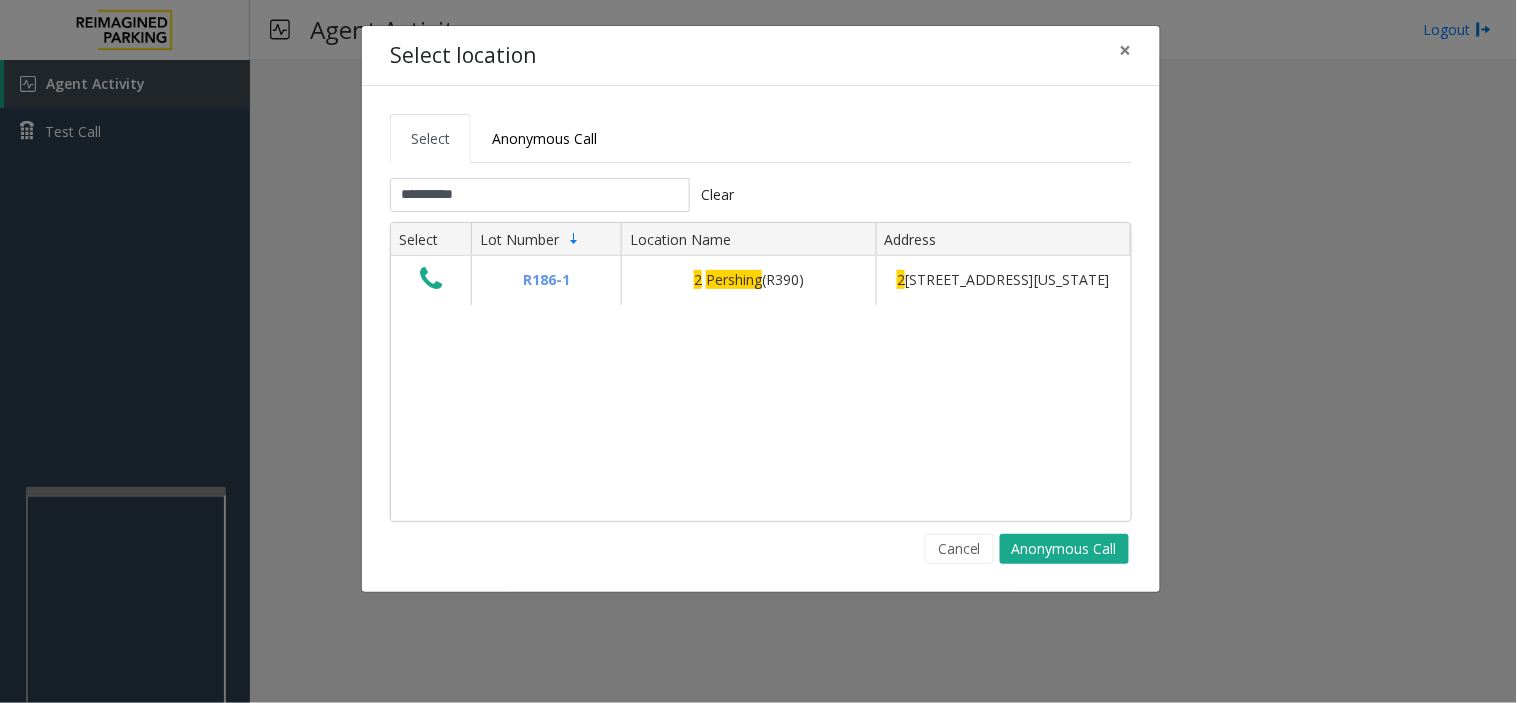 drag, startPoint x: 628, startPoint y: 417, endPoint x: 531, endPoint y: 414, distance: 97.04638 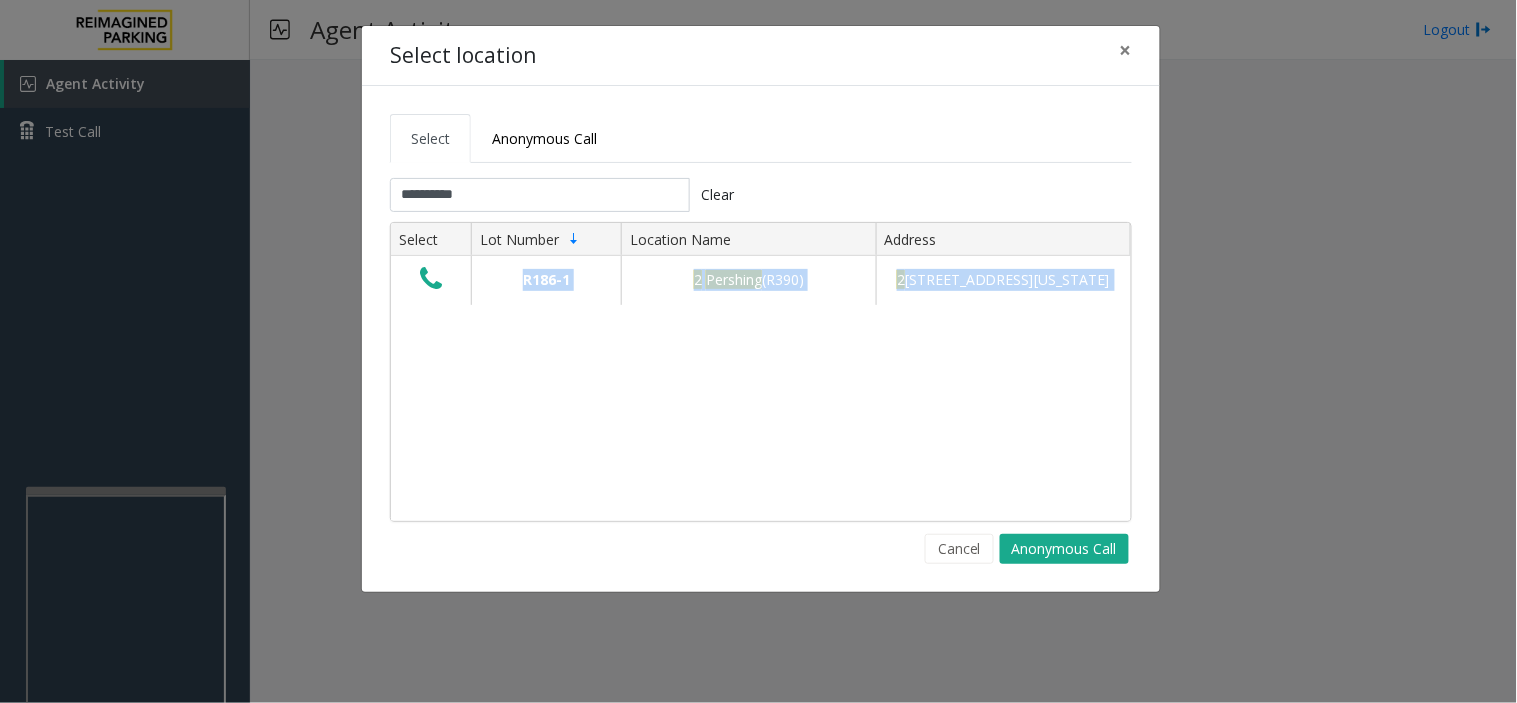 drag, startPoint x: 570, startPoint y: 415, endPoint x: 482, endPoint y: 534, distance: 148.00337 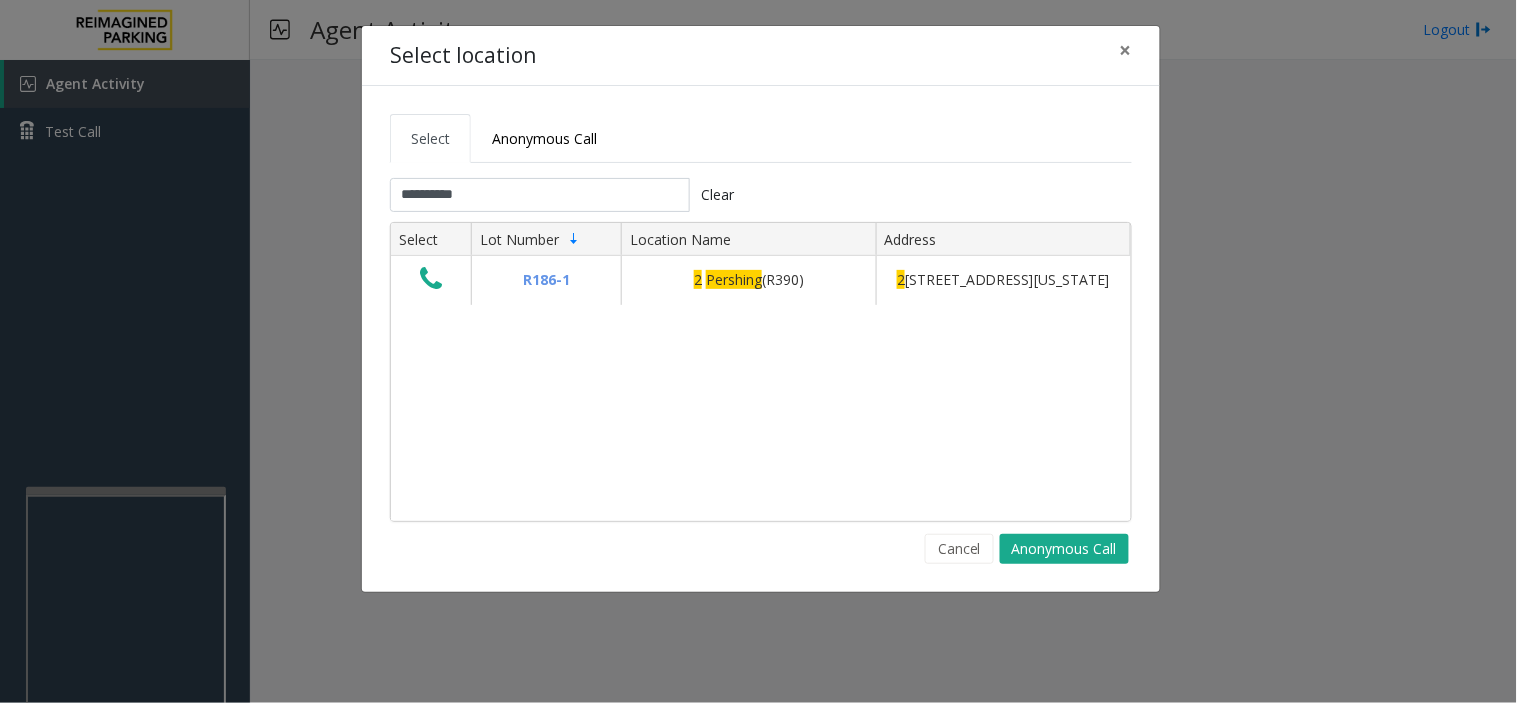 drag, startPoint x: 914, startPoint y: 388, endPoint x: 805, endPoint y: 393, distance: 109.11462 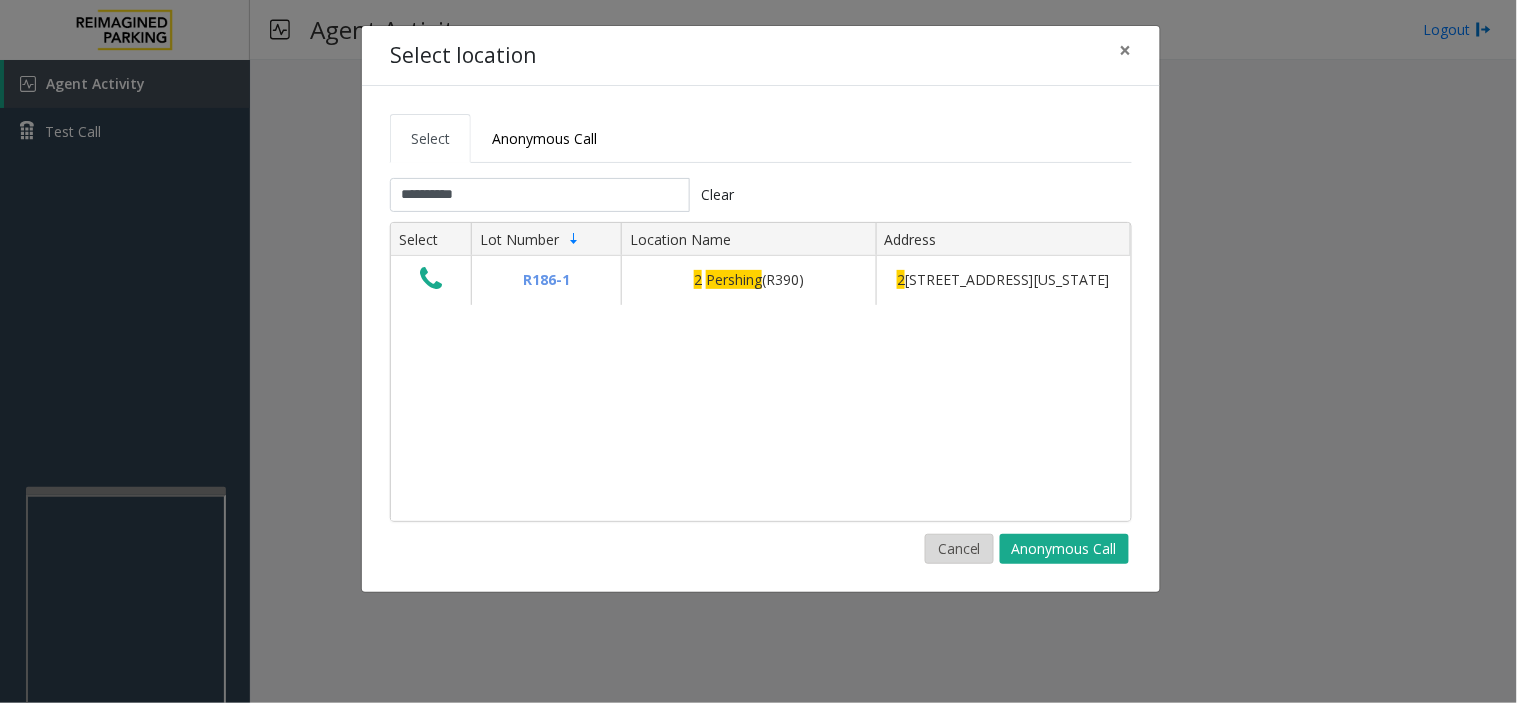 click on "Cancel" 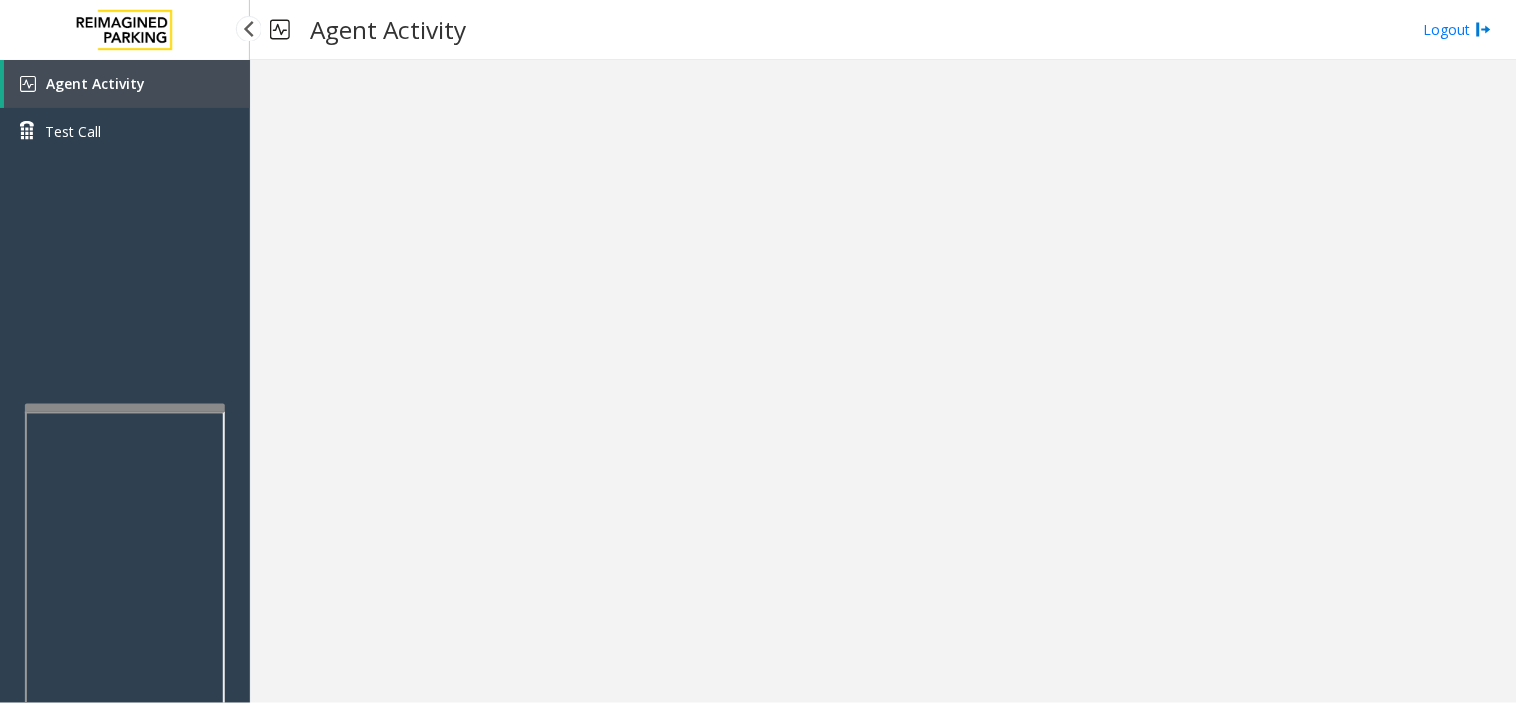 click at bounding box center (125, 408) 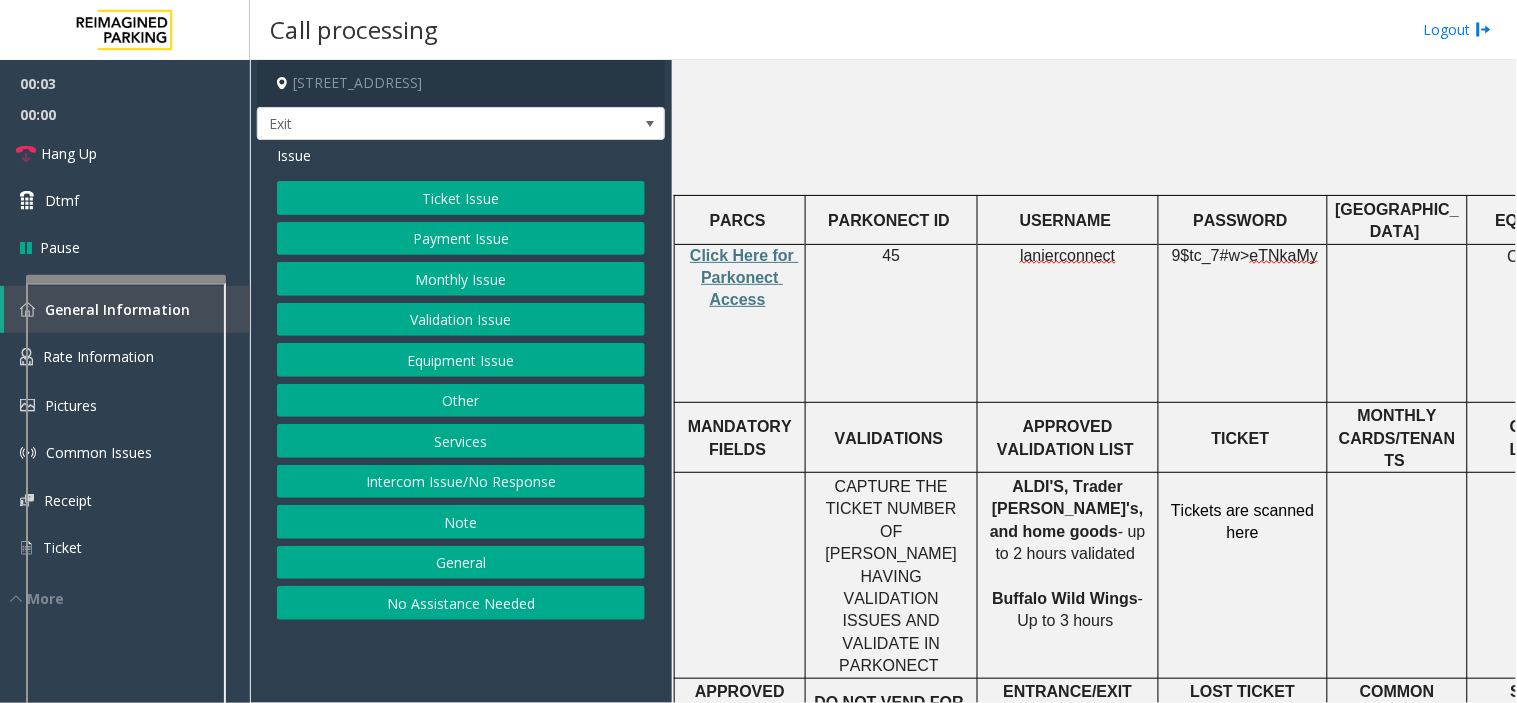 scroll, scrollTop: 666, scrollLeft: 0, axis: vertical 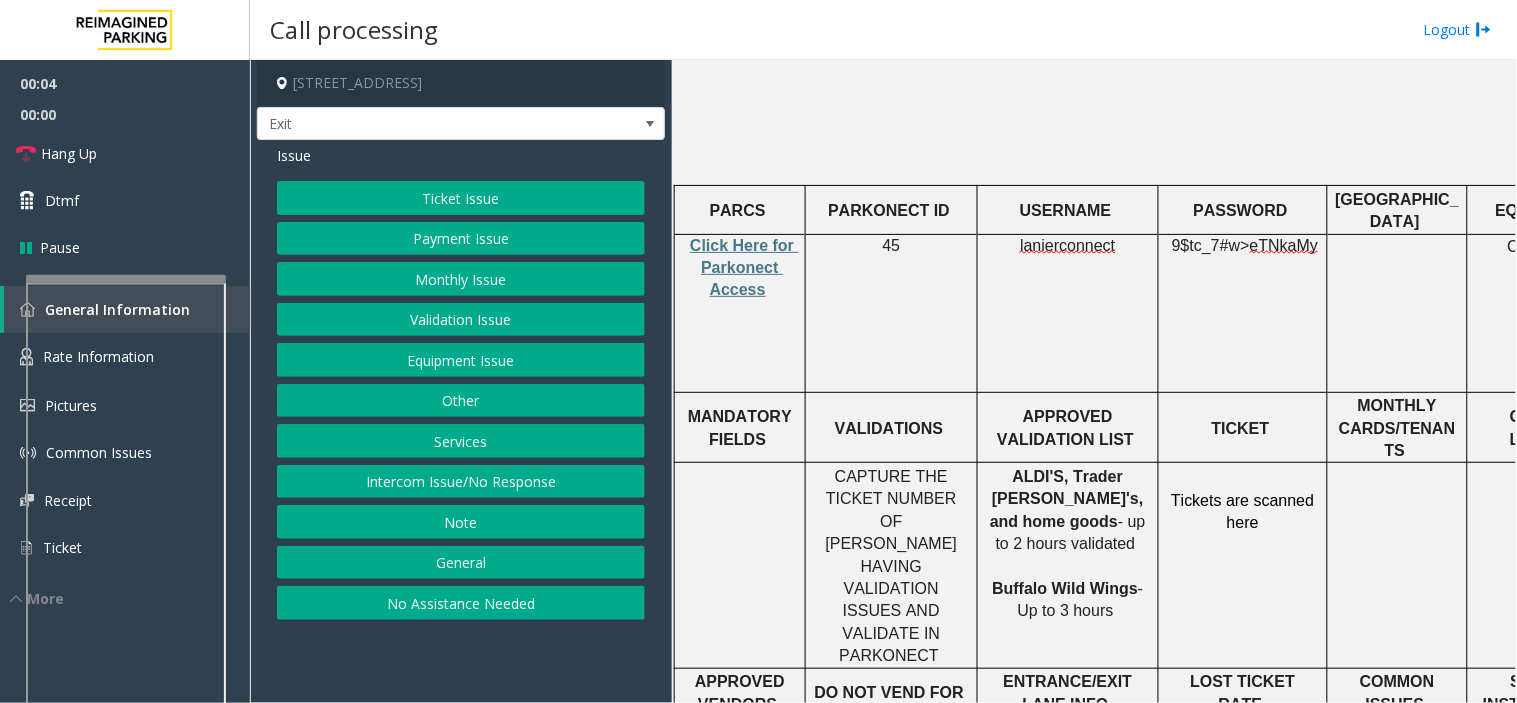 drag, startPoint x: 515, startPoint y: 660, endPoint x: 473, endPoint y: 665, distance: 42.296574 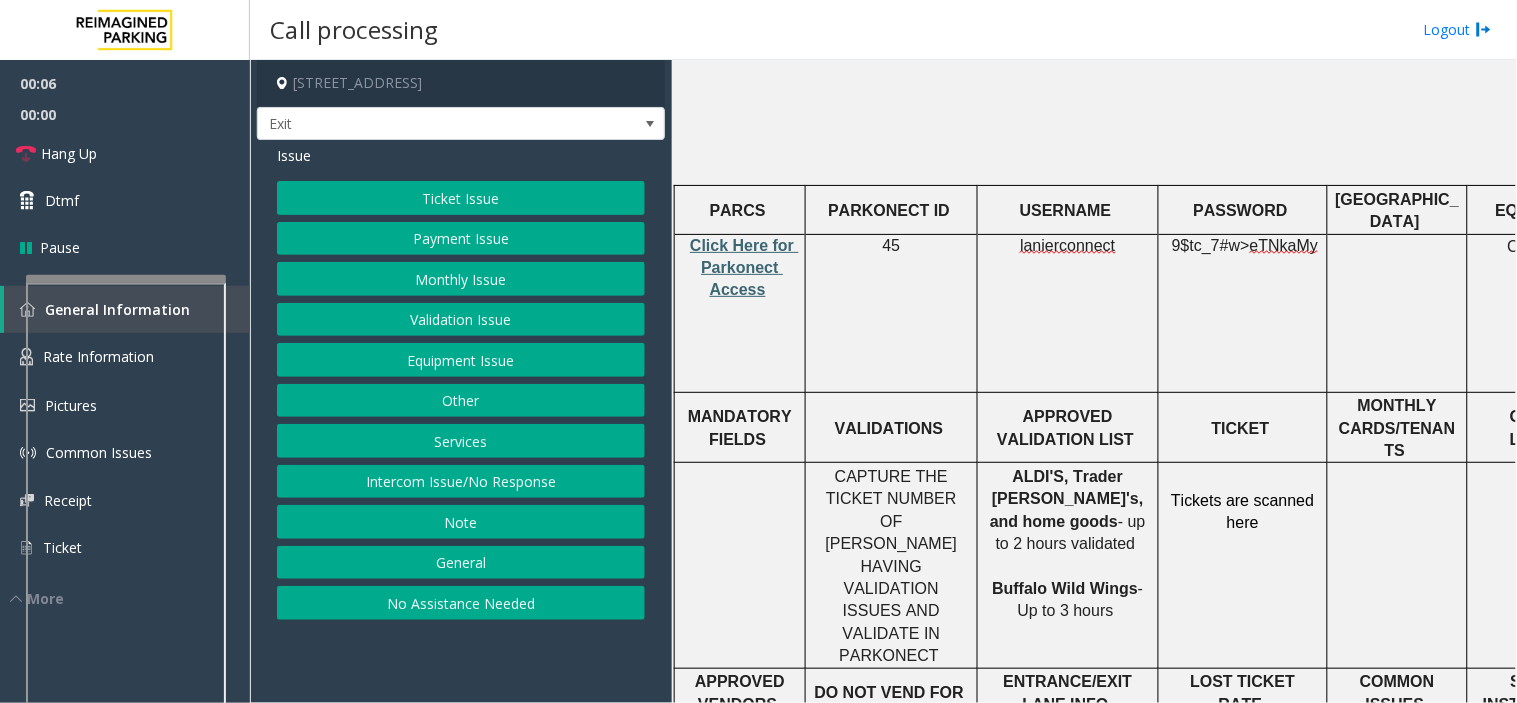 click on "Click Here for Parkonect Access" 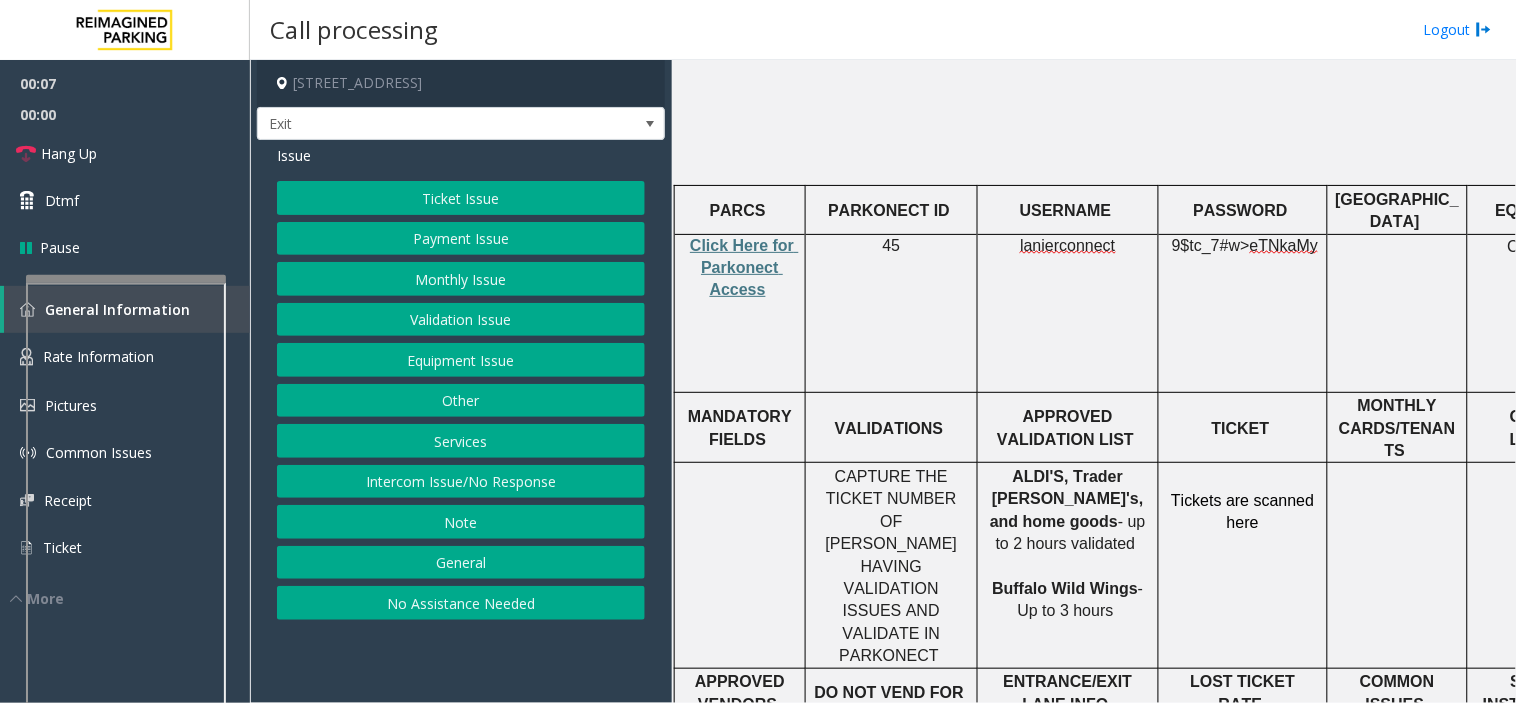 click on "lanierconnect" 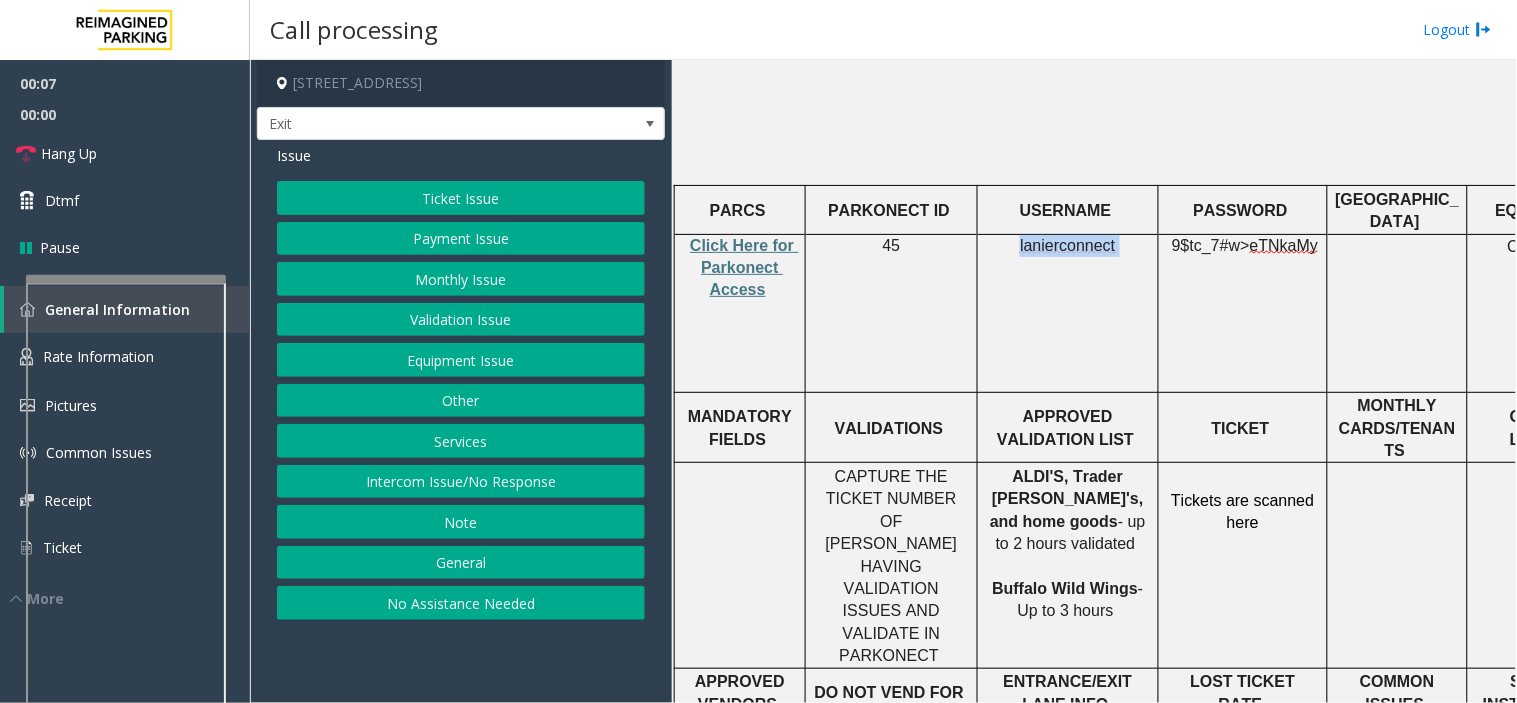 click on "lanierconnect" 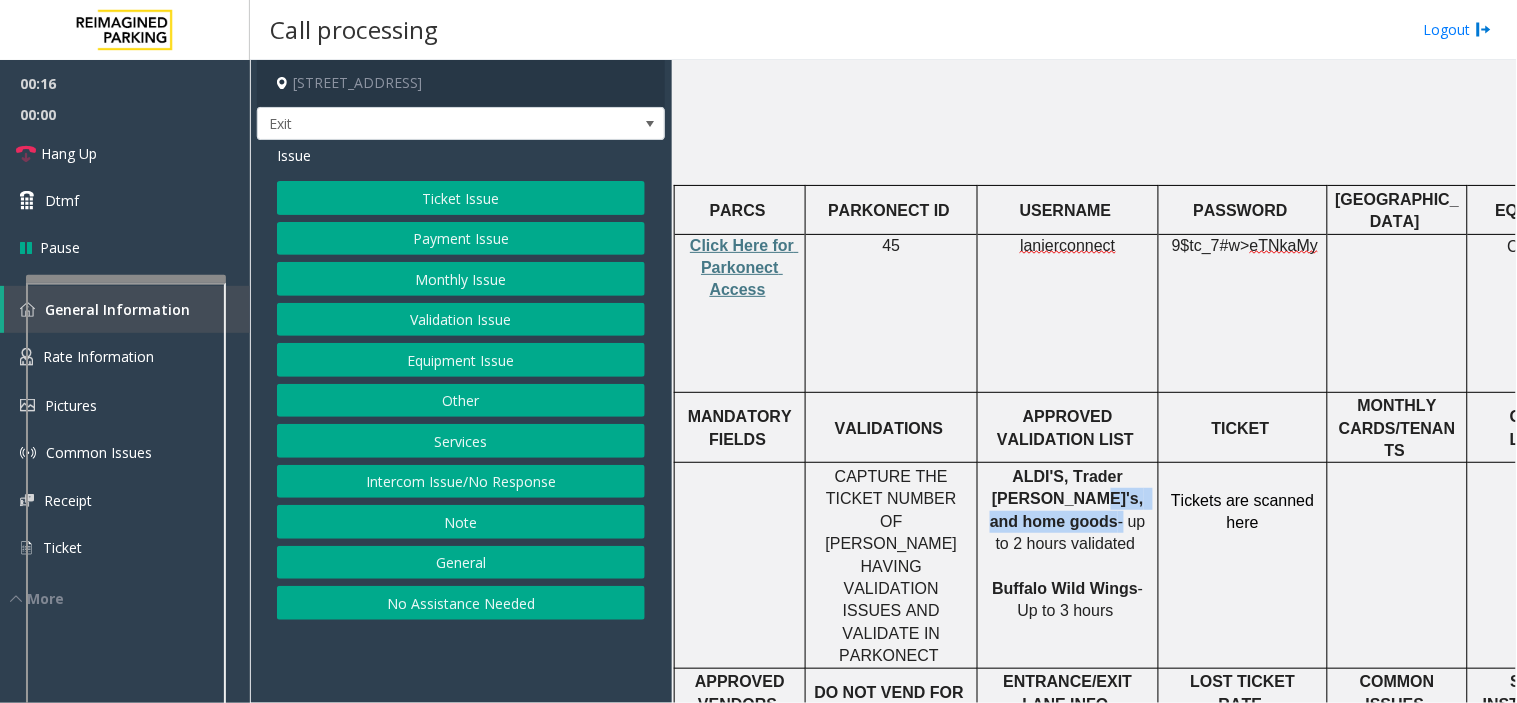 drag, startPoint x: 997, startPoint y: 424, endPoint x: 1084, endPoint y: 424, distance: 87 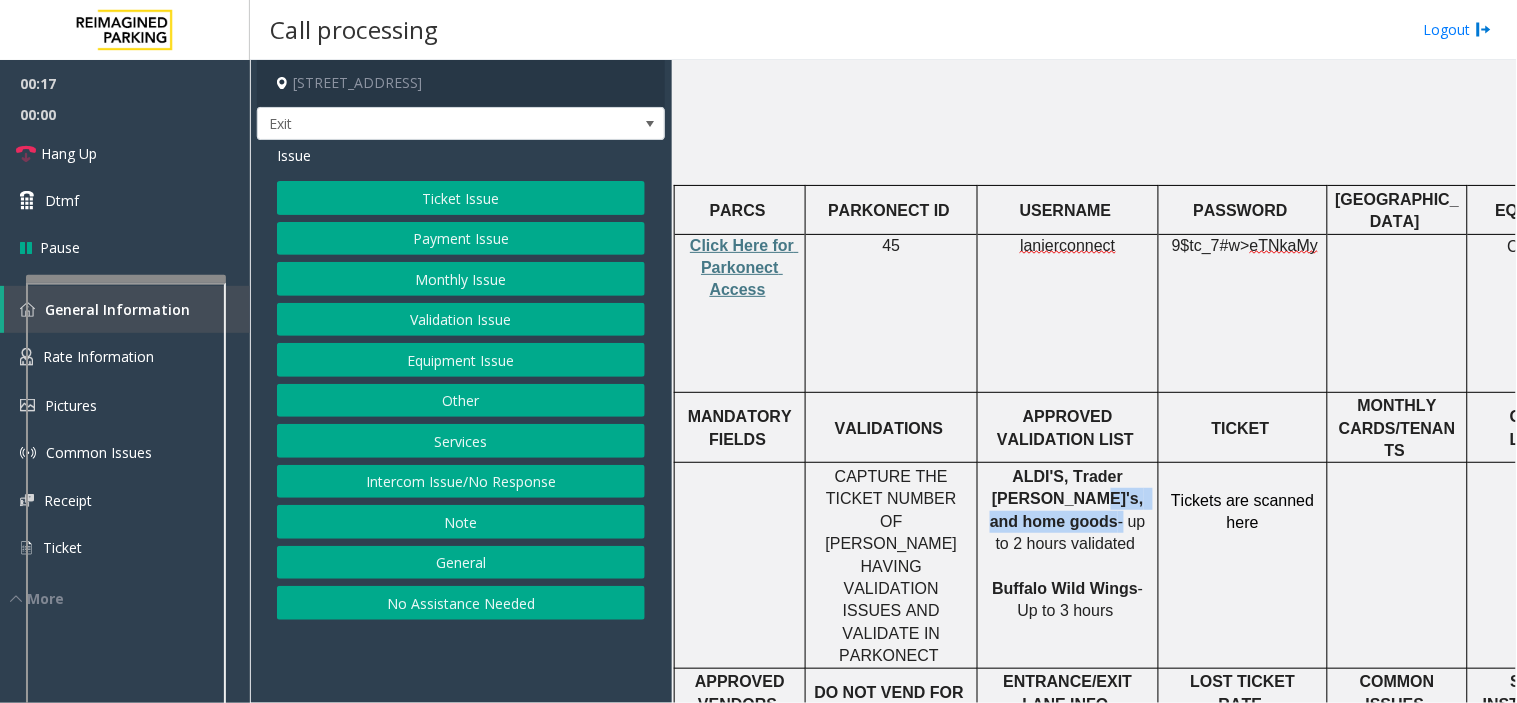 click on "Monthly Issue" 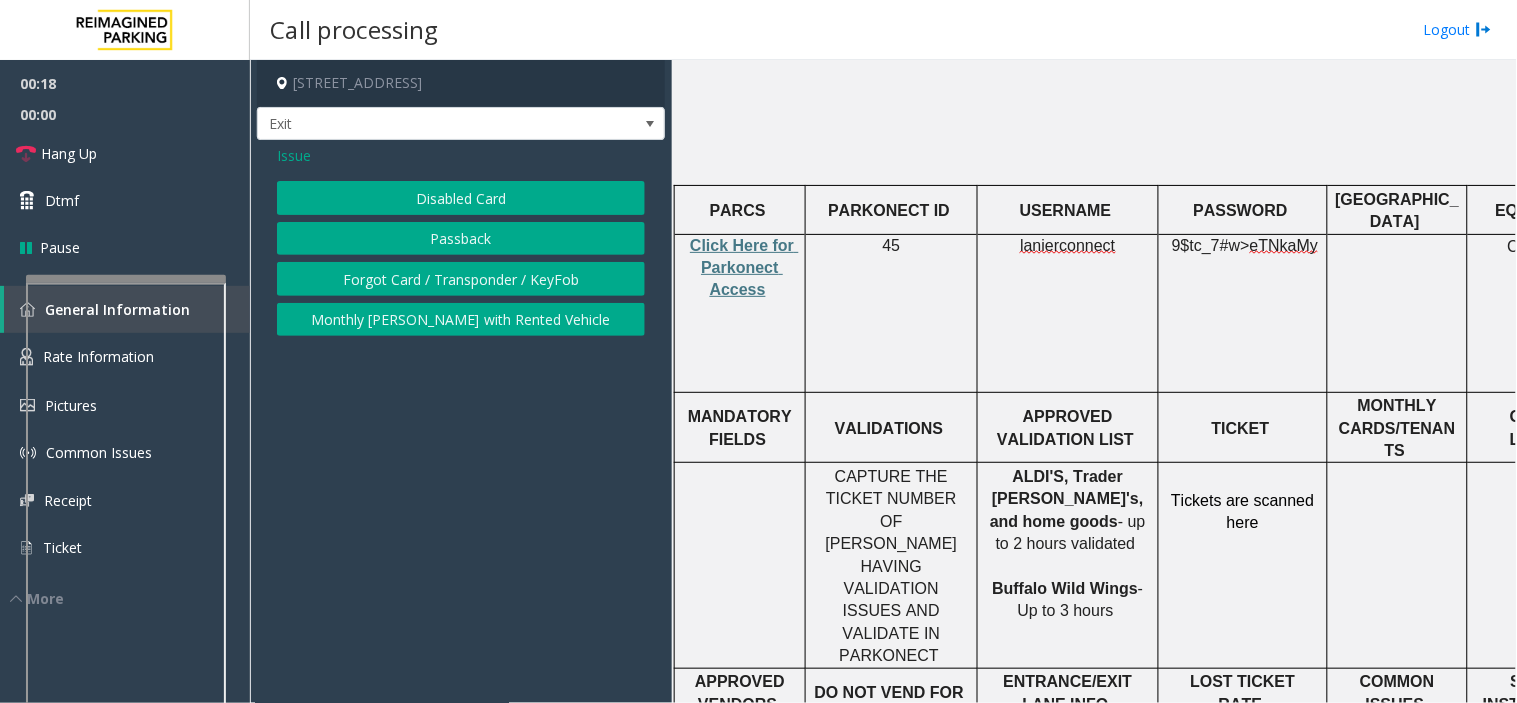 click on "Issue" 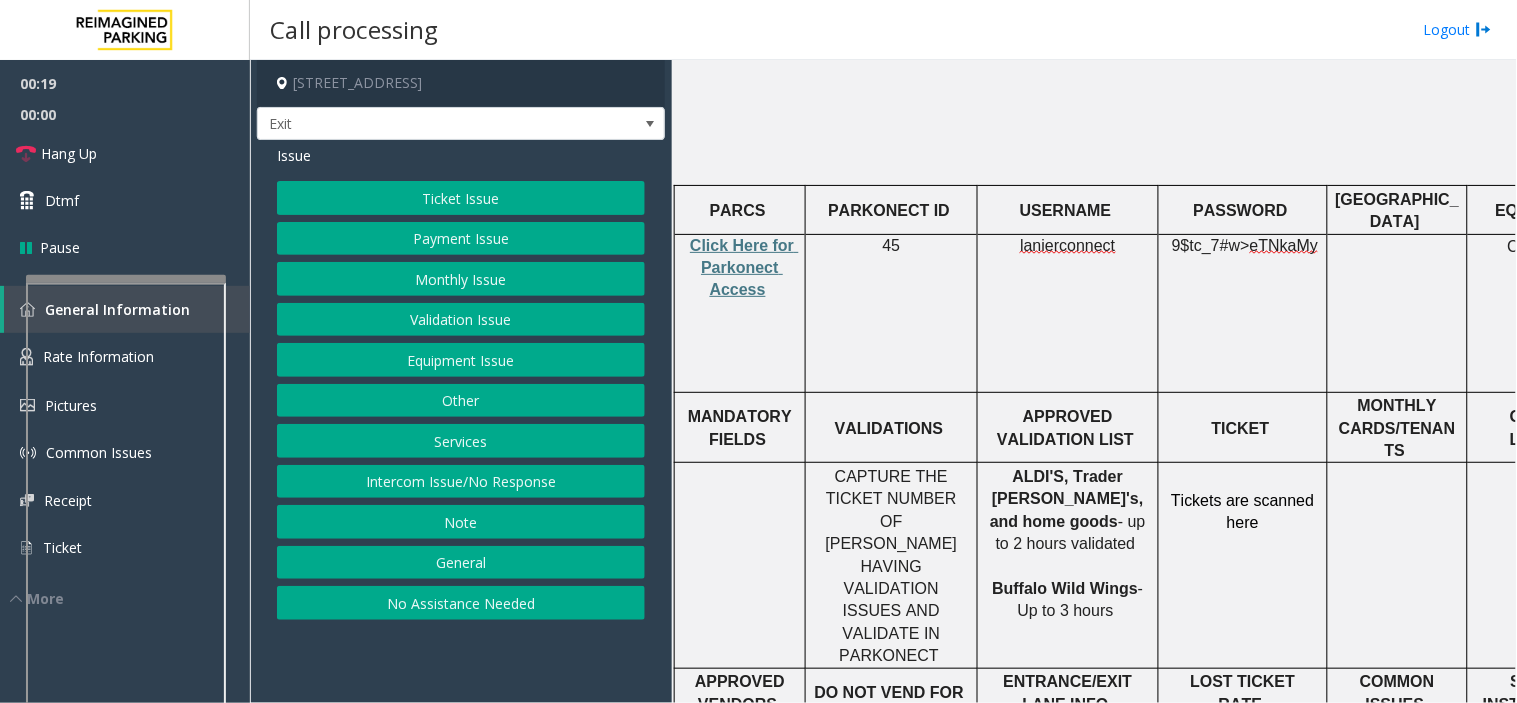 click on "Validation Issue" 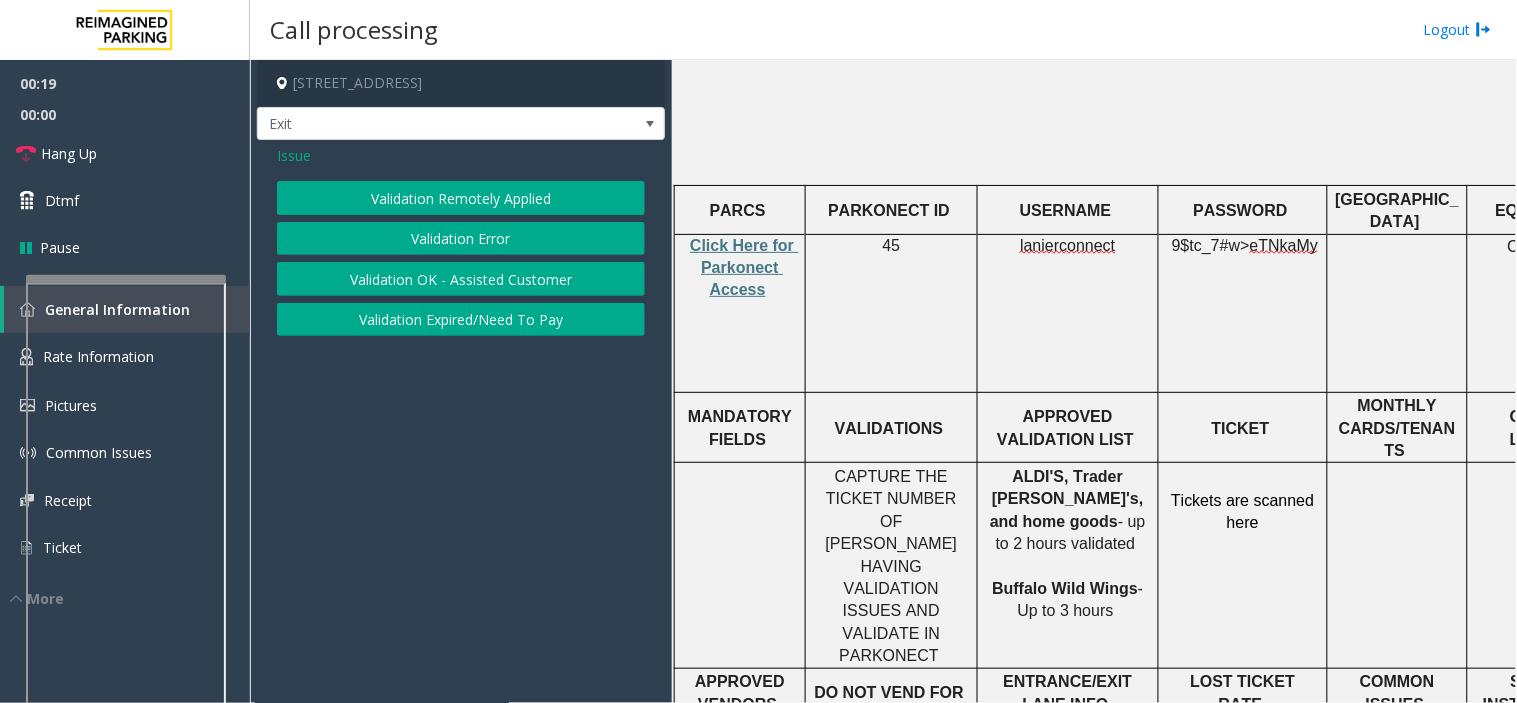 click on "Validation Error" 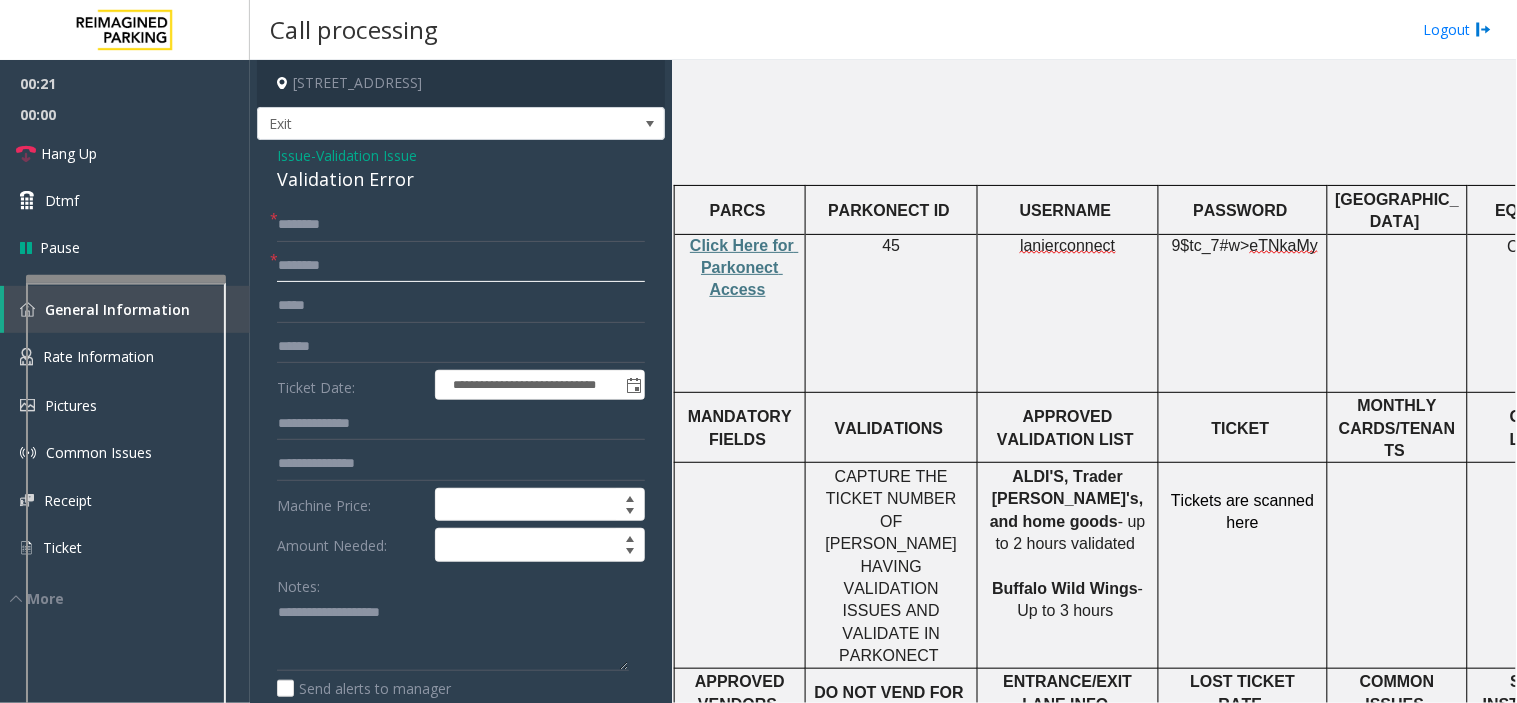 click 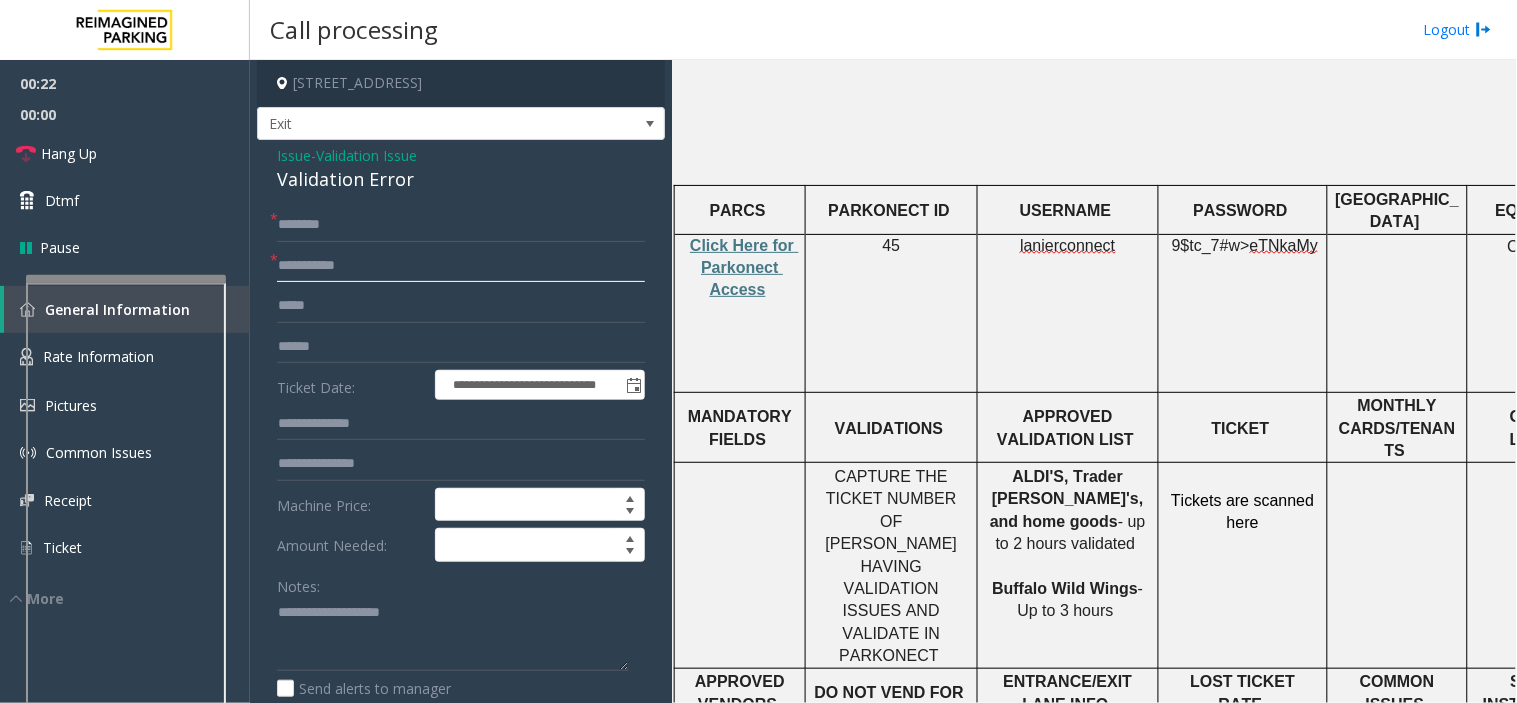 type on "**********" 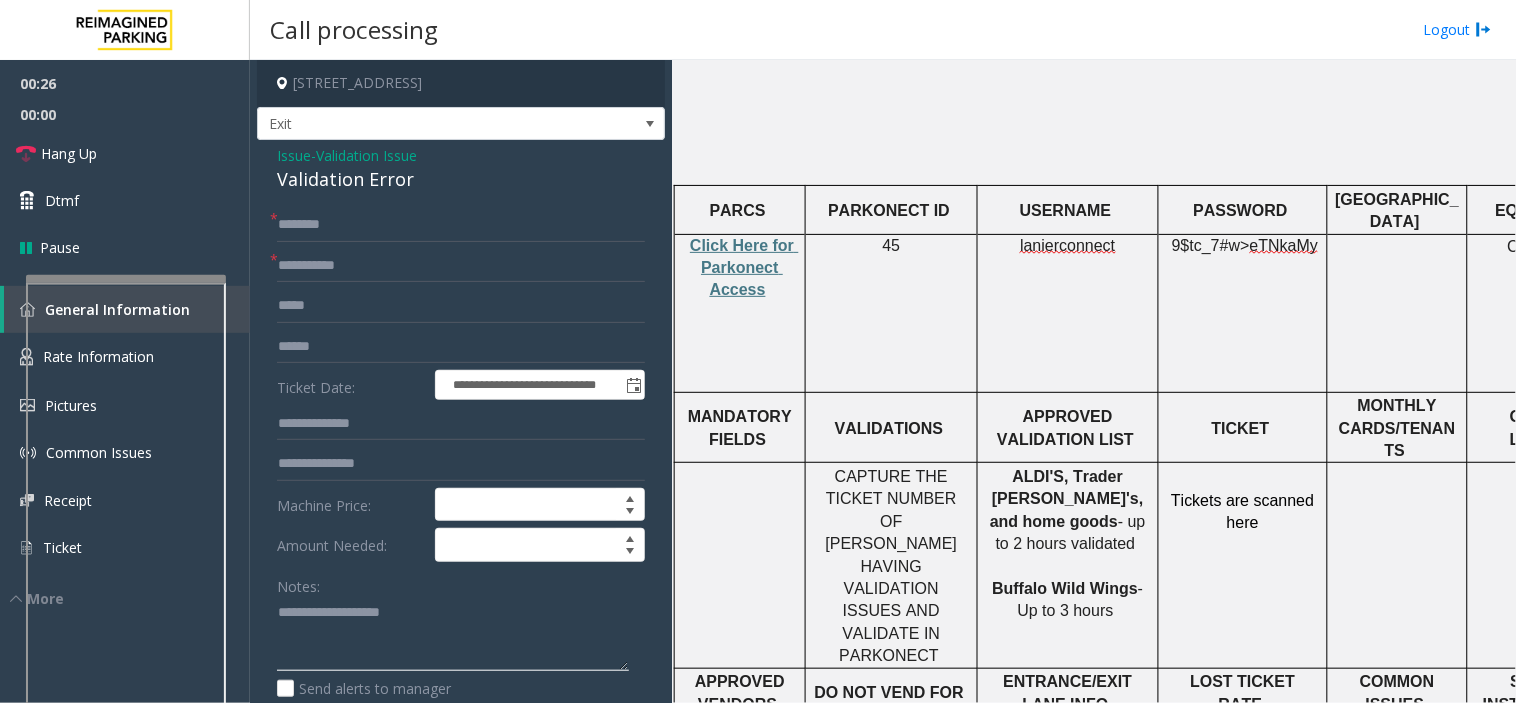 paste on "**********" 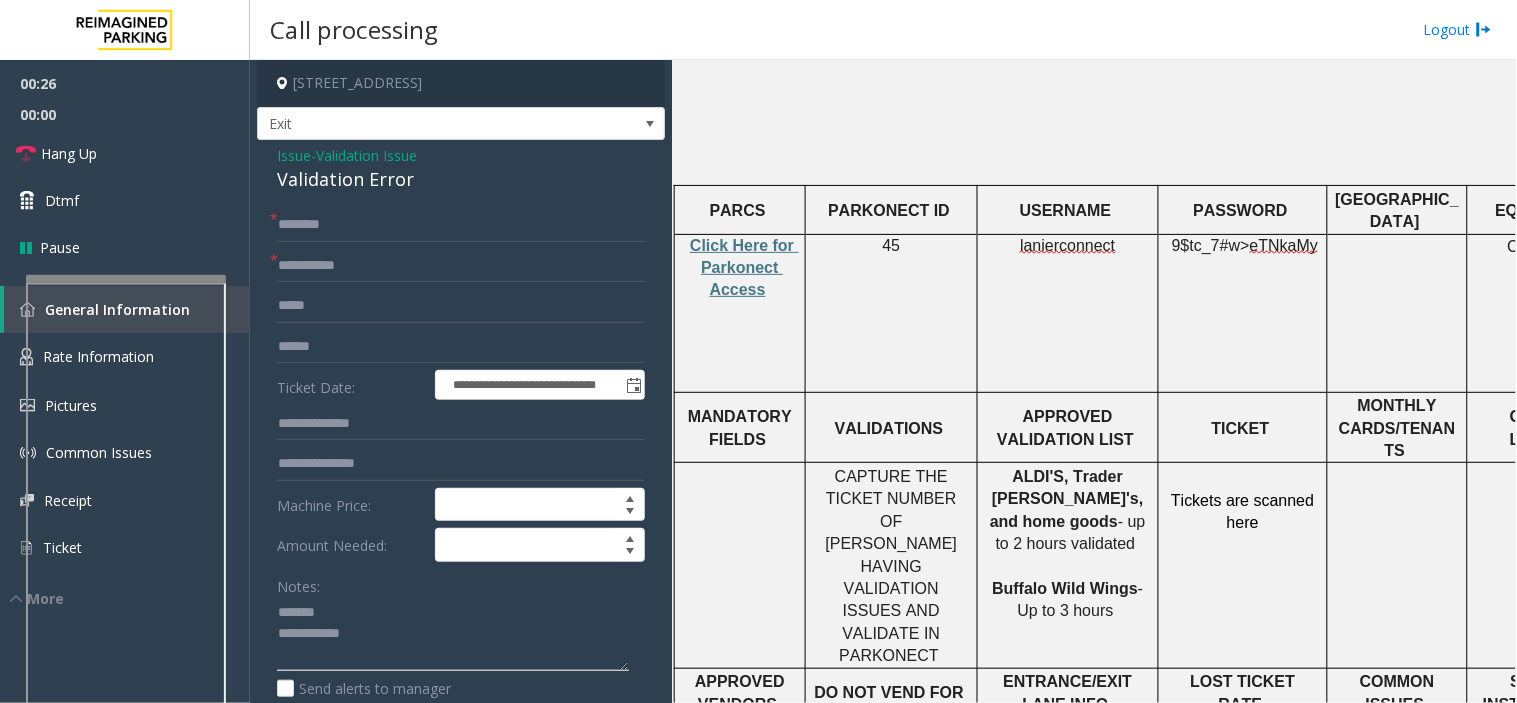 click 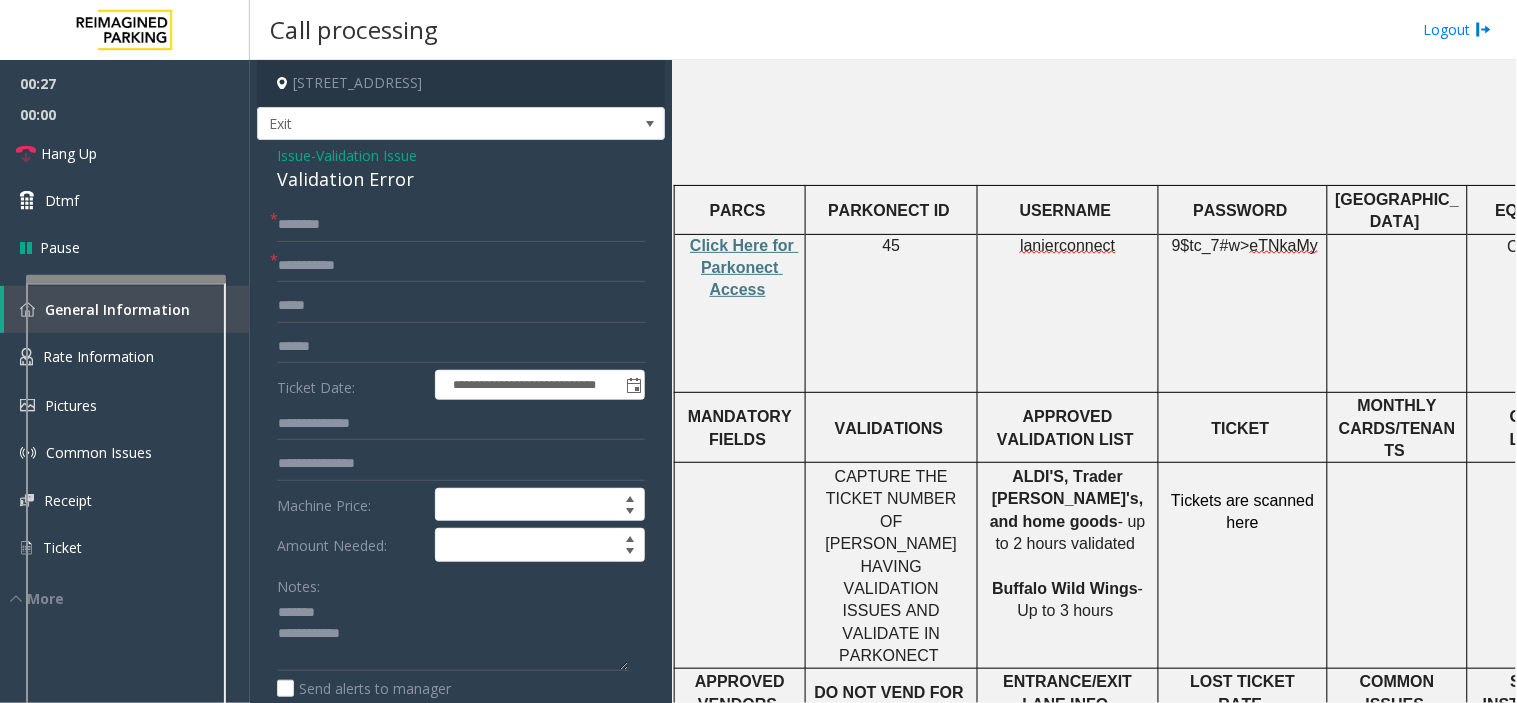 click on "Validation Error" 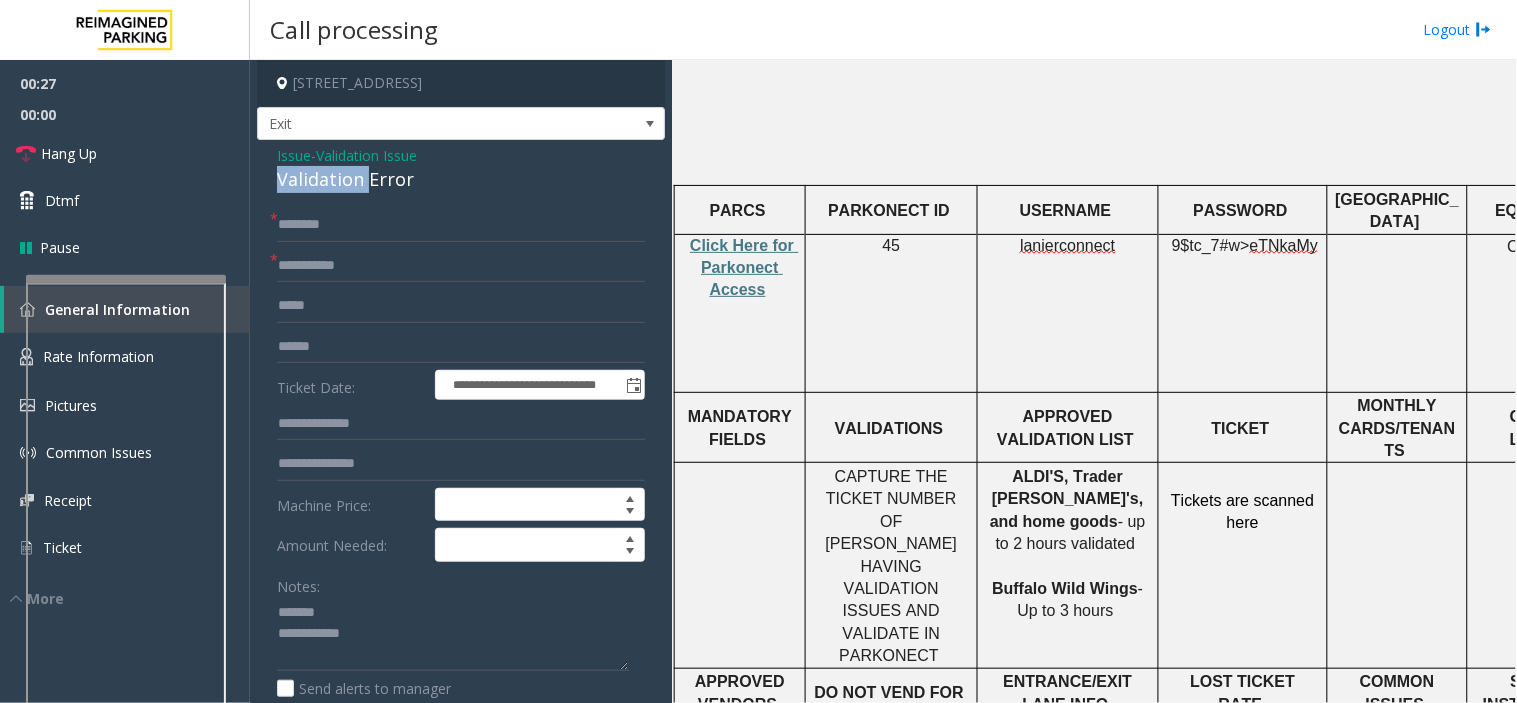 click on "Validation Error" 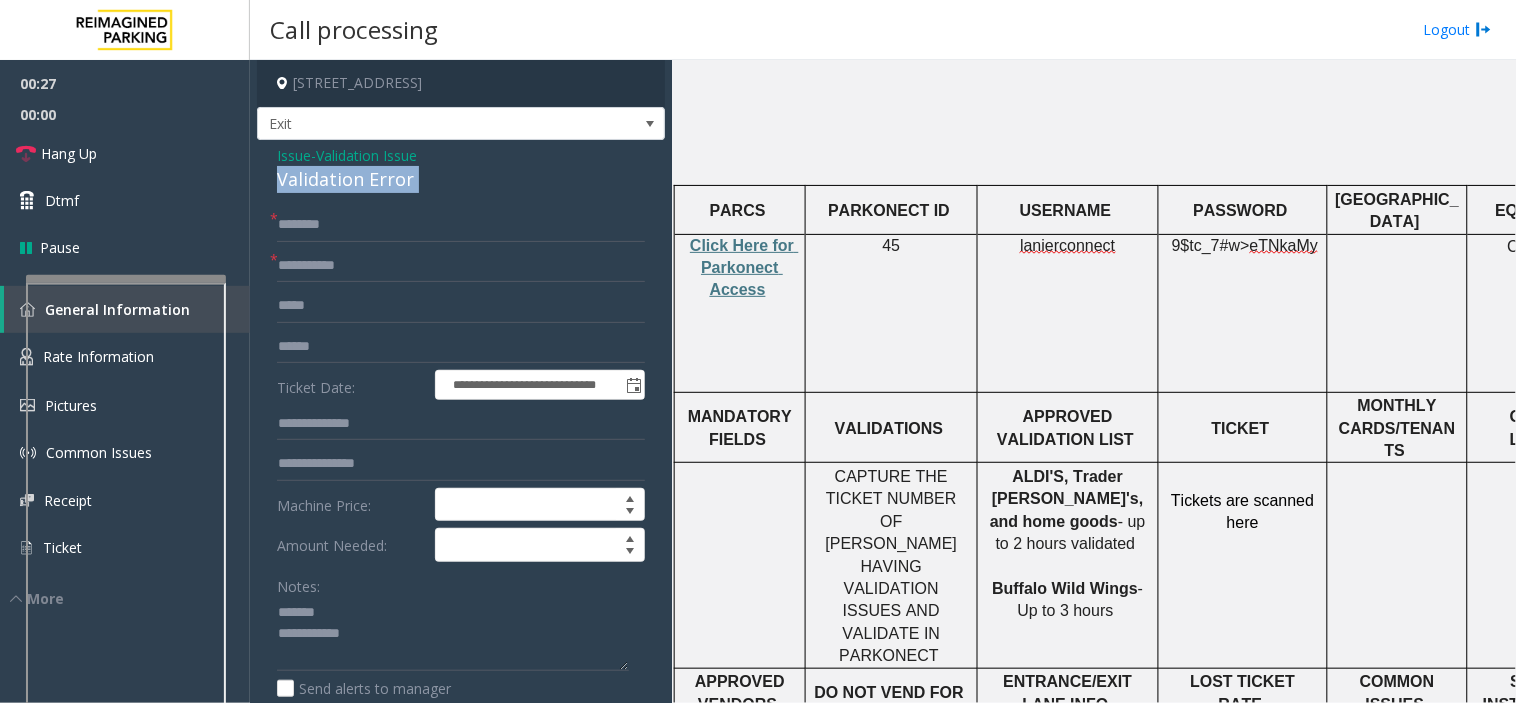 click on "Validation Error" 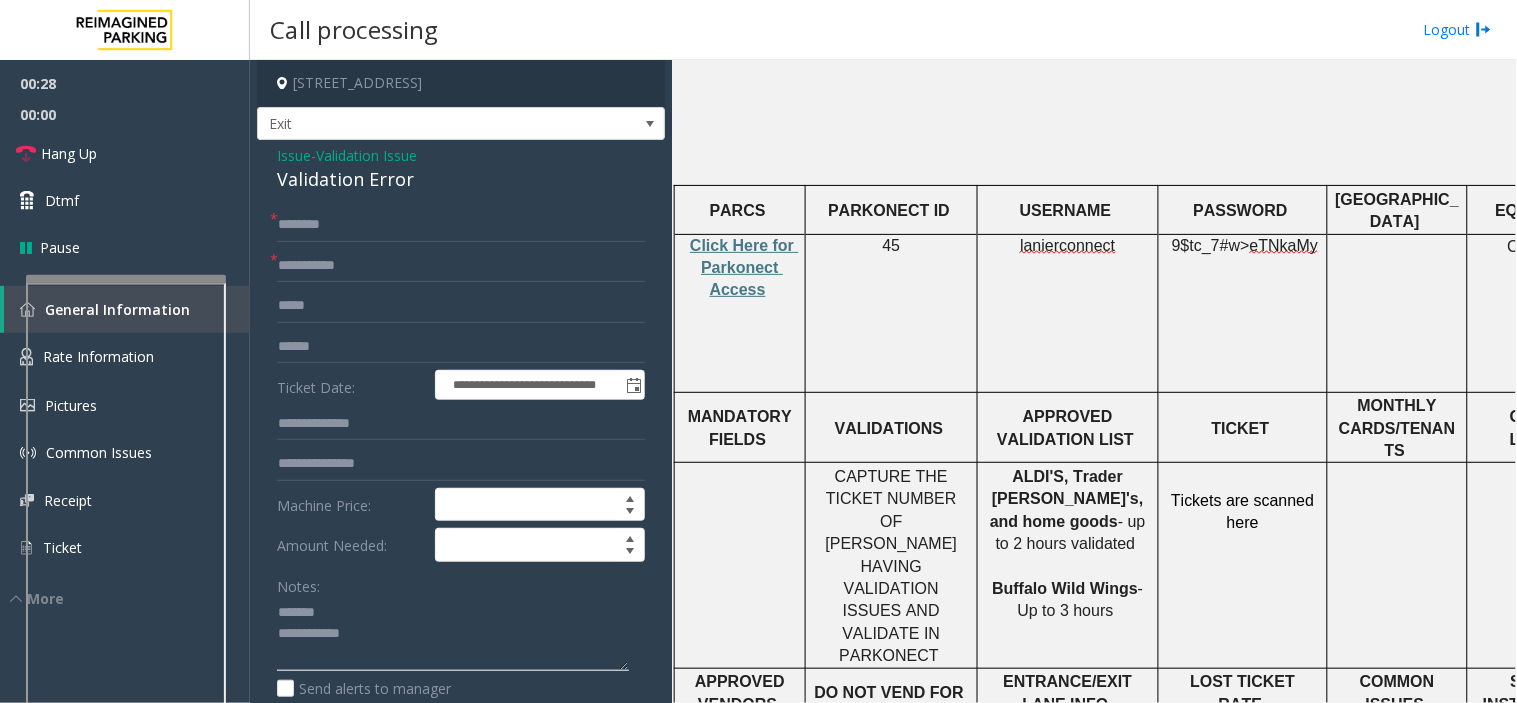 click 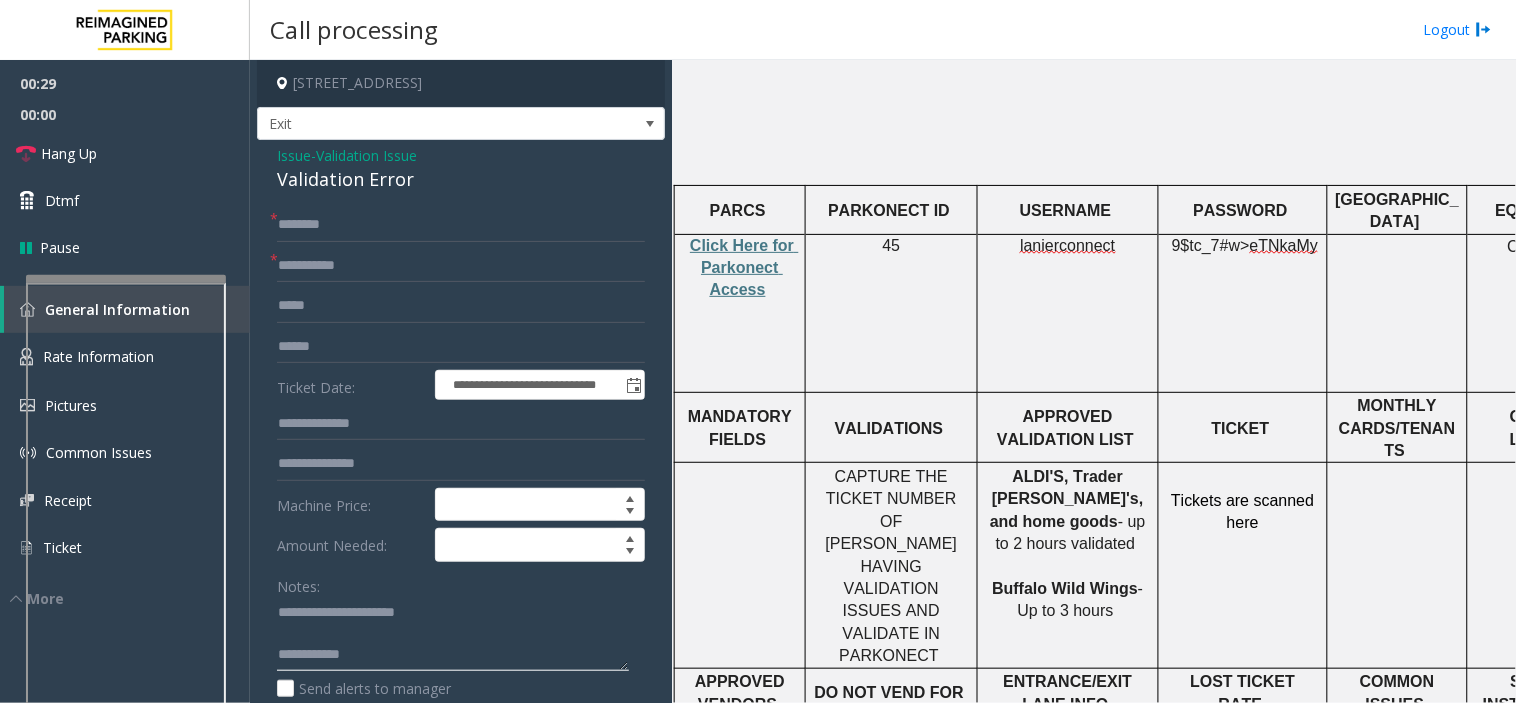 click 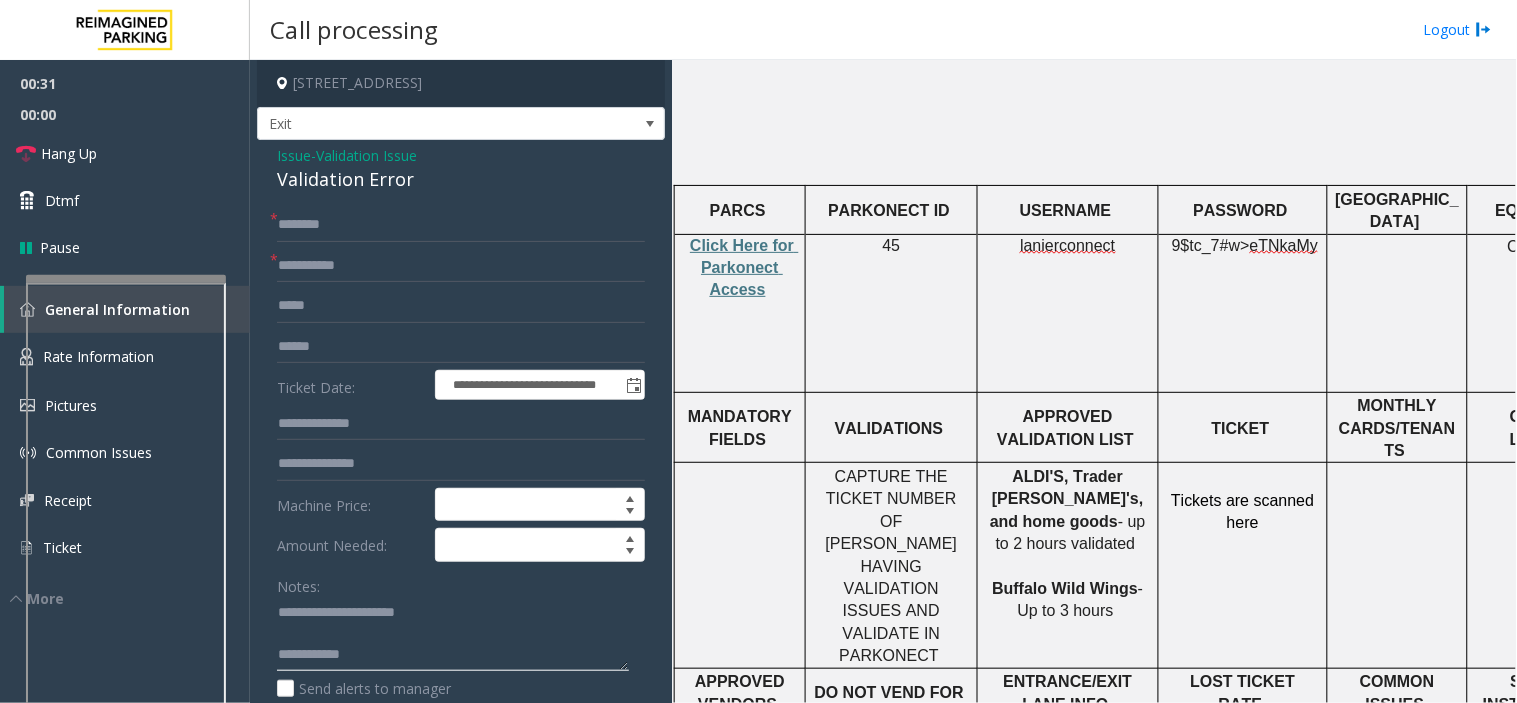 click 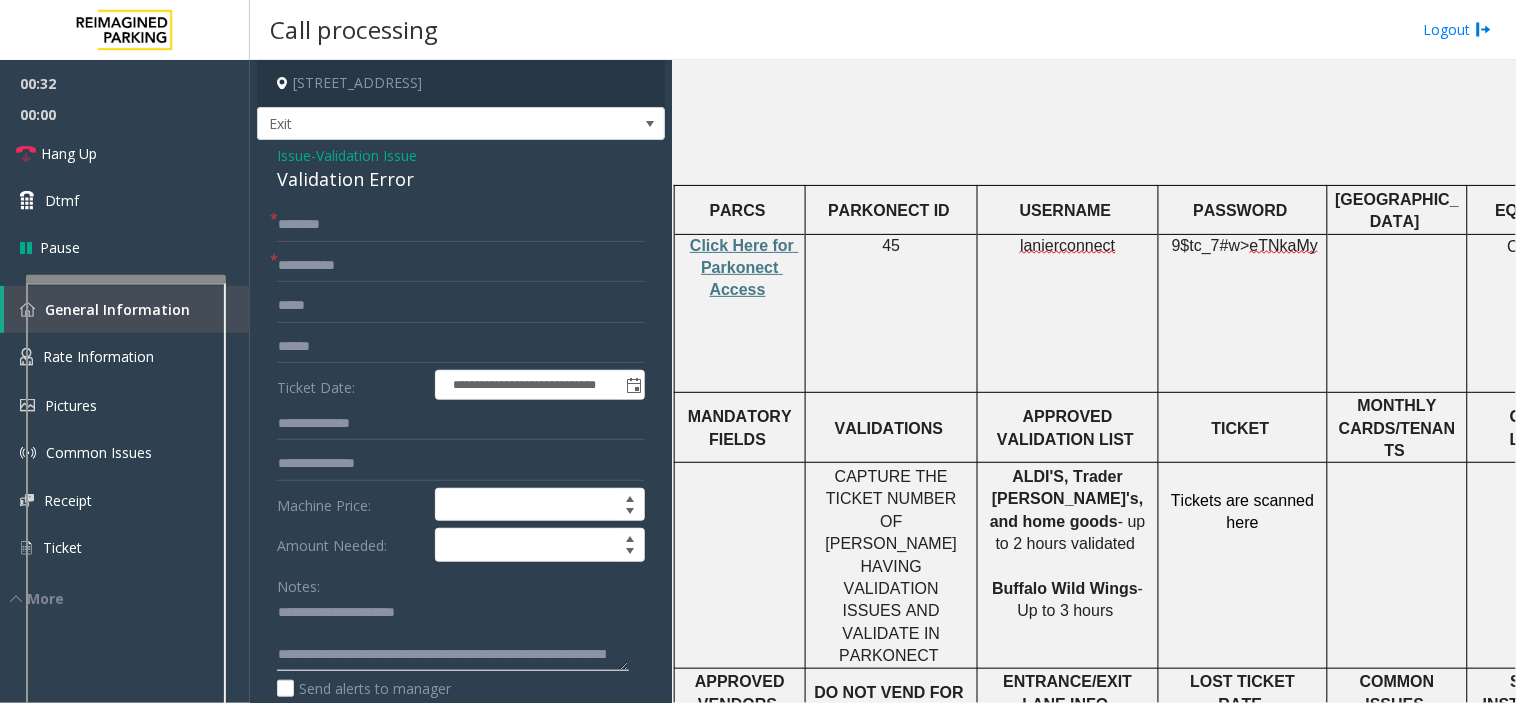 scroll, scrollTop: 35, scrollLeft: 0, axis: vertical 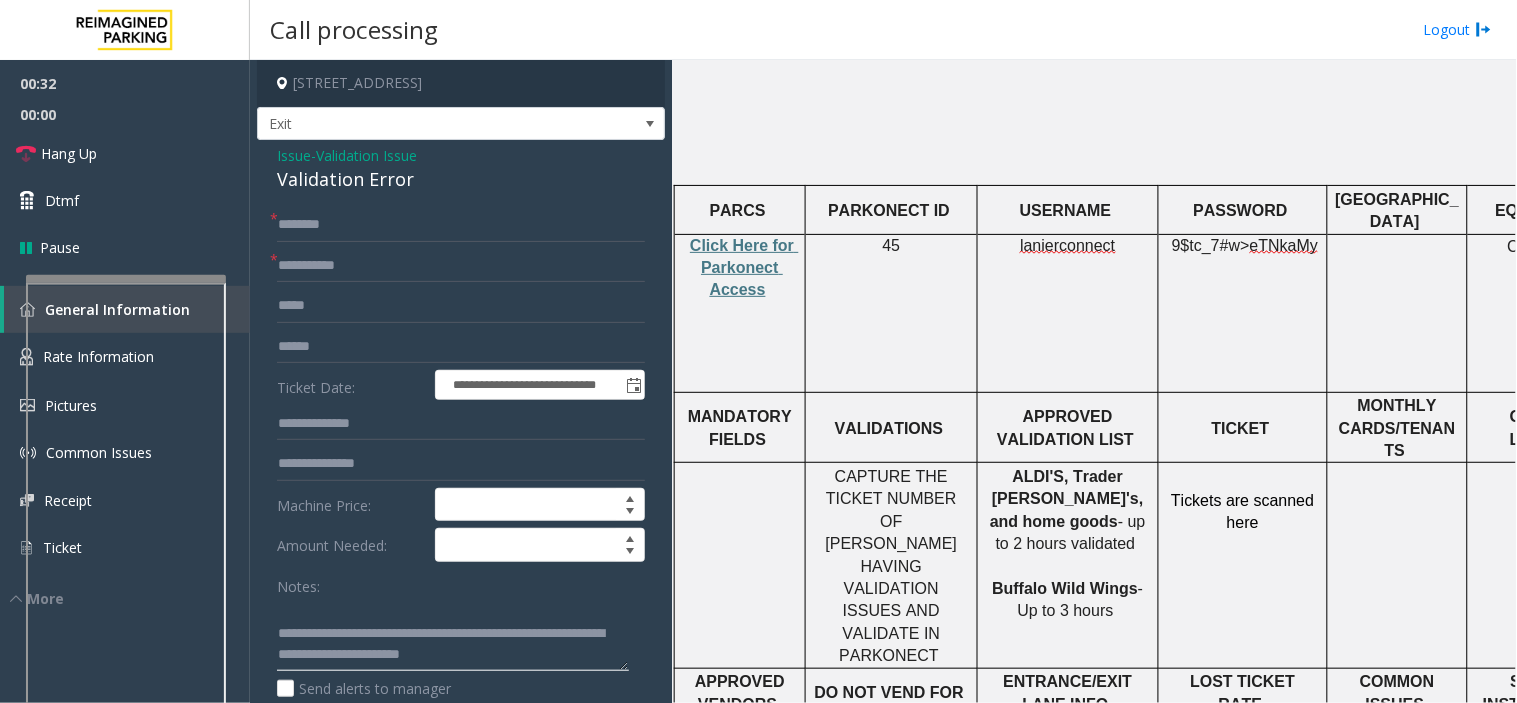 type on "**********" 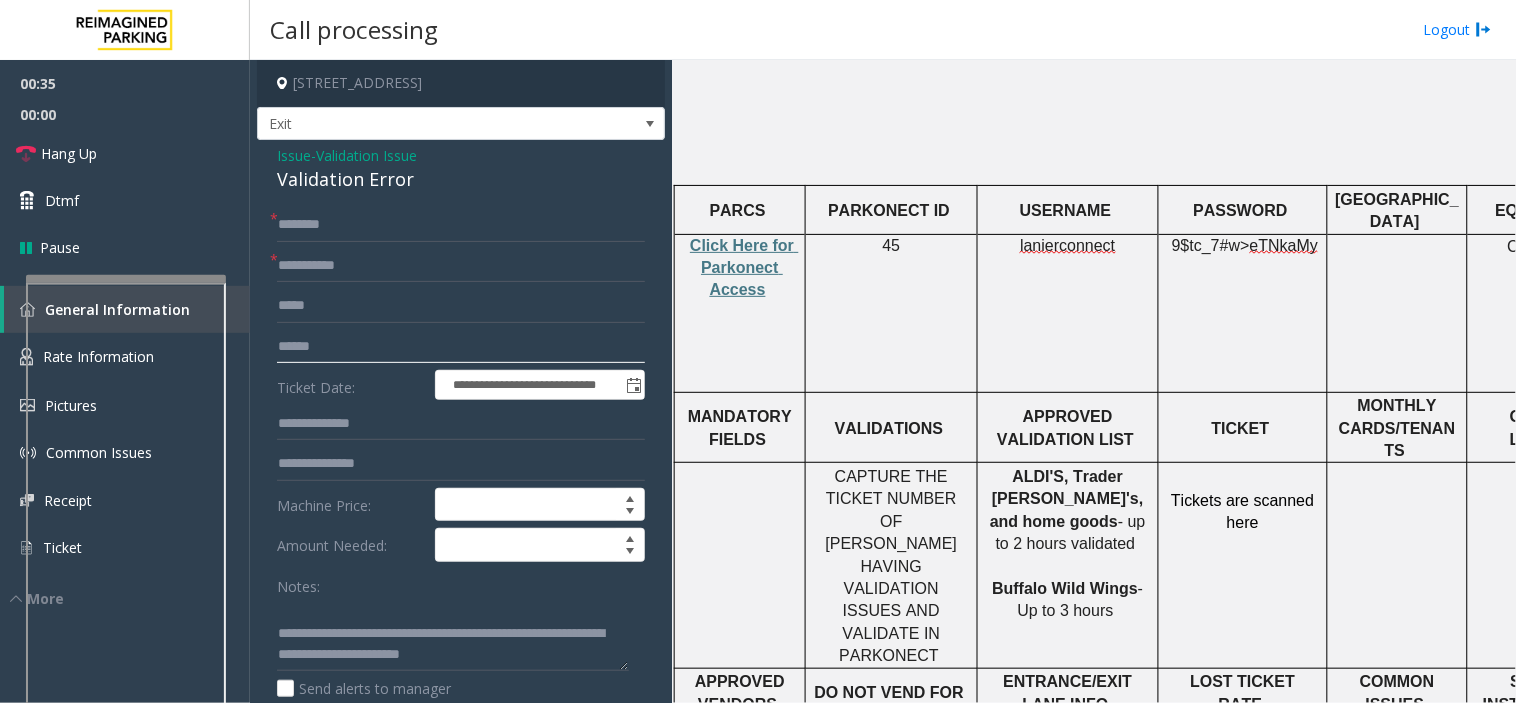 click 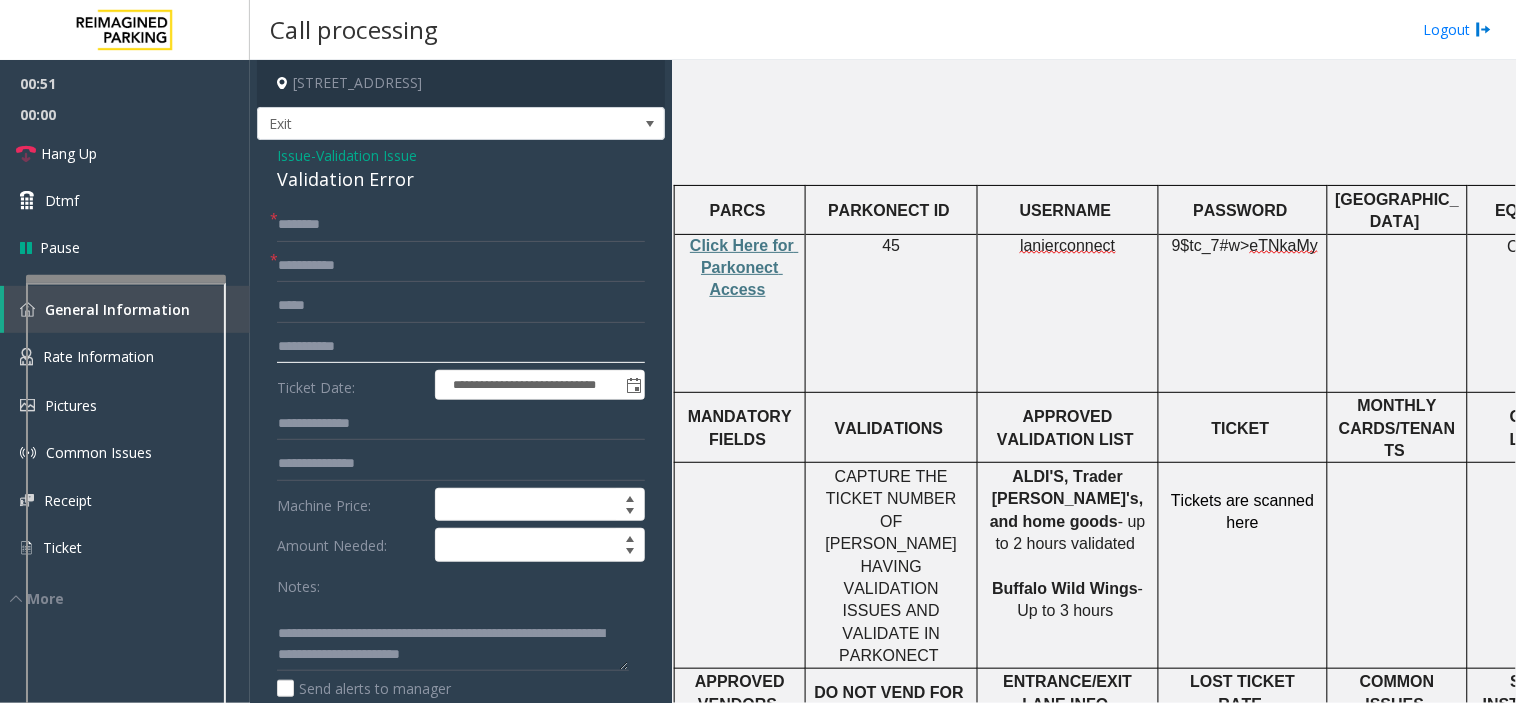 type on "**********" 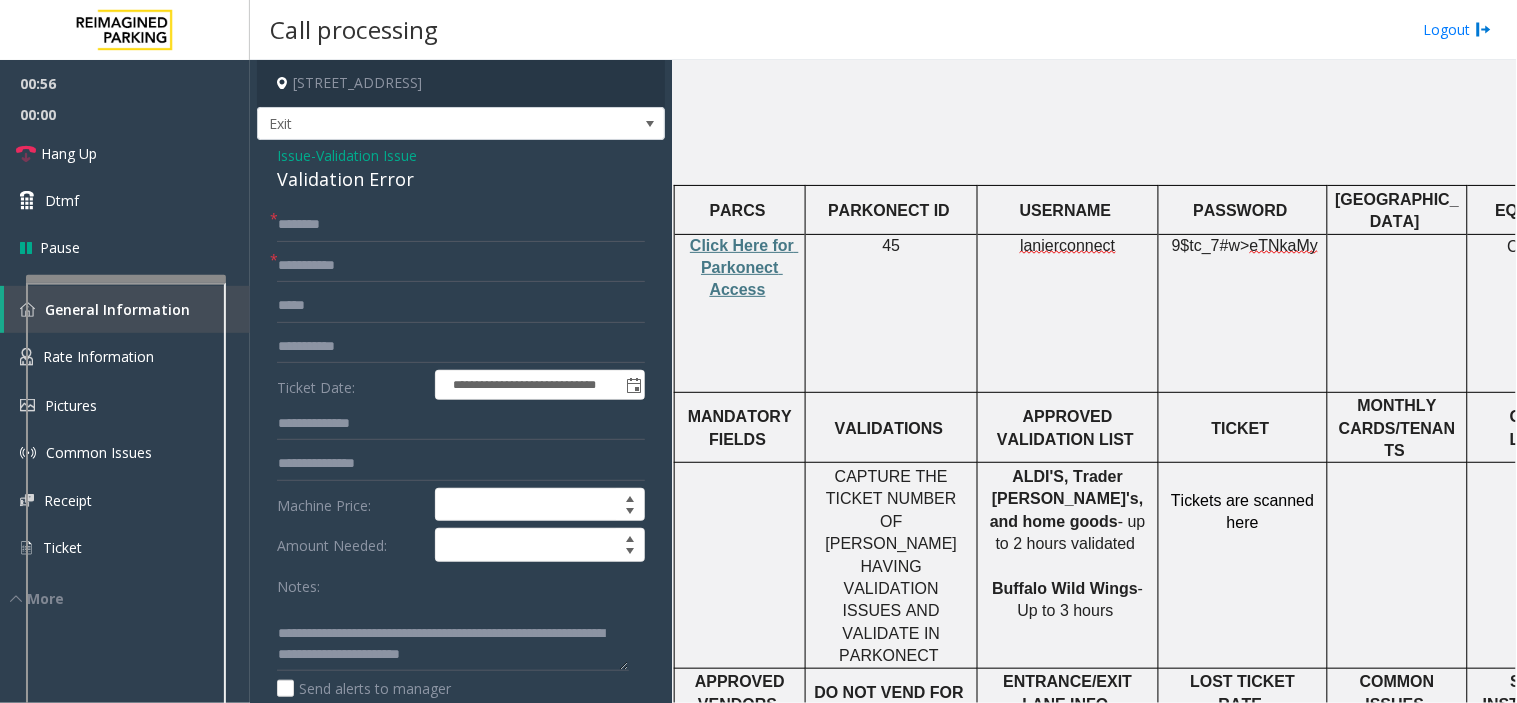 click on "lanierconnect" 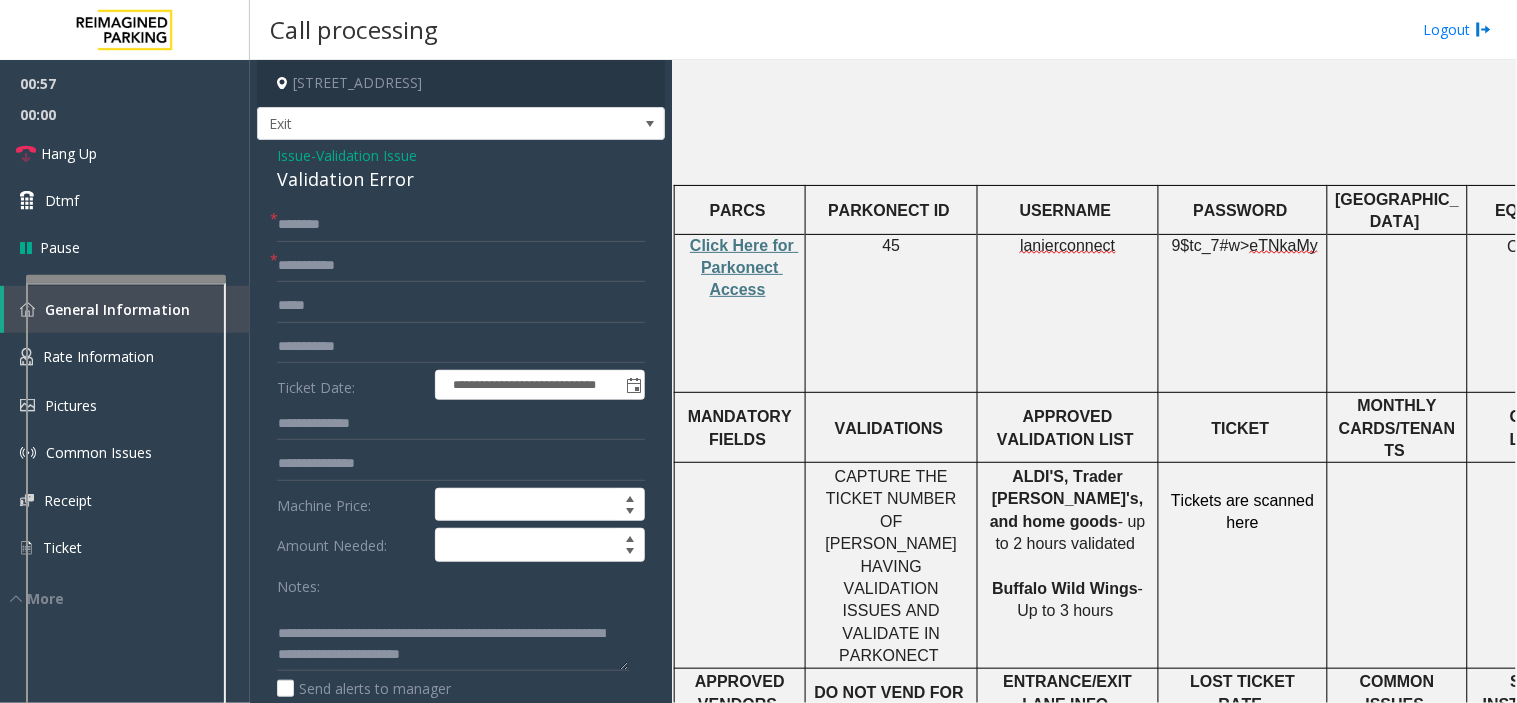 click on "lanierconnect" 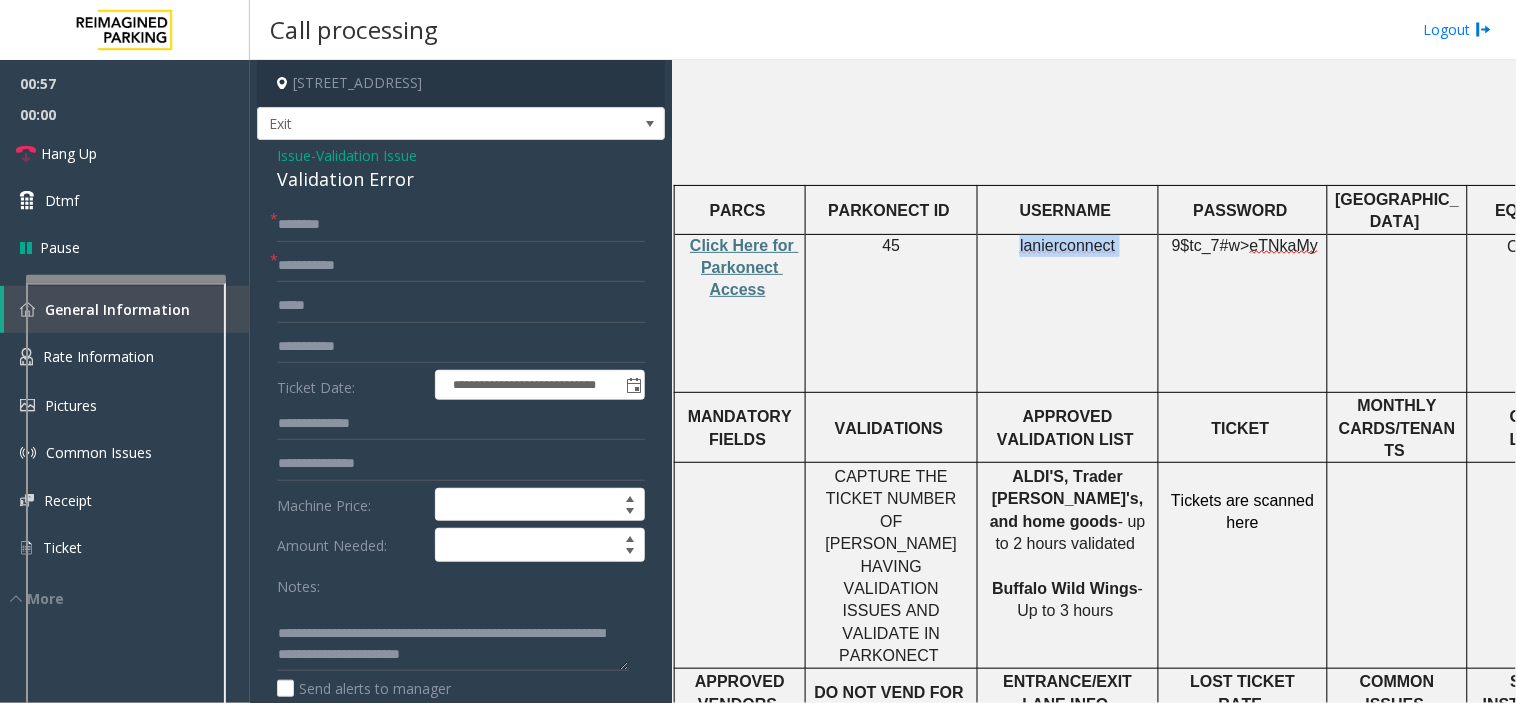 click on "lanierconnect" 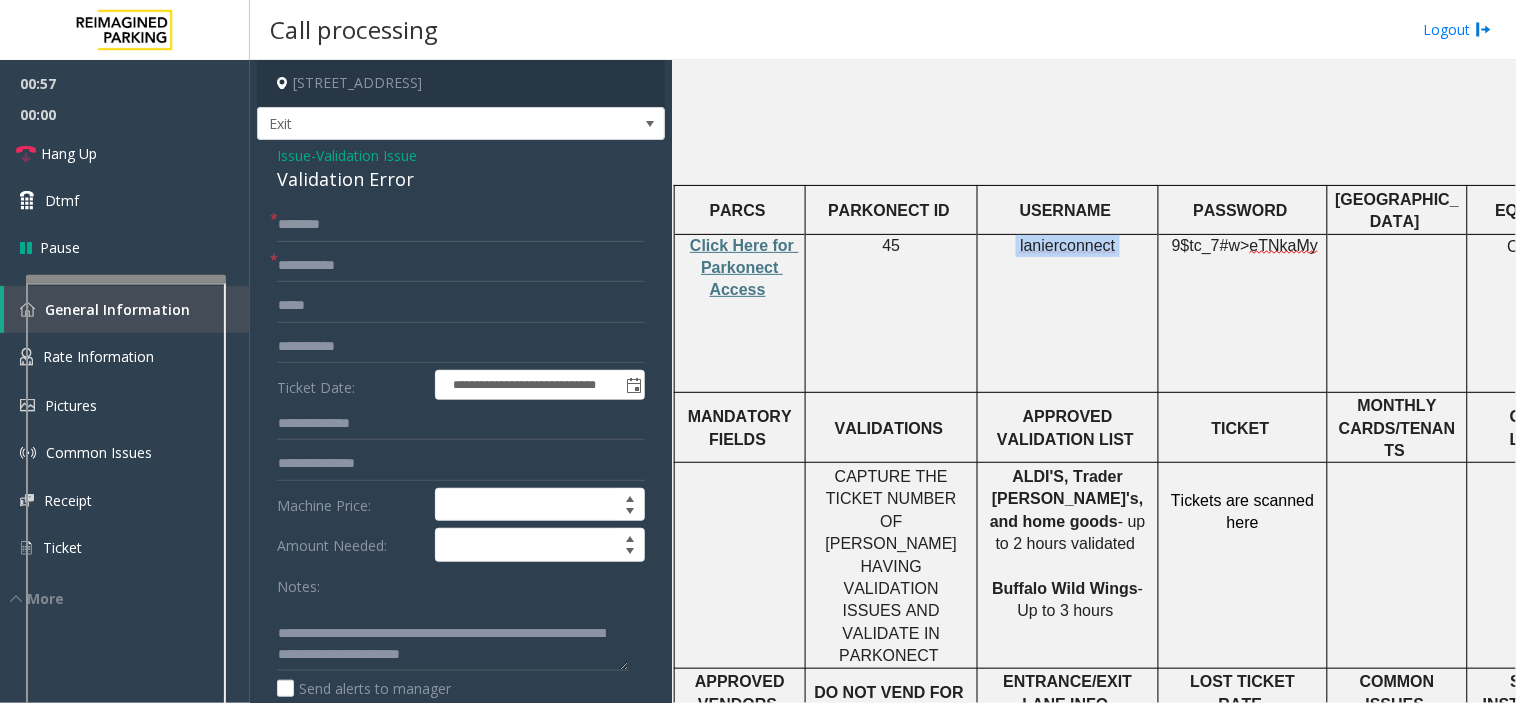 click on "lanierconnect" 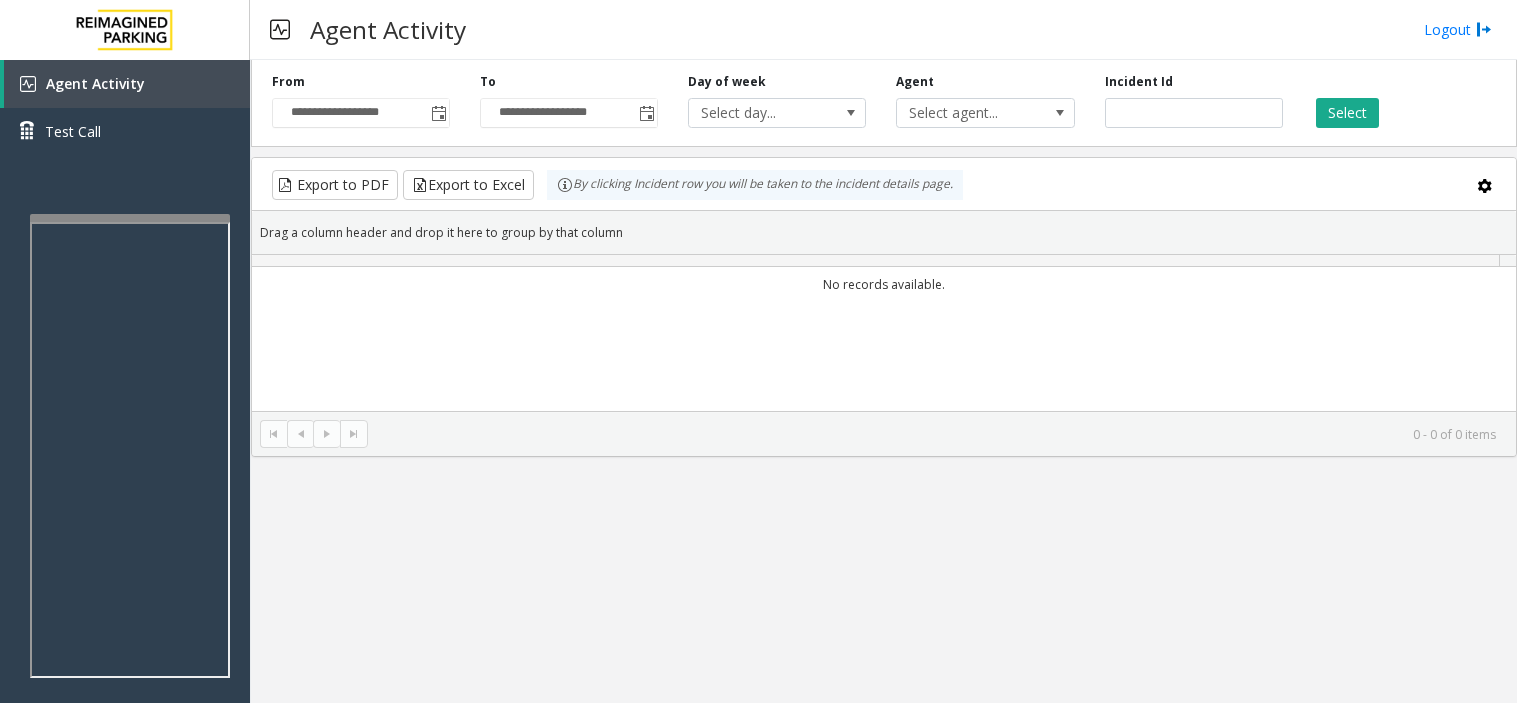 scroll, scrollTop: 0, scrollLeft: 0, axis: both 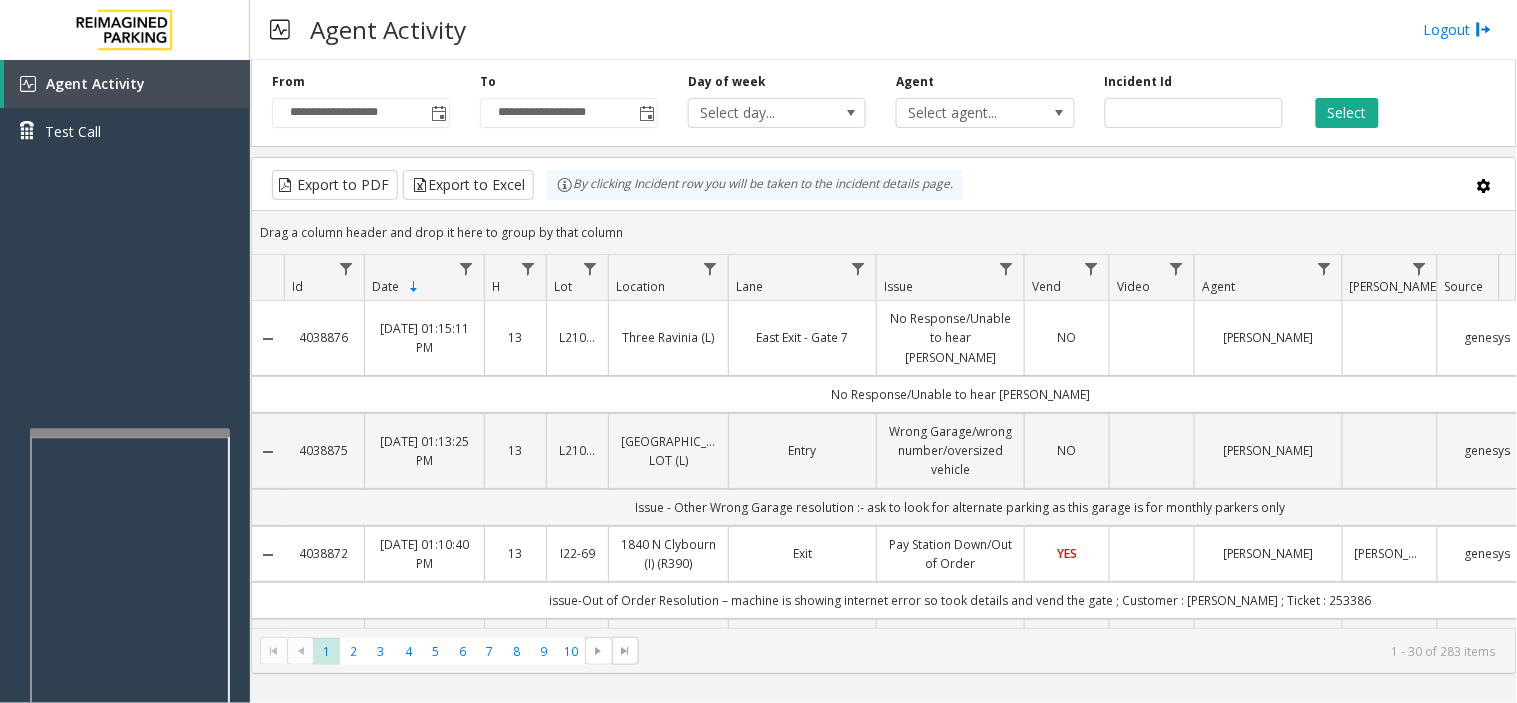 click at bounding box center [130, 432] 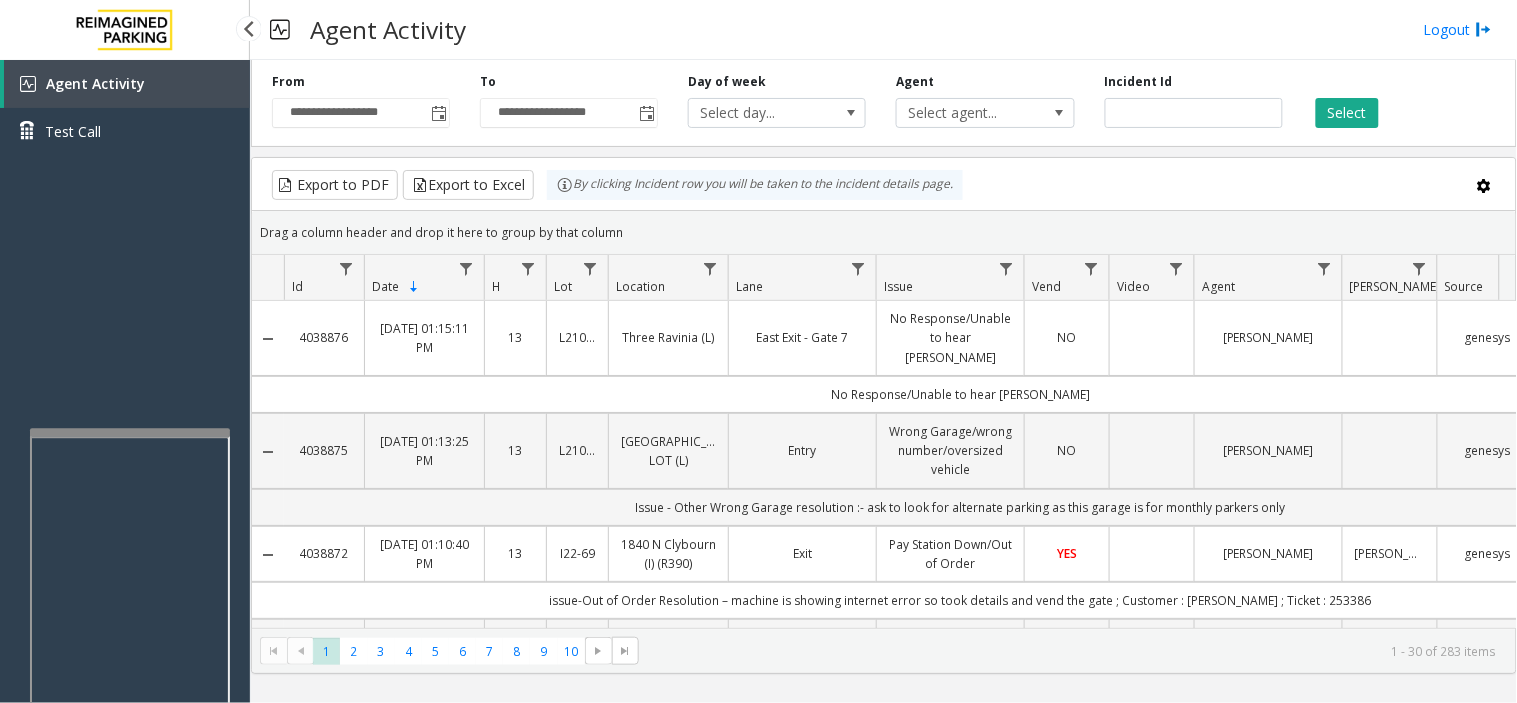 click on "Agent Activity Test Call" at bounding box center [125, 411] 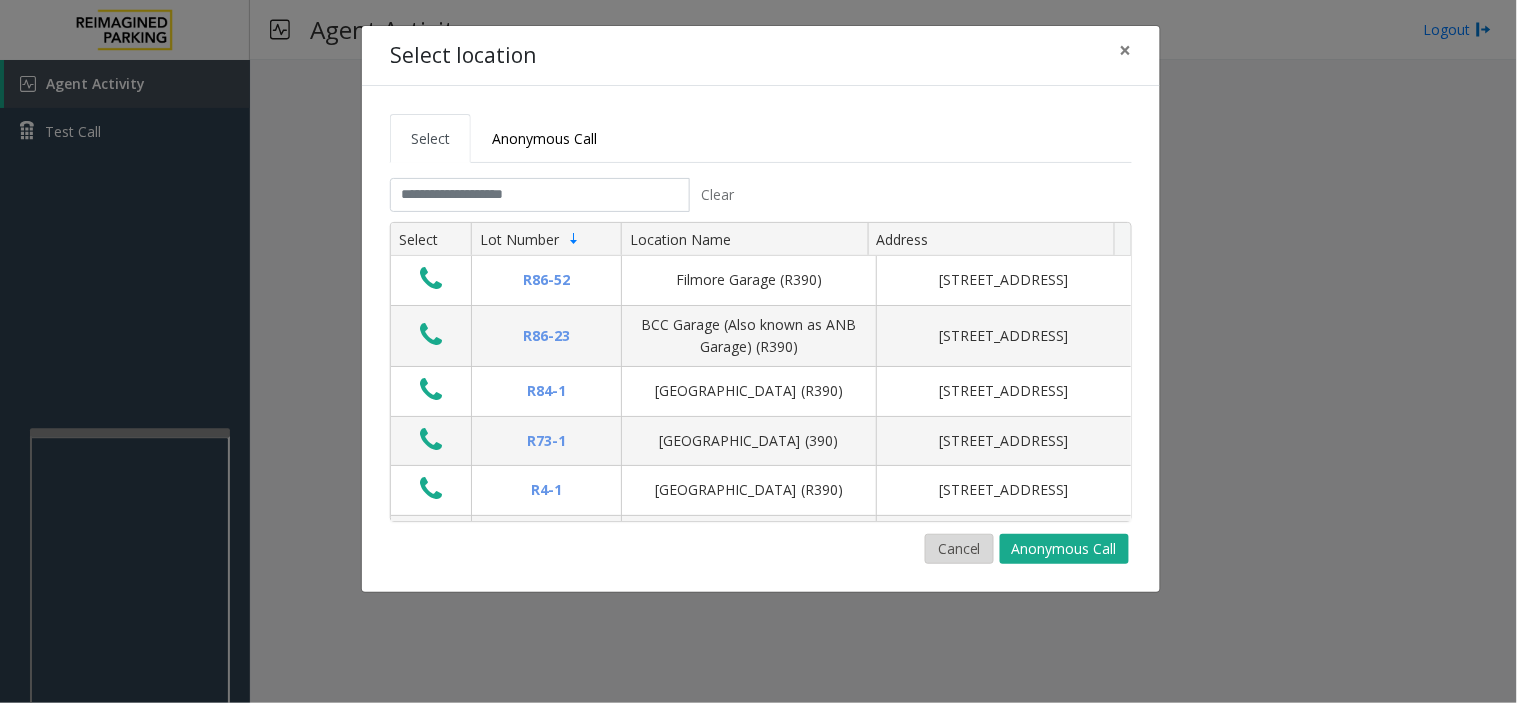 click on "Cancel" 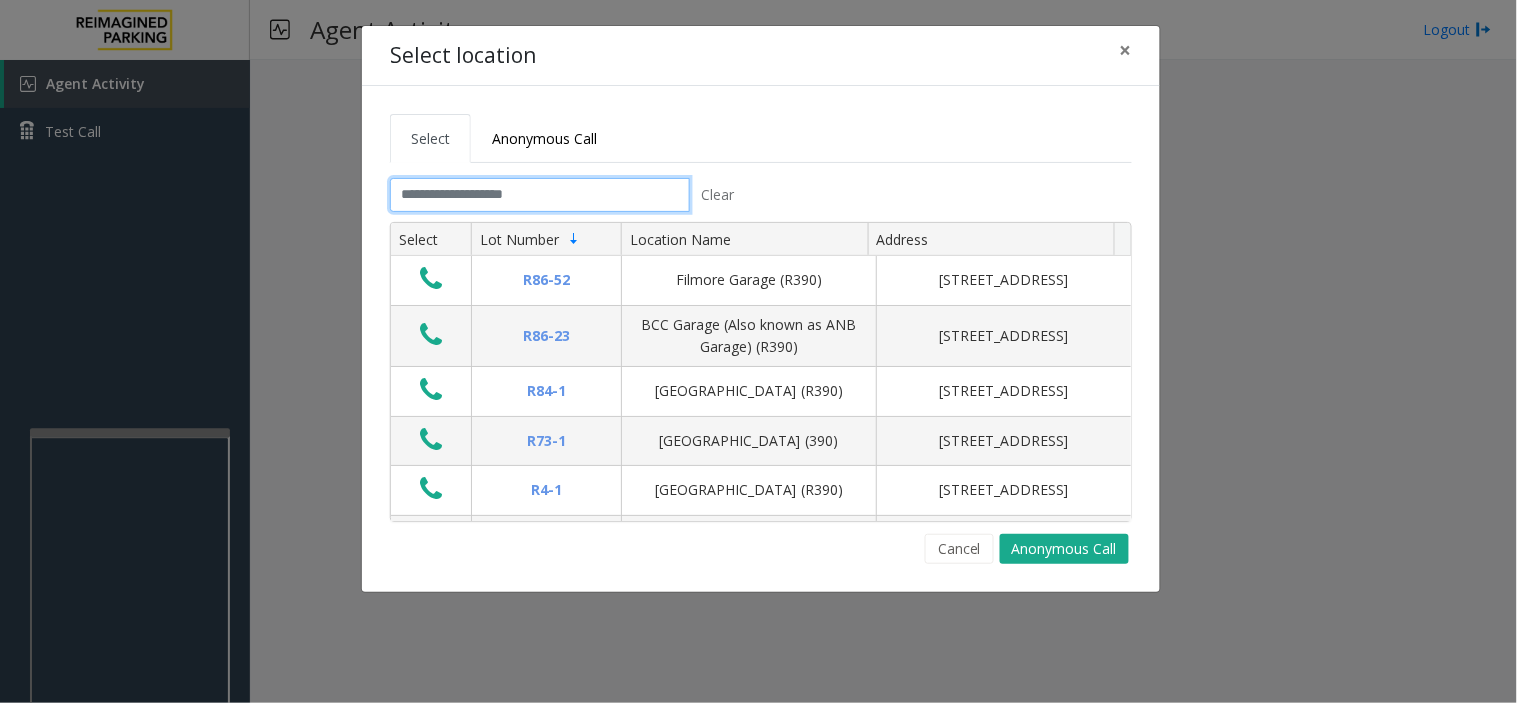 click 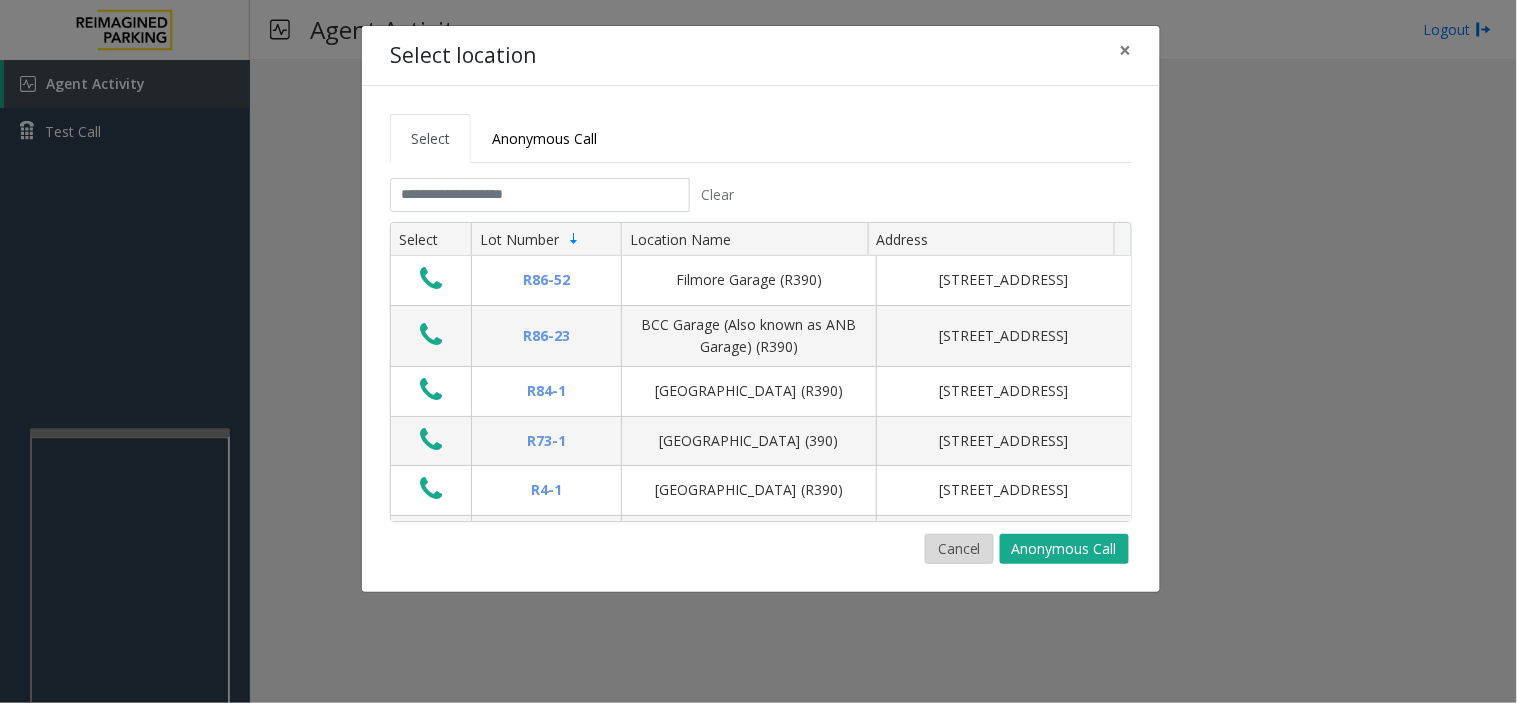 click on "Cancel" 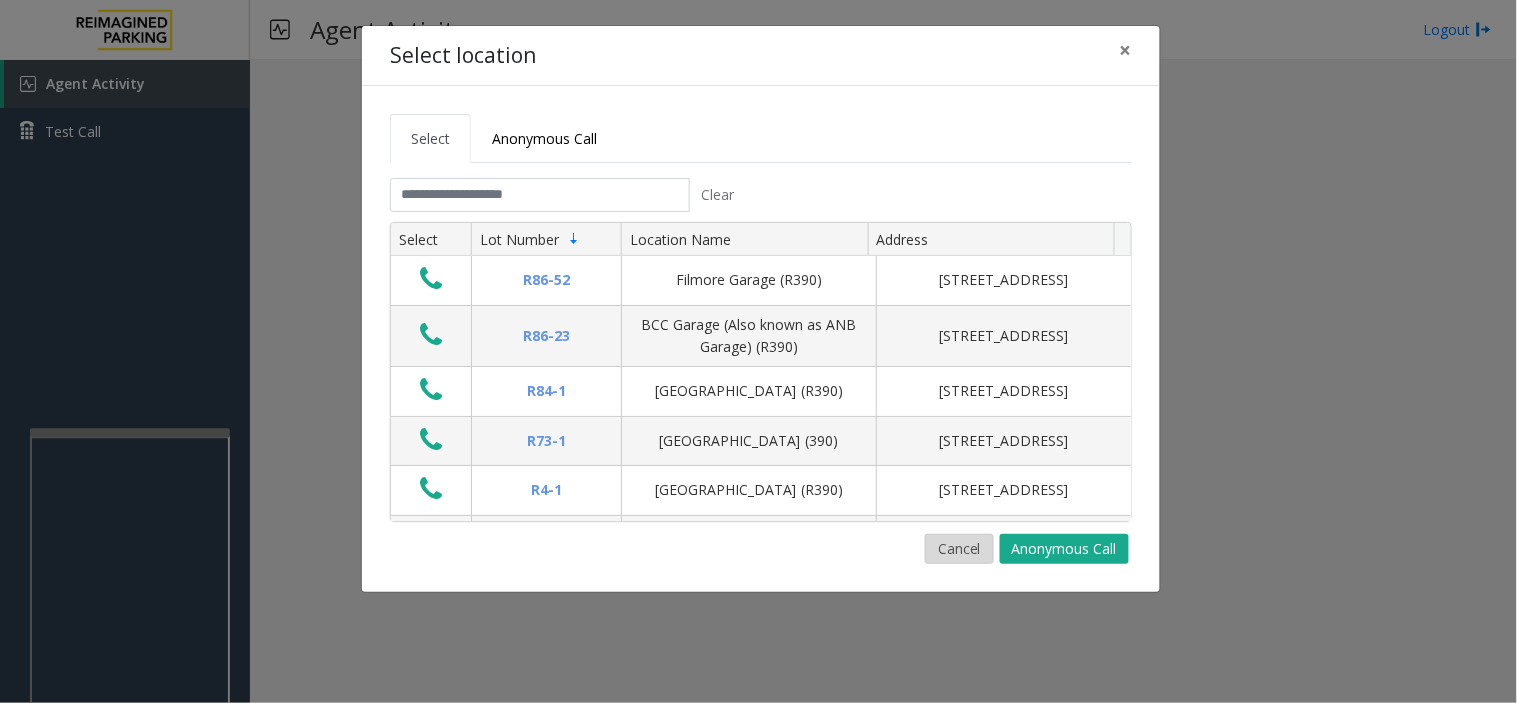 click on "Cancel" 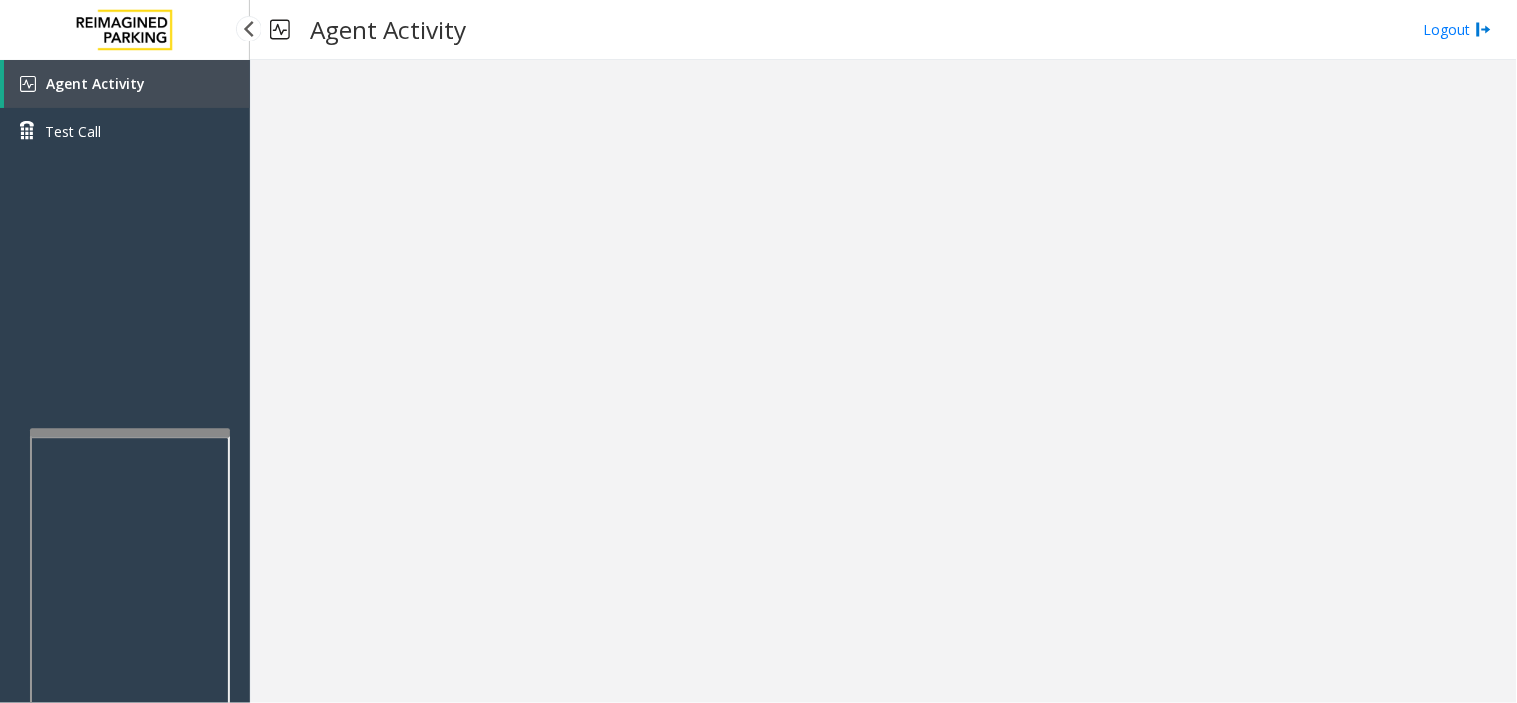drag, startPoint x: 68, startPoint y: 138, endPoint x: 26, endPoint y: 302, distance: 169.29265 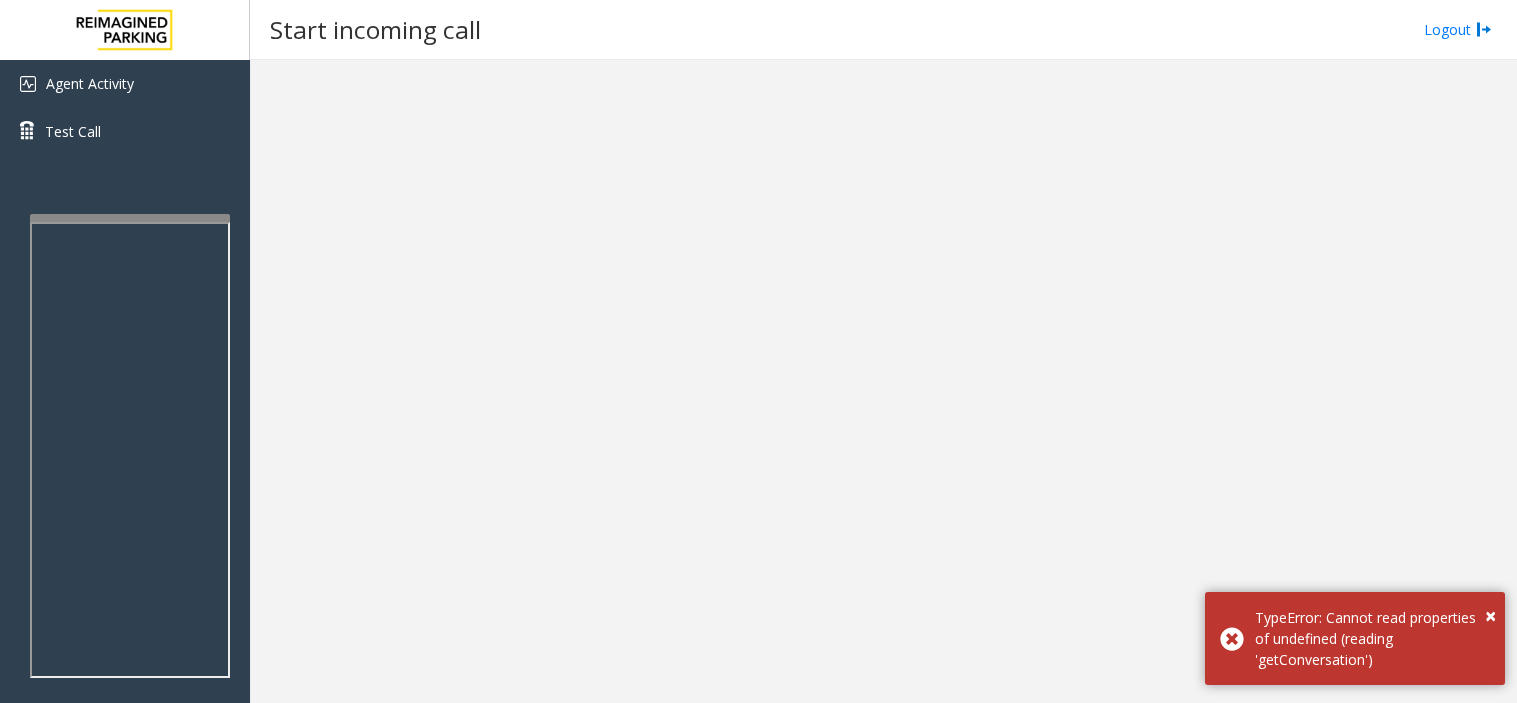 scroll, scrollTop: 0, scrollLeft: 0, axis: both 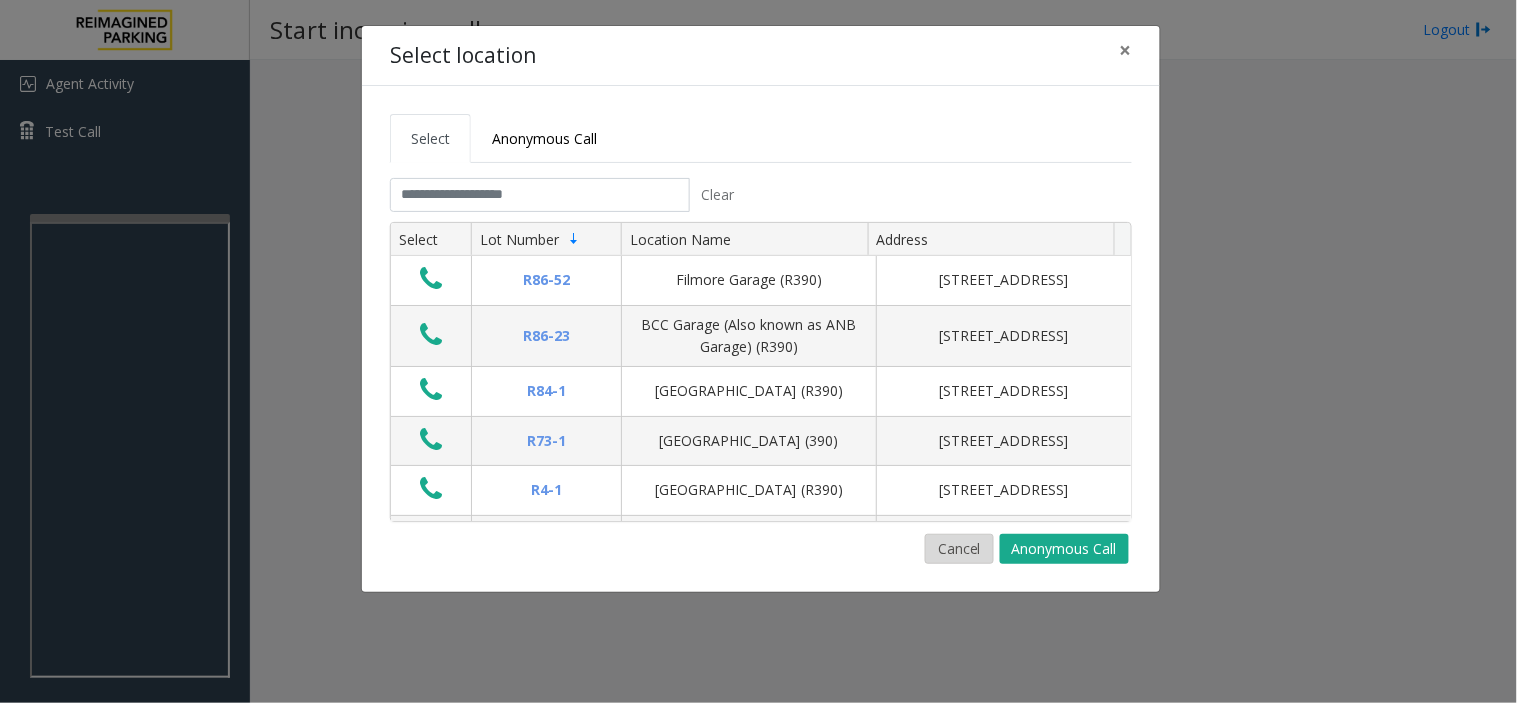 click on "Cancel" 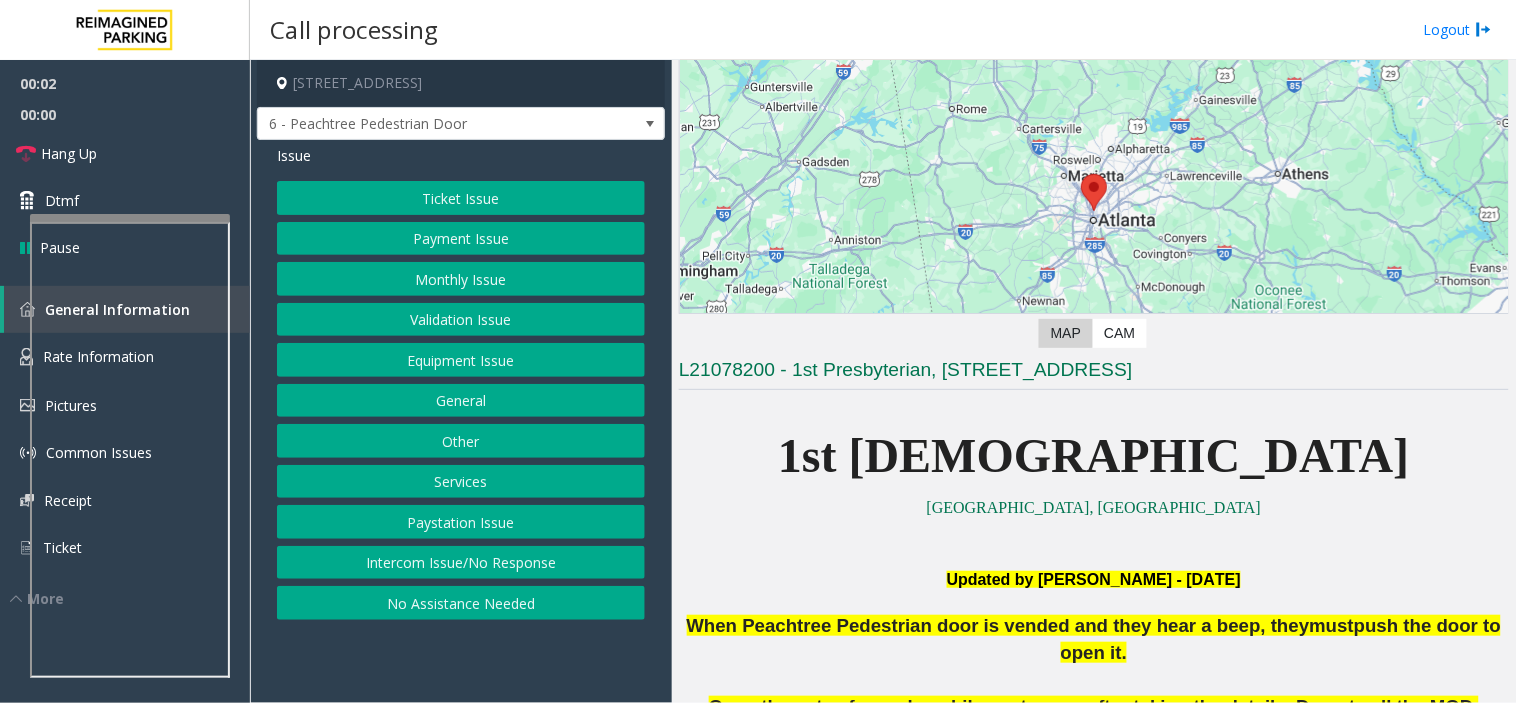 scroll, scrollTop: 444, scrollLeft: 0, axis: vertical 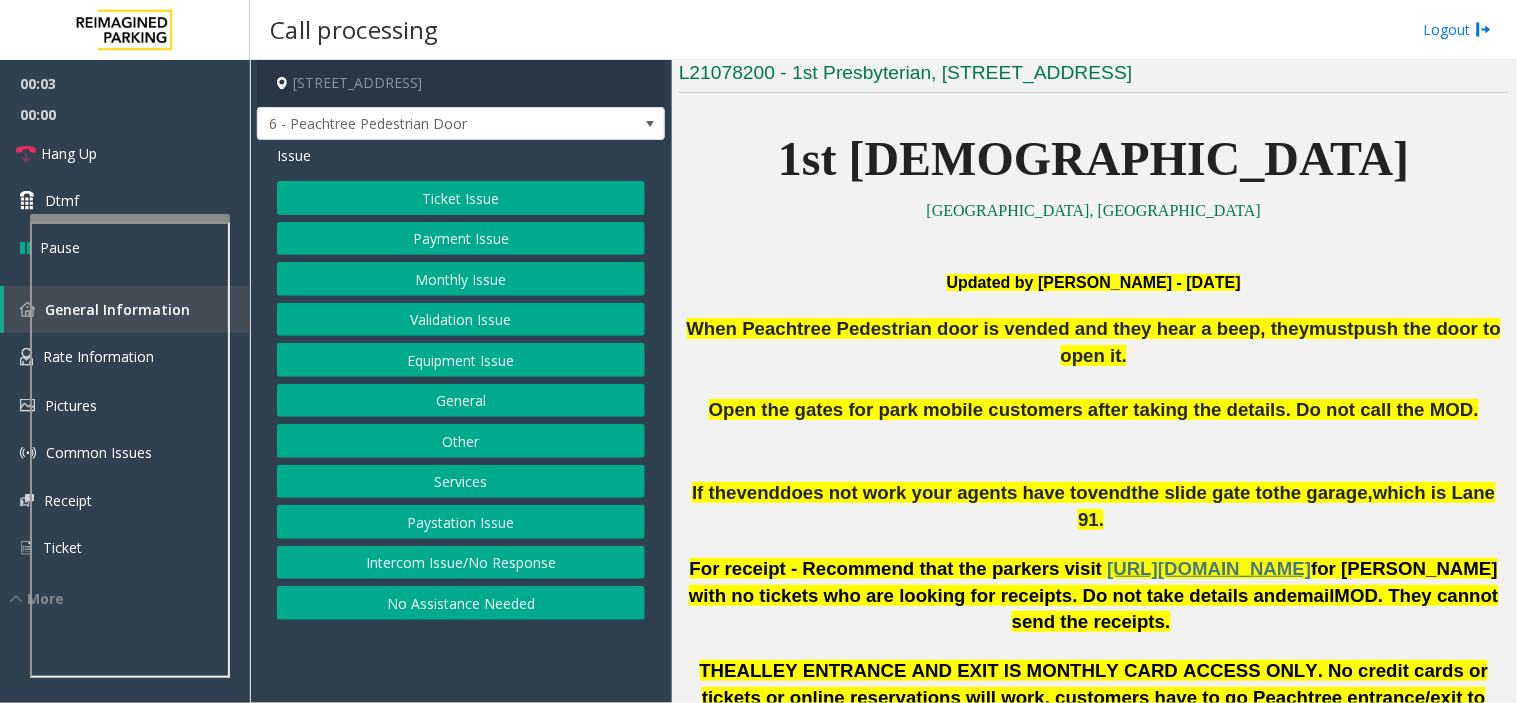 click on "1337 Peachtree Street Northeast, Atlanta, GA 6 - Peachtree  Pedestrian Door Issue  Ticket Issue   Payment Issue   Monthly Issue   Validation Issue   Equipment Issue   General   Other   Services   Paystation Issue   Intercom Issue/No Response   No Assistance Needed" 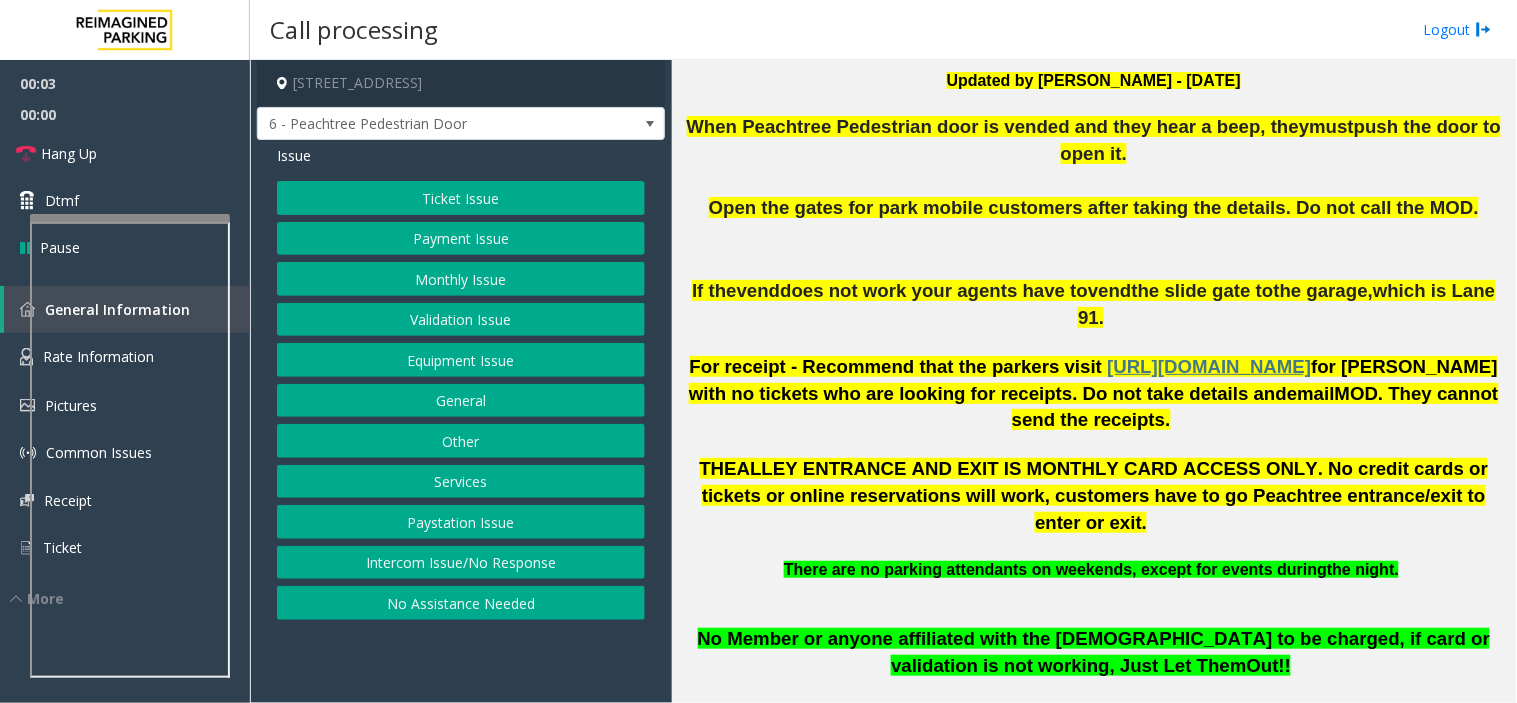 scroll, scrollTop: 1000, scrollLeft: 0, axis: vertical 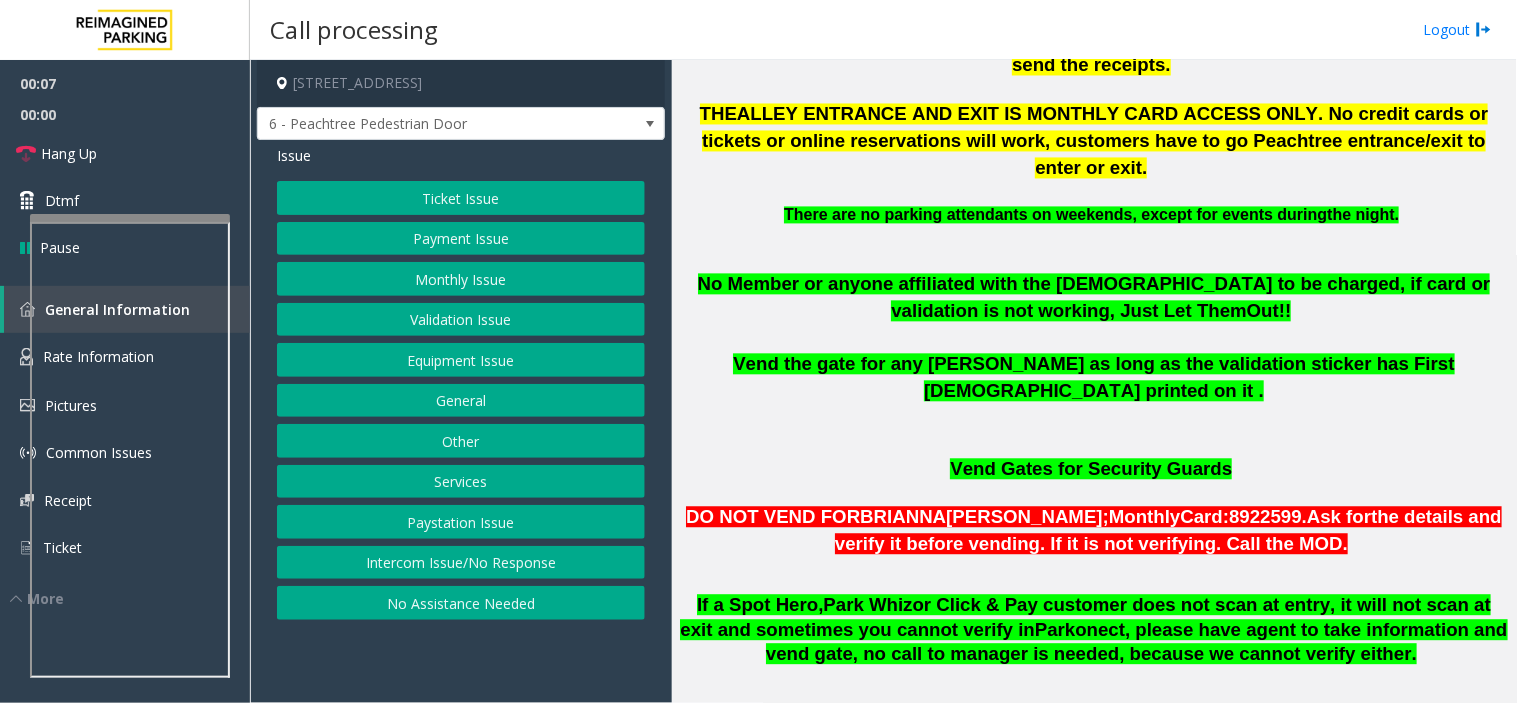 click on "Equipment Issue" 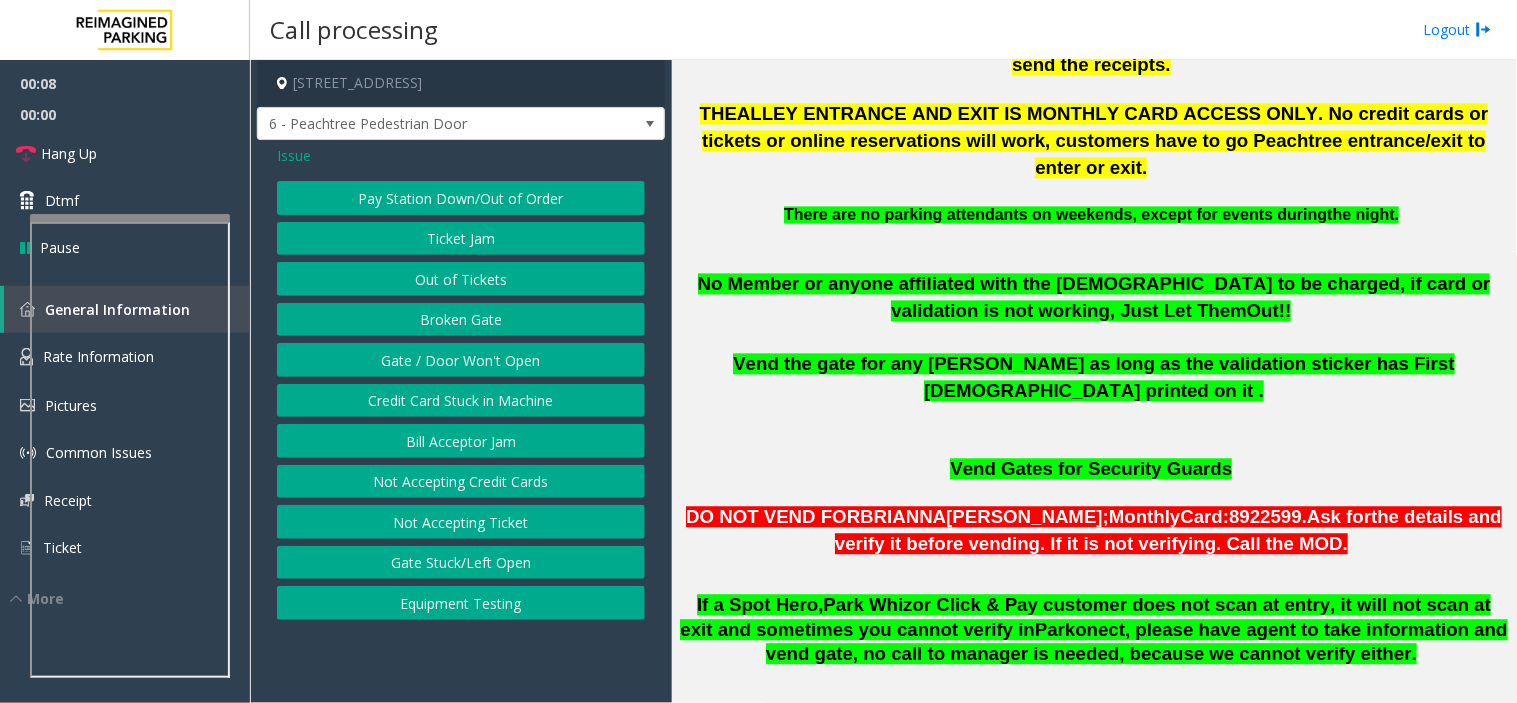 click on "Equipment Testing" 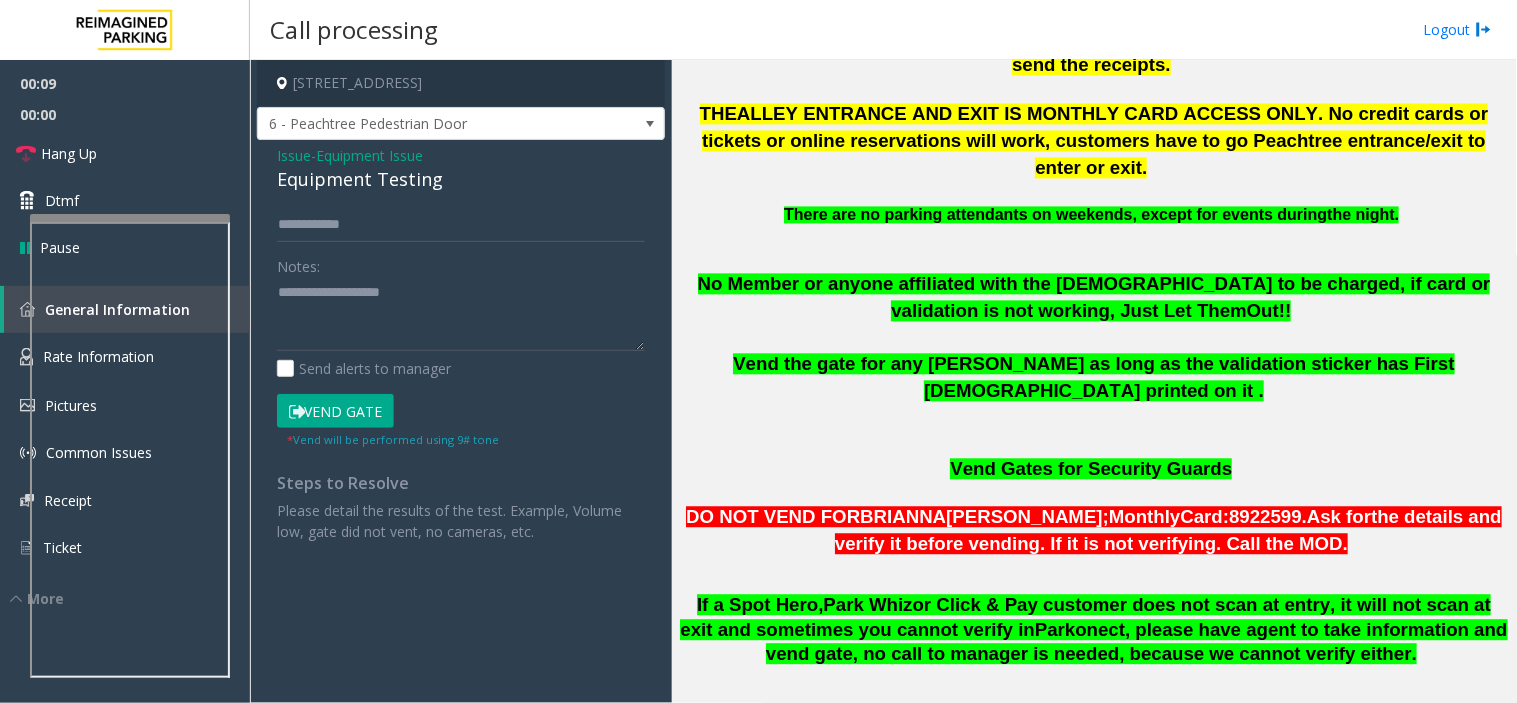 click on "Equipment Testing" 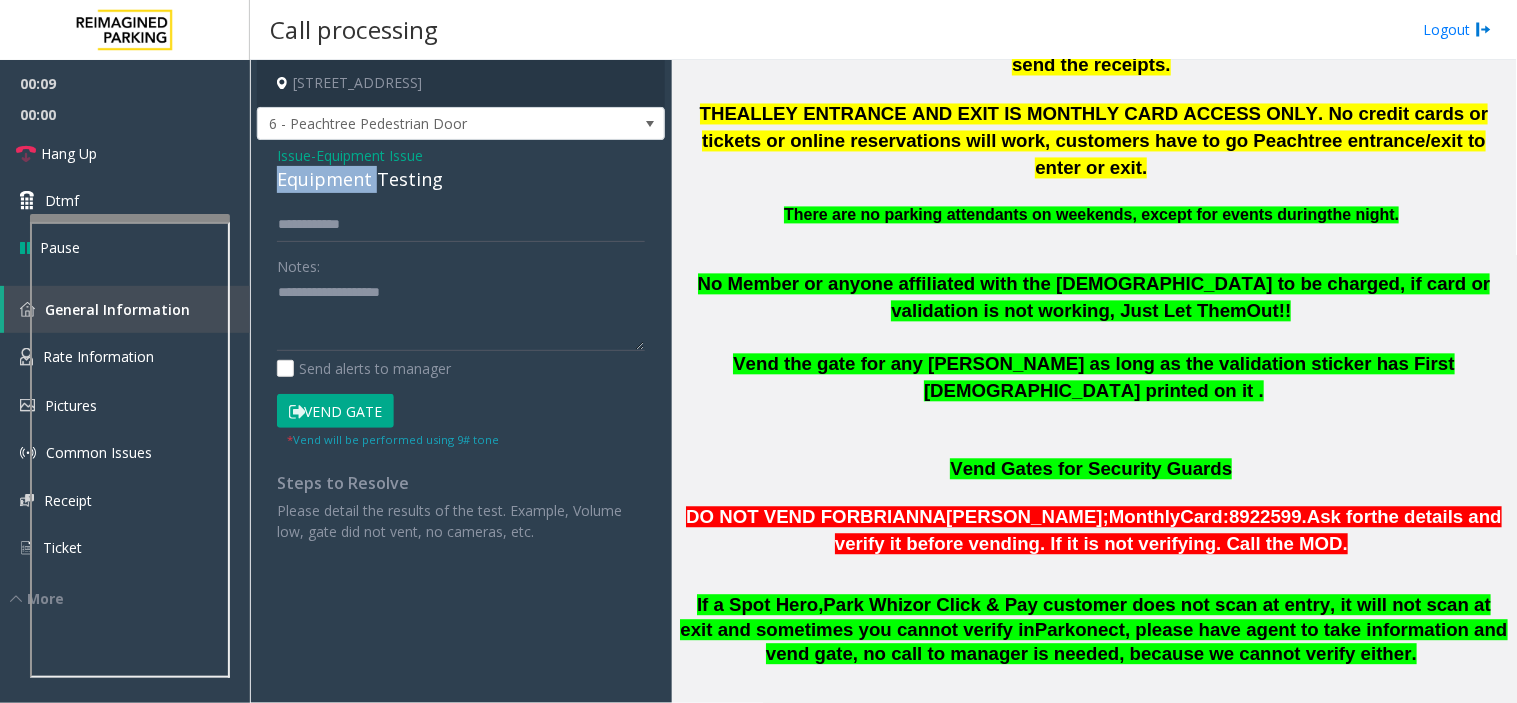 click on "Equipment Testing" 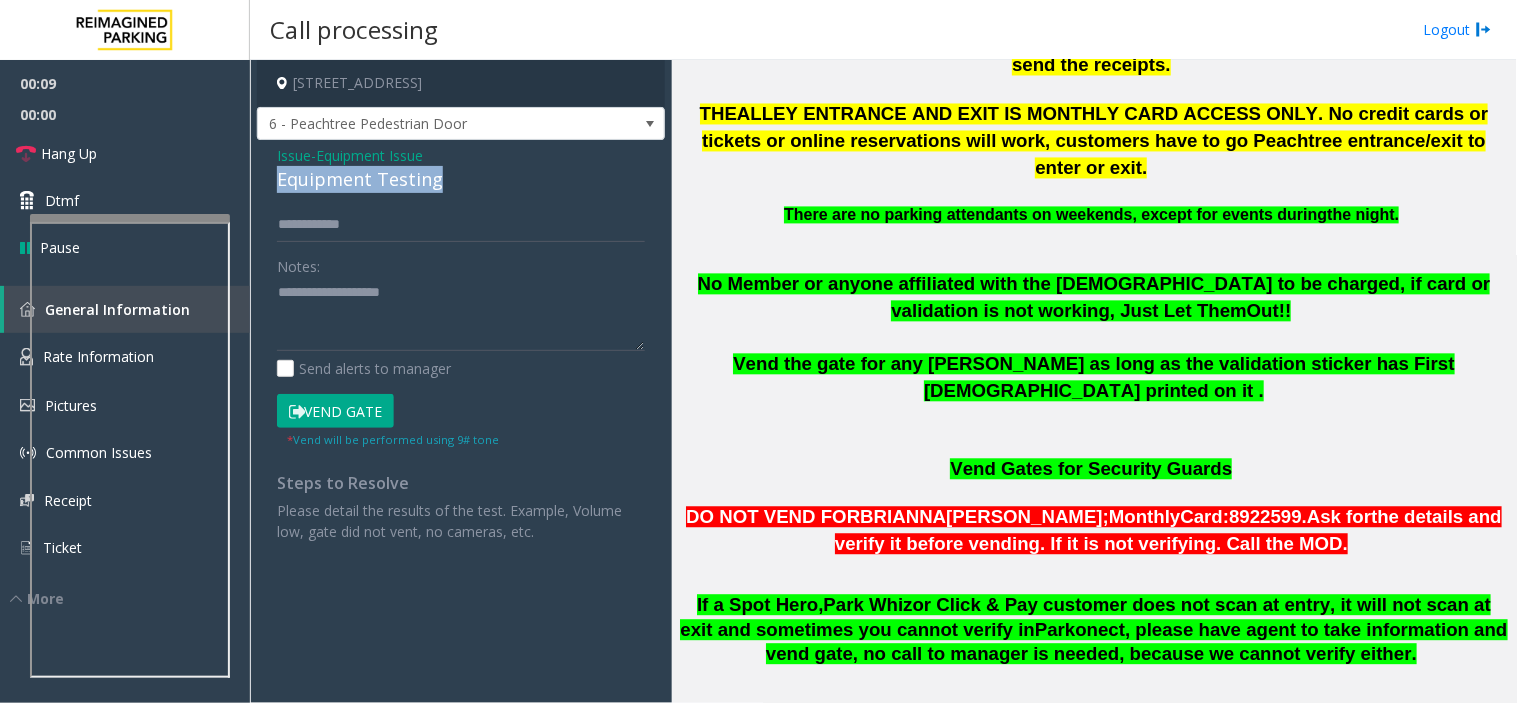 click on "Equipment Testing" 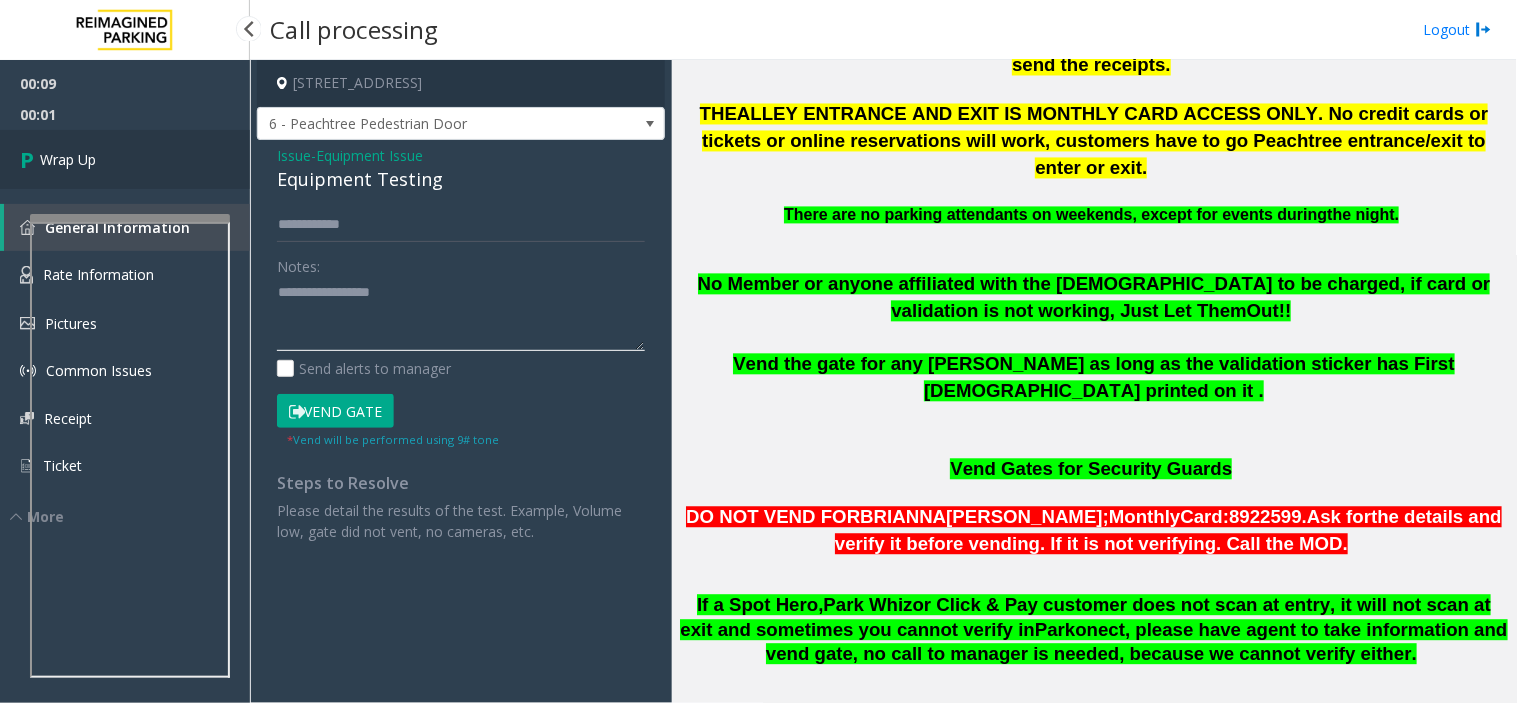 type on "**********" 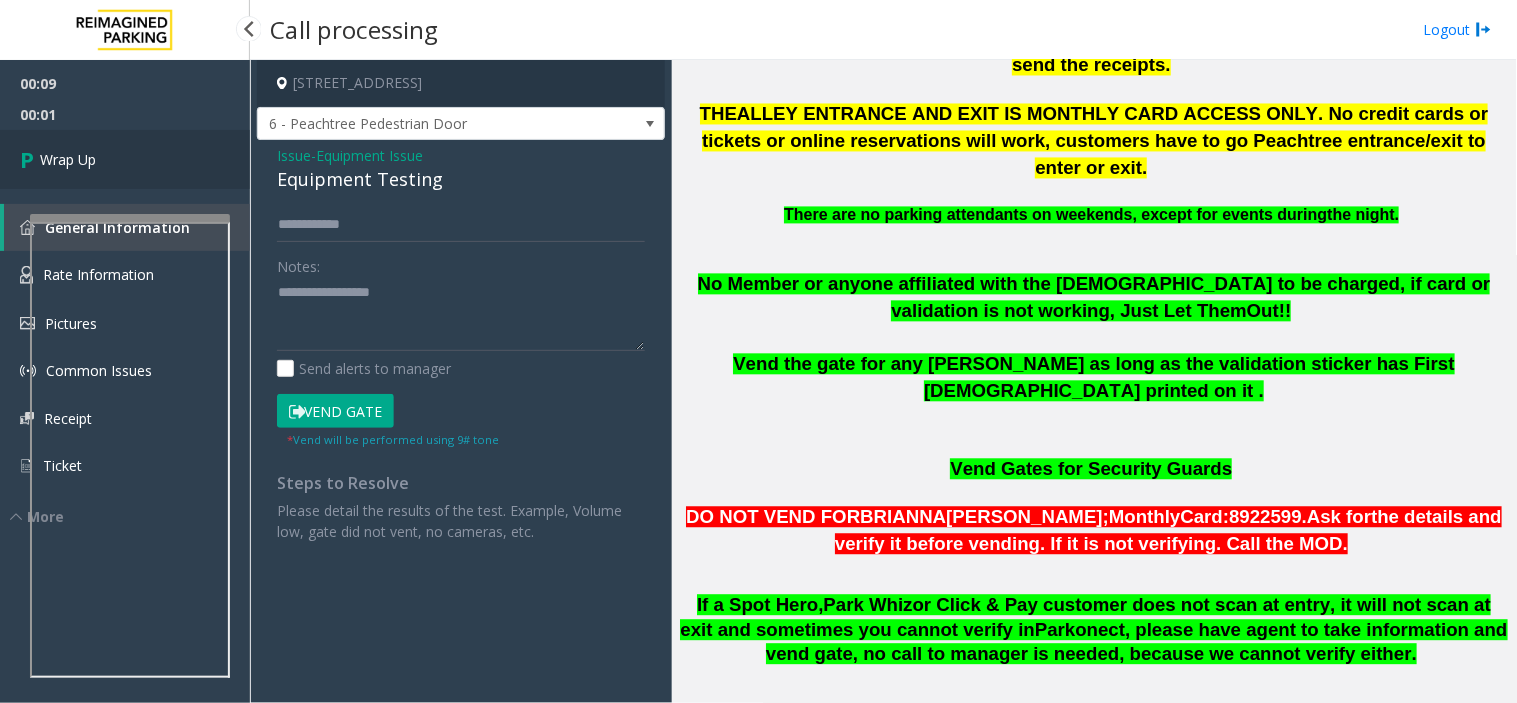 click on "Wrap Up" at bounding box center (125, 159) 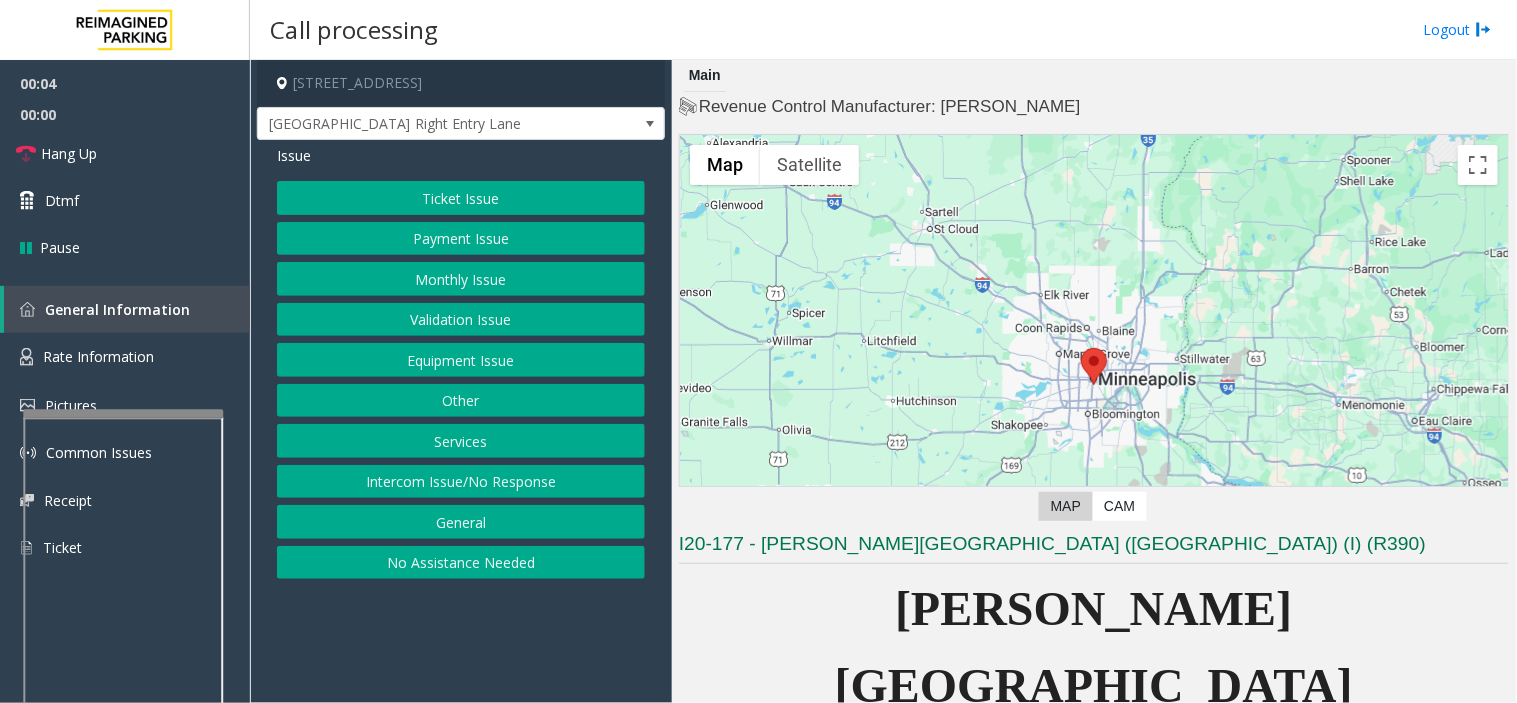 click at bounding box center (123, 414) 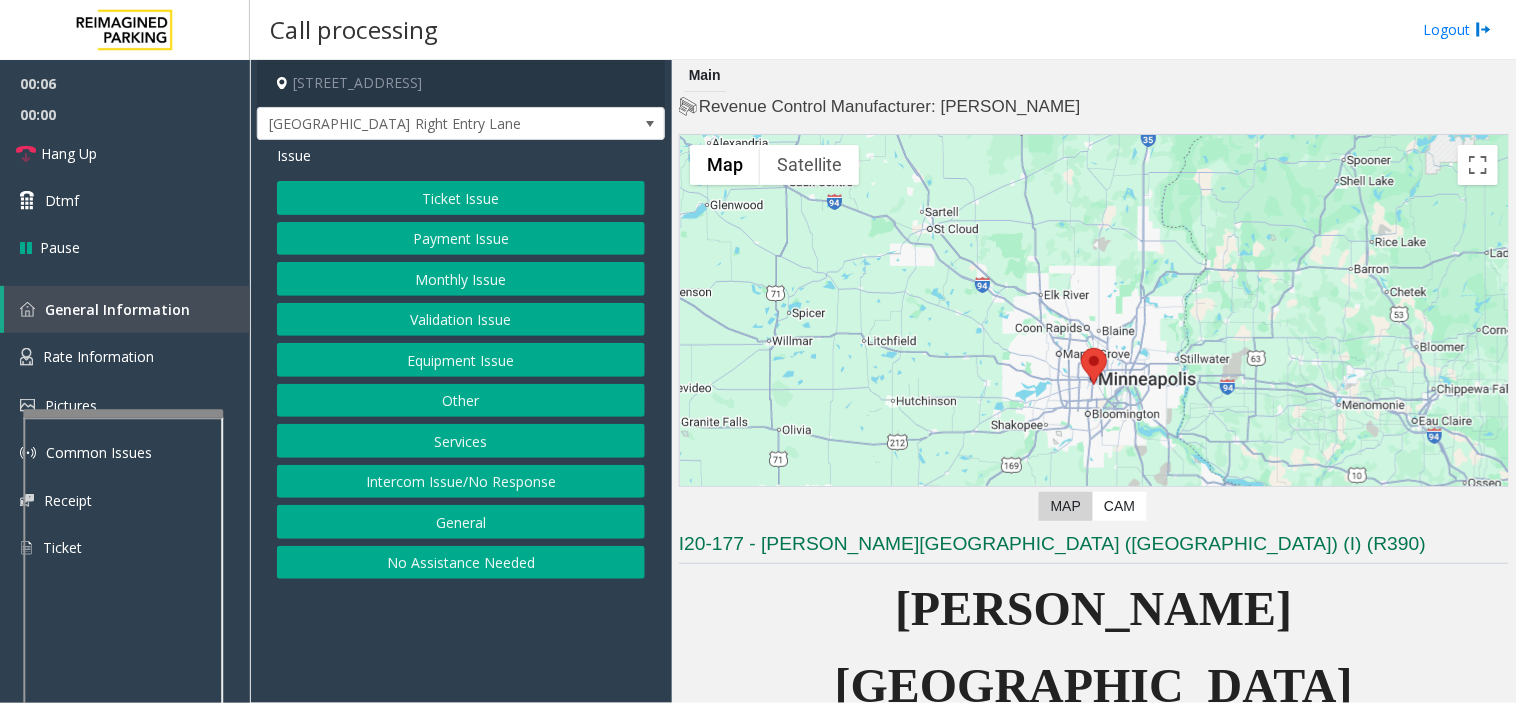drag, startPoint x: 415, startPoint y: 660, endPoint x: 421, endPoint y: 623, distance: 37.48333 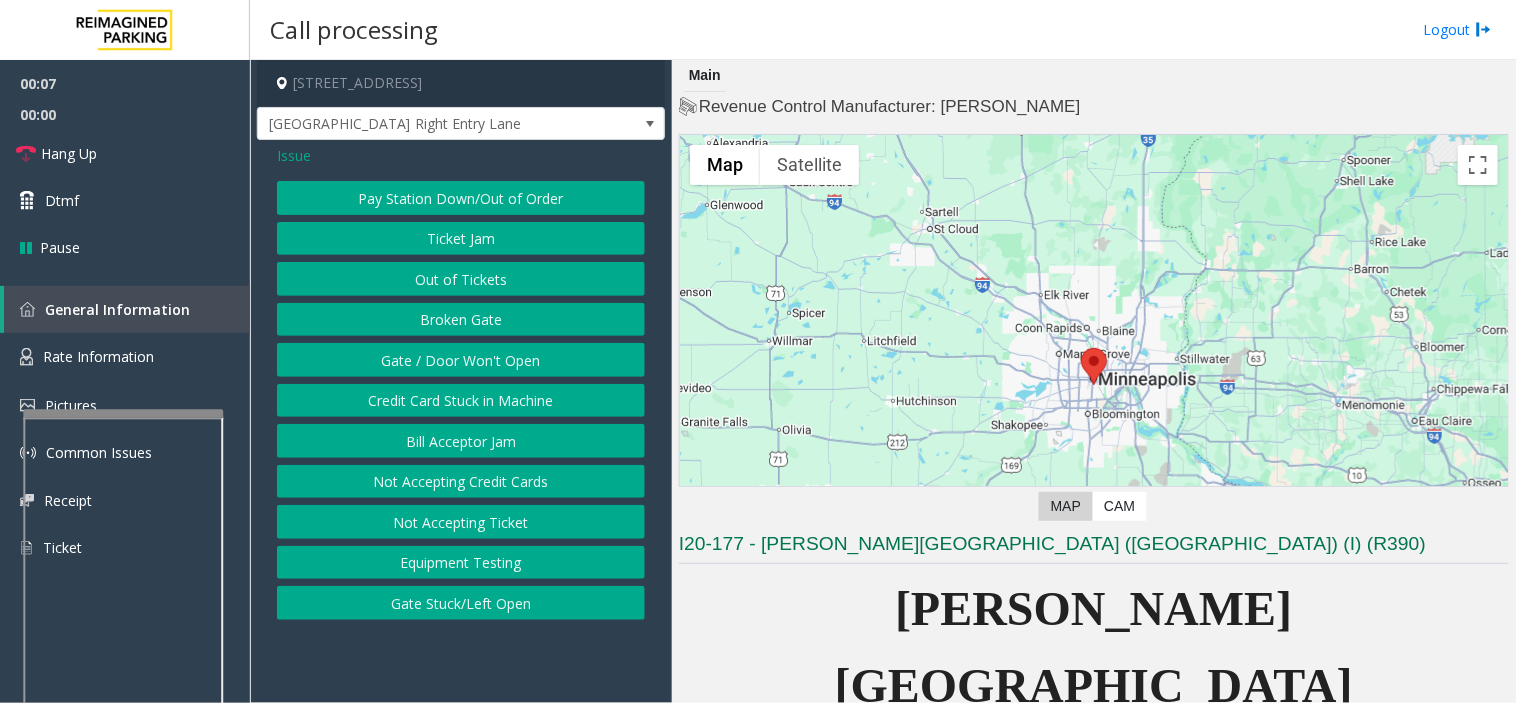 click on "Out of Tickets" 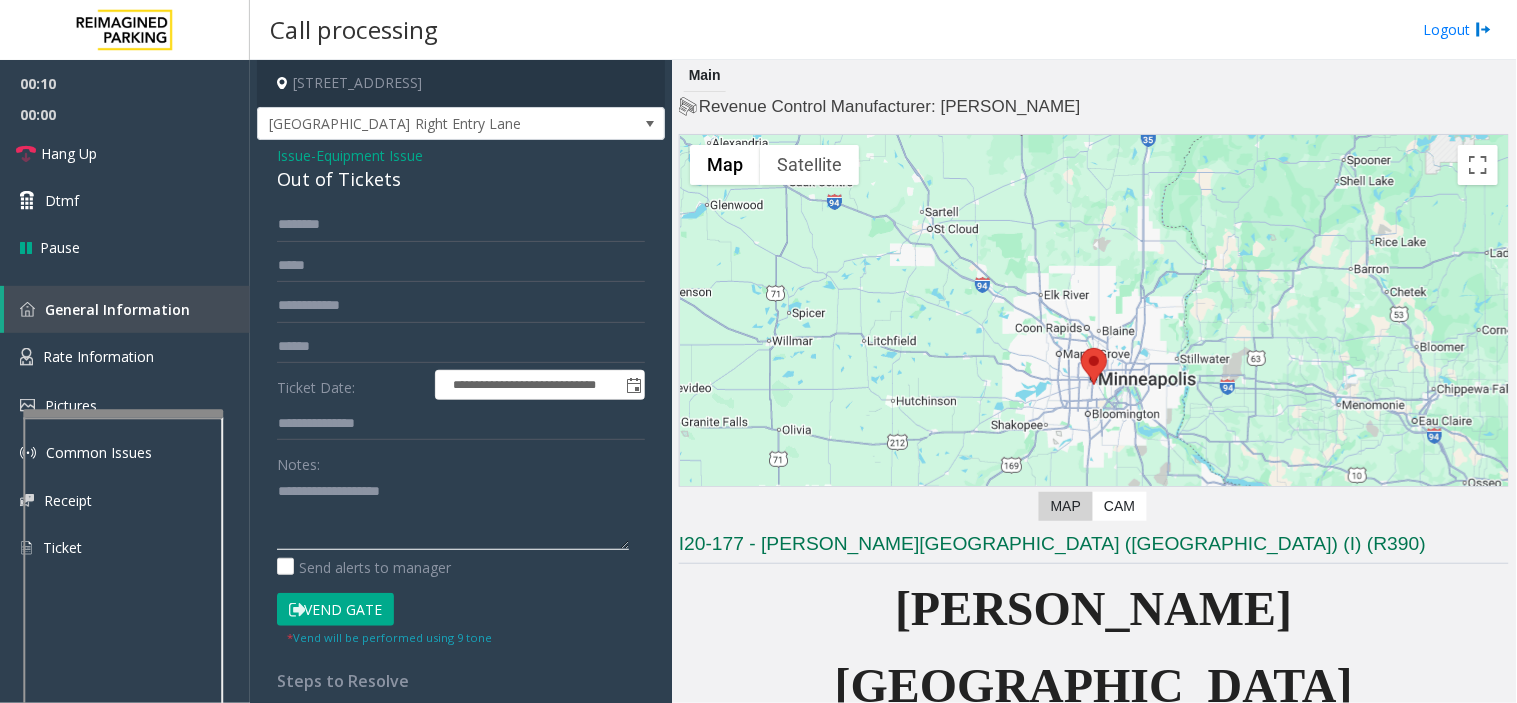 paste on "**********" 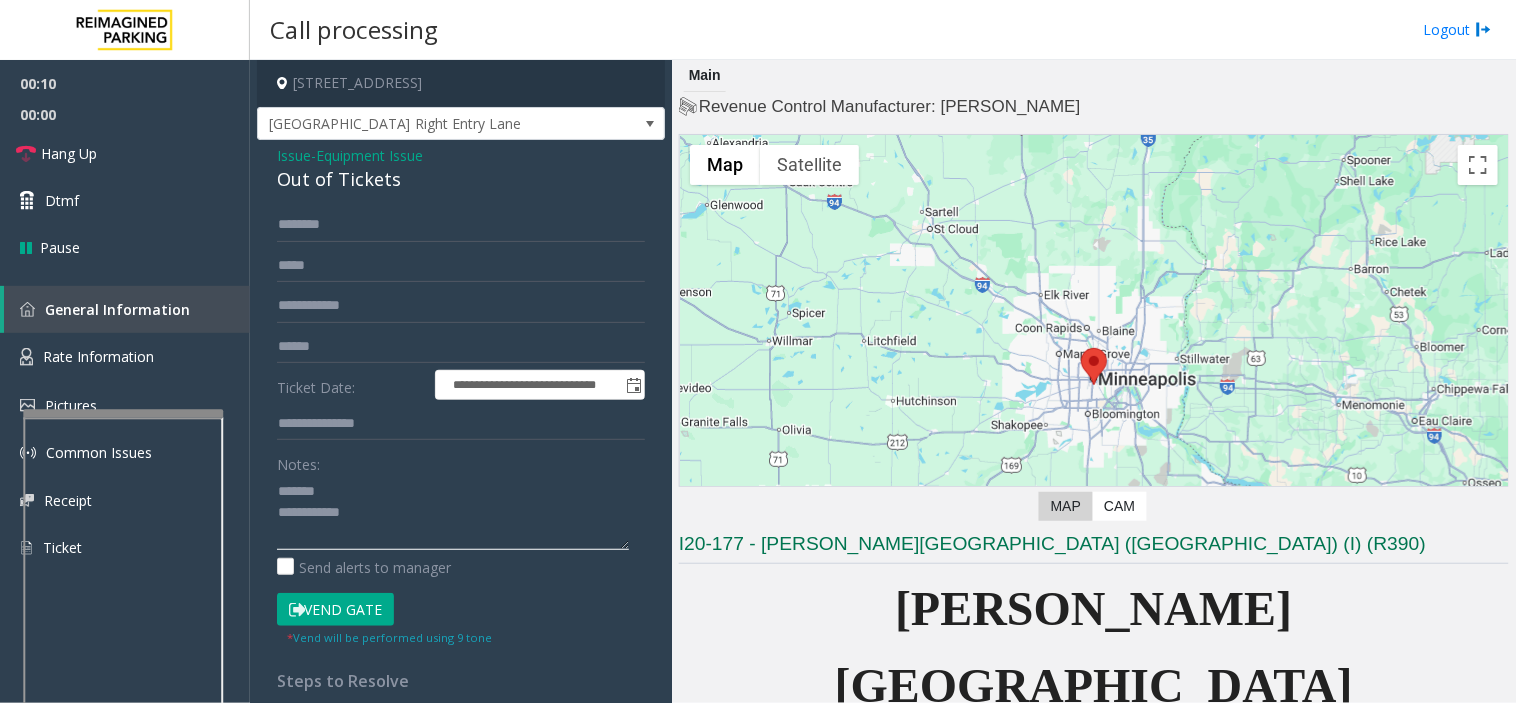 click 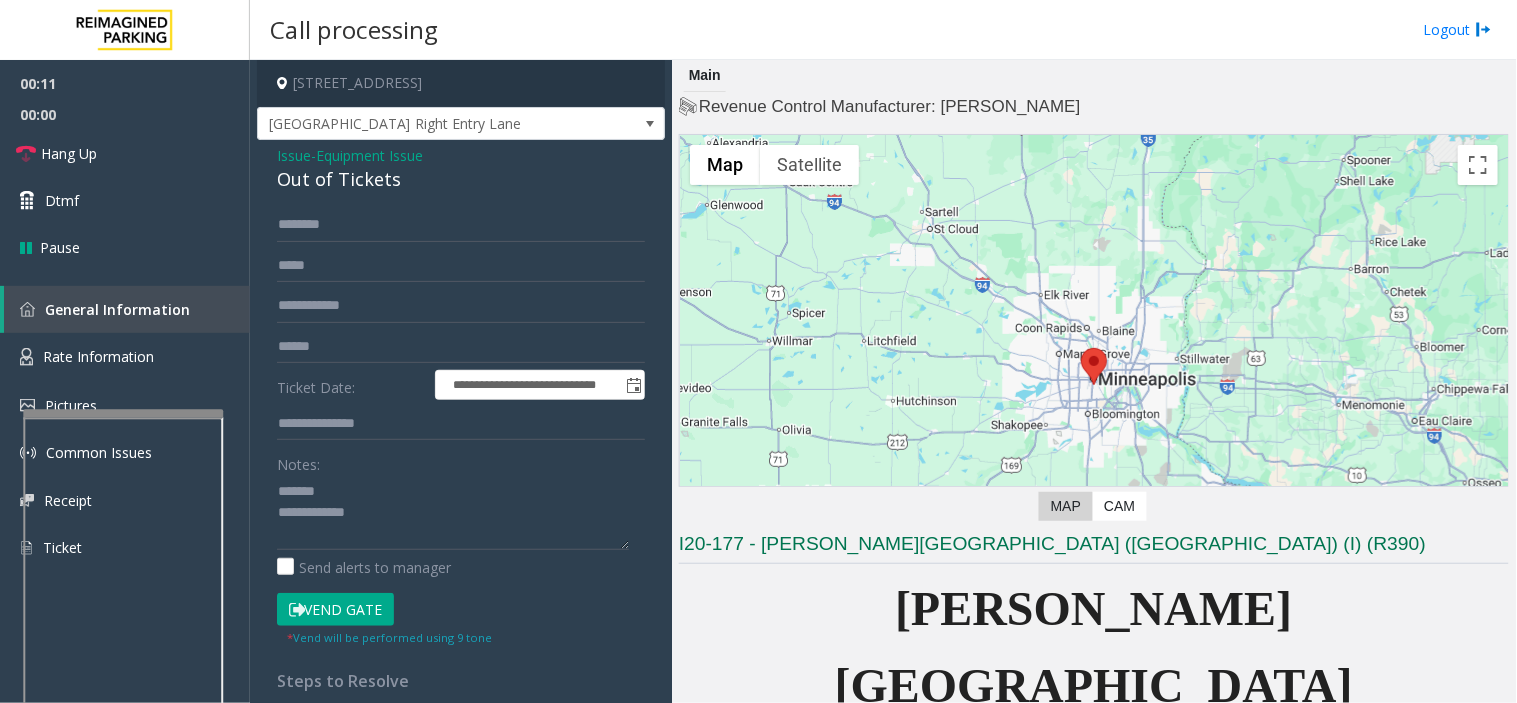 click on "Out of Tickets" 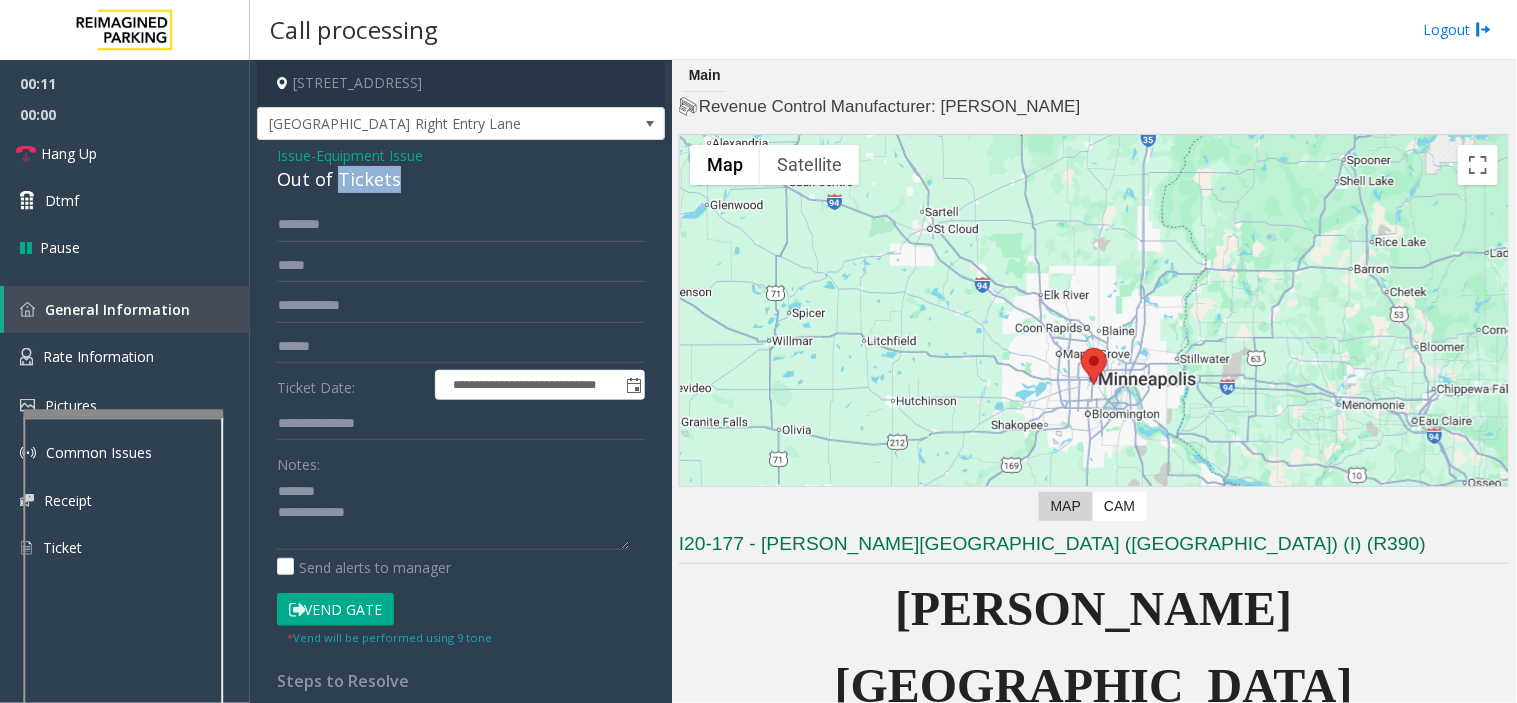 click on "Out of Tickets" 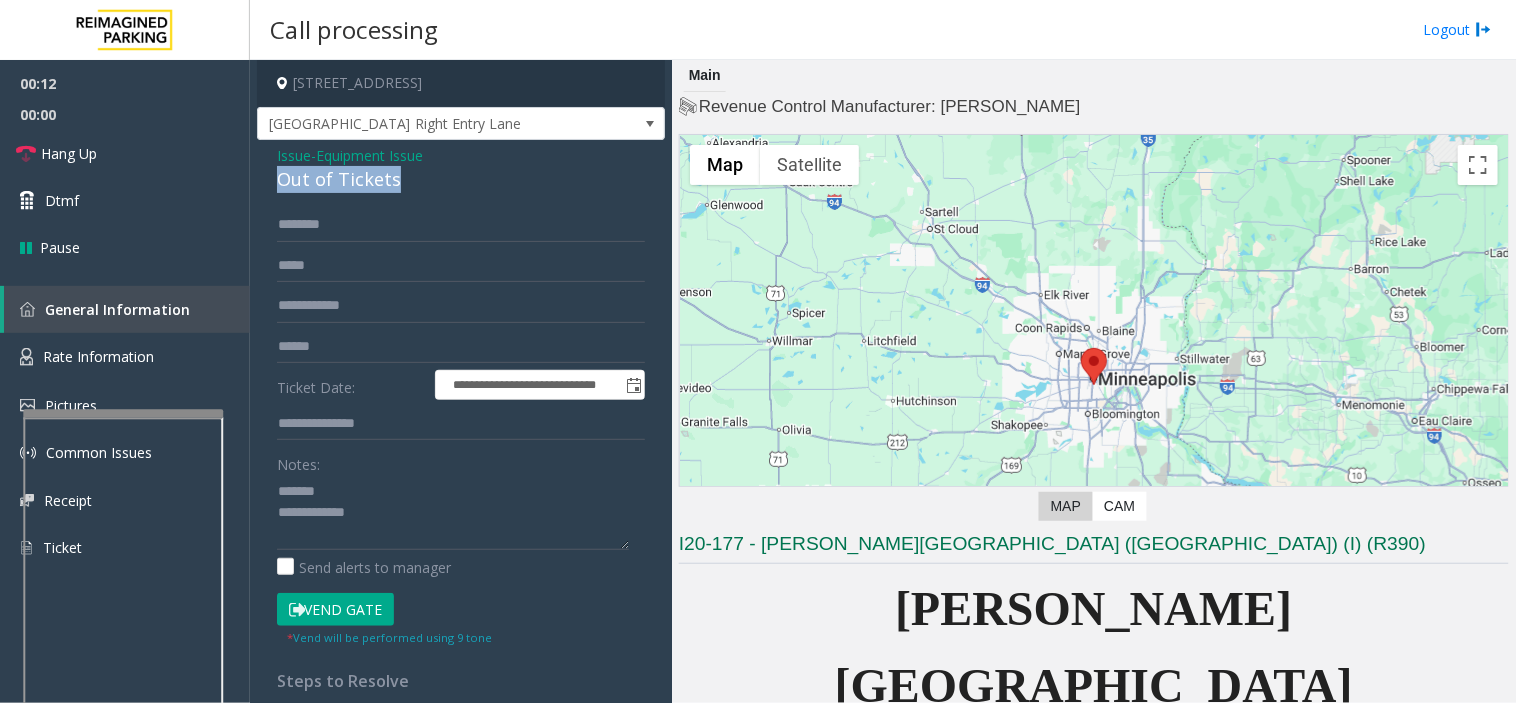 click on "Out of Tickets" 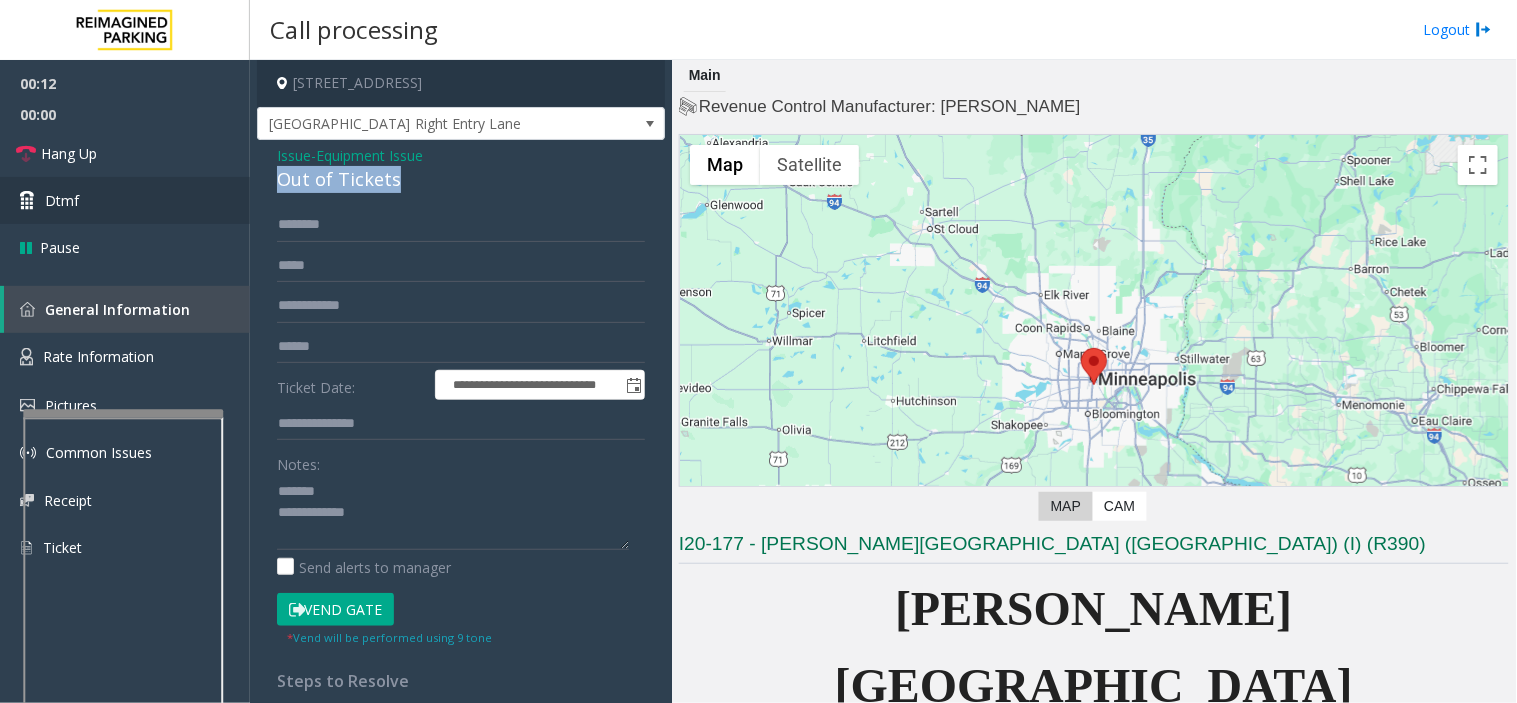 copy on "Out of Tickets" 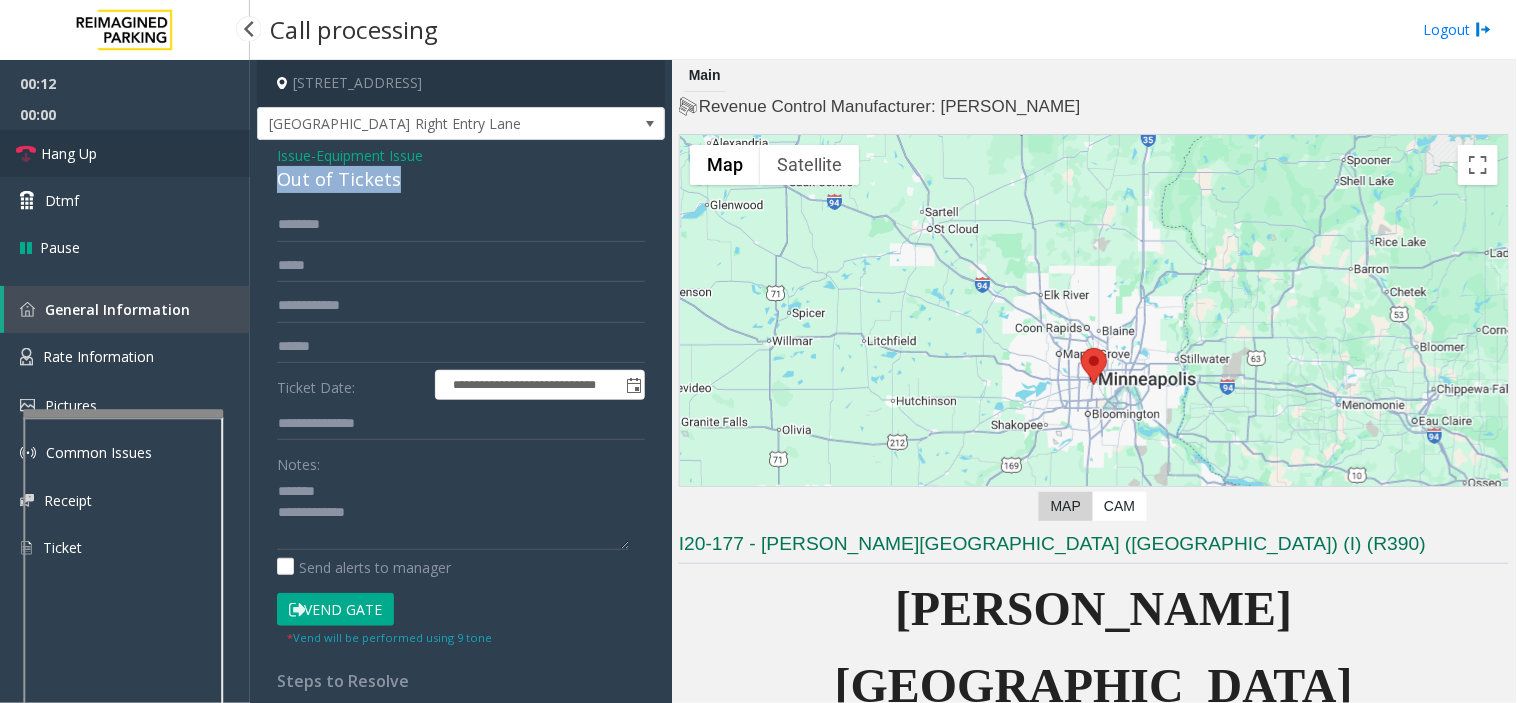 click on "Hang Up" at bounding box center (125, 153) 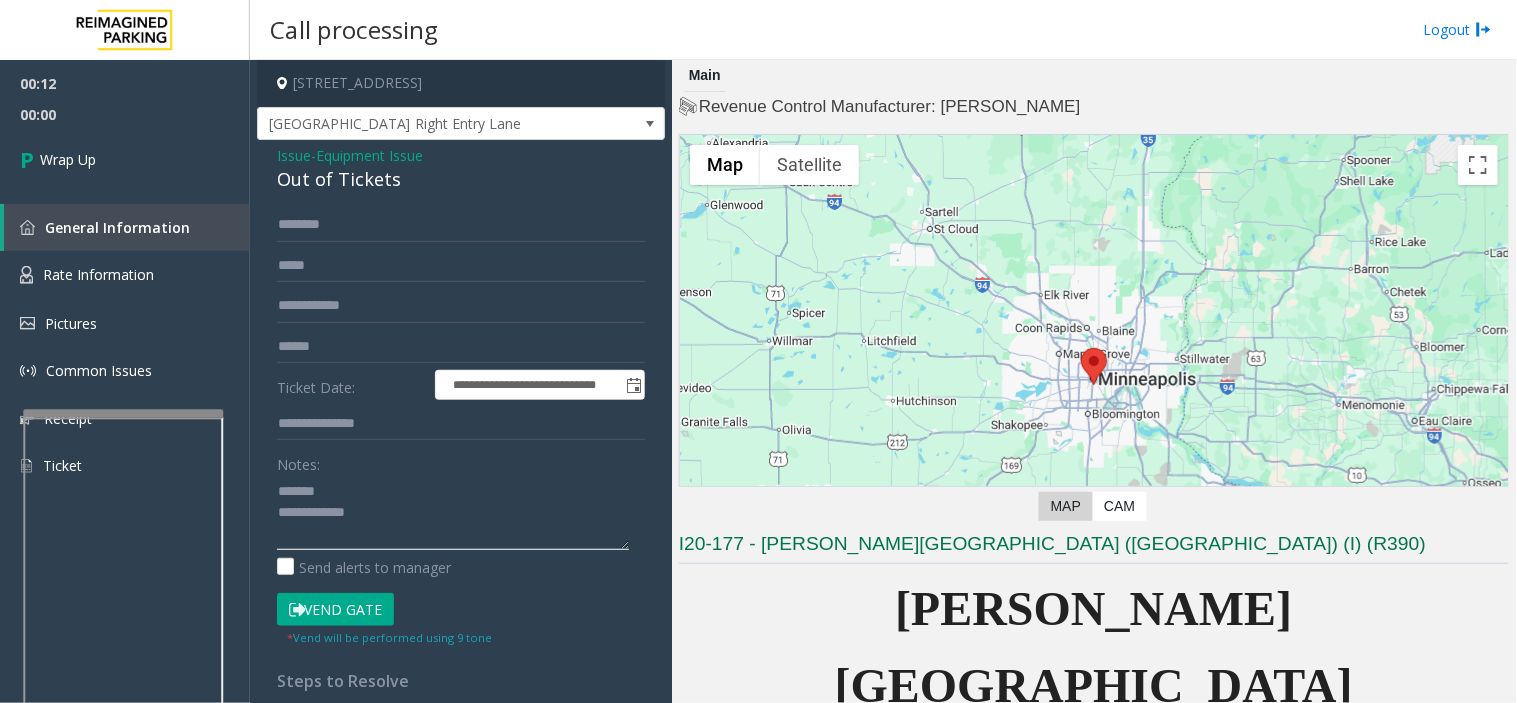 click 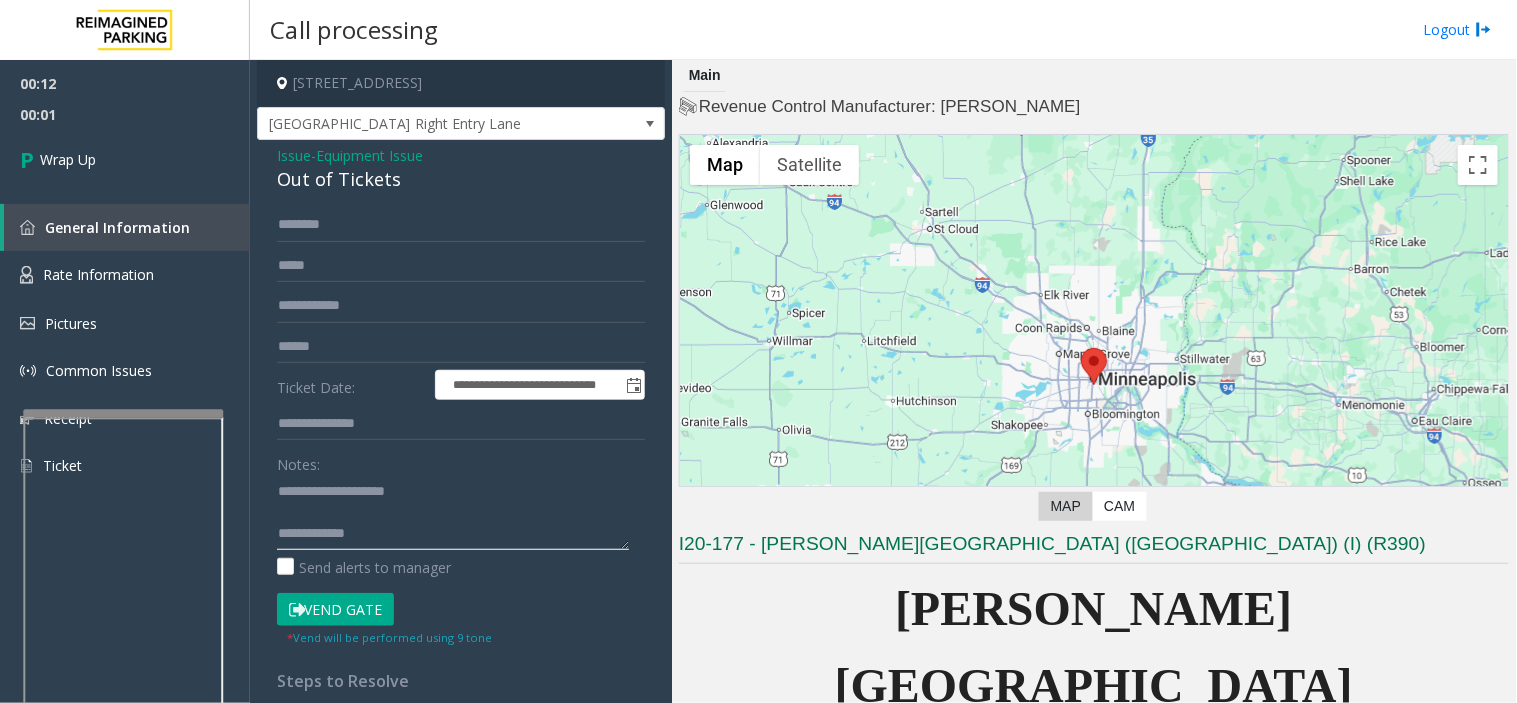 click 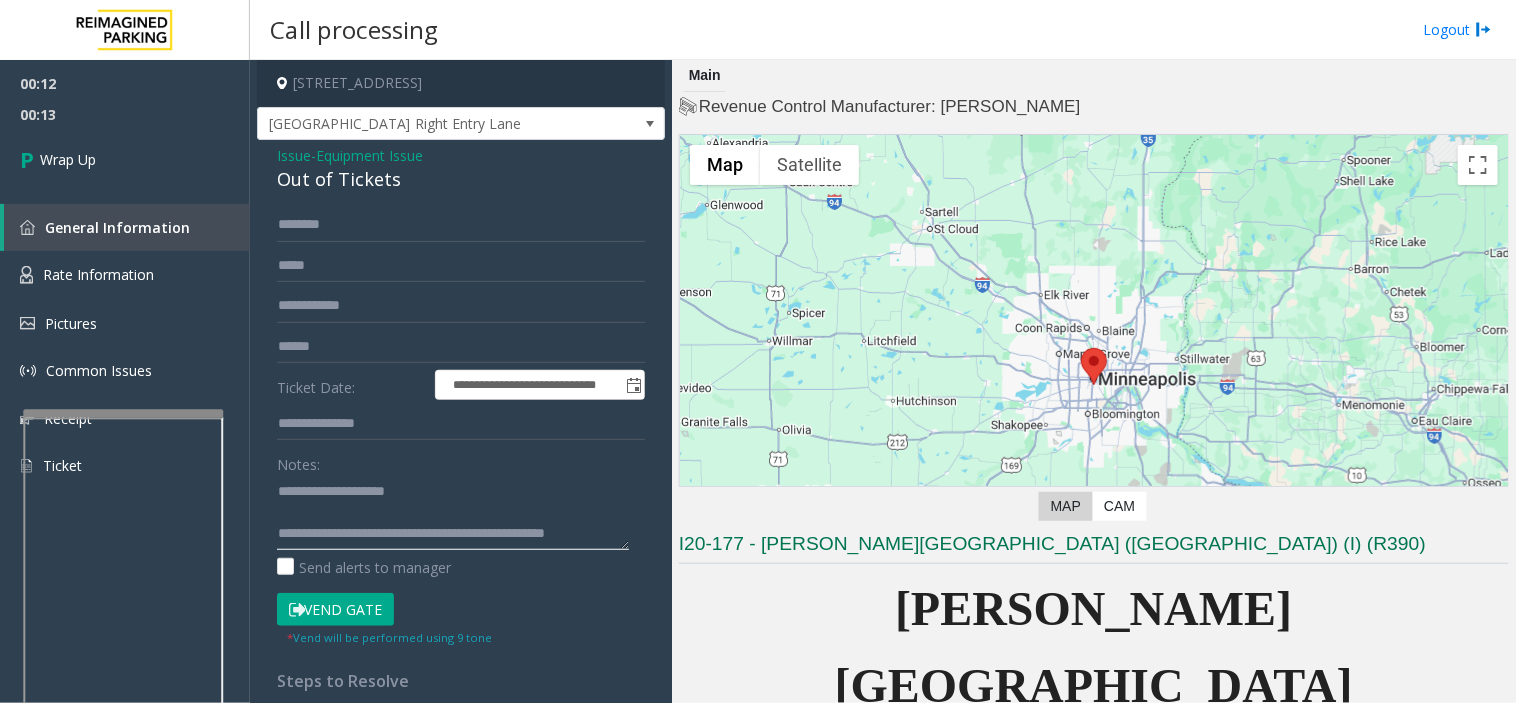 scroll, scrollTop: 14, scrollLeft: 0, axis: vertical 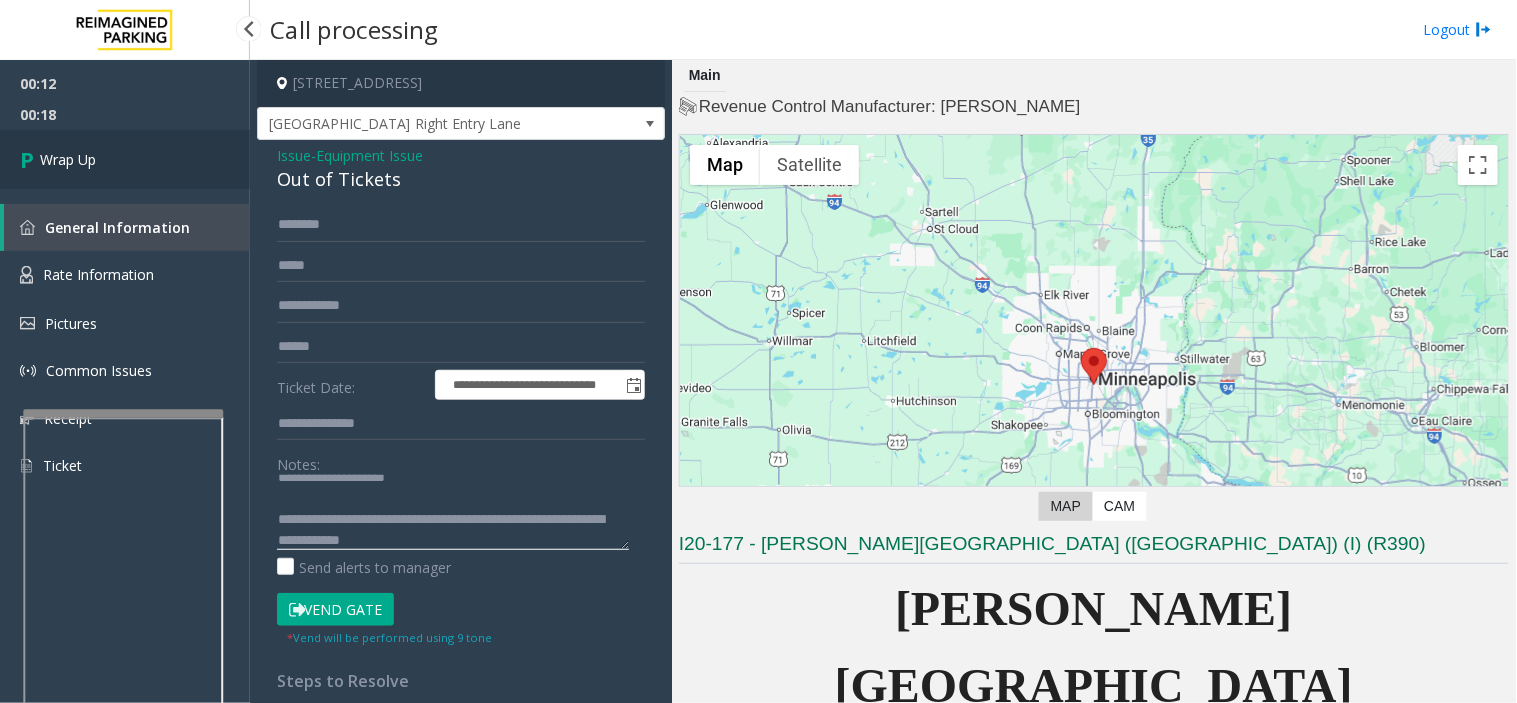 type on "**********" 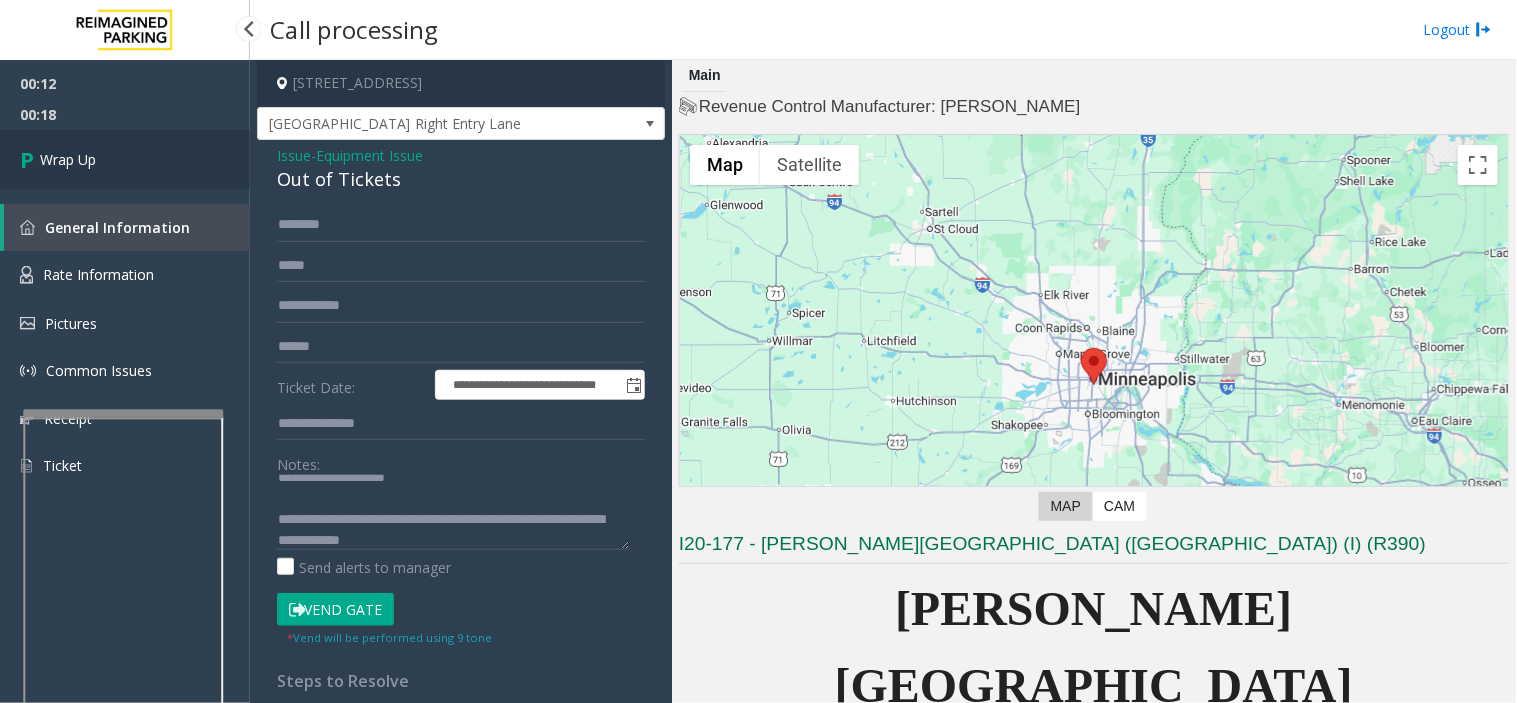click on "Wrap Up" at bounding box center (125, 159) 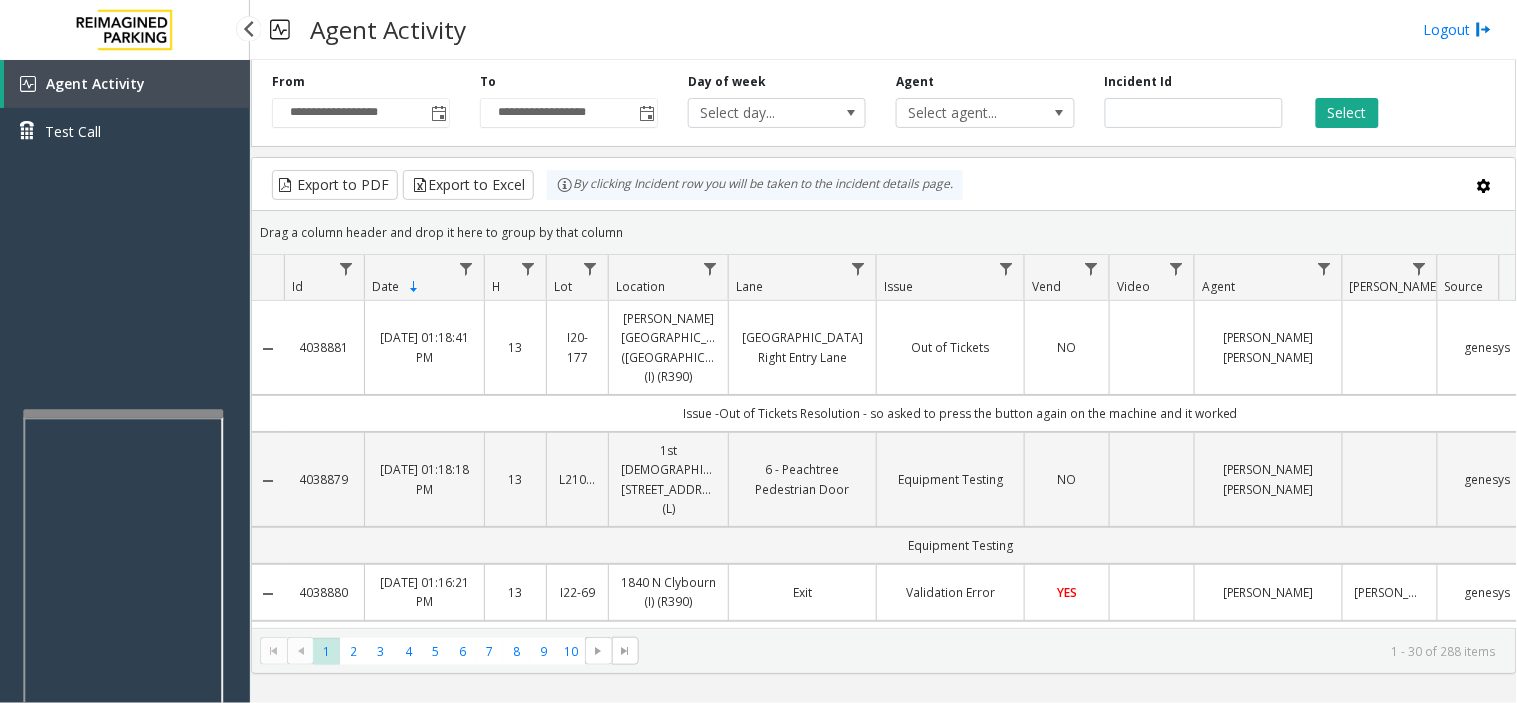 drag, startPoint x: 96, startPoint y: 304, endPoint x: 47, endPoint y: 328, distance: 54.56189 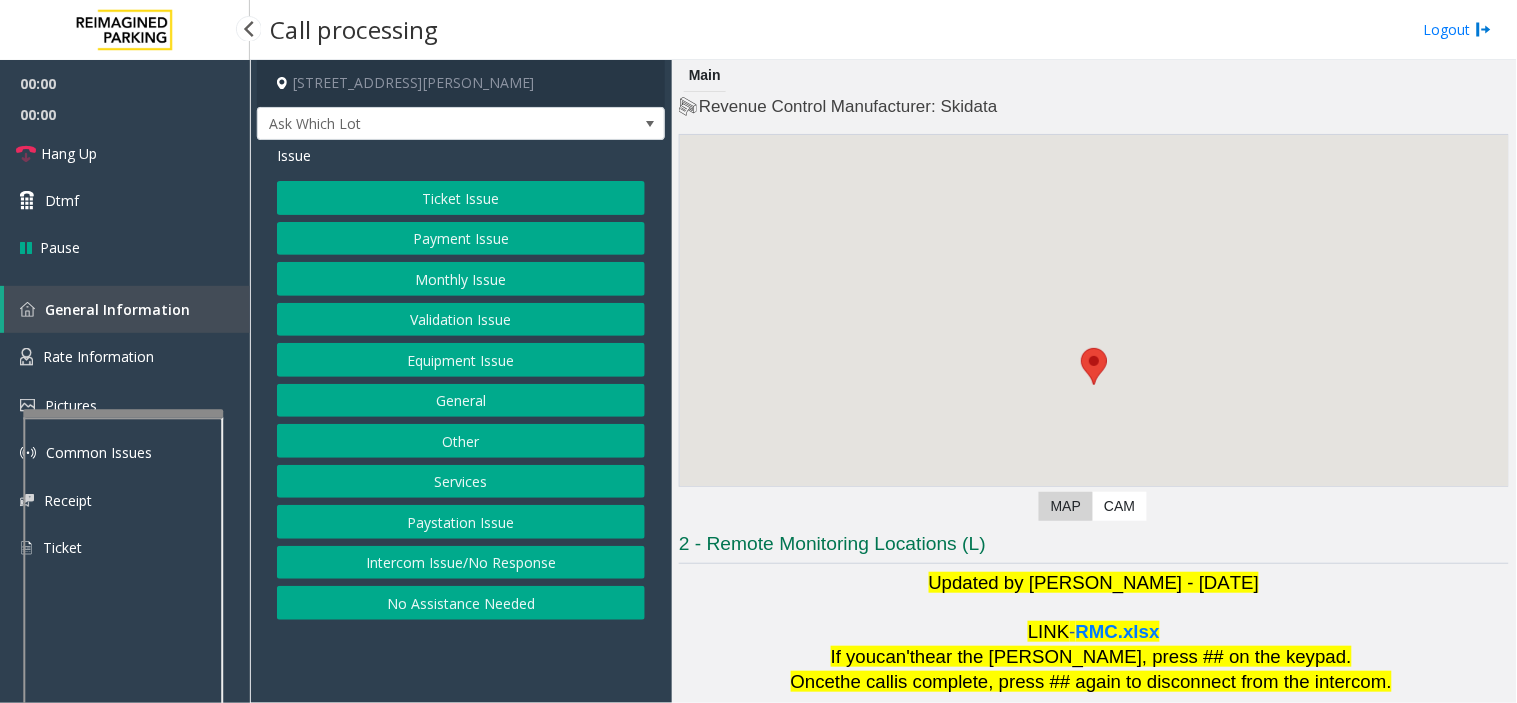 scroll, scrollTop: 210, scrollLeft: 0, axis: vertical 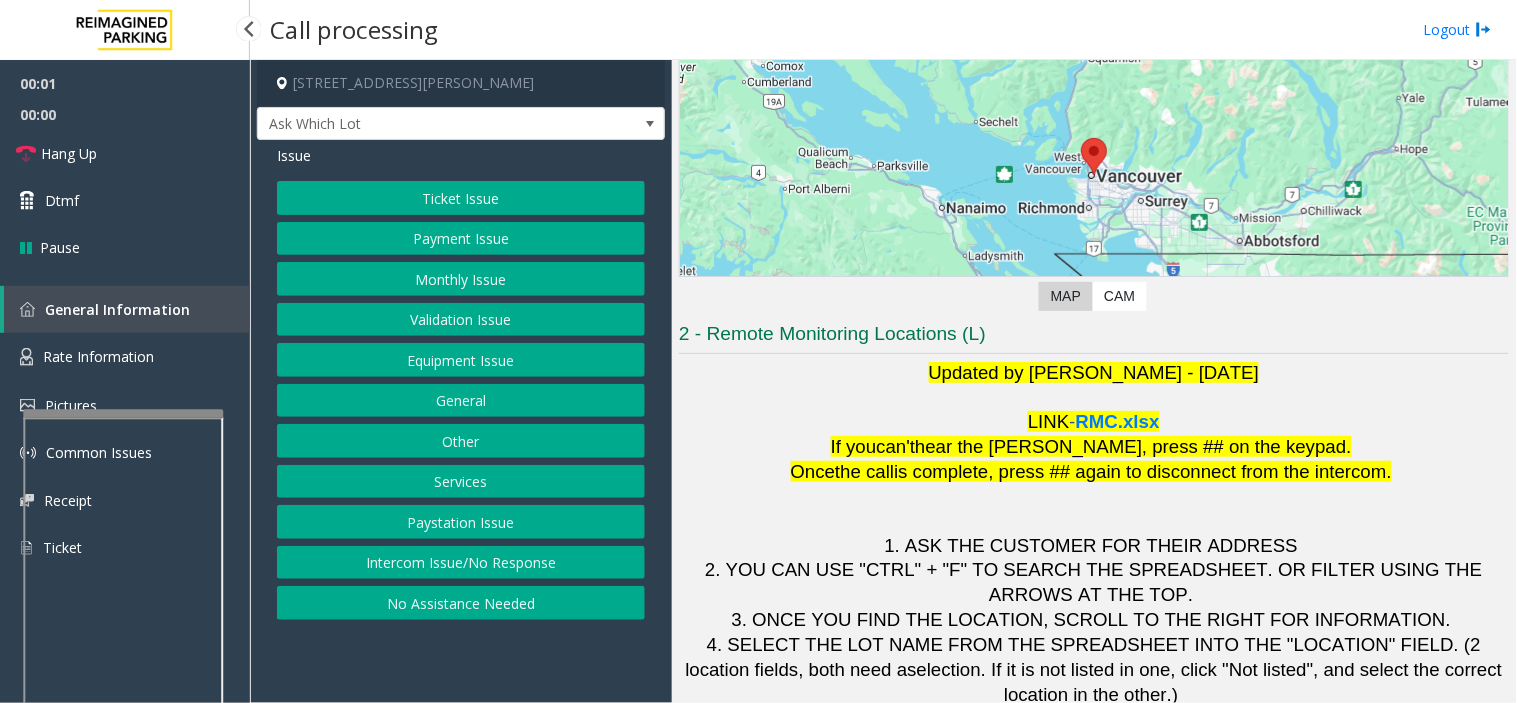 drag, startPoint x: 521, startPoint y: 663, endPoint x: 497, endPoint y: 664, distance: 24.020824 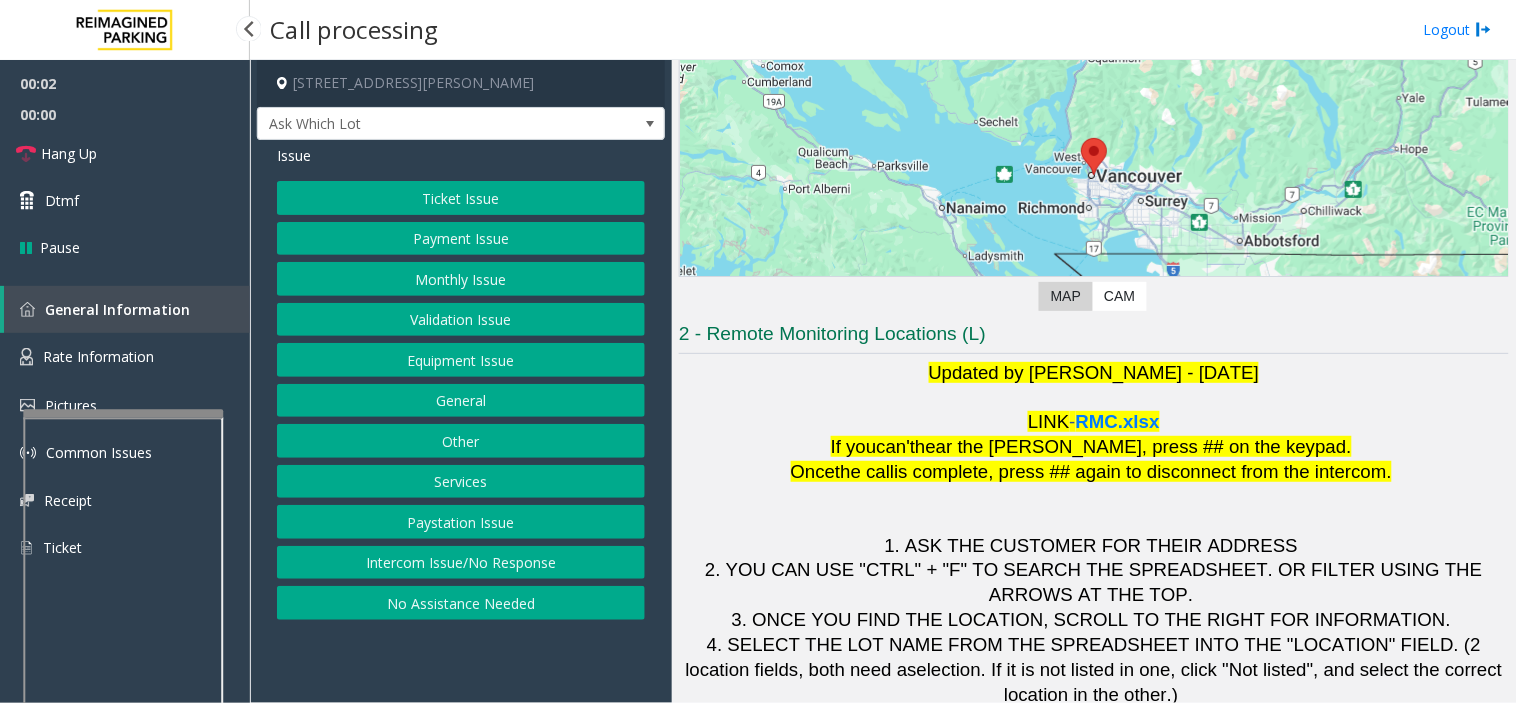 drag, startPoint x: 497, startPoint y: 664, endPoint x: 441, endPoint y: 665, distance: 56.008926 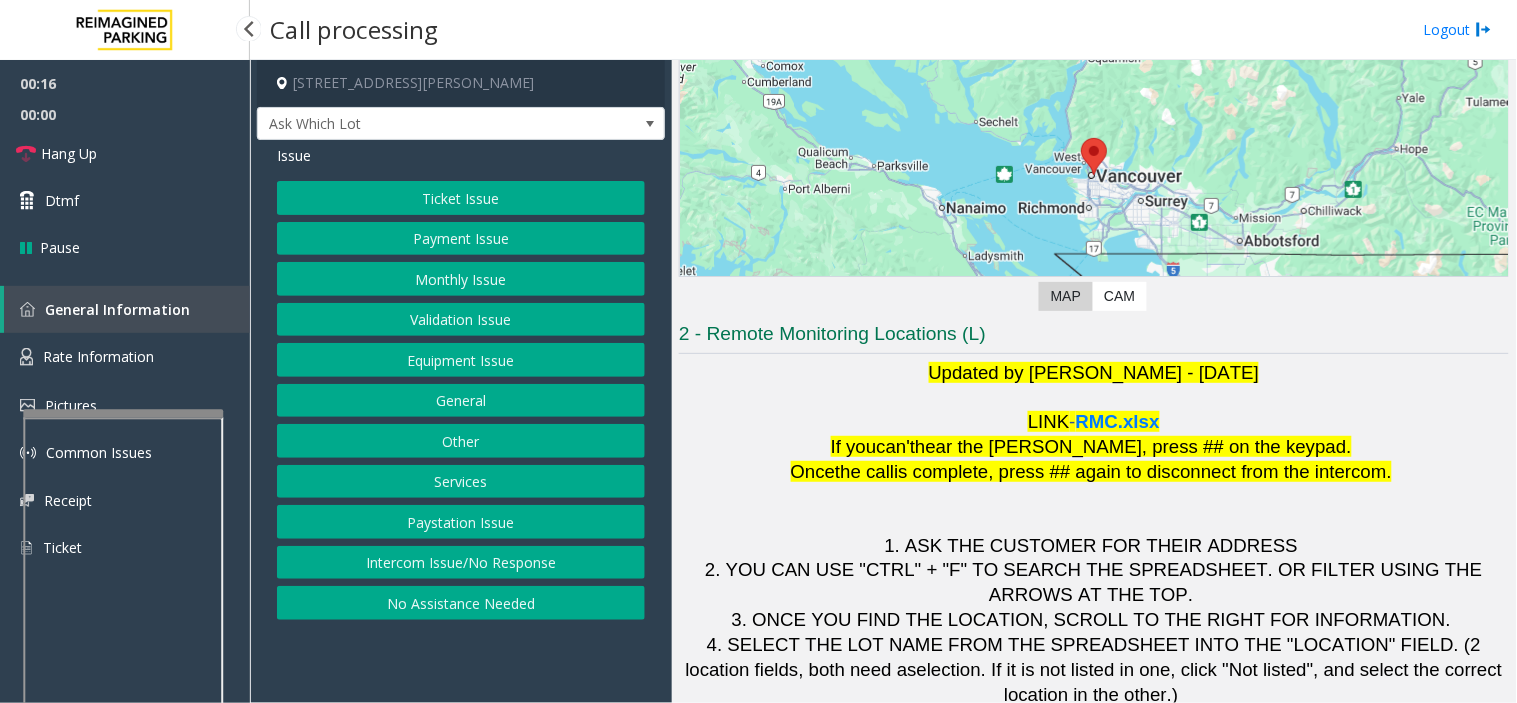 click on "Ticket Issue" 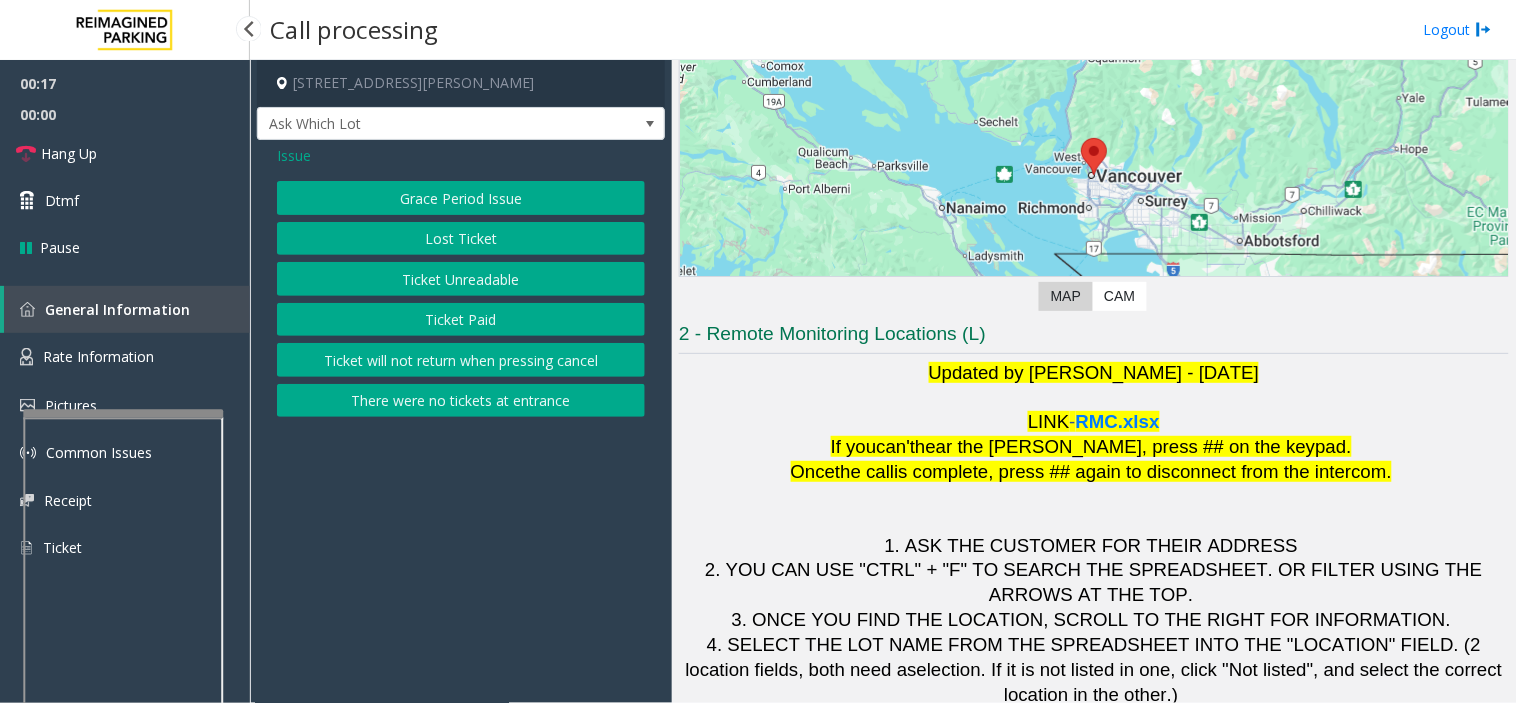 click on "Ticket Unreadable" 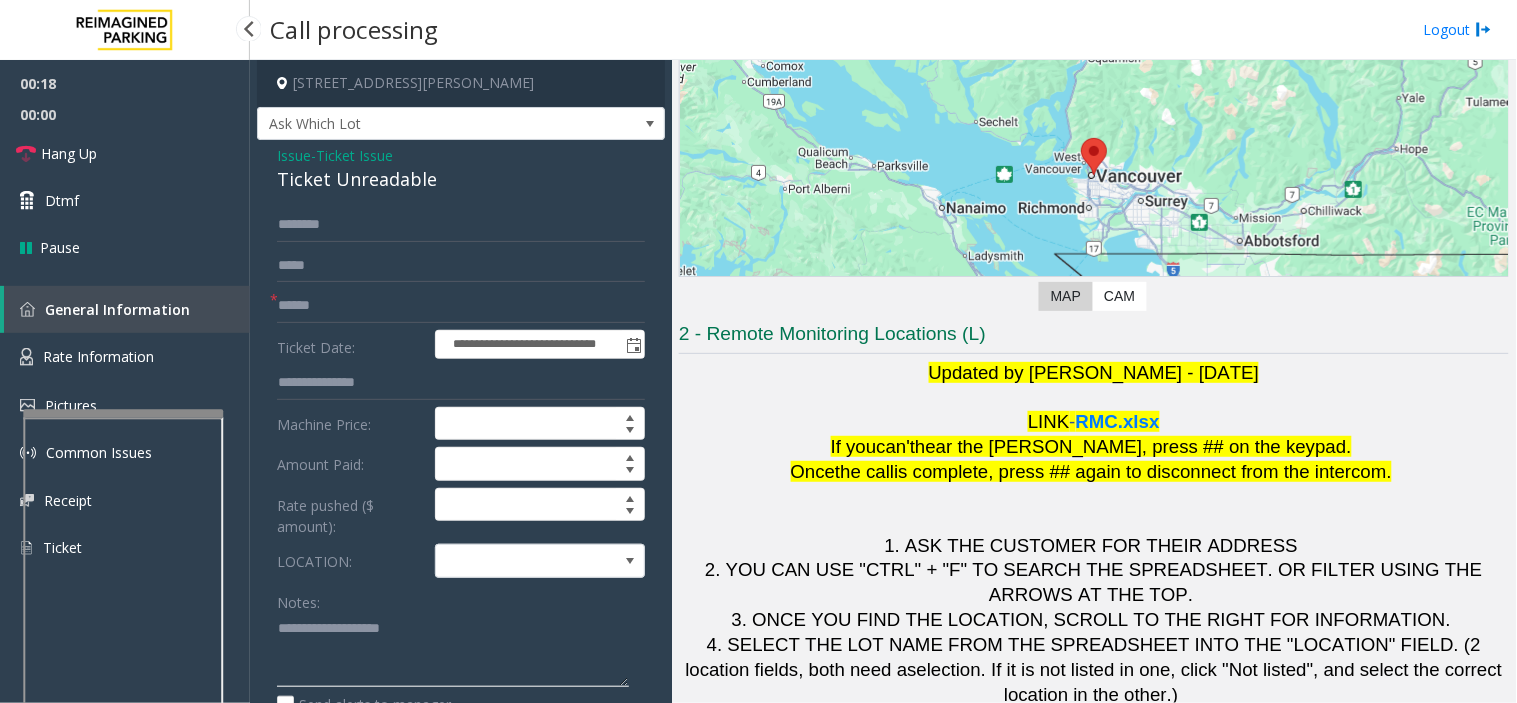 click 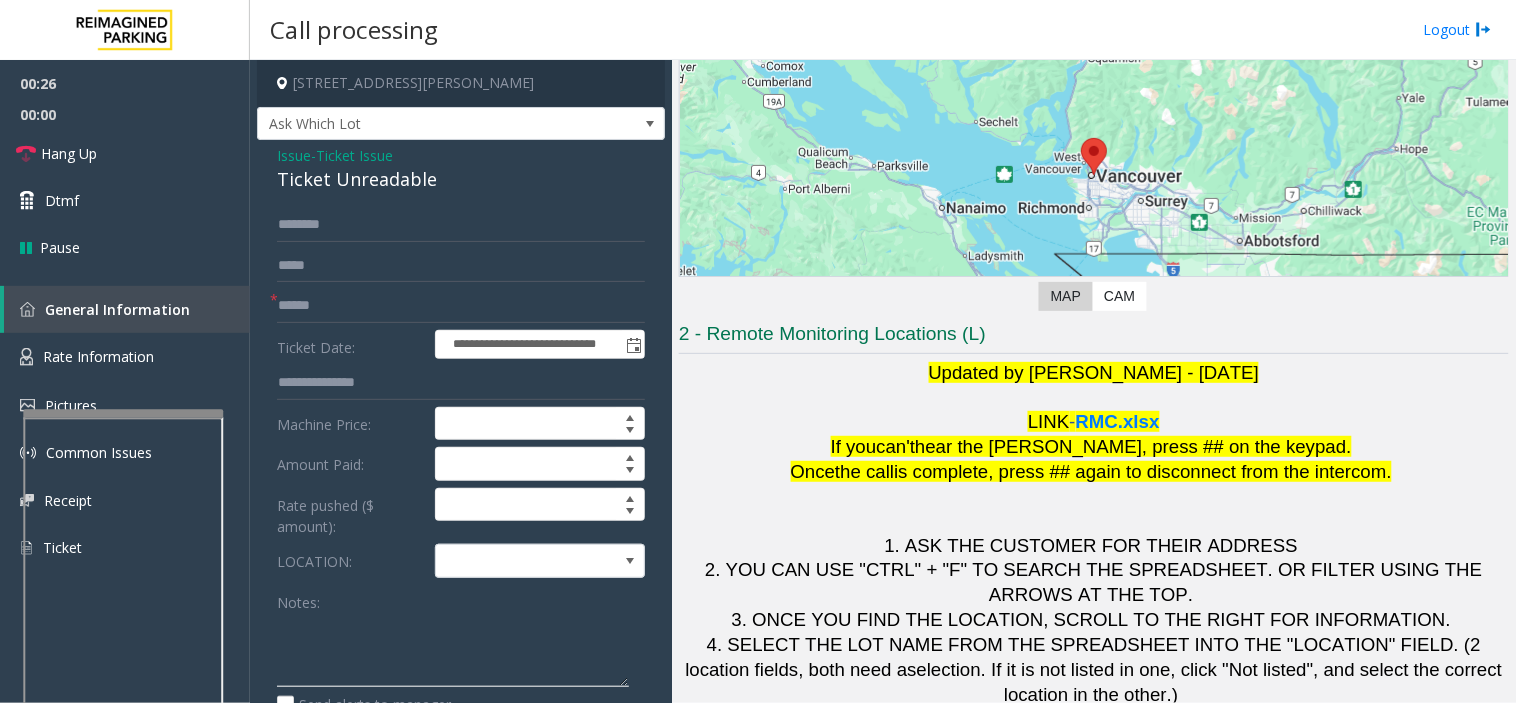 paste on "**********" 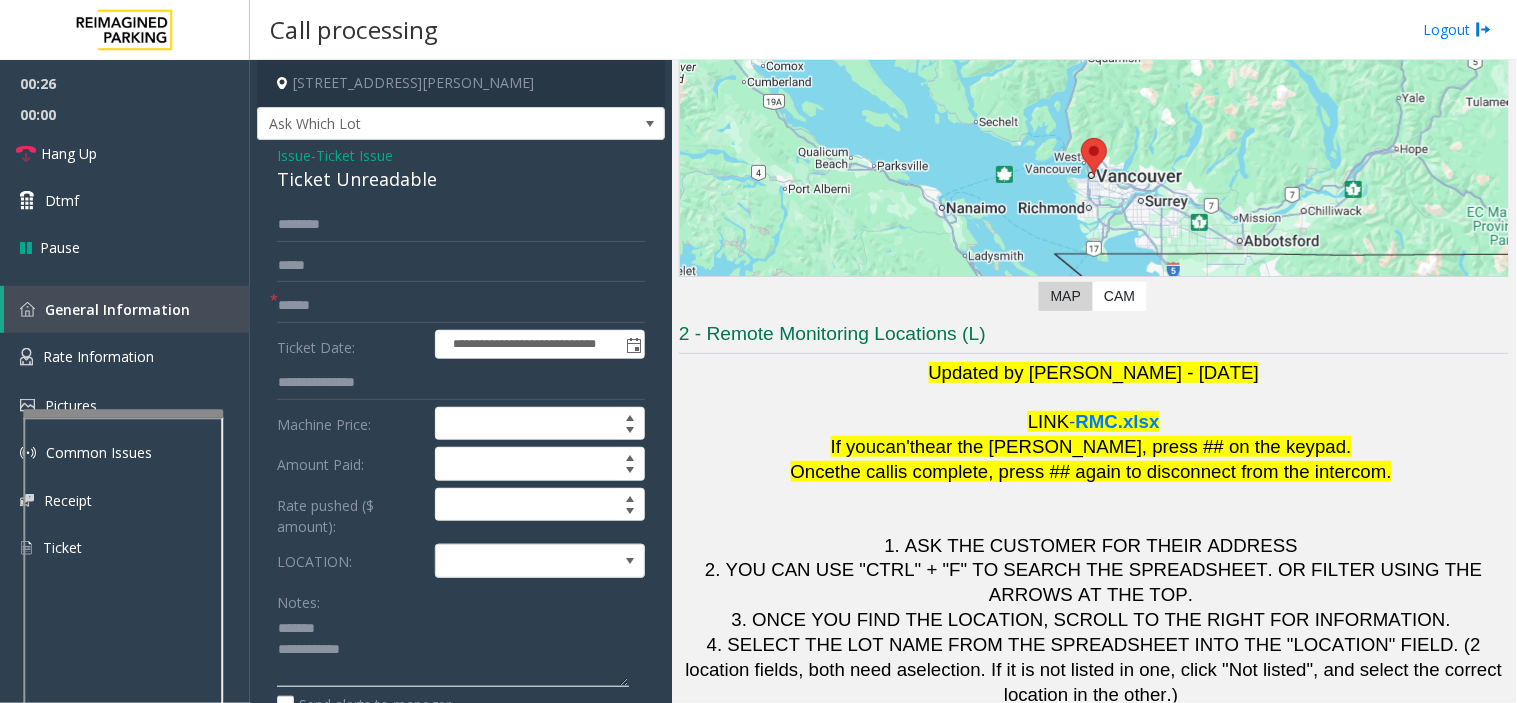 click 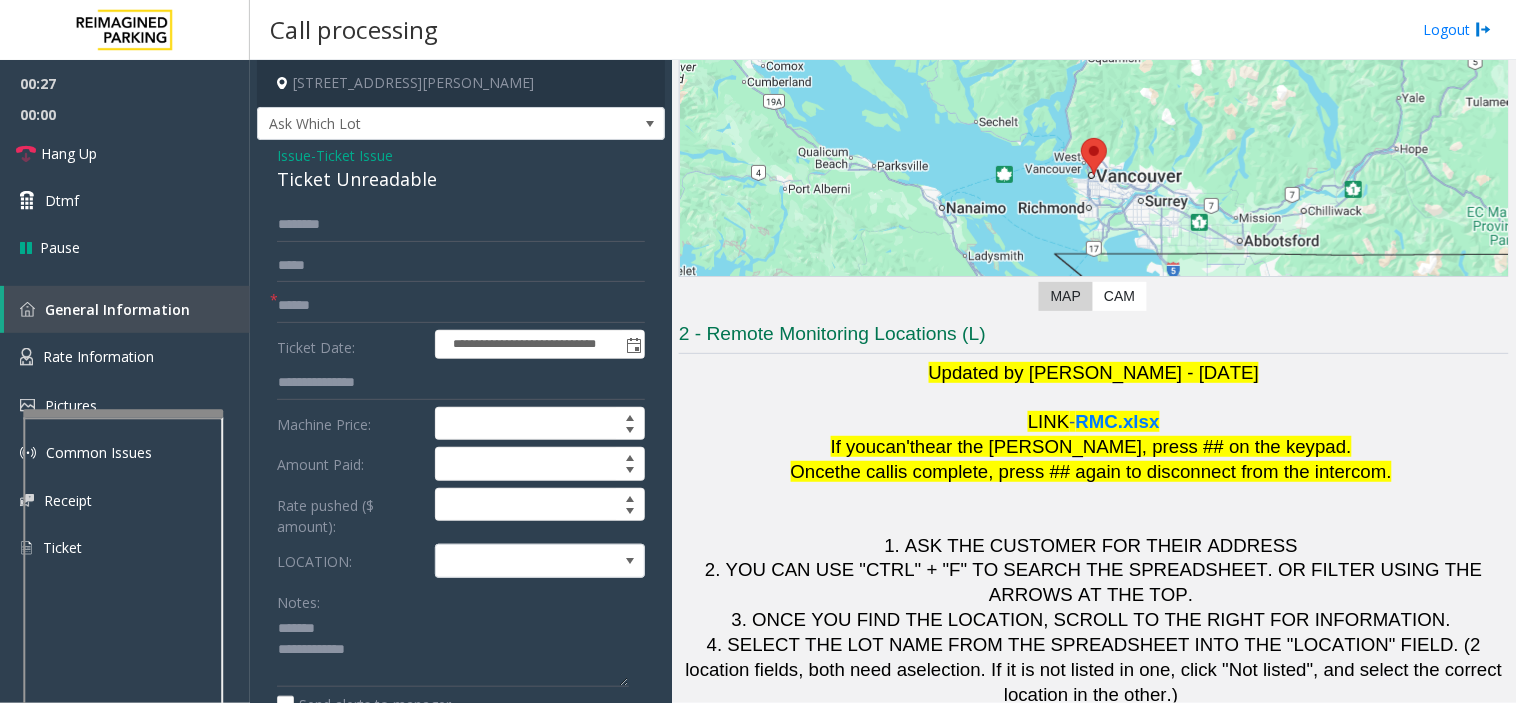 click on "Ticket Unreadable" 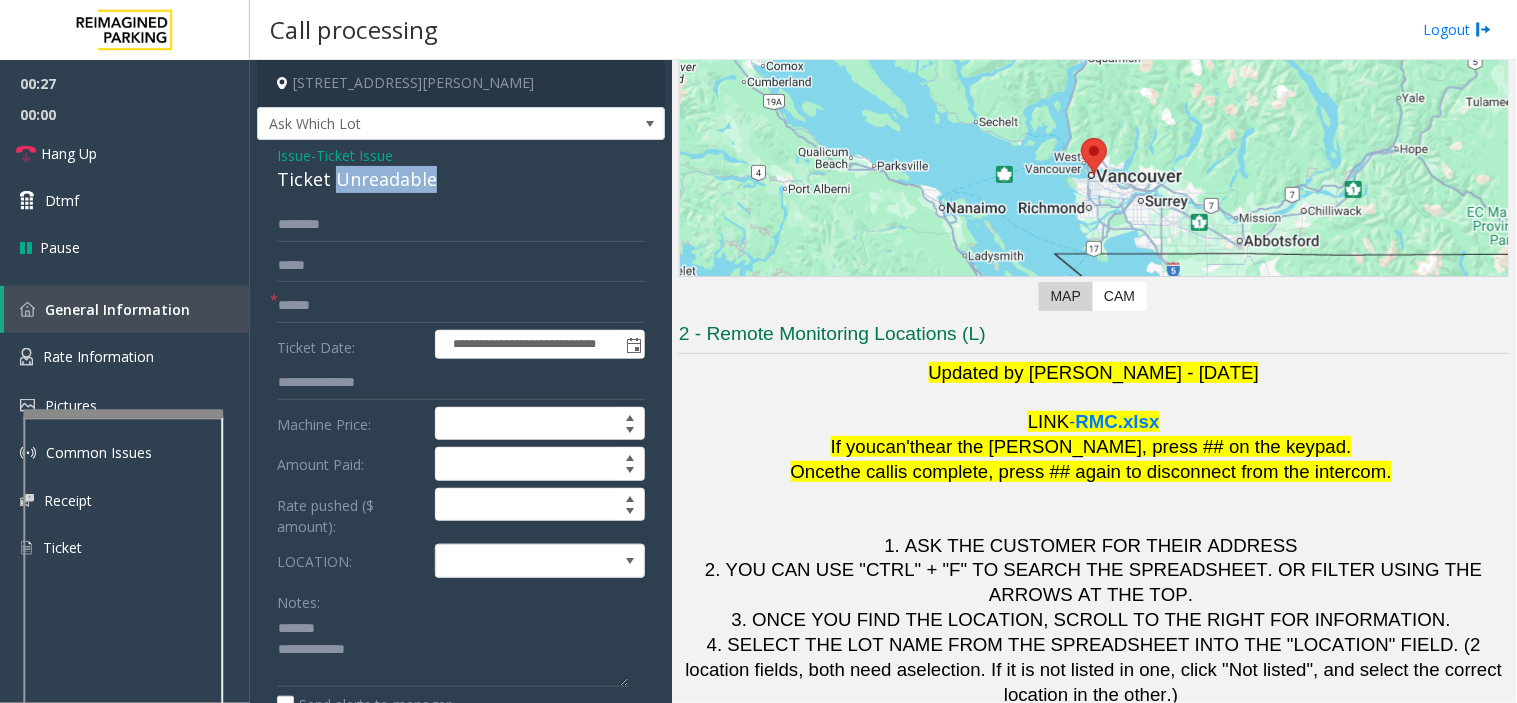 click on "Ticket Unreadable" 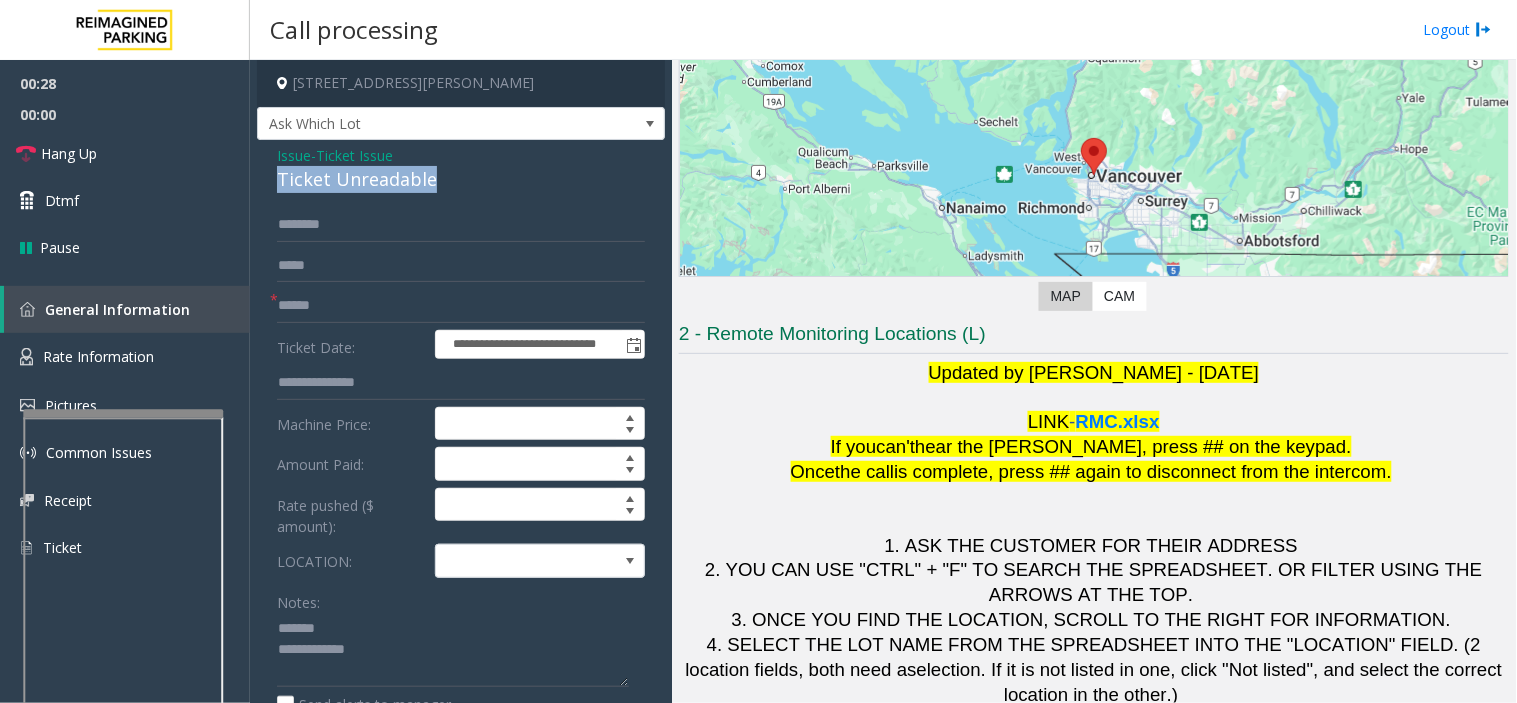 click on "Ticket Unreadable" 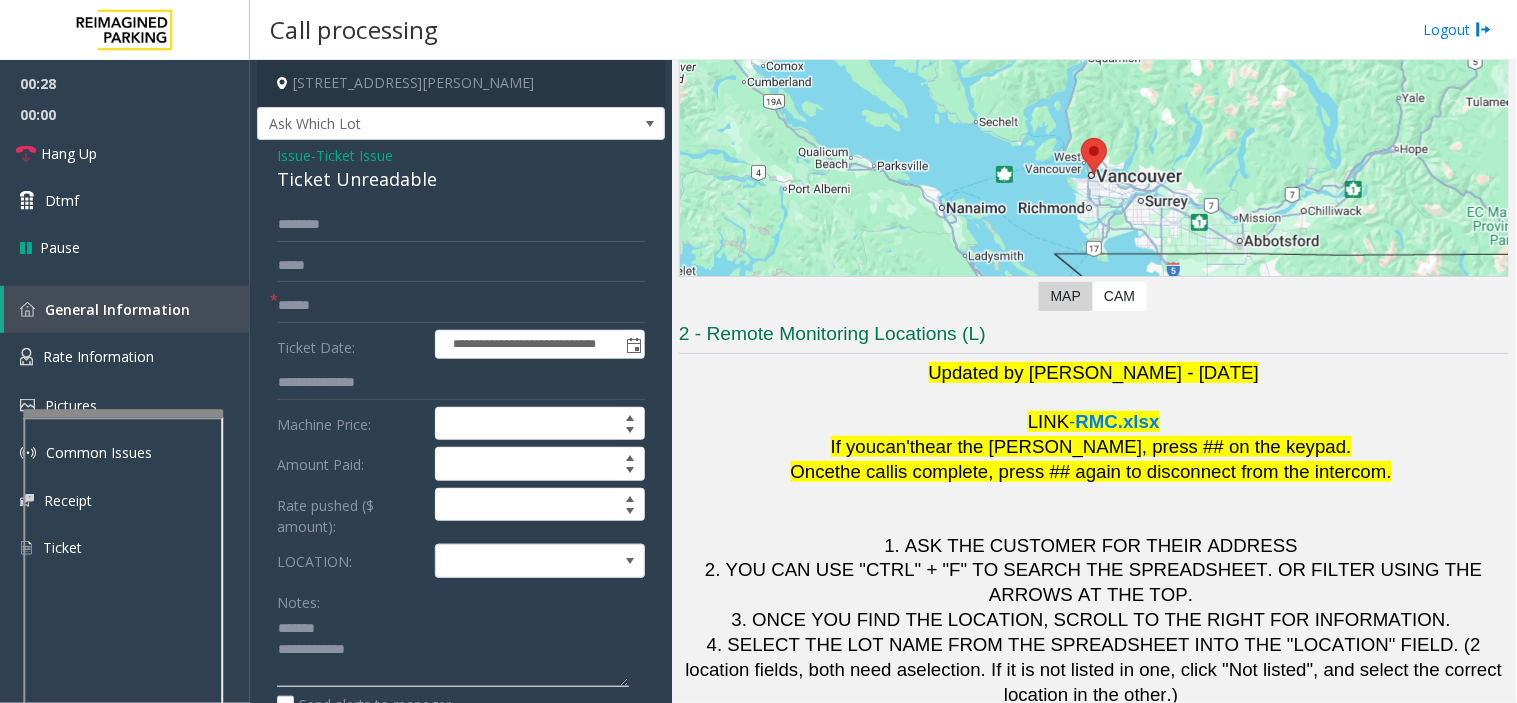click 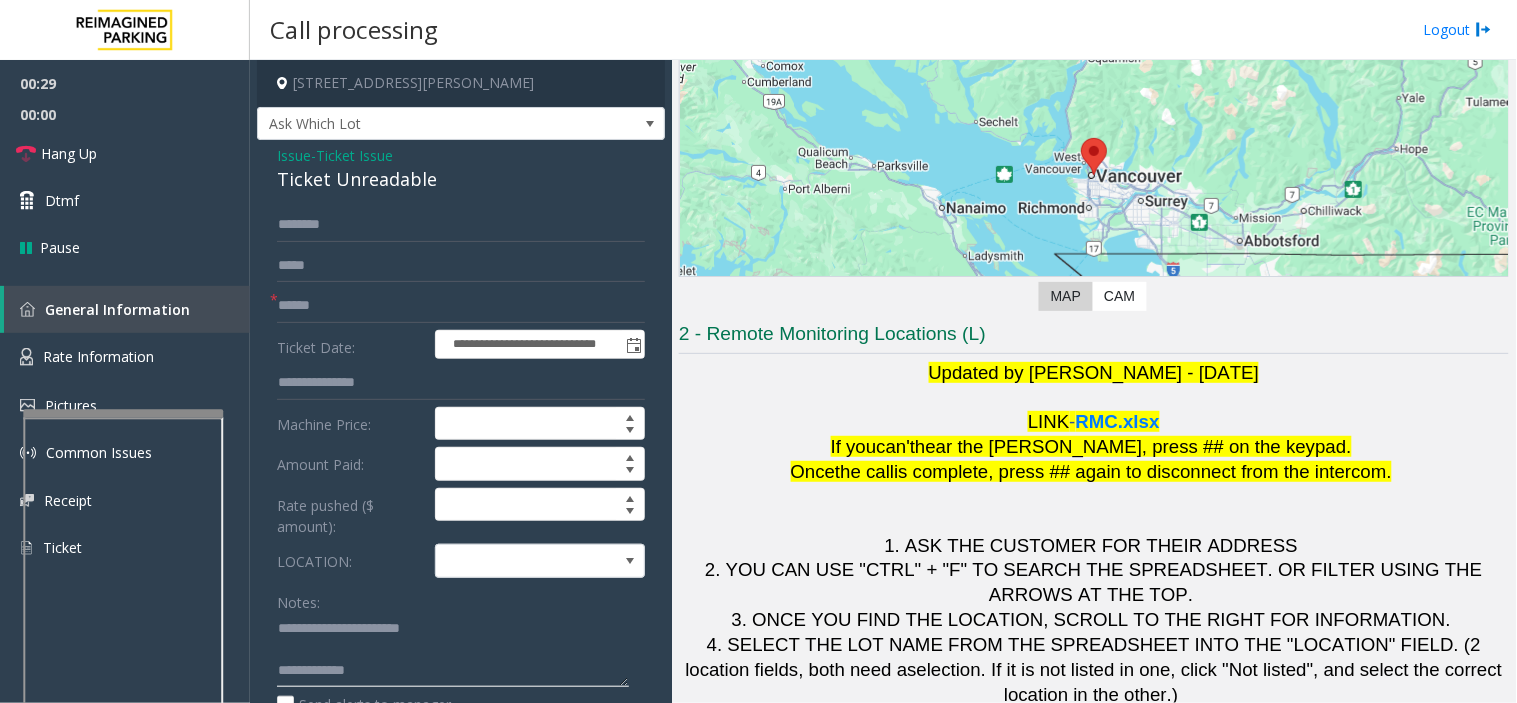 click 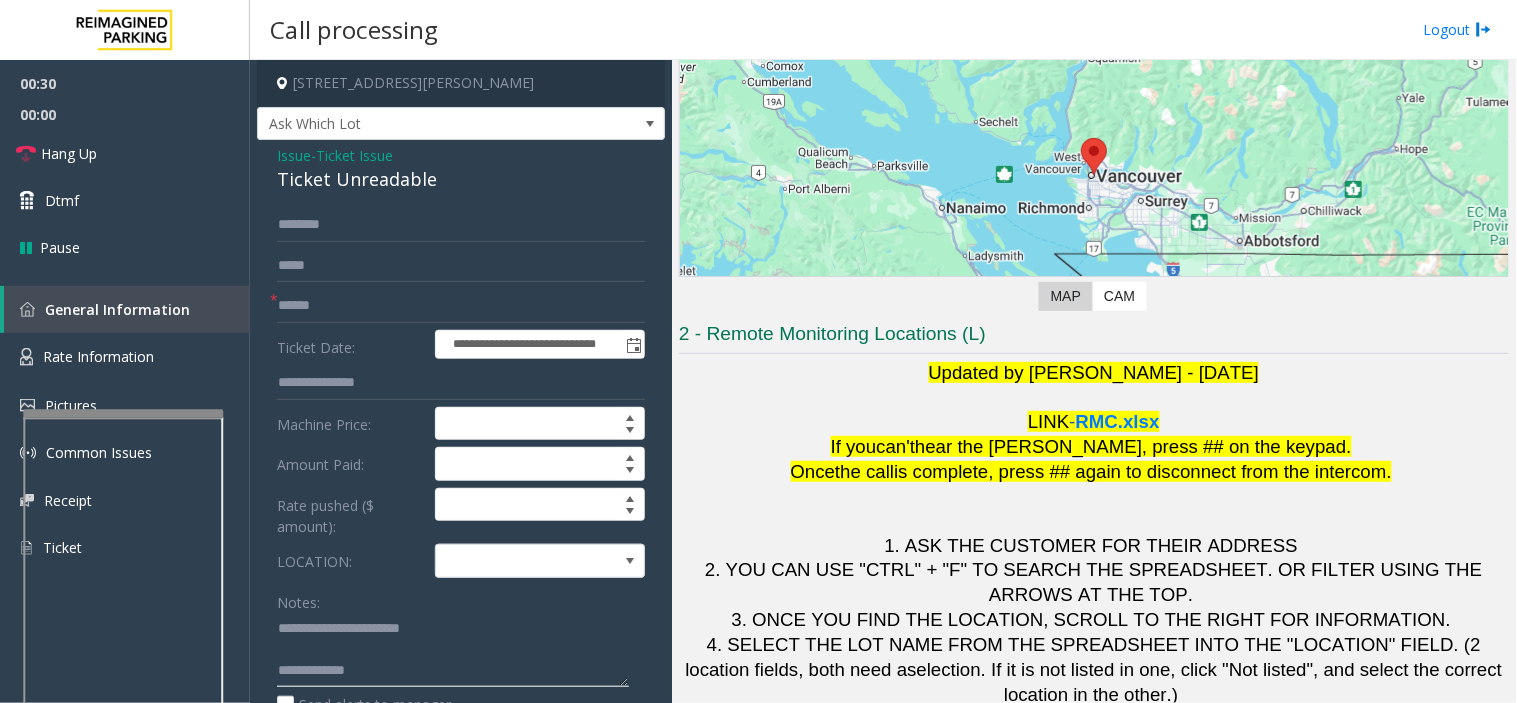 type on "**********" 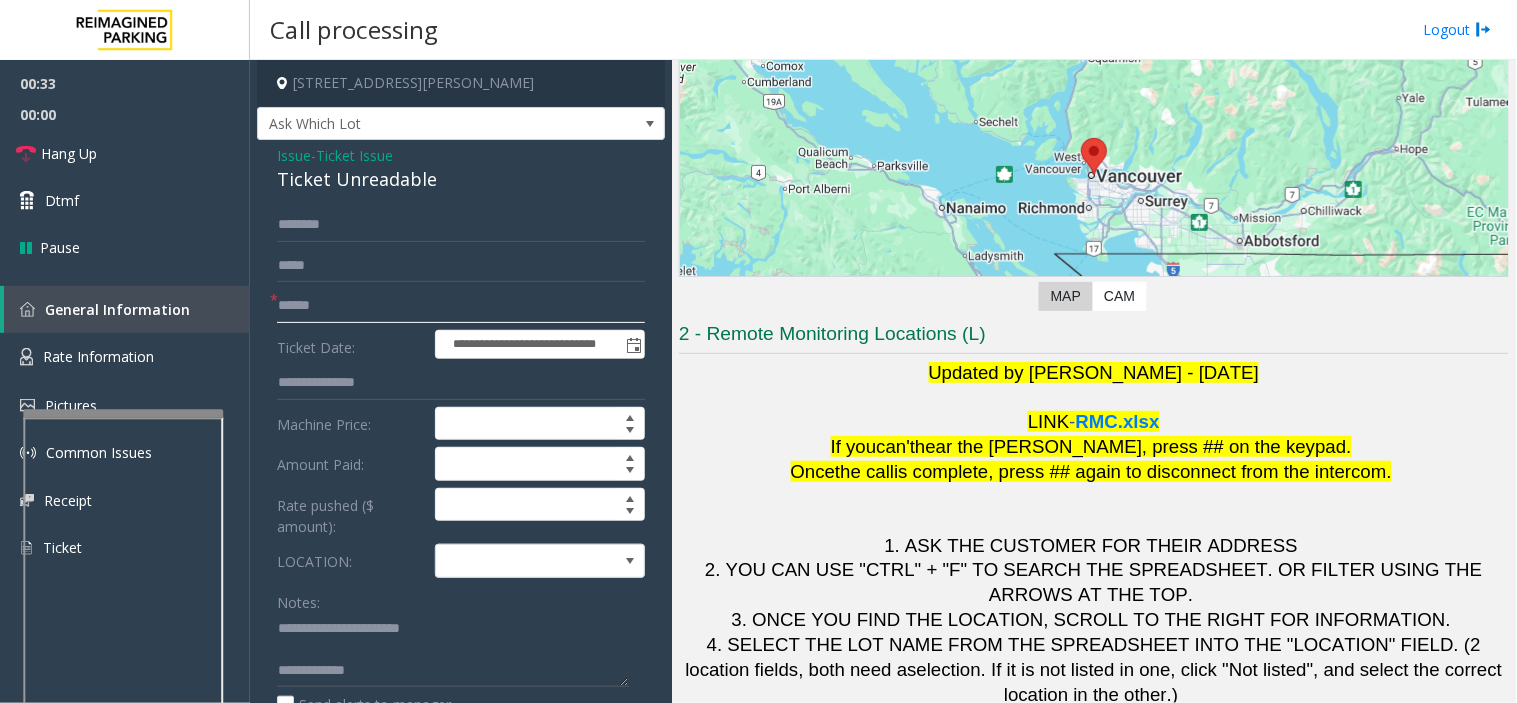 click 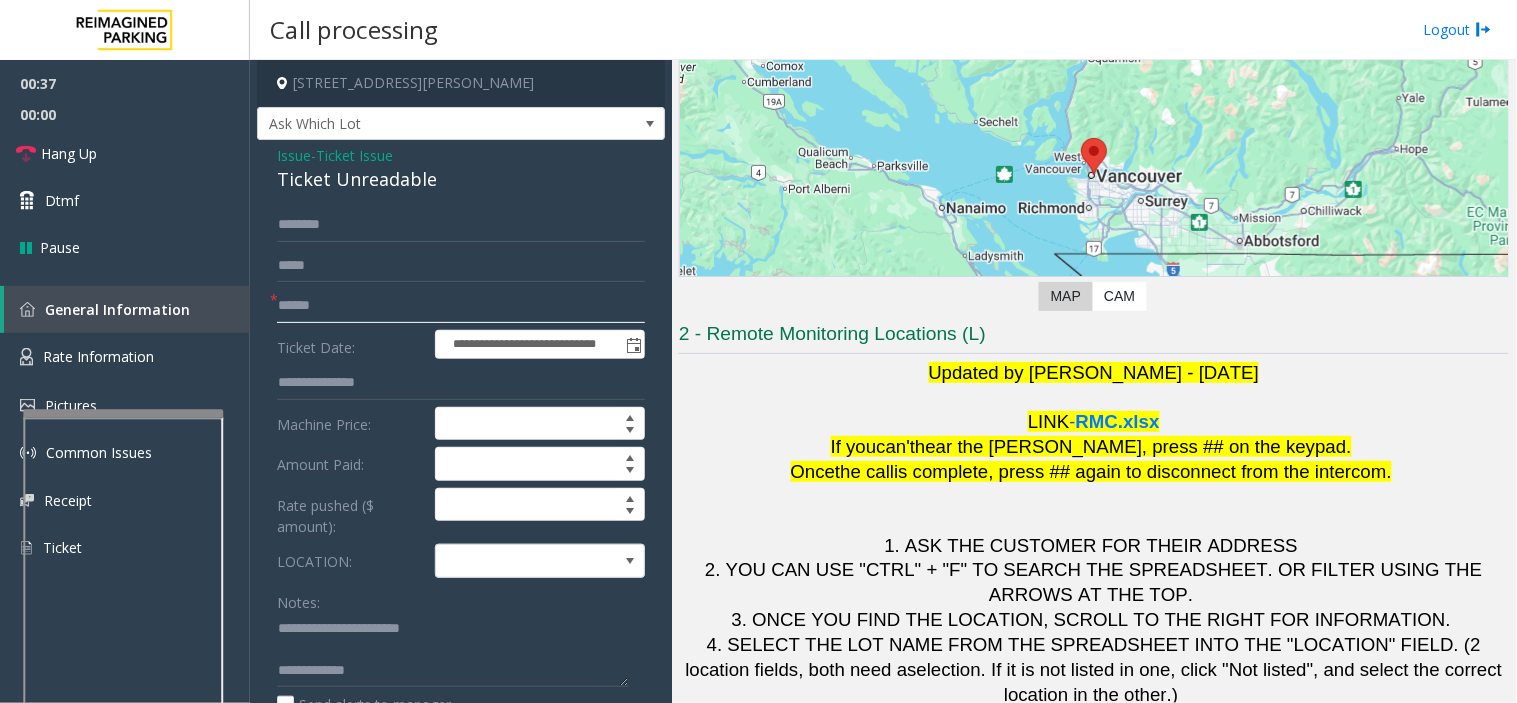 click 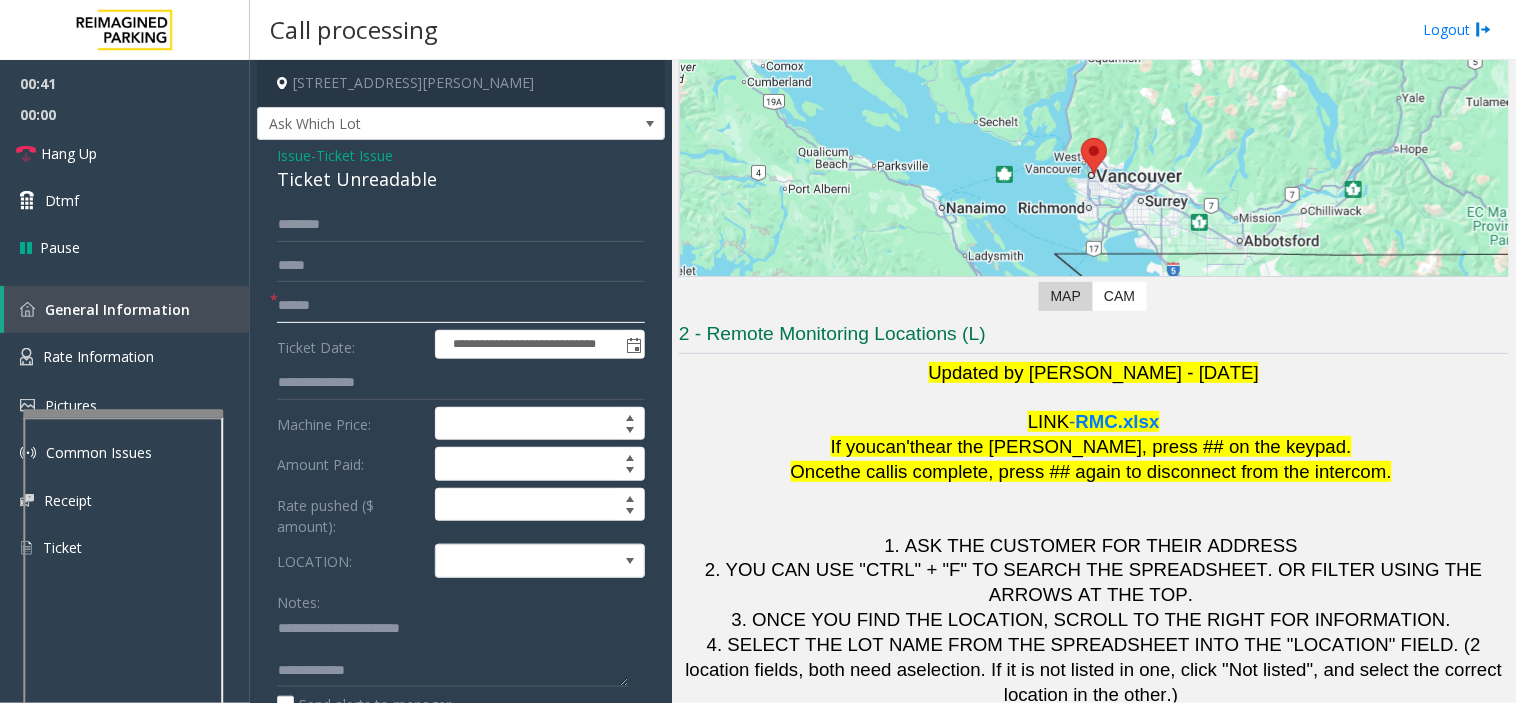 type on "******" 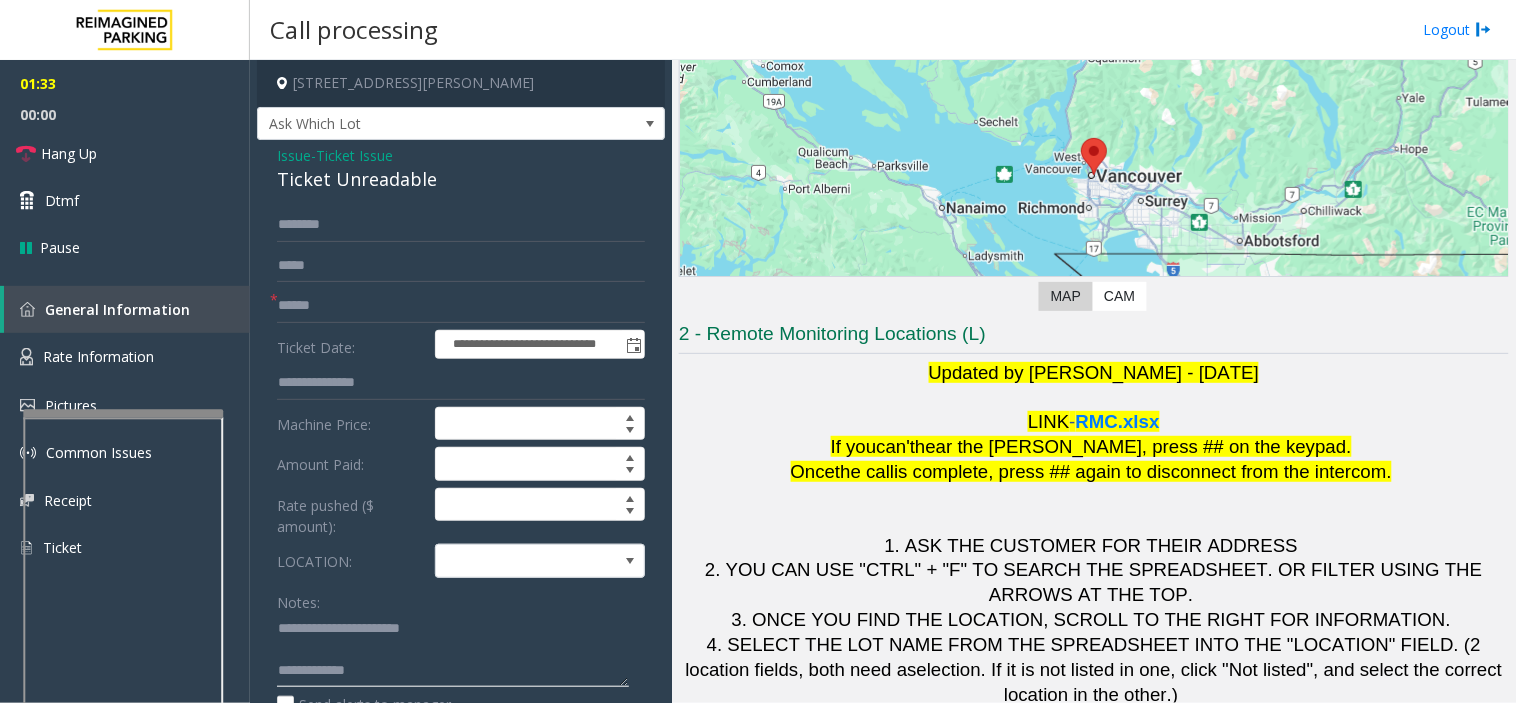 click 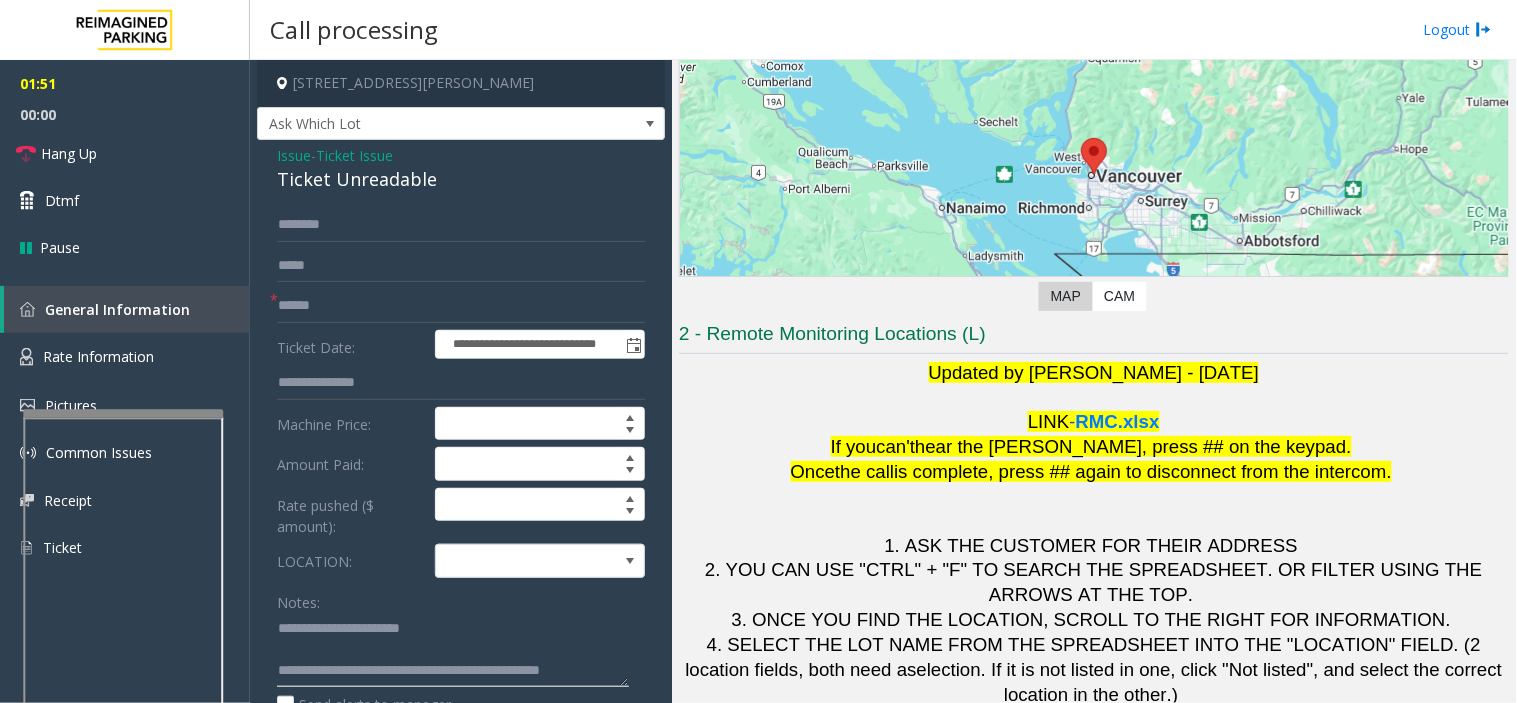 scroll, scrollTop: 14, scrollLeft: 0, axis: vertical 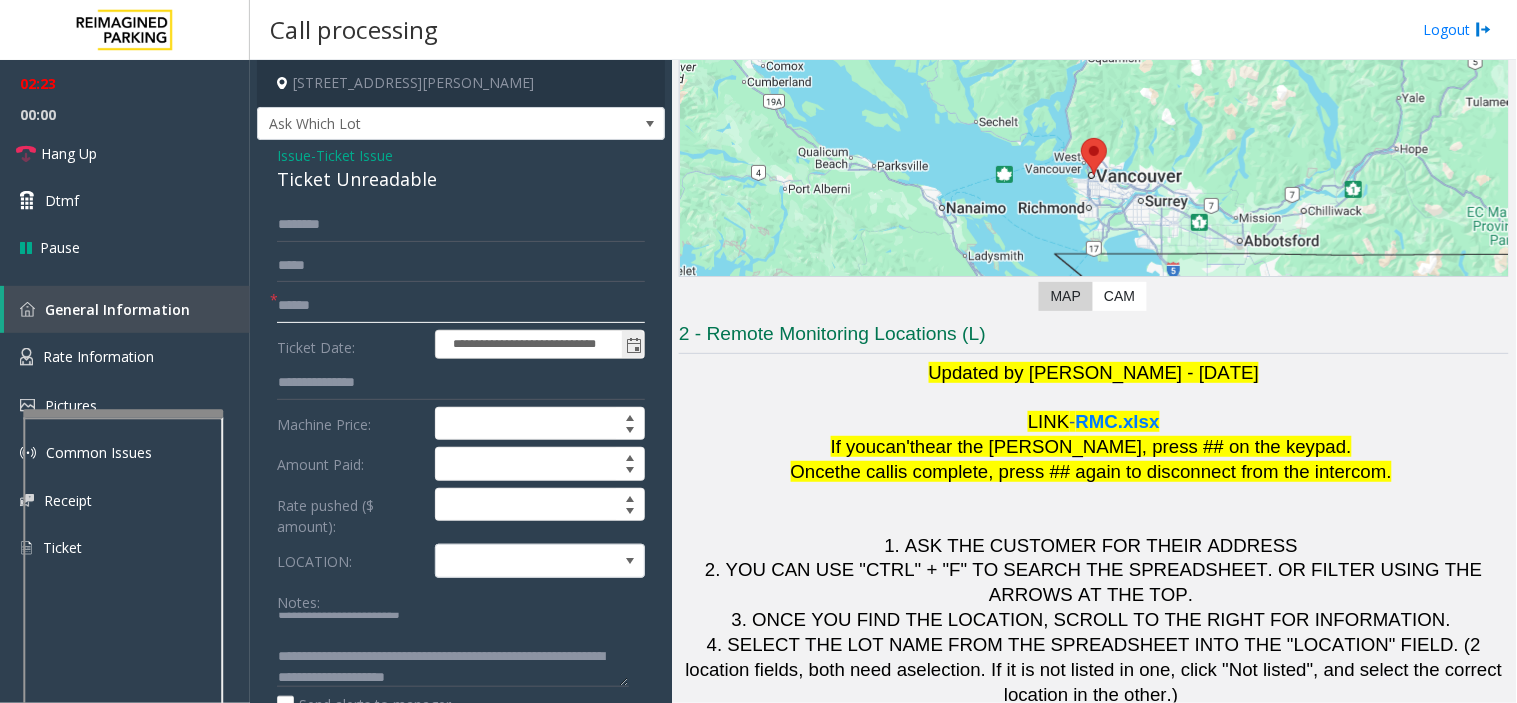 drag, startPoint x: 355, startPoint y: 312, endPoint x: 541, endPoint y: 341, distance: 188.24718 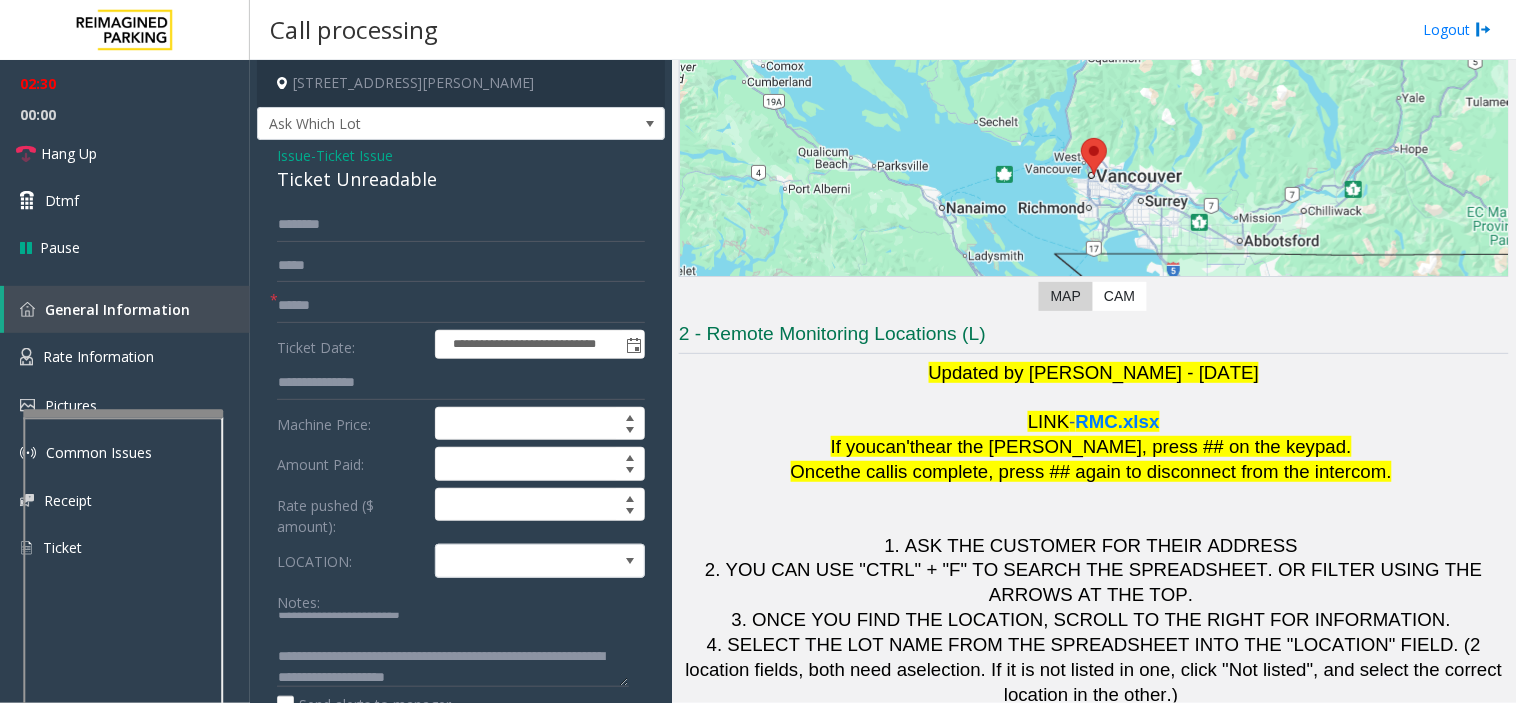 drag, startPoint x: 918, startPoint y: 540, endPoint x: 896, endPoint y: 554, distance: 26.076809 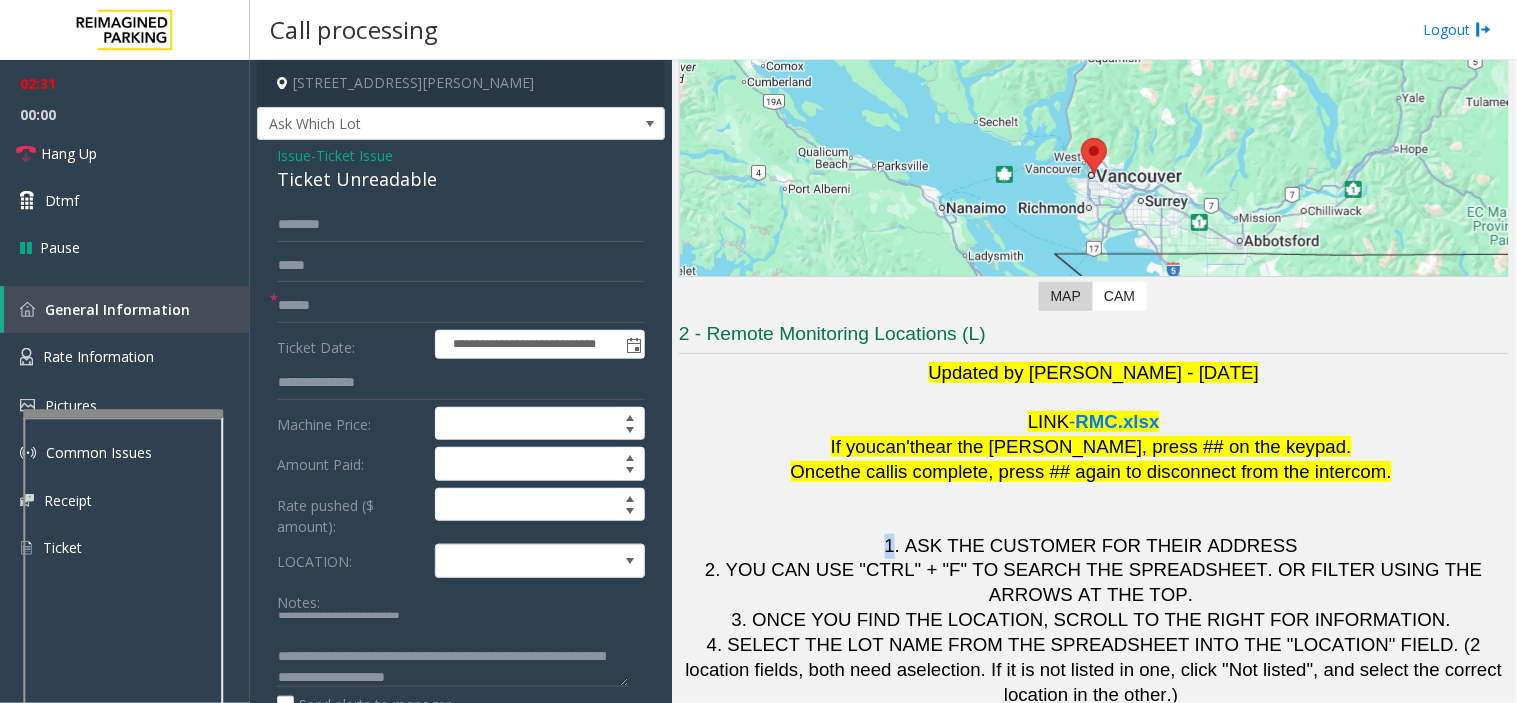 click on "1. ASK THE CUSTOMER FOR THEIR ADDRESS" 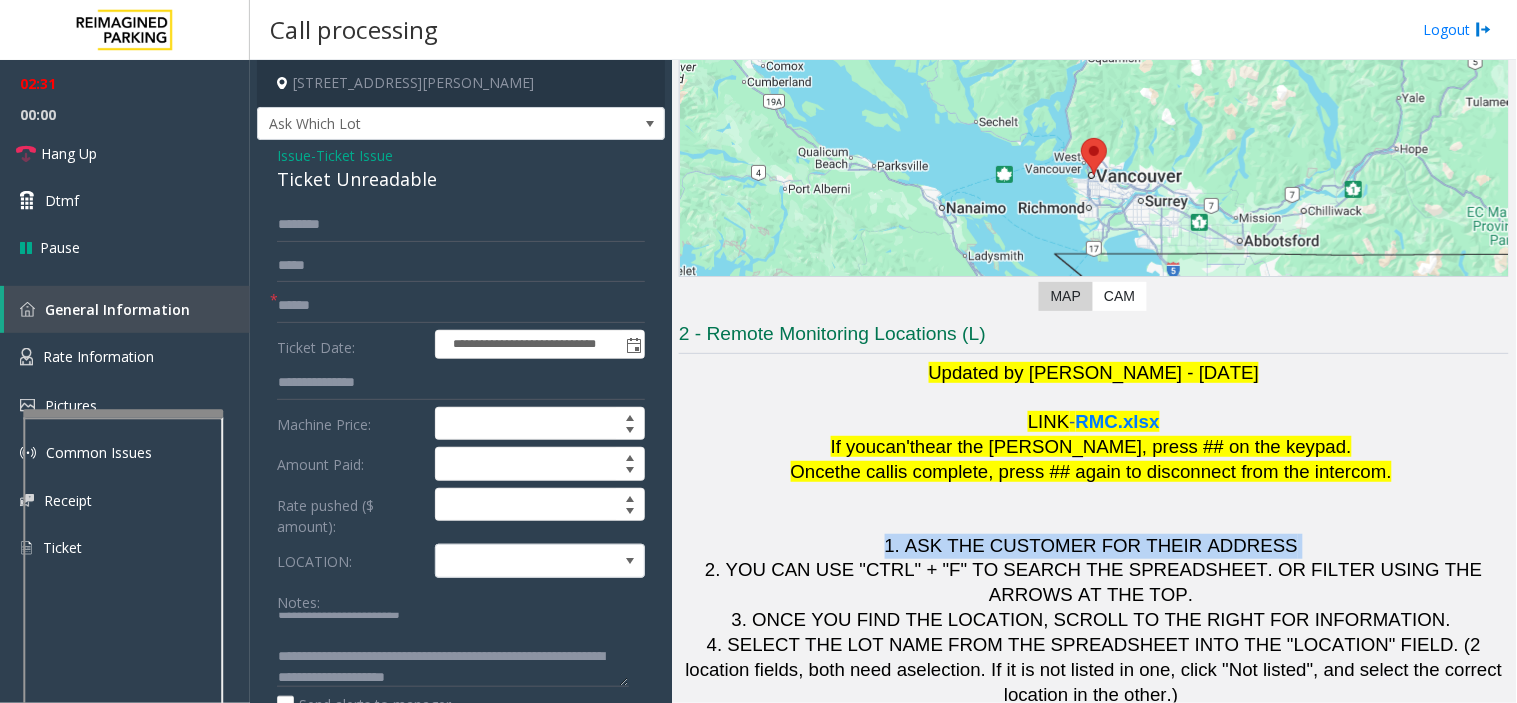 click on "1. ASK THE CUSTOMER FOR THEIR ADDRESS" 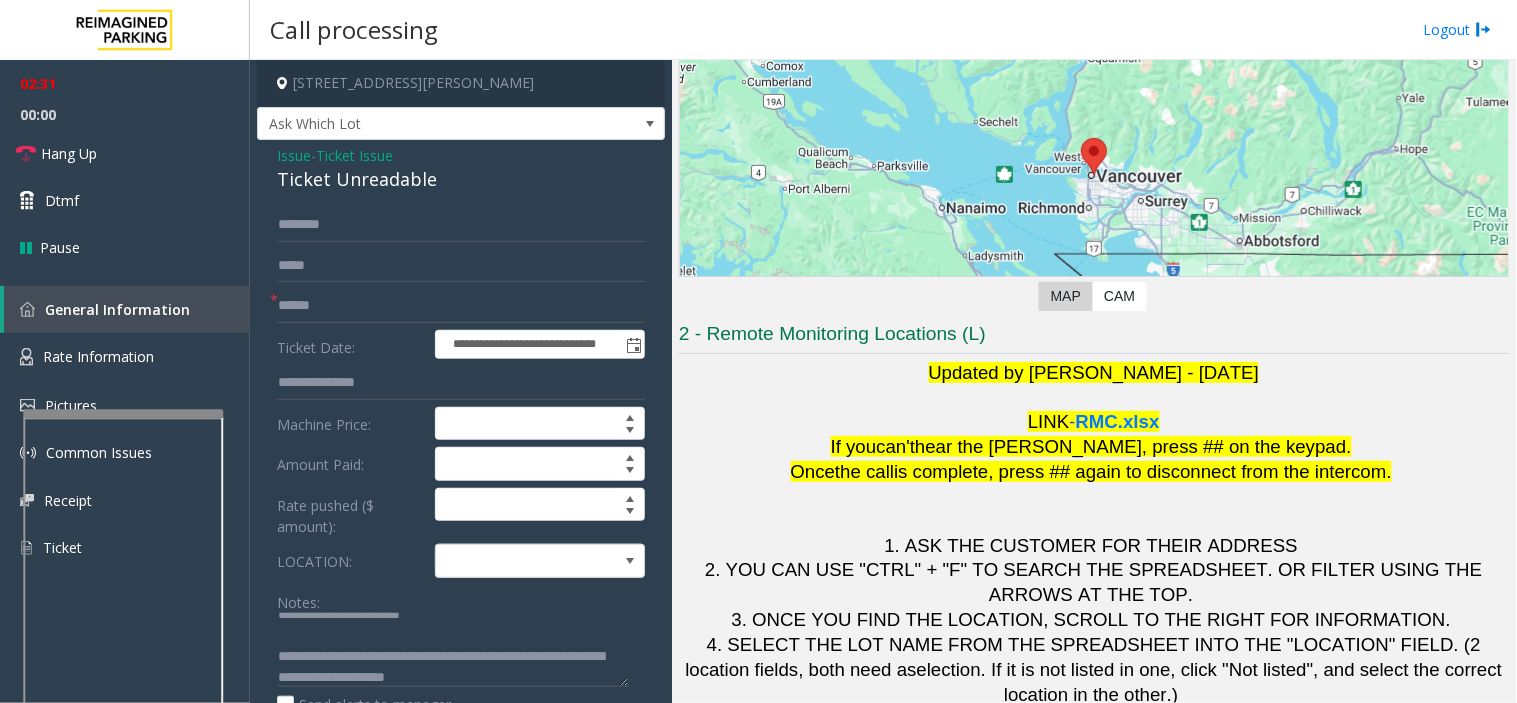 click on "3. ONCE YOU FIND THE LOCATION, SCROLL TO THE RIGHT FOR INFORMATION." 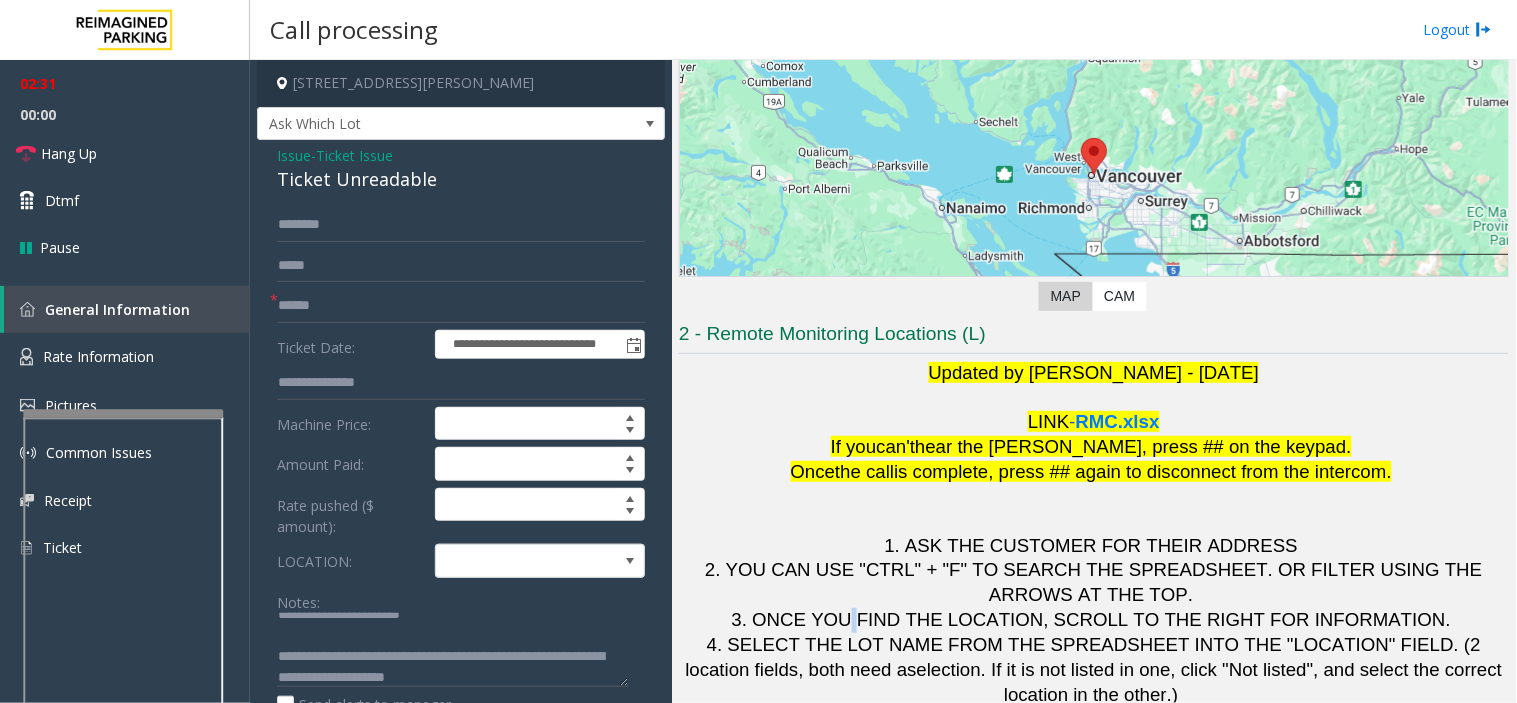 click on "3. ONCE YOU FIND THE LOCATION, SCROLL TO THE RIGHT FOR INFORMATION." 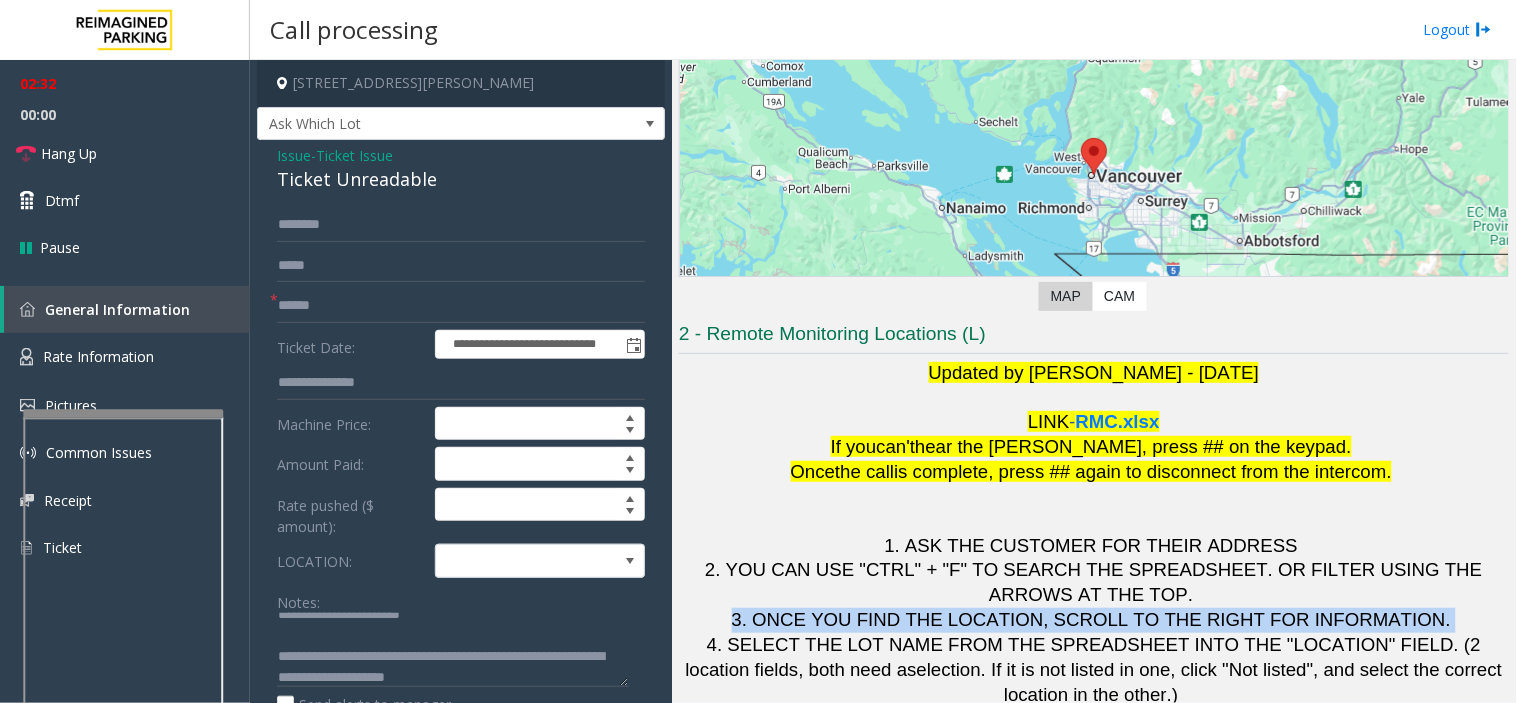 click on "3. ONCE YOU FIND THE LOCATION, SCROLL TO THE RIGHT FOR INFORMATION." 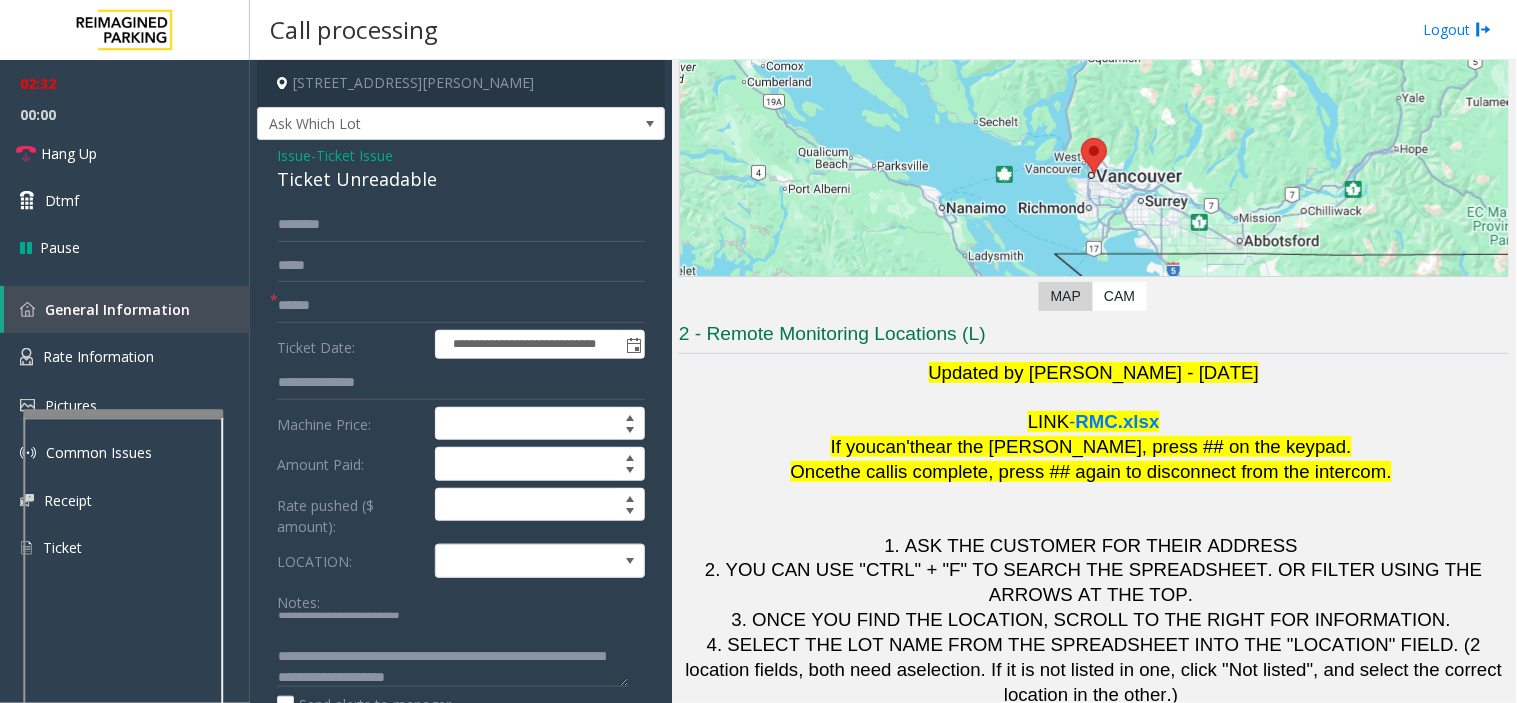 click on "4. SELECT THE LOT NAME FROM THE SPREADSHEET INTO THE "LOCATION" FIELD. (2 location fields, both need a" 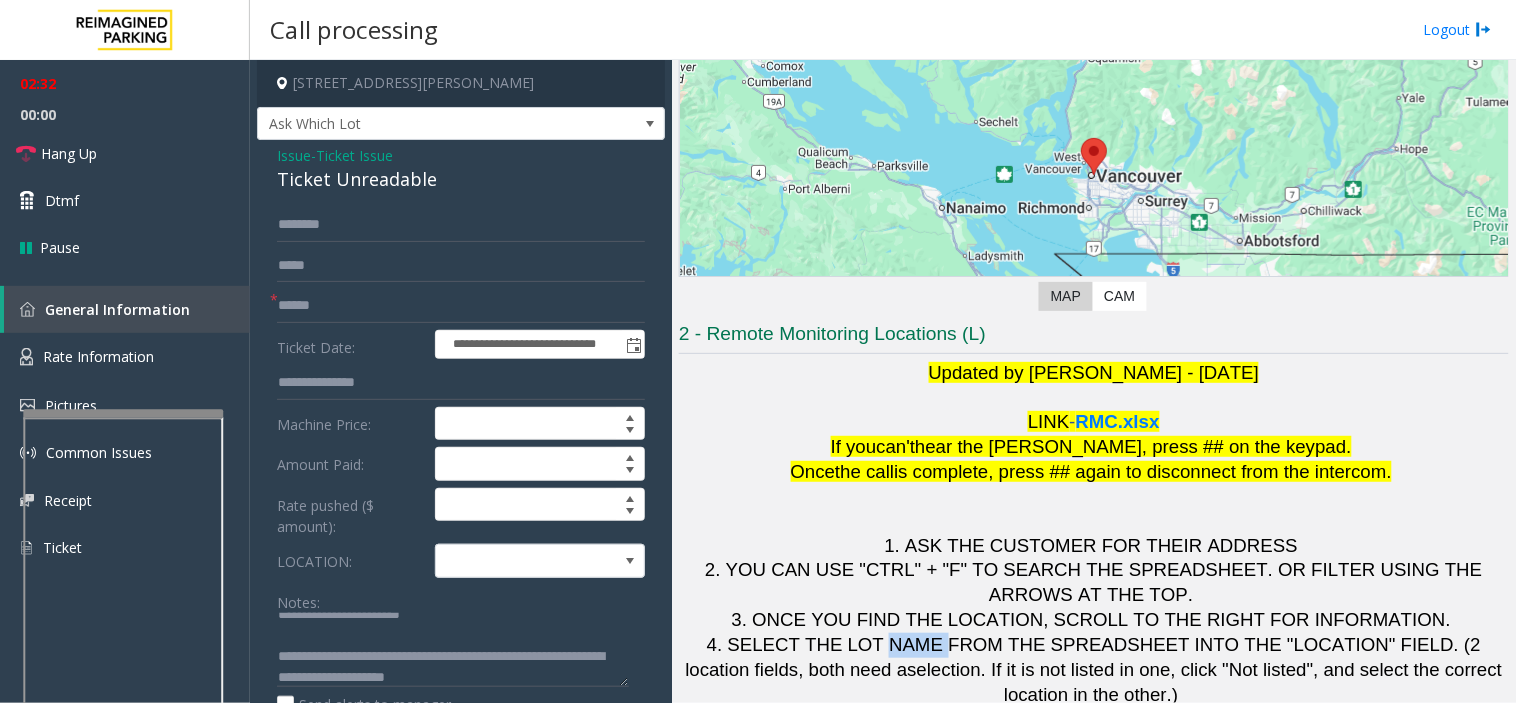 click on "4. SELECT THE LOT NAME FROM THE SPREADSHEET INTO THE "LOCATION" FIELD. (2 location fields, both need a" 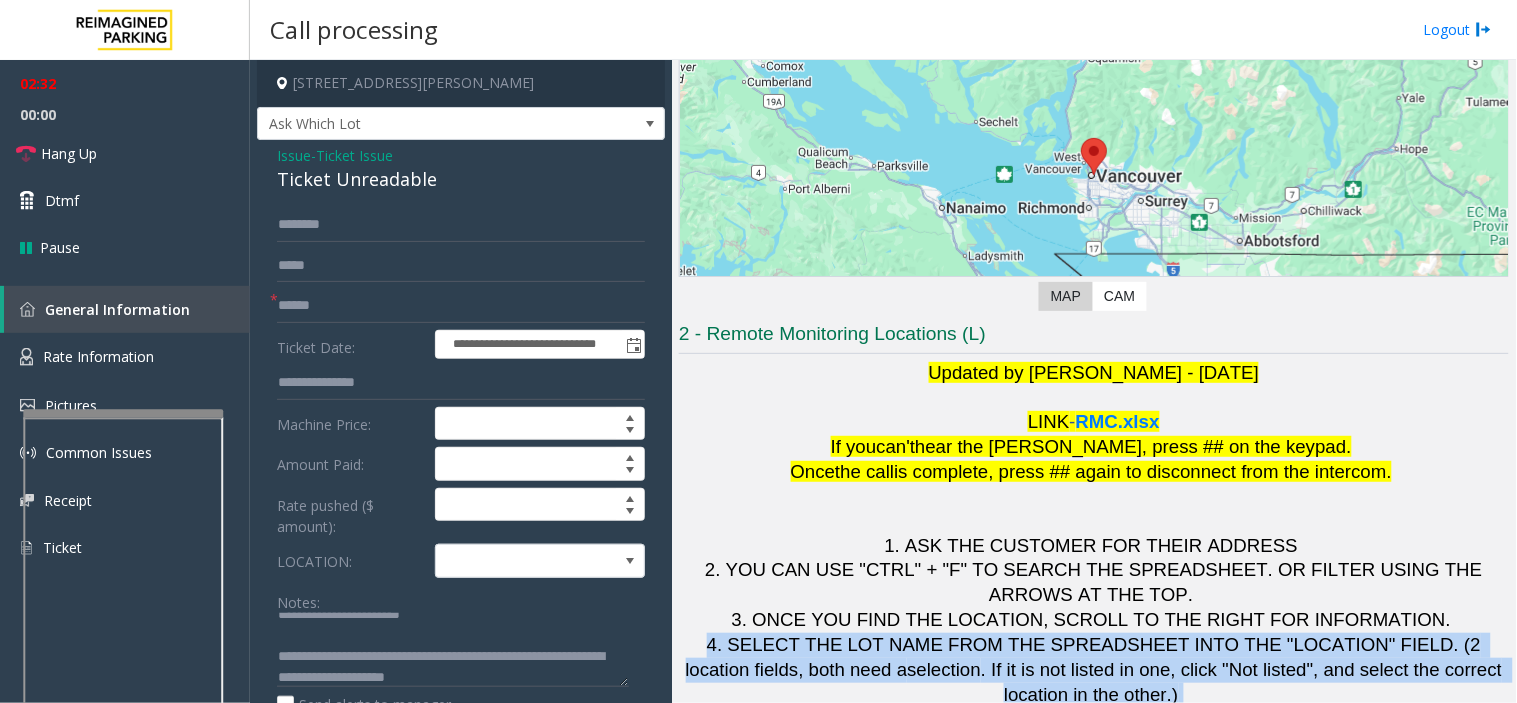click on "4. SELECT THE LOT NAME FROM THE SPREADSHEET INTO THE "LOCATION" FIELD. (2 location fields, both need a" 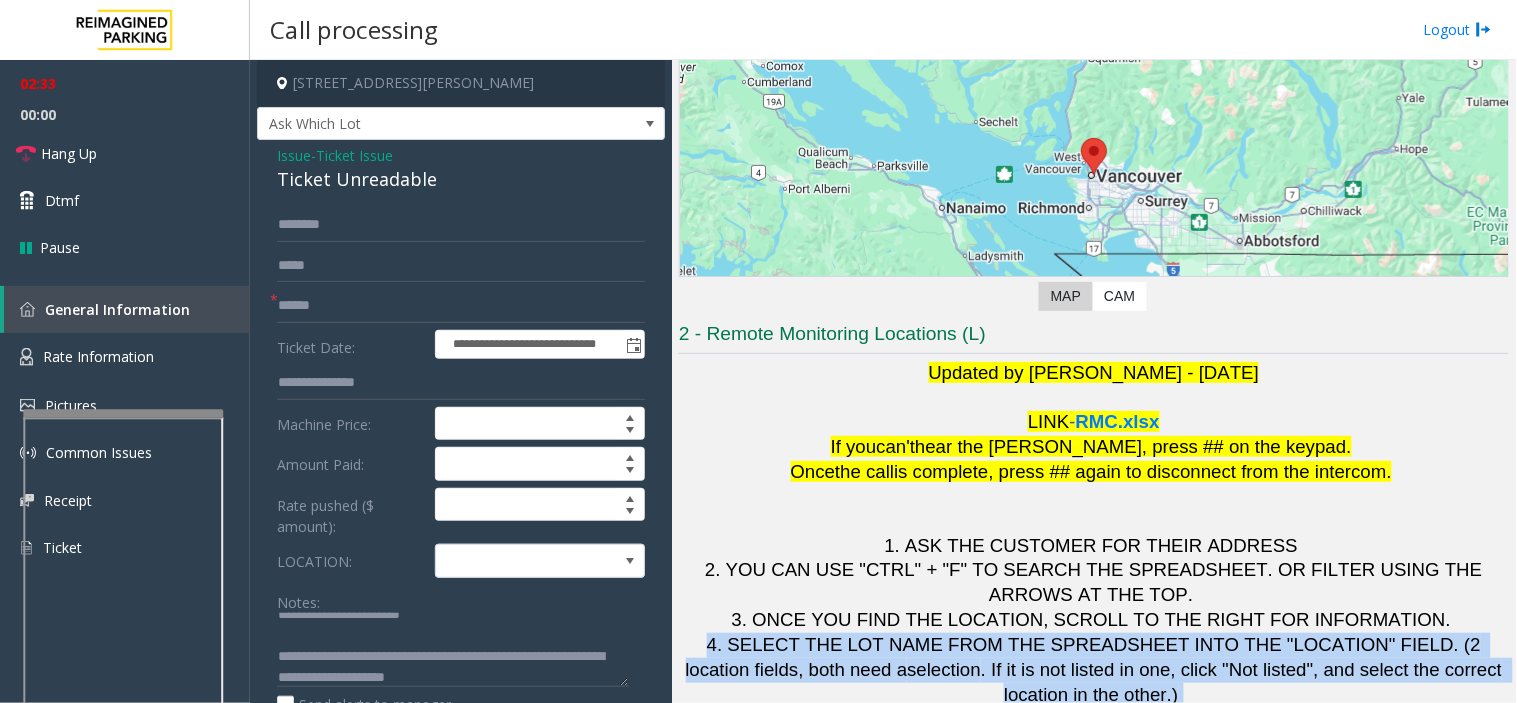 click on ". If it is not listed in one, click "Not listed", and select the correct location in the other.)" 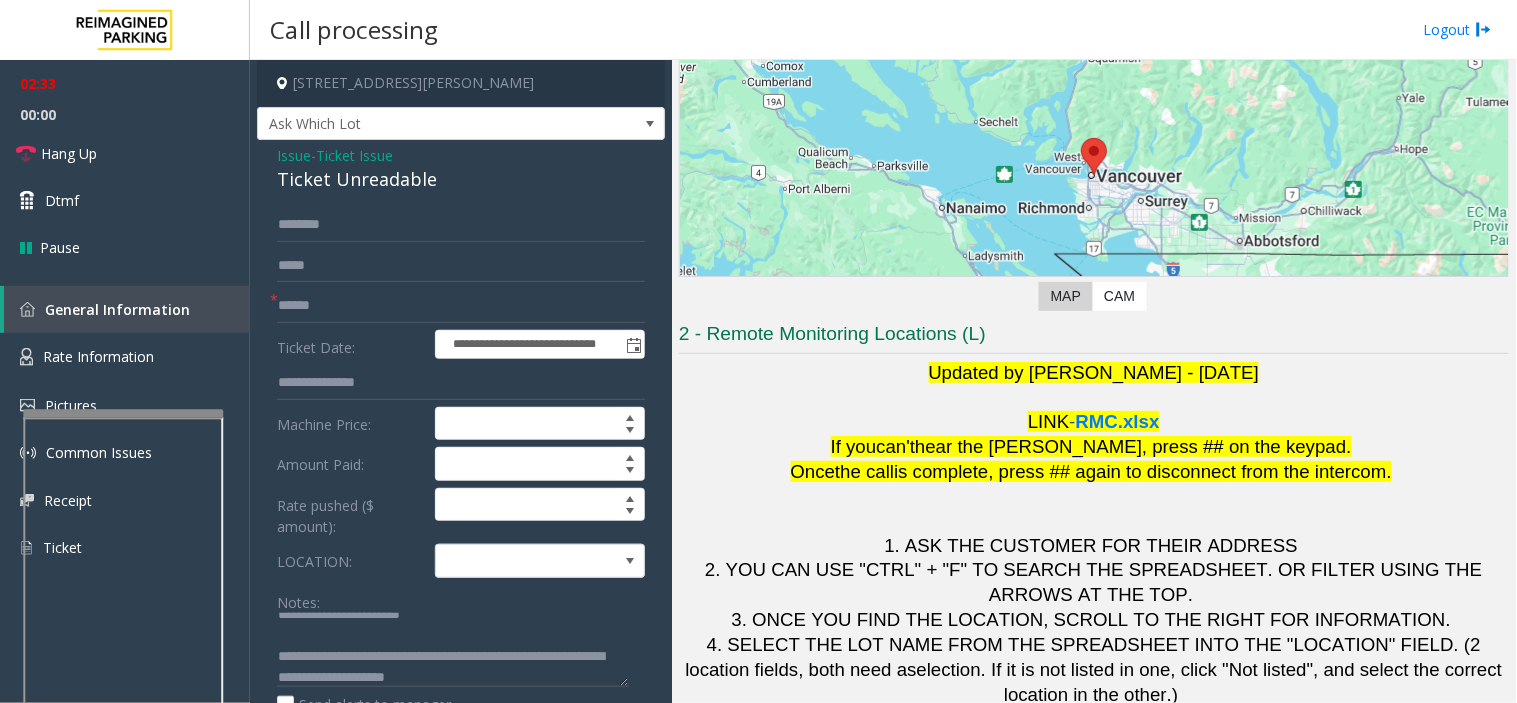 click on "1. ASK THE CUSTOMER FOR THEIR ADDRESS" 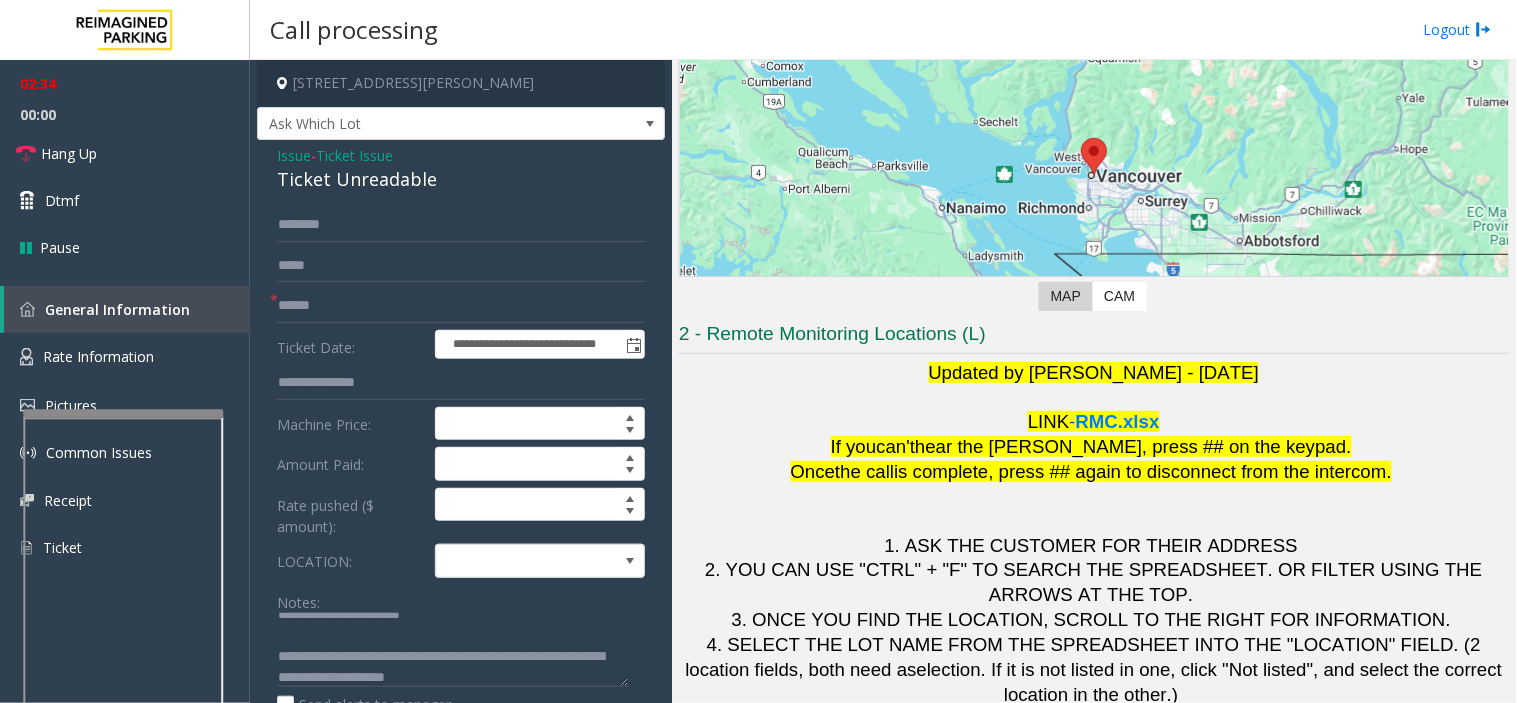 click on "2. YOU CAN USE "CTRL" + "F" TO SEARCH THE SPREADSHEET. OR FILTER USING THE ARROWS AT THE TOP." 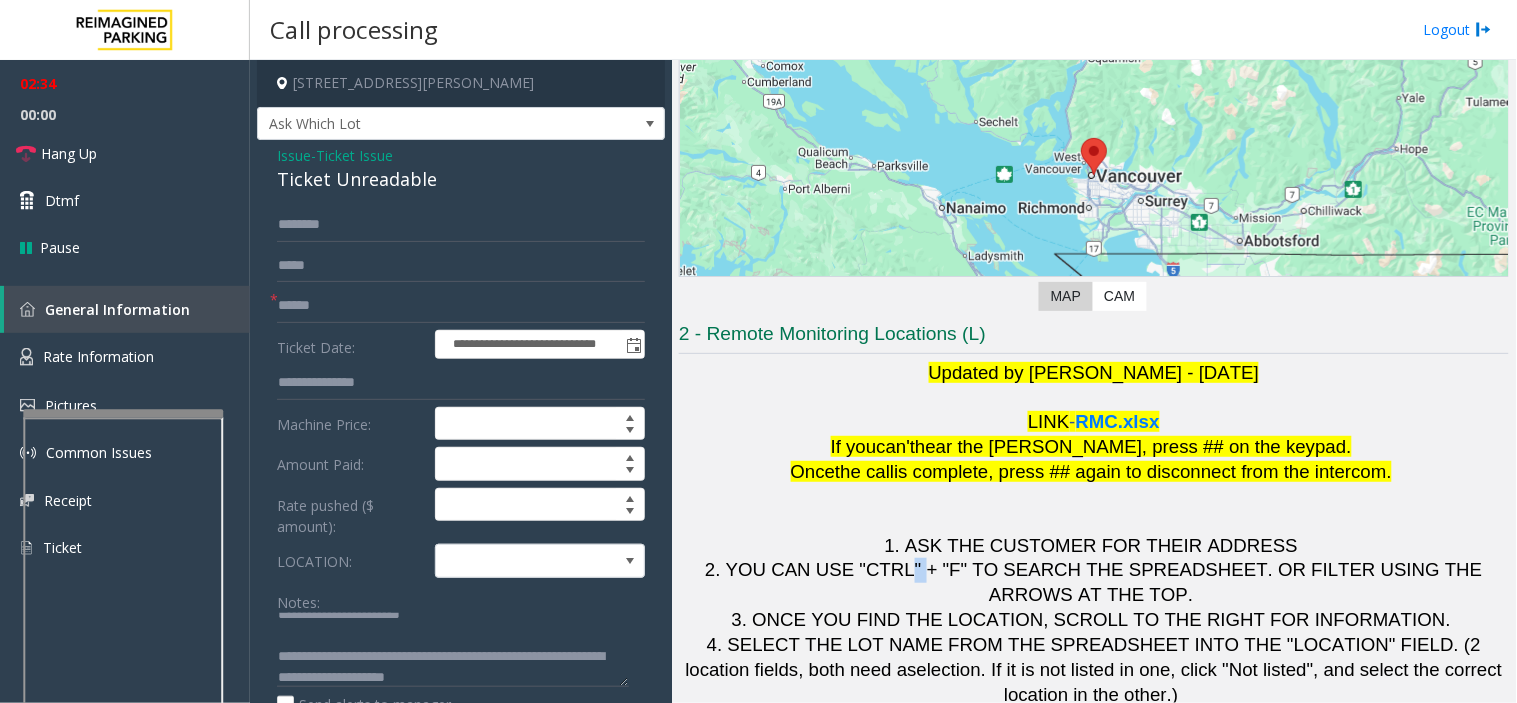 click on "2. YOU CAN USE "CTRL" + "F" TO SEARCH THE SPREADSHEET. OR FILTER USING THE ARROWS AT THE TOP." 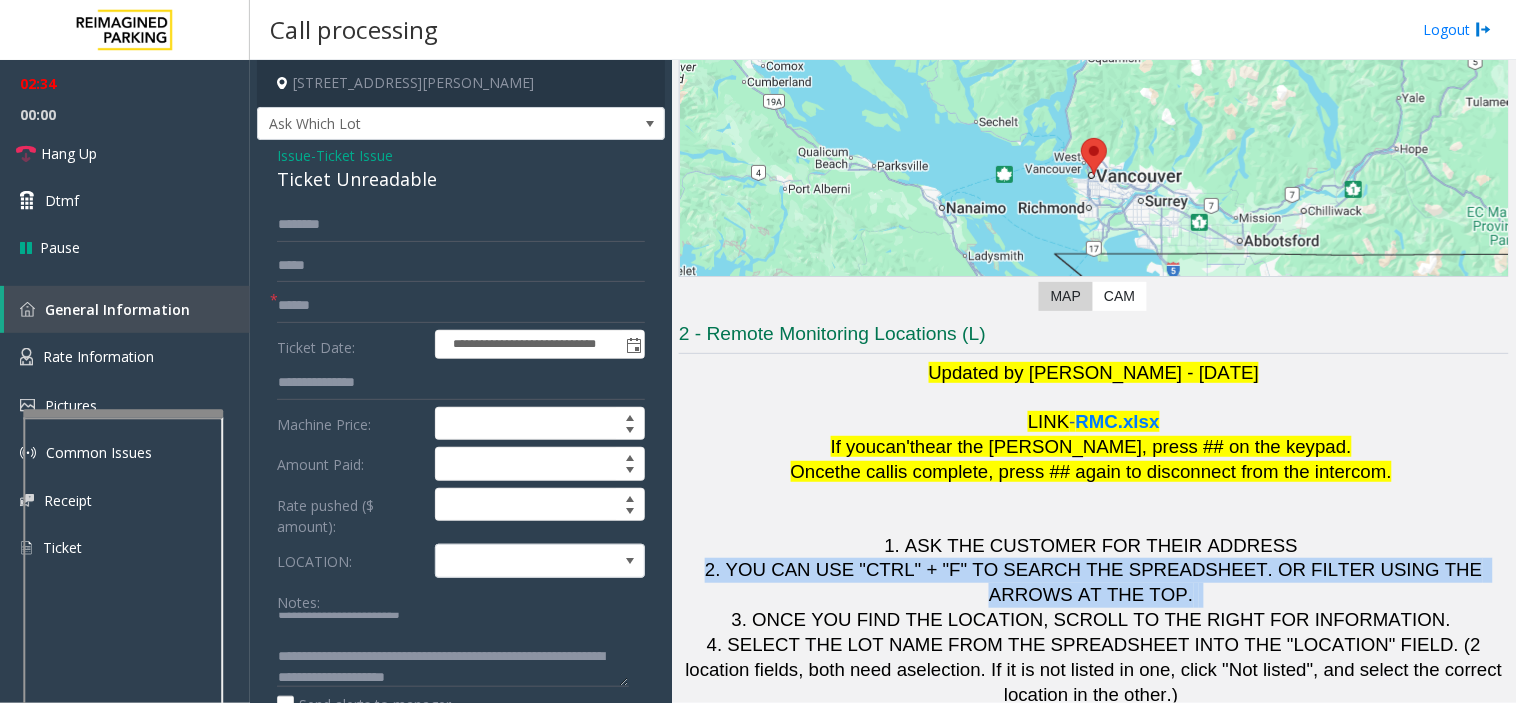 click on "2. YOU CAN USE "CTRL" + "F" TO SEARCH THE SPREADSHEET. OR FILTER USING THE ARROWS AT THE TOP." 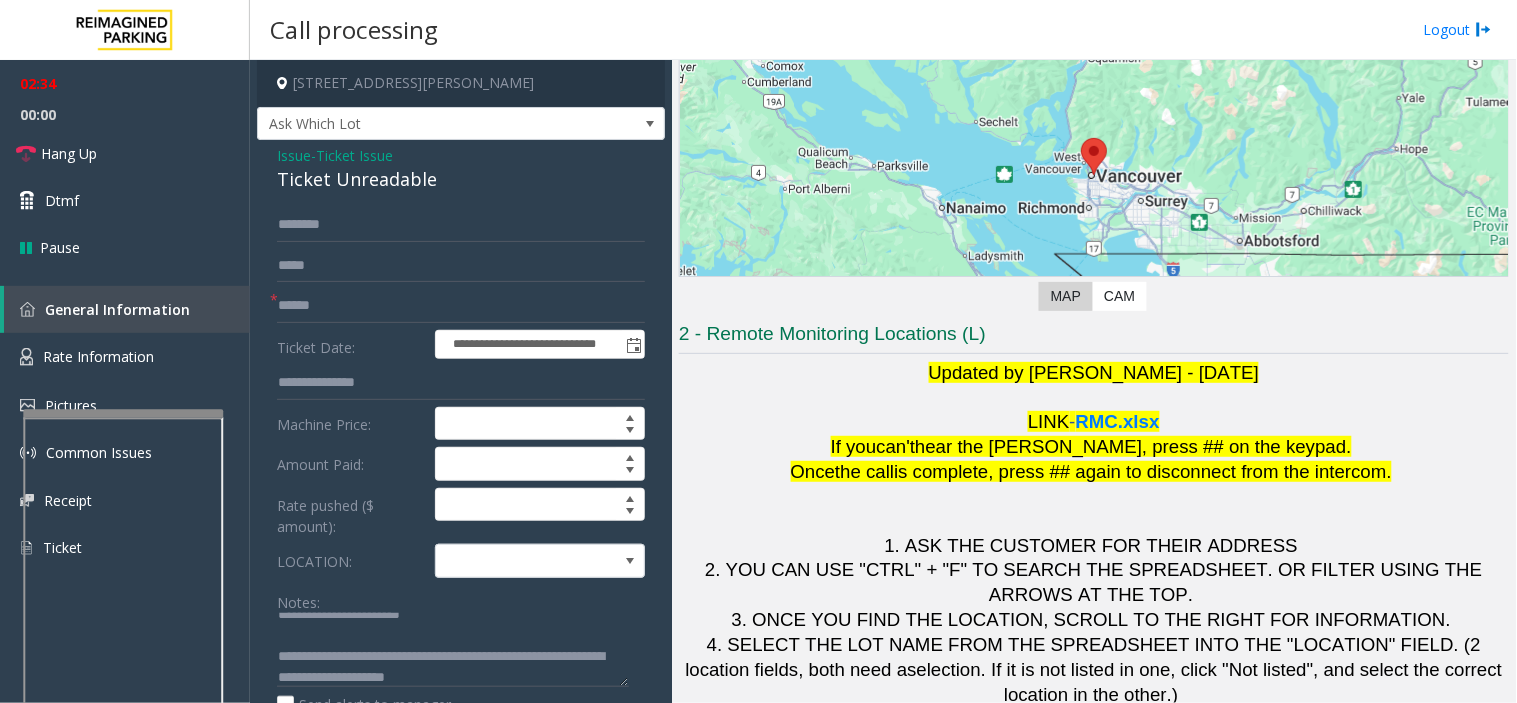 click on "the call" 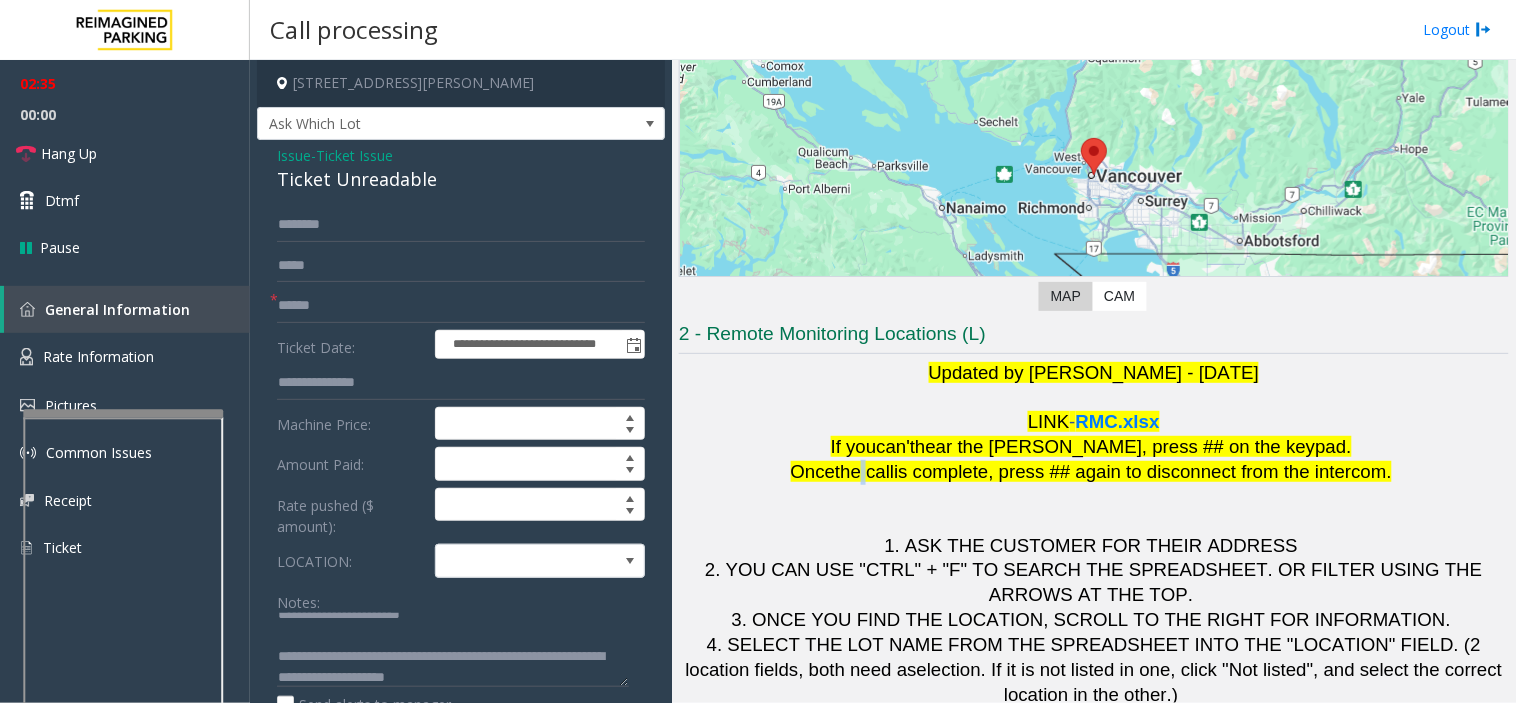 click on "the call" 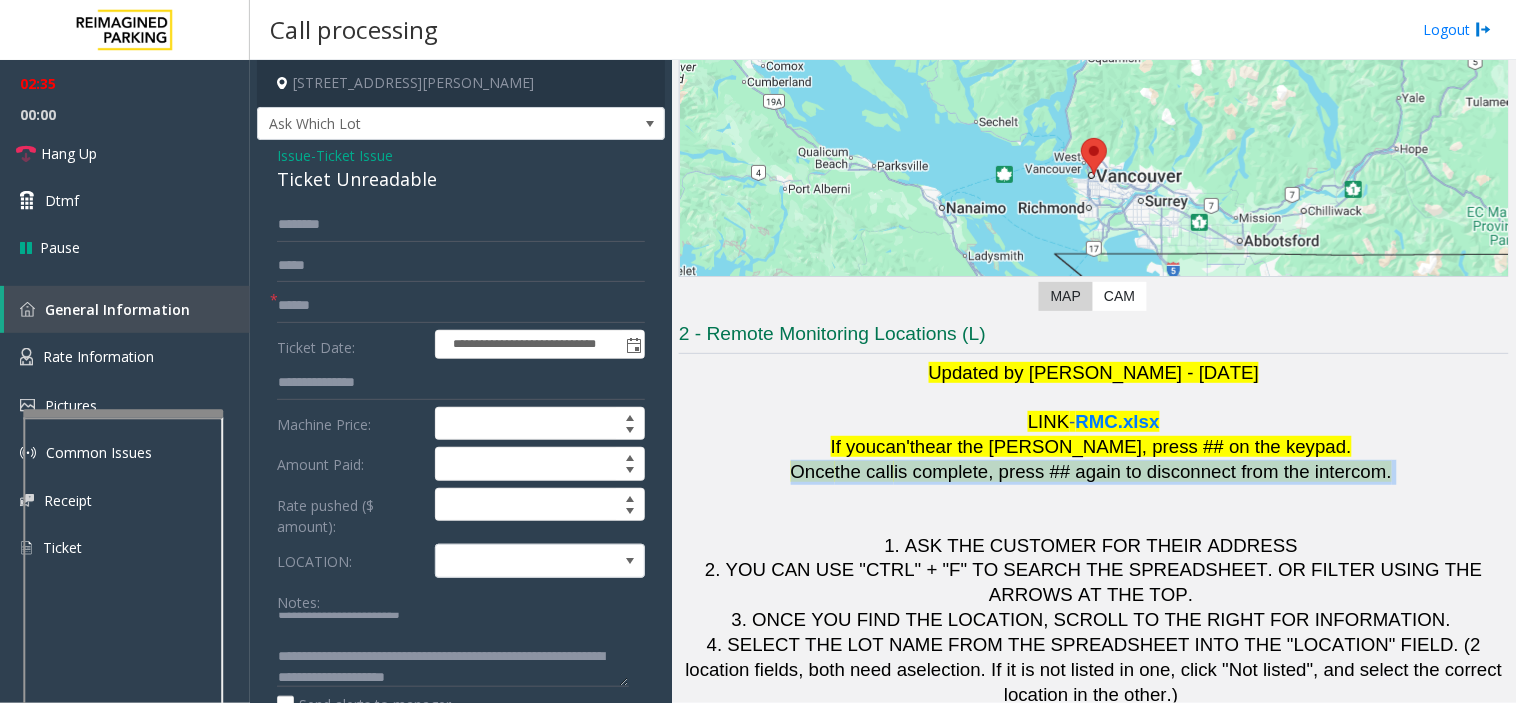 click on "the call" 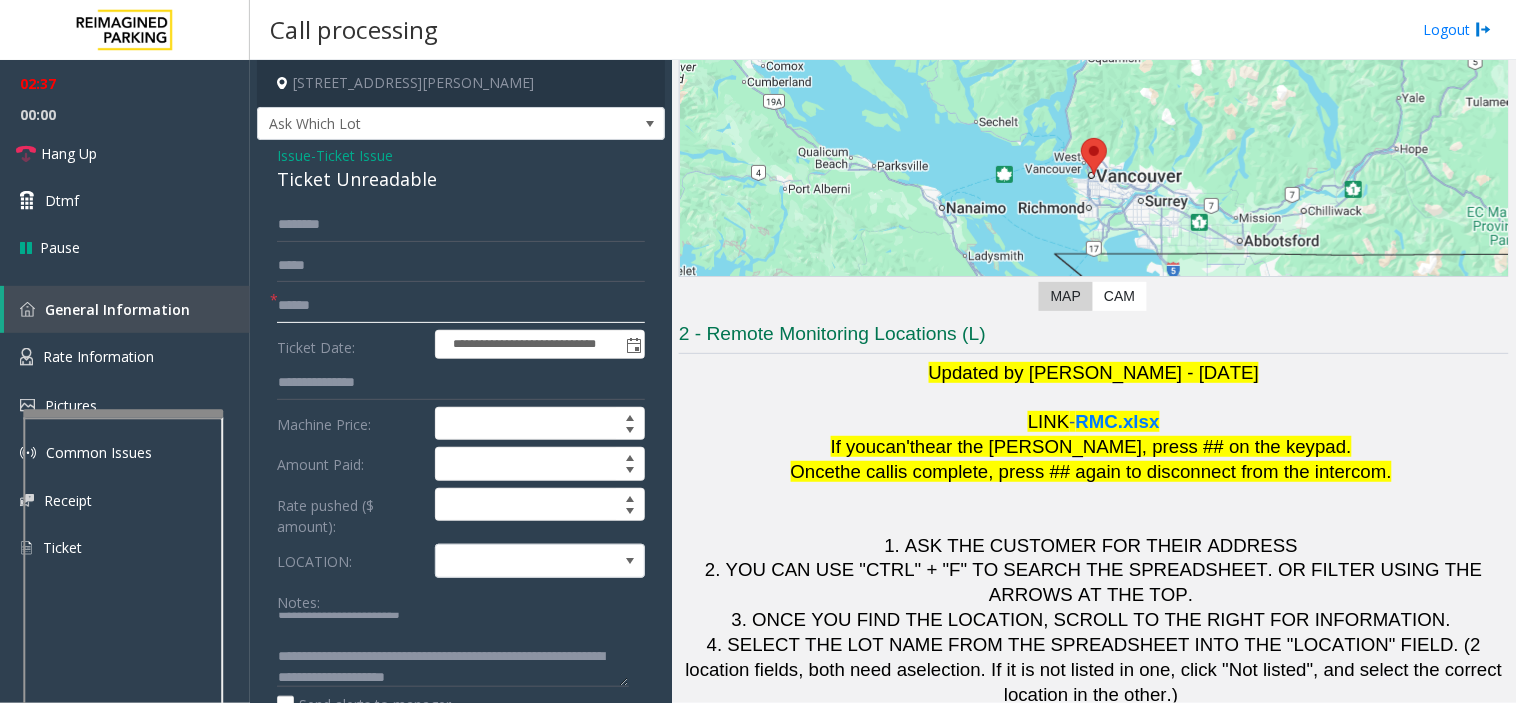 click on "******" 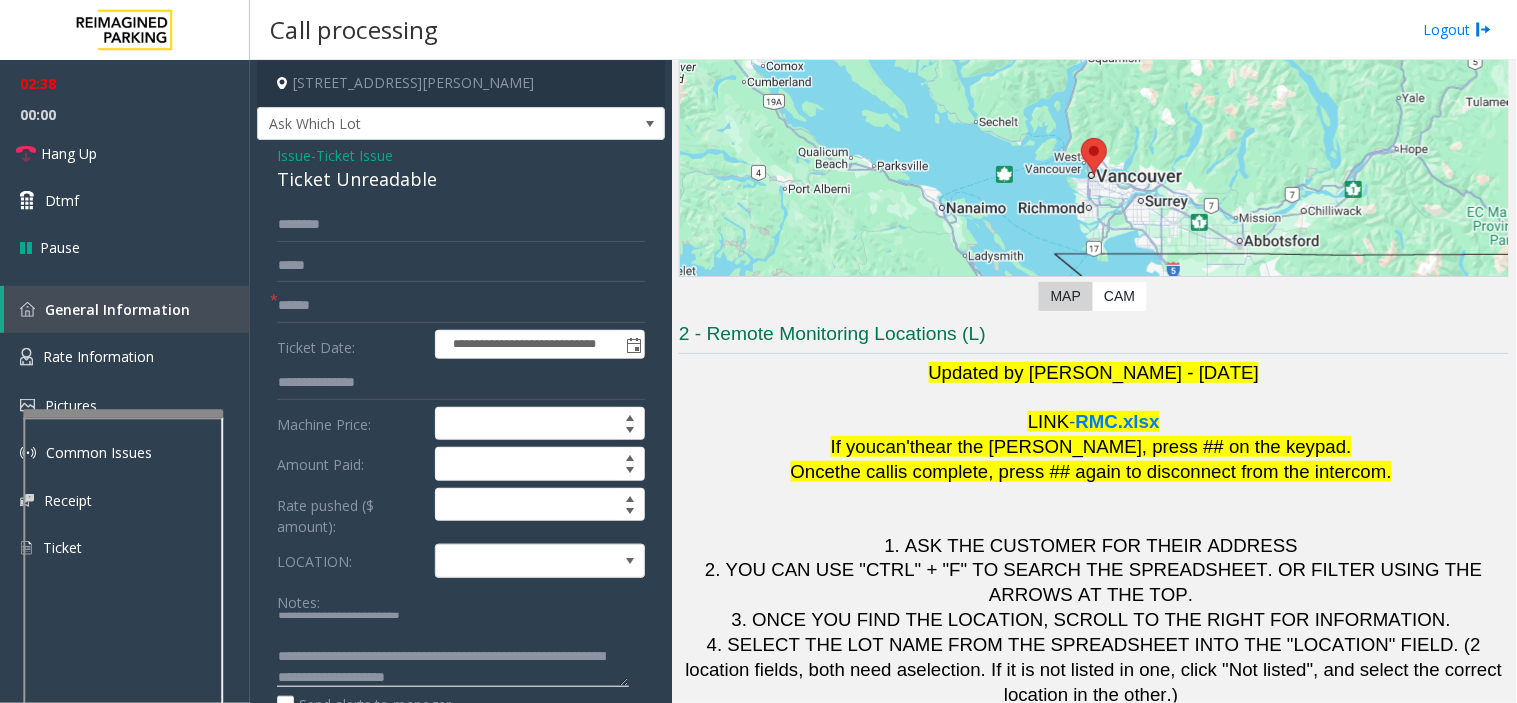 click 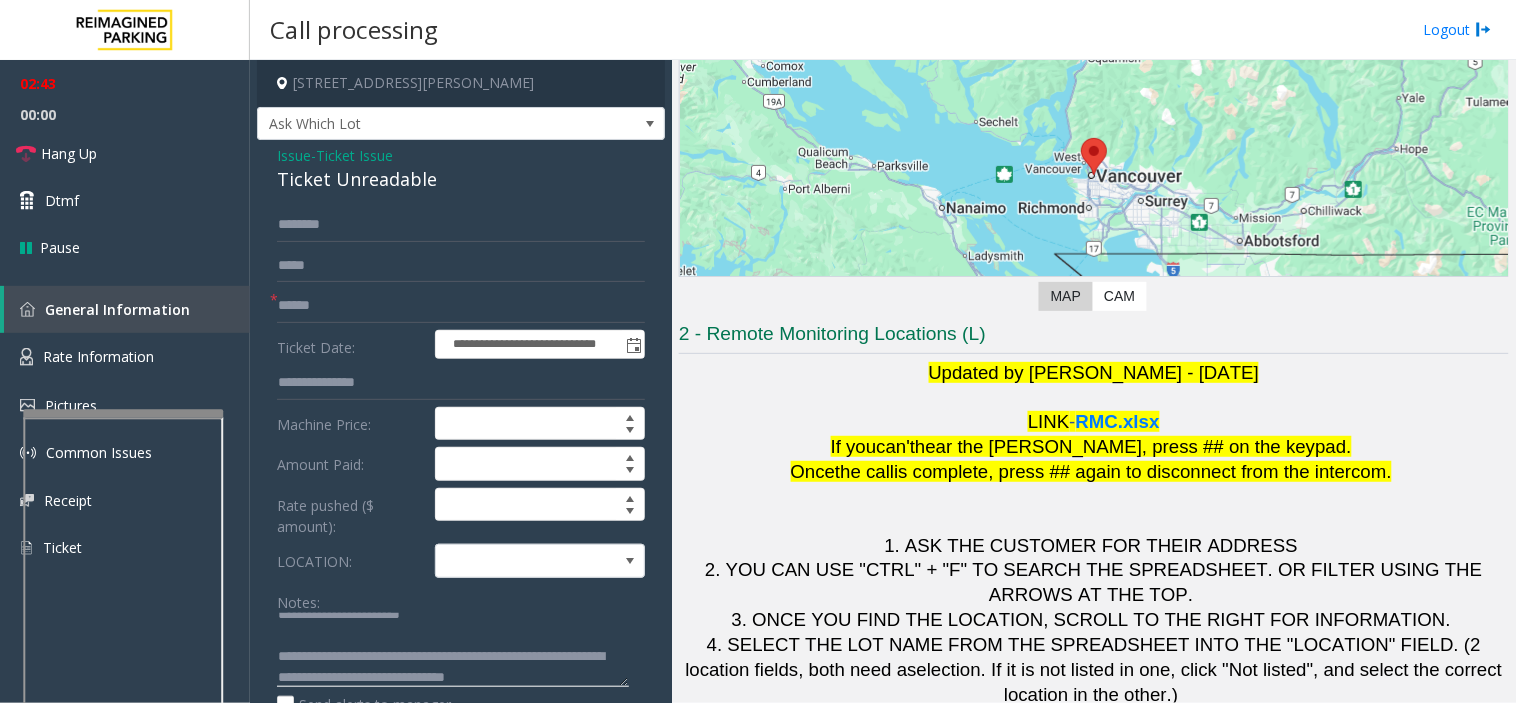 scroll, scrollTop: 35, scrollLeft: 0, axis: vertical 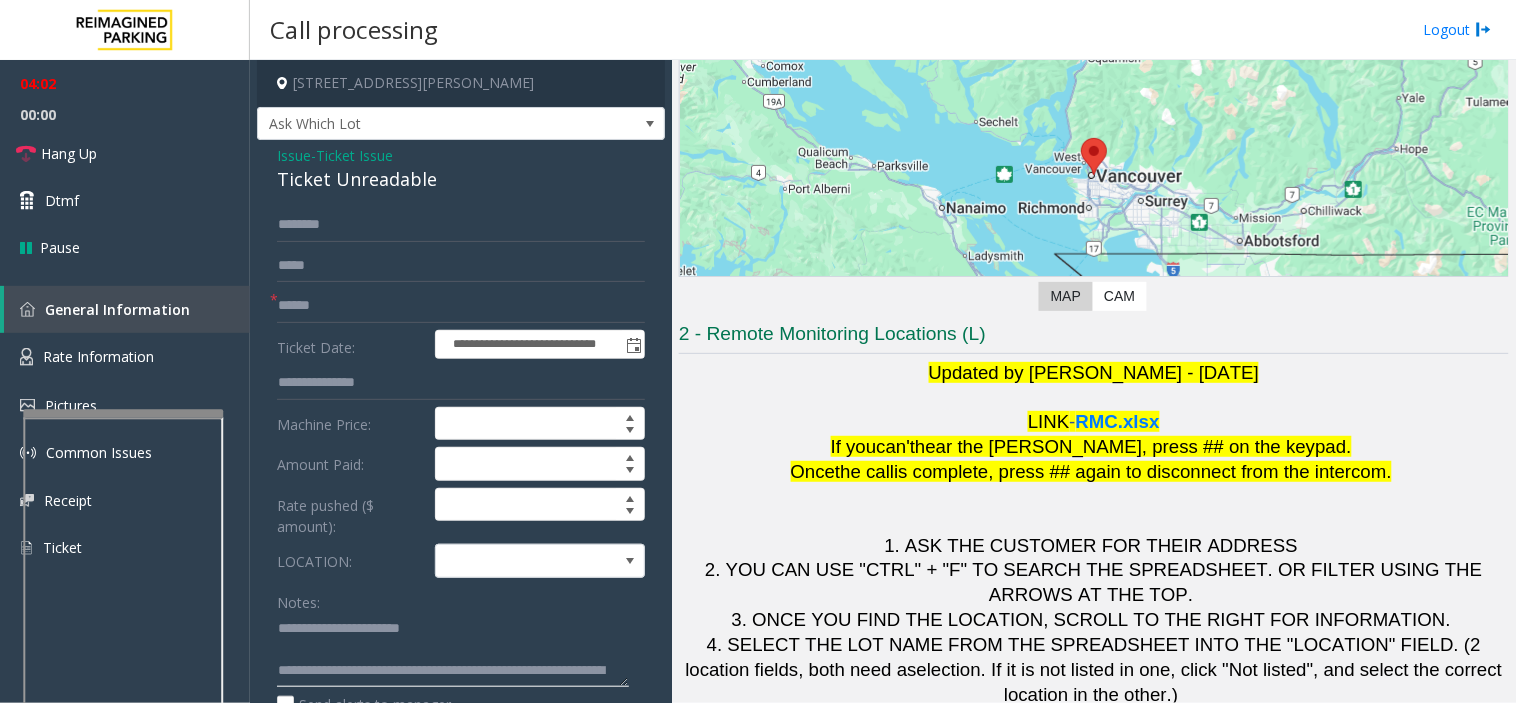 click 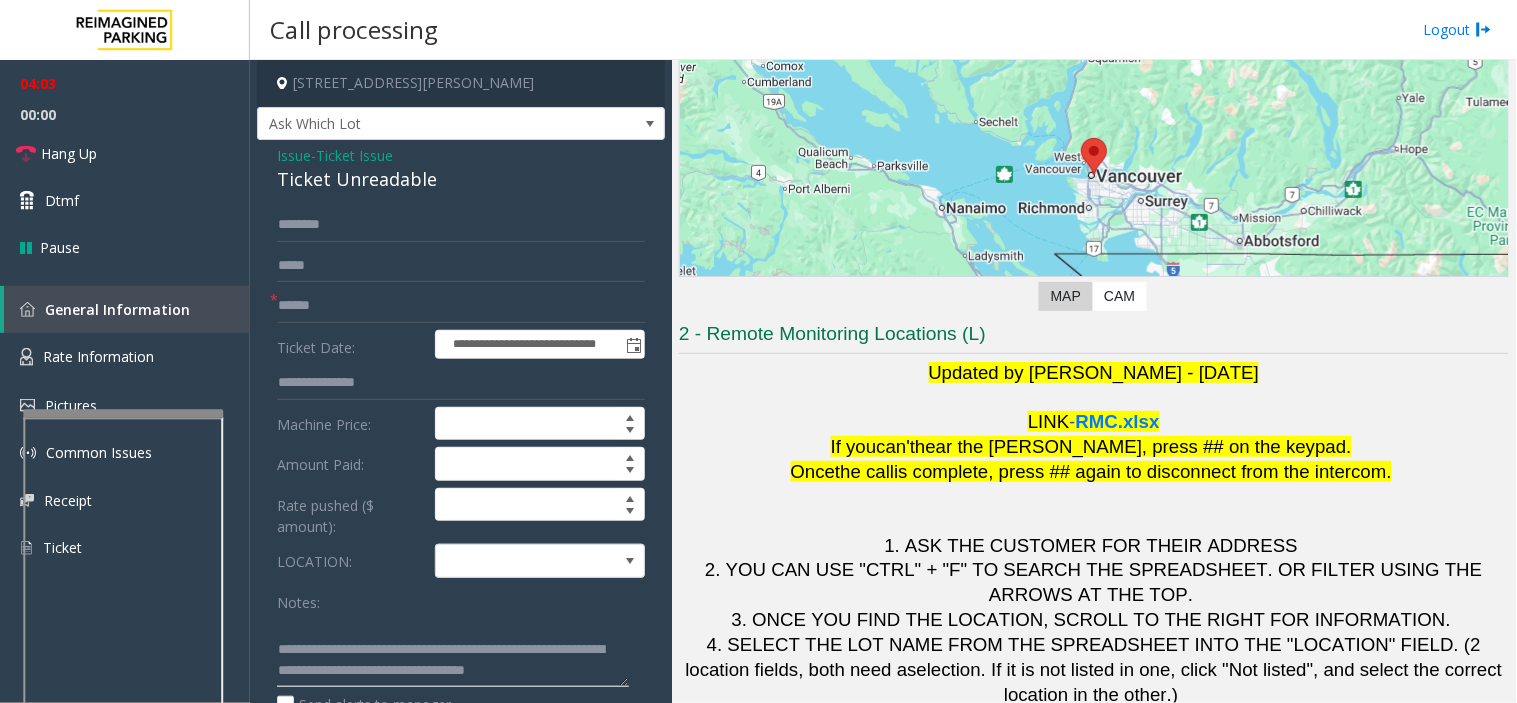 scroll, scrollTop: 42, scrollLeft: 0, axis: vertical 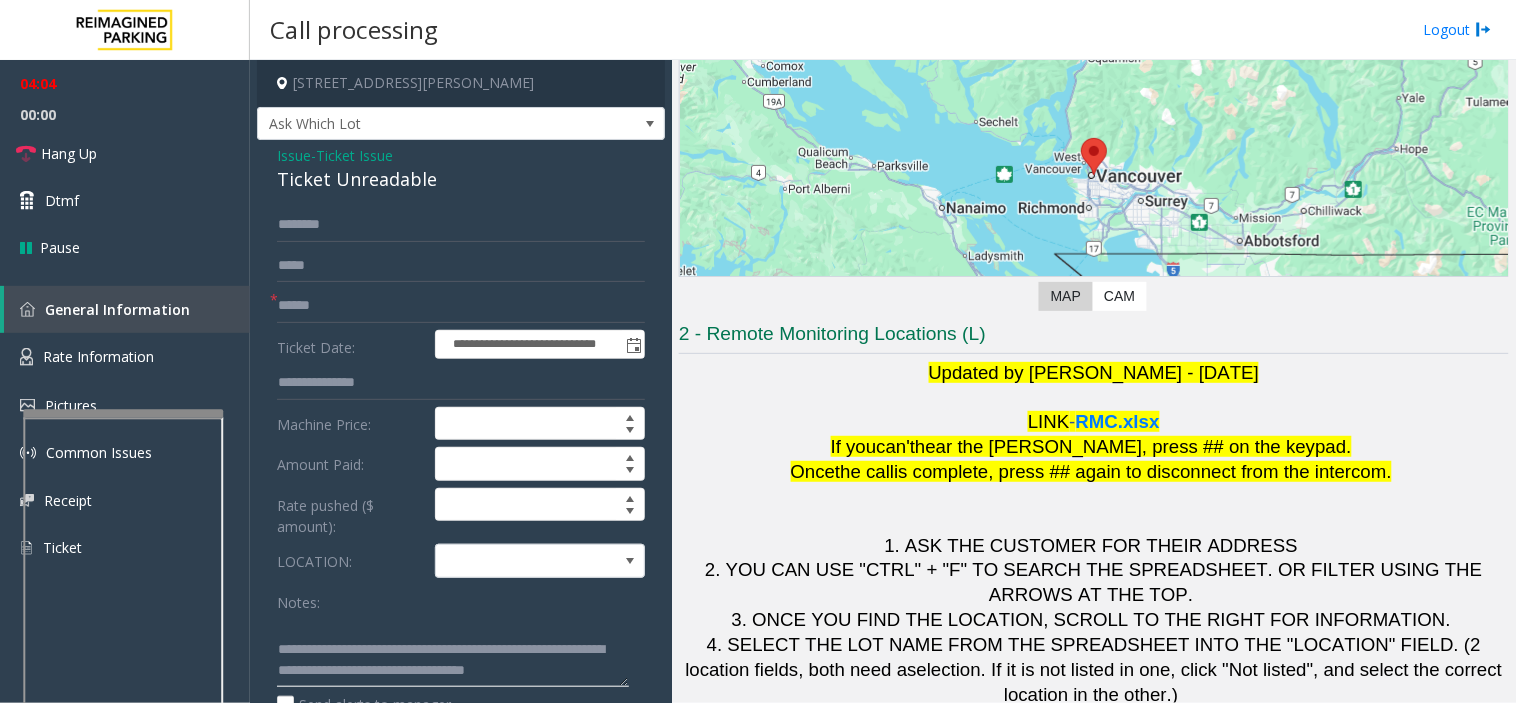 click 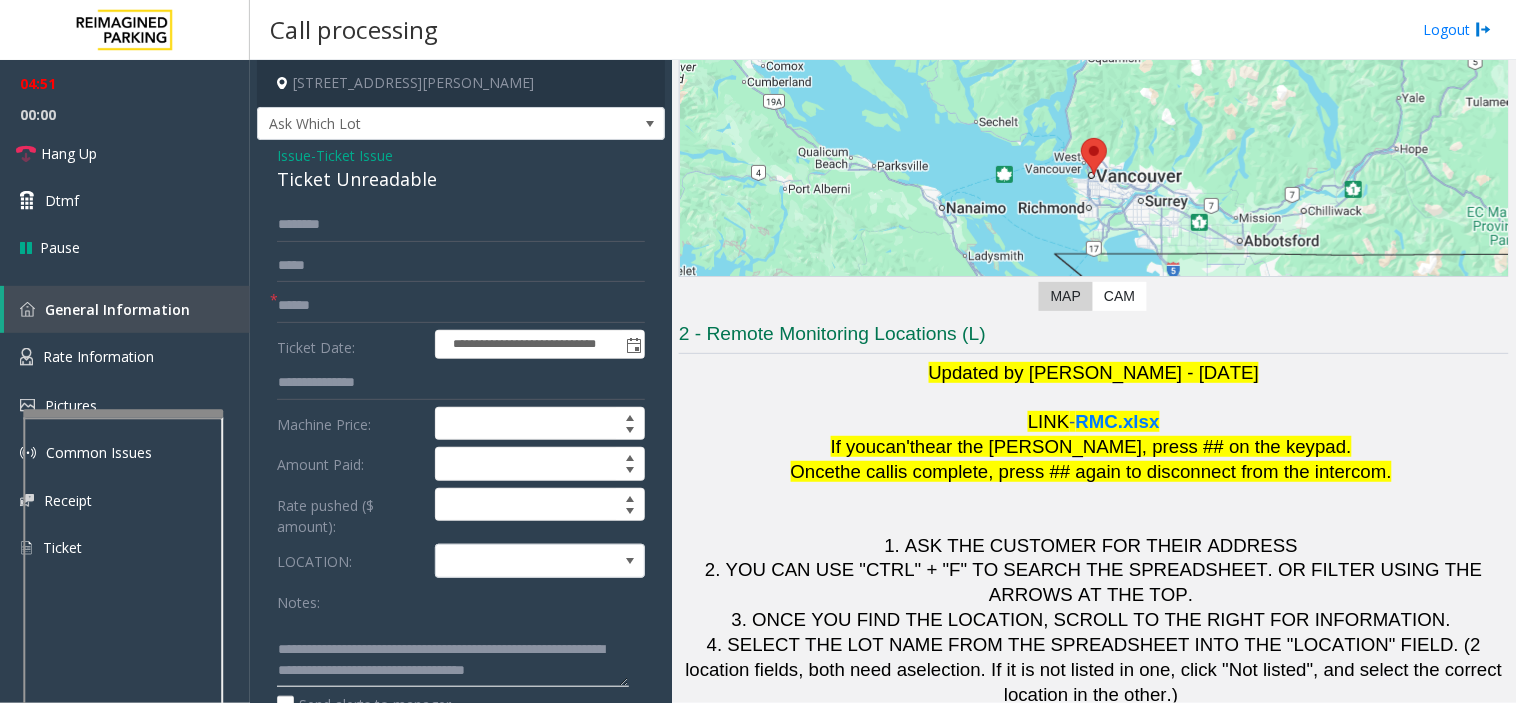 click 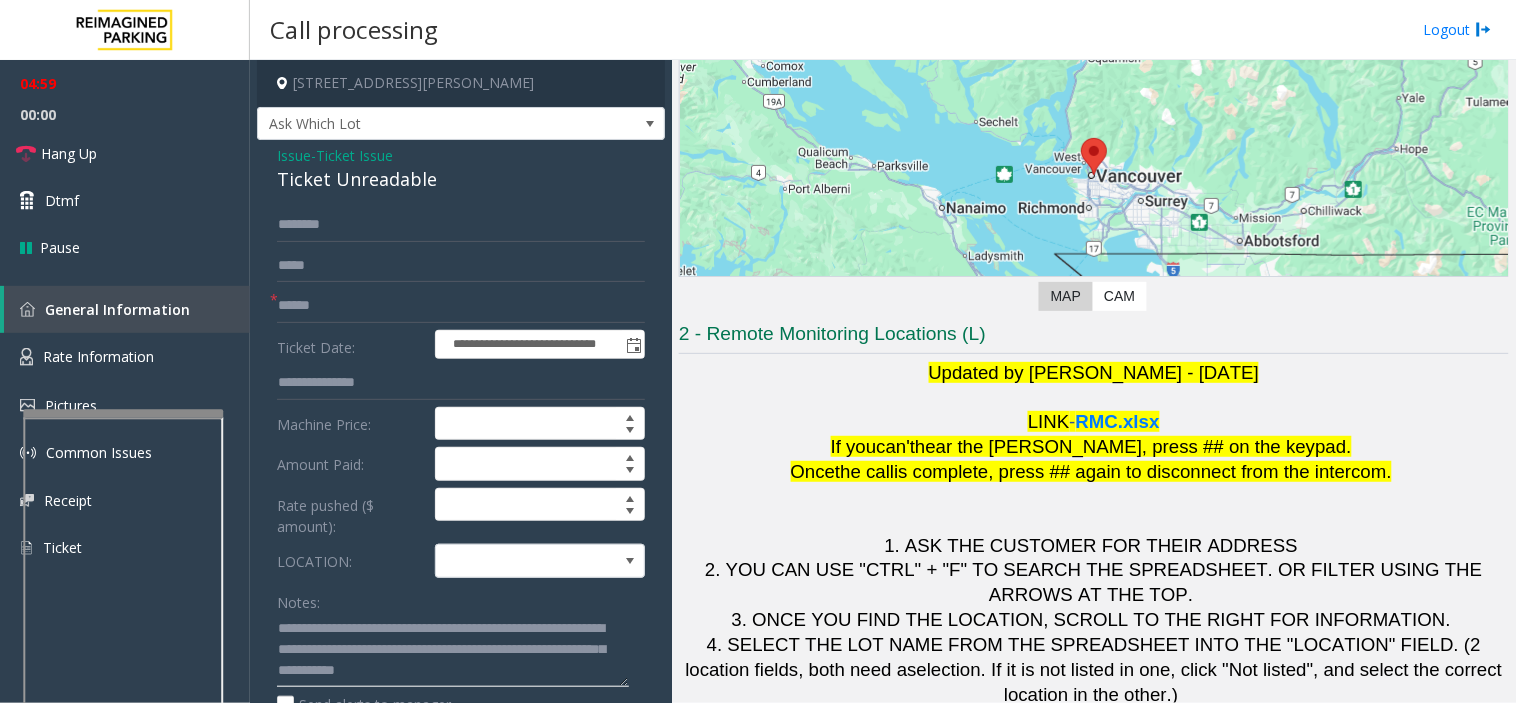 scroll, scrollTop: 56, scrollLeft: 0, axis: vertical 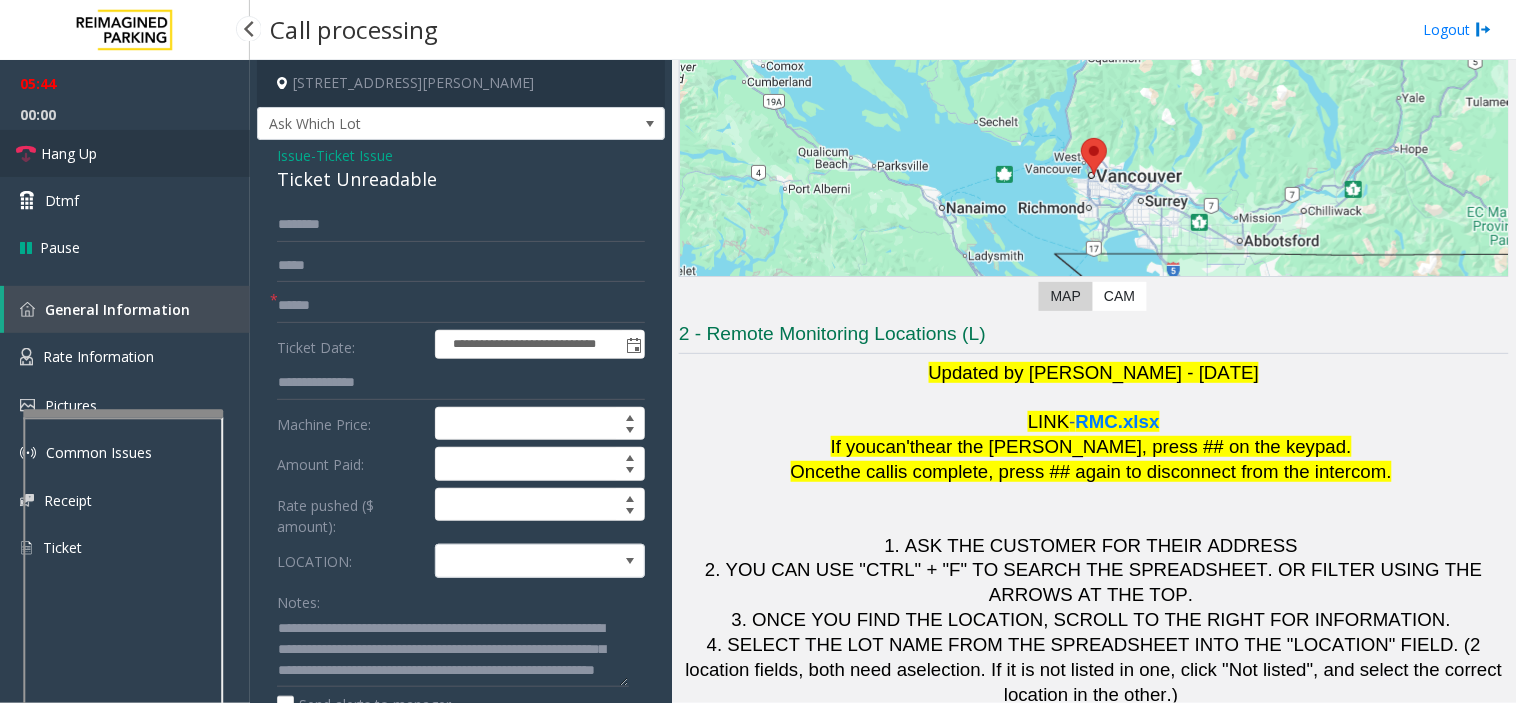 click on "Hang Up" at bounding box center (125, 153) 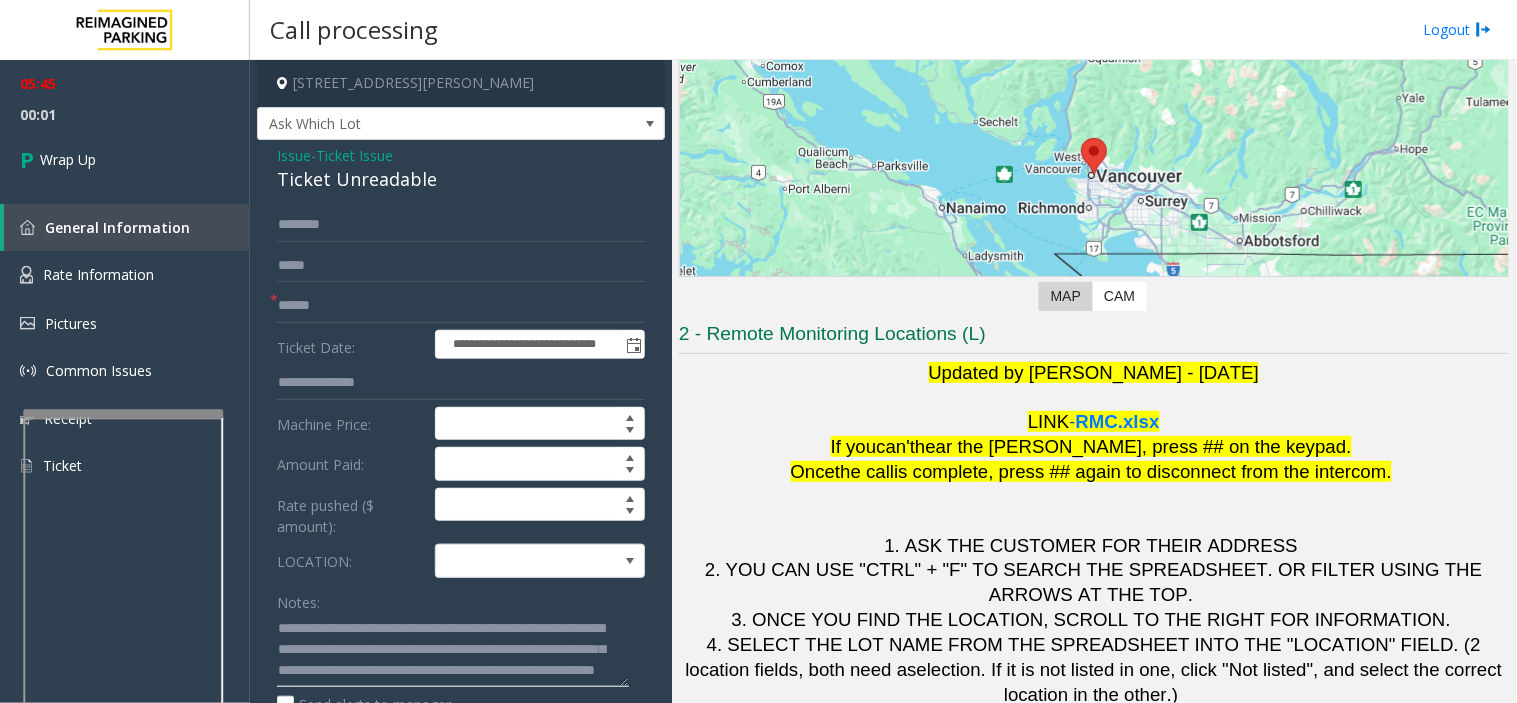 click 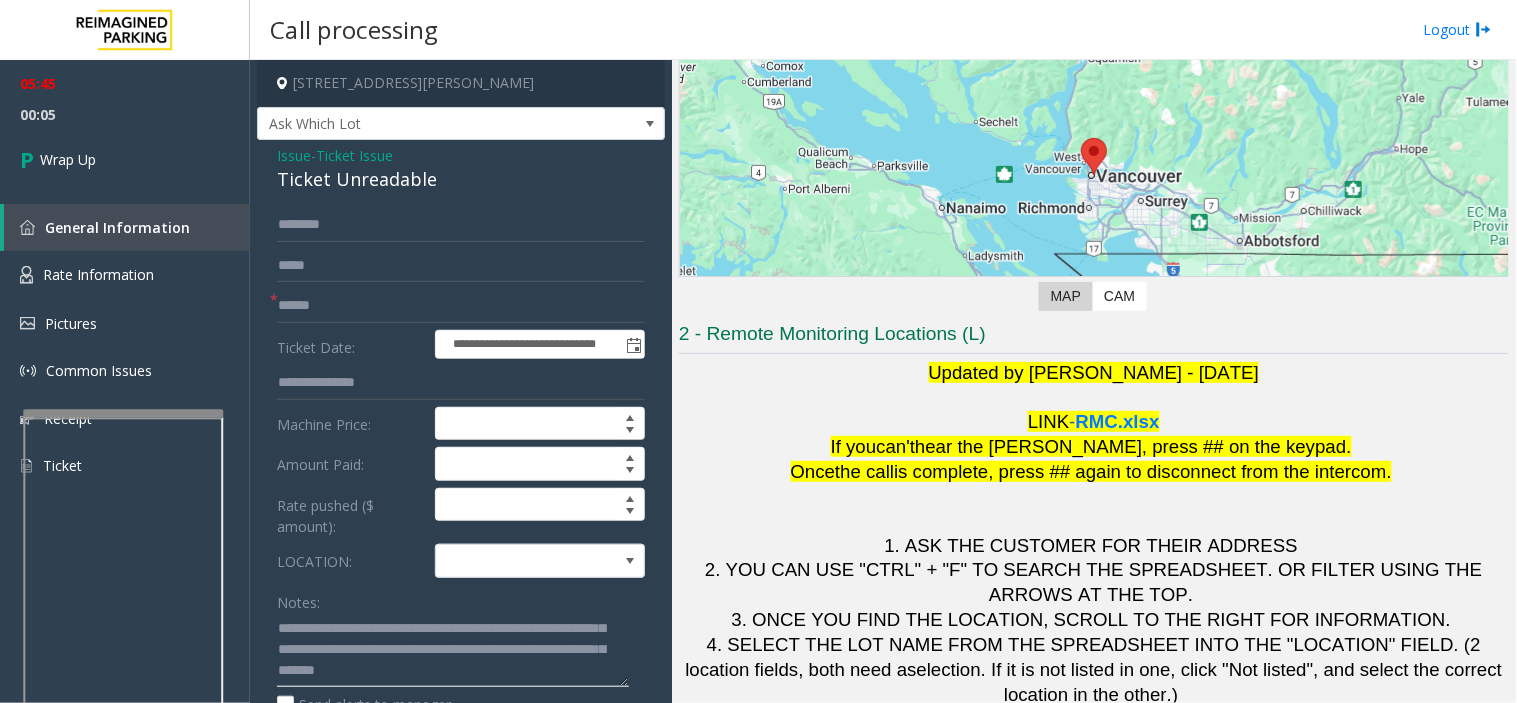 scroll, scrollTop: 0, scrollLeft: 0, axis: both 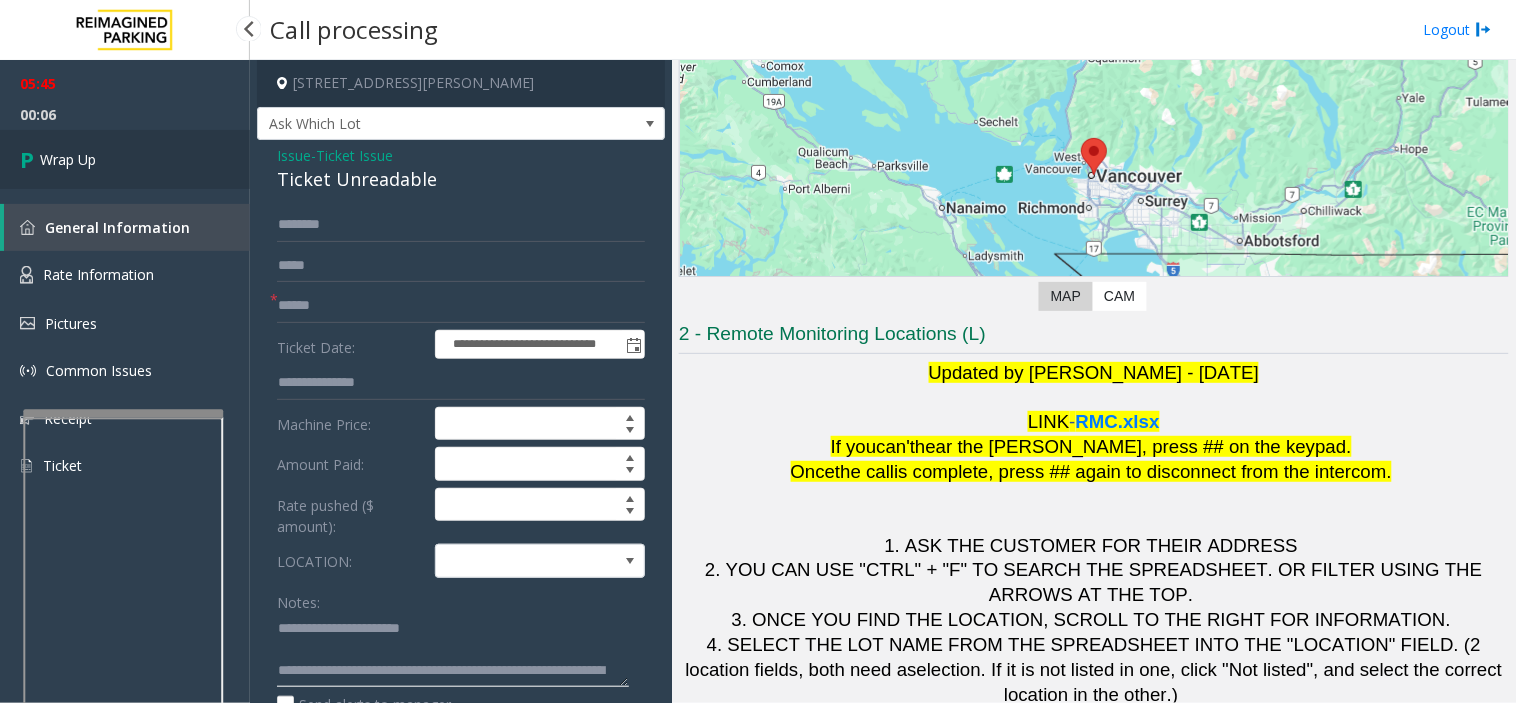 type on "**********" 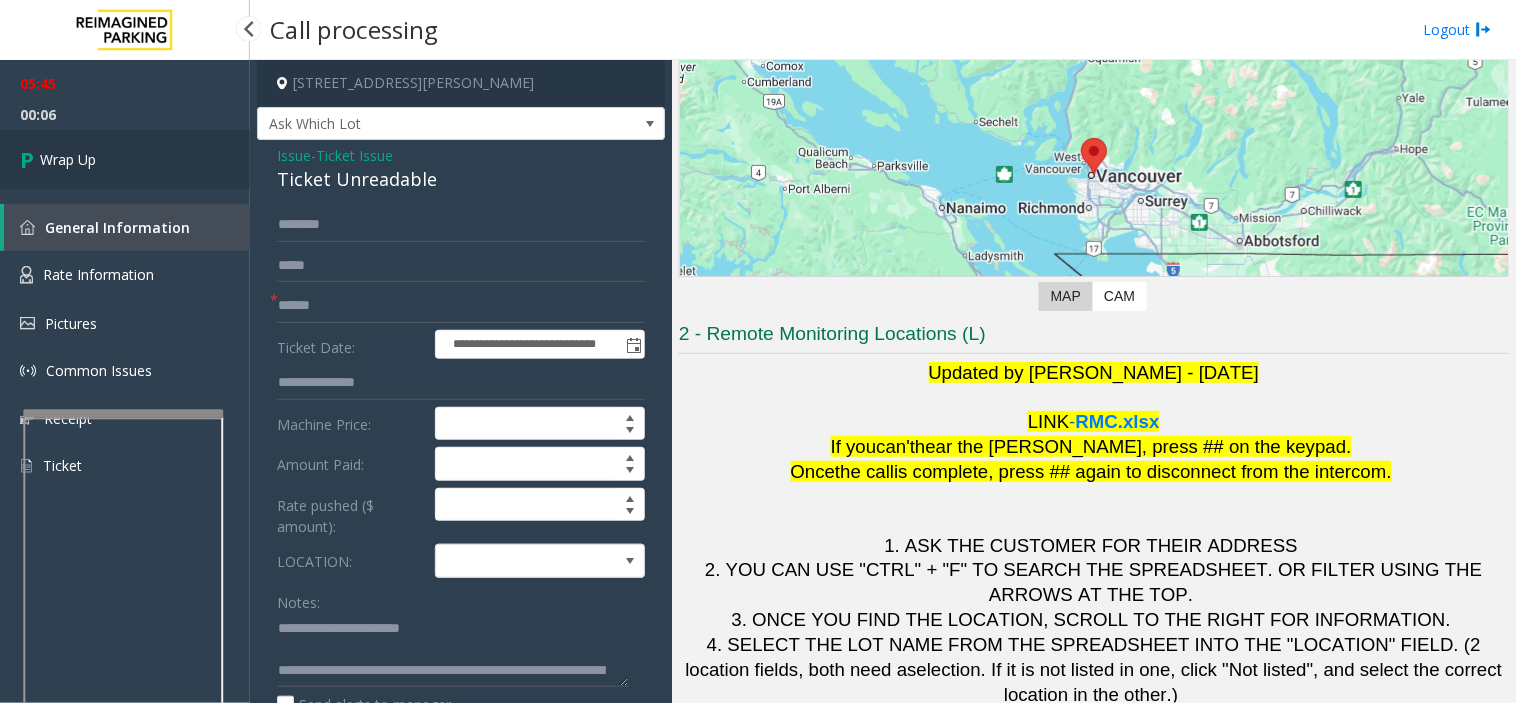 click on "Wrap Up" at bounding box center (125, 159) 